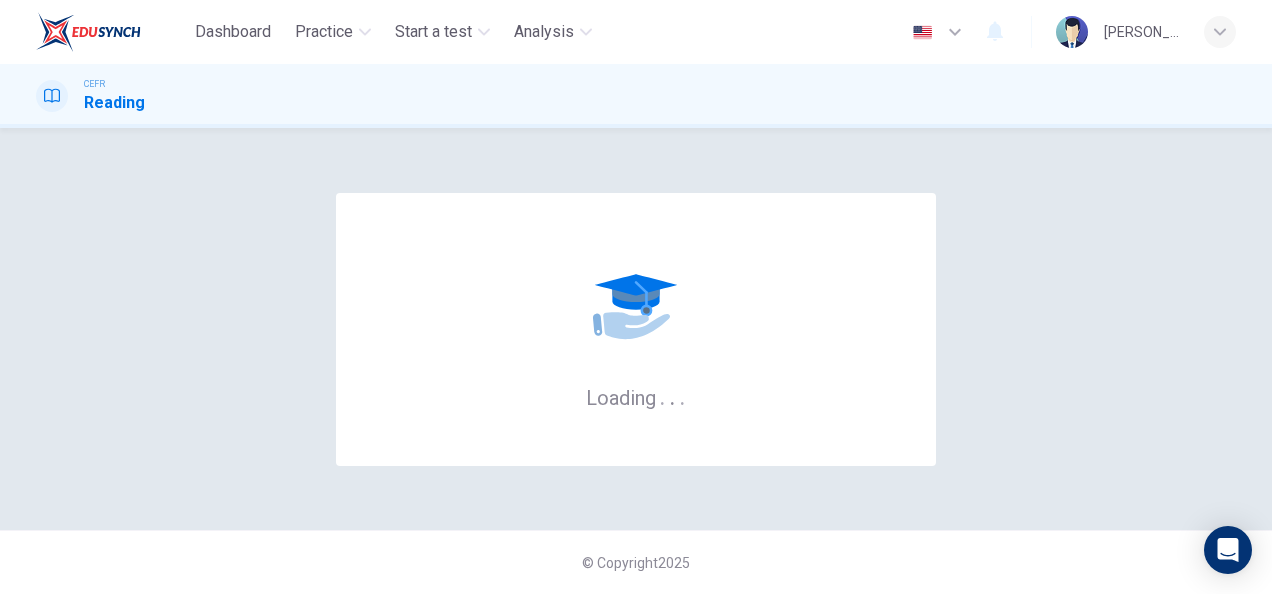 scroll, scrollTop: 0, scrollLeft: 0, axis: both 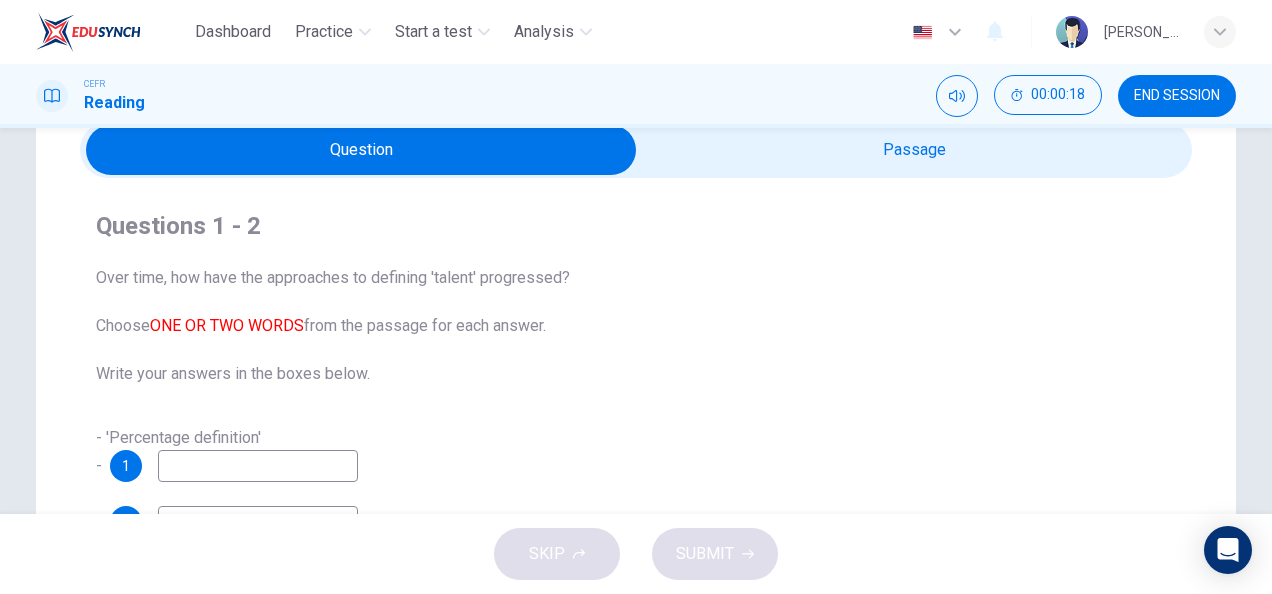 click at bounding box center (361, 150) 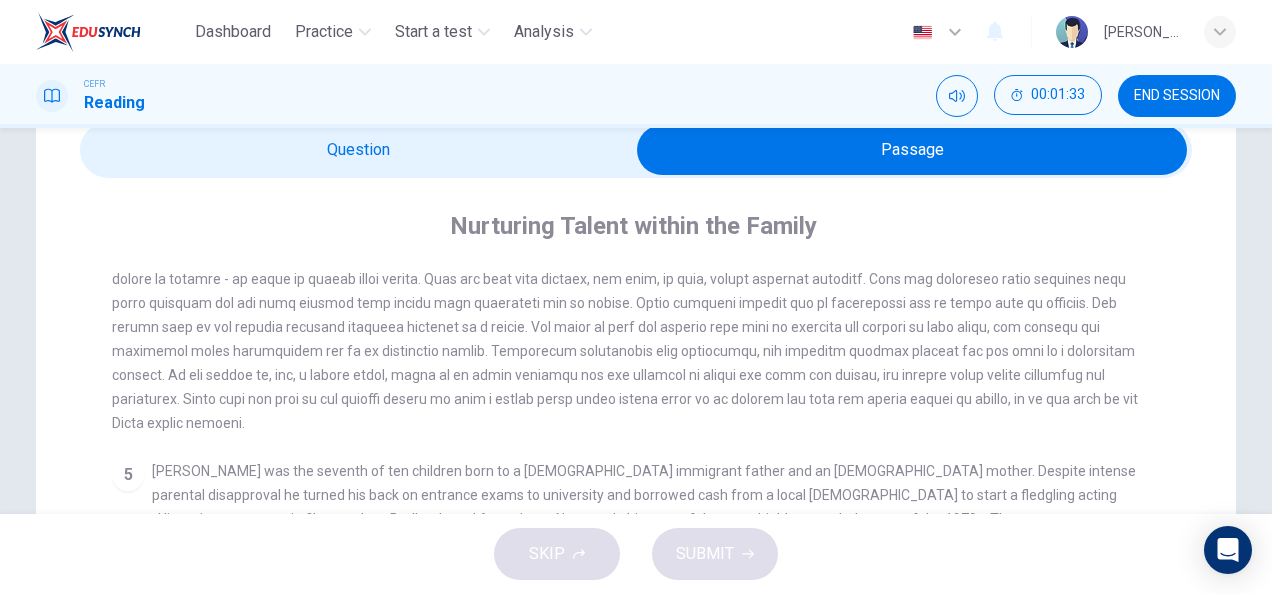 scroll, scrollTop: 848, scrollLeft: 0, axis: vertical 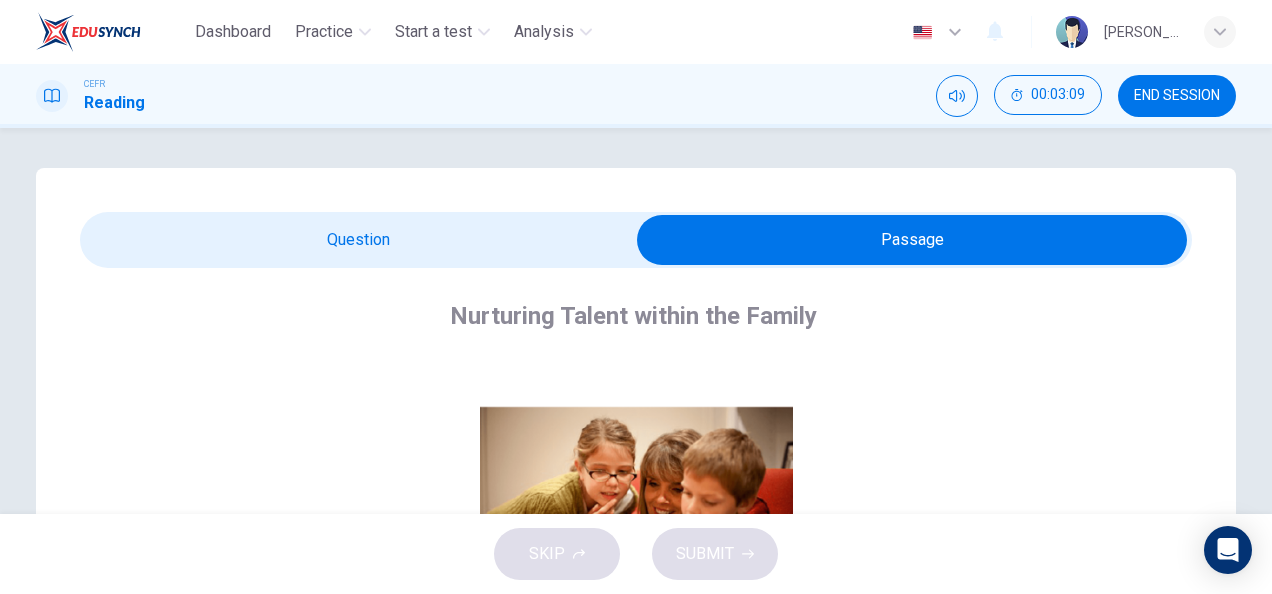 click at bounding box center (912, 240) 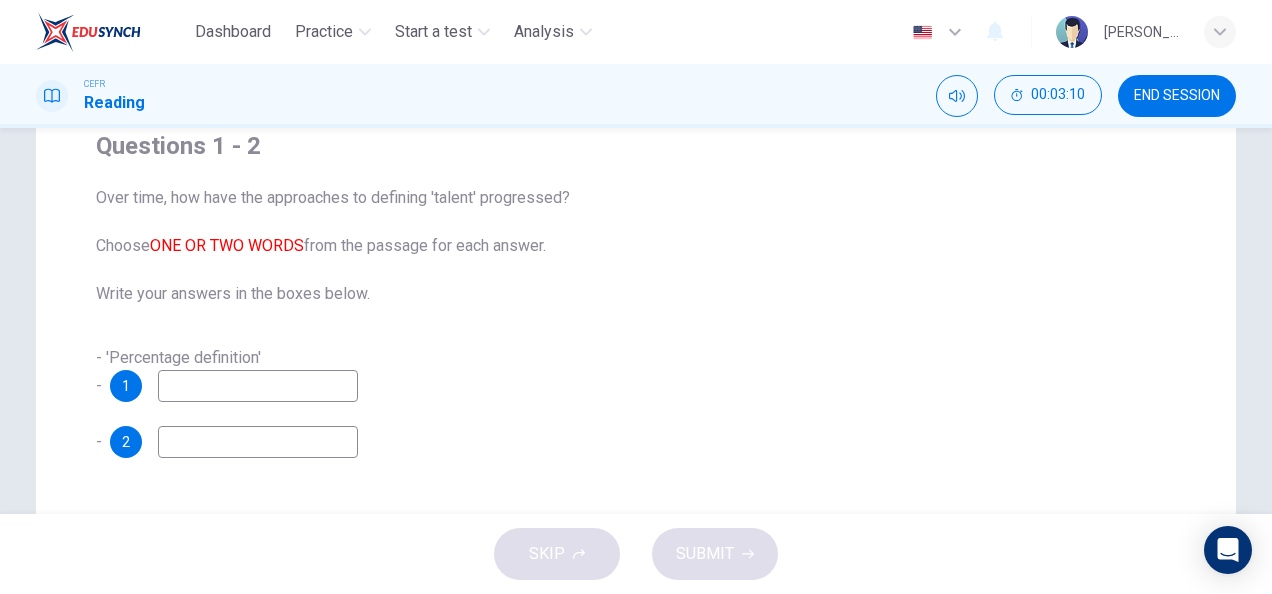 scroll, scrollTop: 169, scrollLeft: 0, axis: vertical 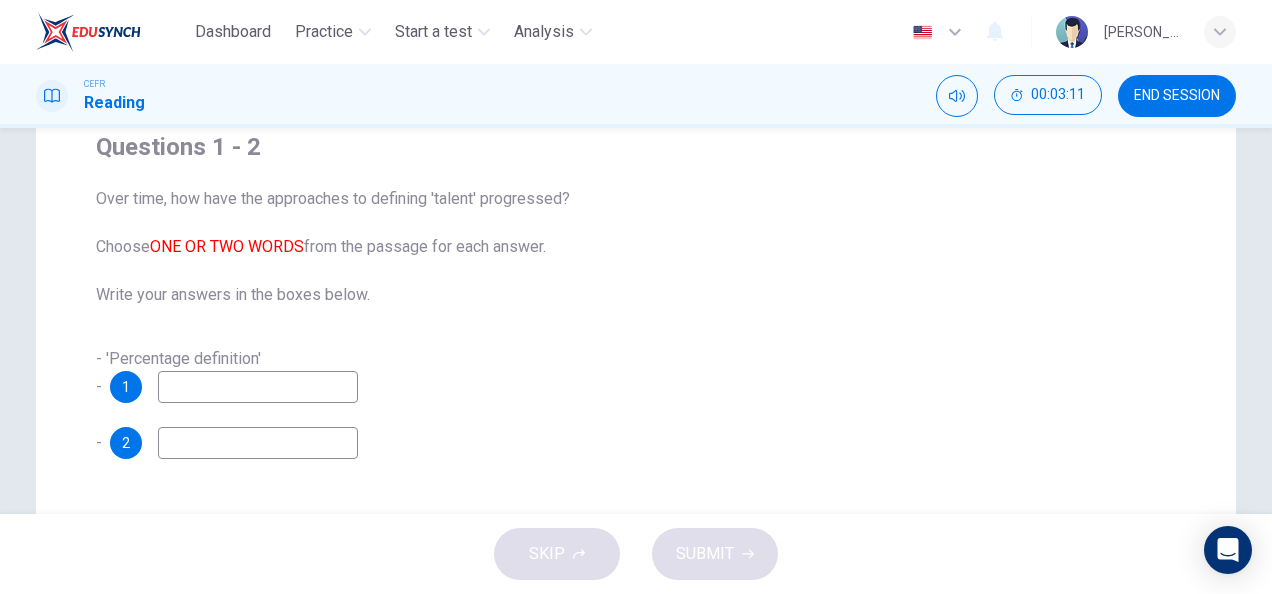 click at bounding box center (258, 387) 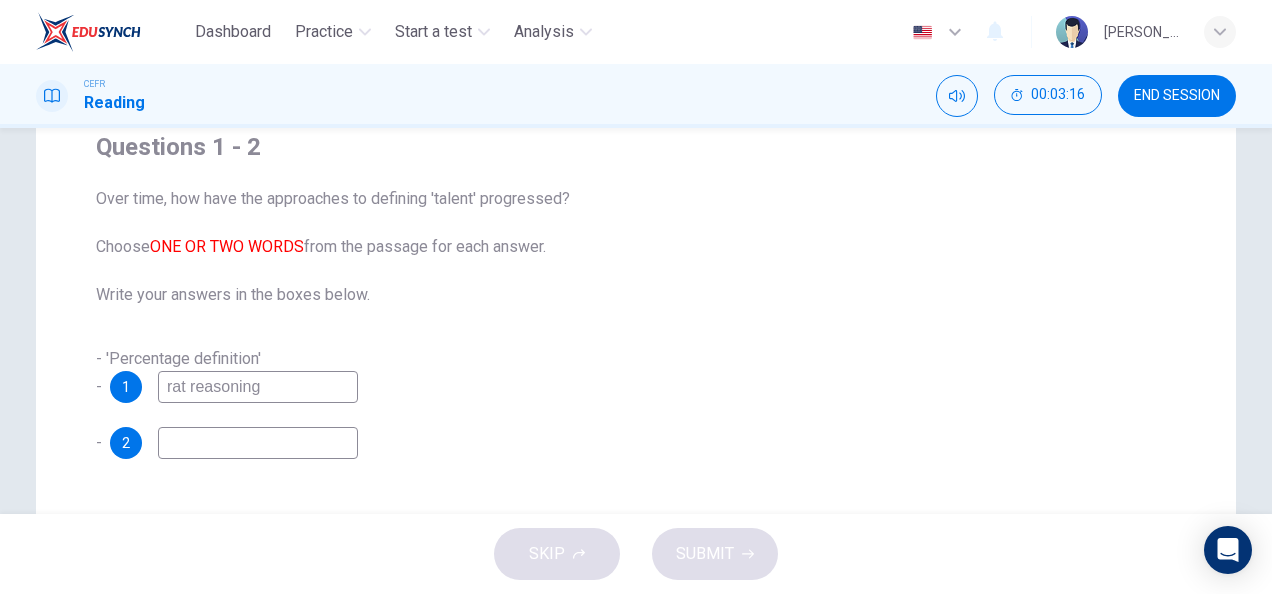 type on "rat reasoning" 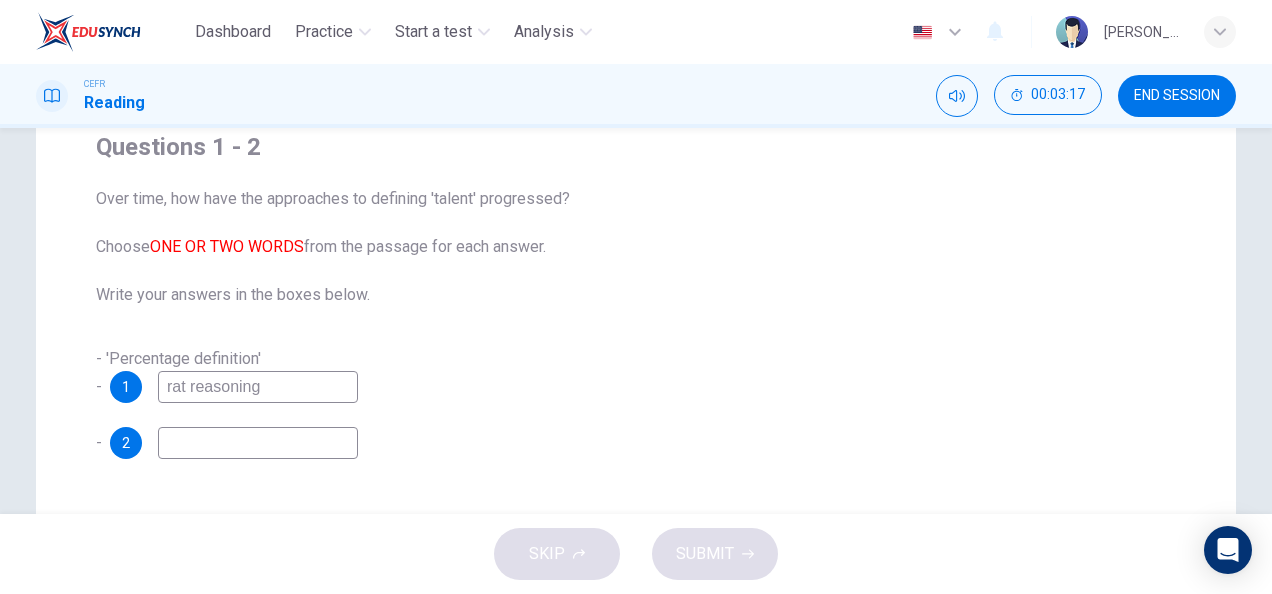 click at bounding box center (258, 443) 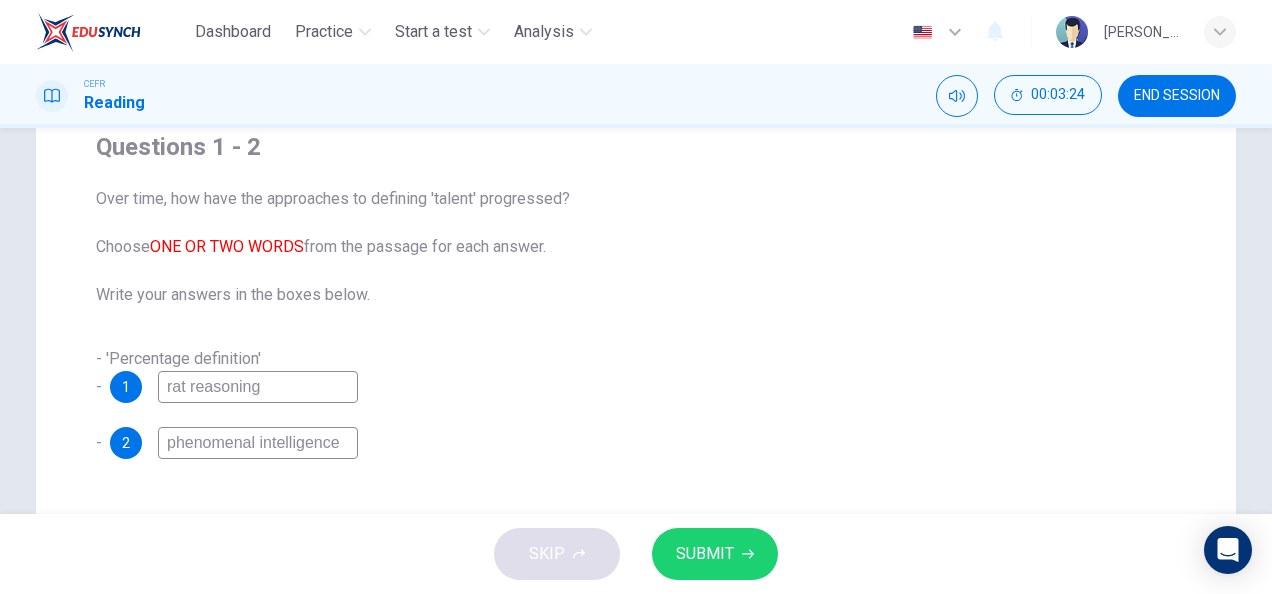 type on "phenomenal intelligence" 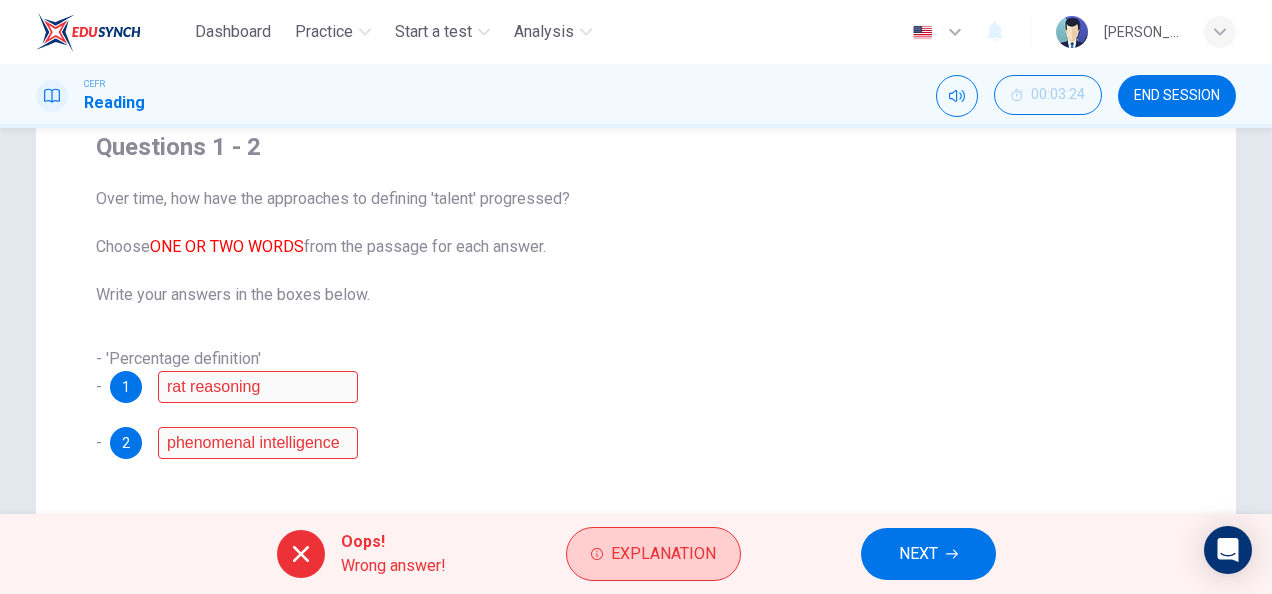 click on "Explanation" at bounding box center [653, 554] 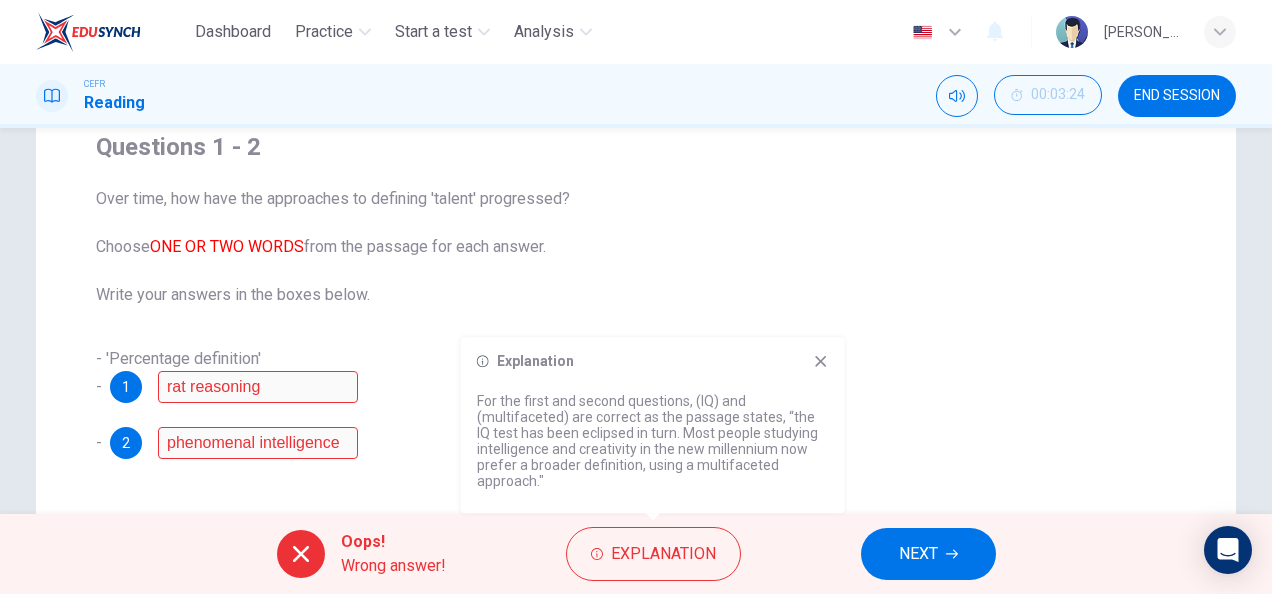 click on "Questions 1 - 2 Over time, how have the approaches to defining 'talent' progressed?
Choose  ONE OR TWO WORDS  from the passage for each answer.
Write your answers in the boxes below. - 'Percentage definition'
-  1 rat reasoning -  2 phenomenal intelligence" at bounding box center (636, 295) 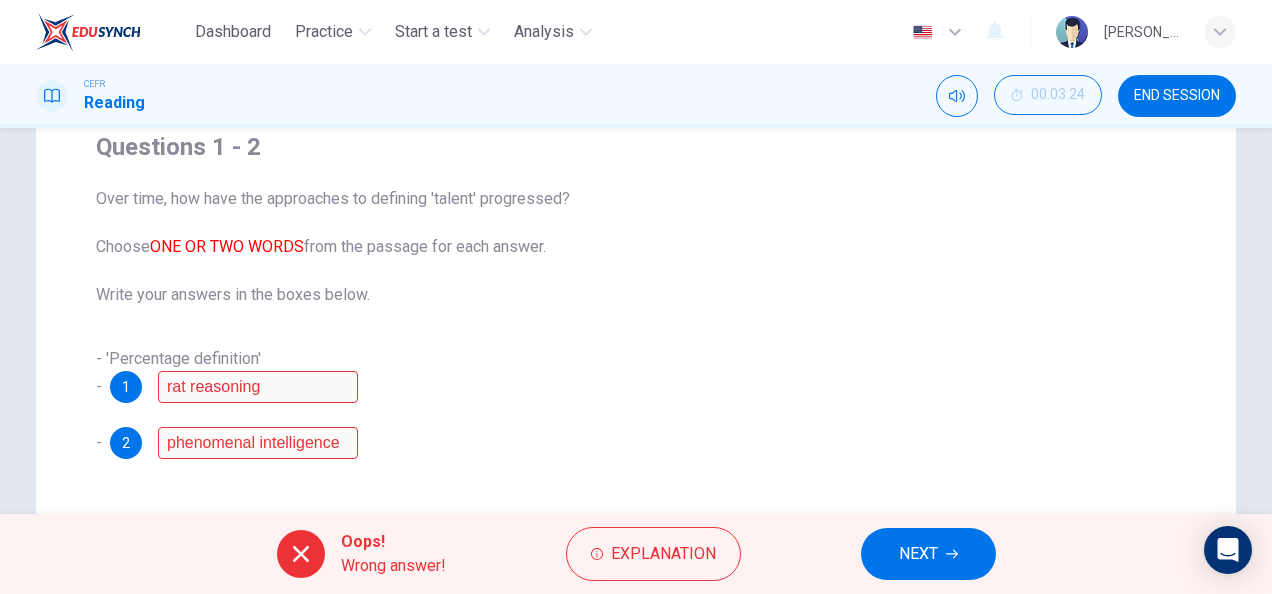 click on "NEXT" at bounding box center [918, 554] 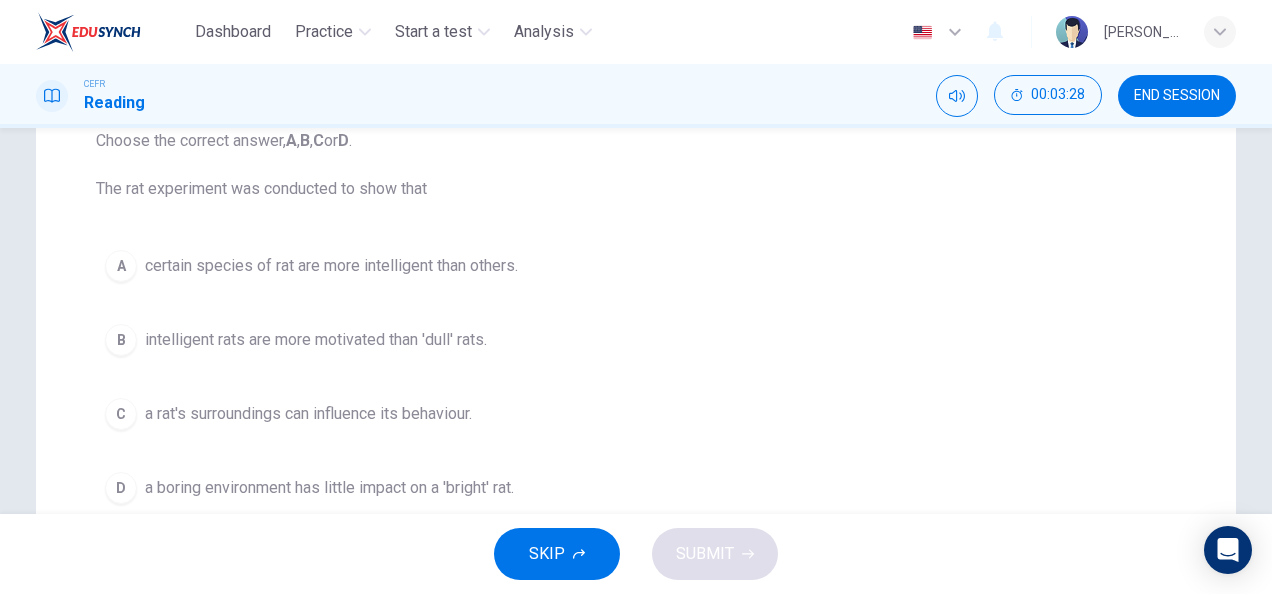 scroll, scrollTop: 235, scrollLeft: 0, axis: vertical 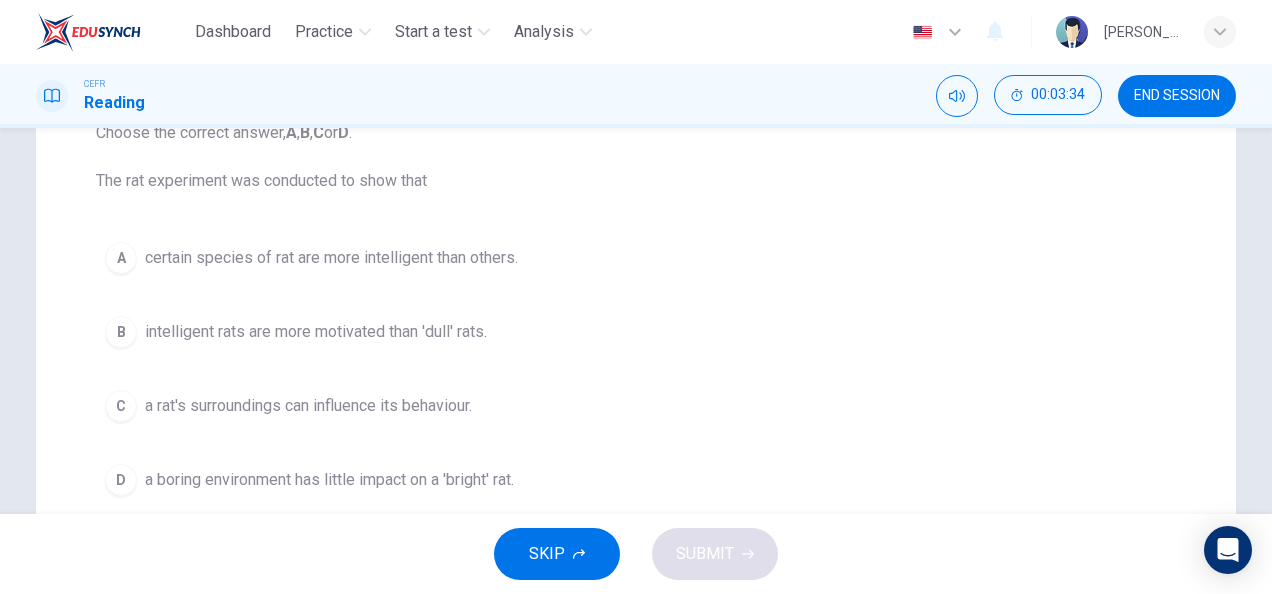 click on "a rat's surroundings can influence its behaviour." at bounding box center [308, 406] 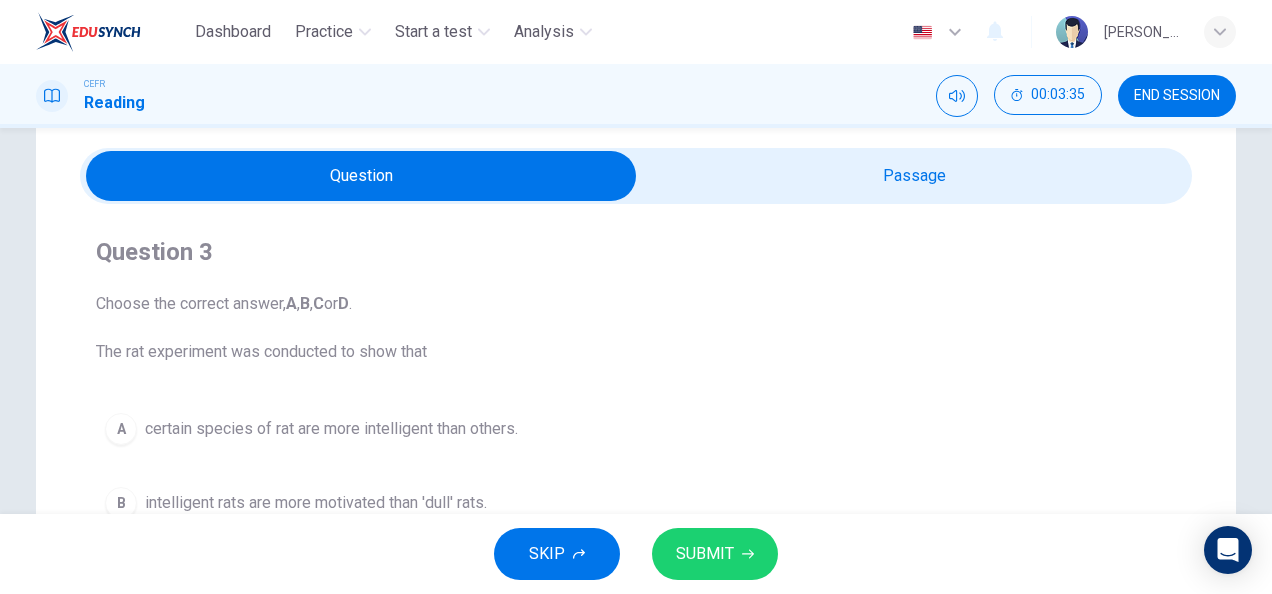 scroll, scrollTop: 63, scrollLeft: 0, axis: vertical 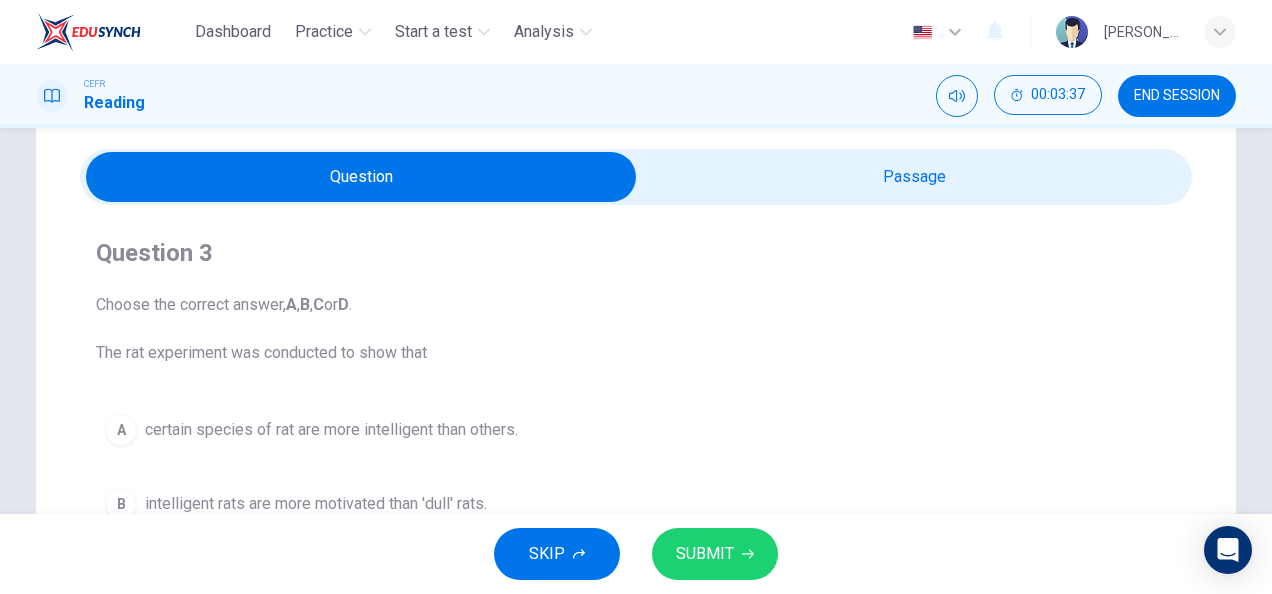 click at bounding box center (361, 177) 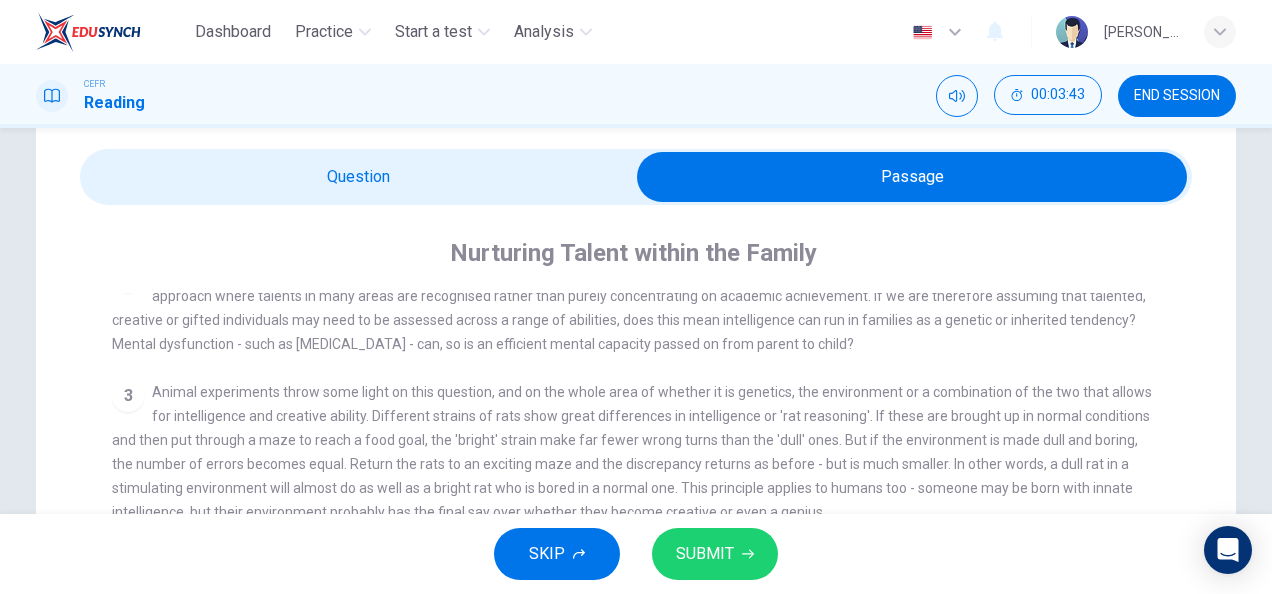 scroll, scrollTop: 540, scrollLeft: 0, axis: vertical 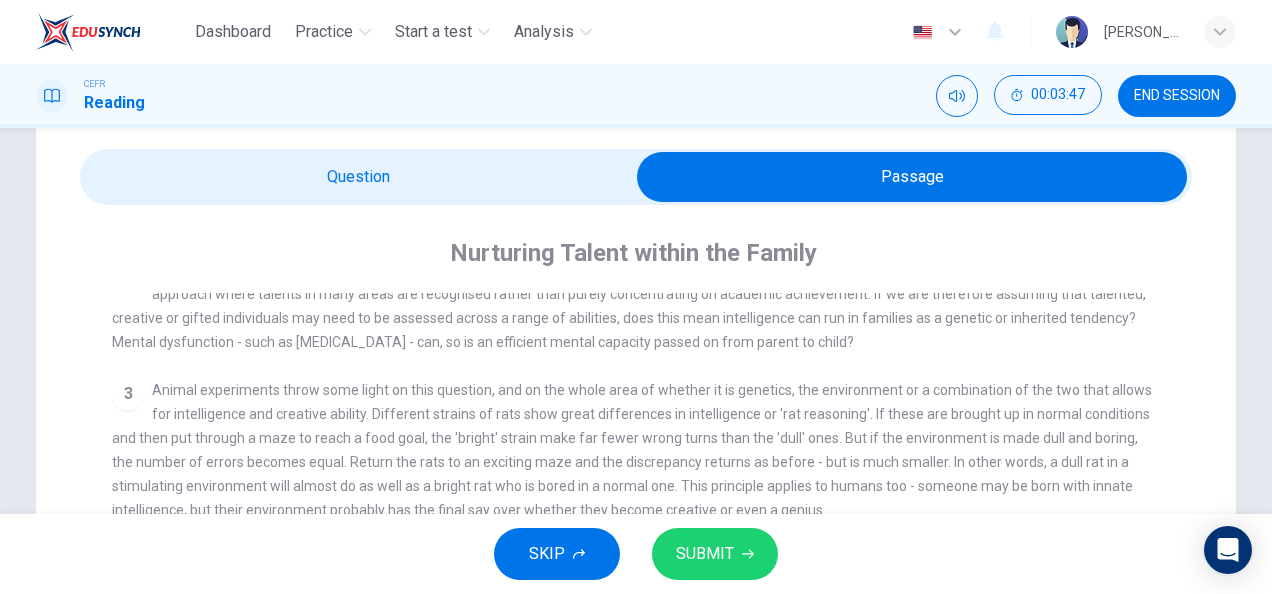 click on "3 Animal experiments throw some light on this question, and on the whole area of whether it is genetics, the environment or a combination of the two that allows for intelligence and creative ability. Different strains of rats show great differences in intelligence or 'rat reasoning'. If these are brought up in normal conditions and then put through a maze to reach a food goal, the 'bright' strain make far fewer wrong turns than the 'dull' ones. But if the environment is made dull and boring, the number of errors becomes equal. Return the rats to an exciting maze and the discrepancy returns as before - but is much smaller. In other words, a dull rat in a stimulating environment will almost do as well as a bright rat who is bored in a normal one. This principle applies to humans too - someone may be born with innate intelligence, but their environment probably has the final say over whether they become creative or even a genius." at bounding box center (636, 450) 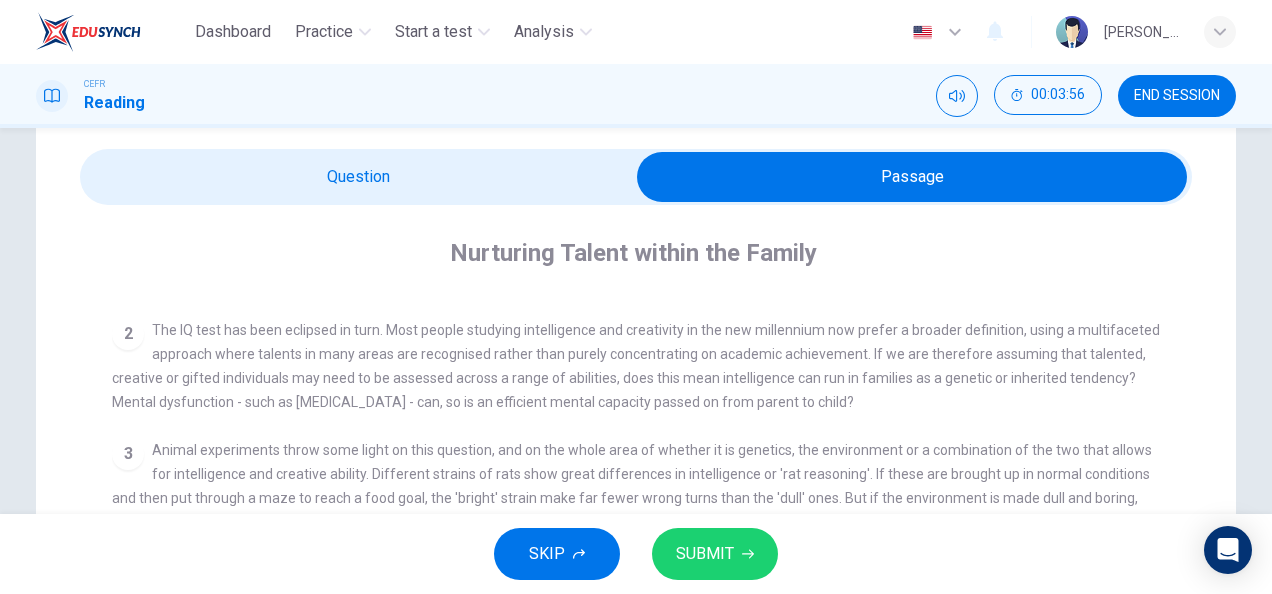 scroll, scrollTop: 479, scrollLeft: 0, axis: vertical 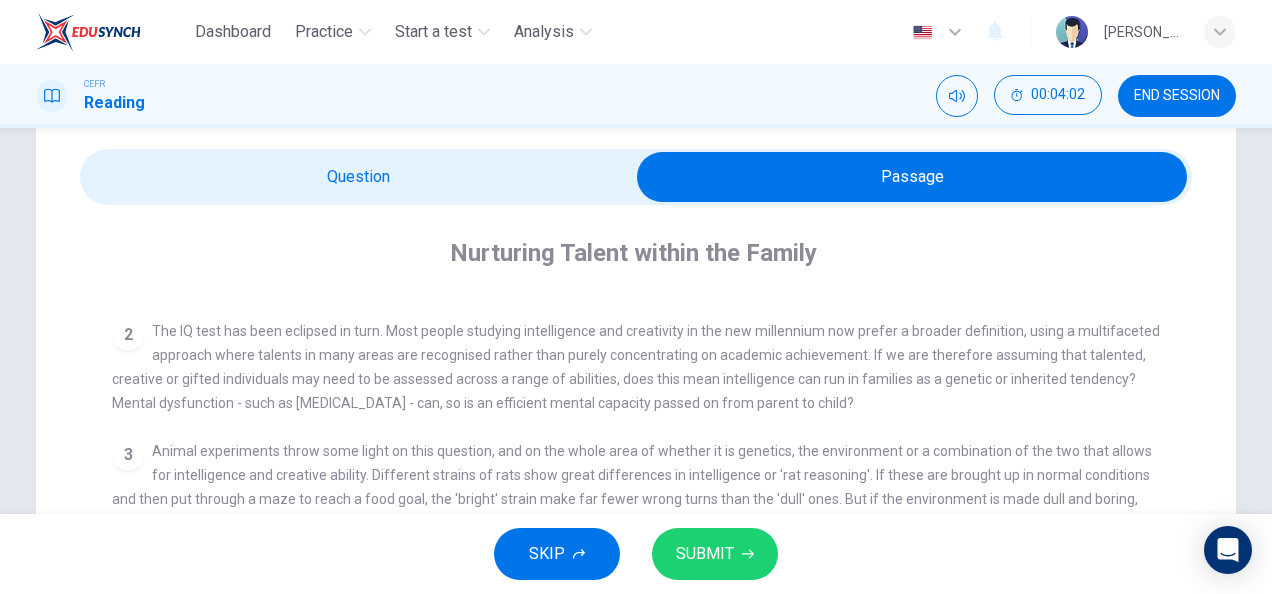 click at bounding box center [912, 177] 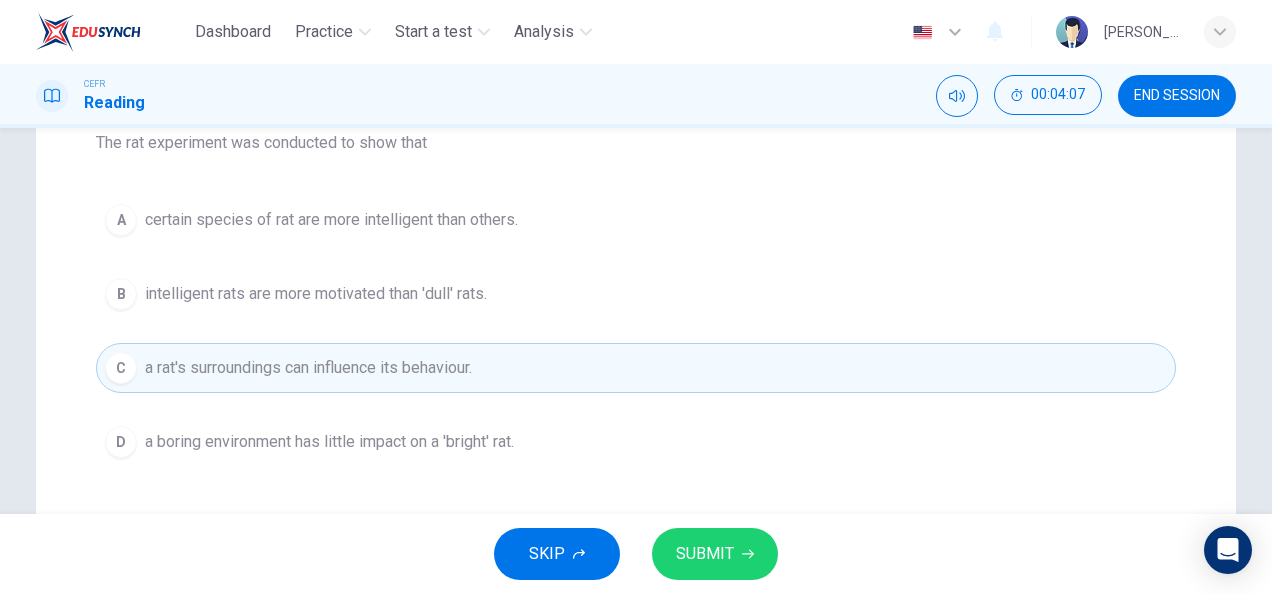 scroll, scrollTop: 274, scrollLeft: 0, axis: vertical 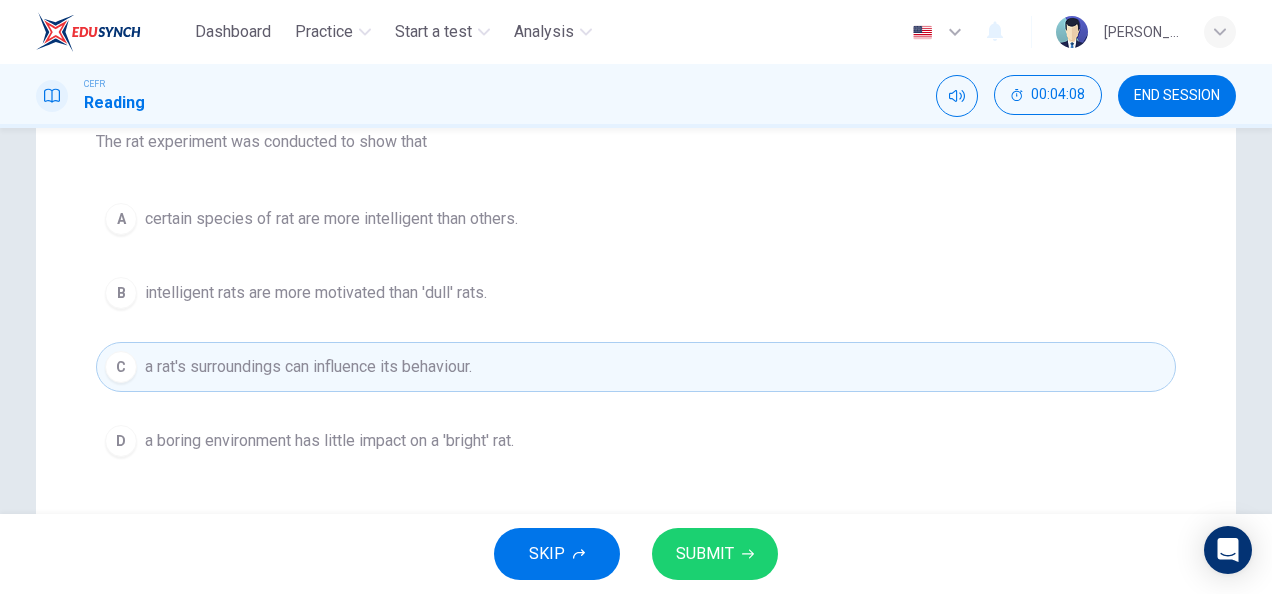 click on "SUBMIT" at bounding box center [705, 554] 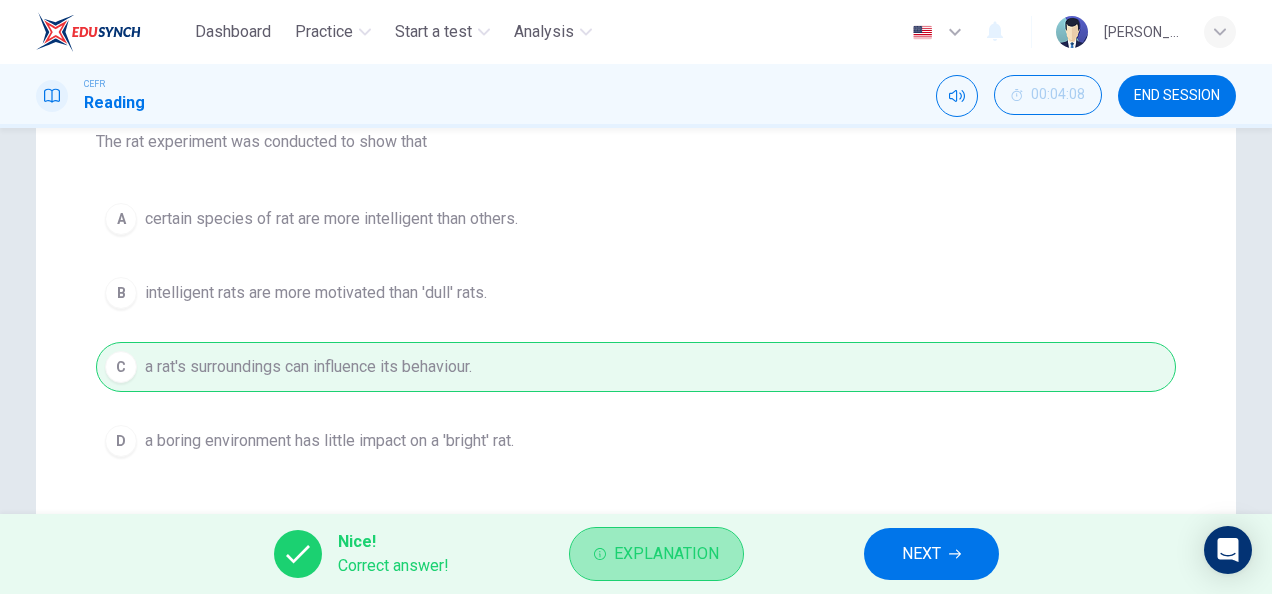 click on "Explanation" at bounding box center [656, 554] 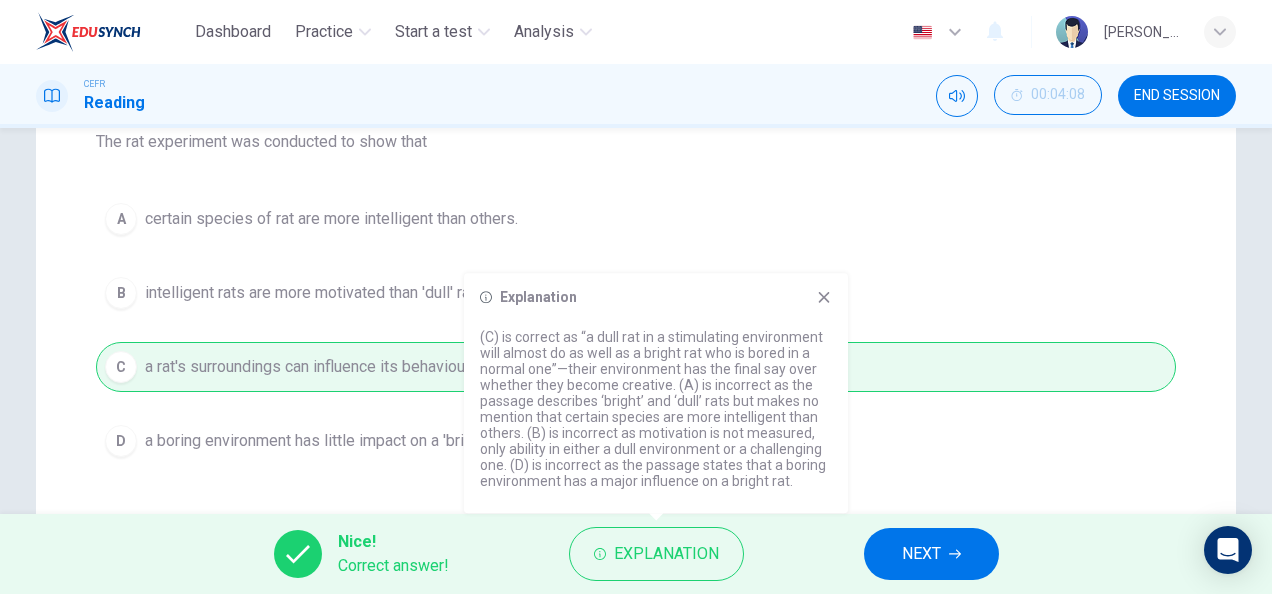 click on "Nice! Correct answer! Explanation NEXT" at bounding box center [636, 554] 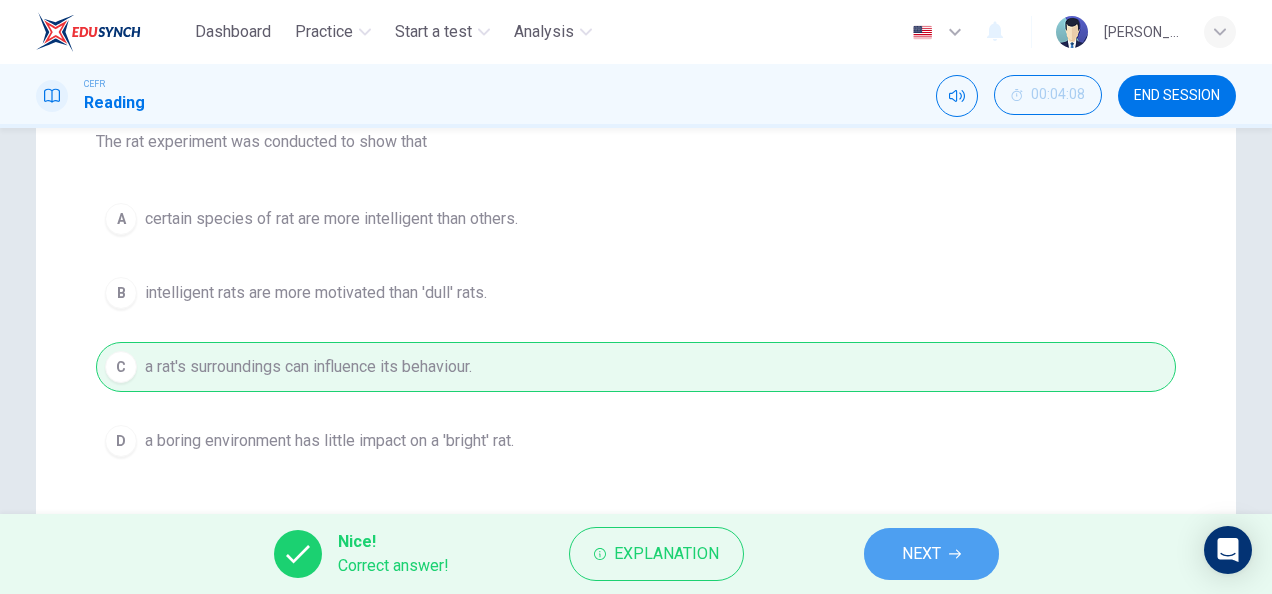 click on "NEXT" at bounding box center [931, 554] 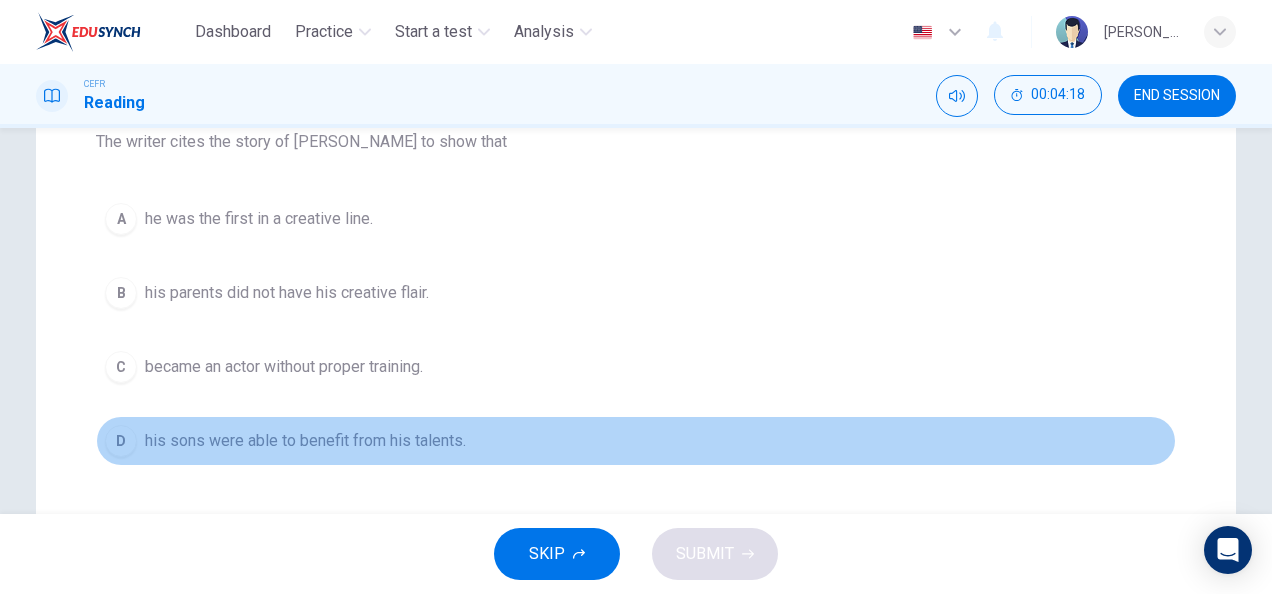 click on "his sons were able to benefit from his talents." at bounding box center (305, 441) 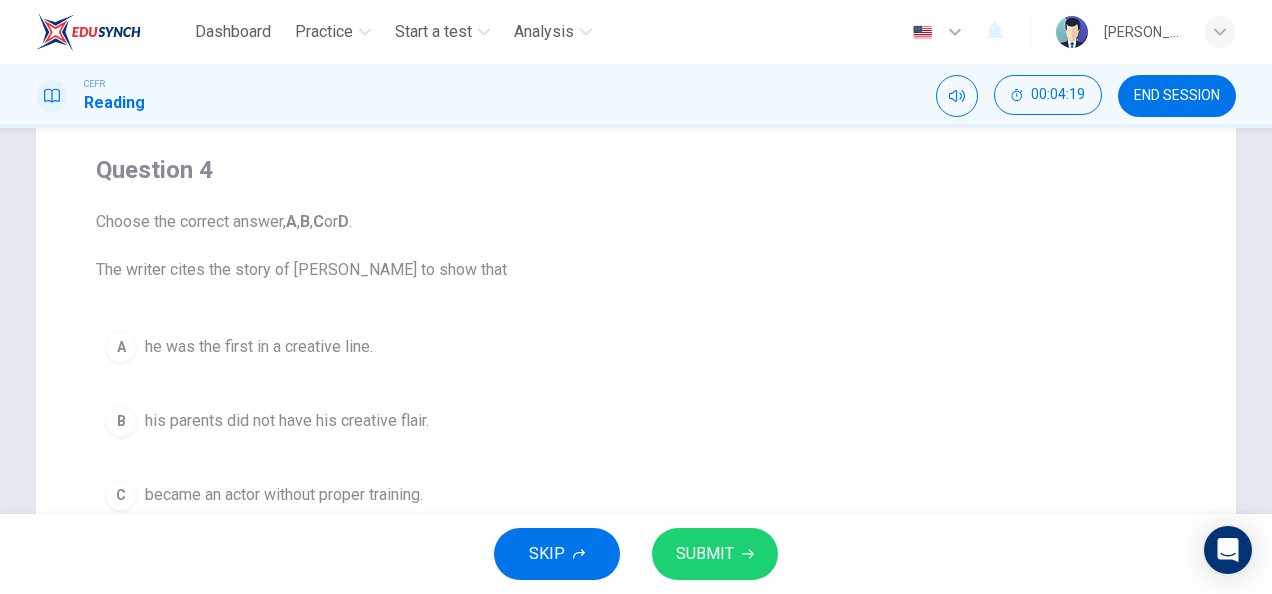 scroll, scrollTop: 0, scrollLeft: 0, axis: both 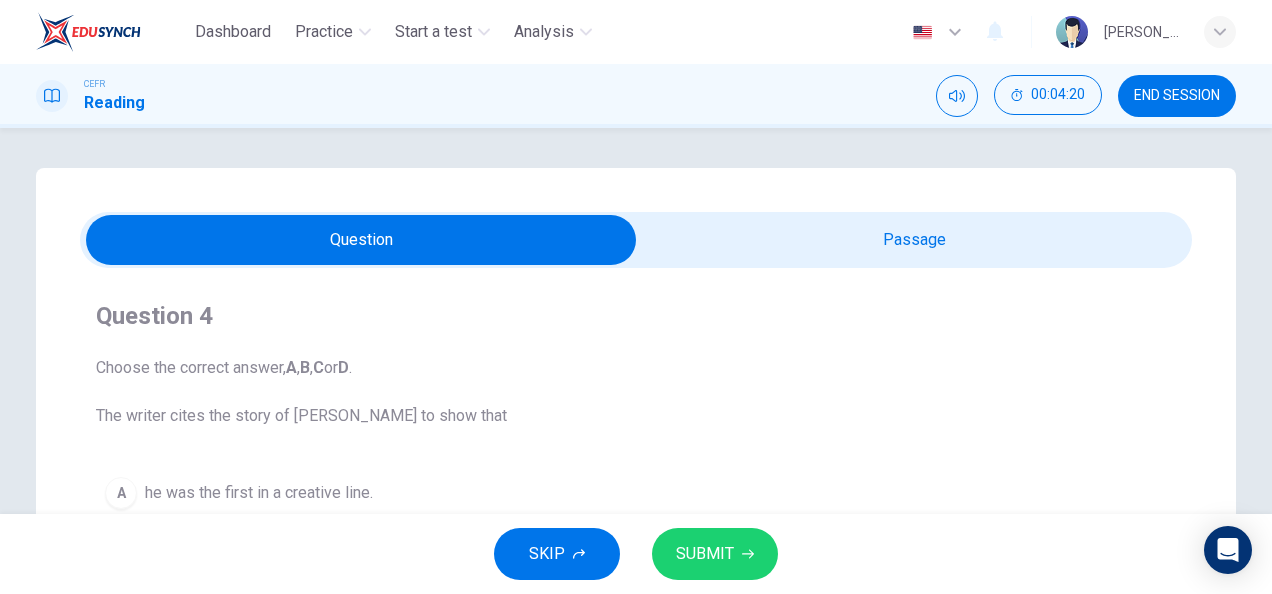 click at bounding box center [361, 240] 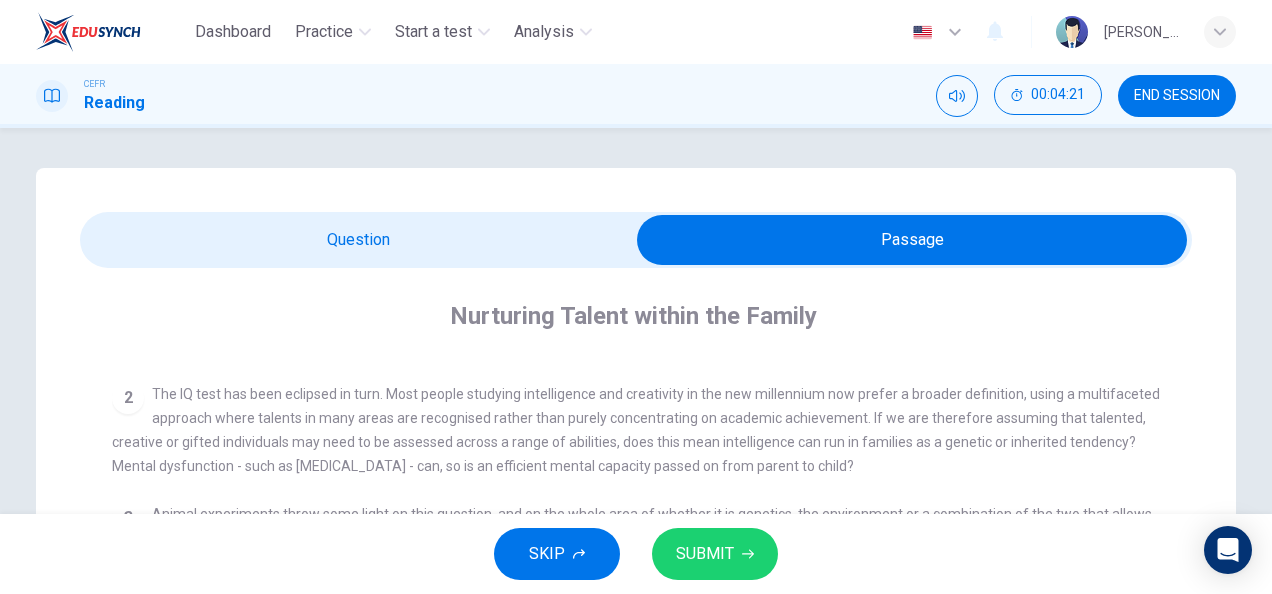 scroll, scrollTop: 848, scrollLeft: 0, axis: vertical 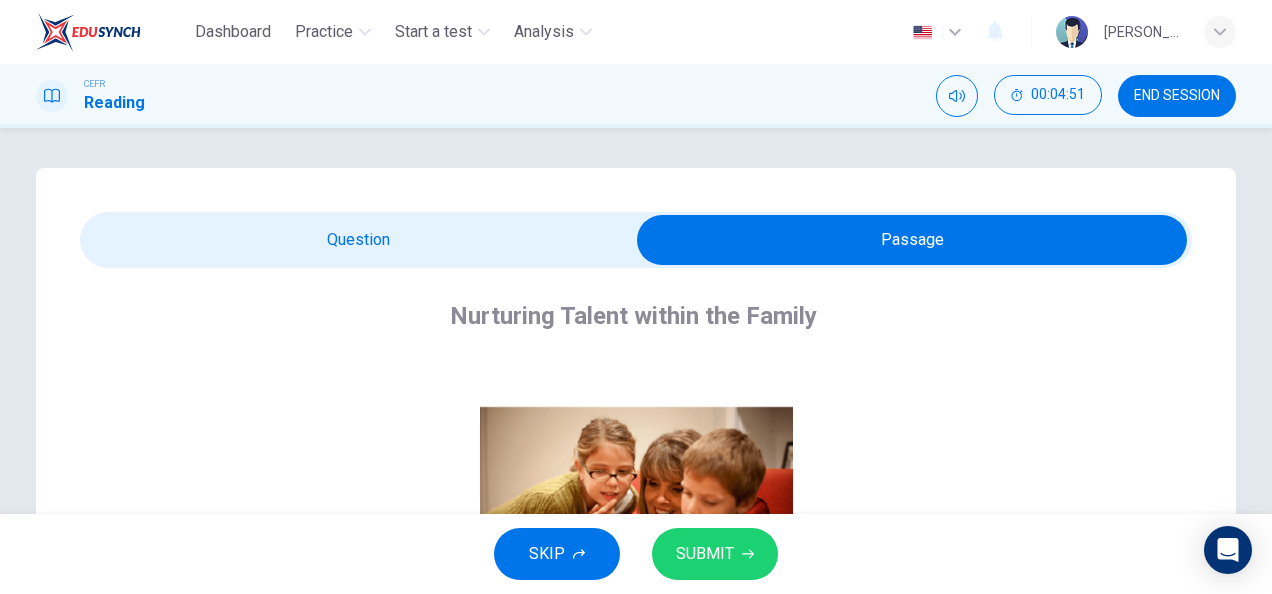 click at bounding box center [912, 240] 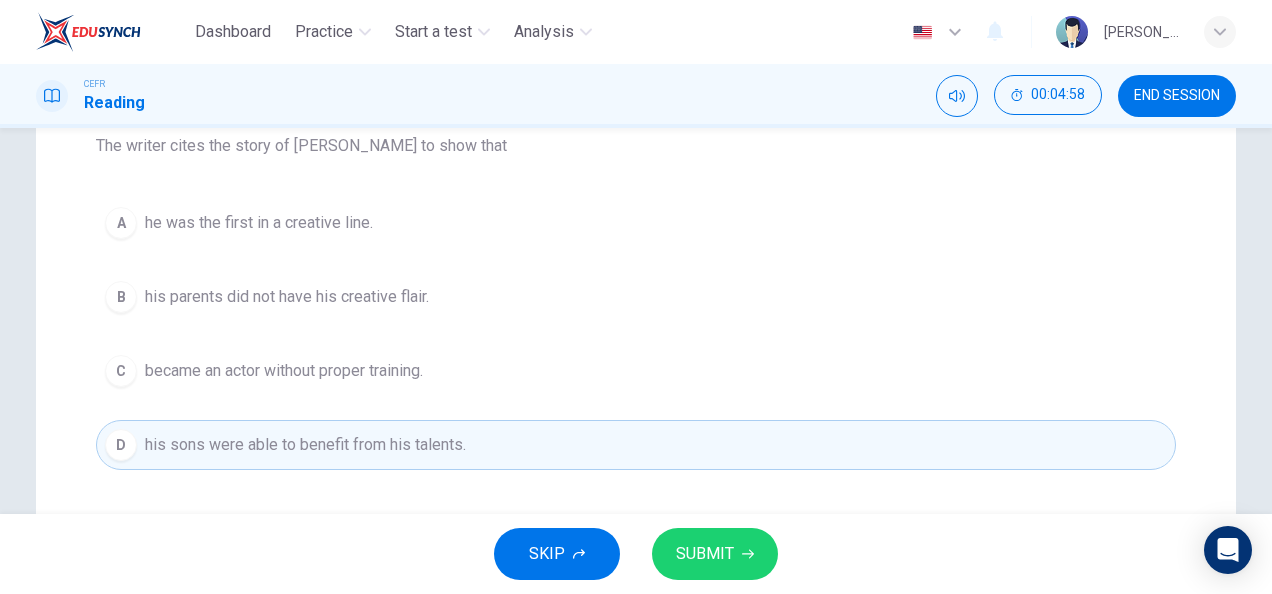 scroll, scrollTop: 271, scrollLeft: 0, axis: vertical 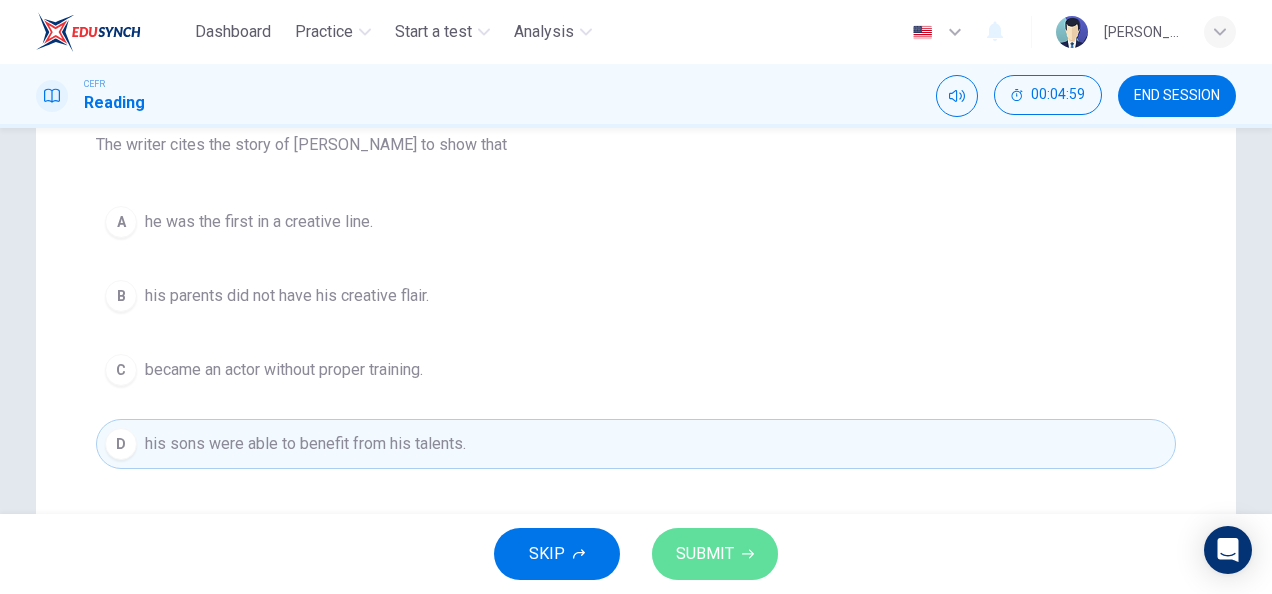 click on "SUBMIT" at bounding box center (705, 554) 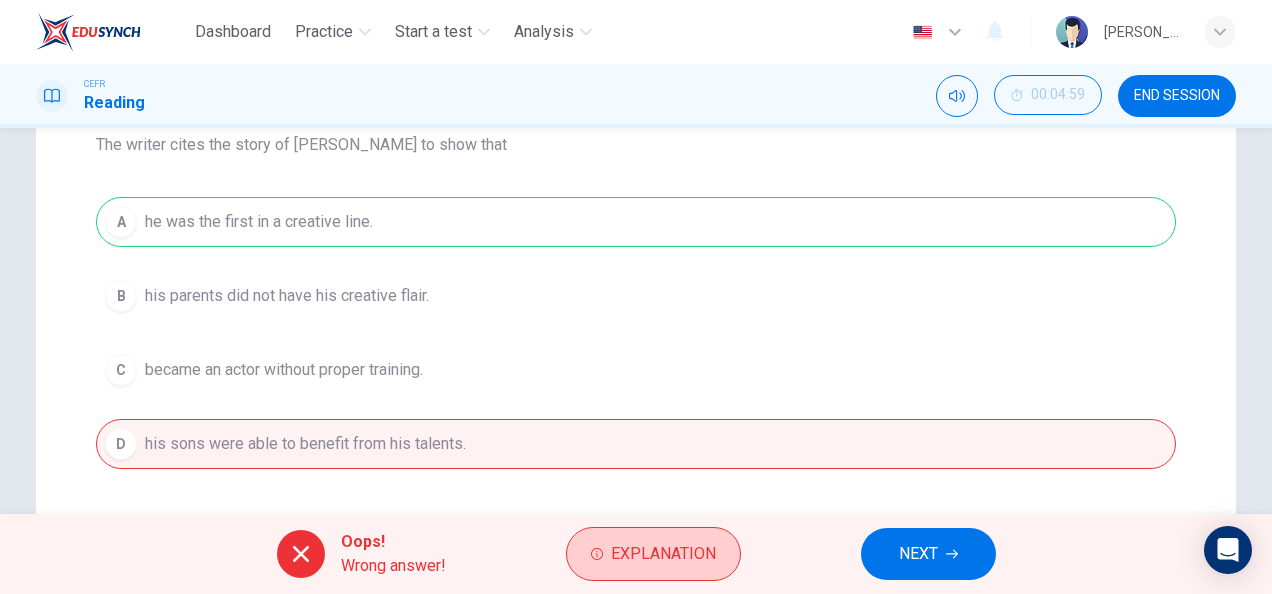 click on "Explanation" at bounding box center (663, 554) 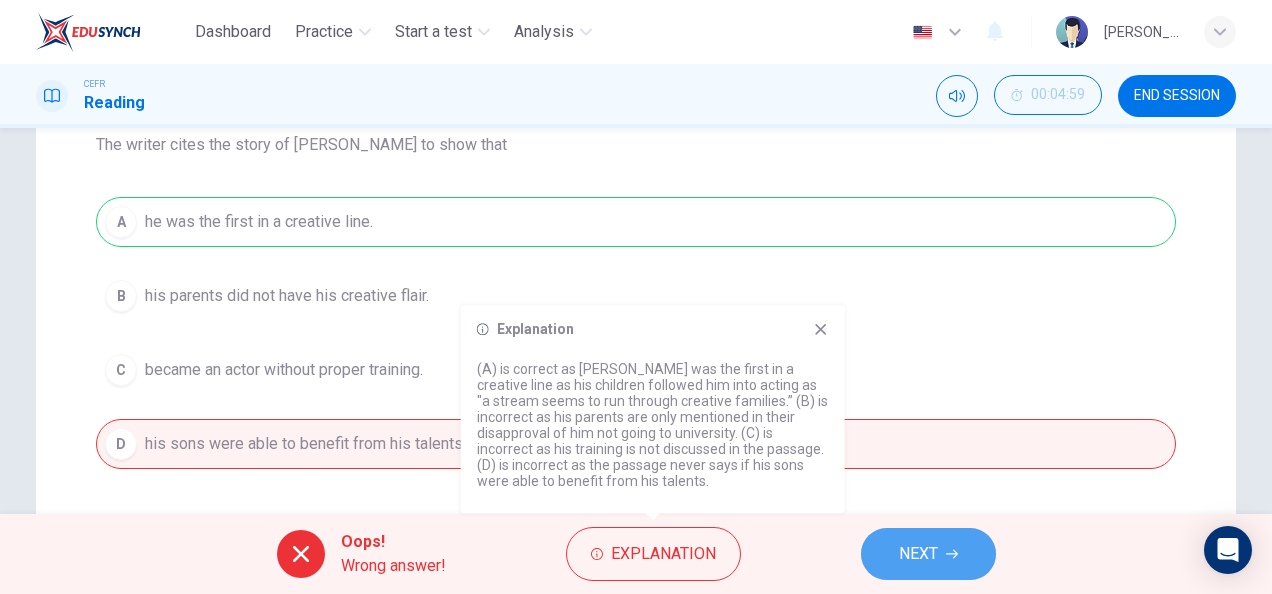 click on "NEXT" at bounding box center (928, 554) 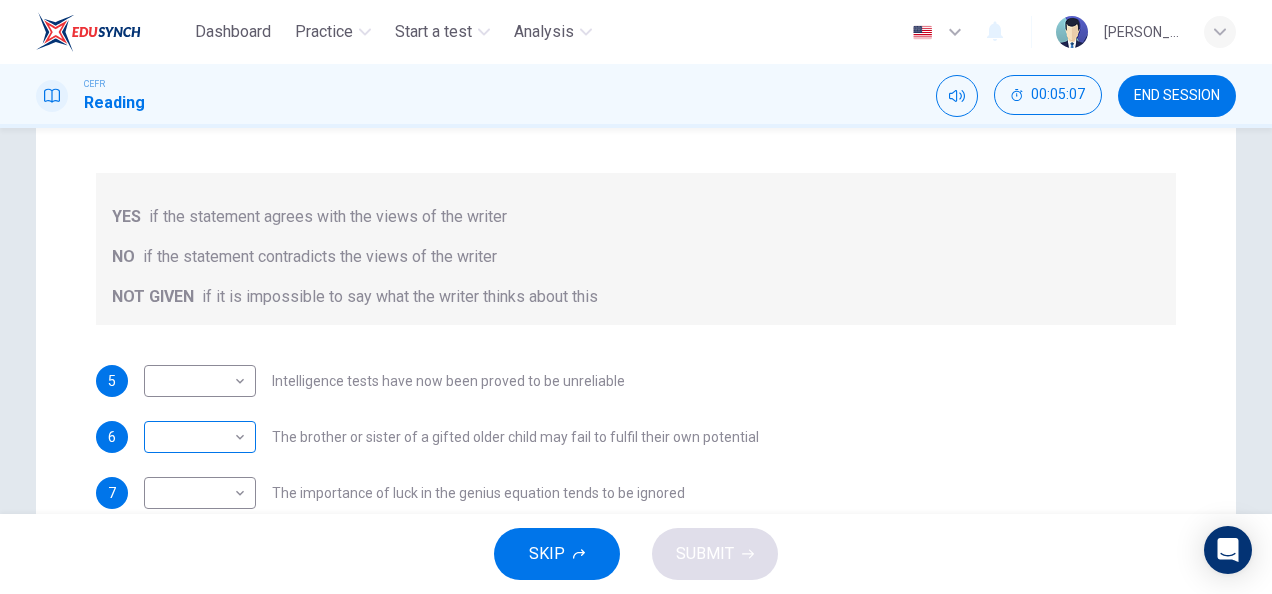 click on "Dashboard Practice Start a test Analysis English en ​ [PERSON_NAME] IZZATI [PERSON_NAME] CEFR Reading 00:05:07 END SESSION Question Passage Questions 5 - 9 Do the following statements agree with the claims of the writer in the Reading Passage?
In the boxes below write YES if the statement agrees with the views of the writer NO if the statement contradicts the views of the writer NOT GIVEN if it is impossible to say what the writer thinks about this 5 ​ ​ Intelligence tests have now been proved to be unreliable 6 ​ ​ The brother or sister of a gifted older child may fail to fulfil their own potential 7 ​ ​ The importance of luck in the genius equation tends to be ignored 8 ​ ​ [PERSON_NAME] was acutely aware of his own remarkable talent 9 ​ ​ [PERSON_NAME] and [PERSON_NAME] would have achieved success in any era Nurturing Talent within the Family CLICK TO ZOOM Click to Zoom 1 2 3 4 5 6 7 8 SKIP SUBMIT EduSynch - Online Language Proficiency Testing
Dashboard Practice Start a test Analysis Notifications 2025" at bounding box center [636, 297] 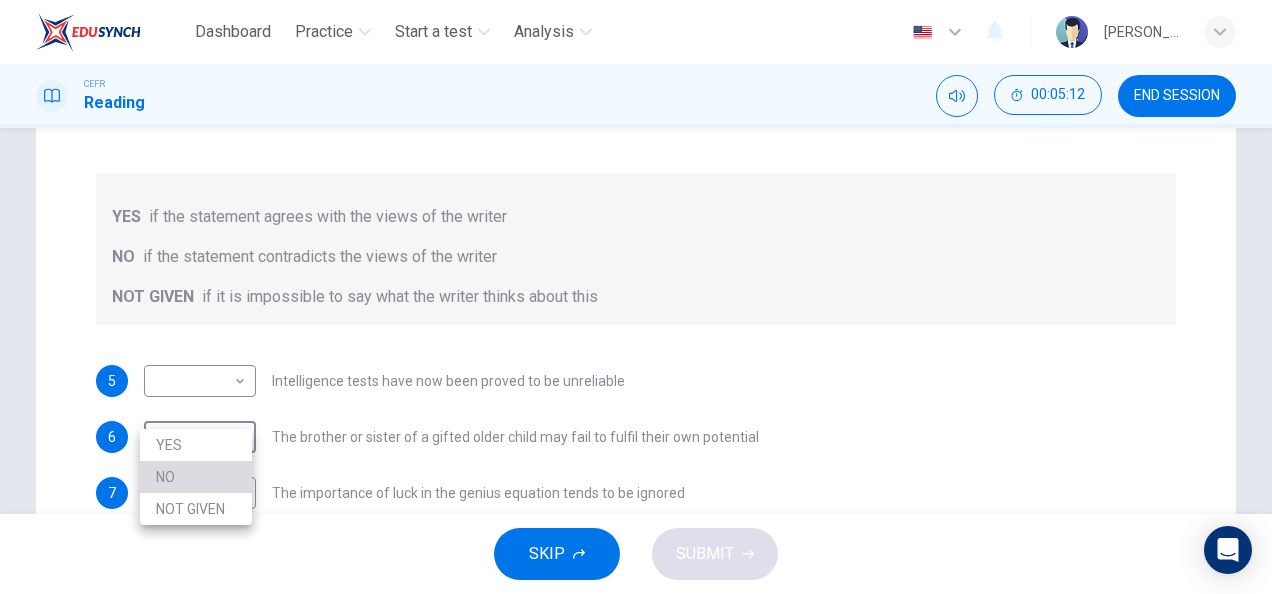 click on "NO" at bounding box center (196, 477) 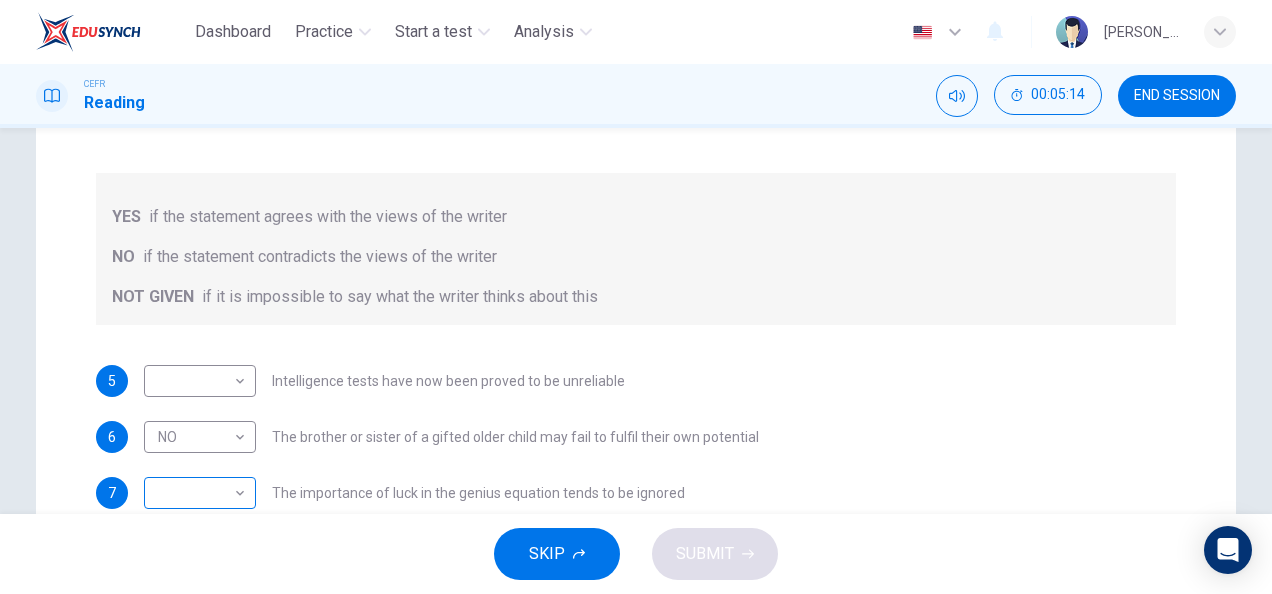 click on "​ ​" at bounding box center [200, 493] 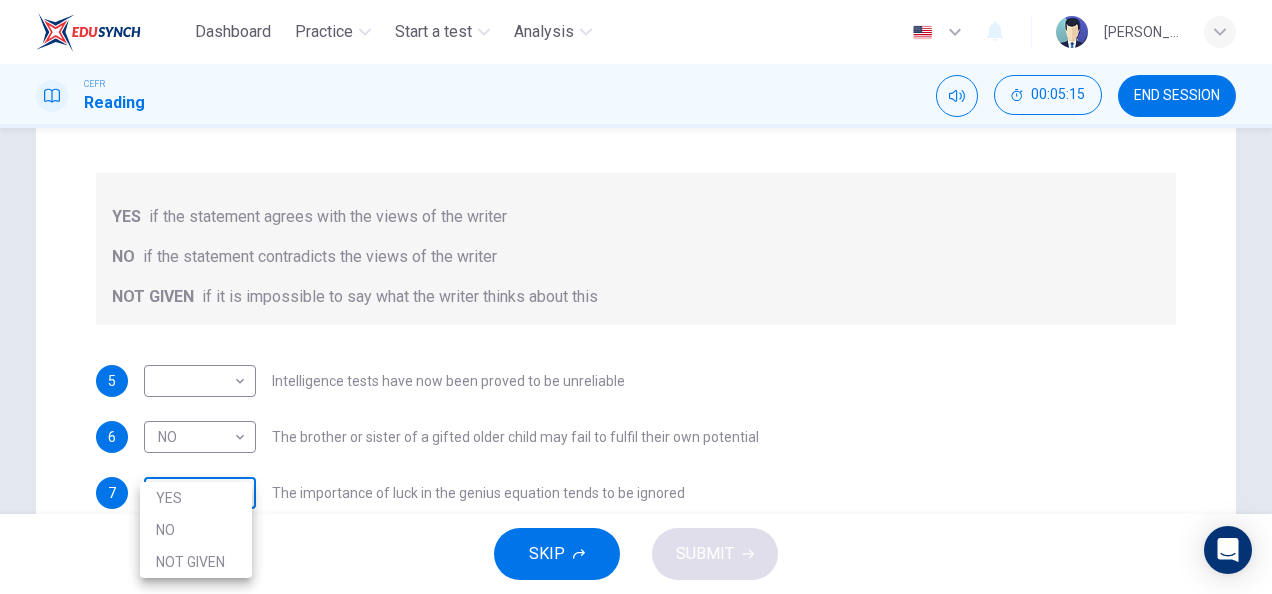 click on "Dashboard Practice Start a test Analysis English en ​ [PERSON_NAME] IZZATI [PERSON_NAME] CEFR Reading 00:05:15 END SESSION Question Passage Questions 5 - 9 Do the following statements agree with the claims of the writer in the Reading Passage?
In the boxes below write YES if the statement agrees with the views of the writer NO if the statement contradicts the views of the writer NOT GIVEN if it is impossible to say what the writer thinks about this 5 ​ ​ Intelligence tests have now been proved to be unreliable 6 NO NO ​ The brother or sister of a gifted older child may fail to fulfil their own potential 7 ​ ​ The importance of luck in the genius equation tends to be ignored 8 ​ ​ [PERSON_NAME] was acutely aware of his own remarkable talent 9 ​ ​ [PERSON_NAME] and [PERSON_NAME] would have achieved success in any era Nurturing Talent within the Family CLICK TO ZOOM Click to Zoom 1 2 3 4 5 6 7 8 SKIP SUBMIT EduSynch - Online Language Proficiency Testing
Dashboard Practice Start a test Analysis Notifications 2025" at bounding box center [636, 297] 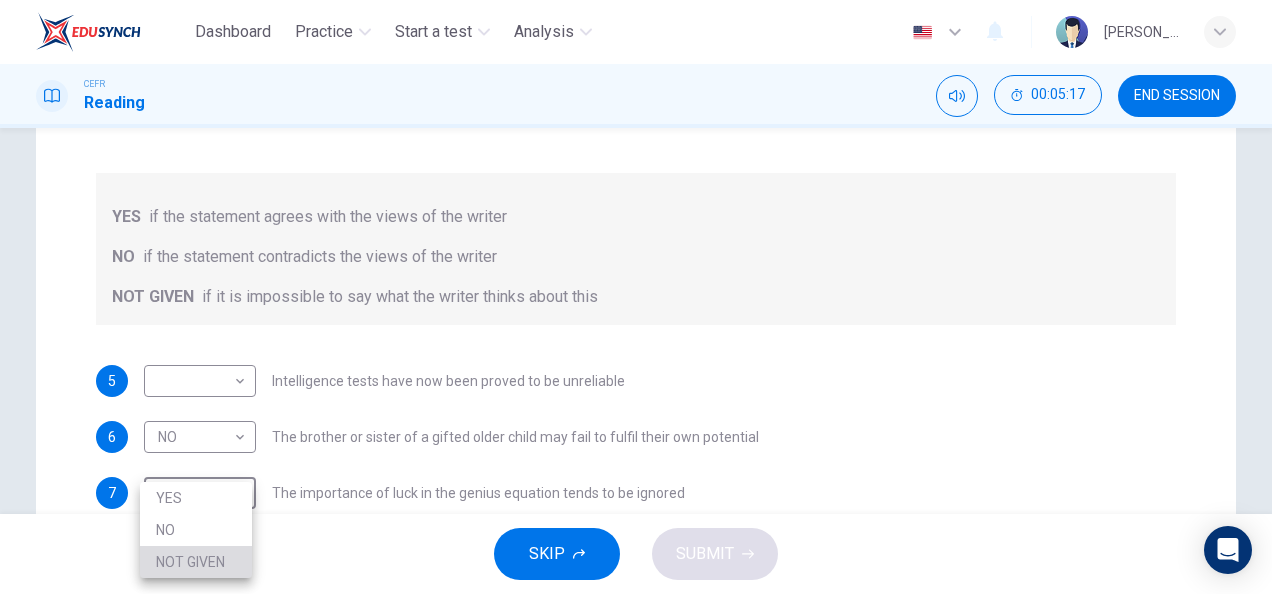 click on "NOT GIVEN" at bounding box center [196, 562] 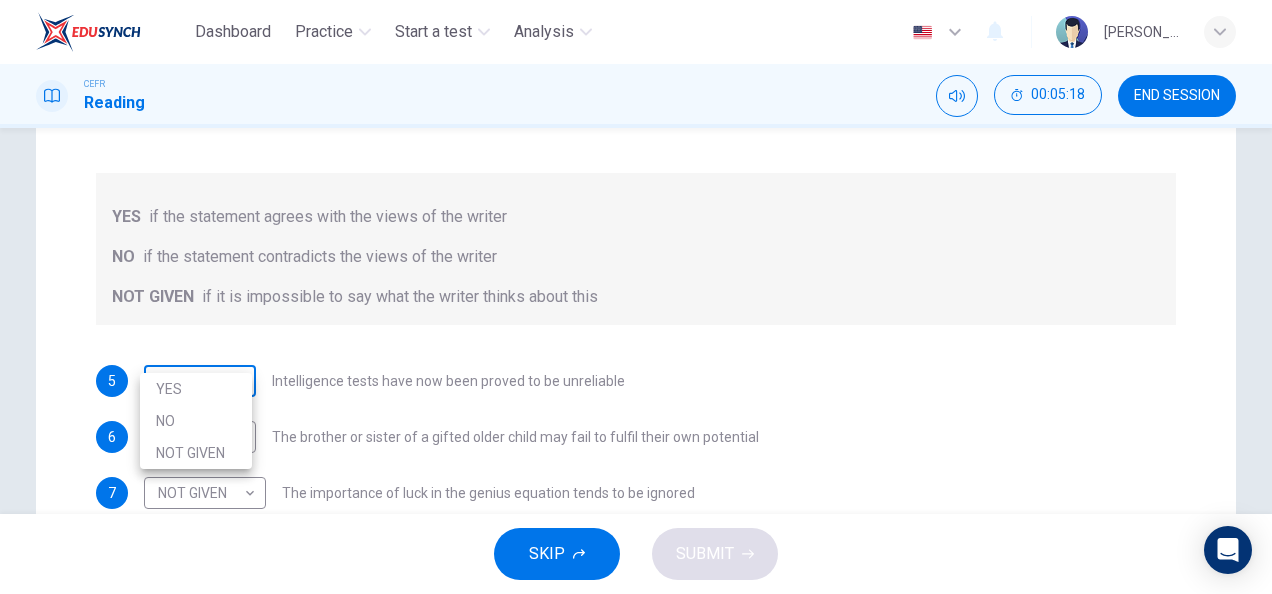 click on "Dashboard Practice Start a test Analysis English en ​ [PERSON_NAME] IZZATI [PERSON_NAME] CEFR Reading 00:05:18 END SESSION Question Passage Questions 5 - 9 Do the following statements agree with the claims of the writer in the Reading Passage?
In the boxes below write YES if the statement agrees with the views of the writer NO if the statement contradicts the views of the writer NOT GIVEN if it is impossible to say what the writer thinks about this 5 ​ ​ Intelligence tests have now been proved to be unreliable 6 NO NO ​ The brother or sister of a gifted older child may fail to fulfil their own potential 7 NOT GIVEN NOT GIVEN ​ The importance of luck in the genius equation tends to be ignored 8 ​ ​ [PERSON_NAME] was acutely aware of his own remarkable talent 9 ​ ​ [PERSON_NAME] and [PERSON_NAME] would have achieved success in any era Nurturing Talent within the Family CLICK TO ZOOM Click to Zoom 1 2 3 4 5 6 7 8 SKIP SUBMIT EduSynch - Online Language Proficiency Testing
Dashboard Practice Start a test Analysis YES" at bounding box center (636, 297) 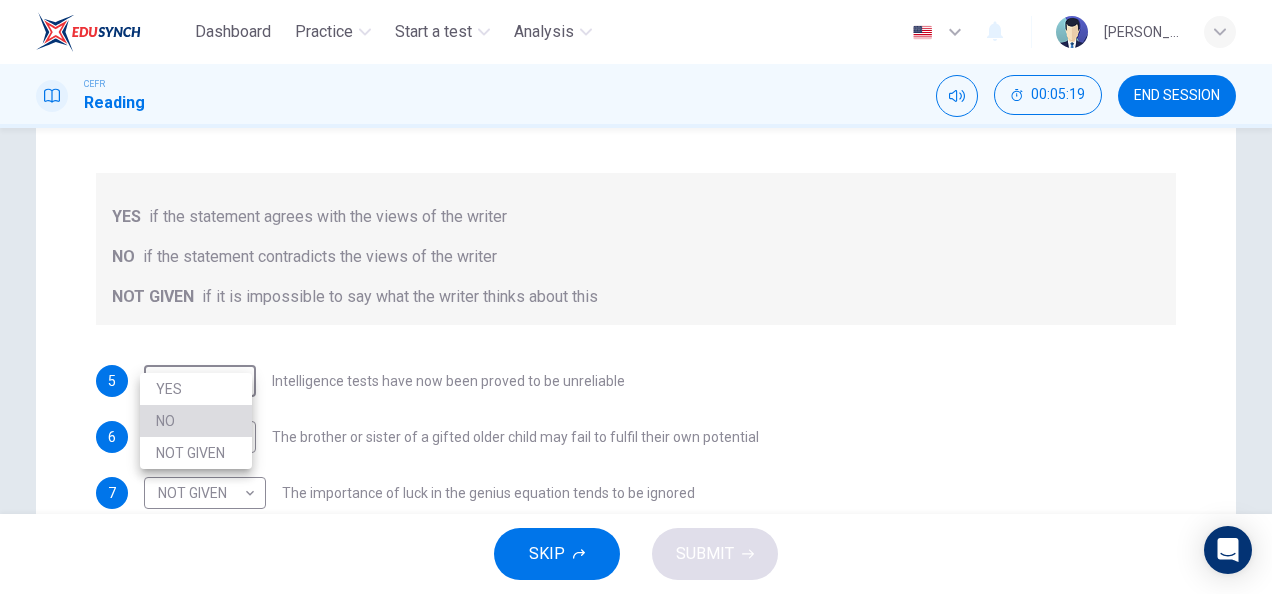 click on "NO" at bounding box center (196, 421) 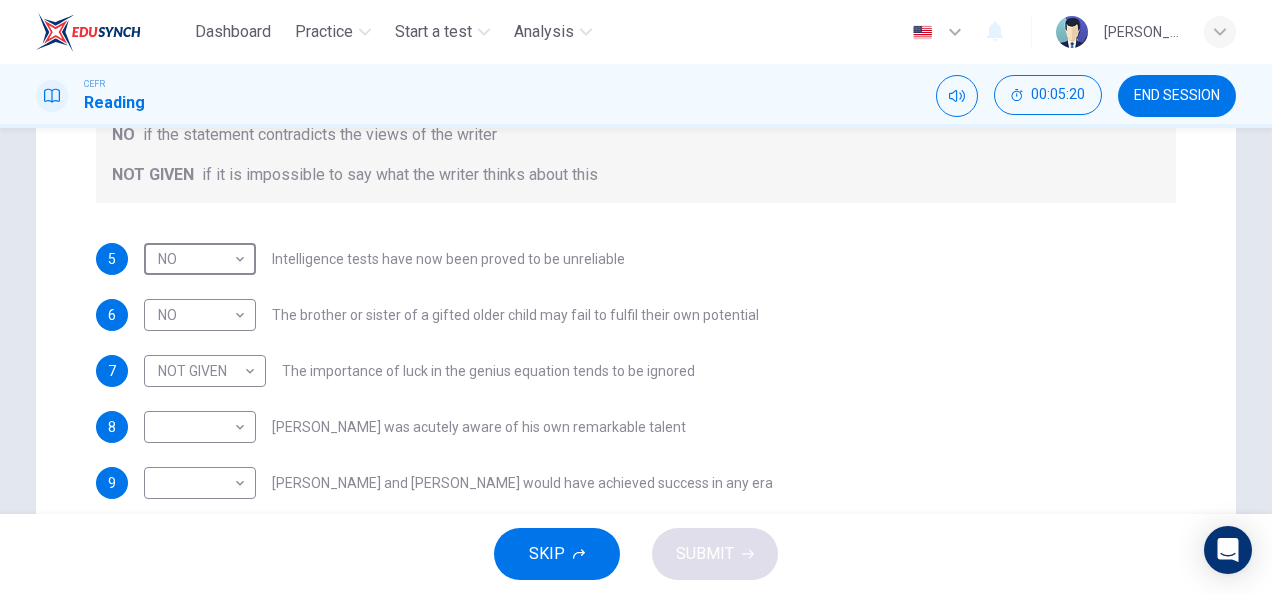 scroll, scrollTop: 394, scrollLeft: 0, axis: vertical 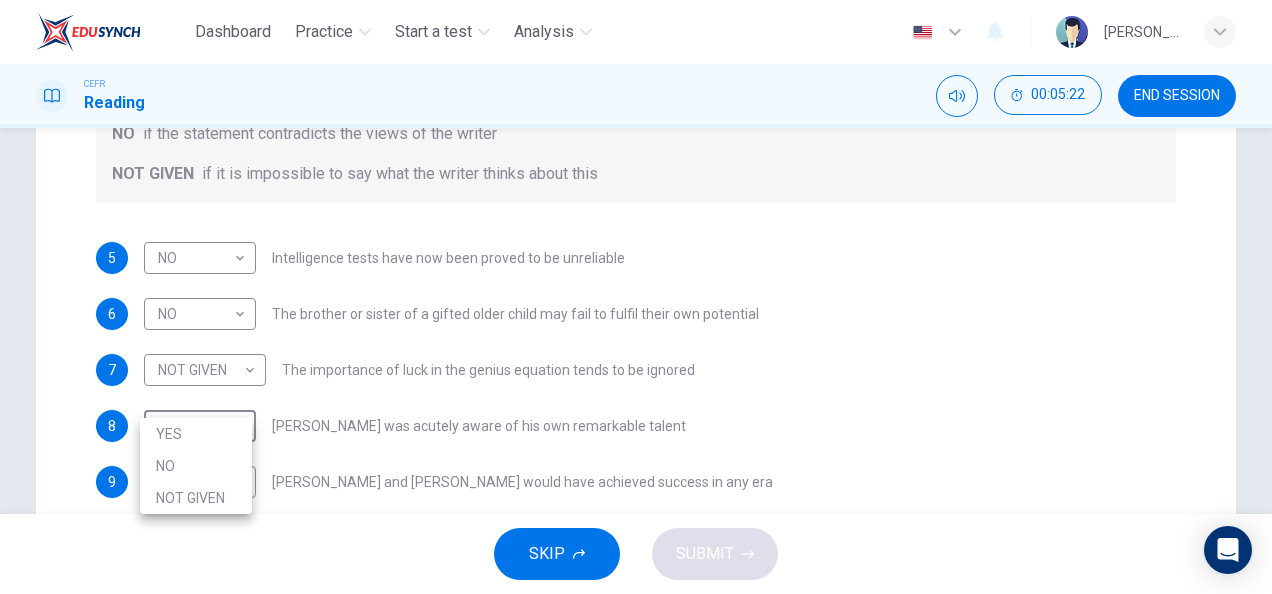 click on "Dashboard Practice Start a test Analysis English en ​ [PERSON_NAME] IZZATI [PERSON_NAME] CEFR Reading 00:05:22 END SESSION Question Passage Questions 5 - 9 Do the following statements agree with the claims of the writer in the Reading Passage?
In the boxes below write YES if the statement agrees with the views of the writer NO if the statement contradicts the views of the writer NOT GIVEN if it is impossible to say what the writer thinks about this 5 NO NO ​ Intelligence tests have now been proved to be unreliable 6 NO NO ​ The brother or sister of a gifted older child may fail to fulfil their own potential 7 NOT GIVEN NOT GIVEN ​ The importance of luck in the genius equation tends to be ignored 8 ​ ​ [PERSON_NAME] was acutely aware of his own remarkable talent 9 ​ ​ [PERSON_NAME] and [PERSON_NAME] would have achieved success in any era Nurturing Talent within the Family CLICK TO ZOOM Click to Zoom 1 2 3 4 5 6 7 8 SKIP SUBMIT EduSynch - Online Language Proficiency Testing
Dashboard Practice Start a test Analysis" at bounding box center [636, 297] 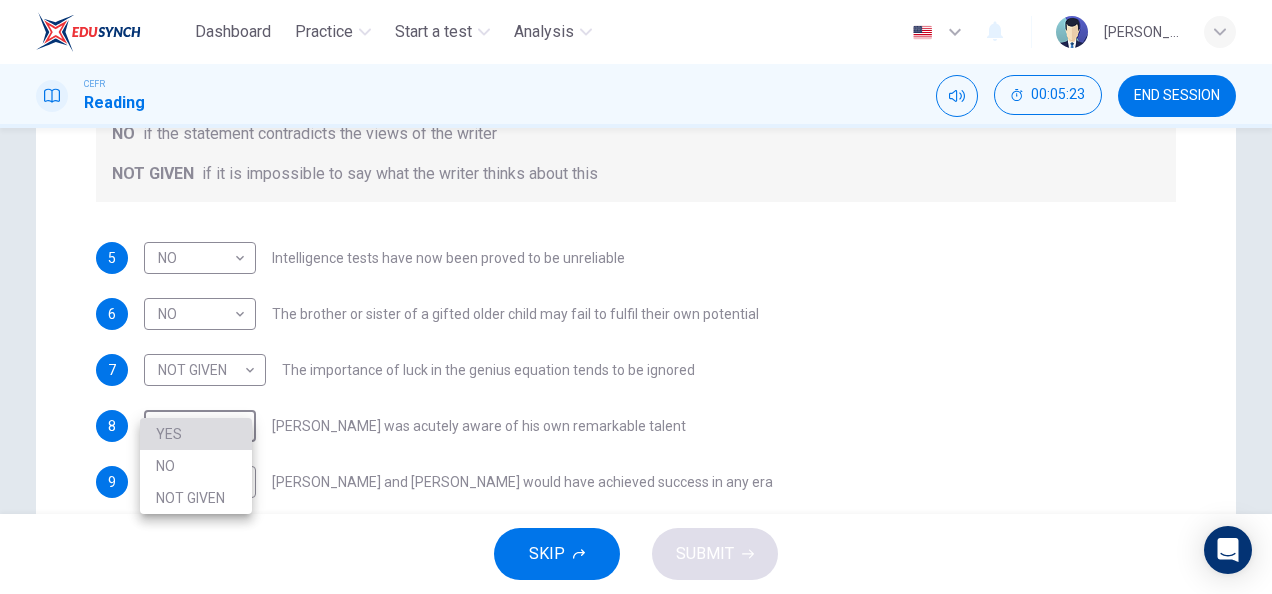 click on "YES" at bounding box center (196, 434) 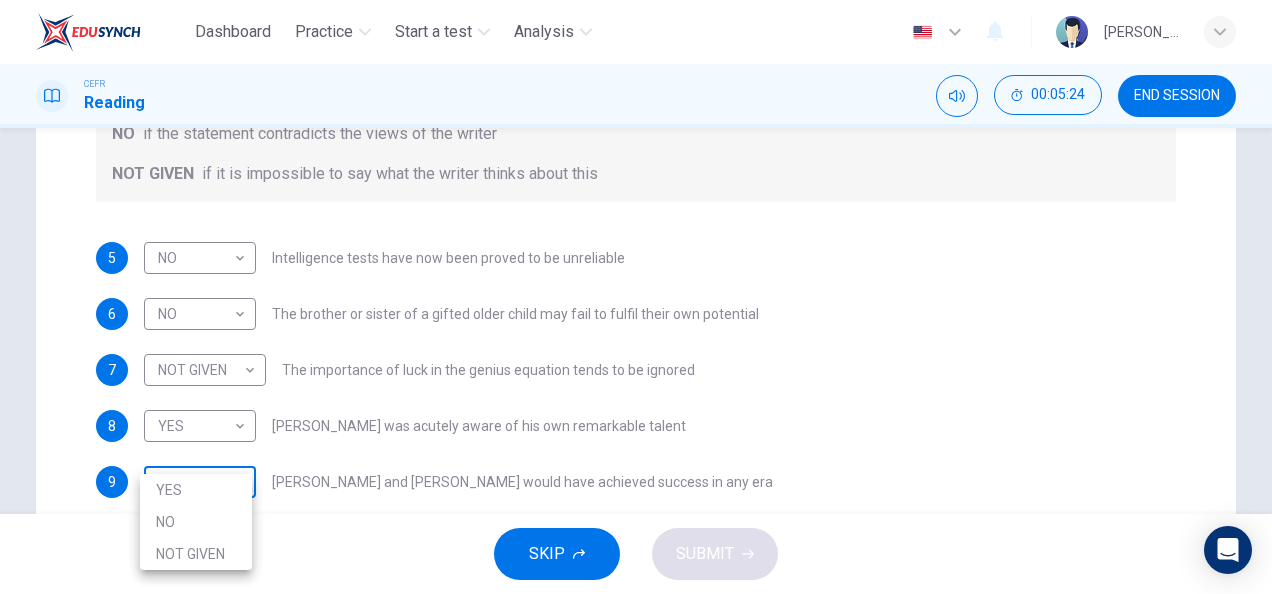 click on "Dashboard Practice Start a test Analysis English en ​ [PERSON_NAME] IZZATI [PERSON_NAME] CEFR Reading 00:05:24 END SESSION Question Passage Questions 5 - 9 Do the following statements agree with the claims of the writer in the Reading Passage?
In the boxes below write YES if the statement agrees with the views of the writer NO if the statement contradicts the views of the writer NOT GIVEN if it is impossible to say what the writer thinks about this 5 NO NO ​ Intelligence tests have now been proved to be unreliable 6 NO NO ​ The brother or sister of a gifted older child may fail to fulfil their own potential 7 NOT GIVEN NOT GIVEN ​ The importance of luck in the genius equation tends to be ignored 8 YES YES ​ [PERSON_NAME] was acutely aware of his own remarkable talent 9 ​ ​ [PERSON_NAME] and [PERSON_NAME] would have achieved success in any era Nurturing Talent within the Family CLICK TO ZOOM Click to Zoom 1 2 3 4 5 6 7 8 SKIP SUBMIT EduSynch - Online Language Proficiency Testing
Dashboard Practice Start a test 2025" at bounding box center [636, 297] 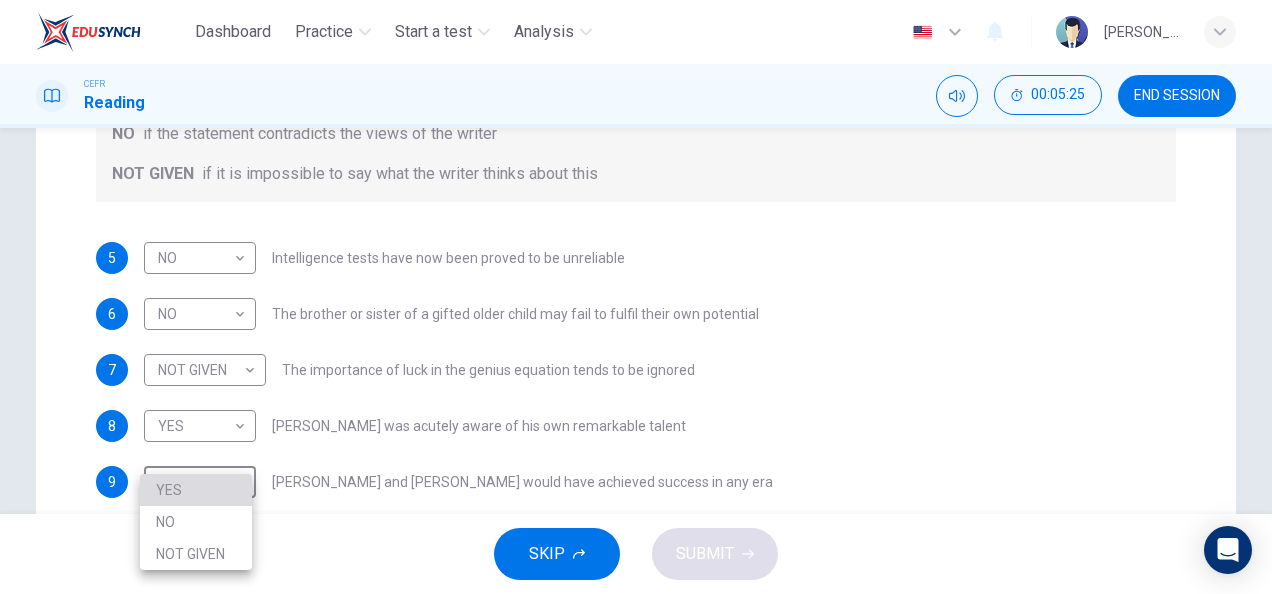 click on "YES" at bounding box center (196, 490) 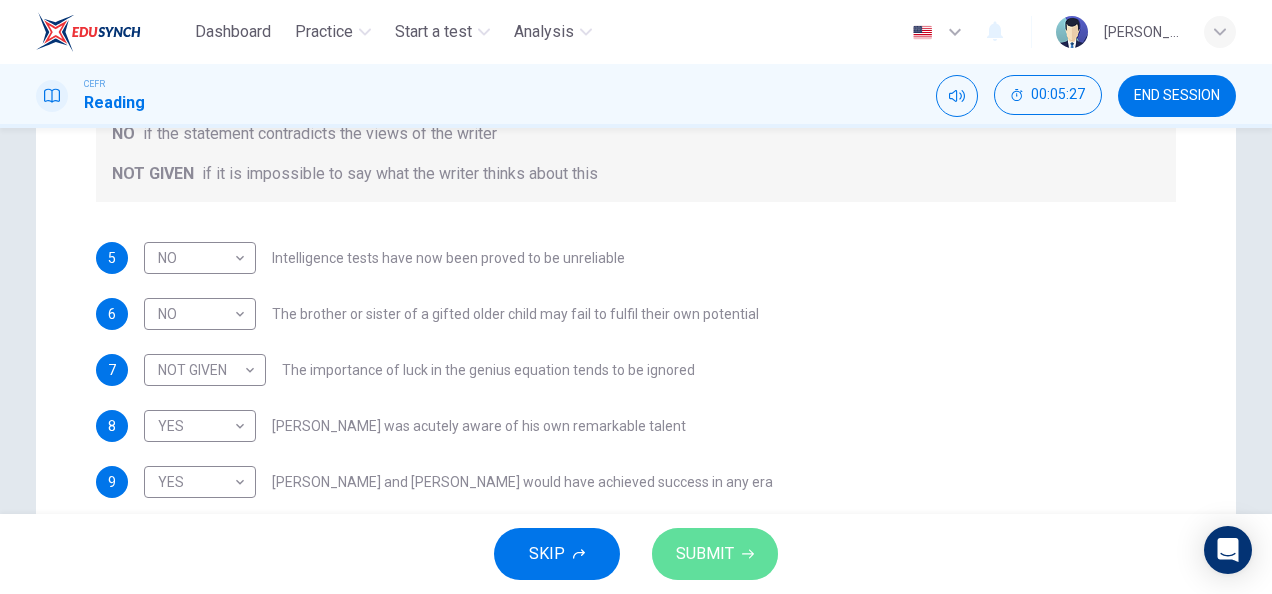 click on "SUBMIT" at bounding box center (715, 554) 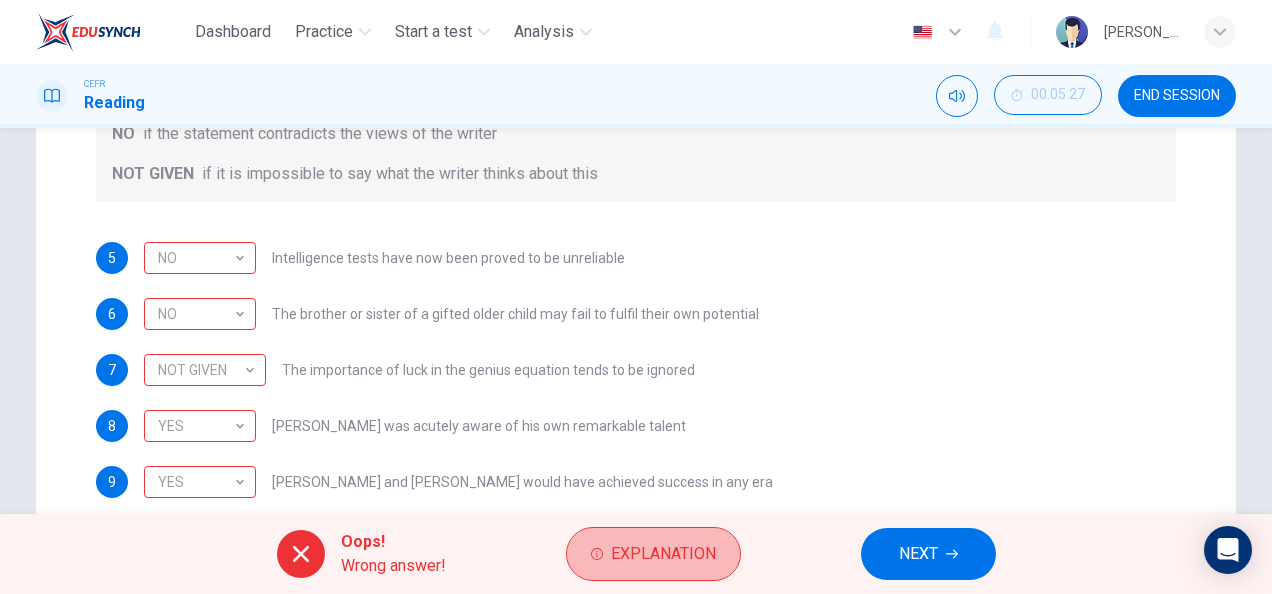 click on "Explanation" at bounding box center (663, 554) 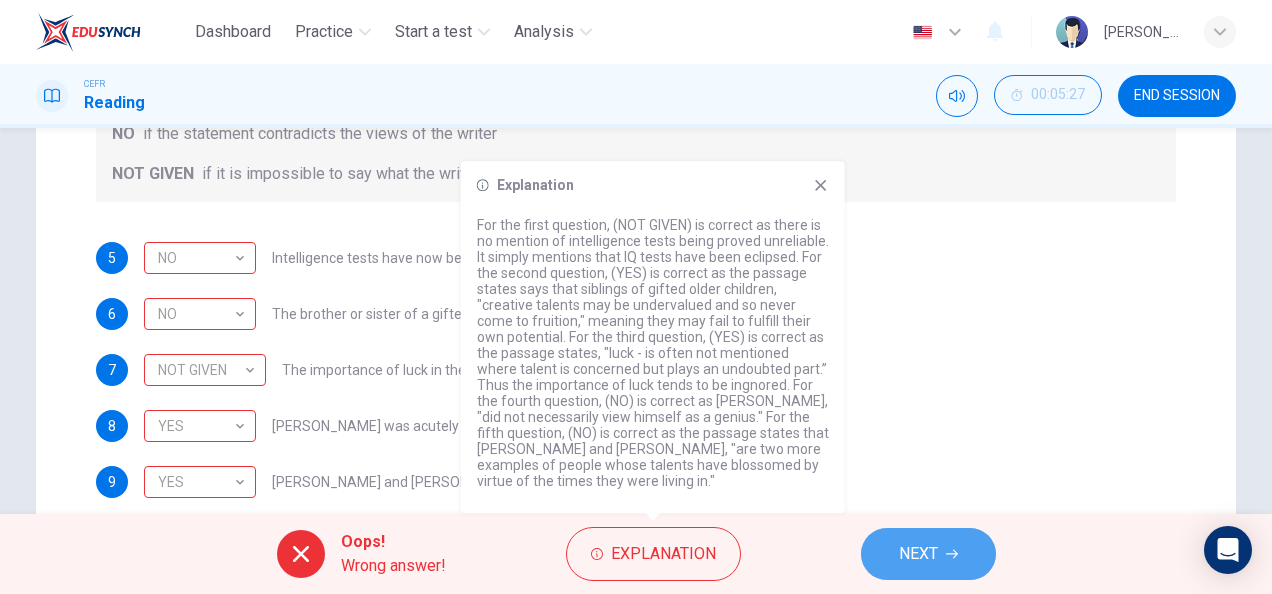 click on "NEXT" at bounding box center (928, 554) 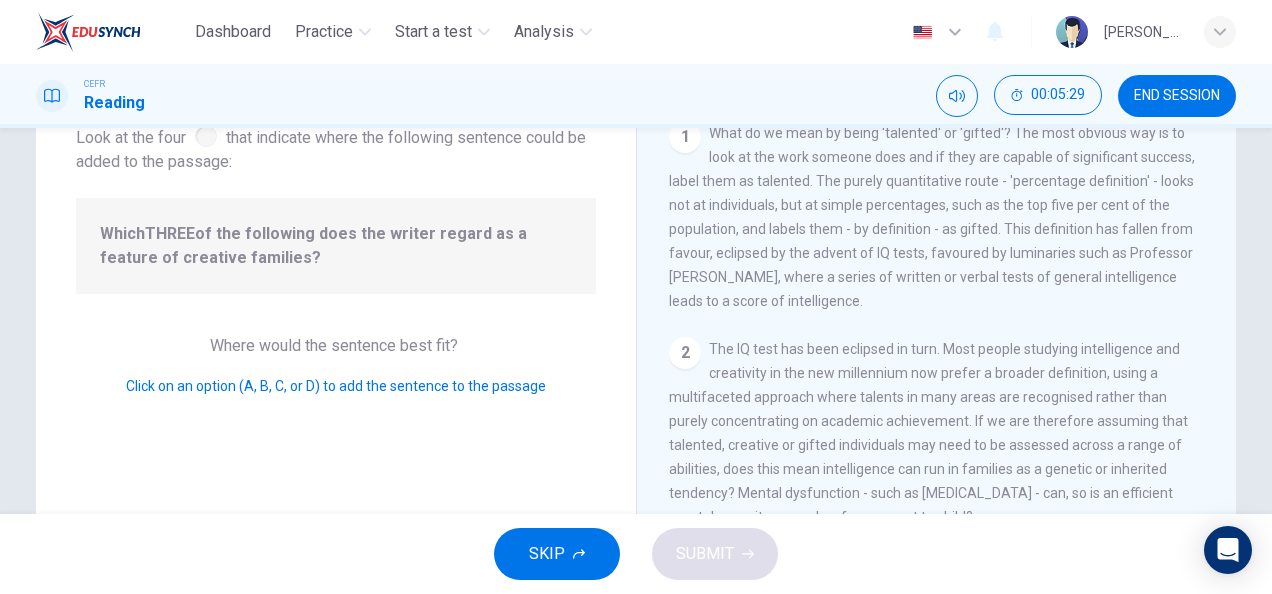 scroll, scrollTop: 124, scrollLeft: 0, axis: vertical 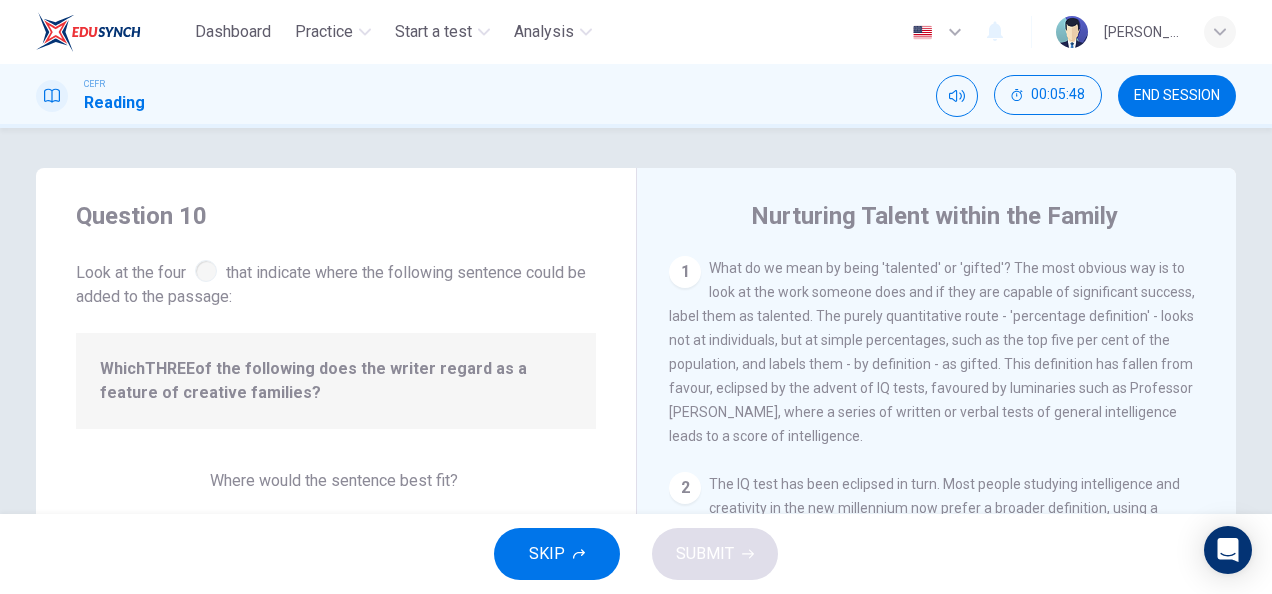 click on "1" at bounding box center (685, 272) 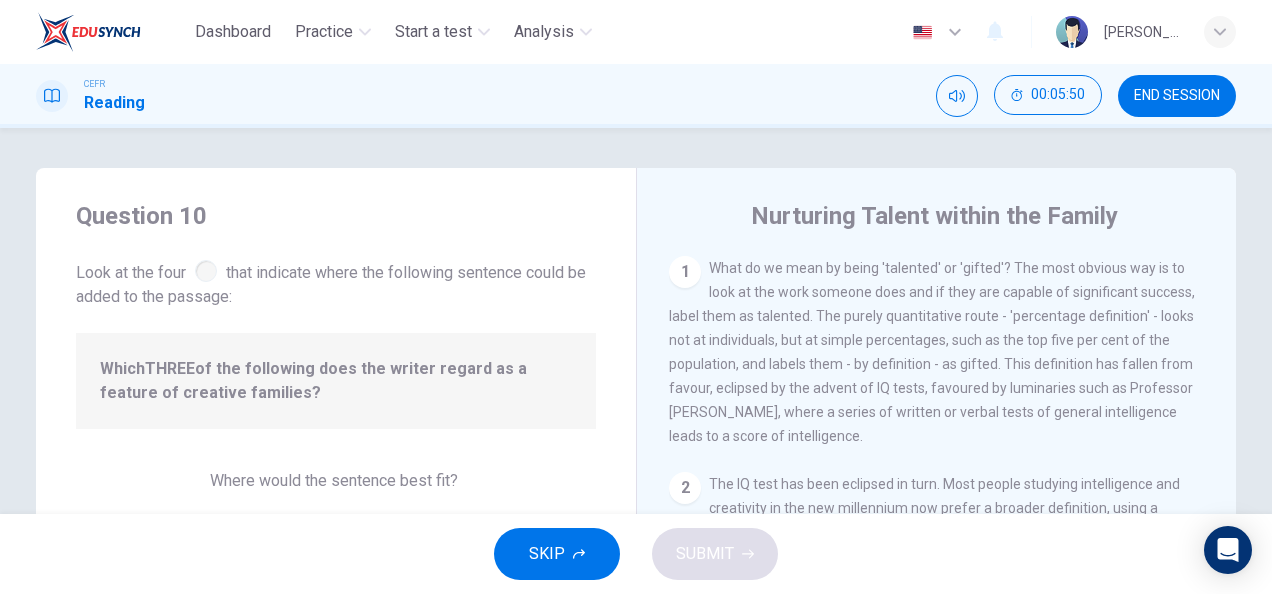 scroll, scrollTop: 82, scrollLeft: 0, axis: vertical 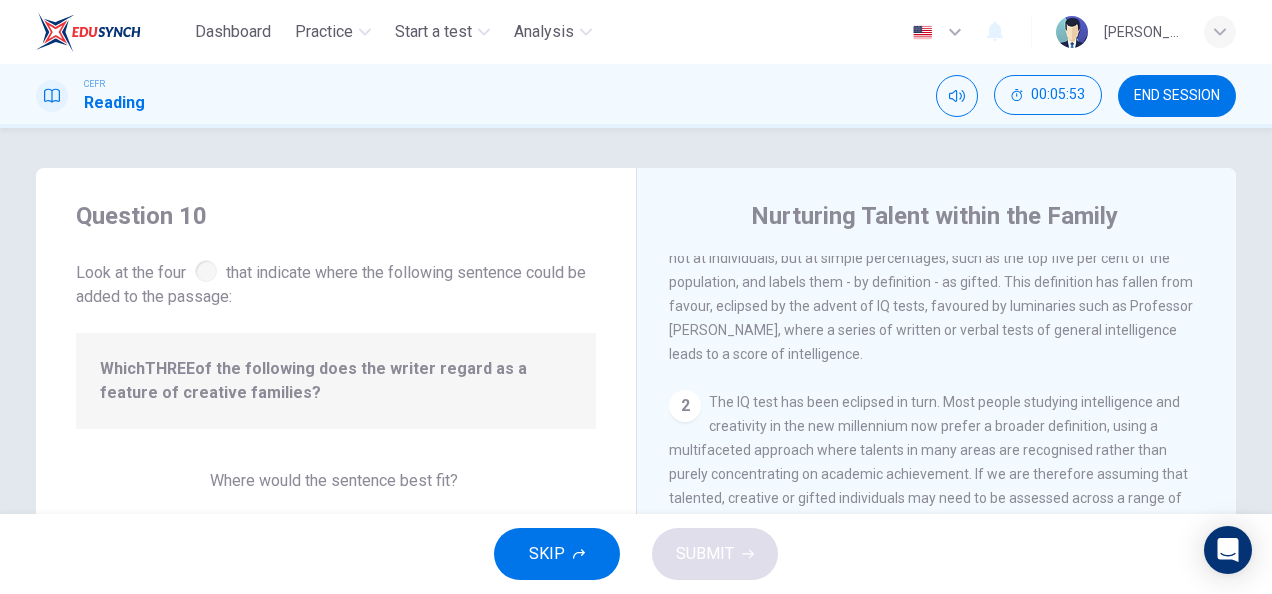 click on "2" at bounding box center [685, 406] 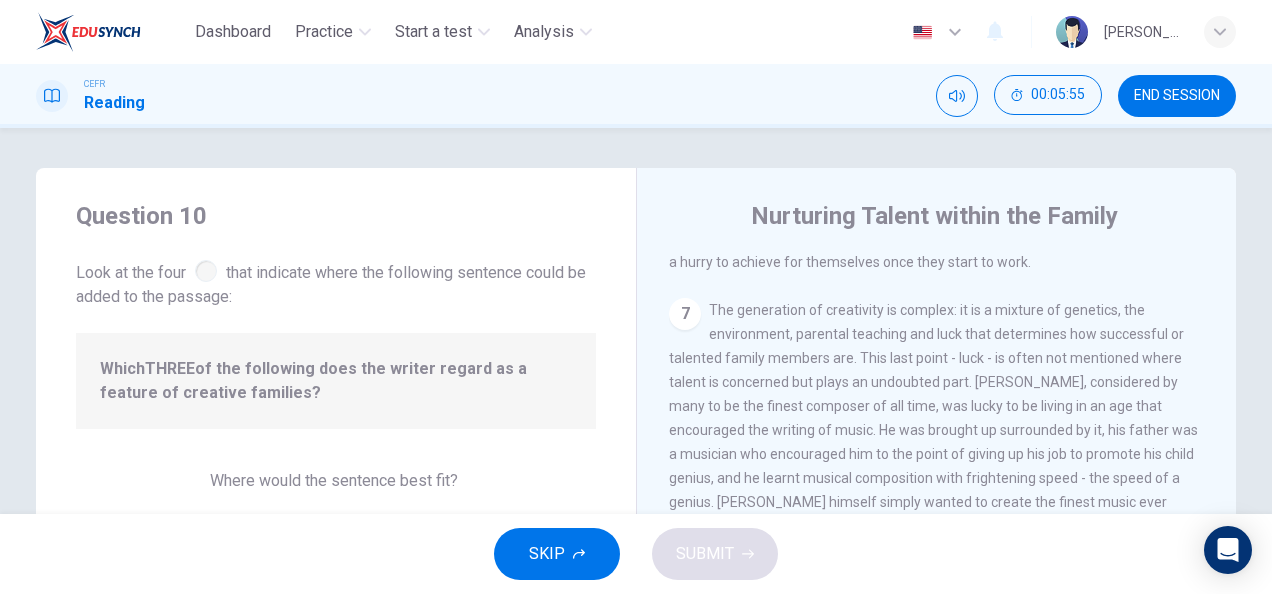 scroll, scrollTop: 1590, scrollLeft: 0, axis: vertical 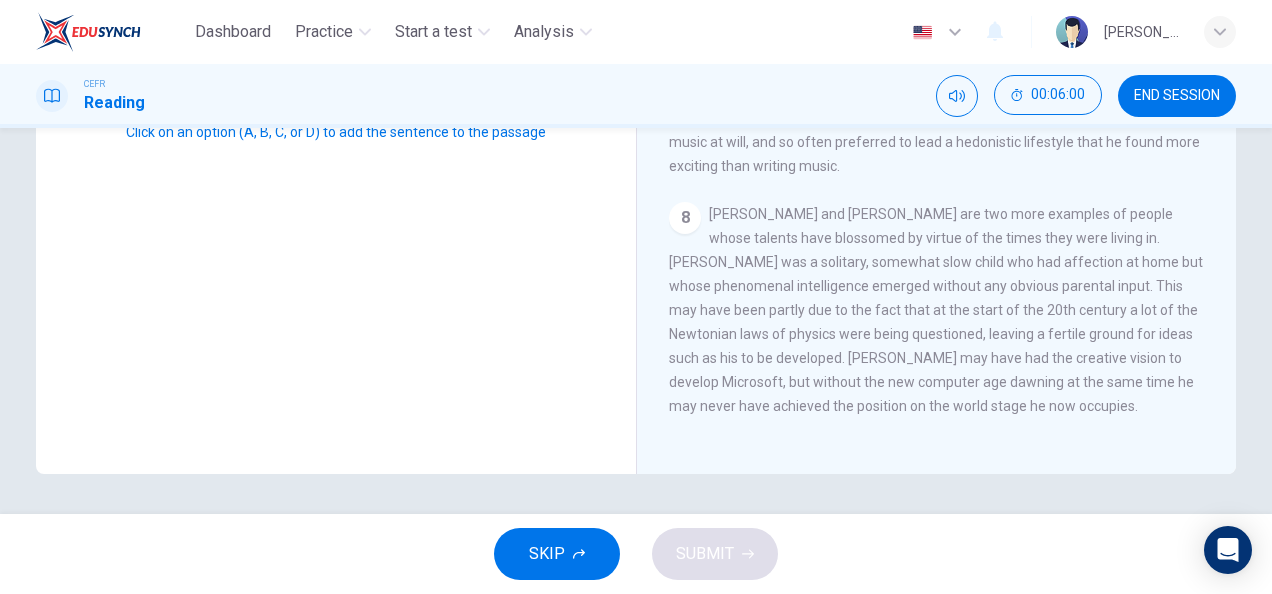 click on "8" at bounding box center [685, 218] 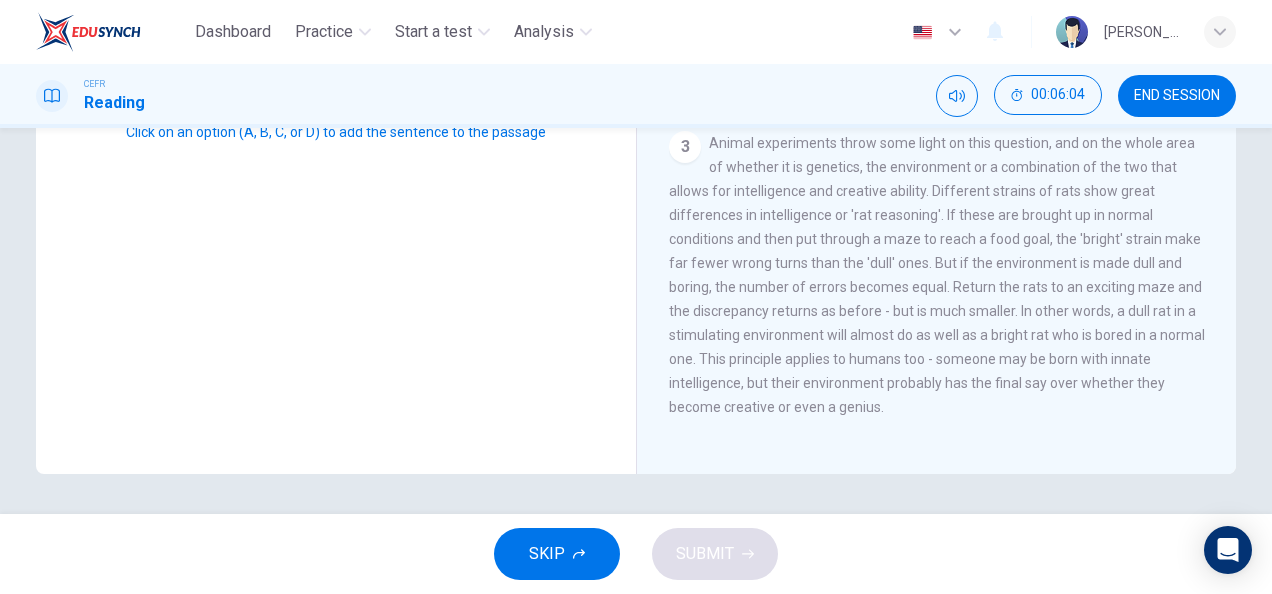 scroll, scrollTop: 0, scrollLeft: 0, axis: both 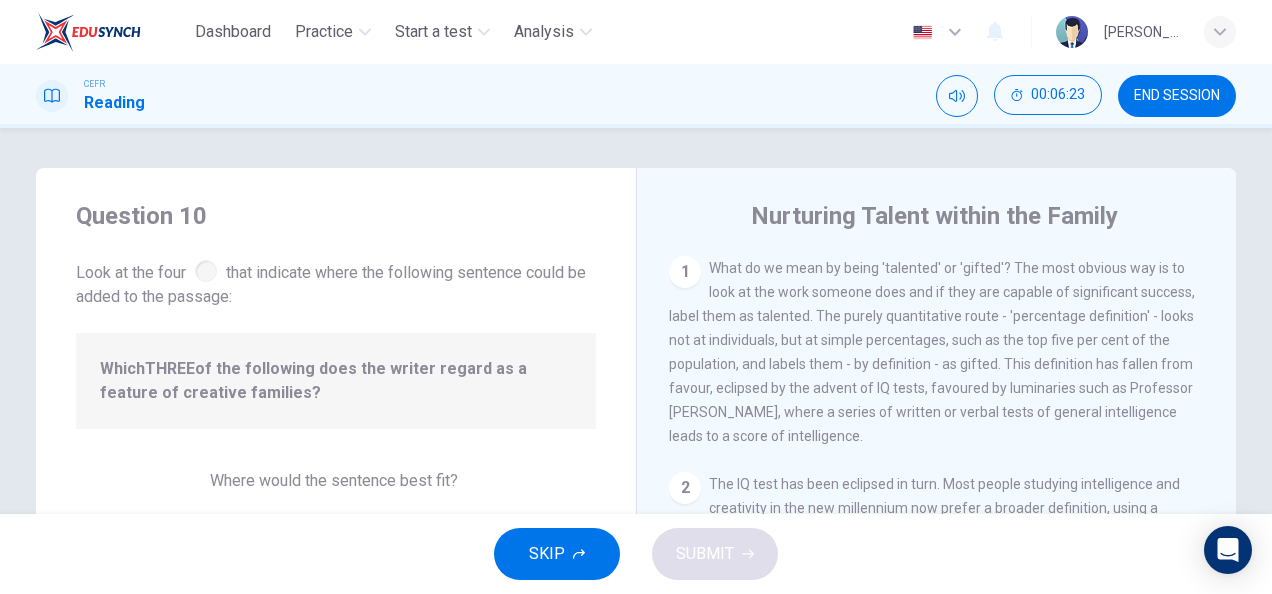 click 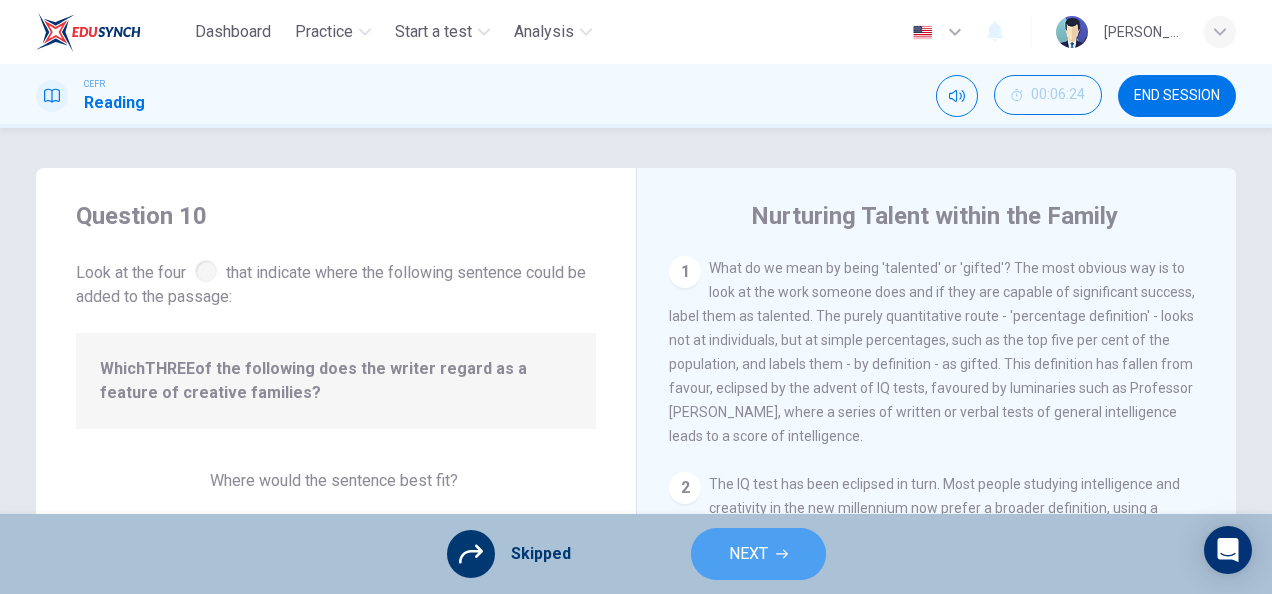 click on "NEXT" at bounding box center [758, 554] 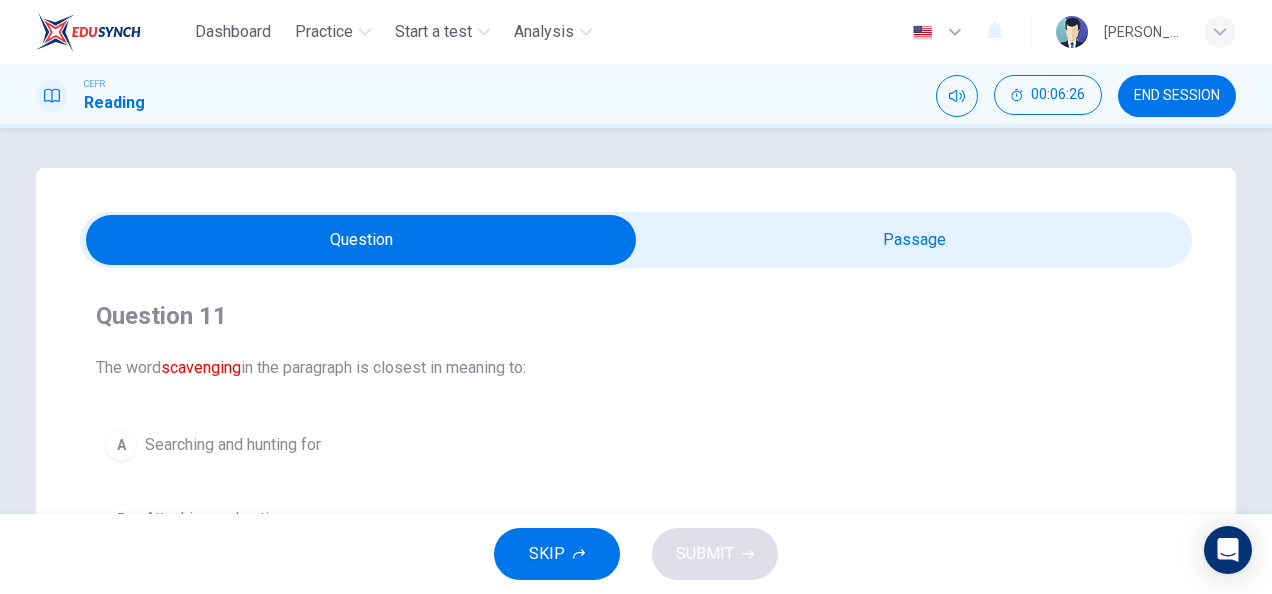 click at bounding box center (636, 240) 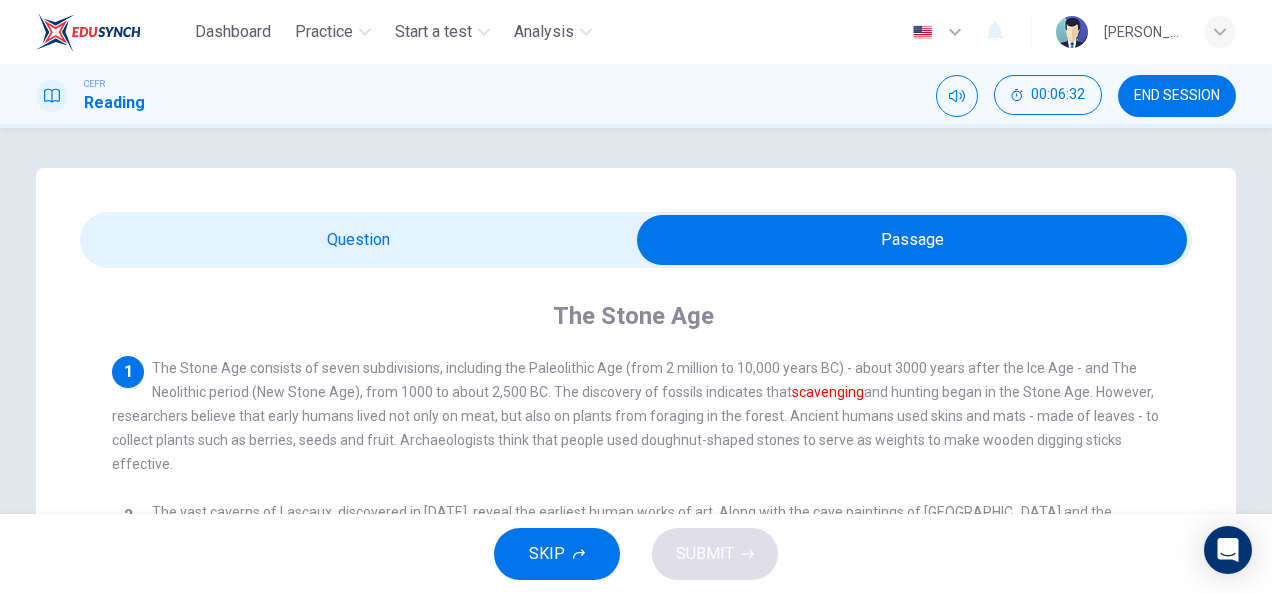 click at bounding box center [912, 240] 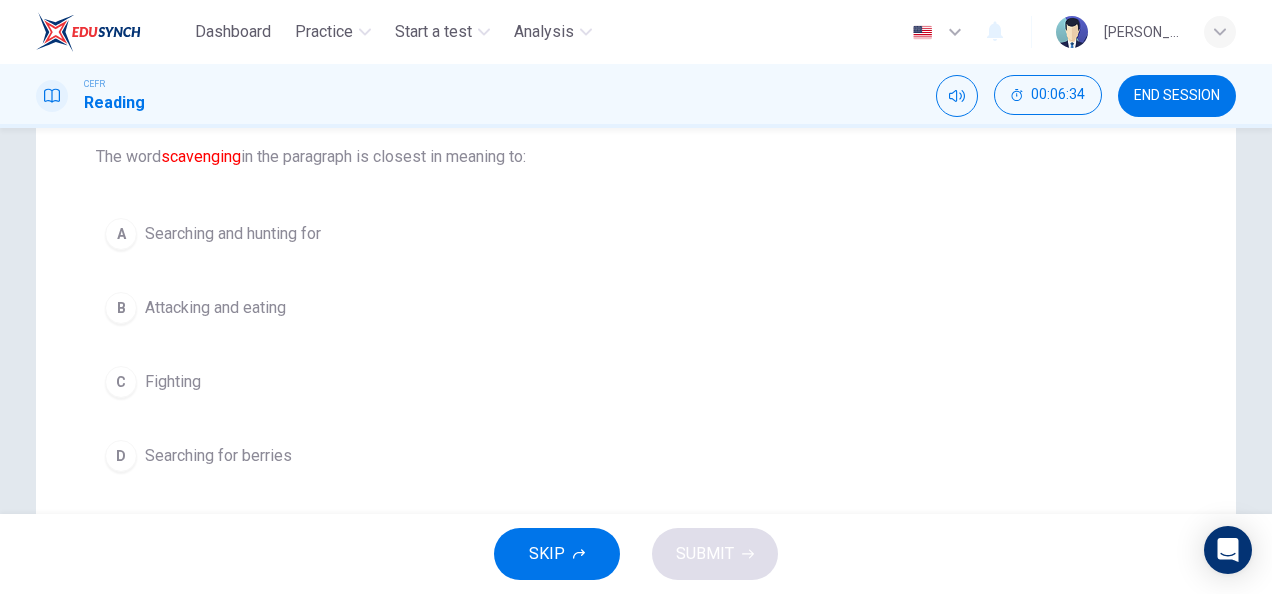 scroll, scrollTop: 210, scrollLeft: 0, axis: vertical 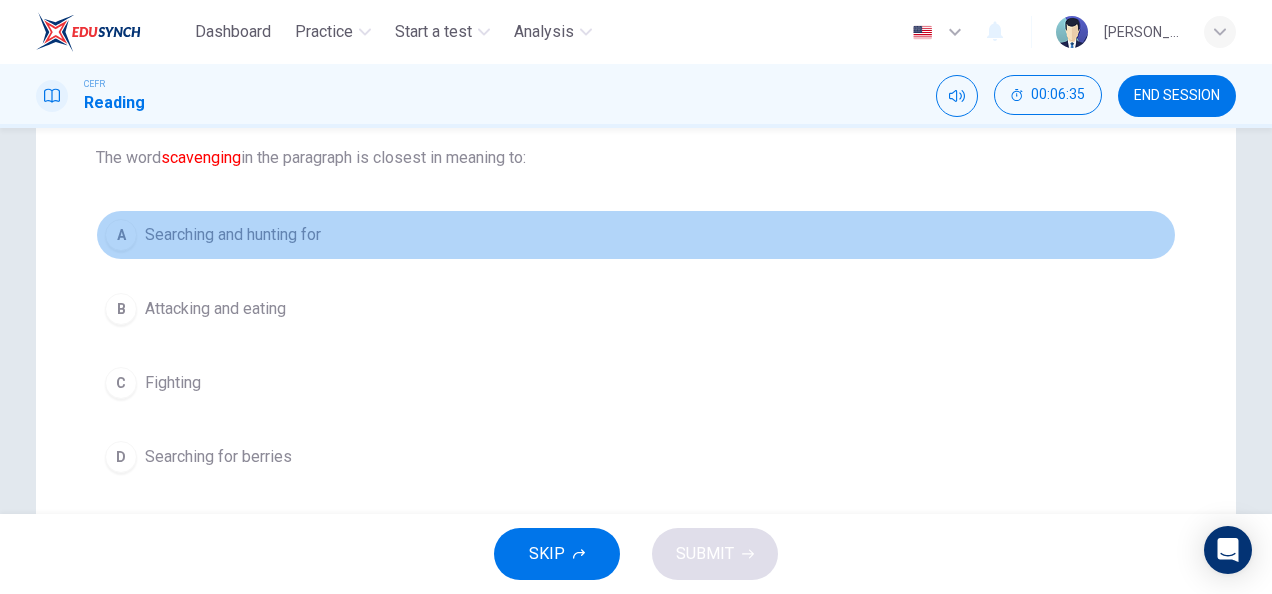 click on "Searching and hunting for" at bounding box center (233, 235) 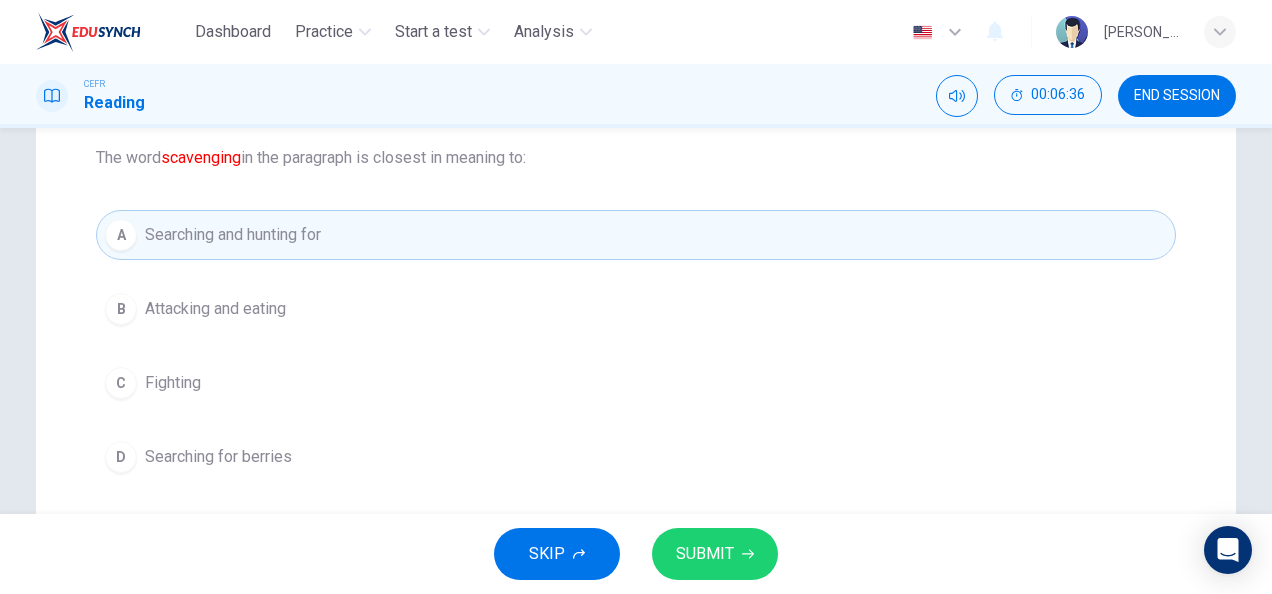 click on "SUBMIT" at bounding box center [705, 554] 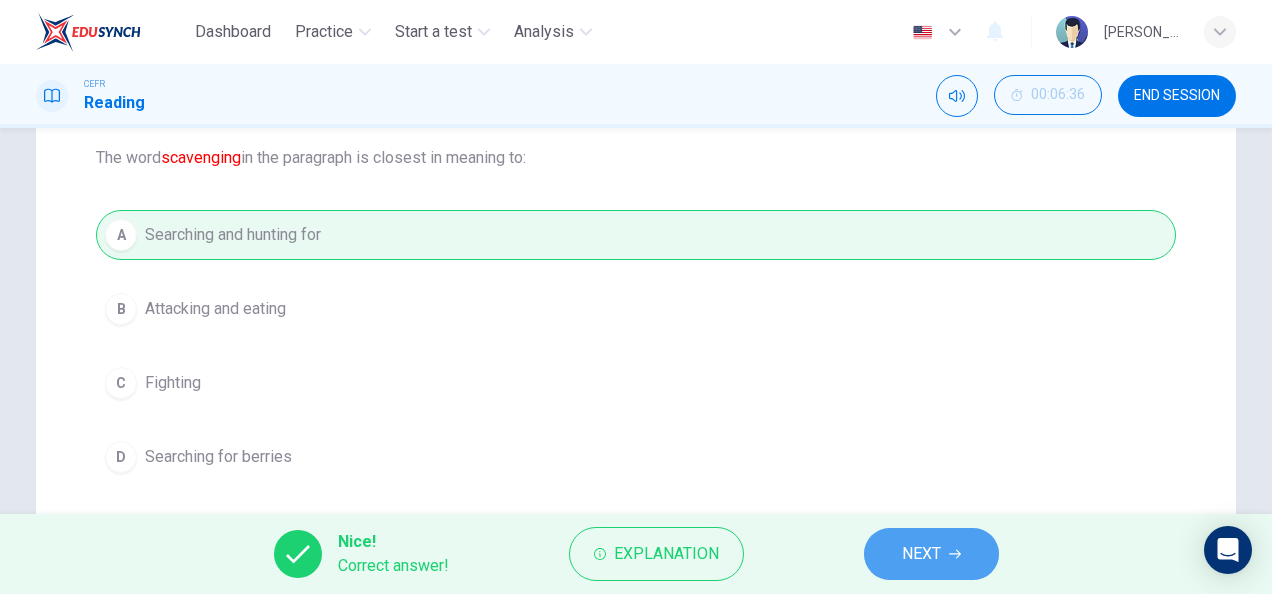click on "NEXT" at bounding box center (921, 554) 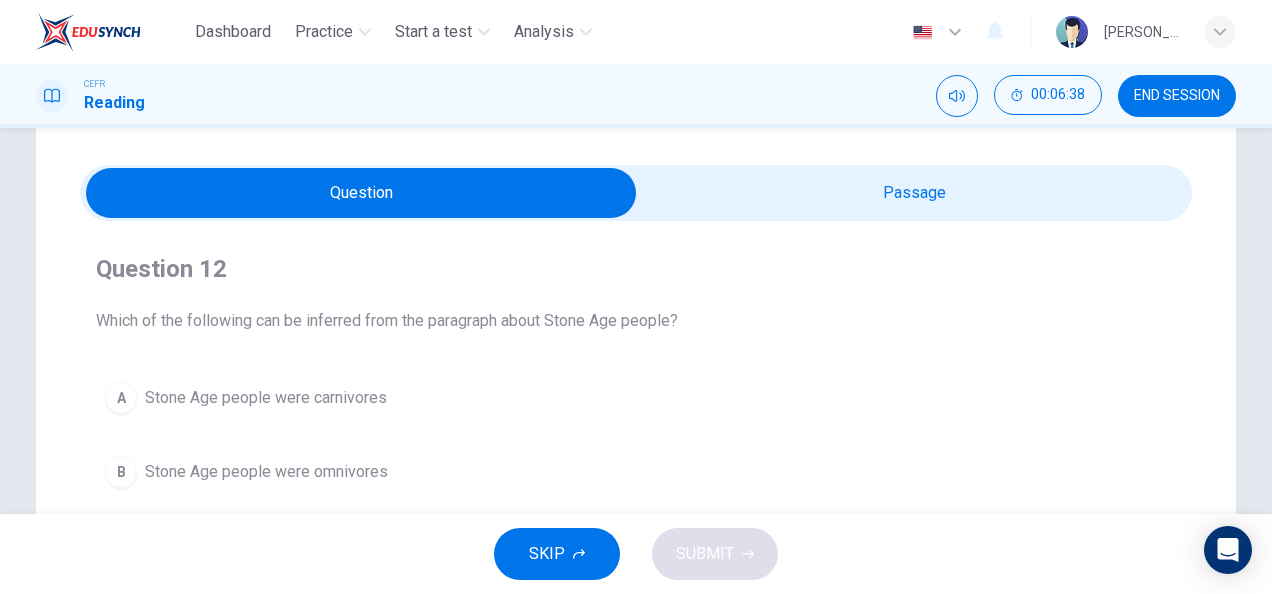 scroll, scrollTop: 45, scrollLeft: 0, axis: vertical 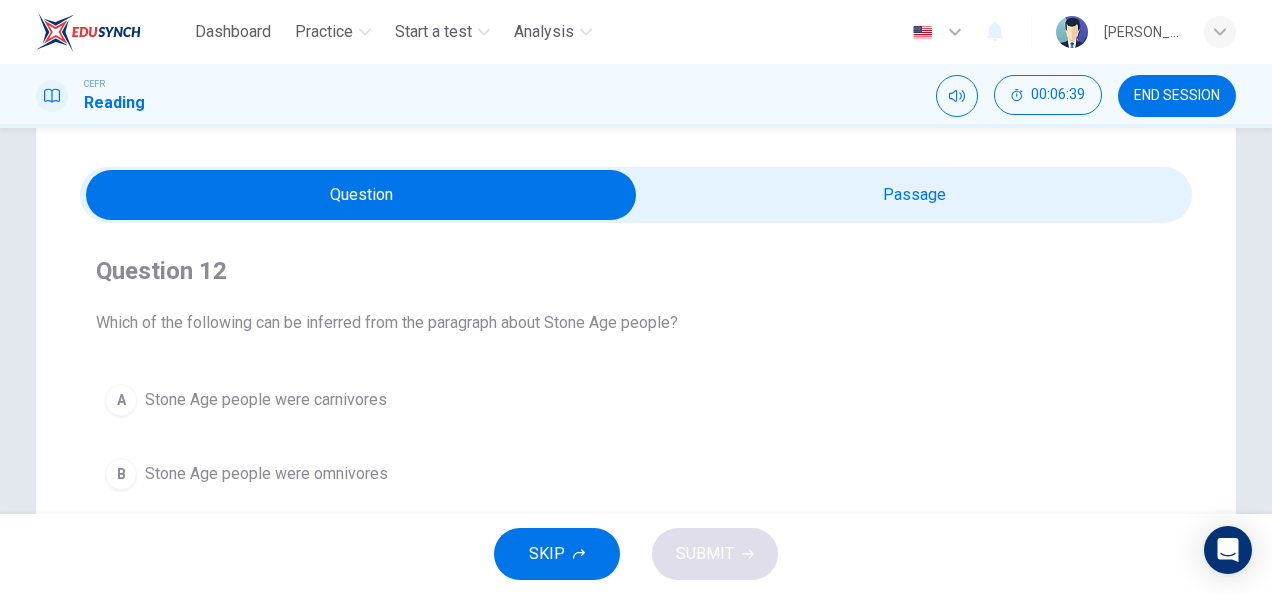 click at bounding box center [361, 195] 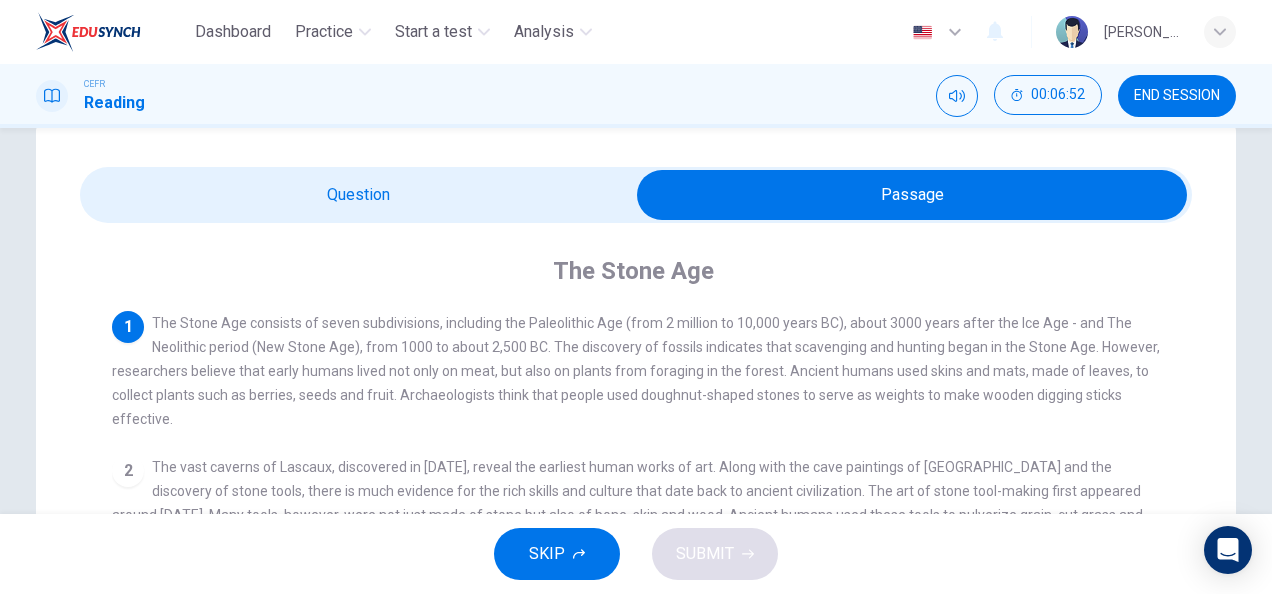 click at bounding box center (912, 195) 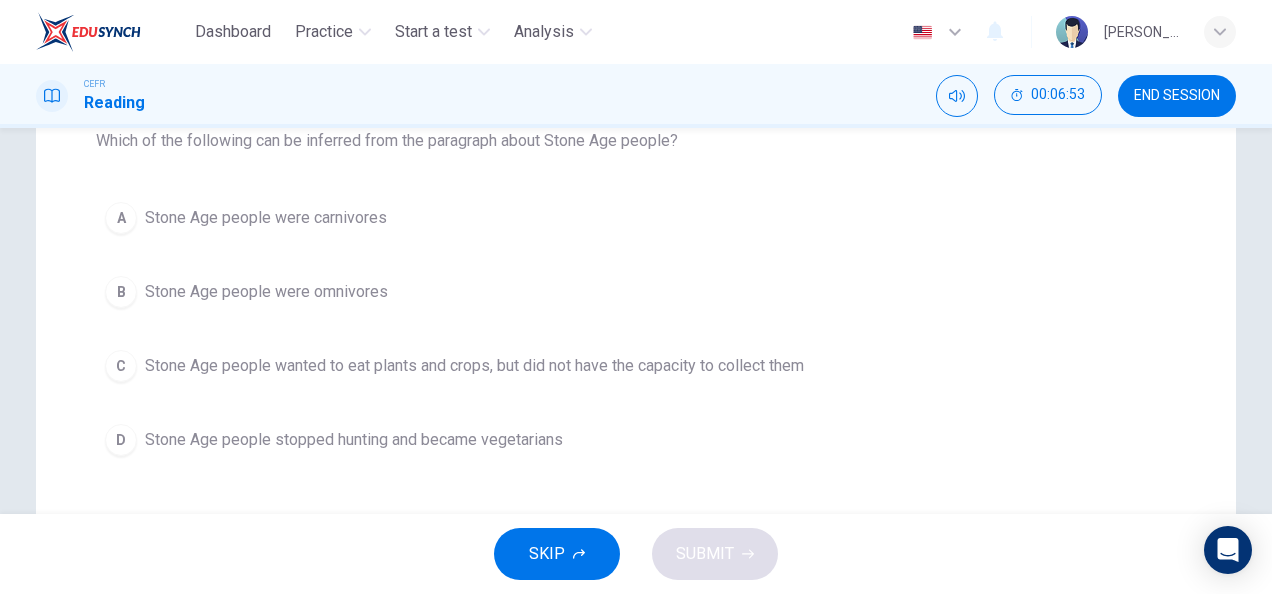 scroll, scrollTop: 230, scrollLeft: 0, axis: vertical 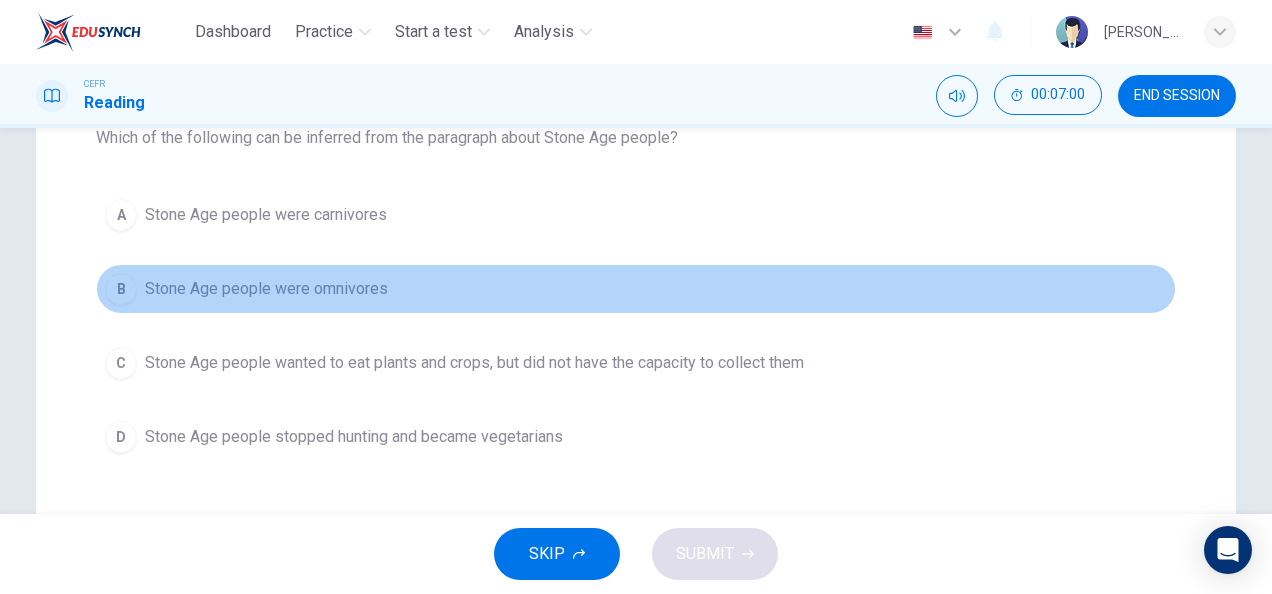click on "Stone Age people were omnivores" at bounding box center [266, 289] 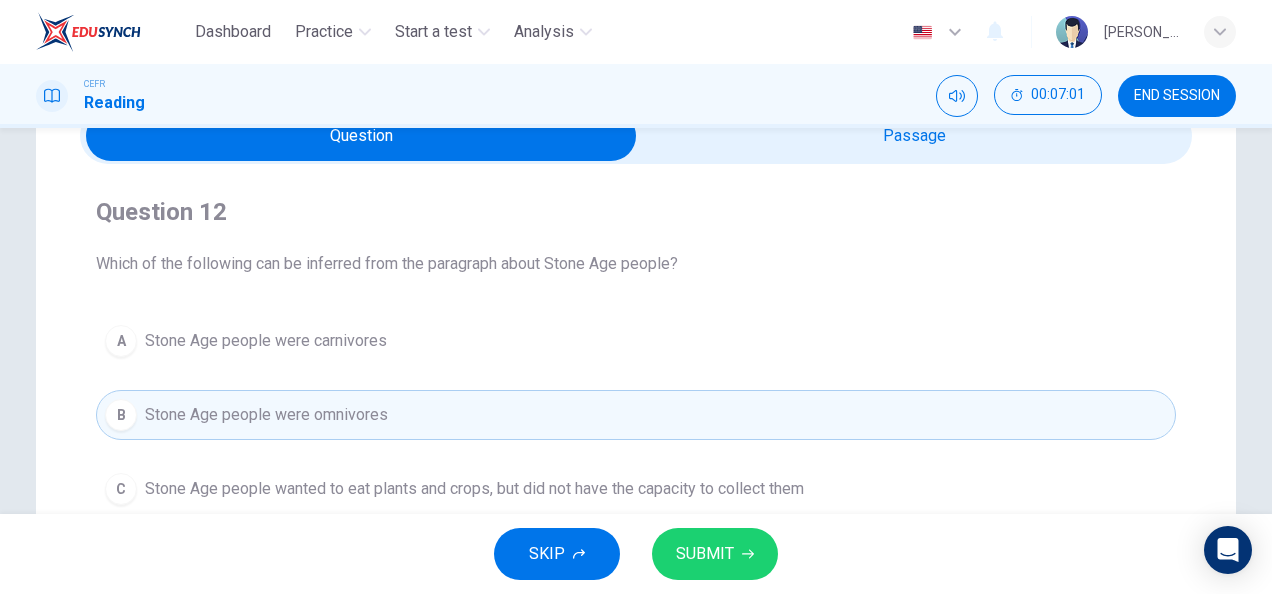scroll, scrollTop: 102, scrollLeft: 0, axis: vertical 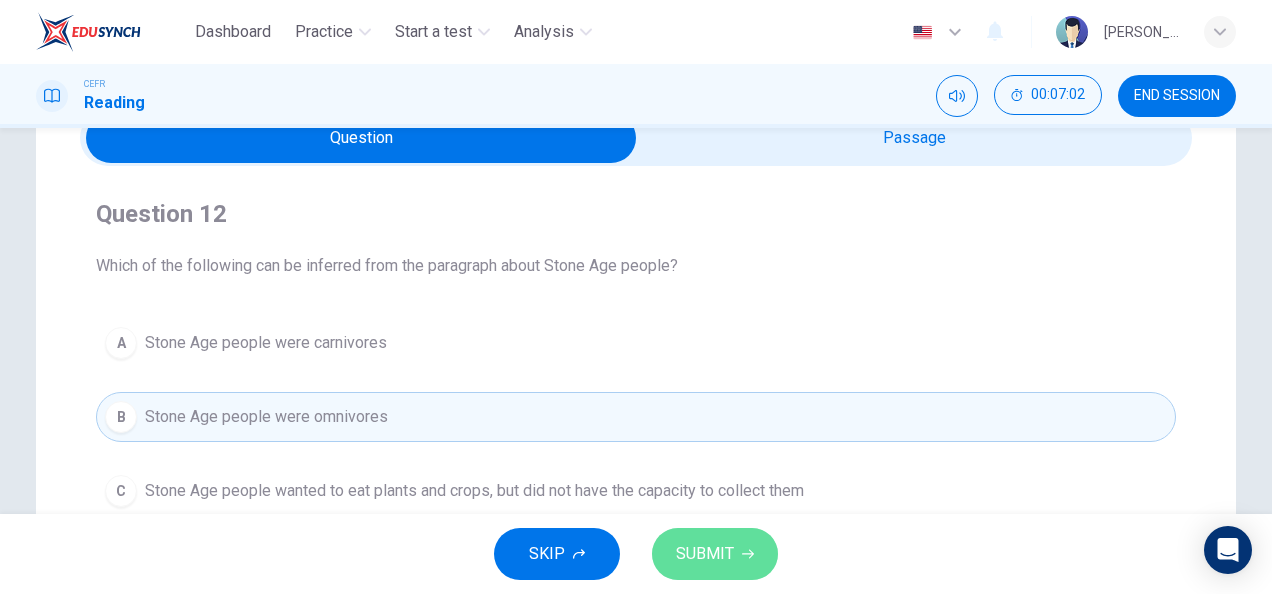 click on "SUBMIT" at bounding box center (705, 554) 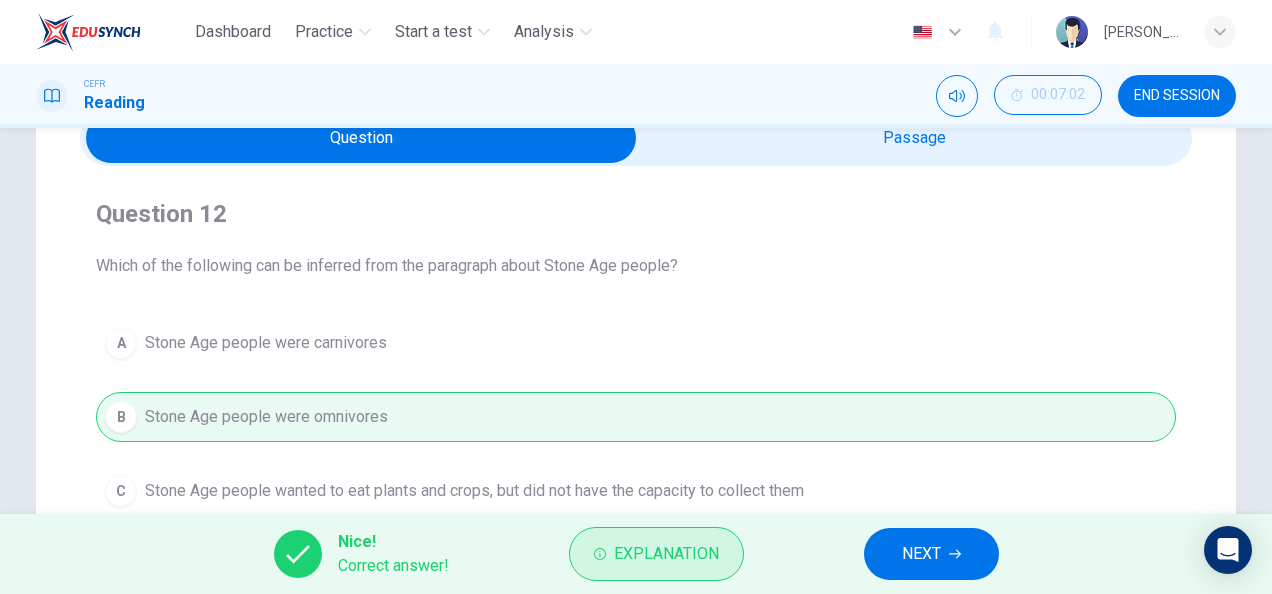 click on "Explanation" at bounding box center [656, 554] 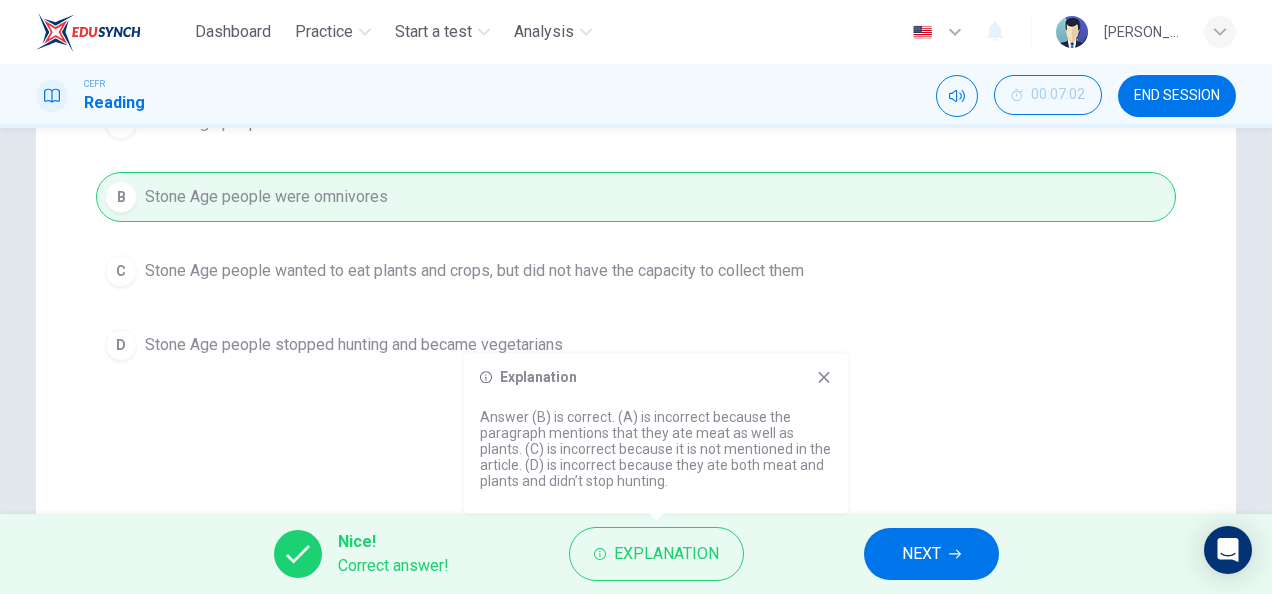 scroll, scrollTop: 323, scrollLeft: 0, axis: vertical 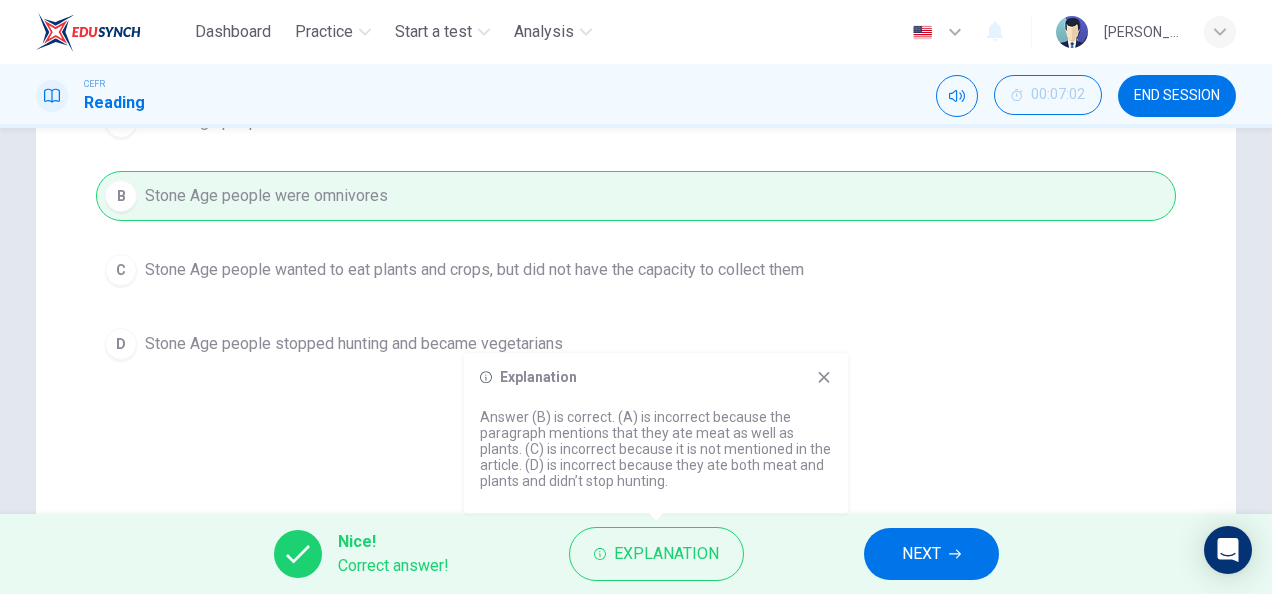 click on "NEXT" at bounding box center [921, 554] 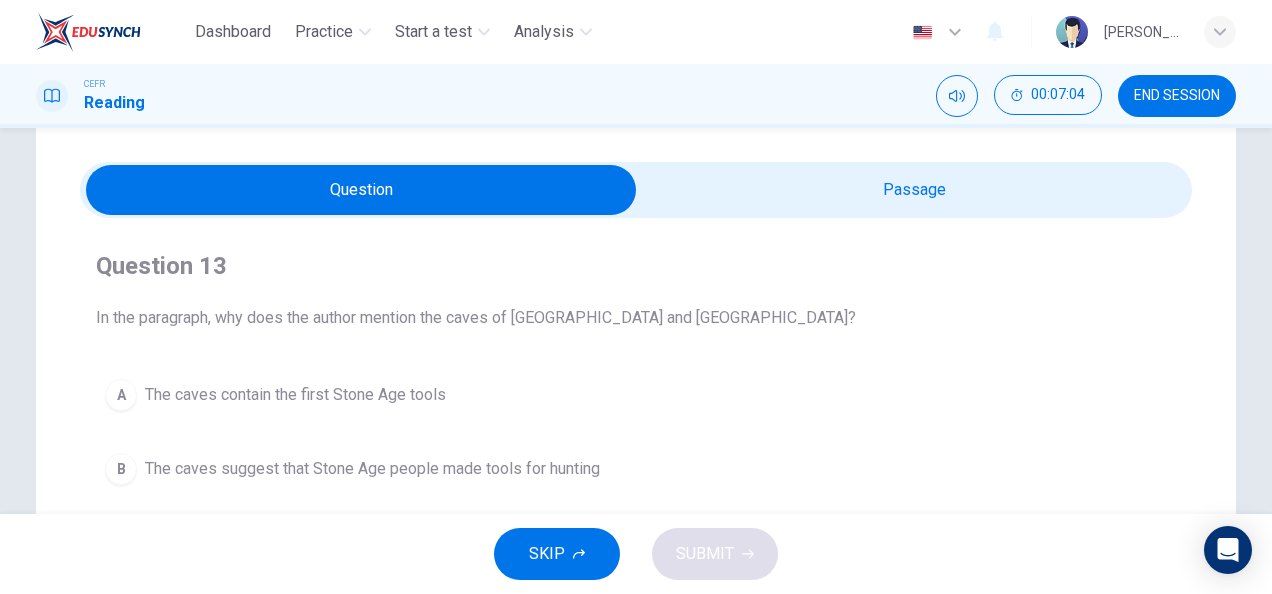 scroll, scrollTop: 47, scrollLeft: 0, axis: vertical 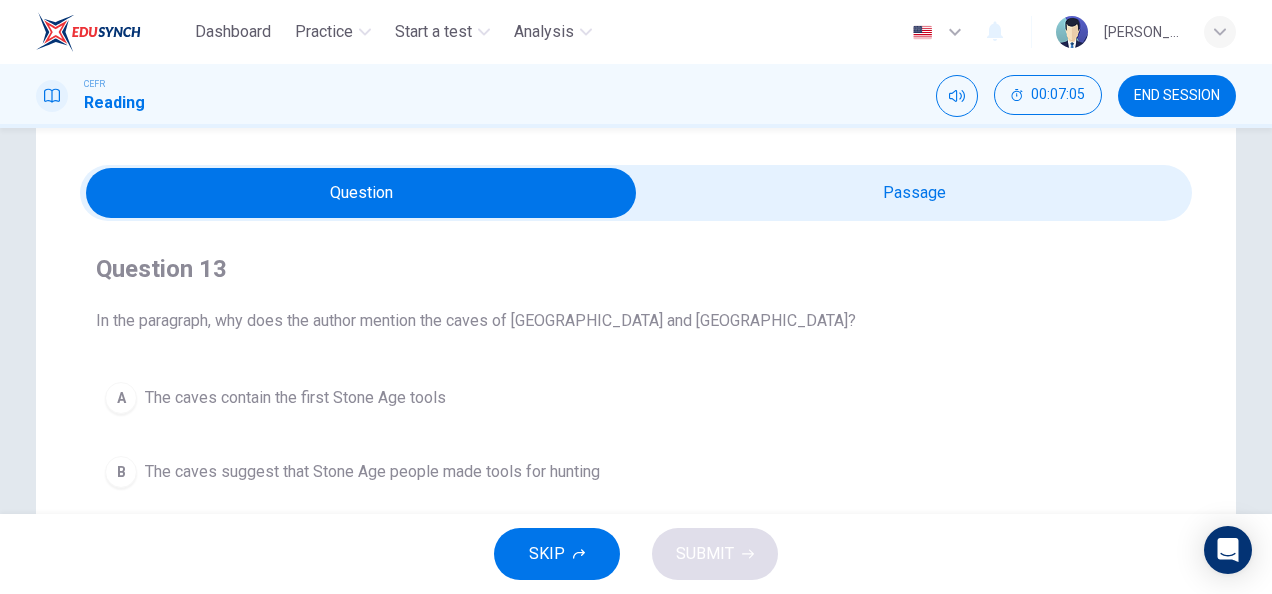 click at bounding box center (361, 193) 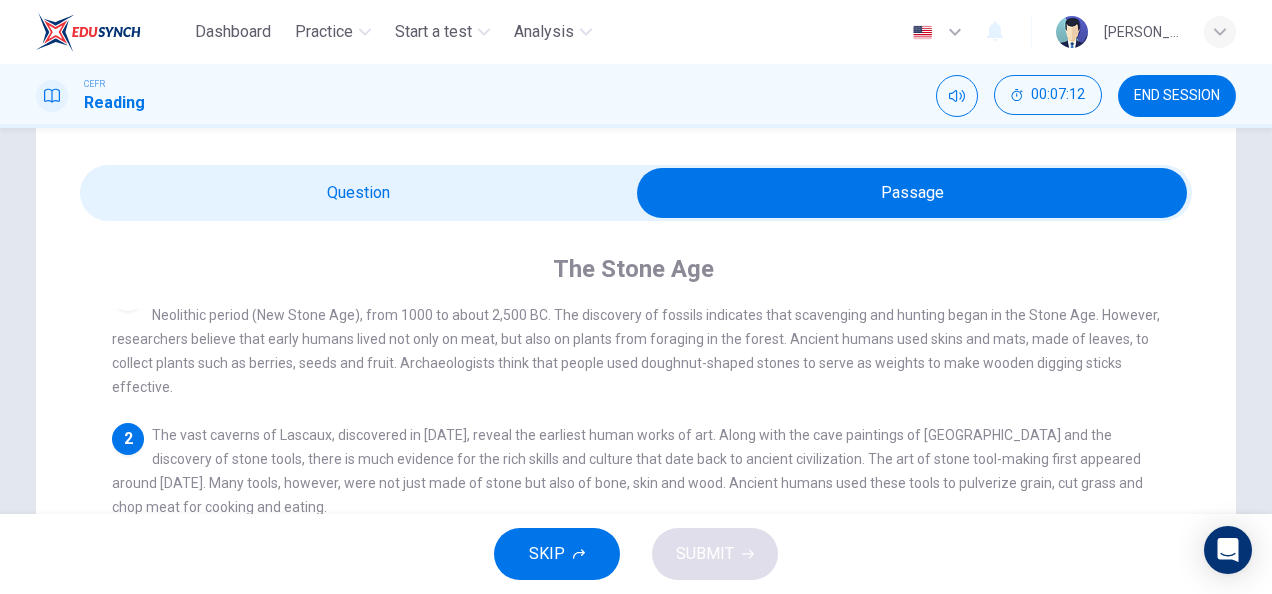 scroll, scrollTop: 44, scrollLeft: 0, axis: vertical 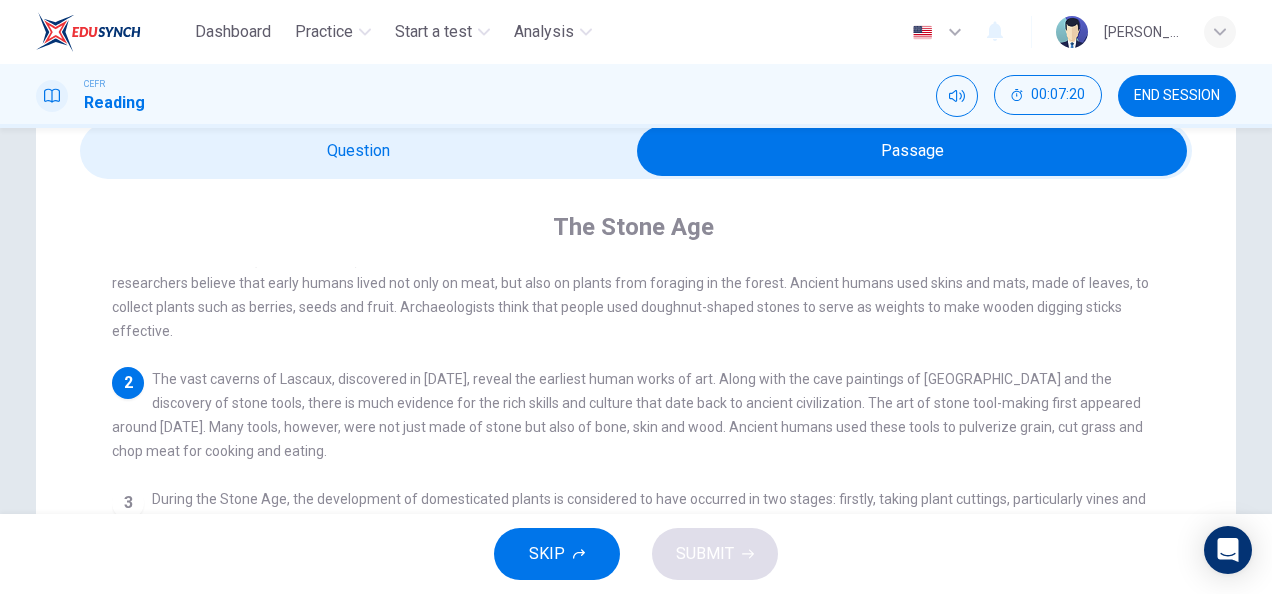 click at bounding box center [912, 151] 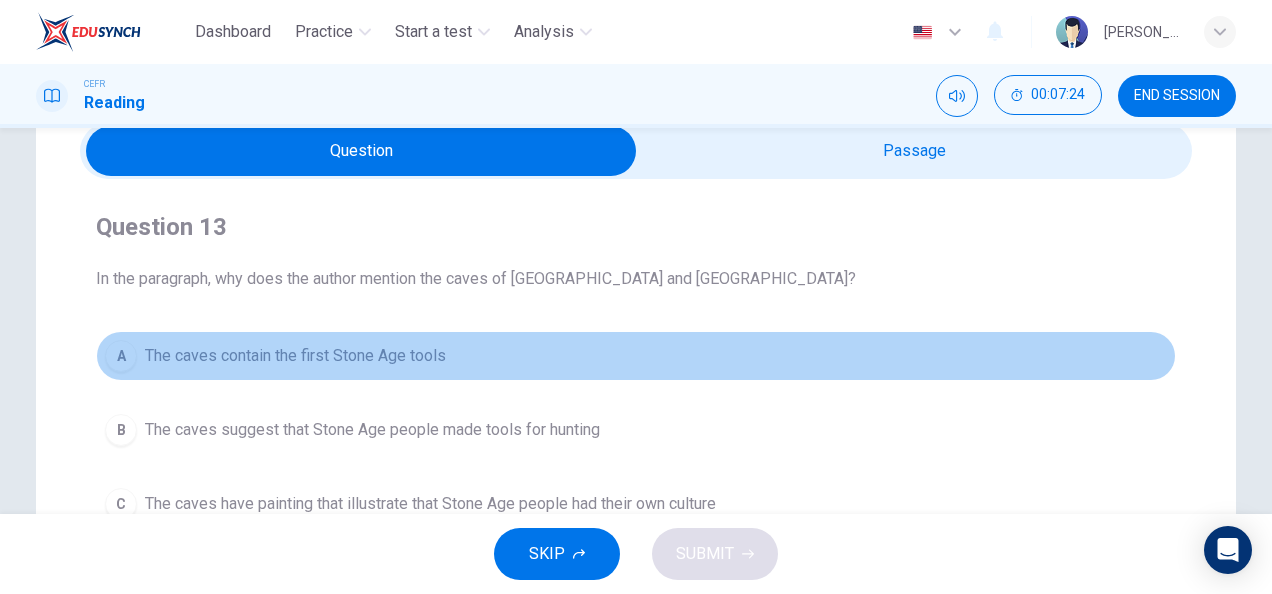 click on "The caves contain the first Stone Age tools" at bounding box center (295, 356) 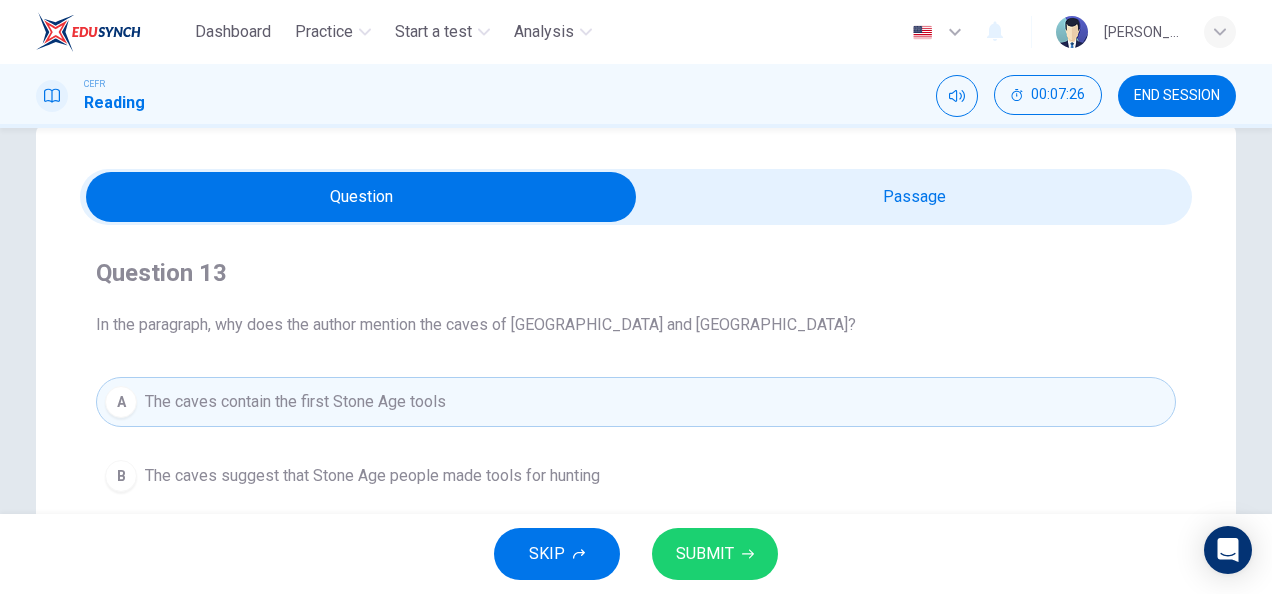 scroll, scrollTop: 42, scrollLeft: 0, axis: vertical 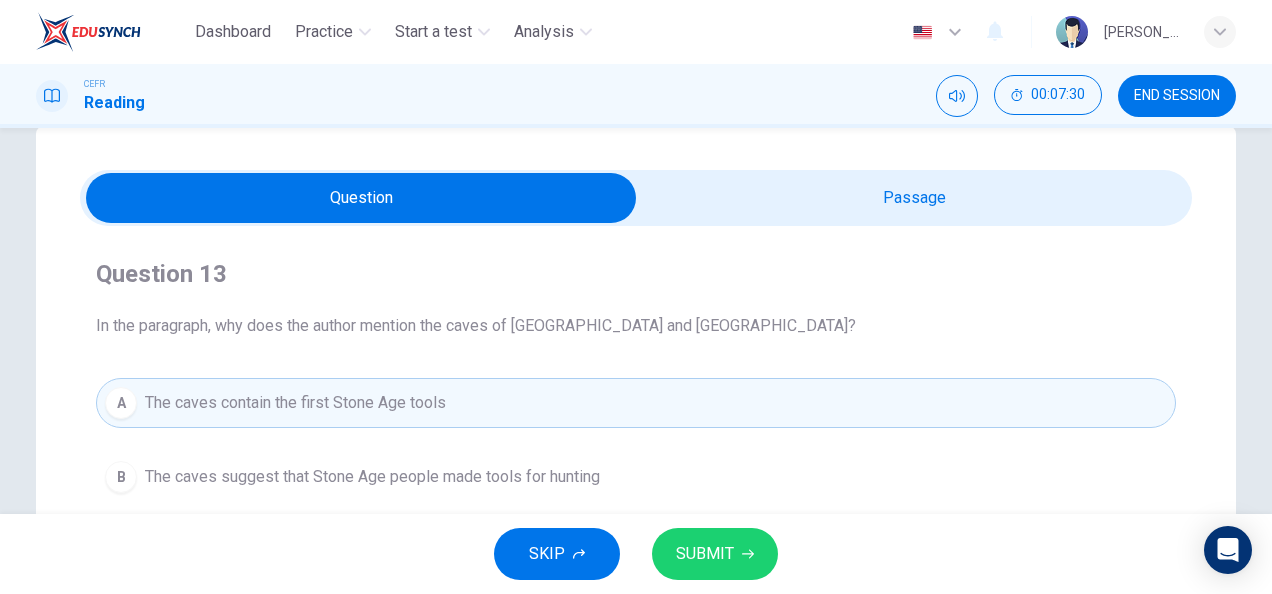 click at bounding box center [361, 198] 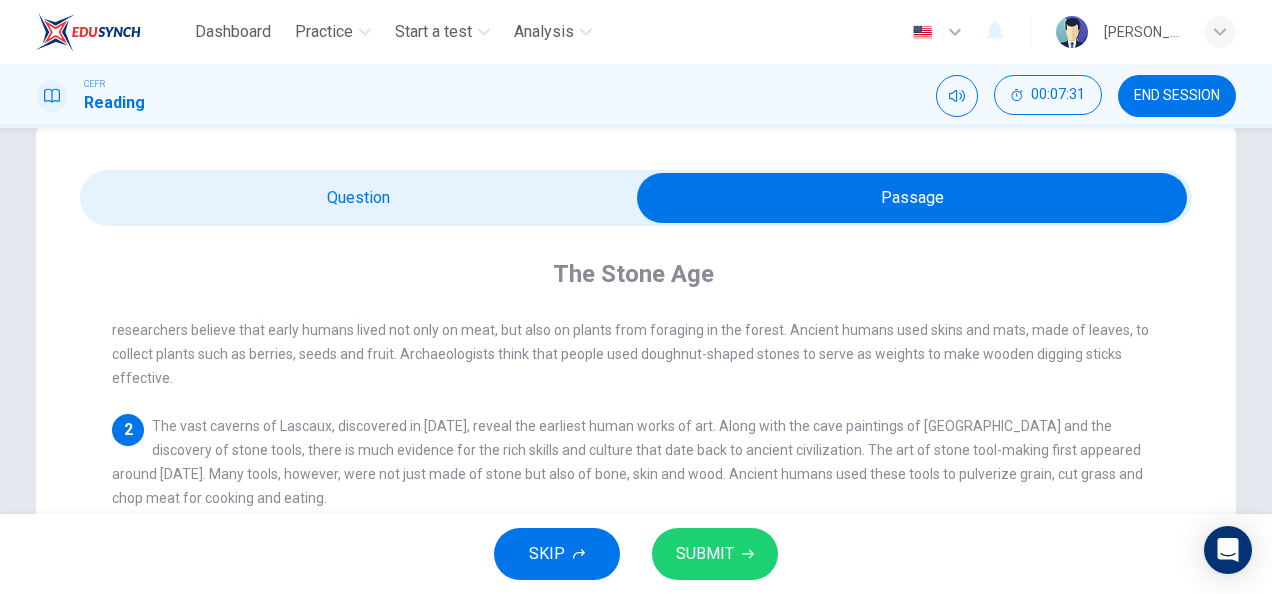 click at bounding box center (912, 198) 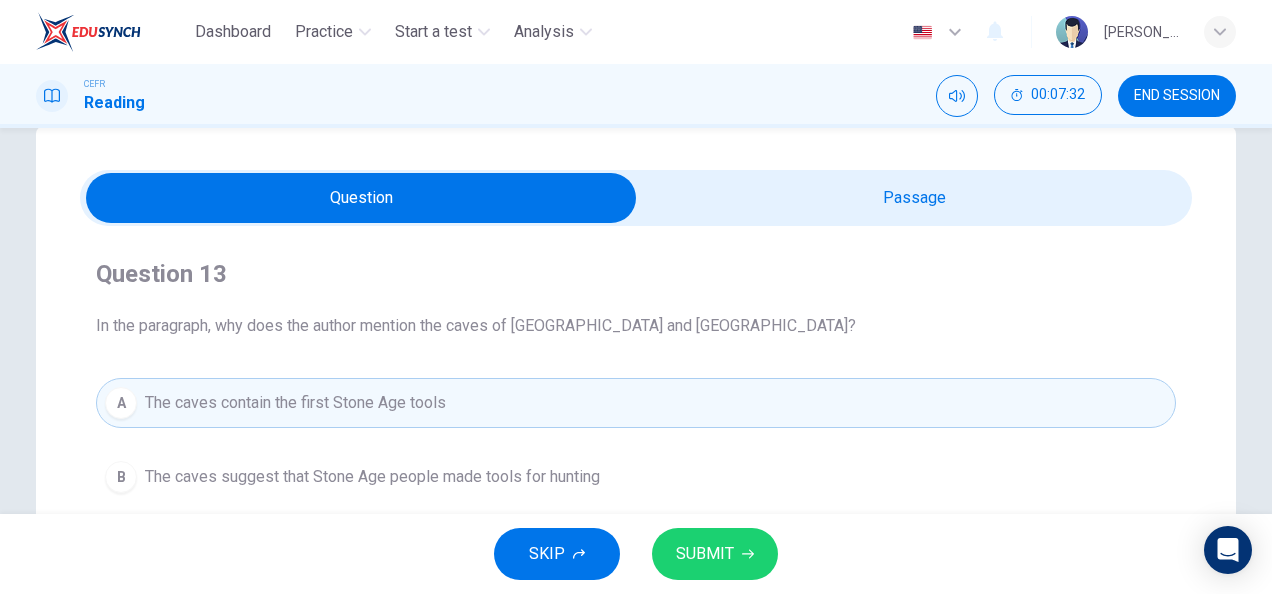 click at bounding box center (361, 198) 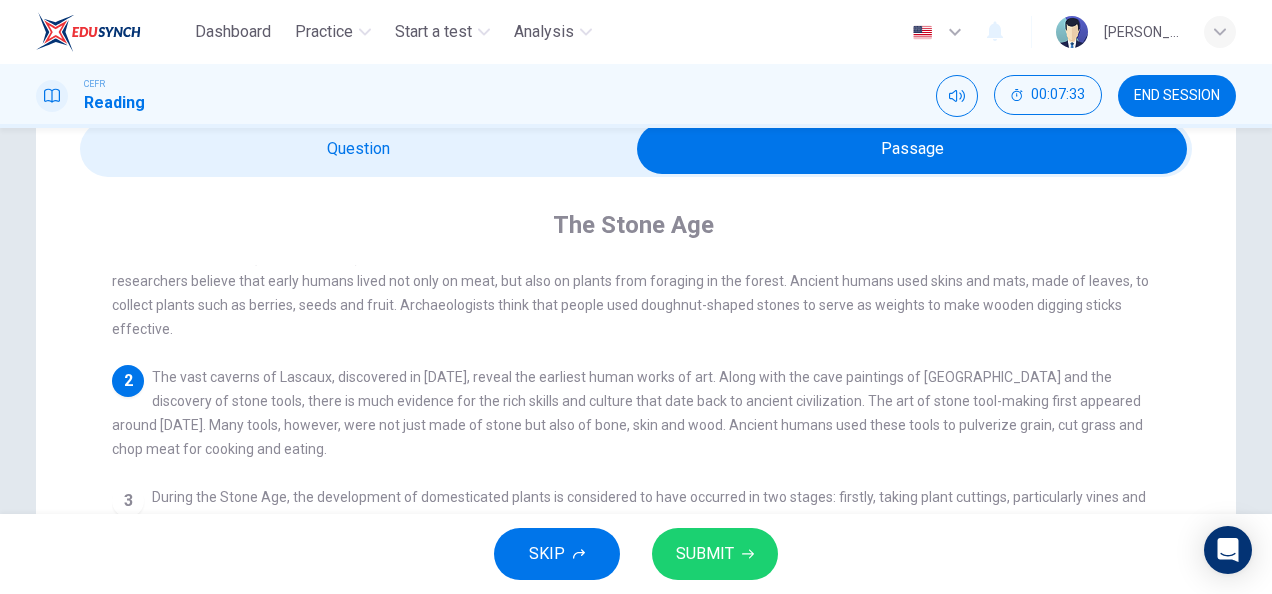 scroll, scrollTop: 93, scrollLeft: 0, axis: vertical 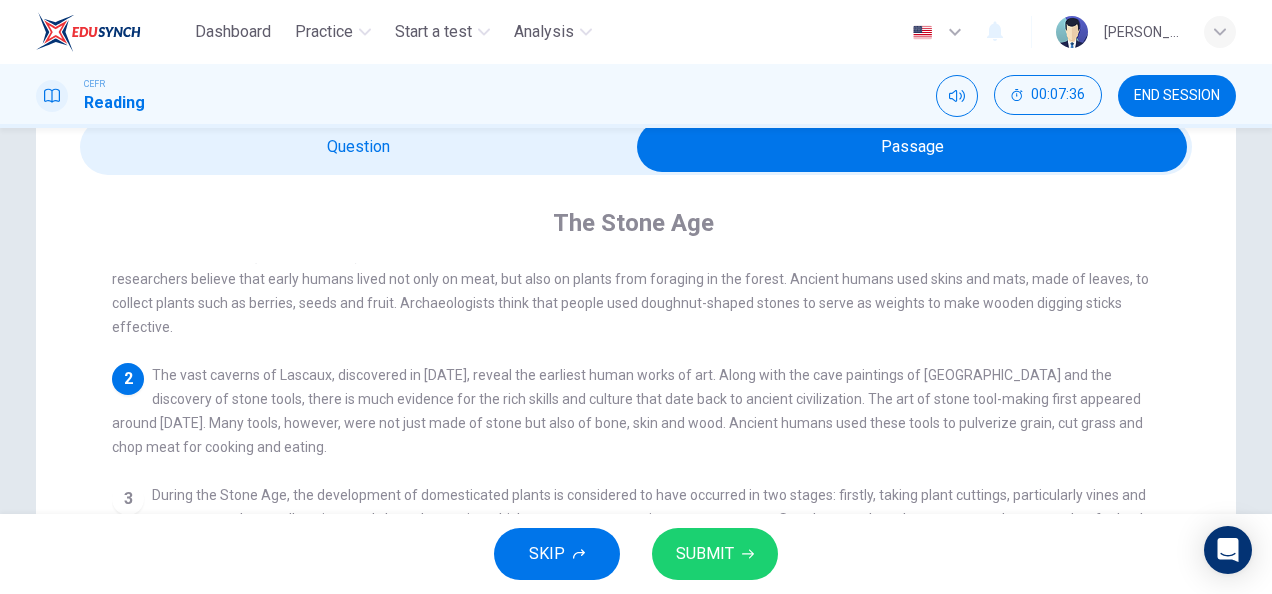 click on "The Stone Age [DEMOGRAPHIC_DATA] The Stone Age consists of seven subdivisions, including the Paleolithic Age (from 2 million to 10,000 years BC), about 3000 years after the Ice Age - and The Neolithic period (New Stone Age), from 1000 to about 2,500 BC. The discovery of fossils indicates that scavenging and hunting began in the Stone Age. However, researchers believe that early humans lived not only on meat, but also on plants from foraging in the forest. Ancient humans used skins and mats, made of leaves, to collect plants such as berries, seeds and fruit. Archaeologists think that people used doughnut-shaped stones to serve as weights to make wooden digging sticks effective. 2 3 4 5 The beginnings of science, art and religion lie in the Stone Age period. People learned which plants were edible, developed herbal remedies and an awareness of the use of plants for other purposes began. [PERSON_NAME] Age people studied the behavior of animals, experimented with material for clothing and began to identify minerals for paint and tools. 6" at bounding box center (636, 593) 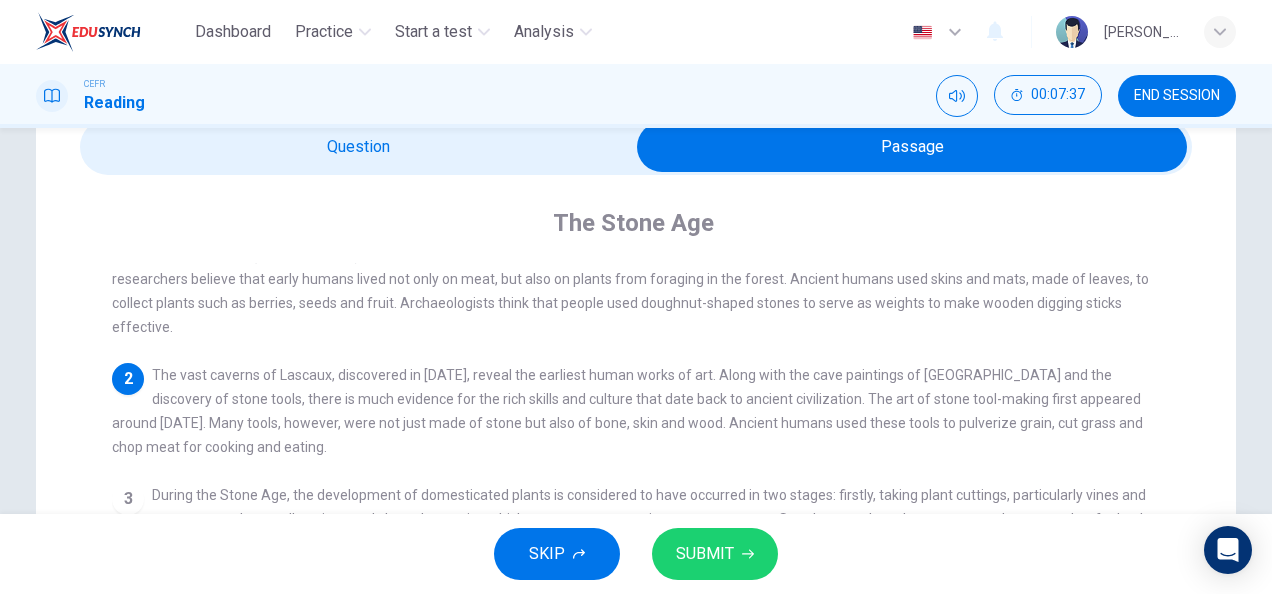 click at bounding box center [912, 147] 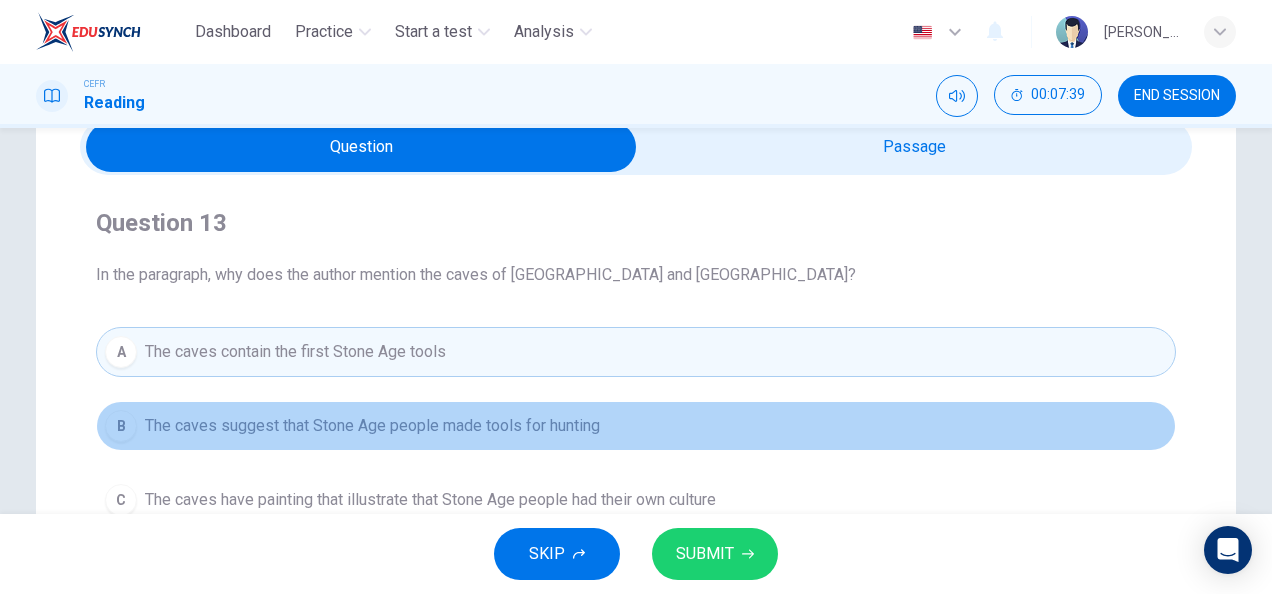 click on "B The caves suggest that Stone Age people made tools for hunting" at bounding box center [636, 426] 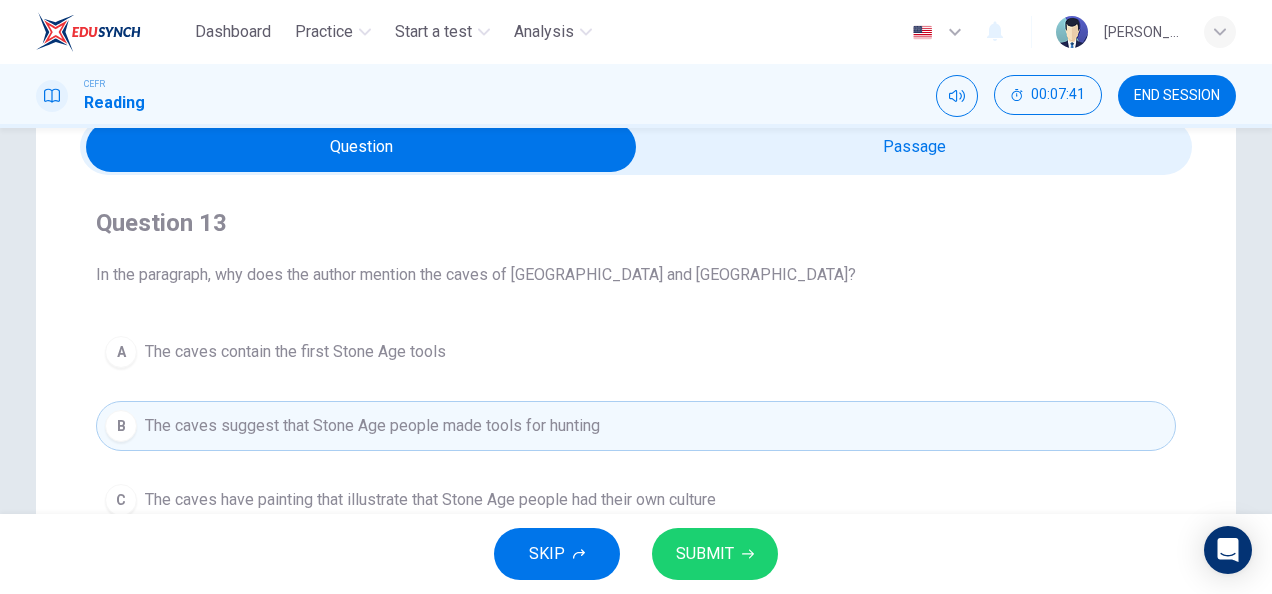 drag, startPoint x: 675, startPoint y: 554, endPoint x: 716, endPoint y: 238, distance: 318.6487 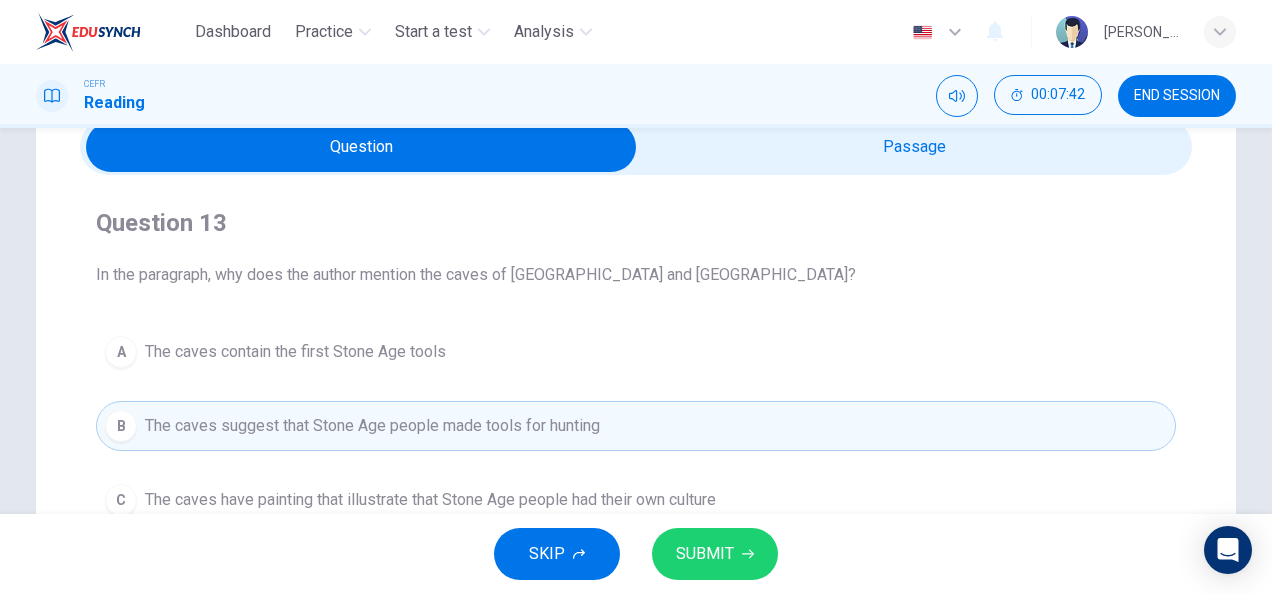 click at bounding box center (636, 147) 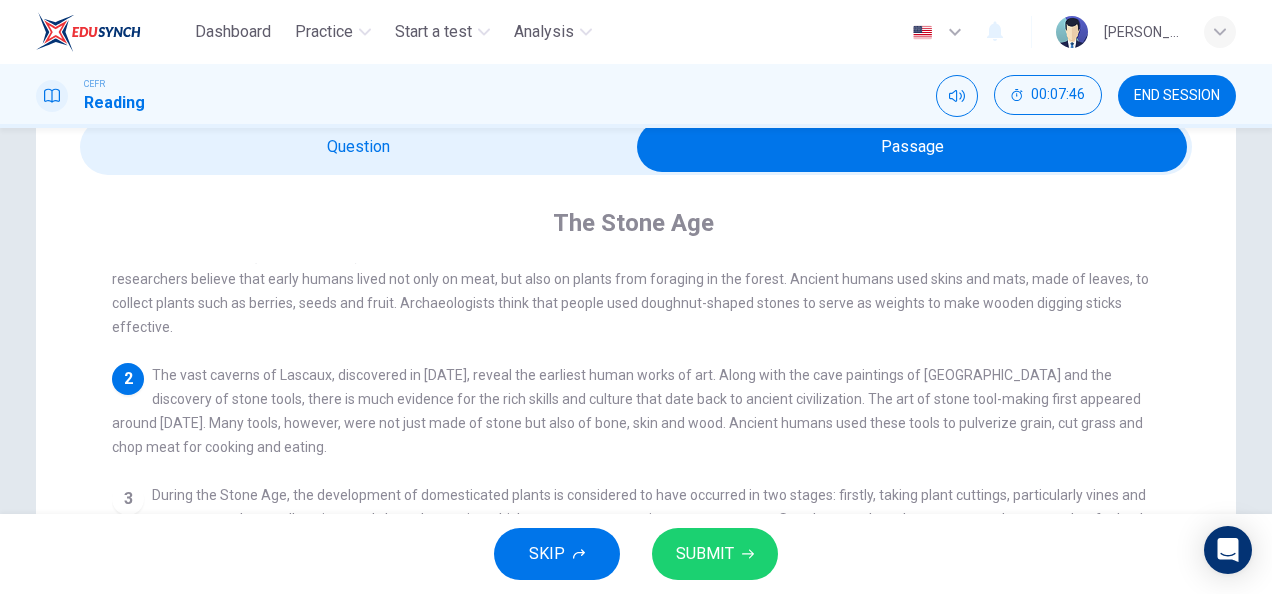 click at bounding box center [912, 147] 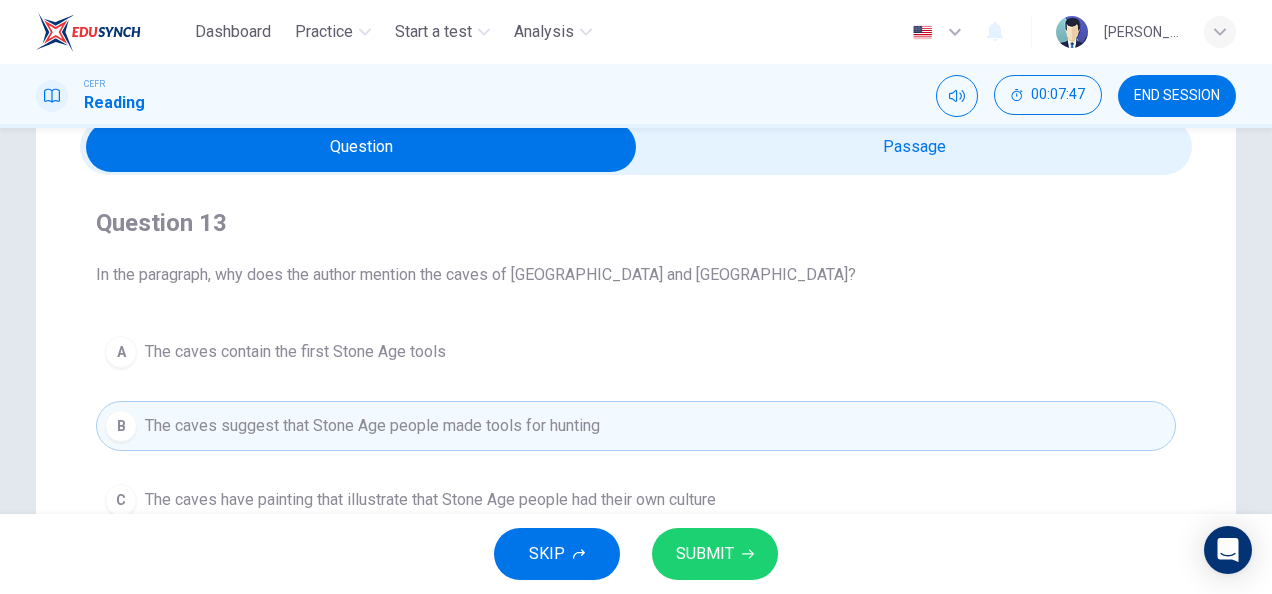 click on "The caves have painting that illustrate that Stone Age people had their own culture" at bounding box center [430, 500] 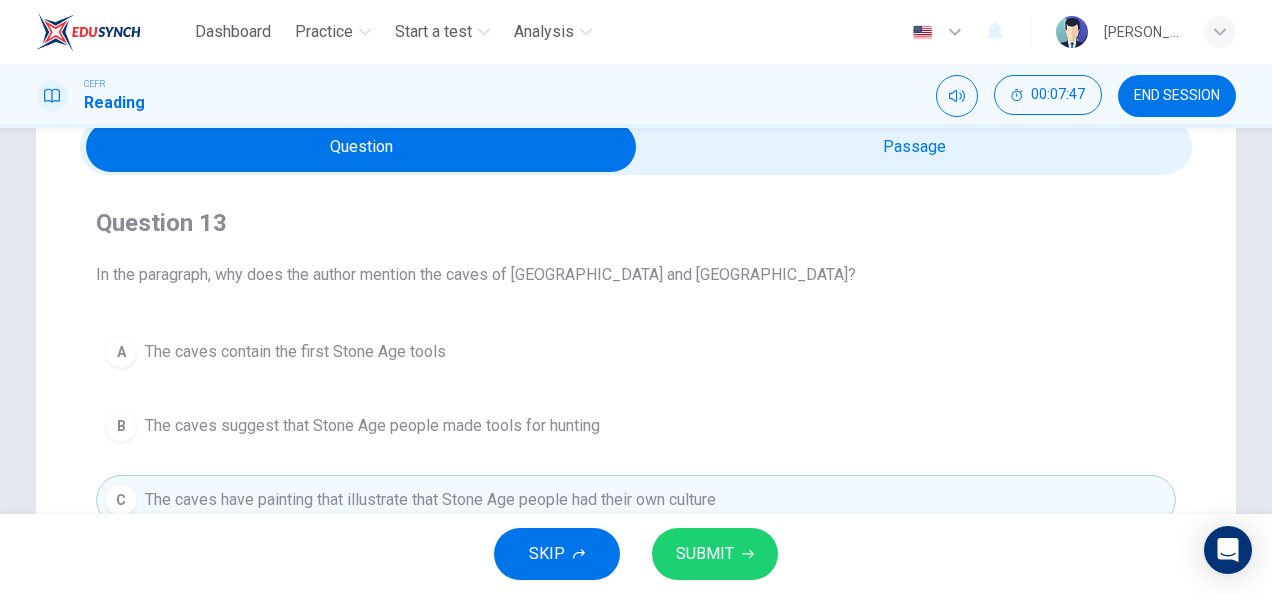 click on "SUBMIT" at bounding box center (715, 554) 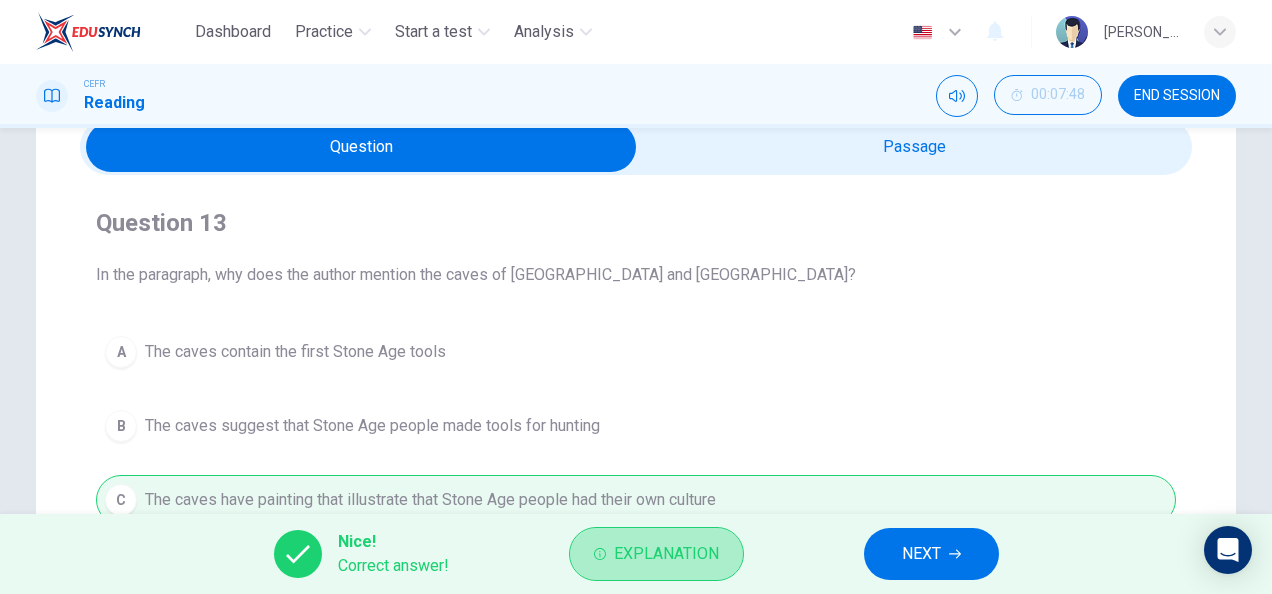 click on "Explanation" at bounding box center (656, 554) 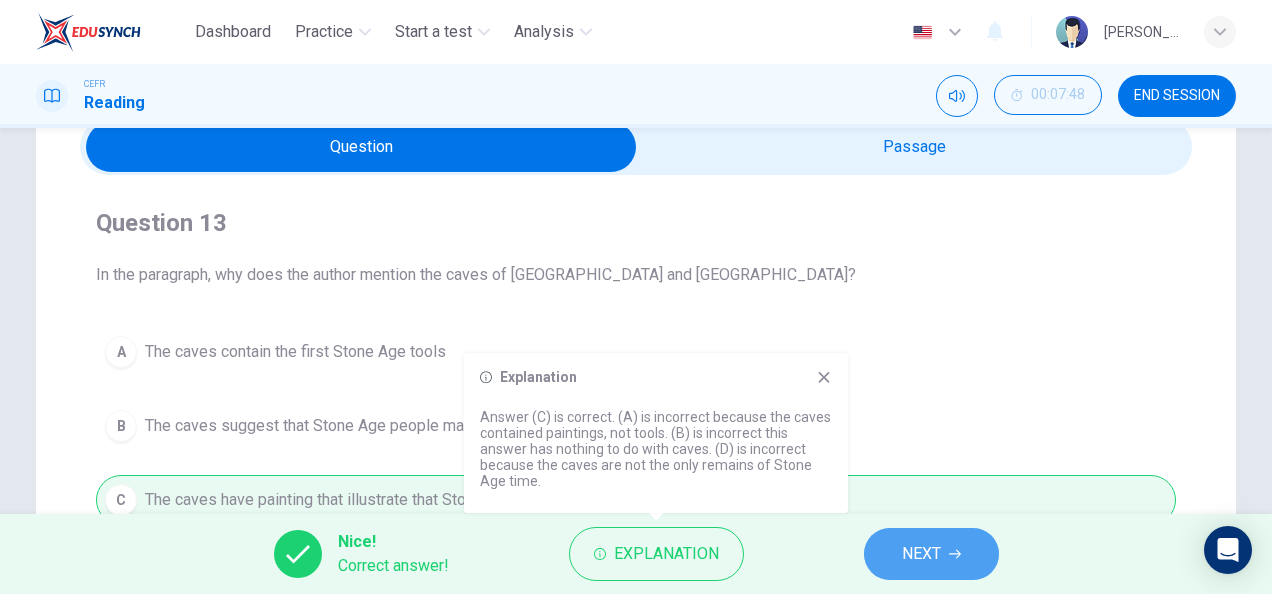 click on "NEXT" at bounding box center [931, 554] 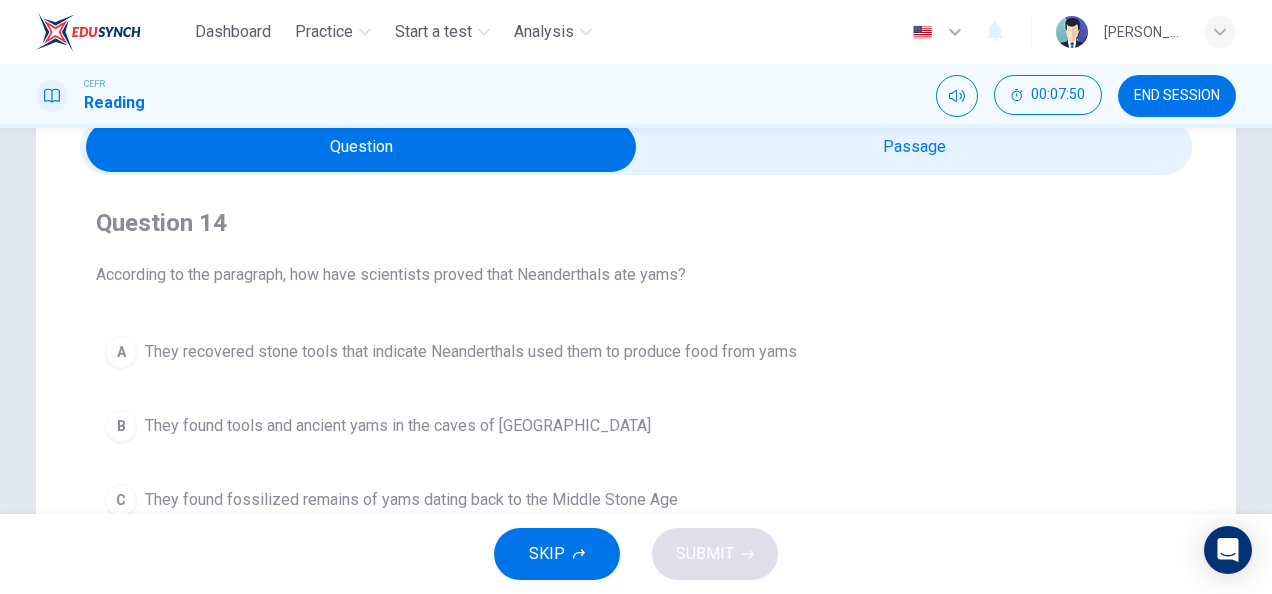 click at bounding box center [361, 147] 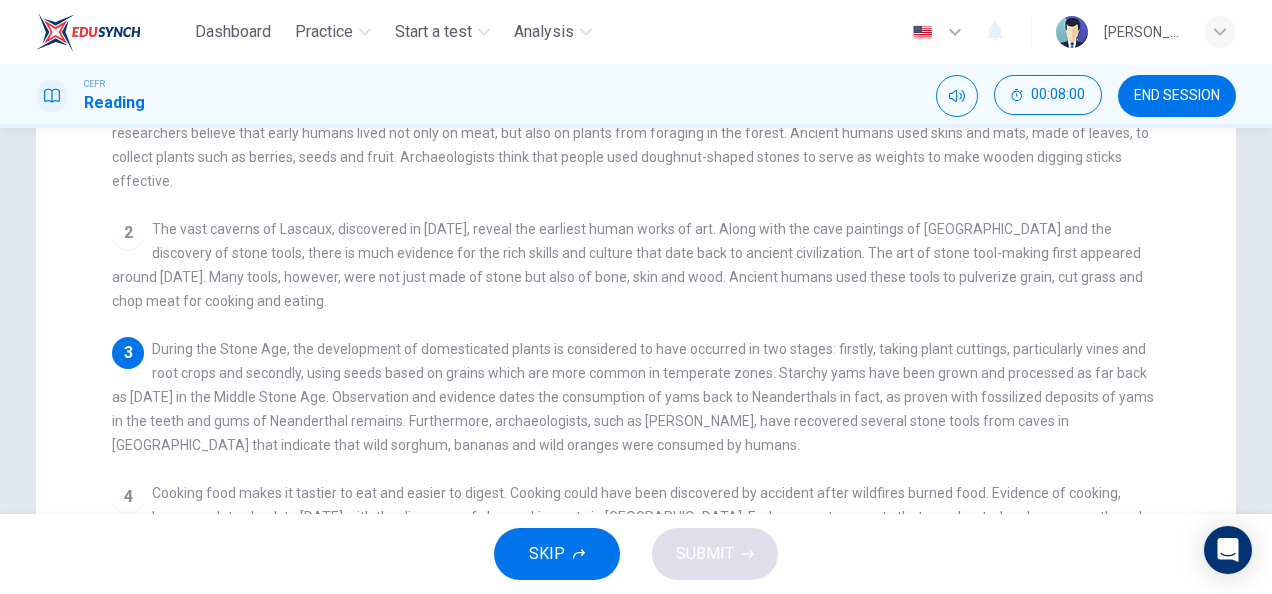 scroll, scrollTop: 240, scrollLeft: 0, axis: vertical 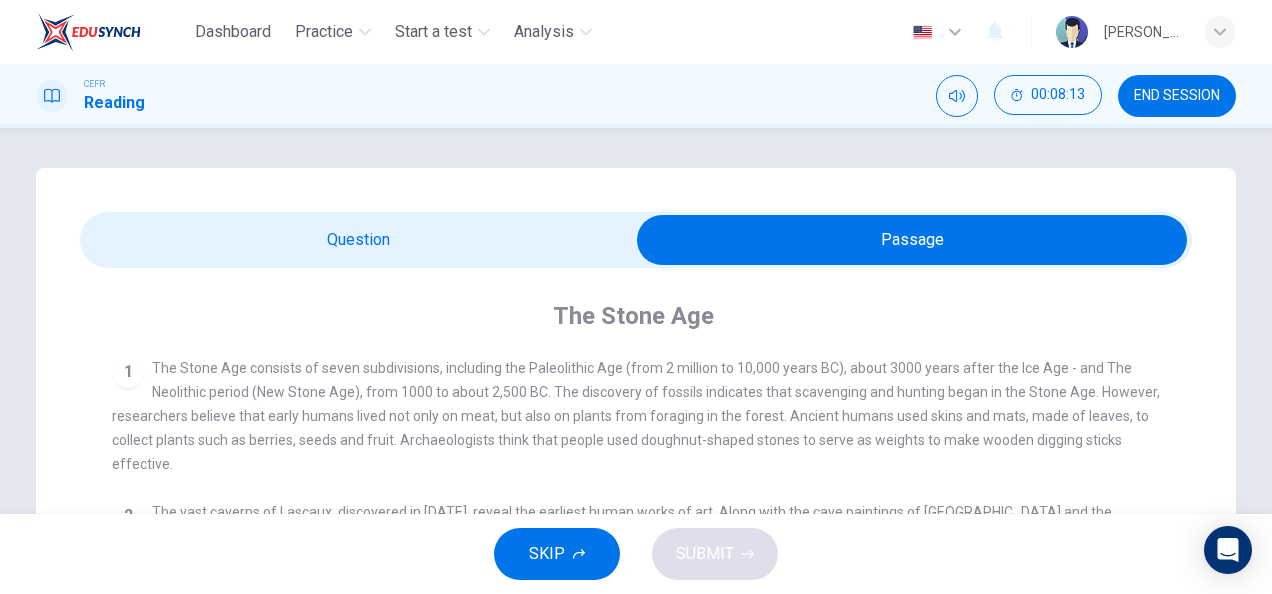 click at bounding box center [912, 240] 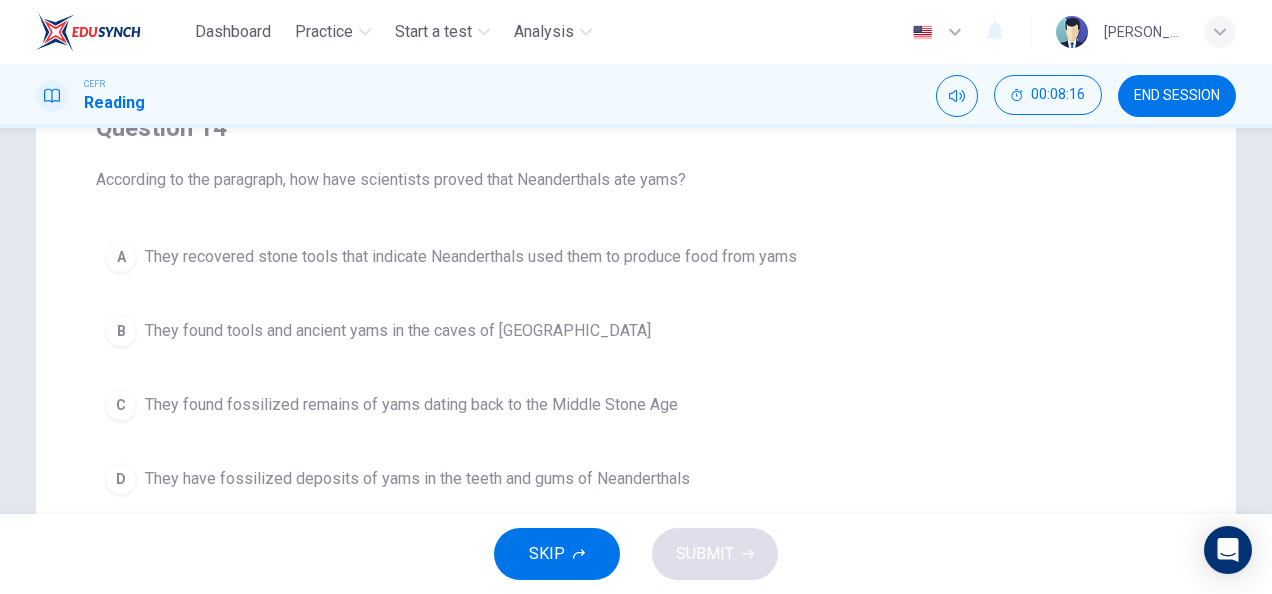 scroll, scrollTop: 189, scrollLeft: 0, axis: vertical 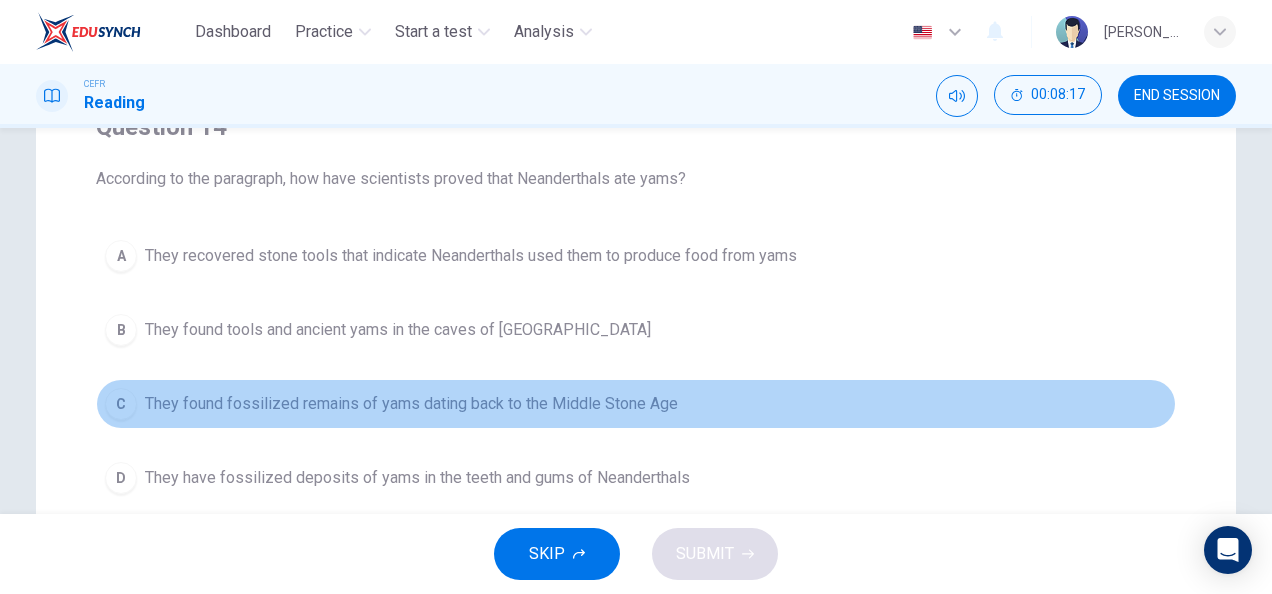 click on "C They found fossilized remains of yams dating back to the Middle Stone Age" at bounding box center [636, 404] 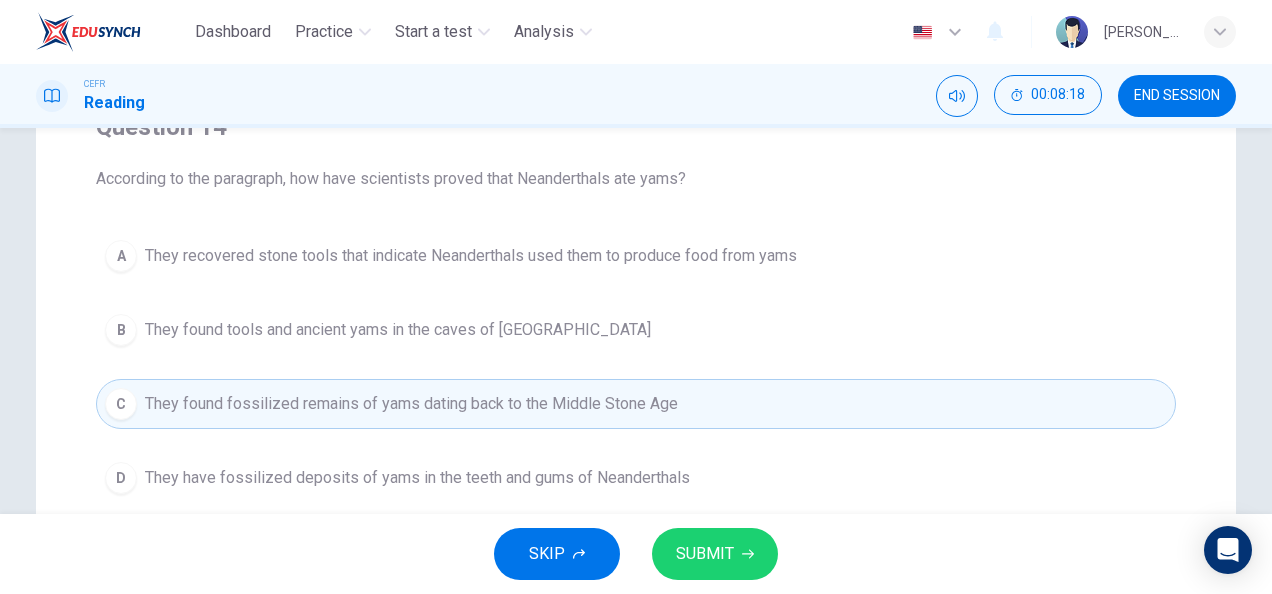 click on "They have fossilized deposits of yams in the teeth and gums of Neanderthals" at bounding box center [417, 478] 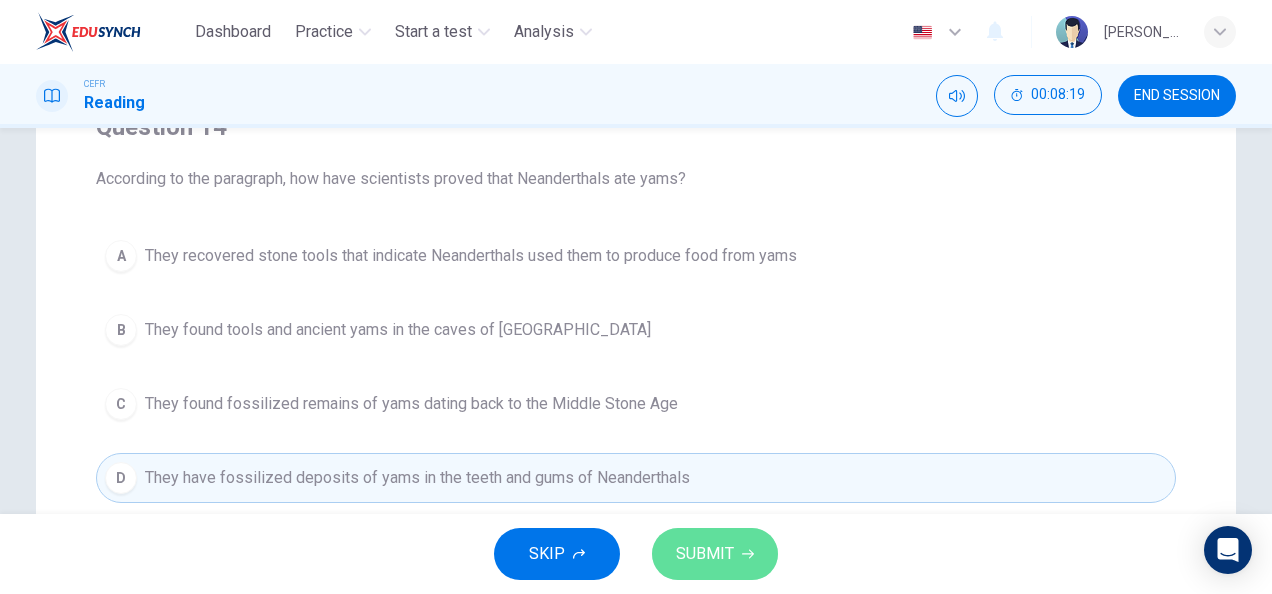 click on "SUBMIT" at bounding box center [705, 554] 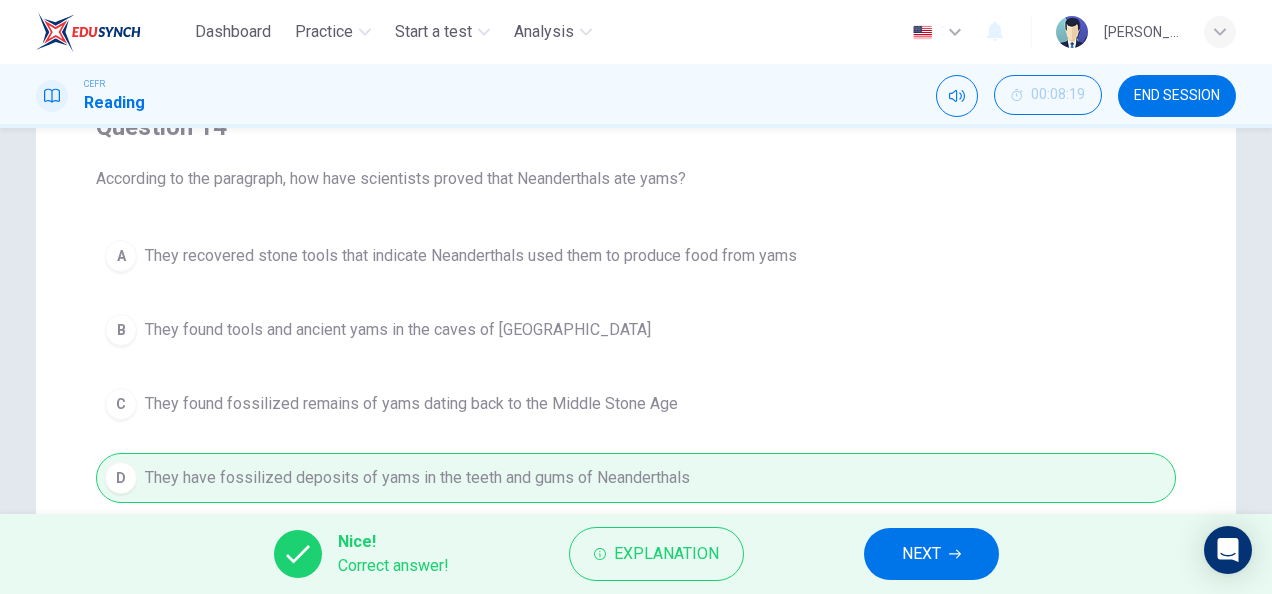 click on "Explanation" at bounding box center (666, 554) 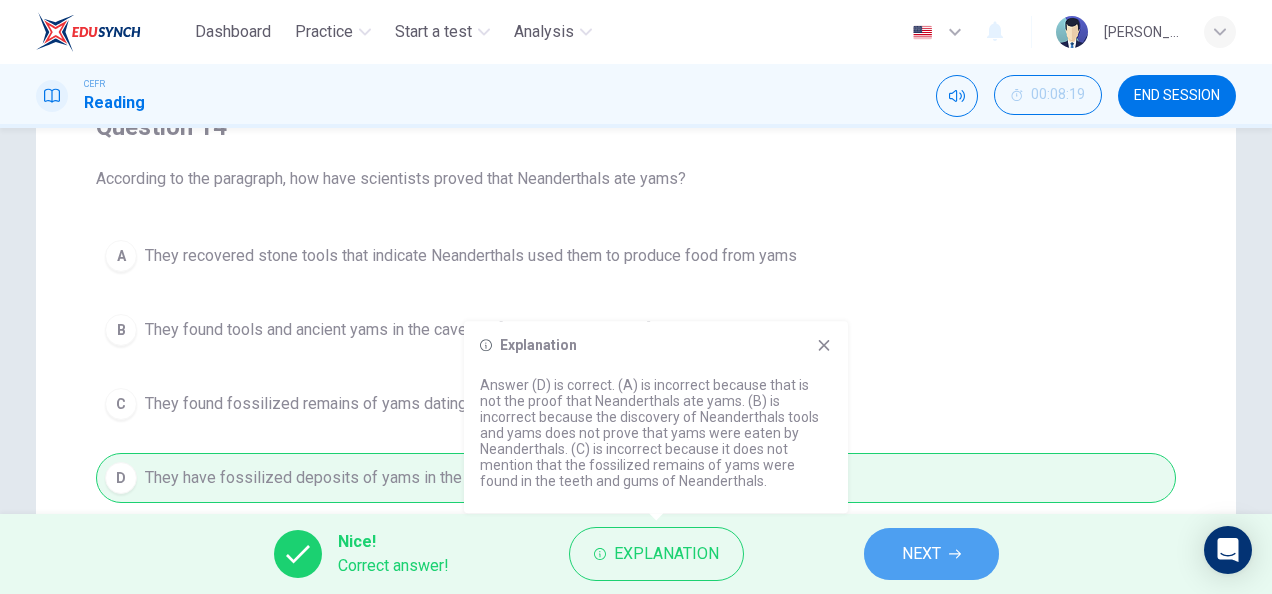 click on "NEXT" at bounding box center [921, 554] 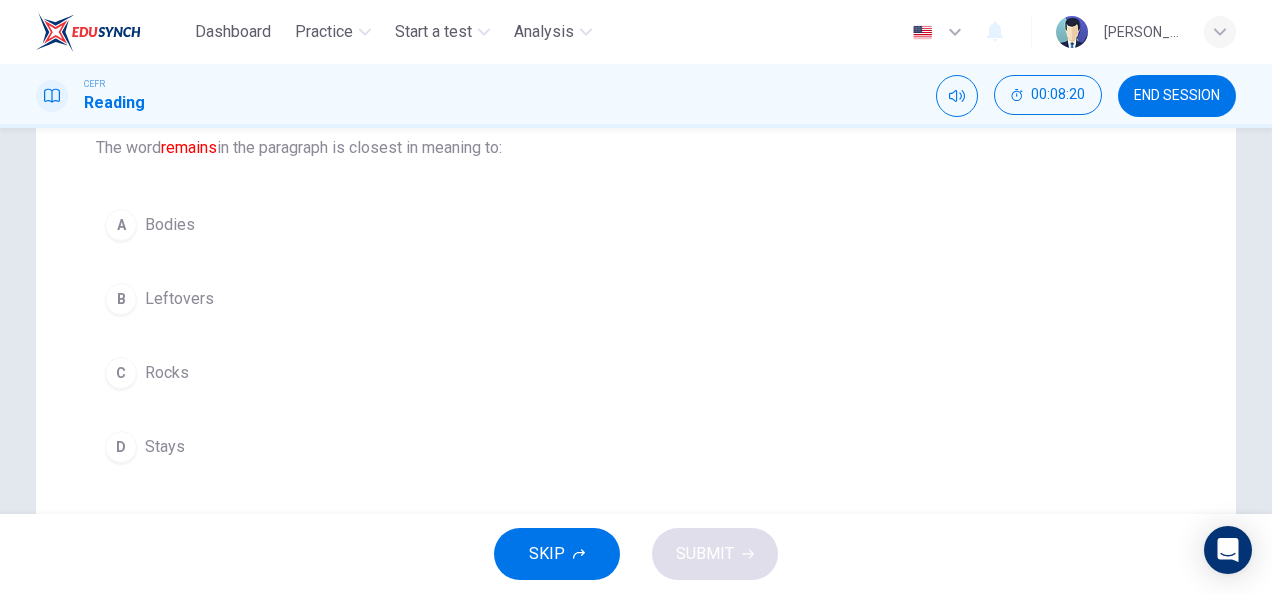 scroll, scrollTop: 220, scrollLeft: 0, axis: vertical 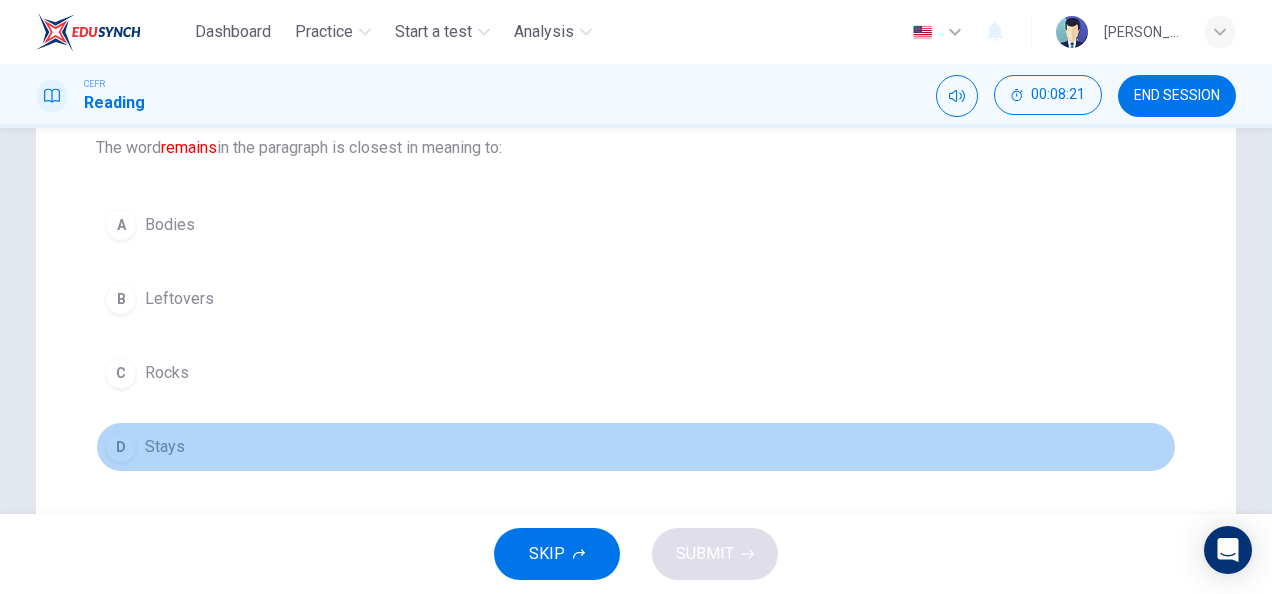 click on "Stays" at bounding box center (165, 447) 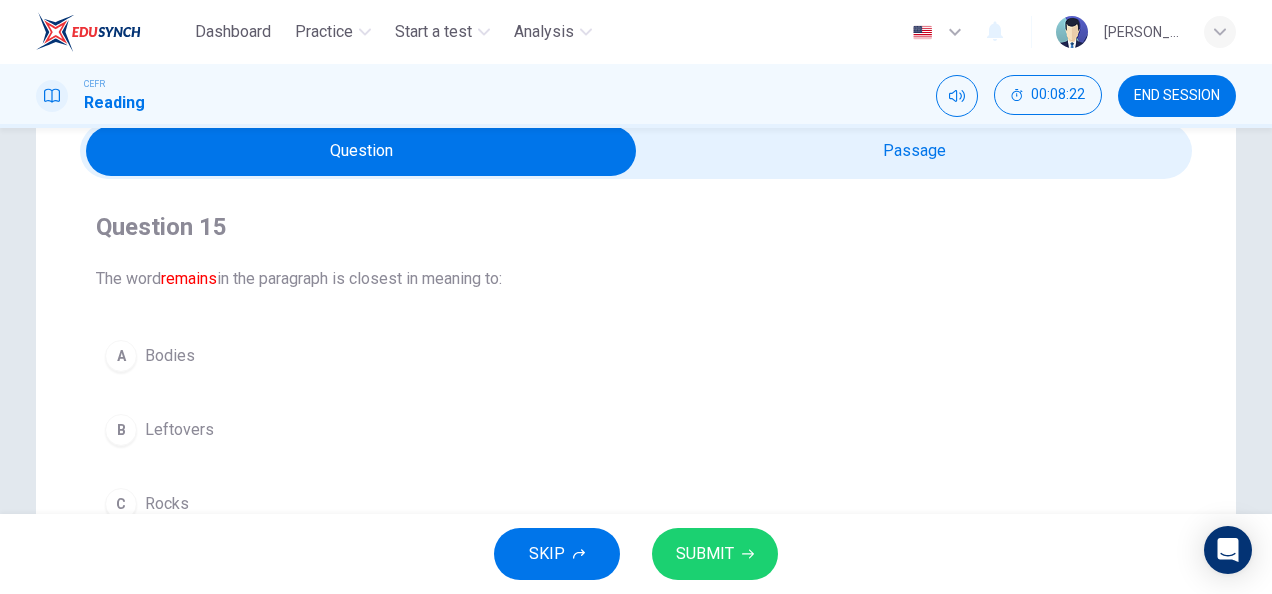 scroll, scrollTop: 88, scrollLeft: 0, axis: vertical 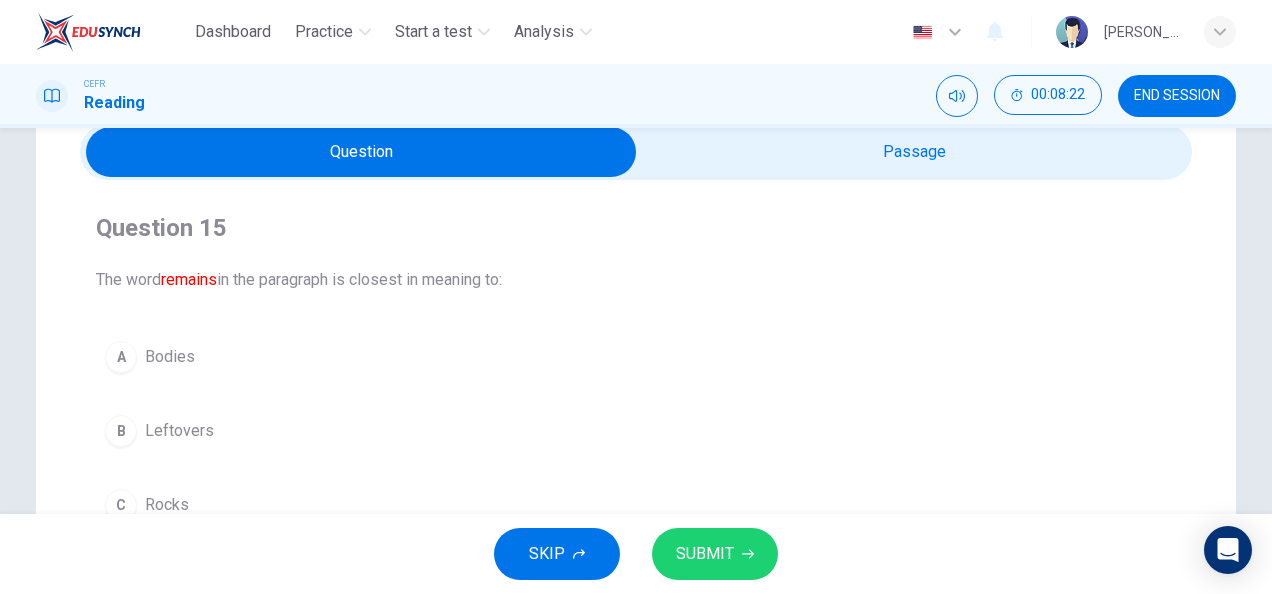 click at bounding box center (361, 152) 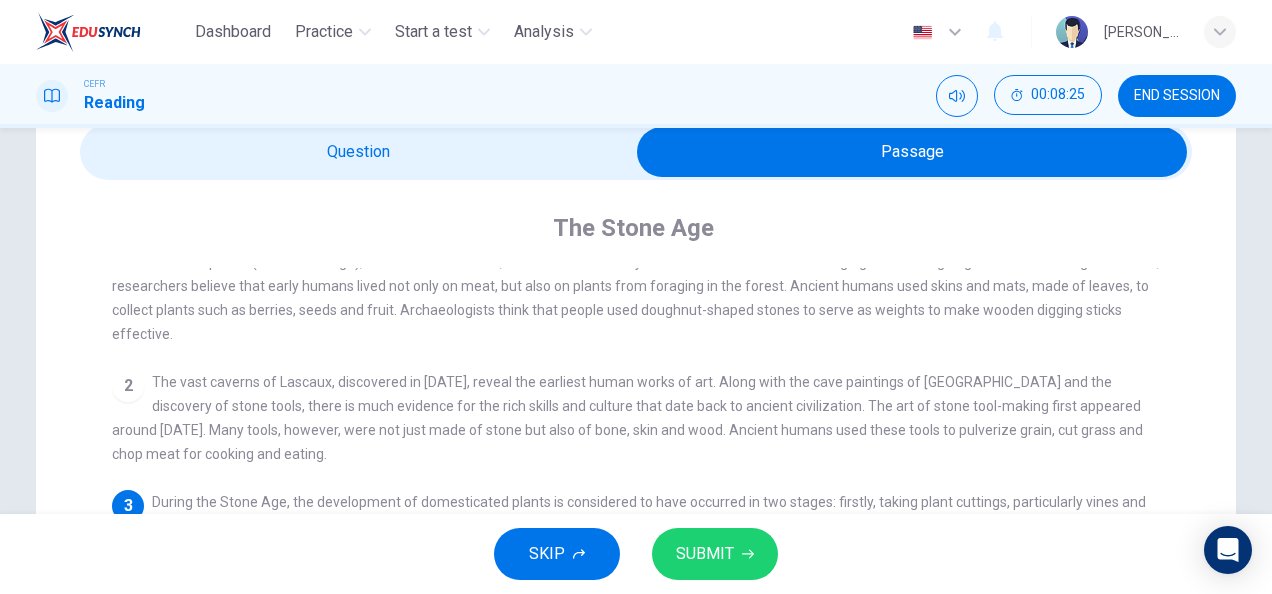 scroll, scrollTop: 44, scrollLeft: 0, axis: vertical 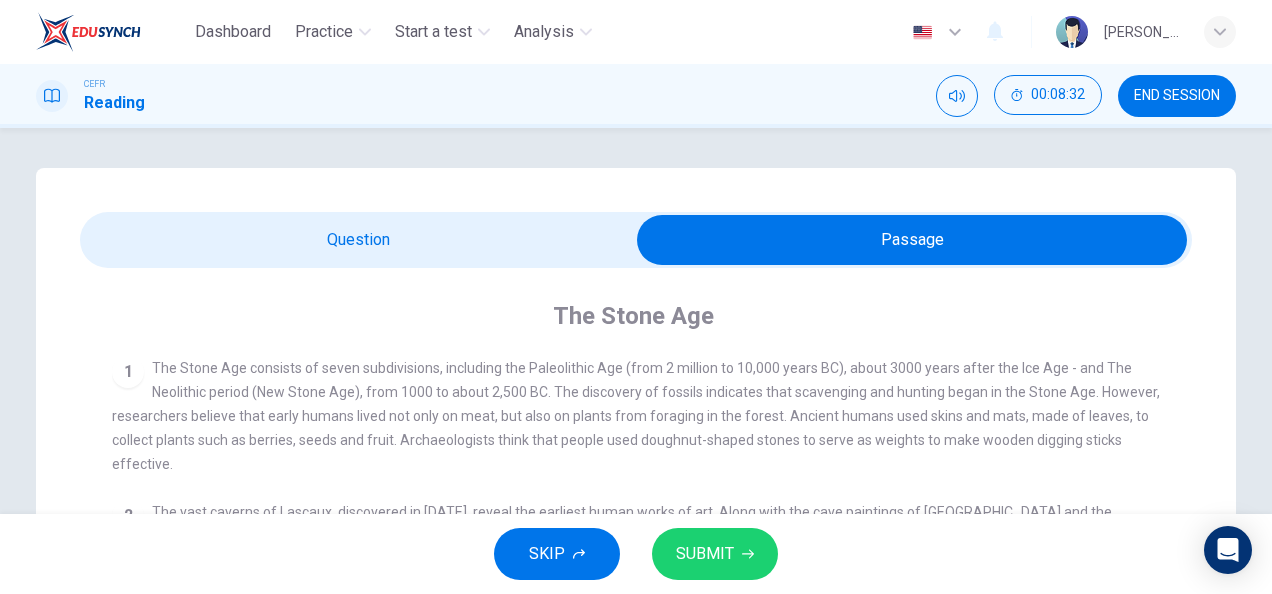 drag, startPoint x: 572, startPoint y: 256, endPoint x: 585, endPoint y: 342, distance: 86.977005 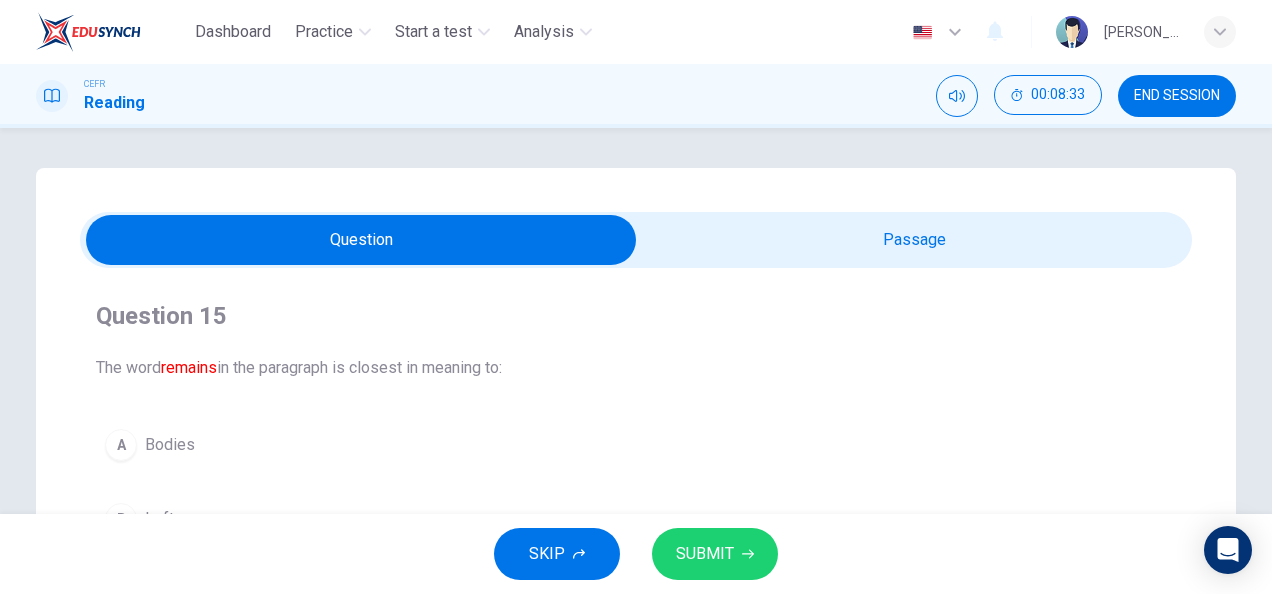 click on "SUBMIT" at bounding box center [715, 554] 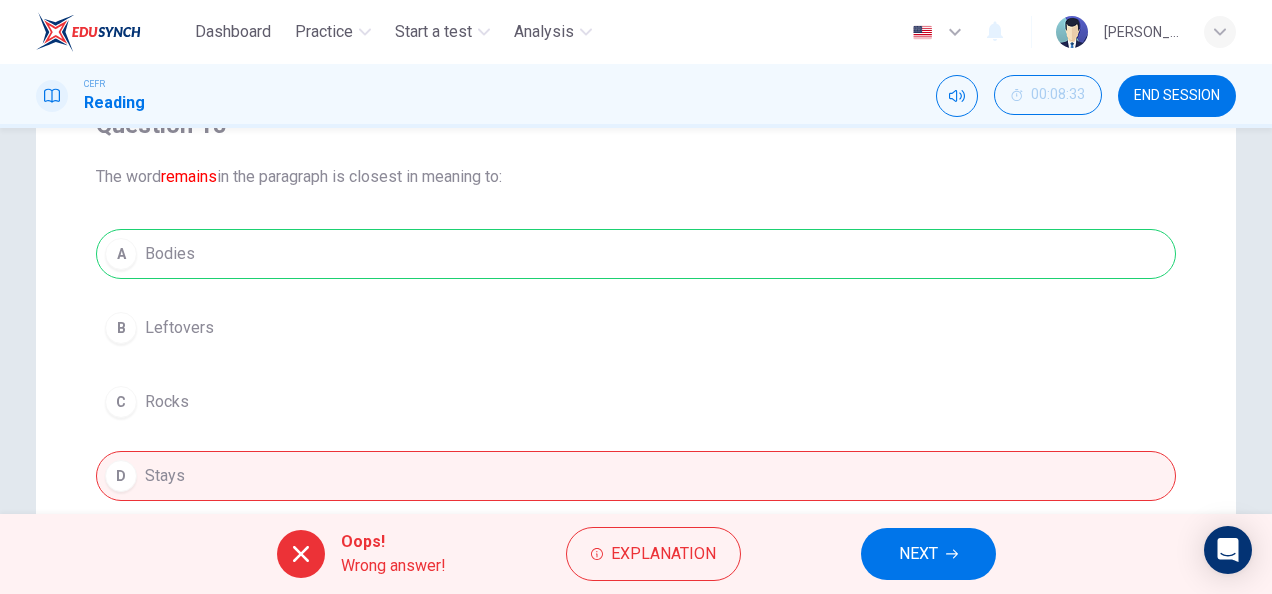 scroll, scrollTop: 192, scrollLeft: 0, axis: vertical 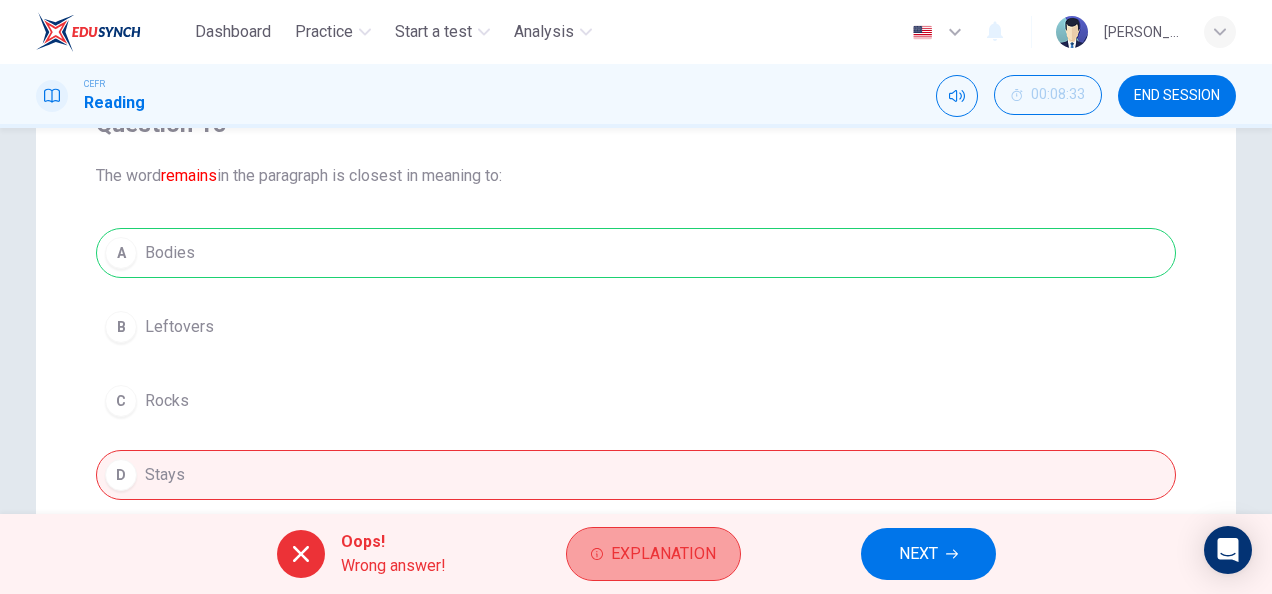 click on "Explanation" at bounding box center [663, 554] 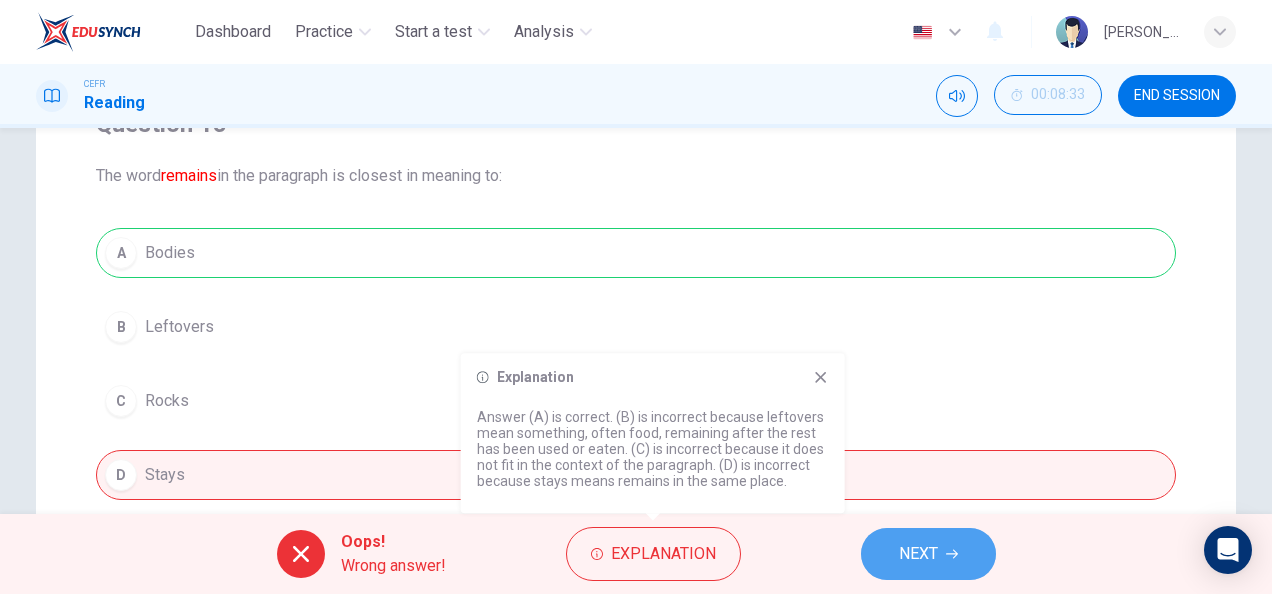 click on "NEXT" at bounding box center (928, 554) 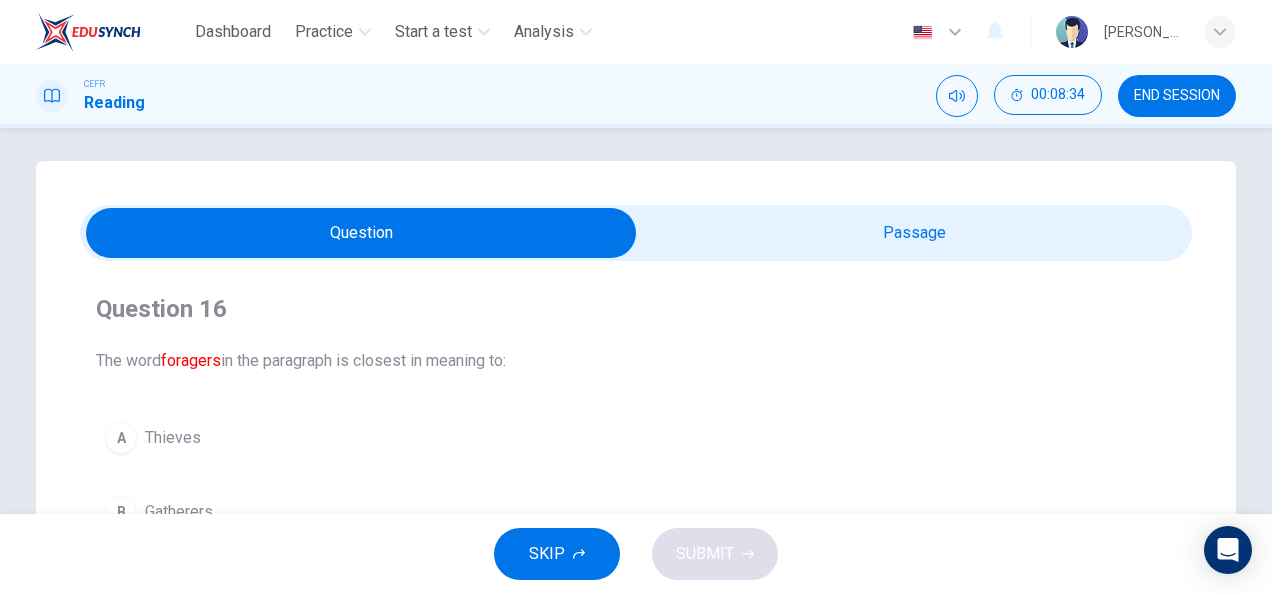 scroll, scrollTop: 0, scrollLeft: 0, axis: both 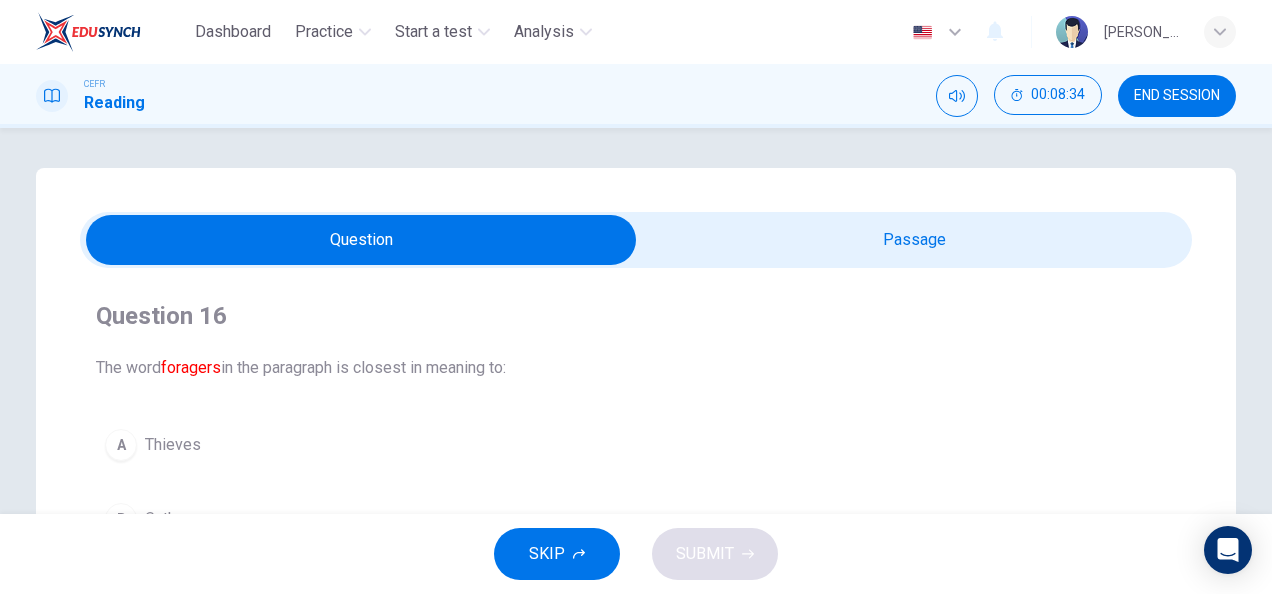 click at bounding box center [361, 240] 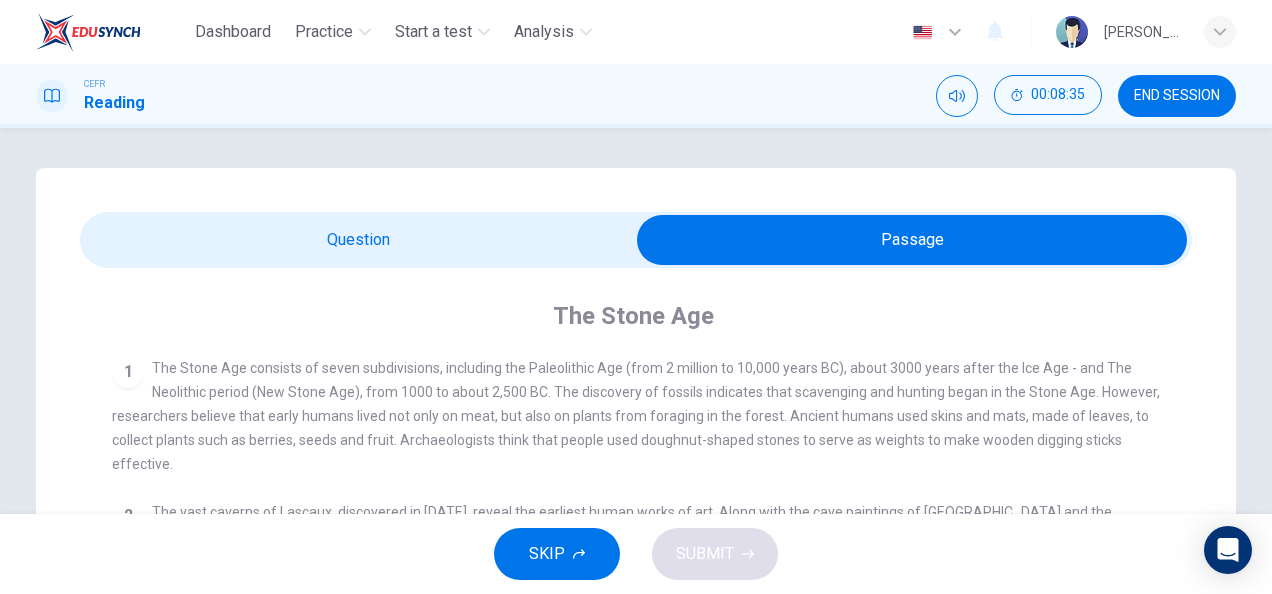 scroll, scrollTop: 44, scrollLeft: 0, axis: vertical 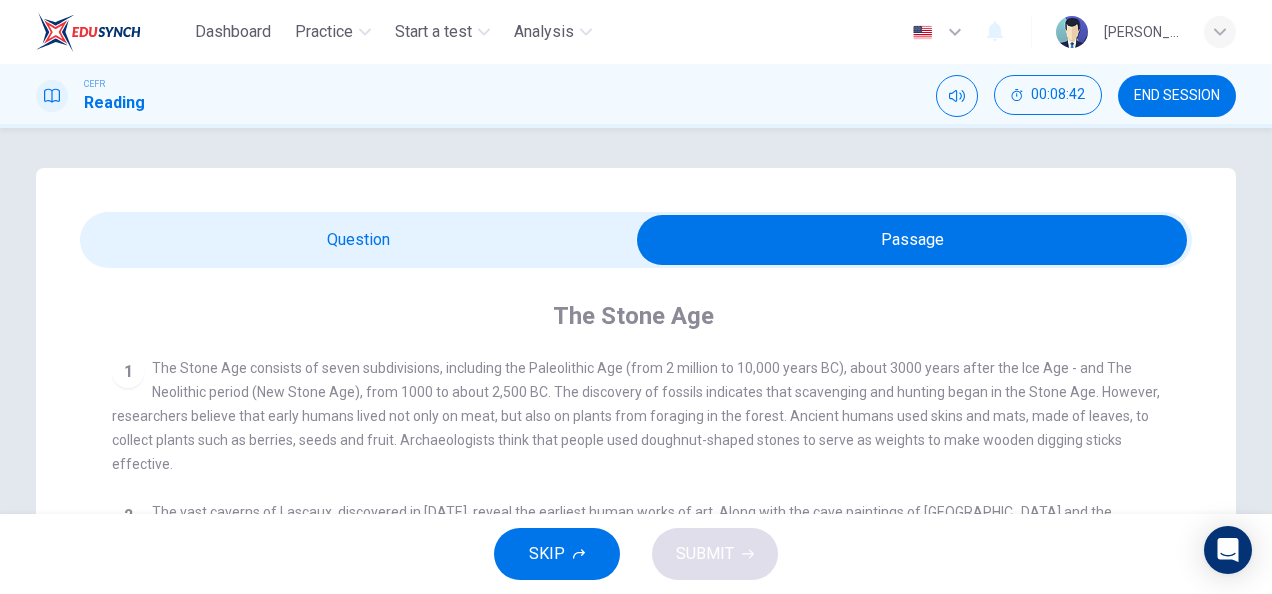 click at bounding box center [912, 240] 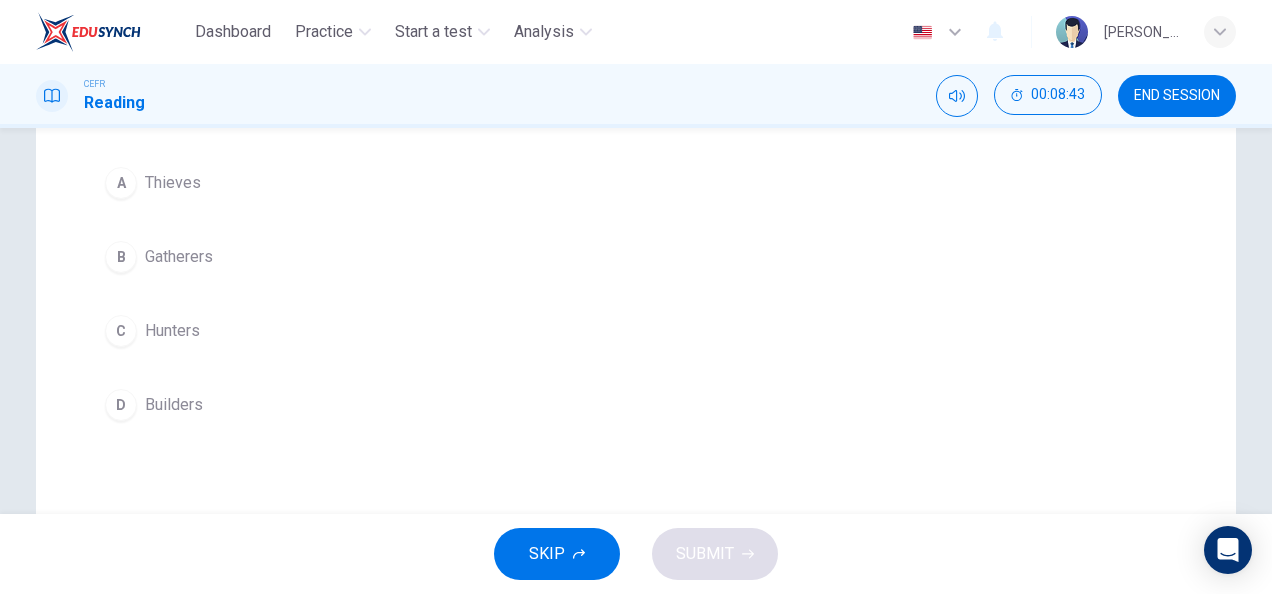 scroll, scrollTop: 262, scrollLeft: 0, axis: vertical 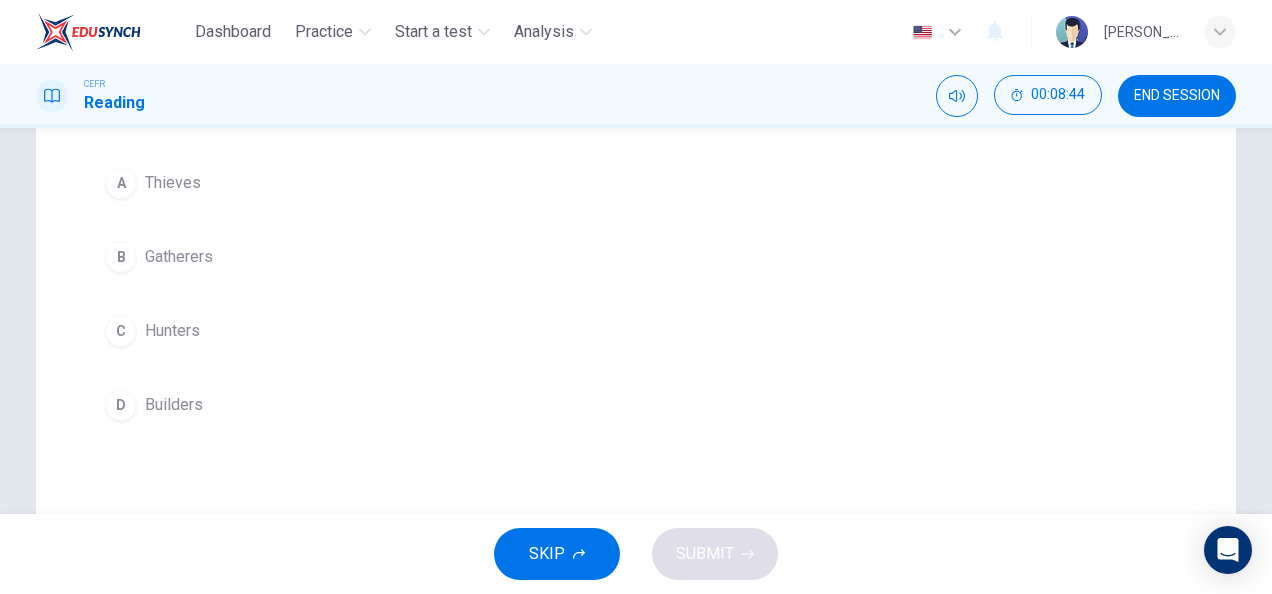 click on "C Hunters" at bounding box center (636, 331) 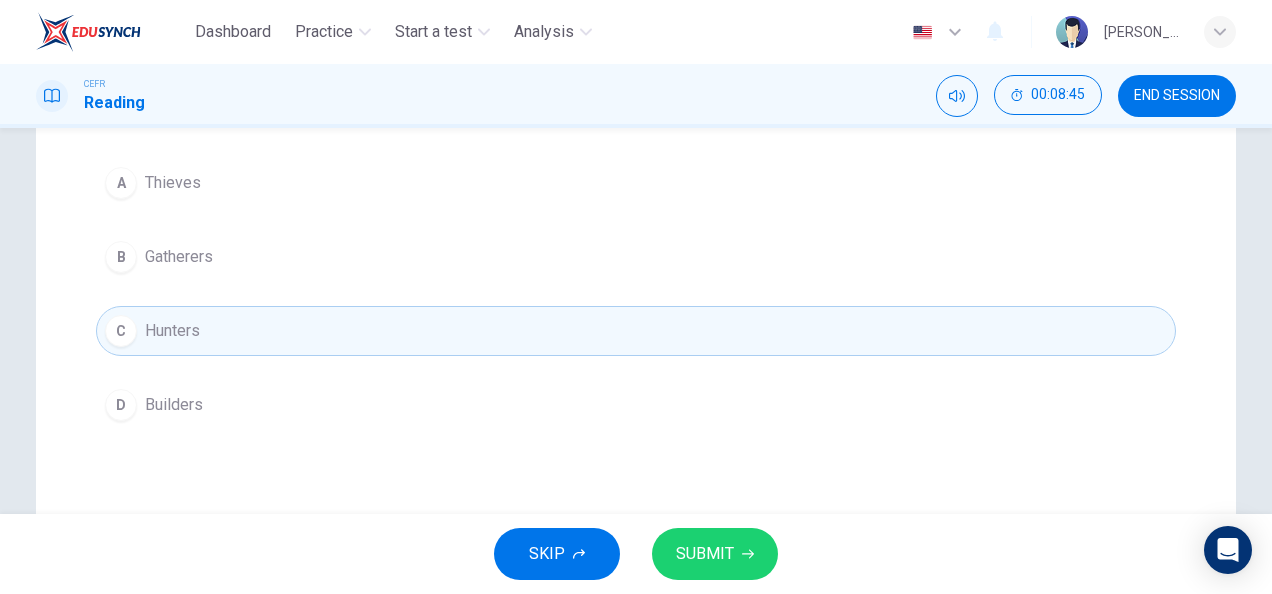 click on "SUBMIT" at bounding box center (705, 554) 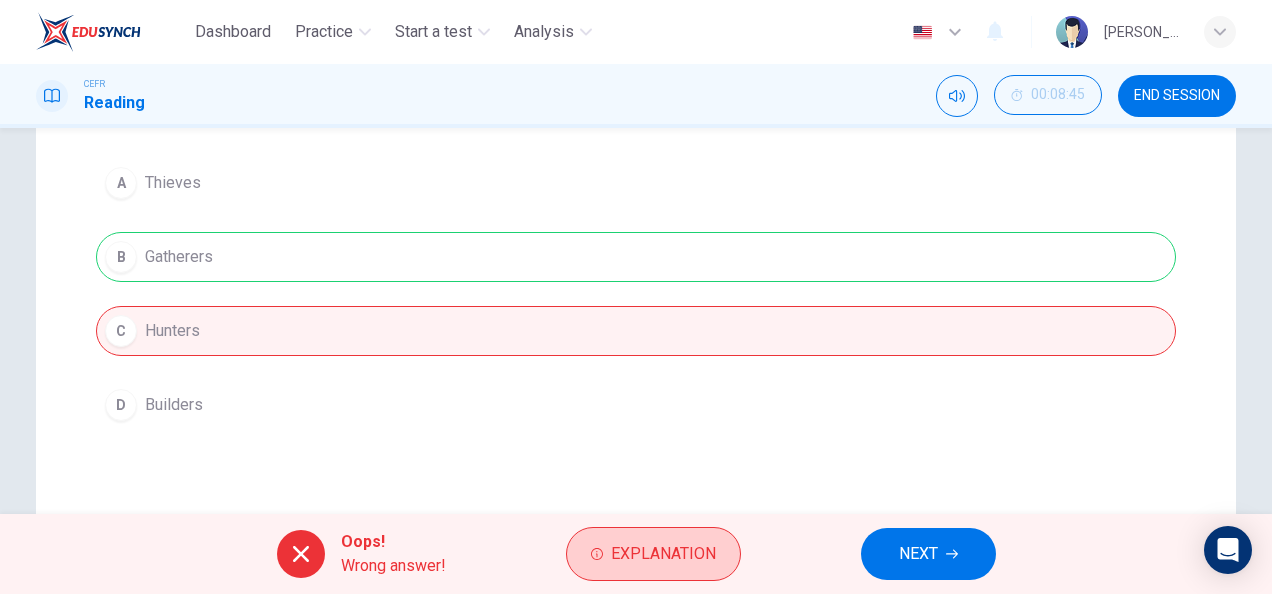 click on "Explanation" at bounding box center [663, 554] 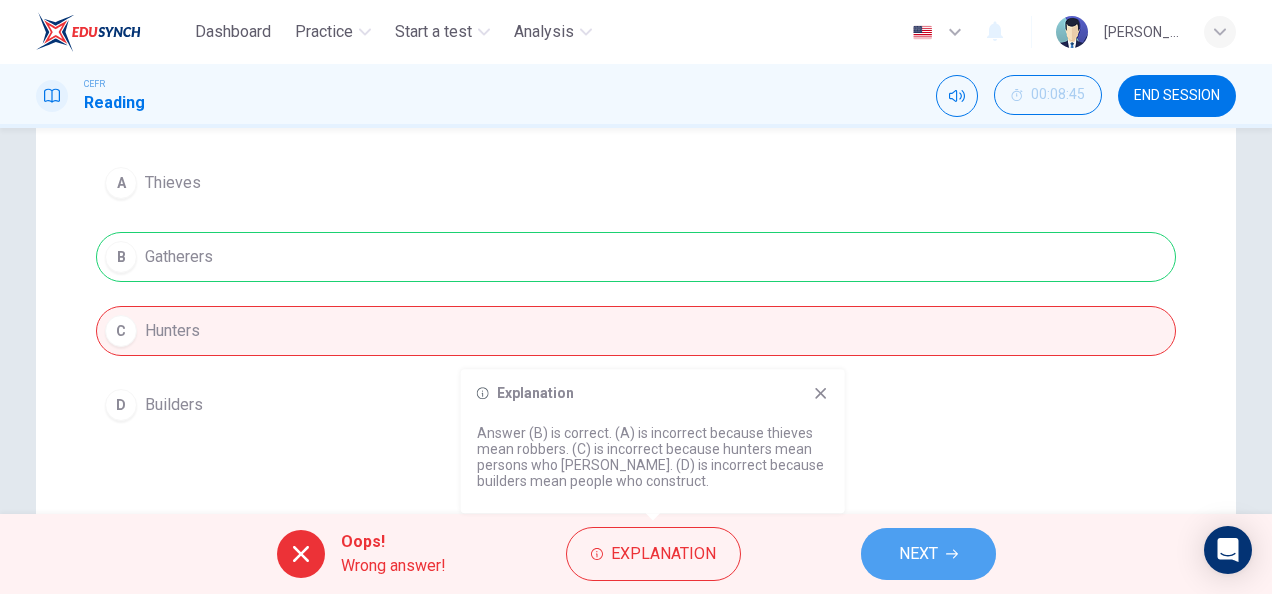 click on "NEXT" at bounding box center (918, 554) 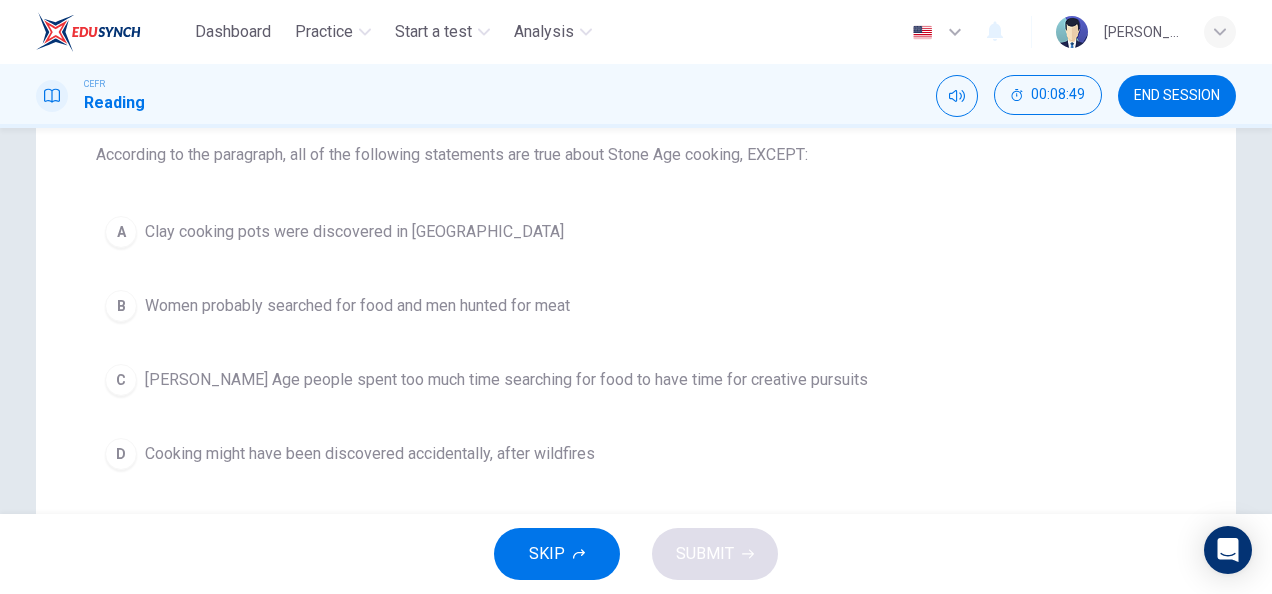 scroll, scrollTop: 212, scrollLeft: 0, axis: vertical 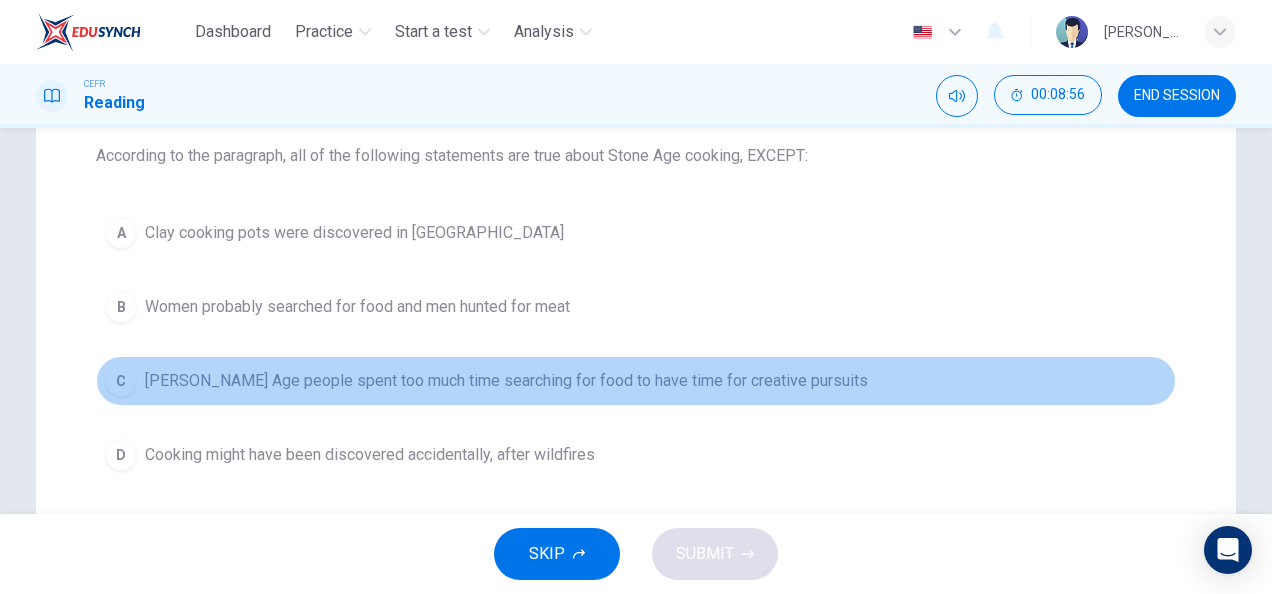 click on "[PERSON_NAME] Age people spent too much time searching for food to have time for creative pursuits" at bounding box center (506, 381) 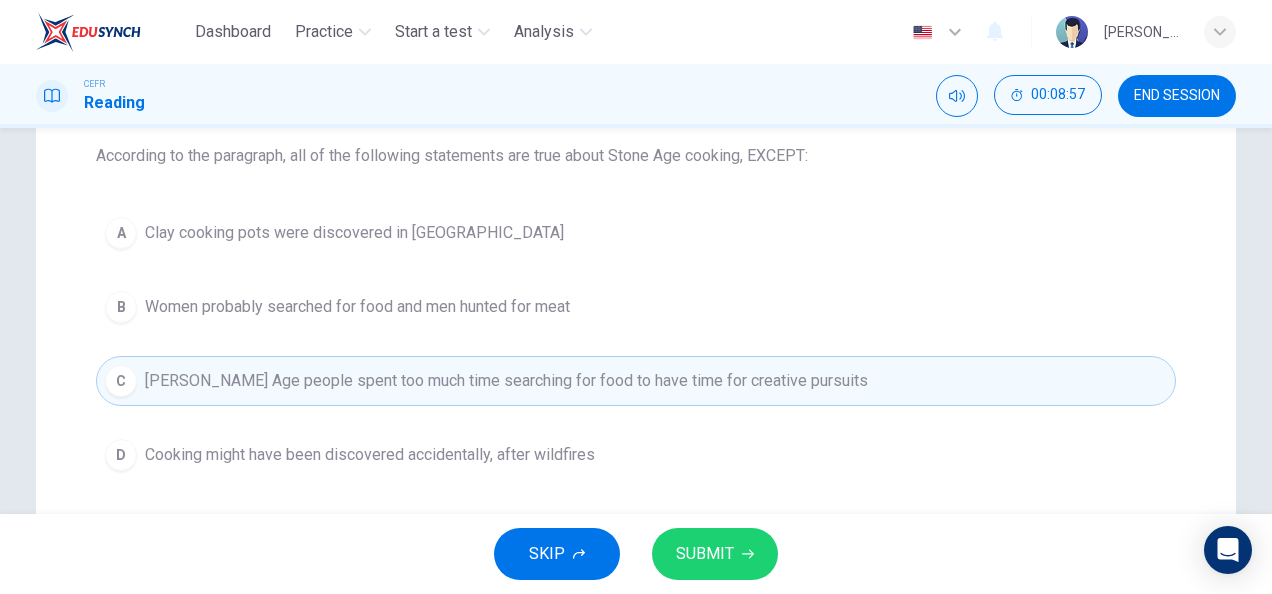 click on "SUBMIT" at bounding box center [705, 554] 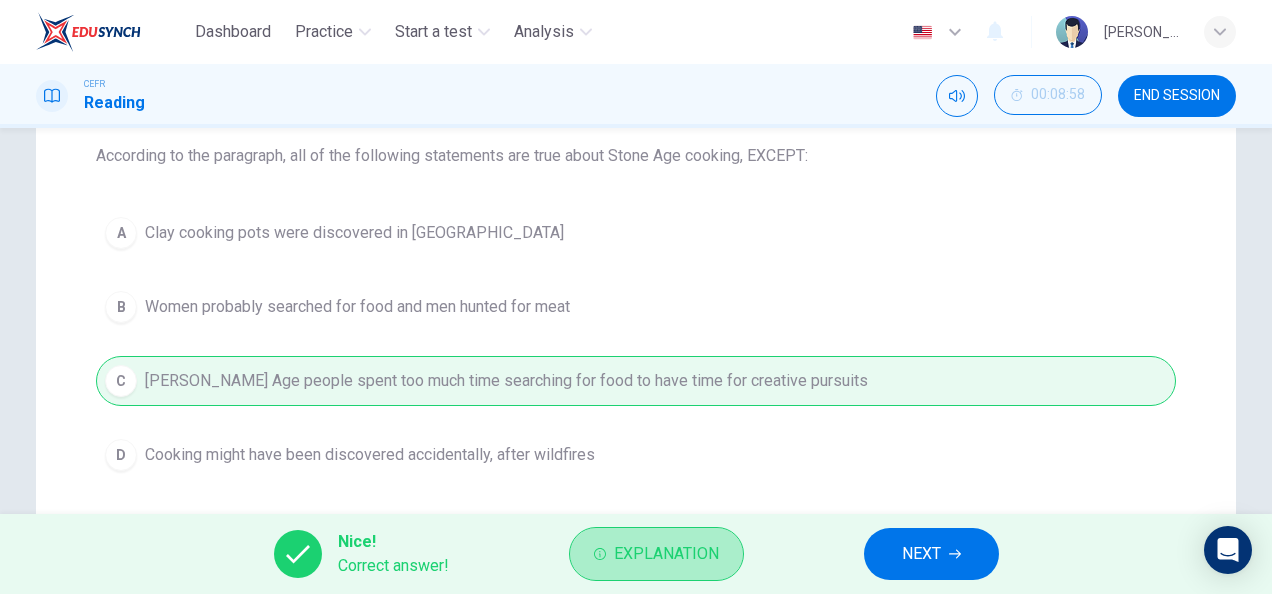click on "Explanation" at bounding box center [656, 554] 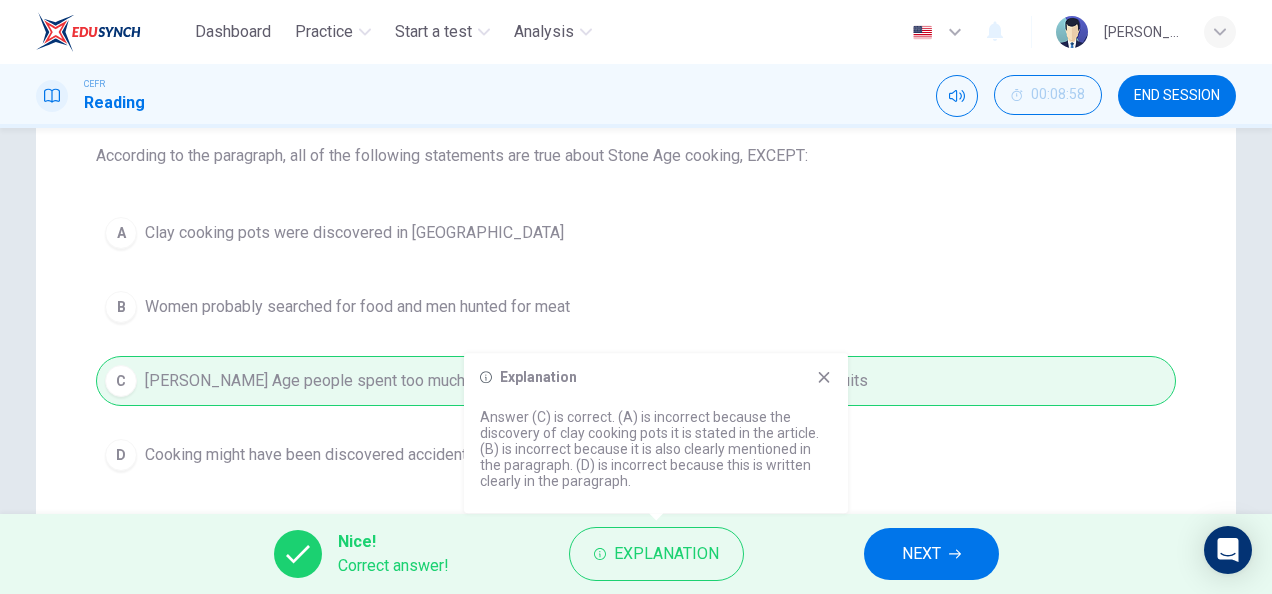 click on "Nice! Correct answer! Explanation NEXT" at bounding box center [636, 554] 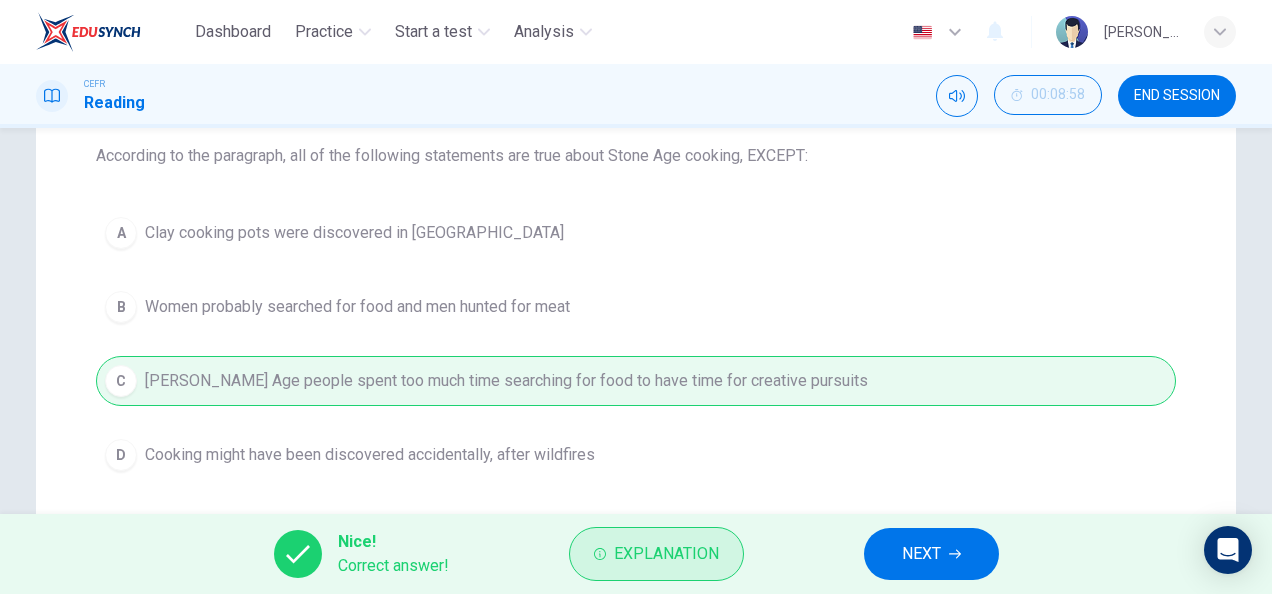 click on "Explanation" at bounding box center [656, 554] 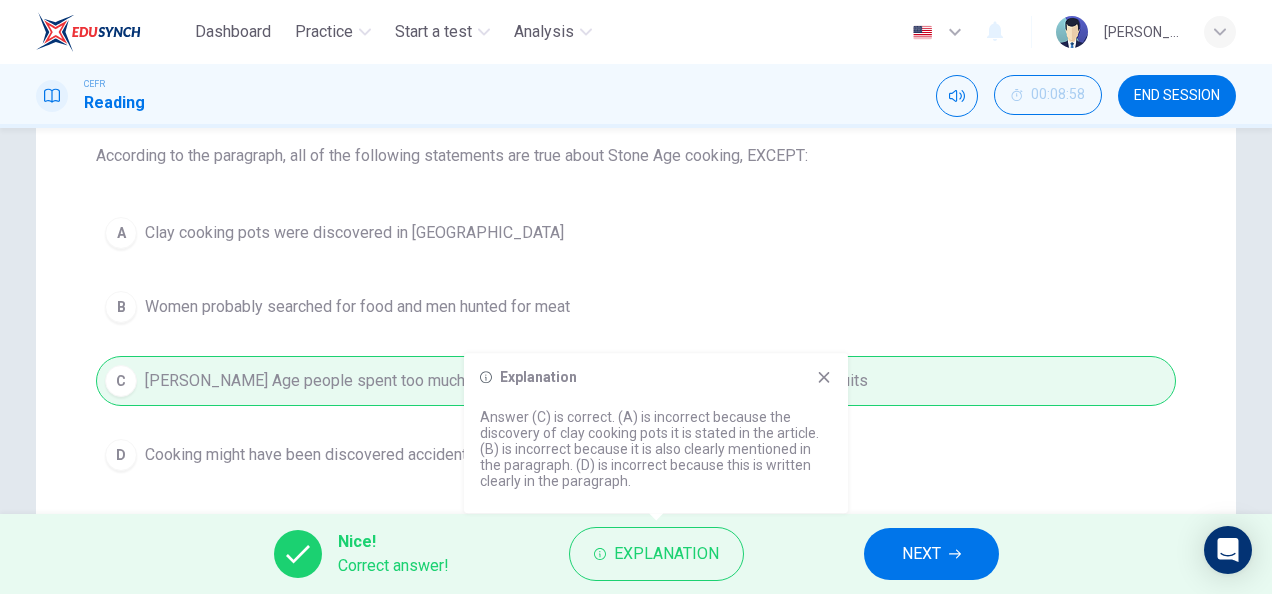 click on "Nice! Correct answer! Explanation NEXT" at bounding box center [636, 554] 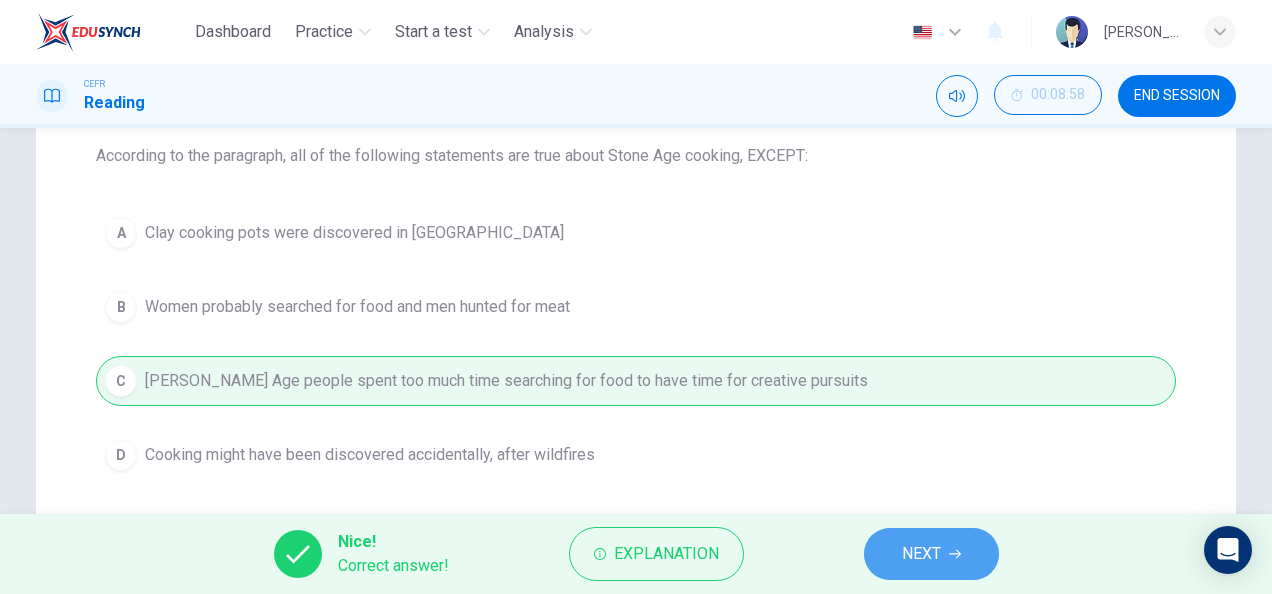 click on "NEXT" at bounding box center (921, 554) 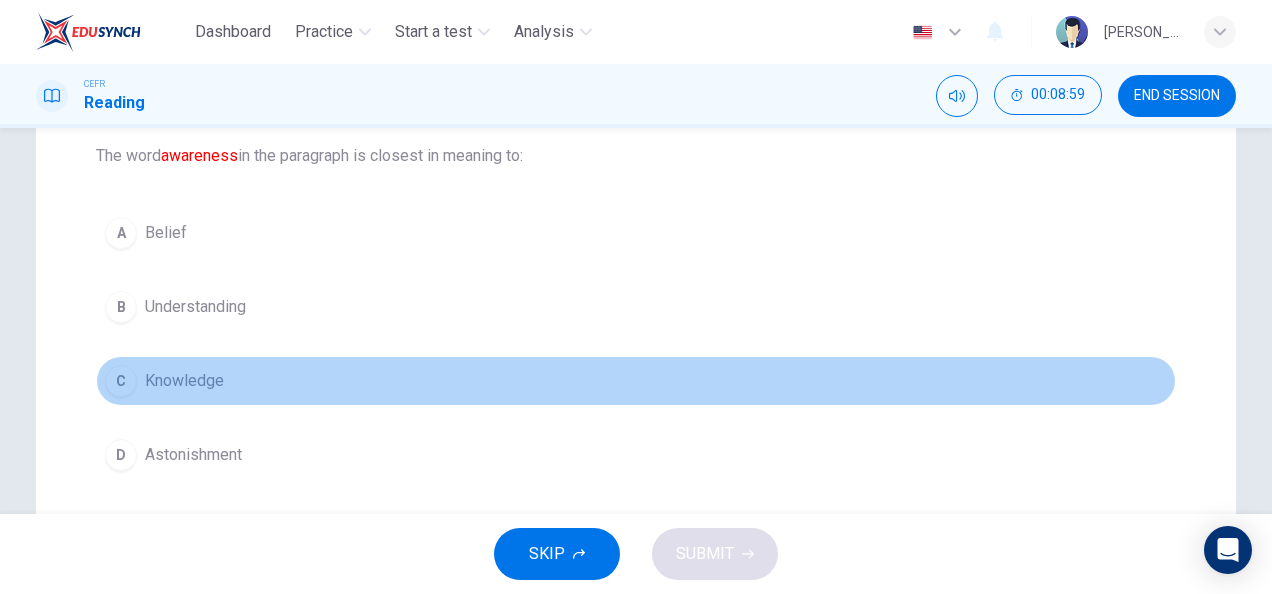 click on "Knowledge" at bounding box center [184, 381] 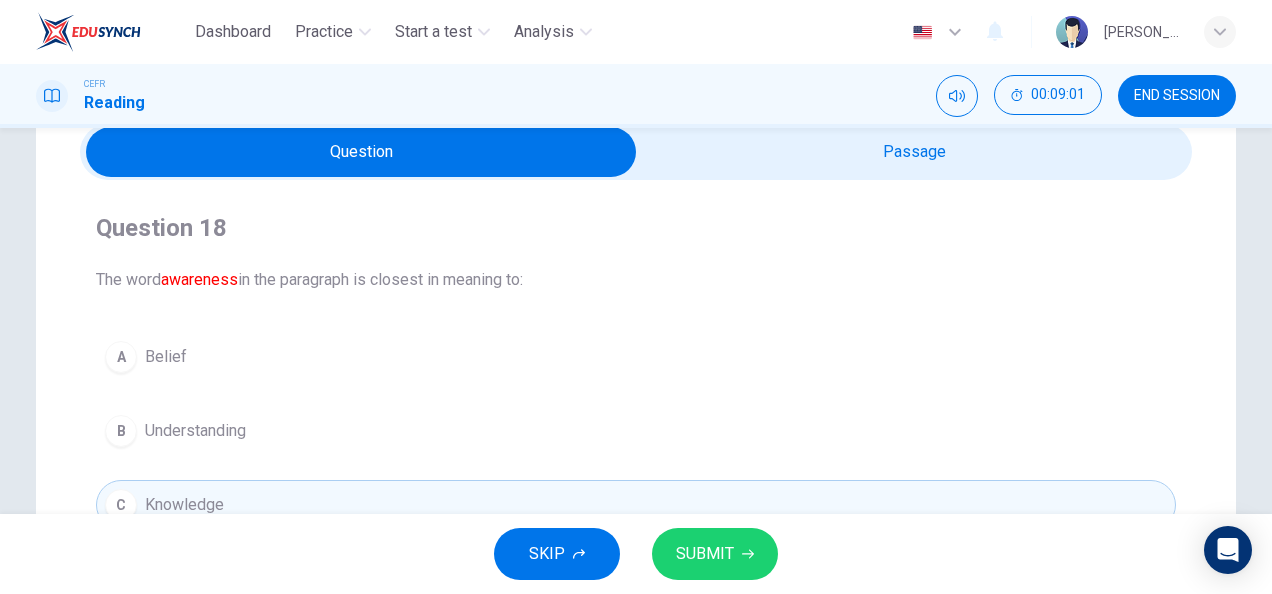 scroll, scrollTop: 85, scrollLeft: 0, axis: vertical 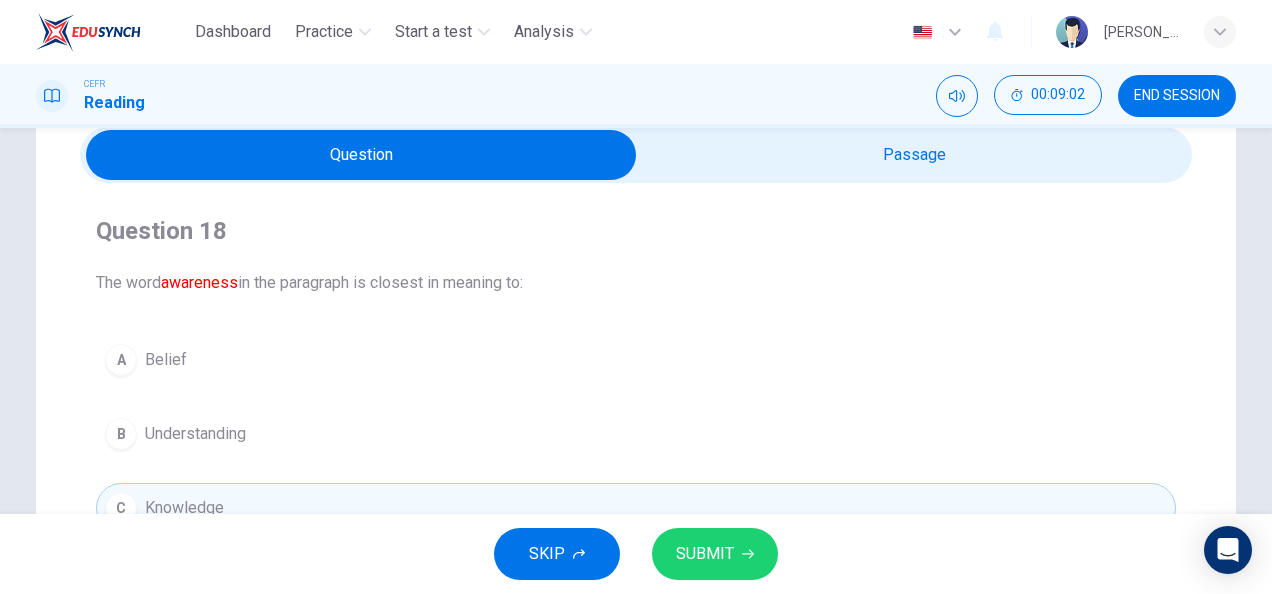 click at bounding box center [361, 155] 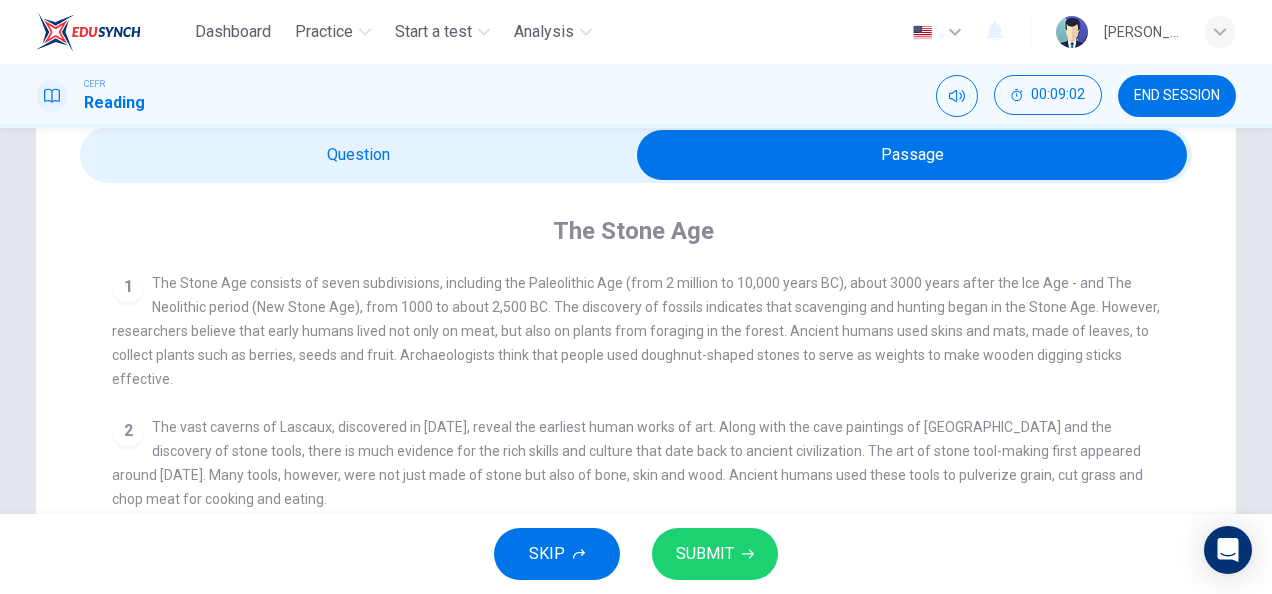 scroll, scrollTop: 44, scrollLeft: 0, axis: vertical 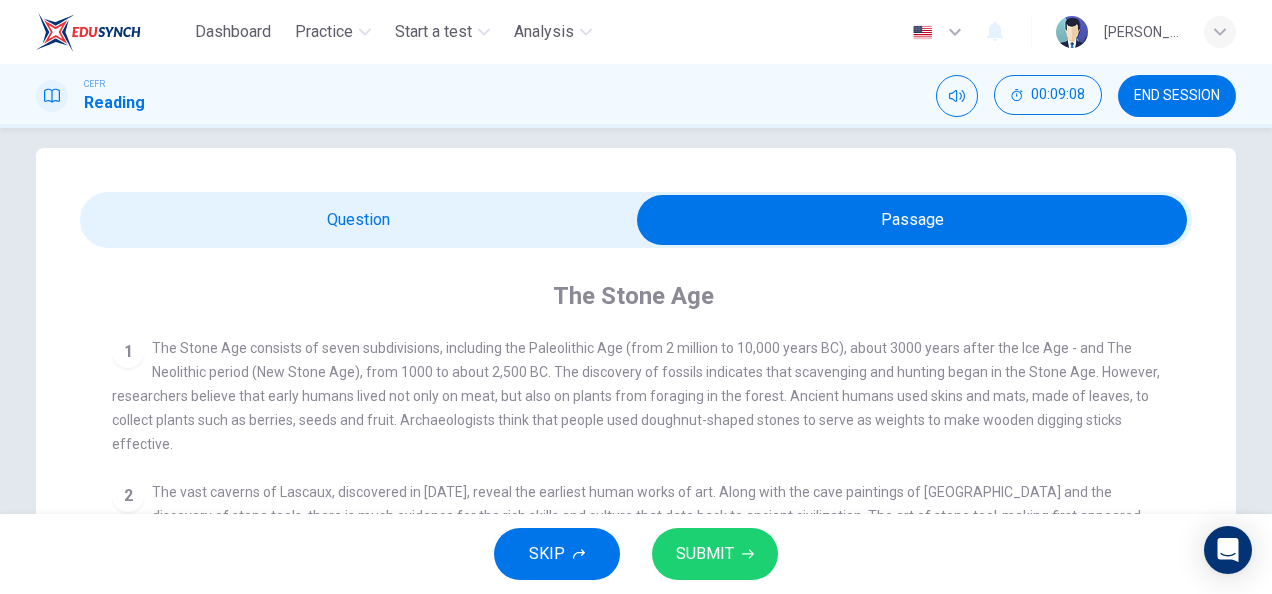 click at bounding box center (636, 220) 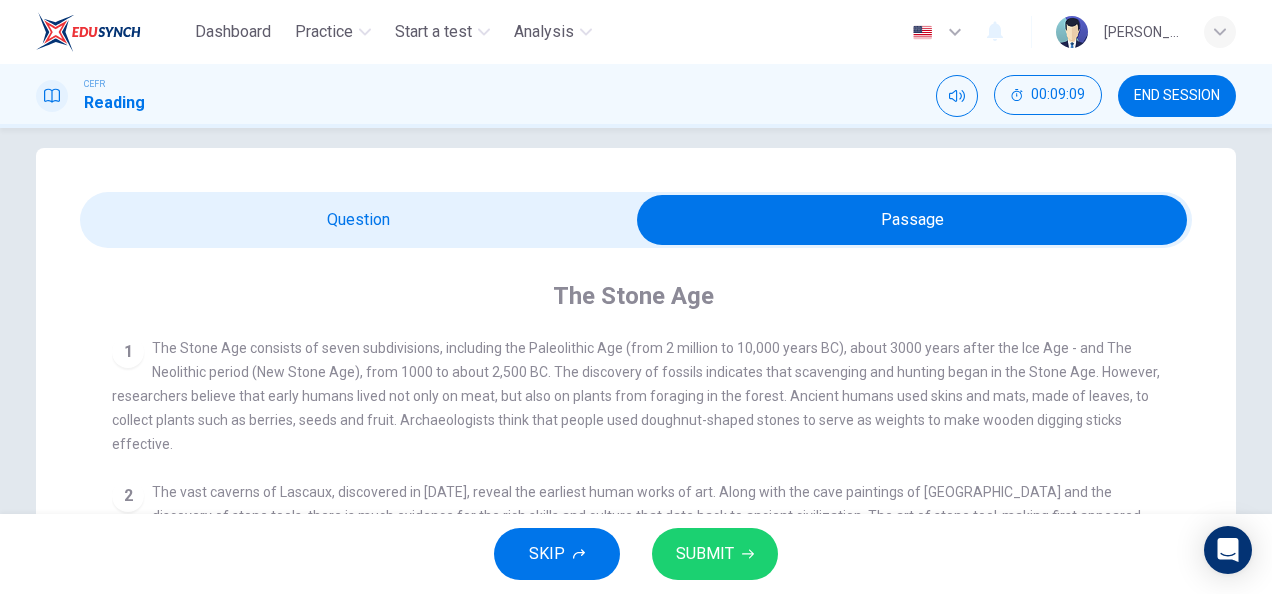 click at bounding box center [912, 220] 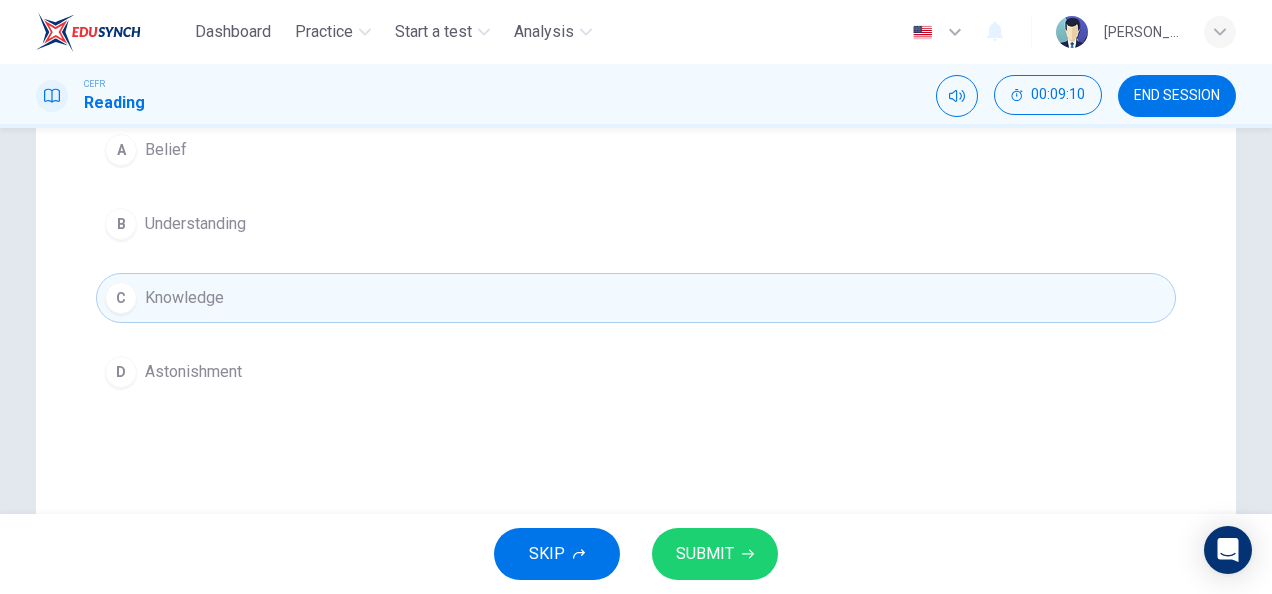 scroll, scrollTop: 294, scrollLeft: 0, axis: vertical 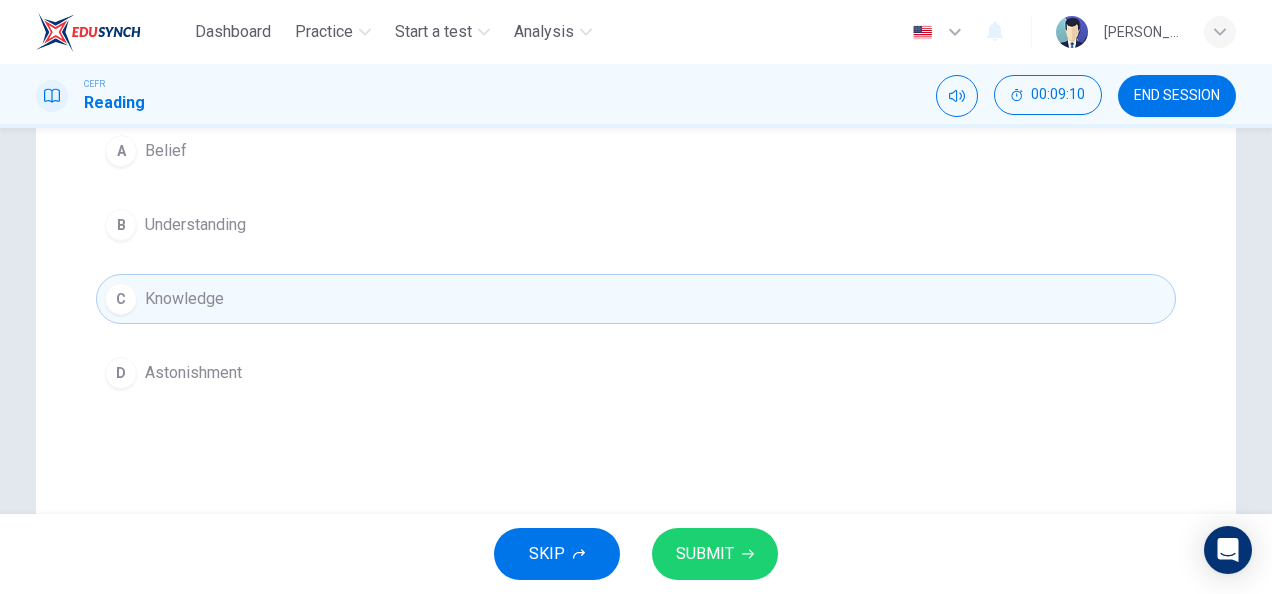 click on "SUBMIT" at bounding box center (705, 554) 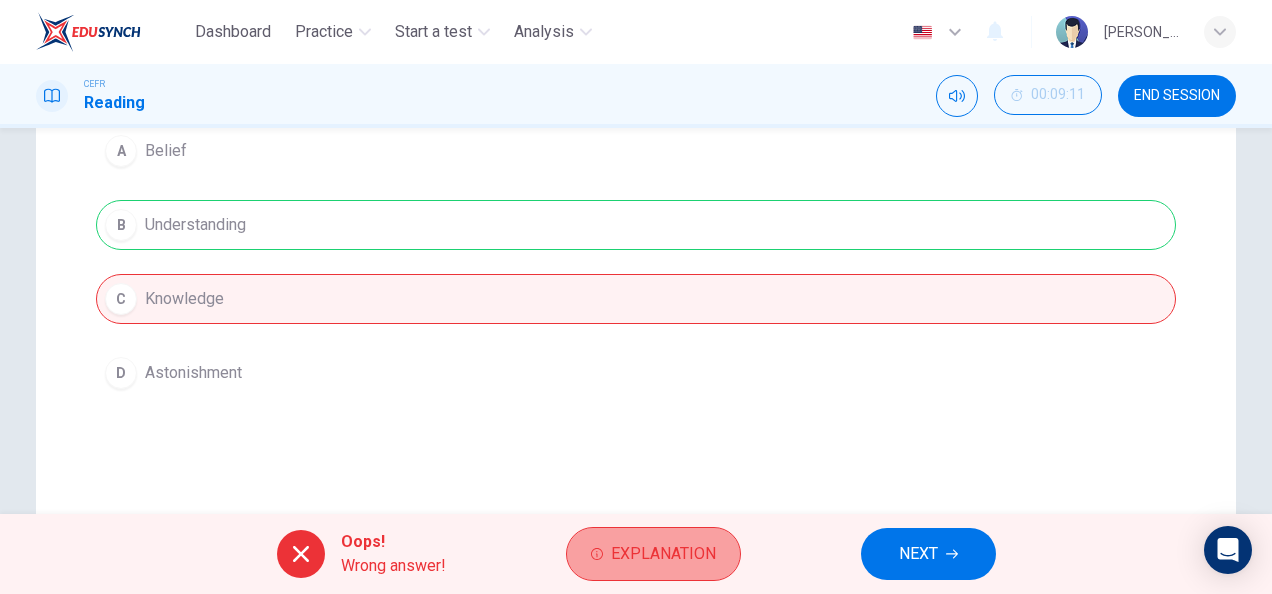 click on "Explanation" at bounding box center [663, 554] 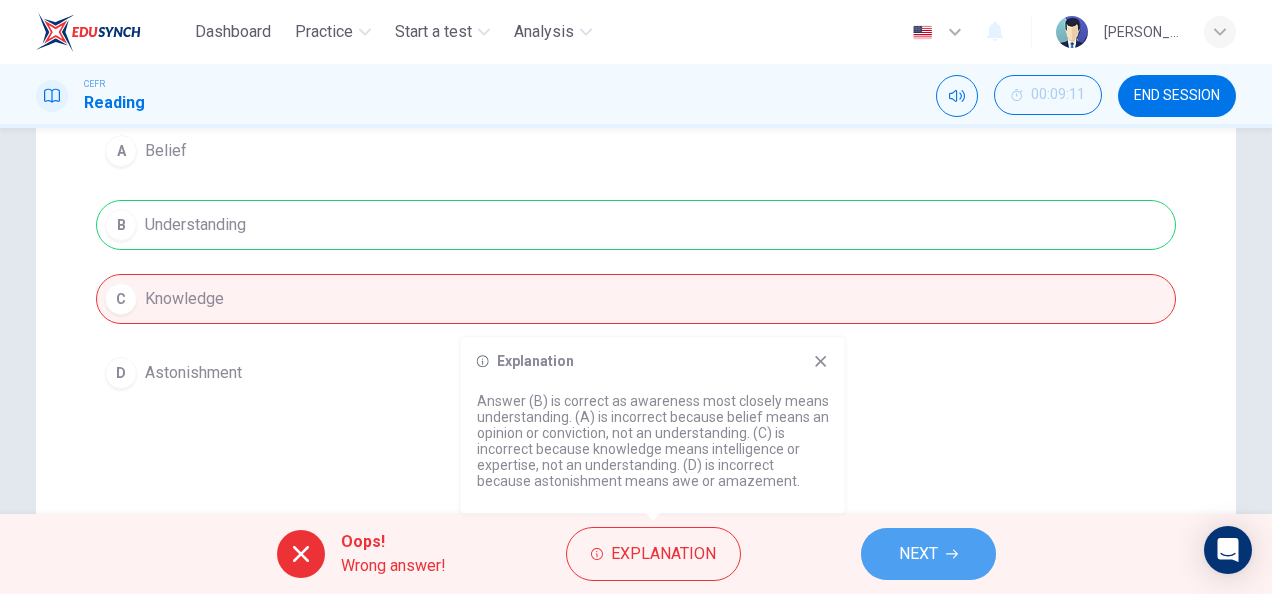 click on "NEXT" at bounding box center [928, 554] 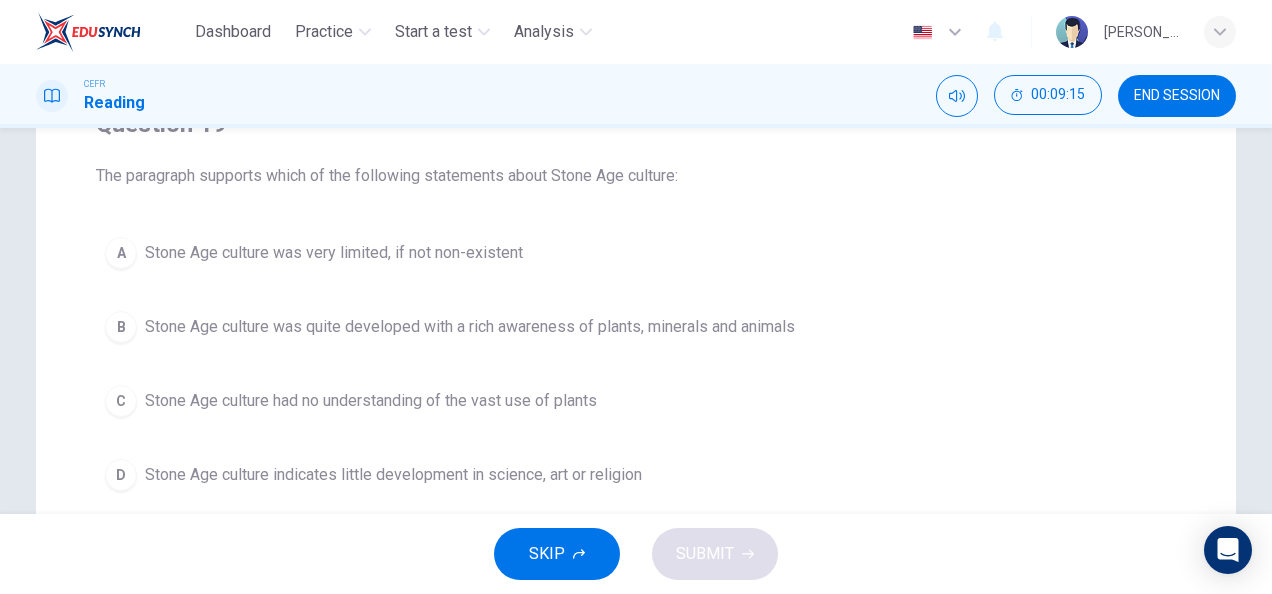 scroll, scrollTop: 193, scrollLeft: 0, axis: vertical 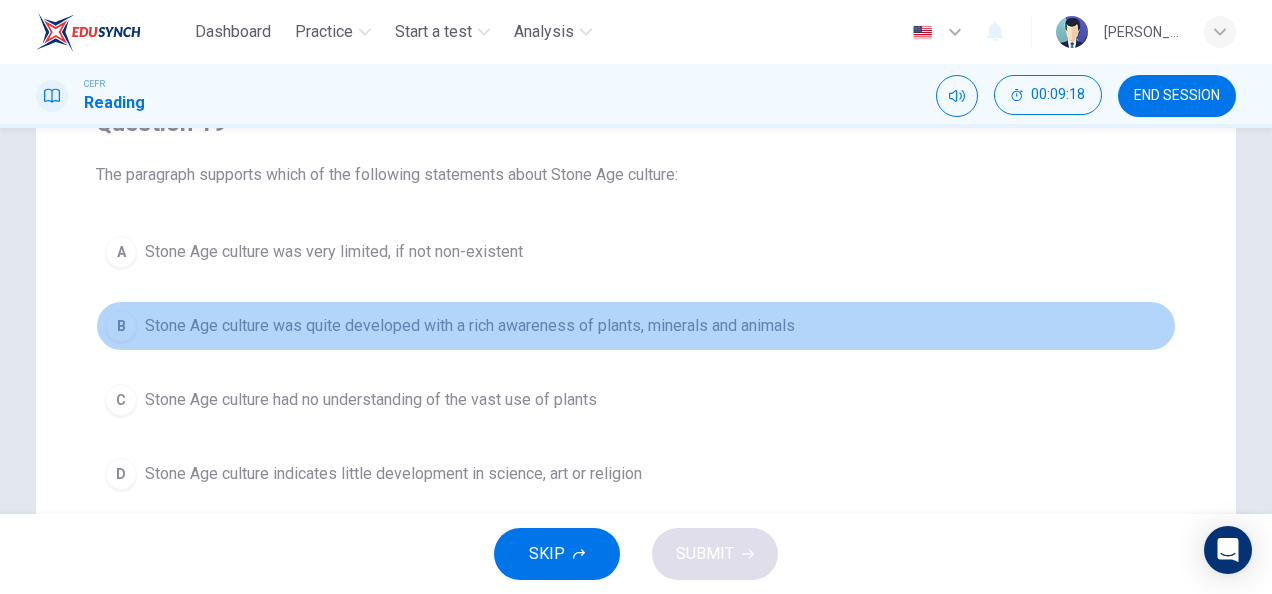 click on "B Stone Age culture was quite developed with a rich awareness of plants, minerals and animals" at bounding box center [636, 326] 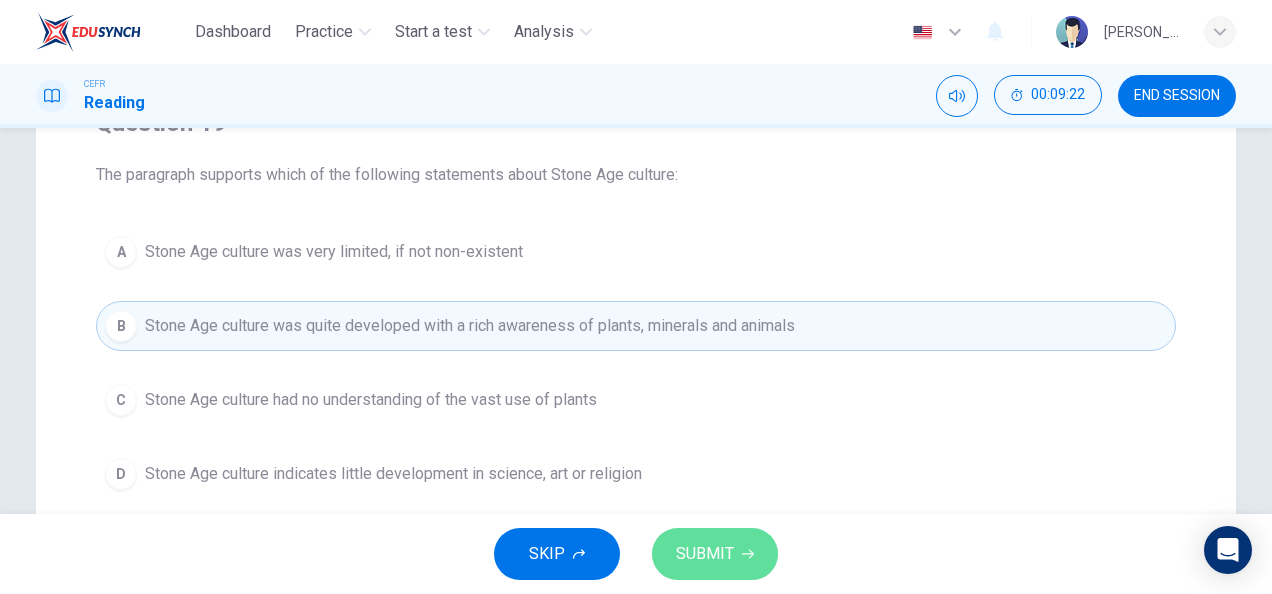 click on "SUBMIT" at bounding box center [705, 554] 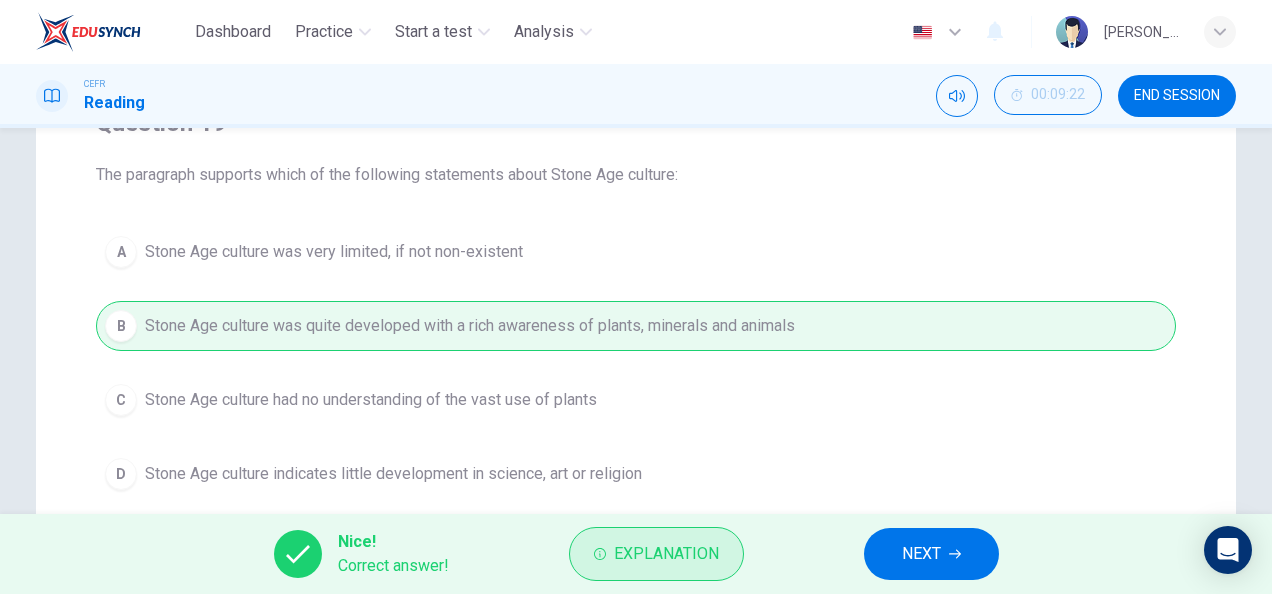click on "Explanation" at bounding box center (666, 554) 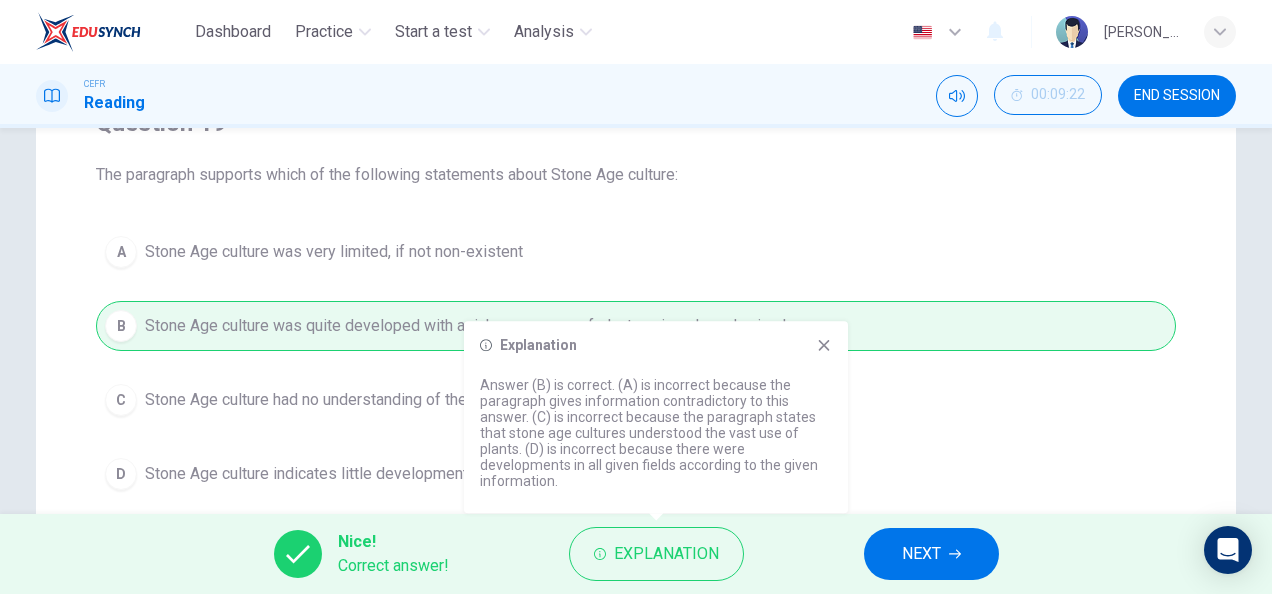 click on "Nice! Correct answer! Explanation NEXT" at bounding box center (636, 554) 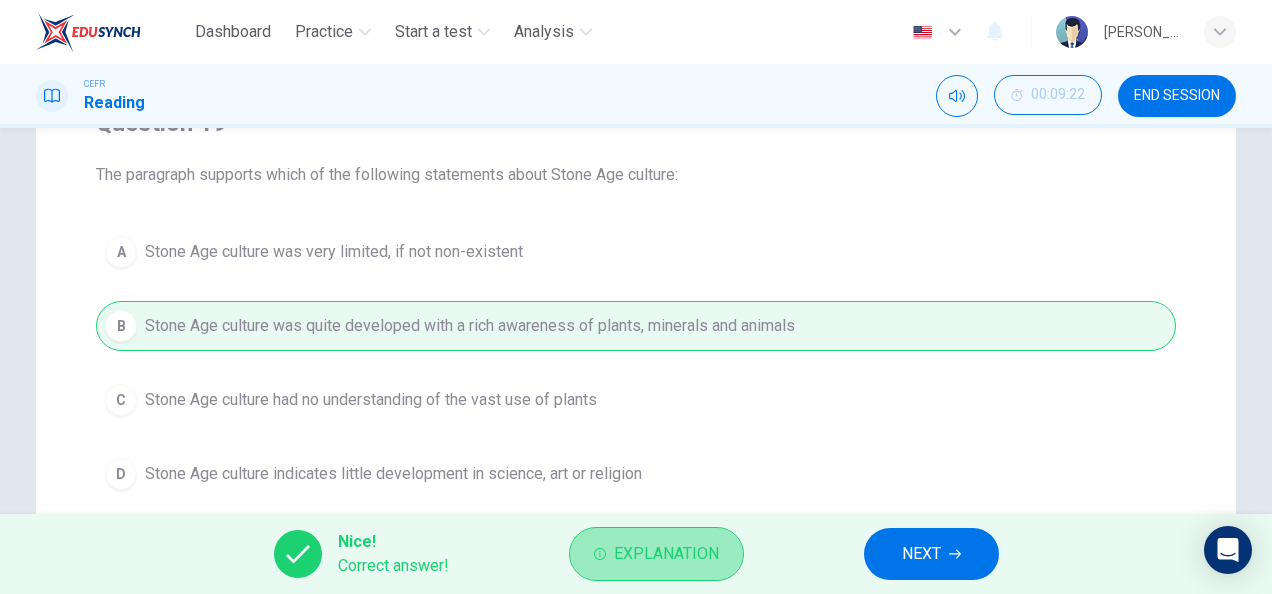 click on "Explanation" at bounding box center (666, 554) 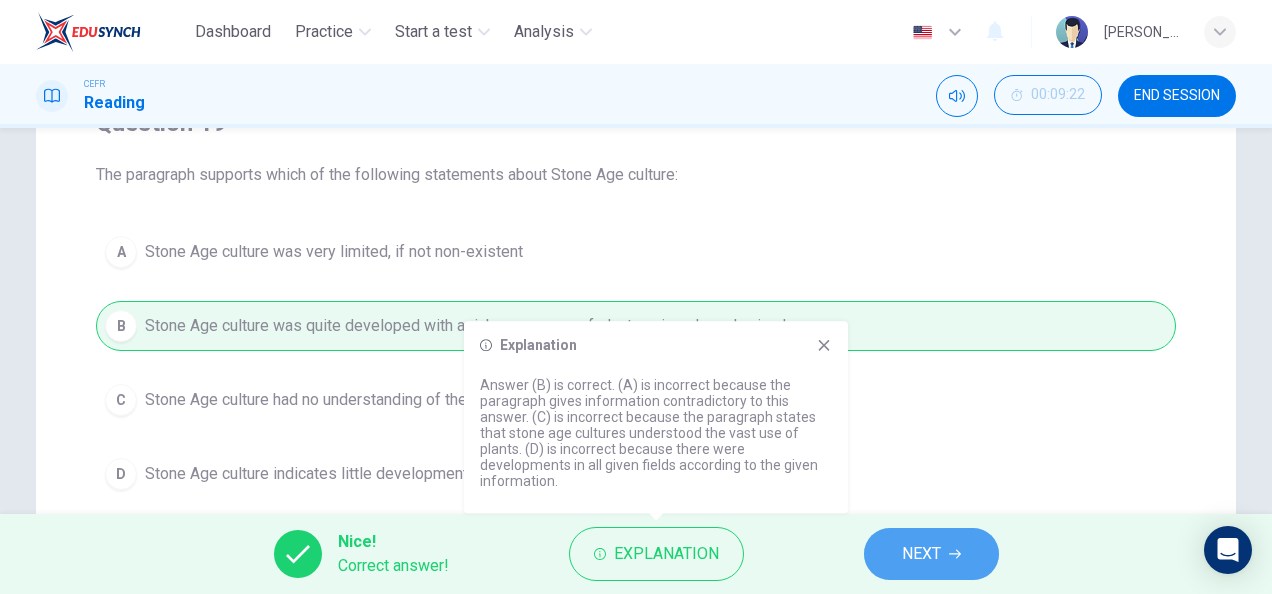 click on "NEXT" at bounding box center (921, 554) 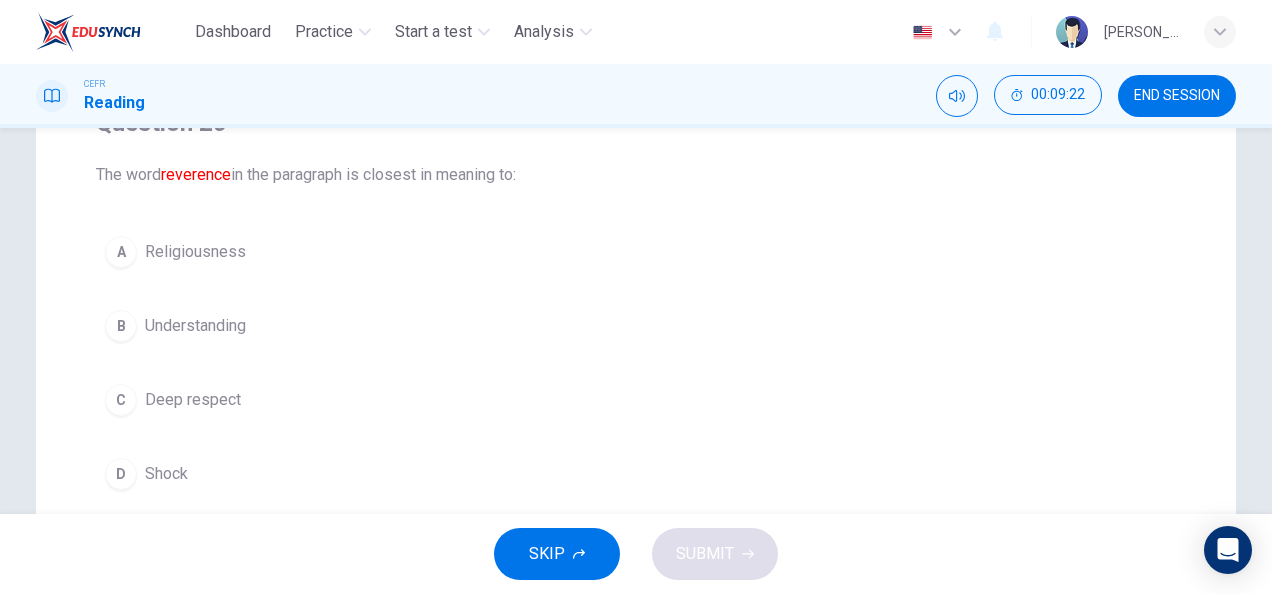 scroll, scrollTop: 0, scrollLeft: 0, axis: both 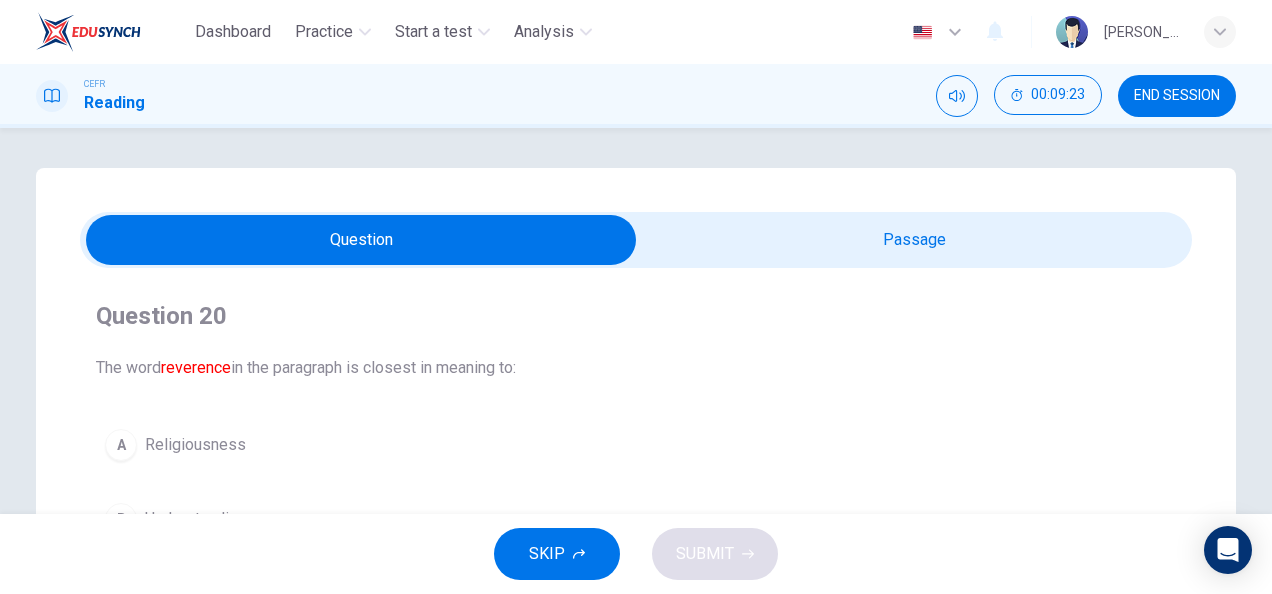 click at bounding box center [361, 240] 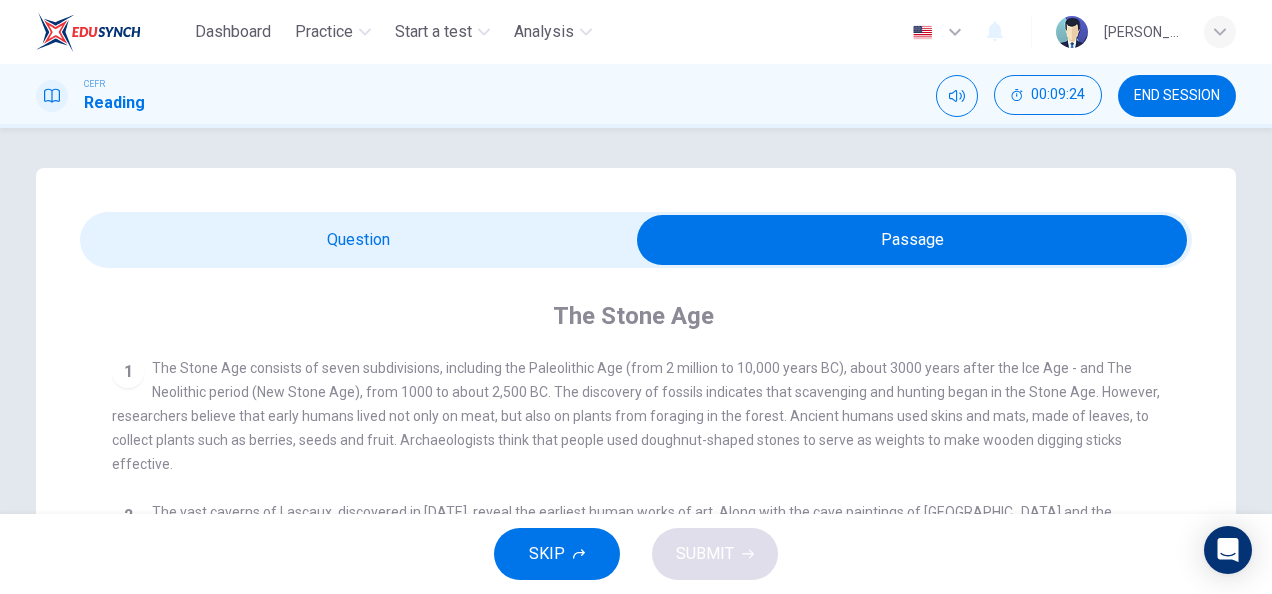 scroll, scrollTop: 44, scrollLeft: 0, axis: vertical 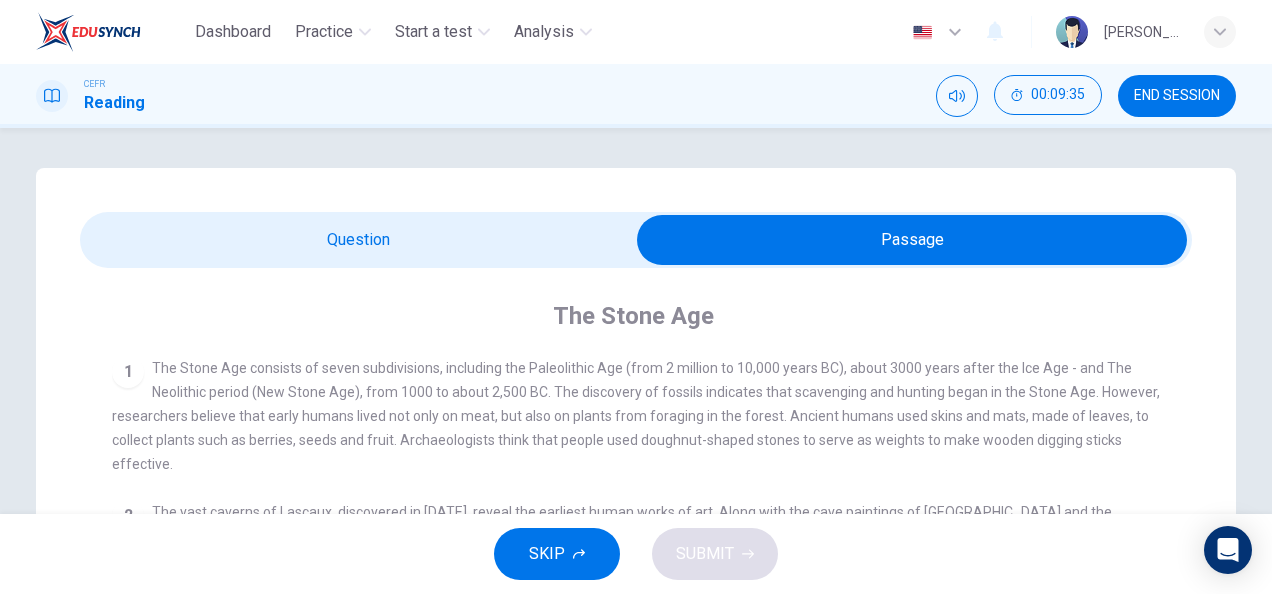 click at bounding box center [912, 240] 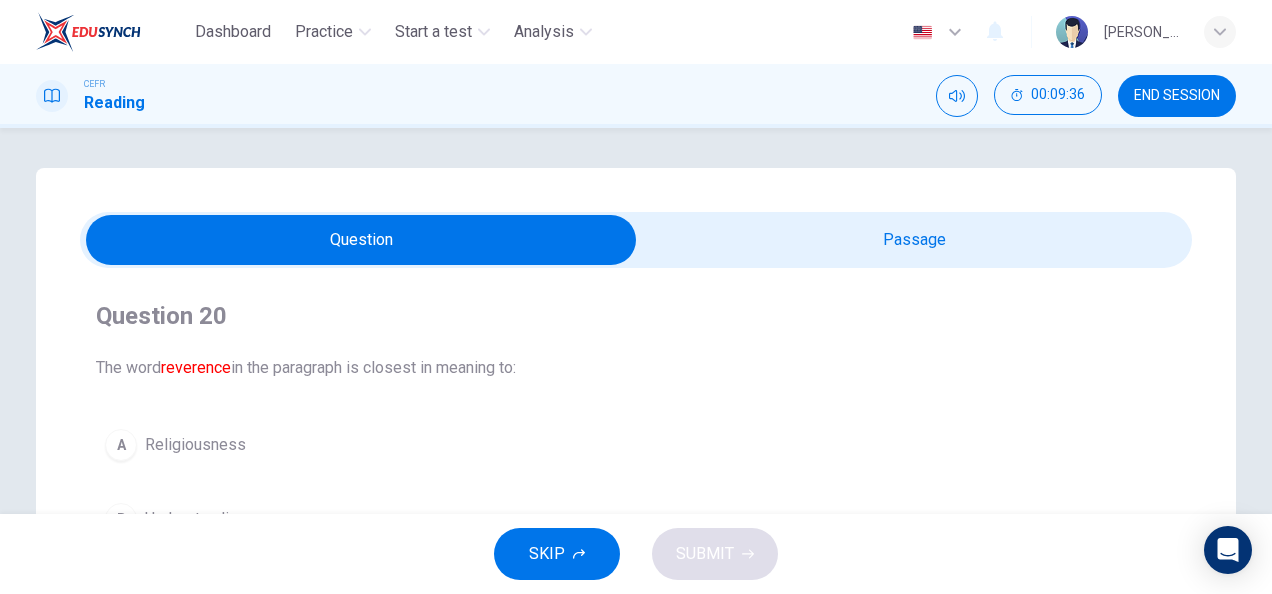 scroll, scrollTop: 196, scrollLeft: 0, axis: vertical 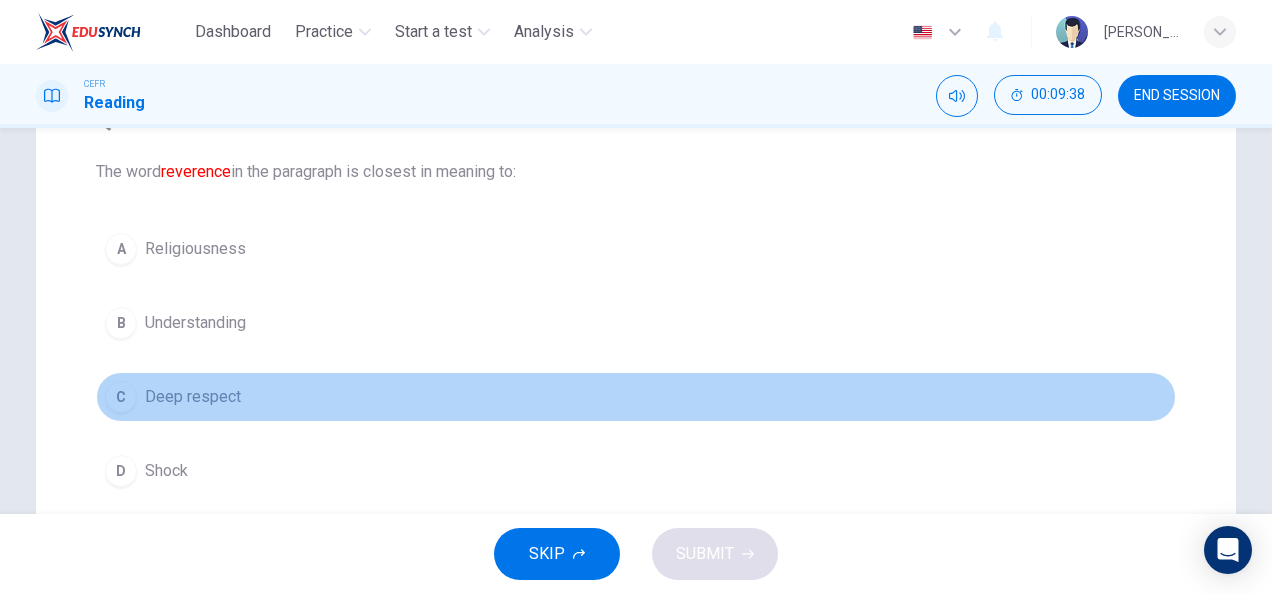 click on "C Deep respect" at bounding box center (636, 397) 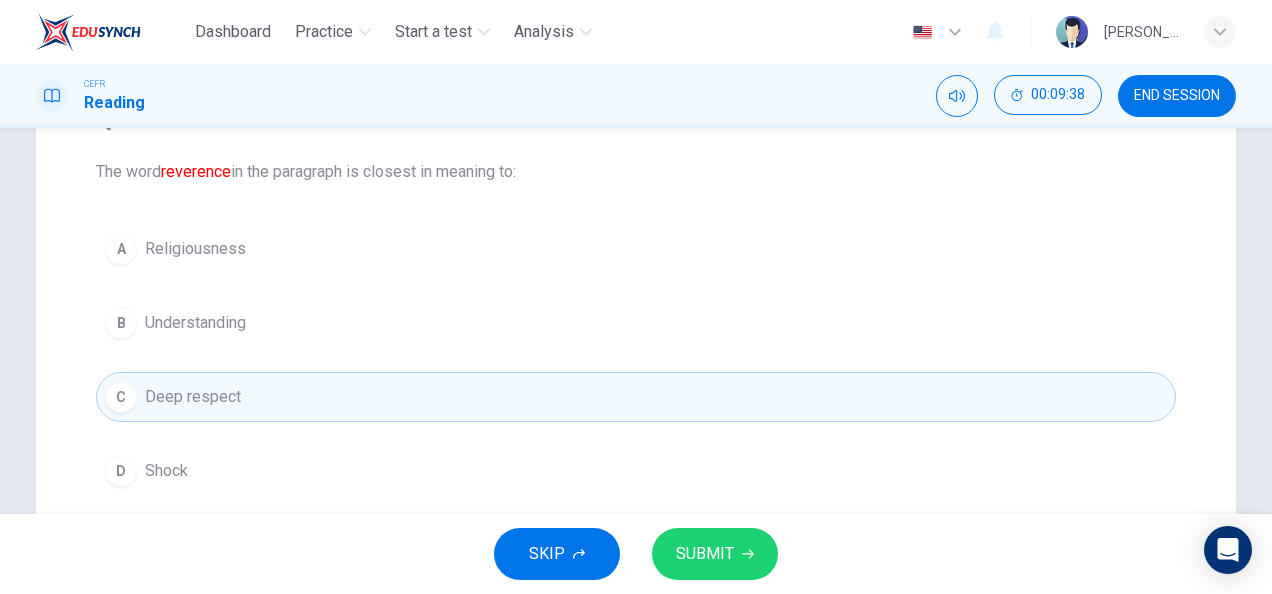 click on "SUBMIT" at bounding box center (705, 554) 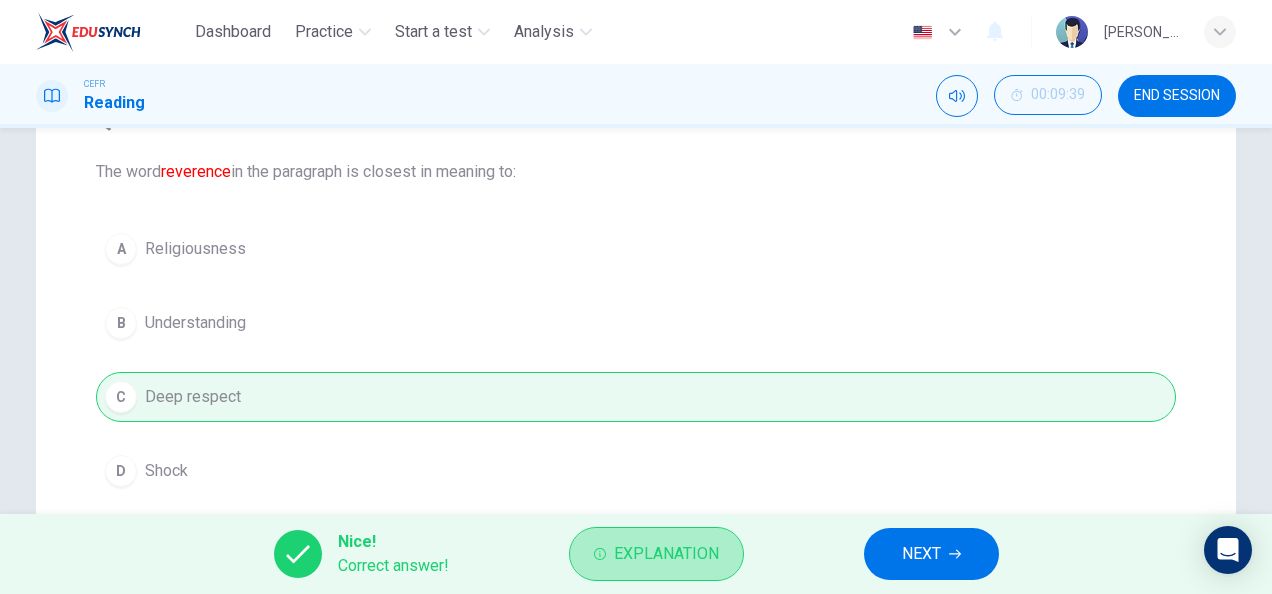 click on "Explanation" at bounding box center (656, 554) 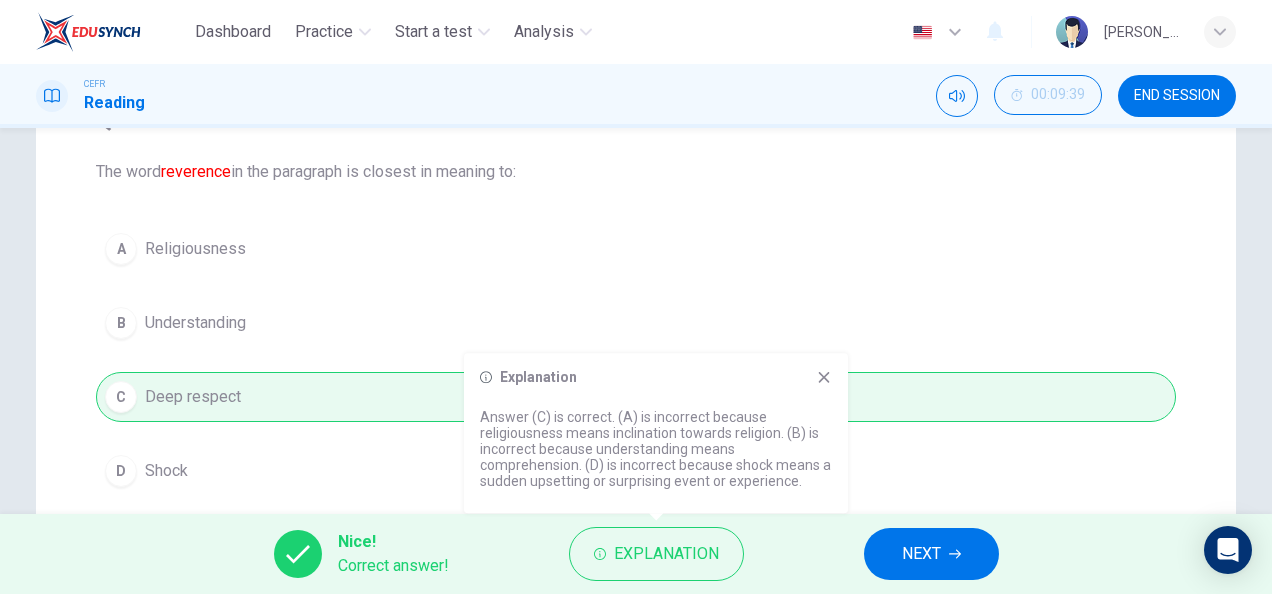 click on "NEXT" at bounding box center (931, 554) 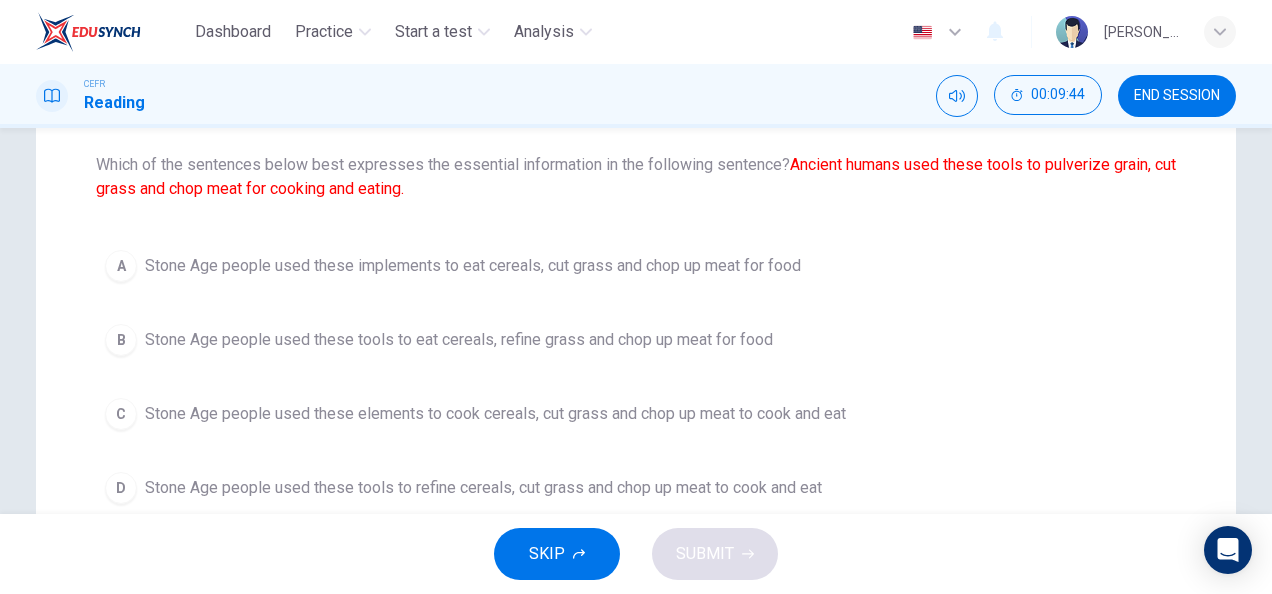 scroll, scrollTop: 204, scrollLeft: 0, axis: vertical 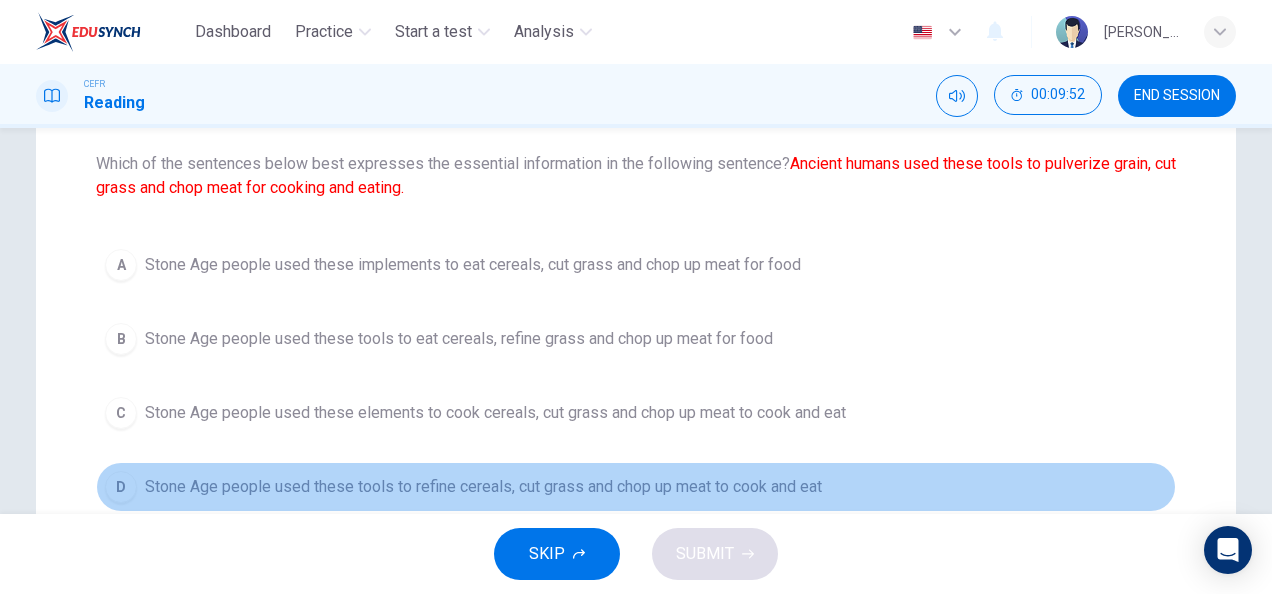 click on "Stone Age people used these tools to refine cereals, cut grass and chop up meat to cook and eat" at bounding box center [483, 487] 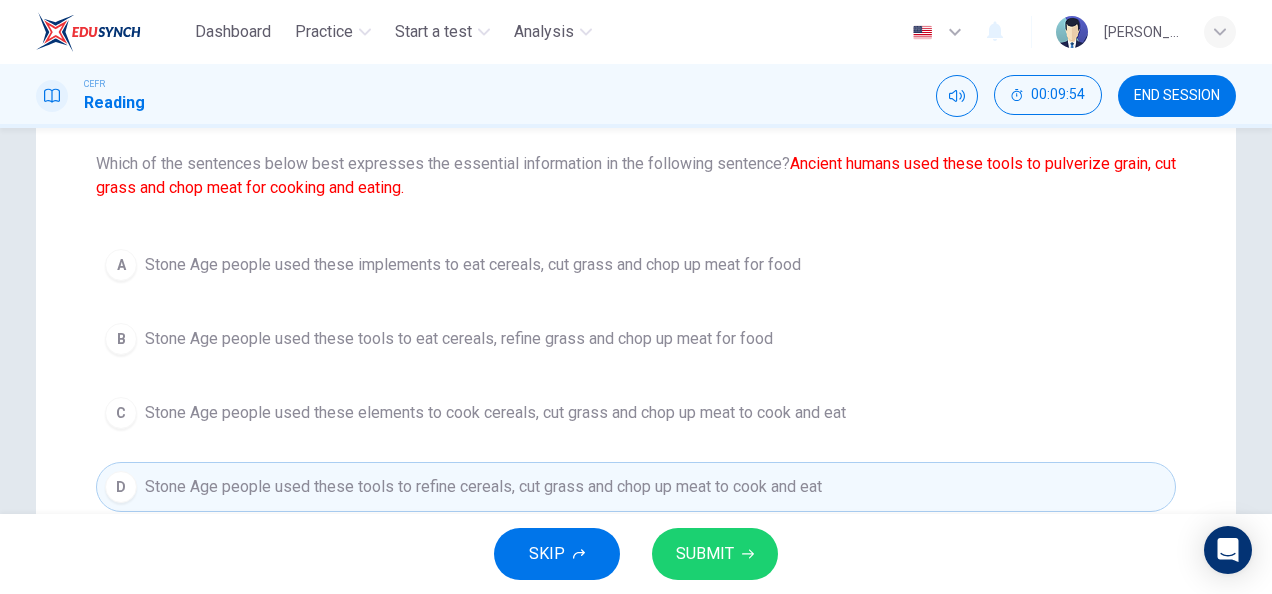 click on "SUBMIT" at bounding box center (715, 554) 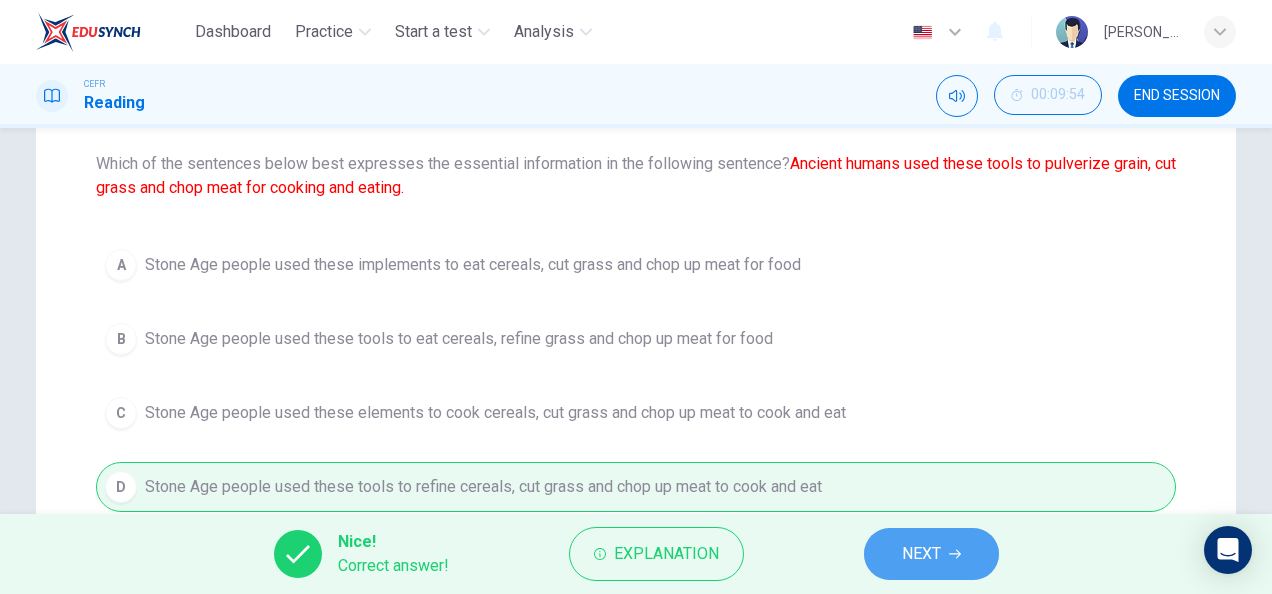 click on "NEXT" at bounding box center (921, 554) 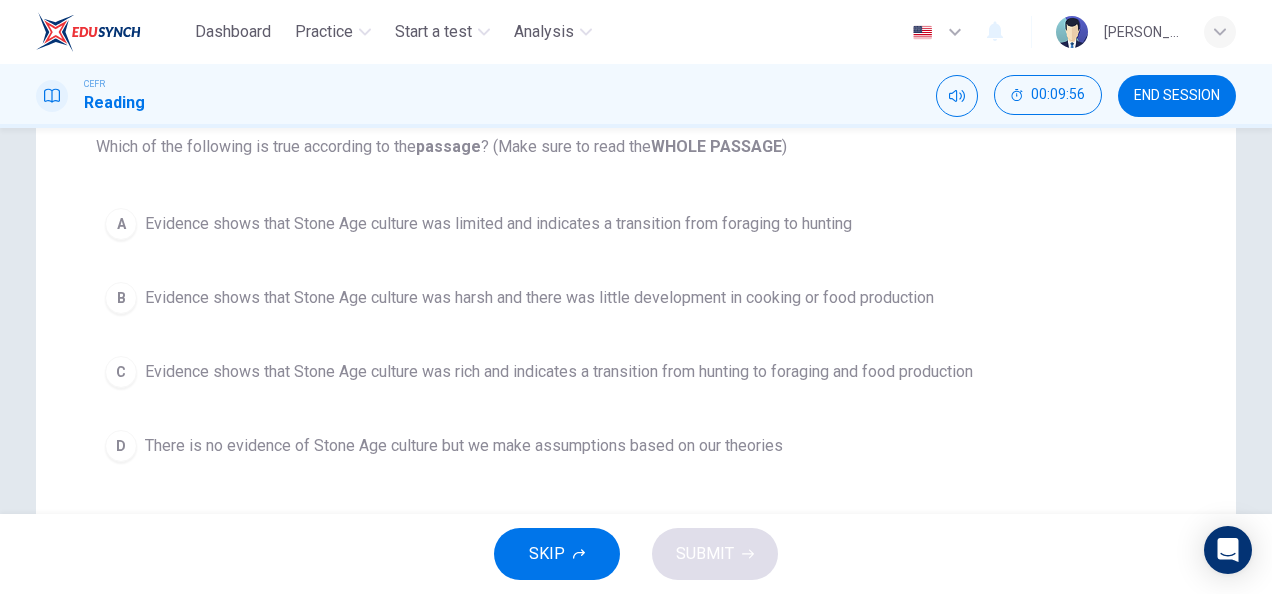 scroll, scrollTop: 223, scrollLeft: 0, axis: vertical 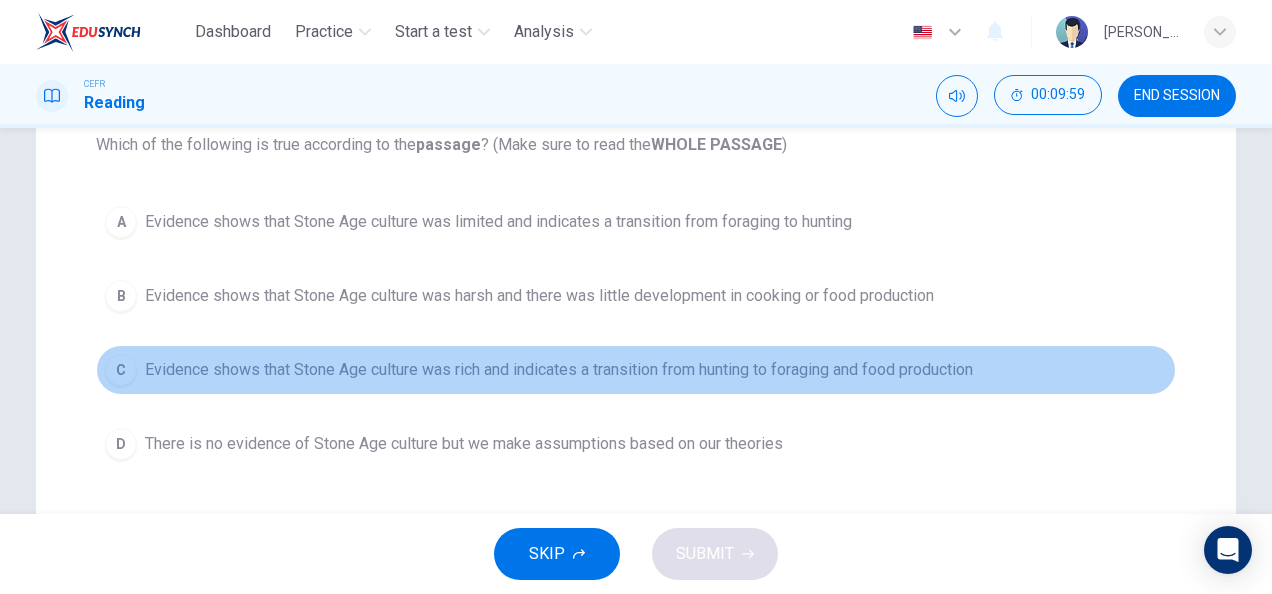 click on "C Evidence shows that Stone Age culture was rich and indicates a transition from hunting to foraging and food production" at bounding box center (636, 370) 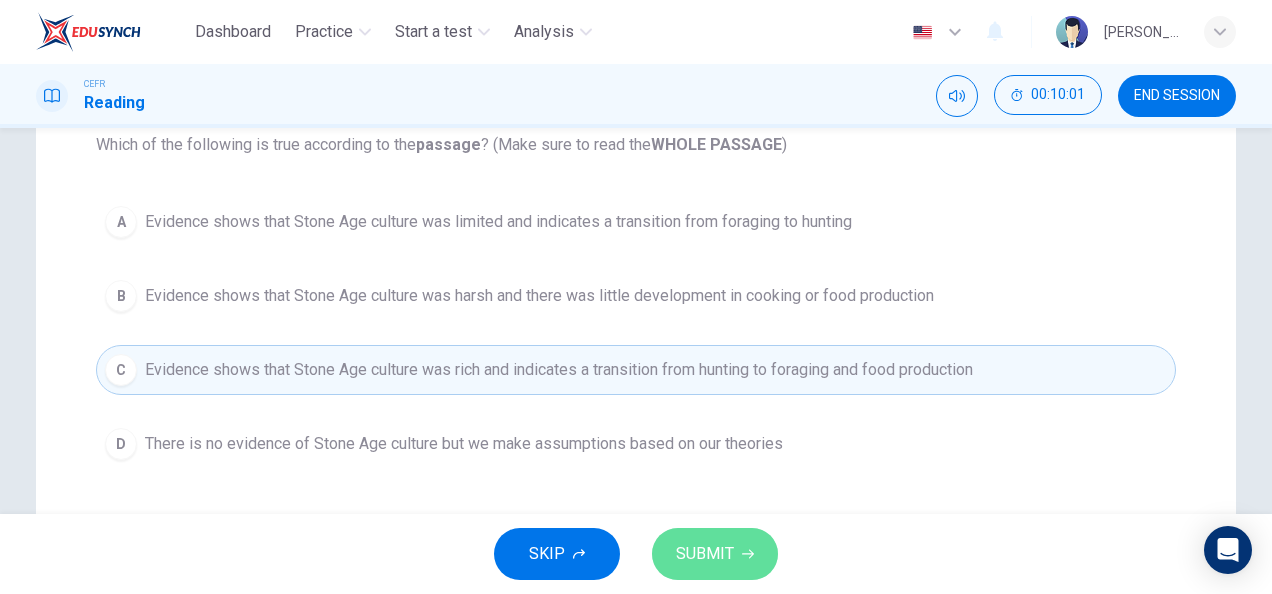 click on "SUBMIT" at bounding box center [705, 554] 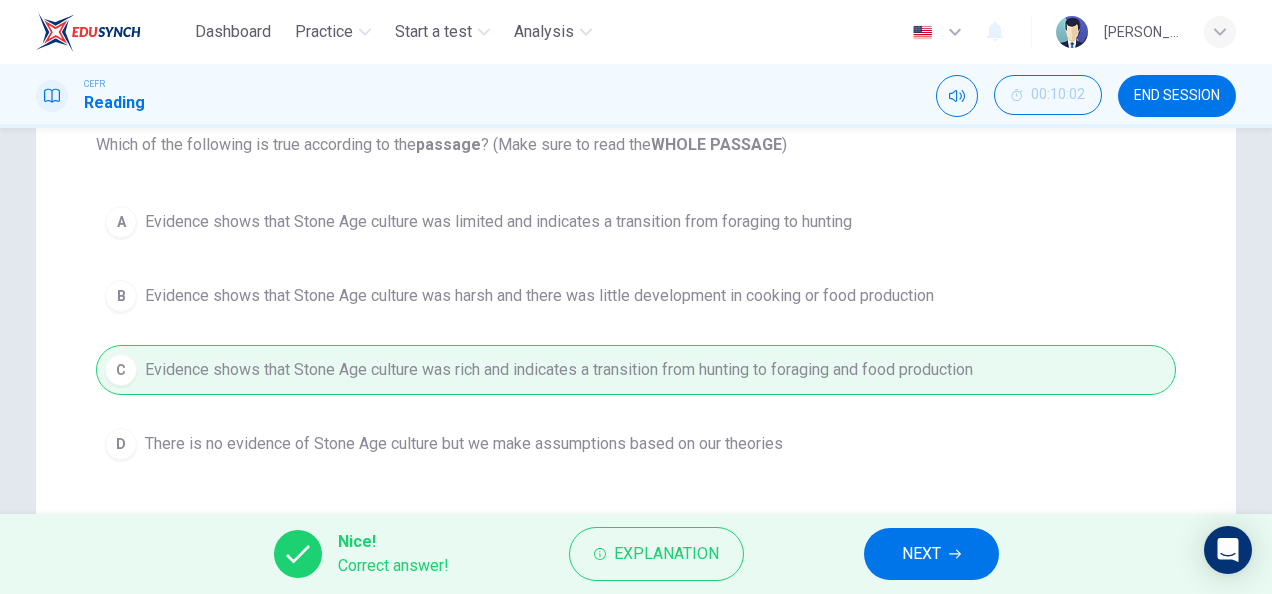 click on "Explanation" at bounding box center (666, 554) 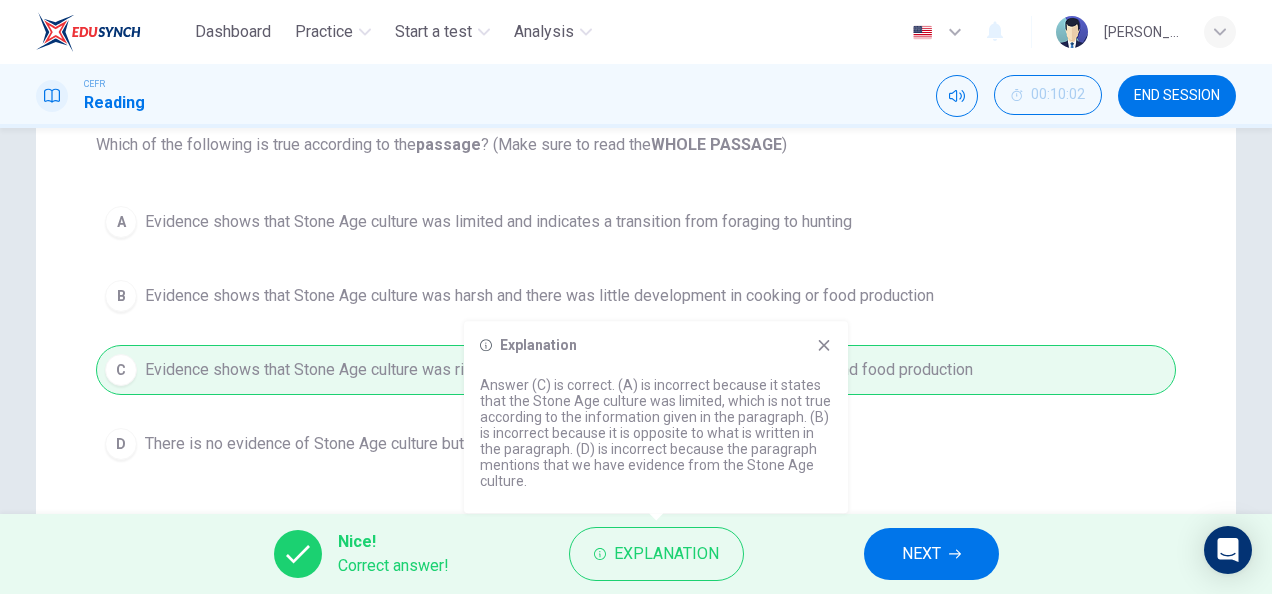 click on "Nice! Correct answer! Explanation NEXT" at bounding box center (636, 554) 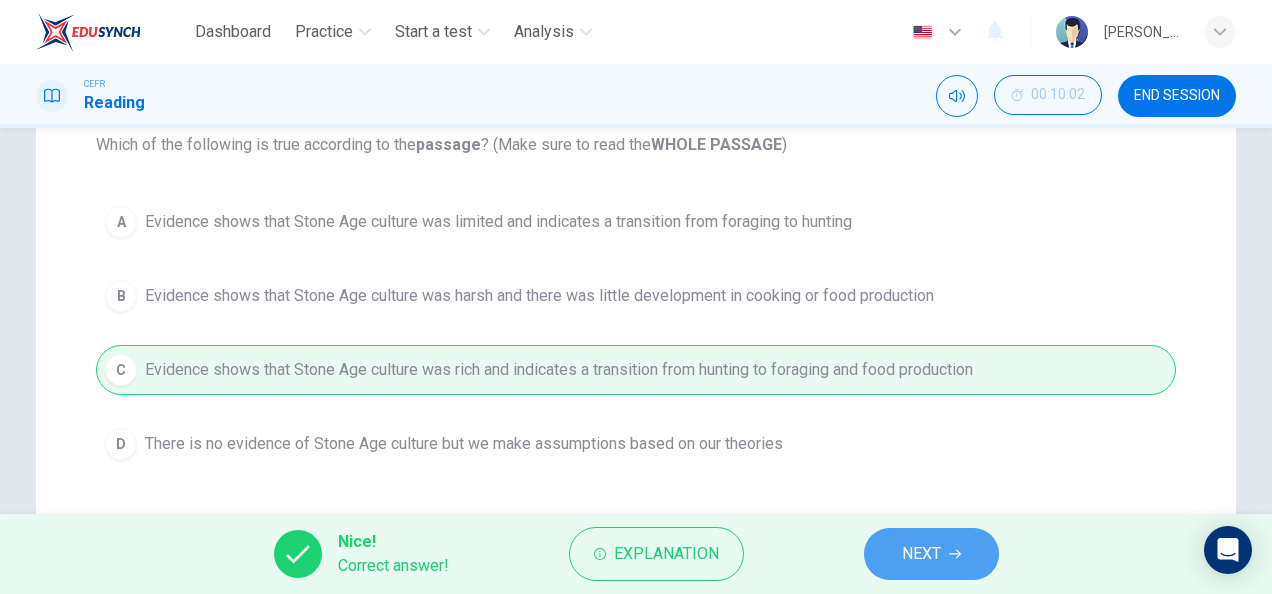 click on "NEXT" at bounding box center (931, 554) 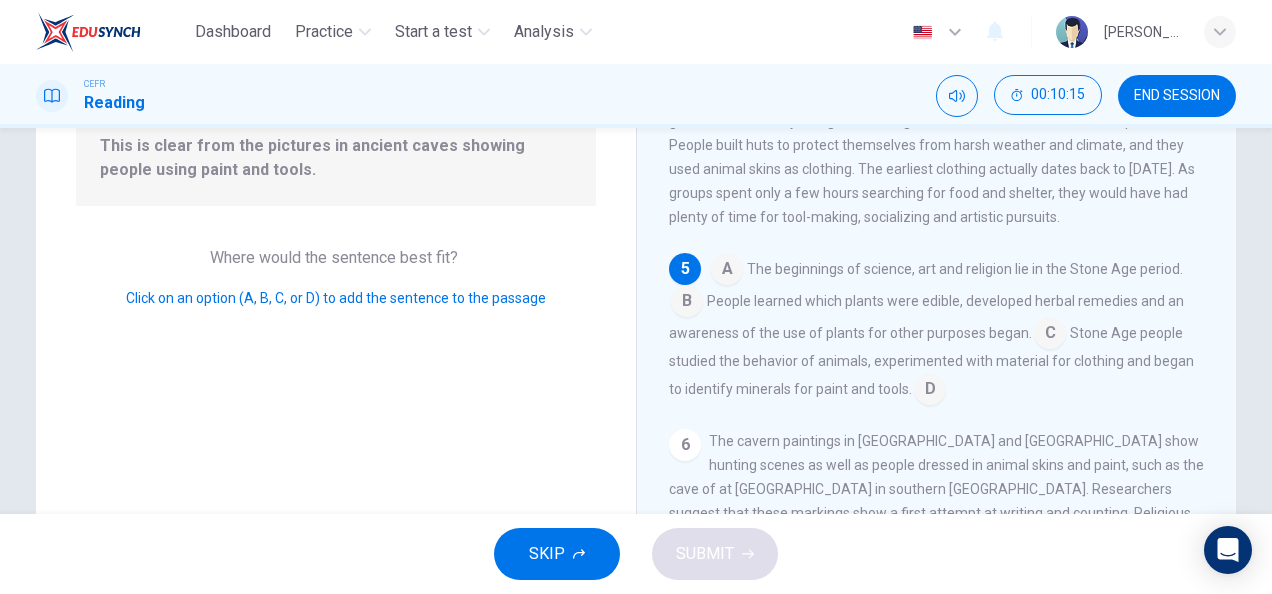 scroll, scrollTop: 732, scrollLeft: 0, axis: vertical 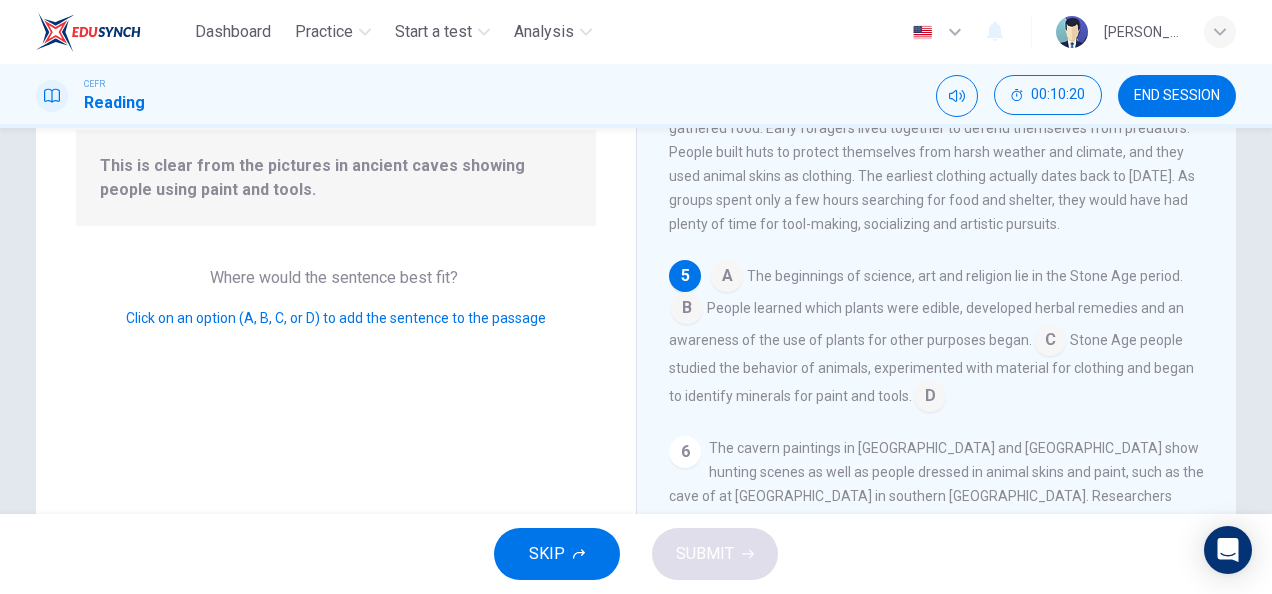 click at bounding box center (1050, 342) 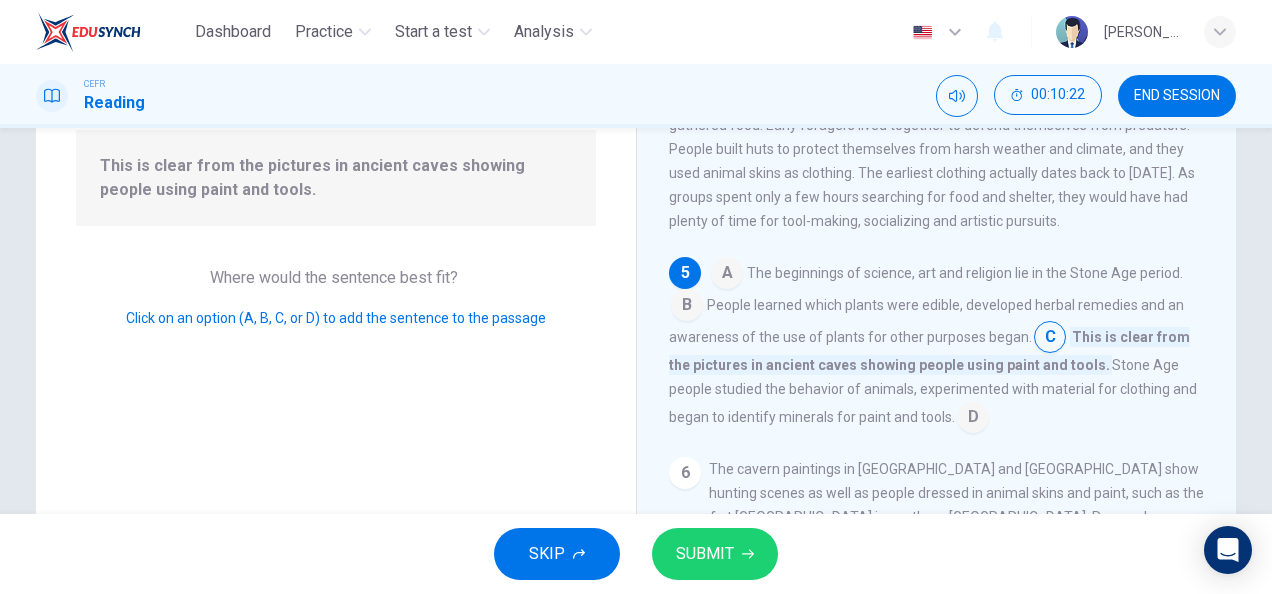 click at bounding box center [1050, 339] 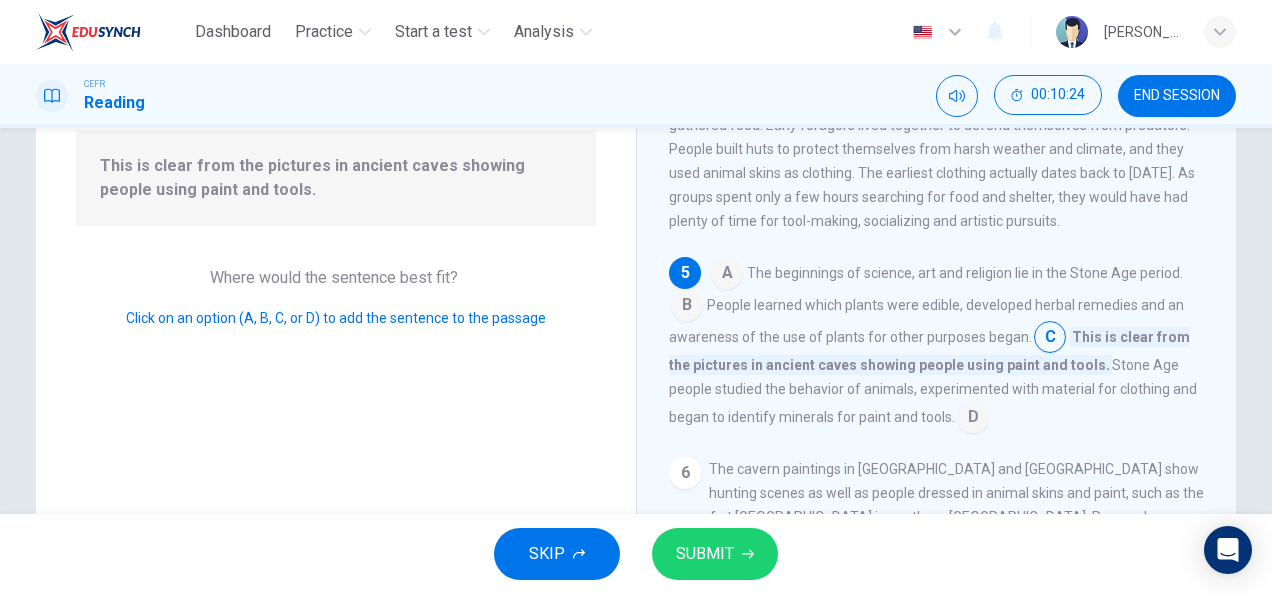 click at bounding box center [1050, 339] 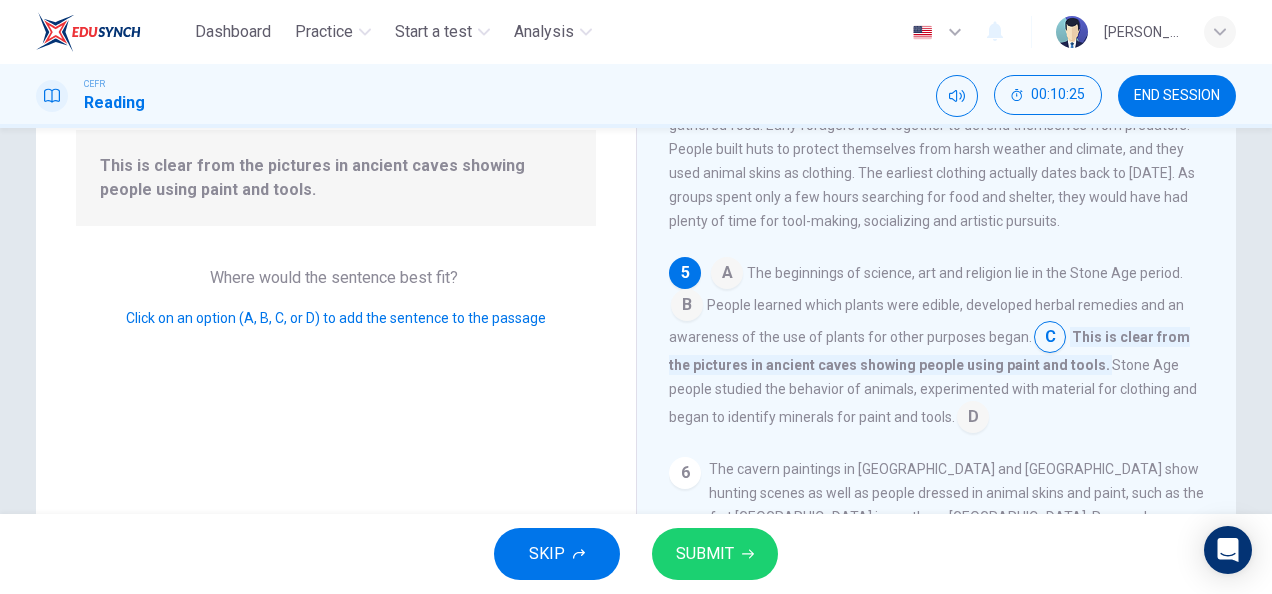 click at bounding box center (1050, 339) 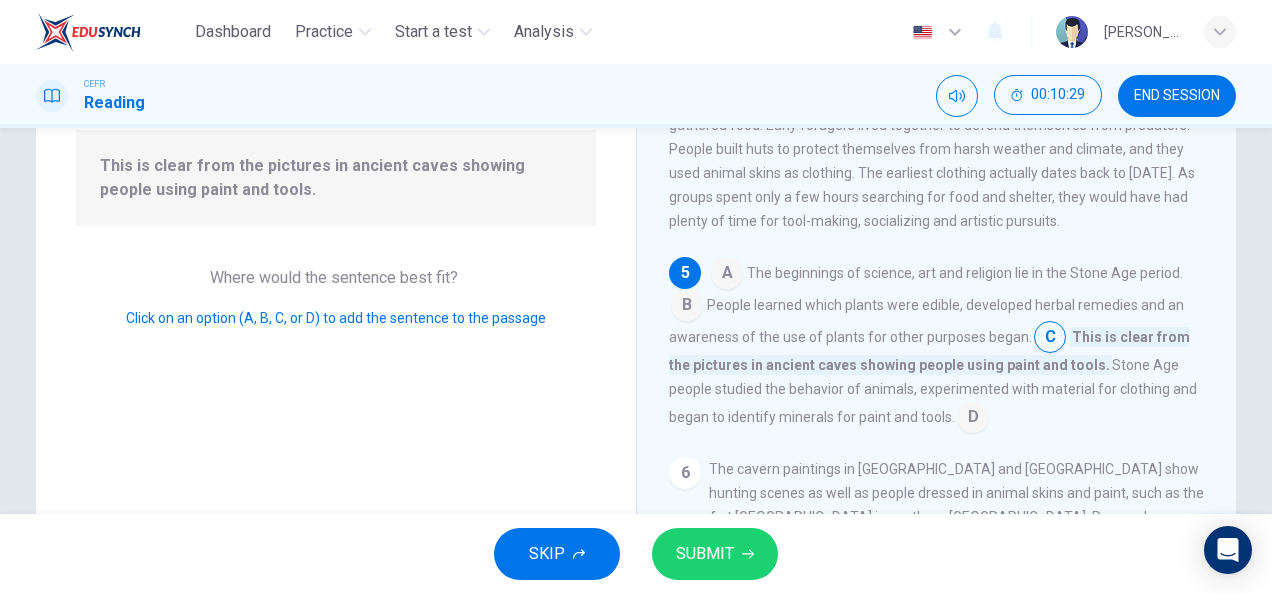 click at bounding box center (1050, 339) 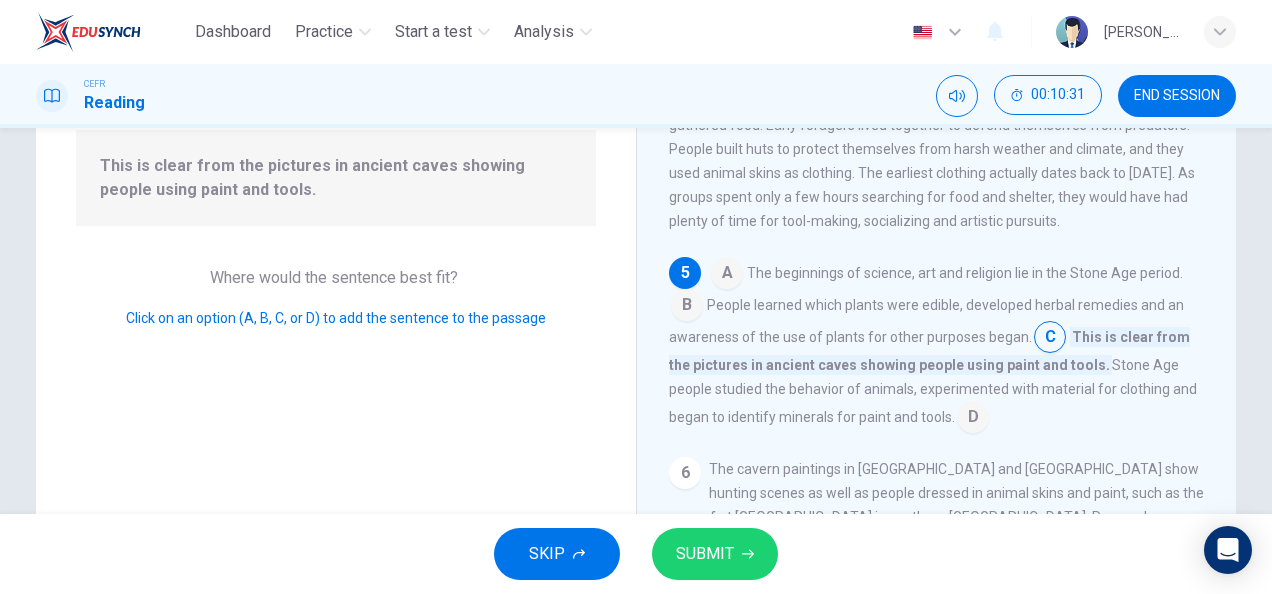click at bounding box center [973, 419] 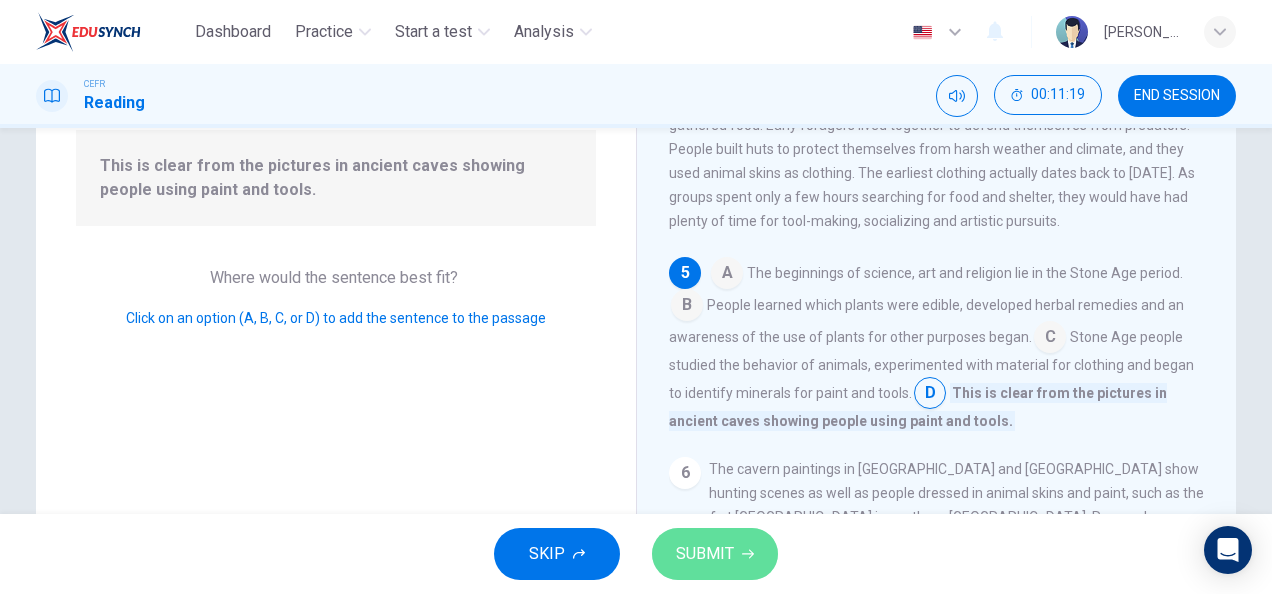 click on "SUBMIT" at bounding box center [705, 554] 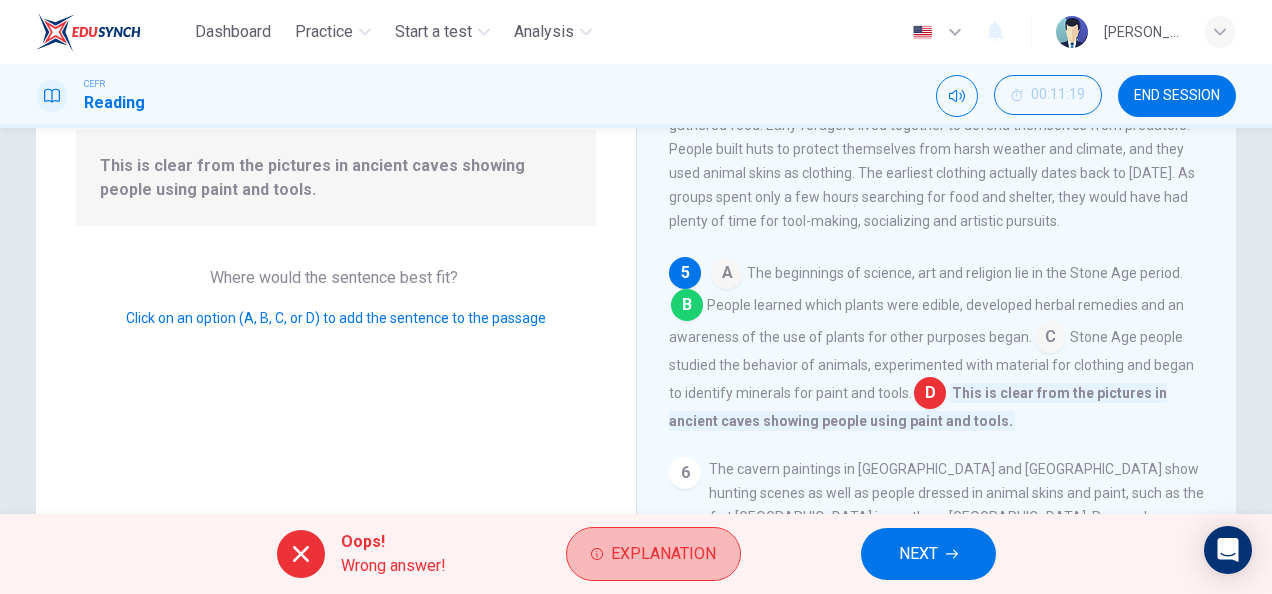 click on "Explanation" at bounding box center [663, 554] 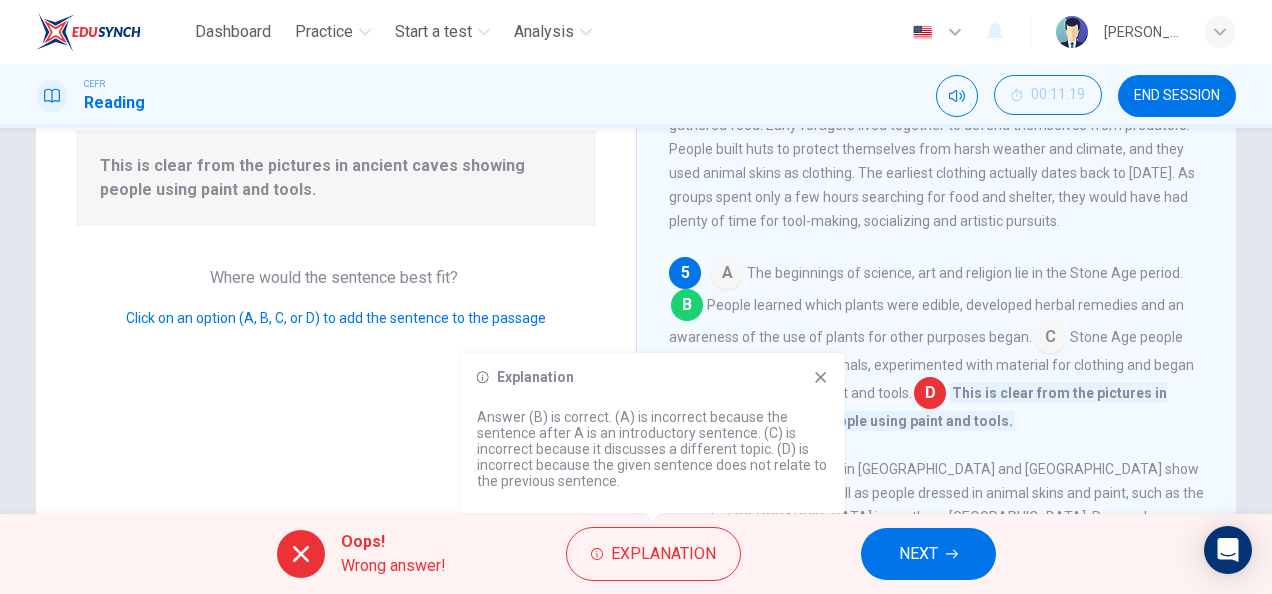 click 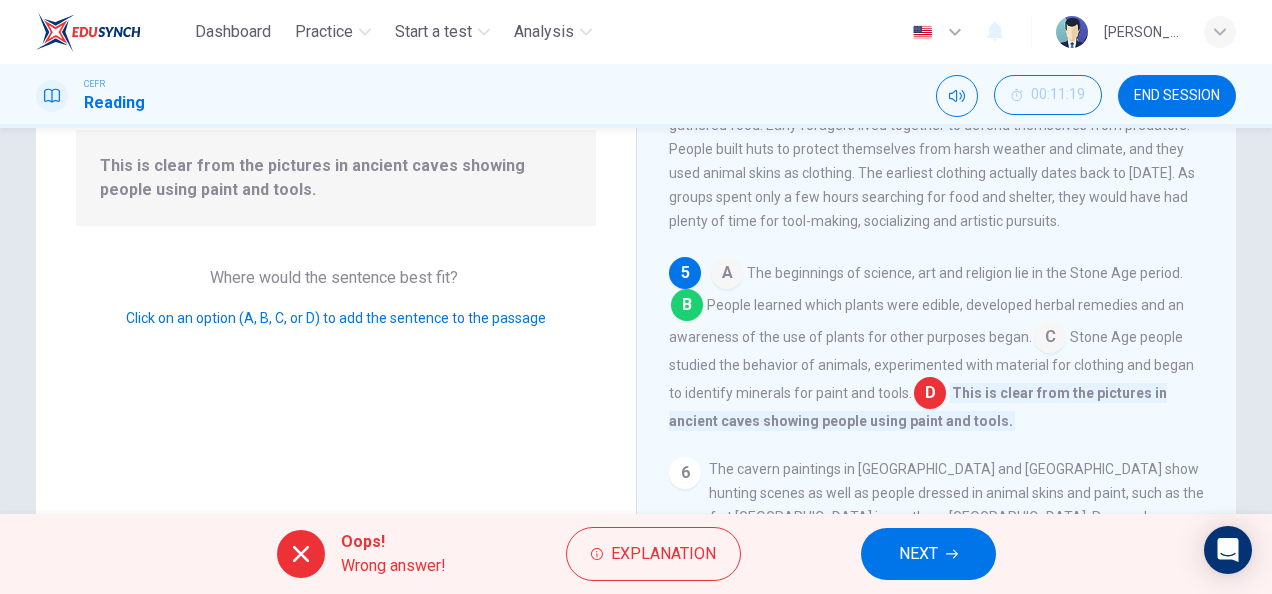 click on "A  The beginnings of science, art and religion lie in the Stone Age period.  B  People learned which plants were edible, developed herbal remedies and an awareness of the use of plants for other purposes began.  C  Stone Age people studied the behavior of animals, experimented with material for clothing and began to identify minerals for paint and tools.  D This is clear from the pictures in ancient caves showing people using paint and tools." at bounding box center (937, 345) 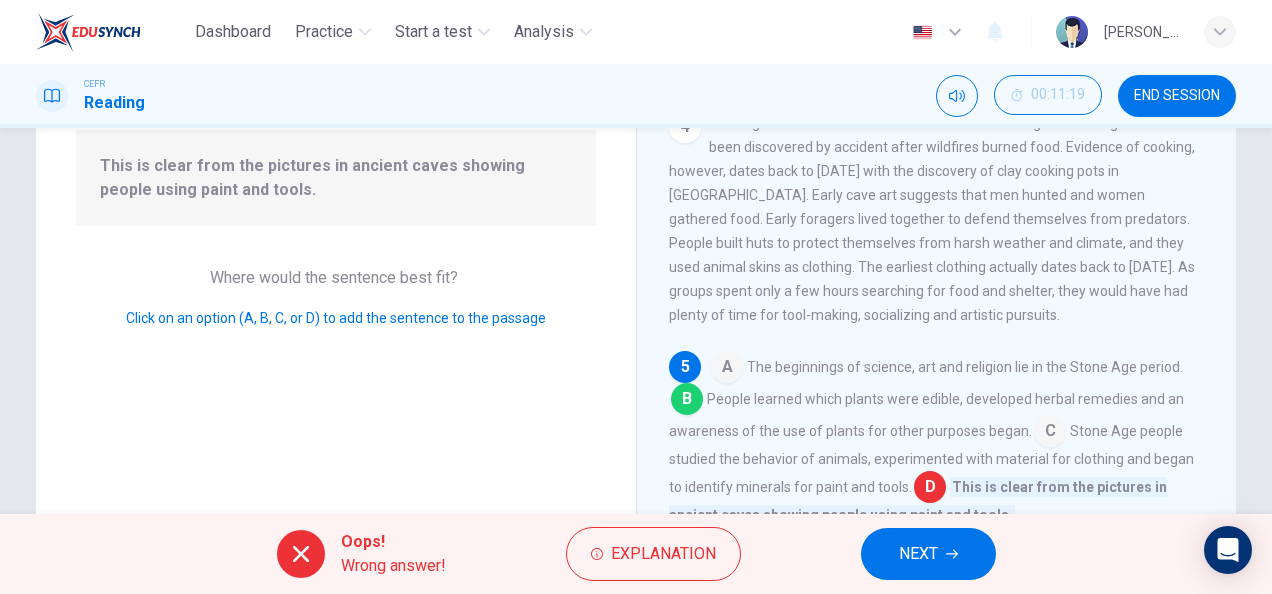 scroll, scrollTop: 710, scrollLeft: 0, axis: vertical 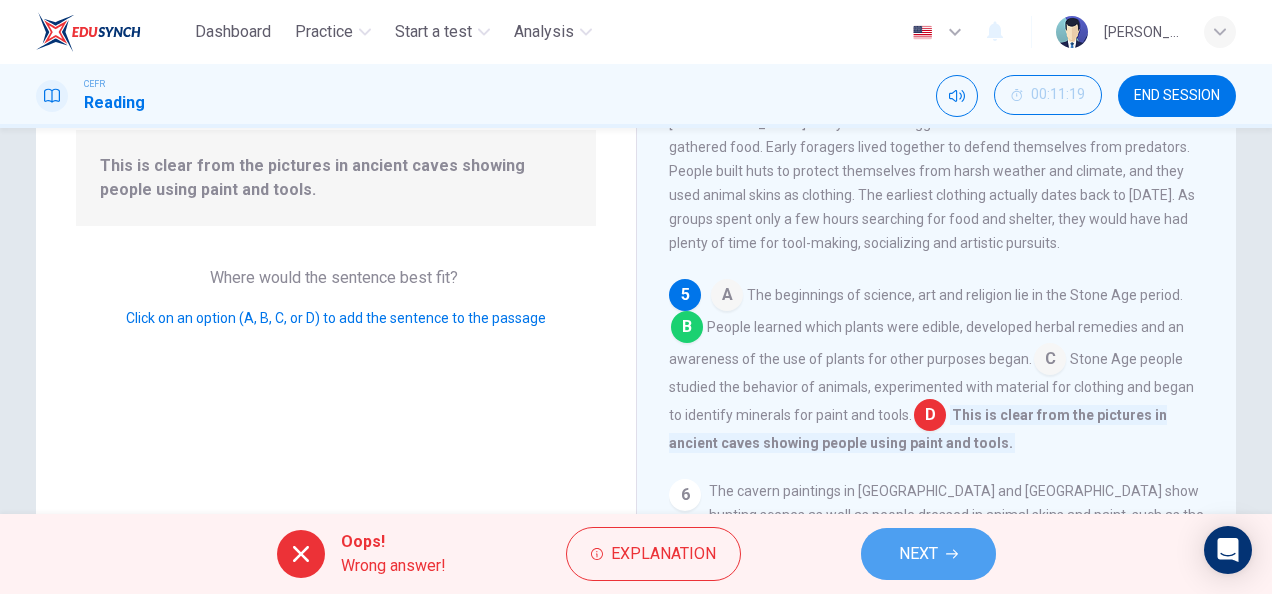 click on "NEXT" at bounding box center (918, 554) 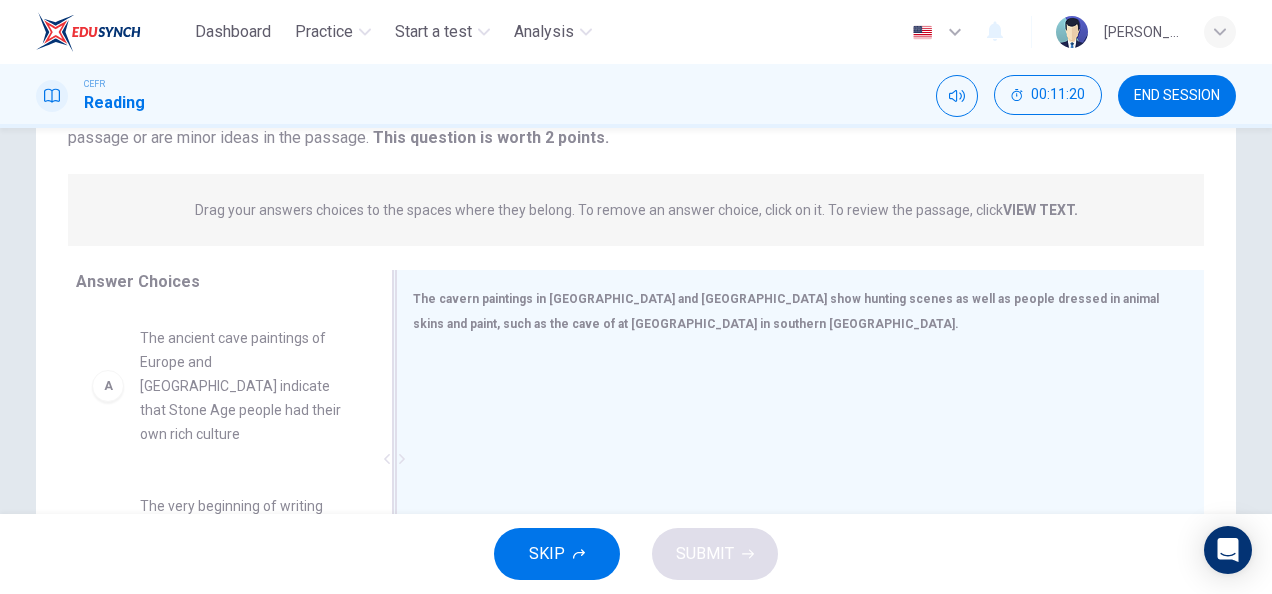 scroll, scrollTop: 375, scrollLeft: 0, axis: vertical 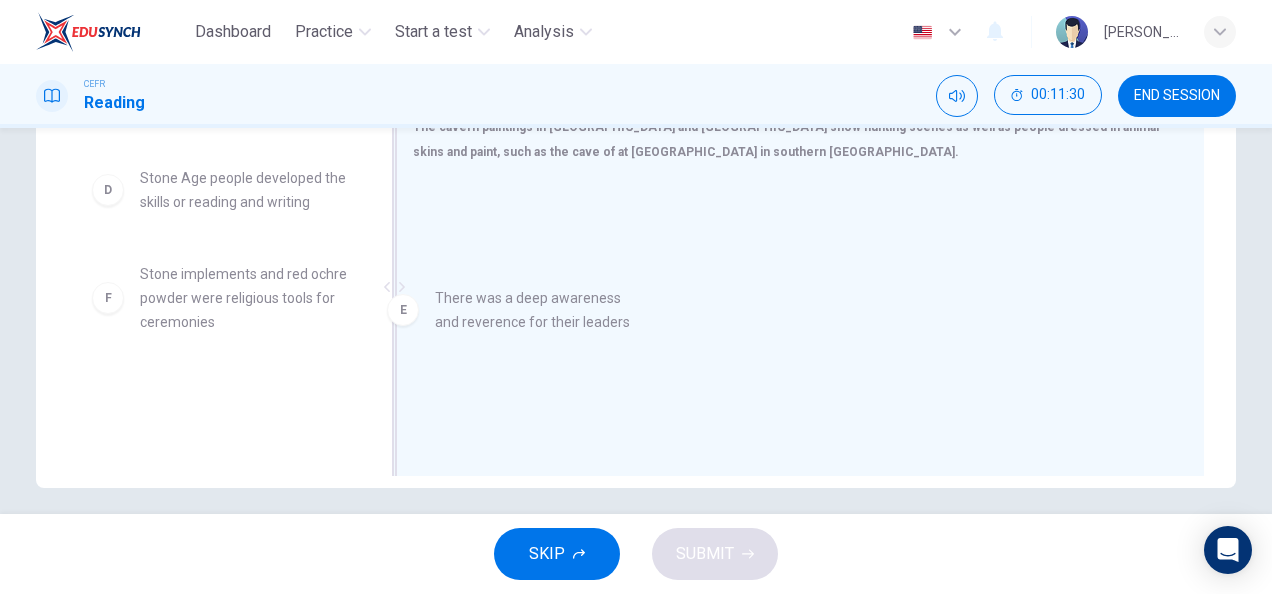 drag, startPoint x: 276, startPoint y: 292, endPoint x: 598, endPoint y: 326, distance: 323.79007 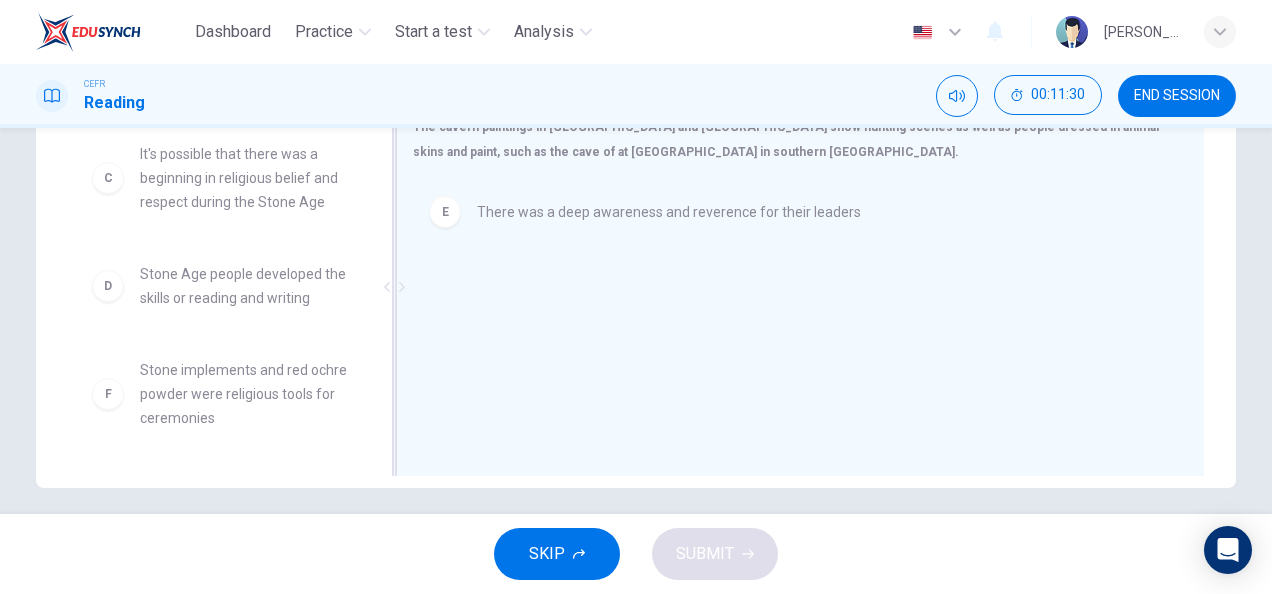 scroll, scrollTop: 300, scrollLeft: 0, axis: vertical 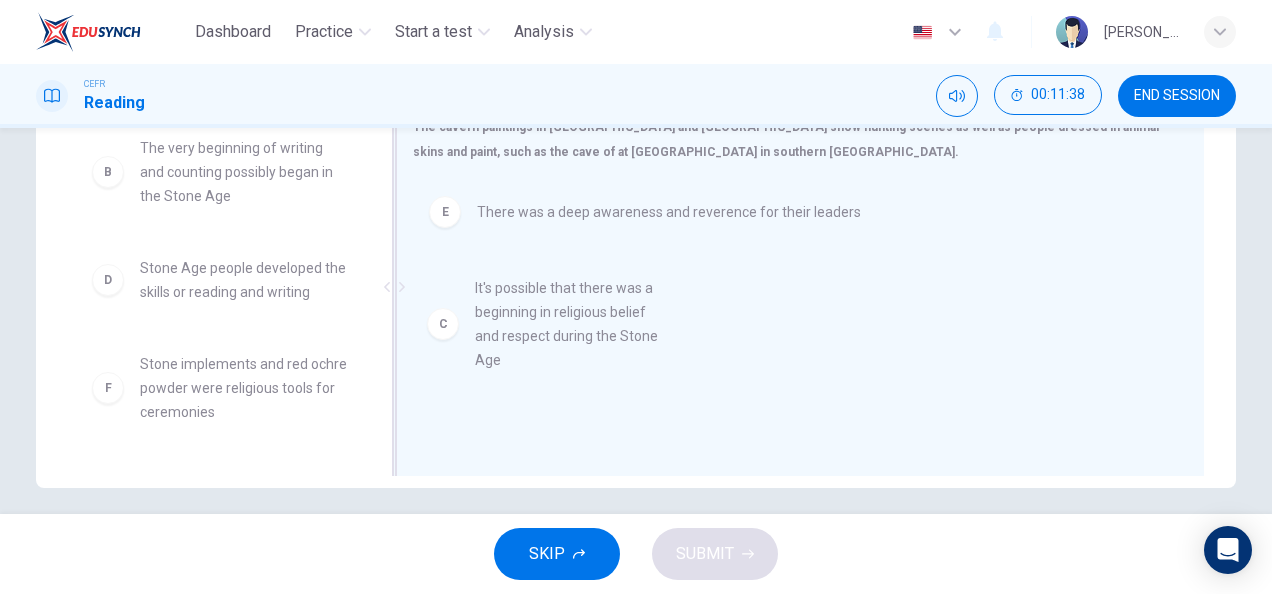 drag, startPoint x: 324, startPoint y: 305, endPoint x: 686, endPoint y: 363, distance: 366.61697 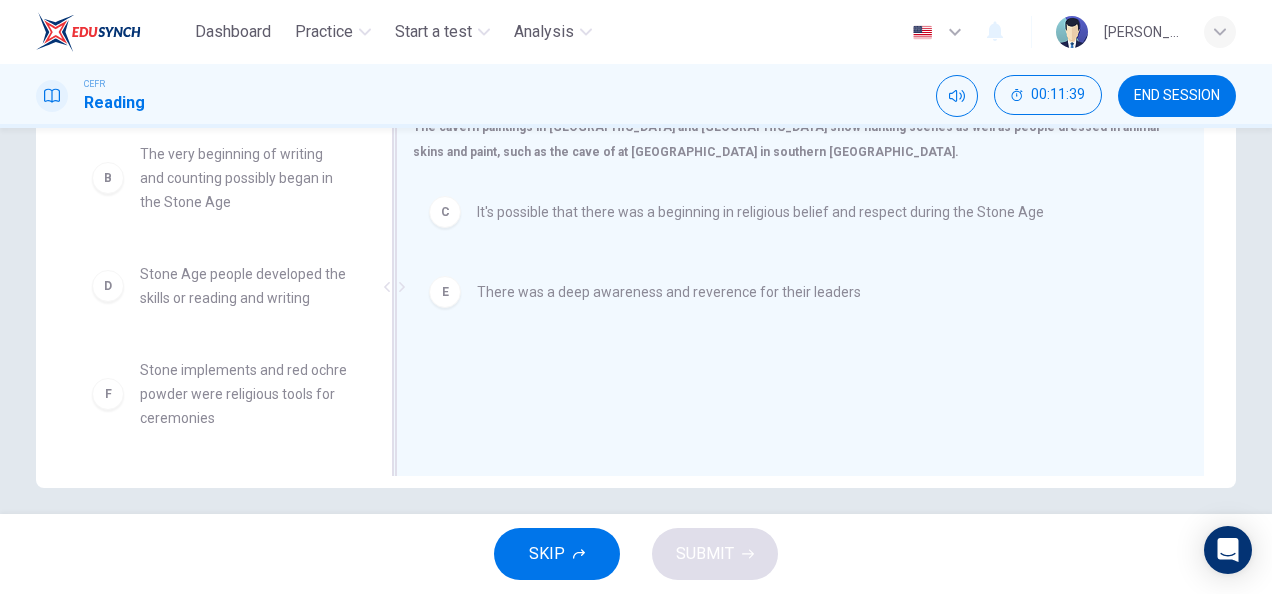 scroll, scrollTop: 156, scrollLeft: 0, axis: vertical 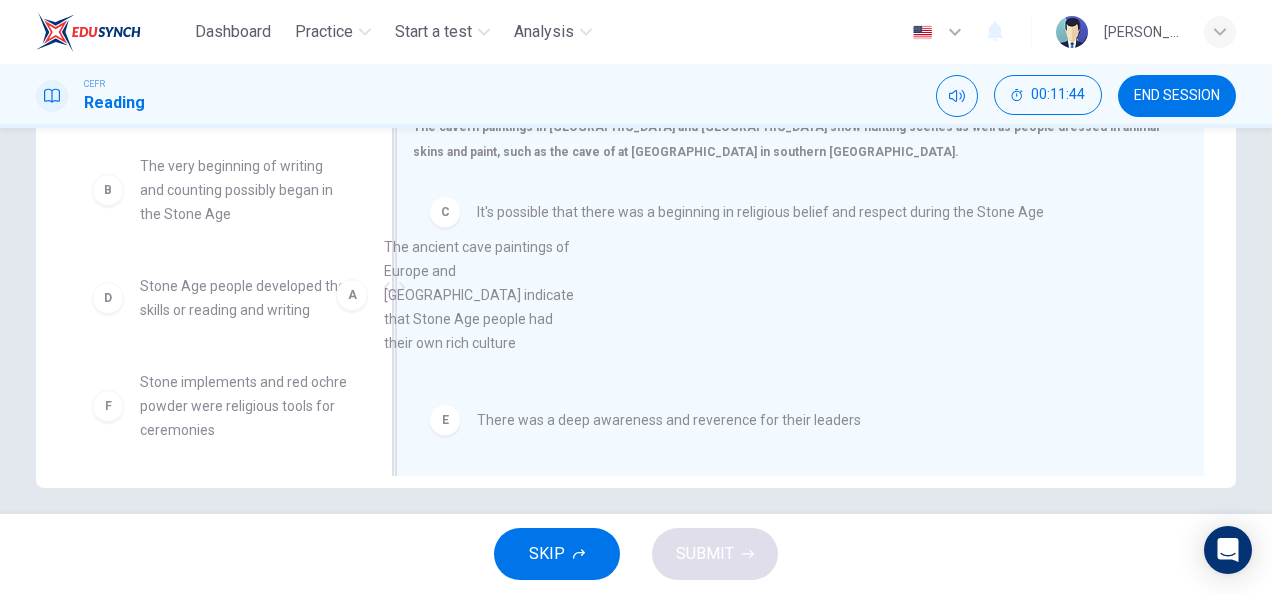 drag, startPoint x: 331, startPoint y: 240, endPoint x: 664, endPoint y: 340, distance: 347.69095 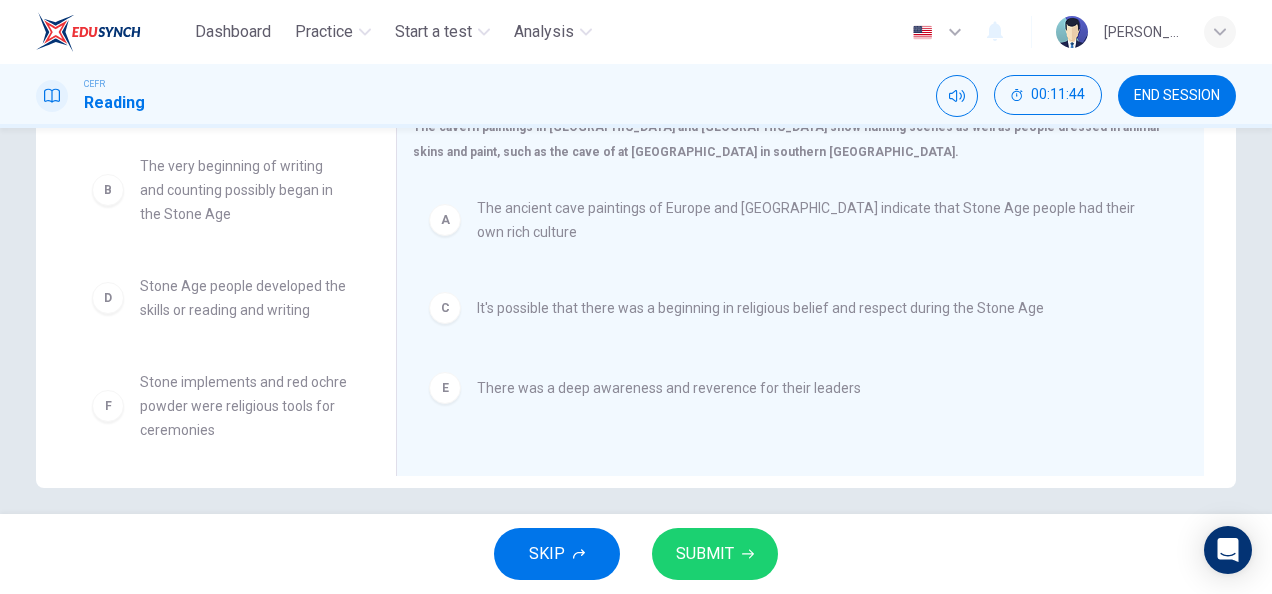 click on "SUBMIT" at bounding box center (705, 554) 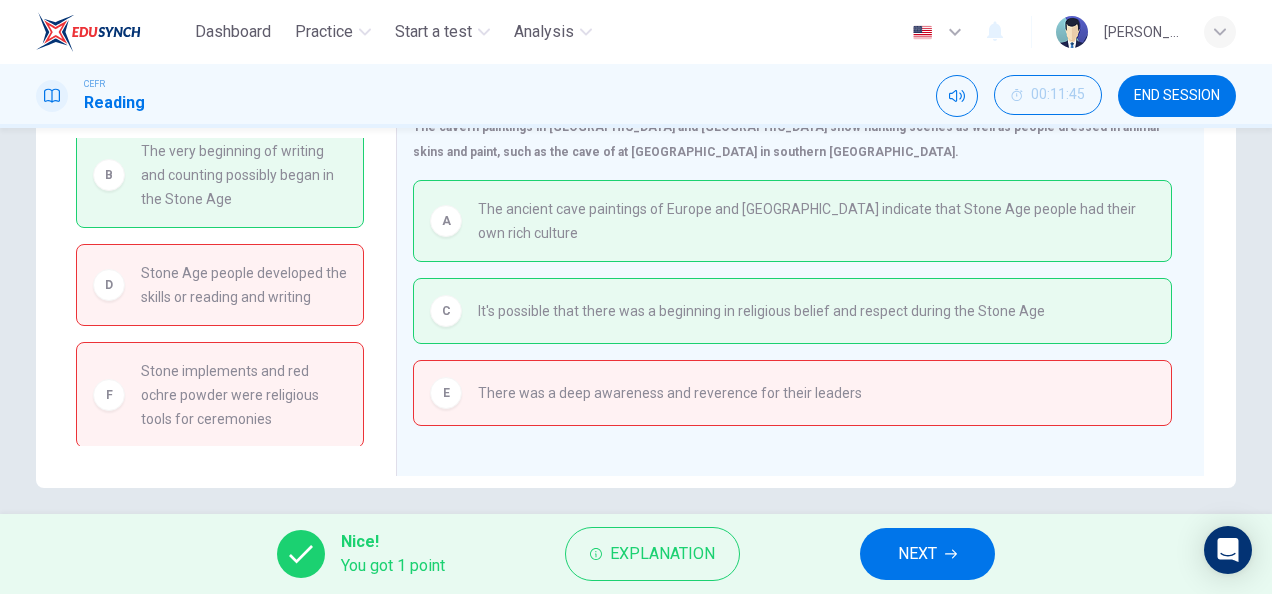 scroll, scrollTop: 0, scrollLeft: 0, axis: both 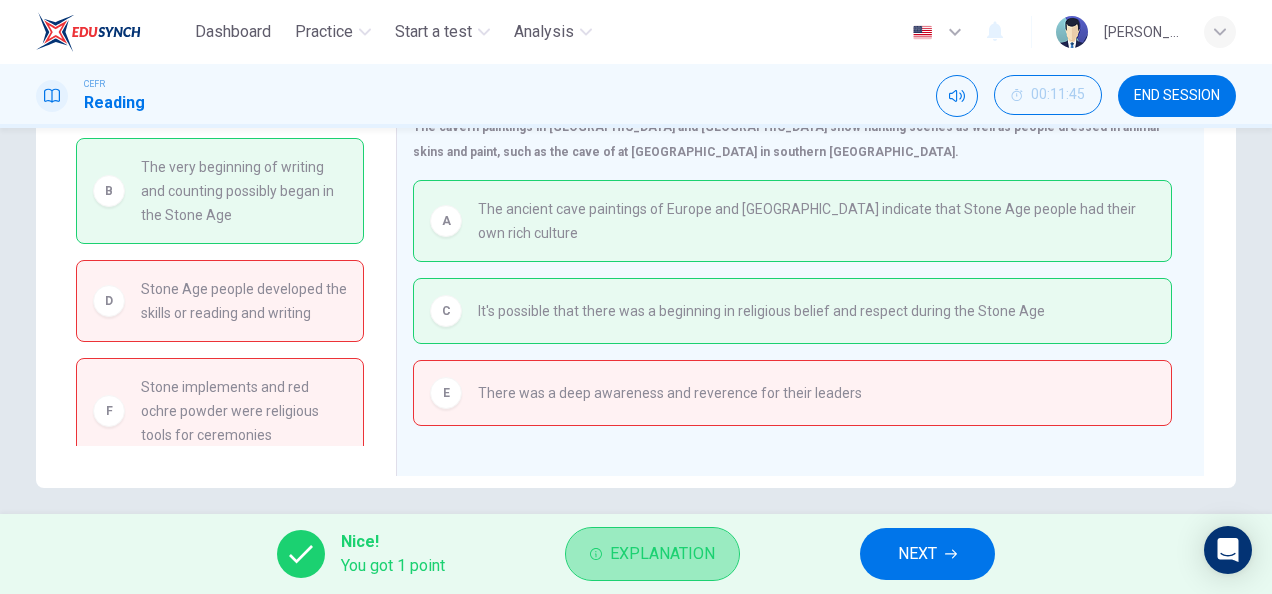 click on "Explanation" at bounding box center [662, 554] 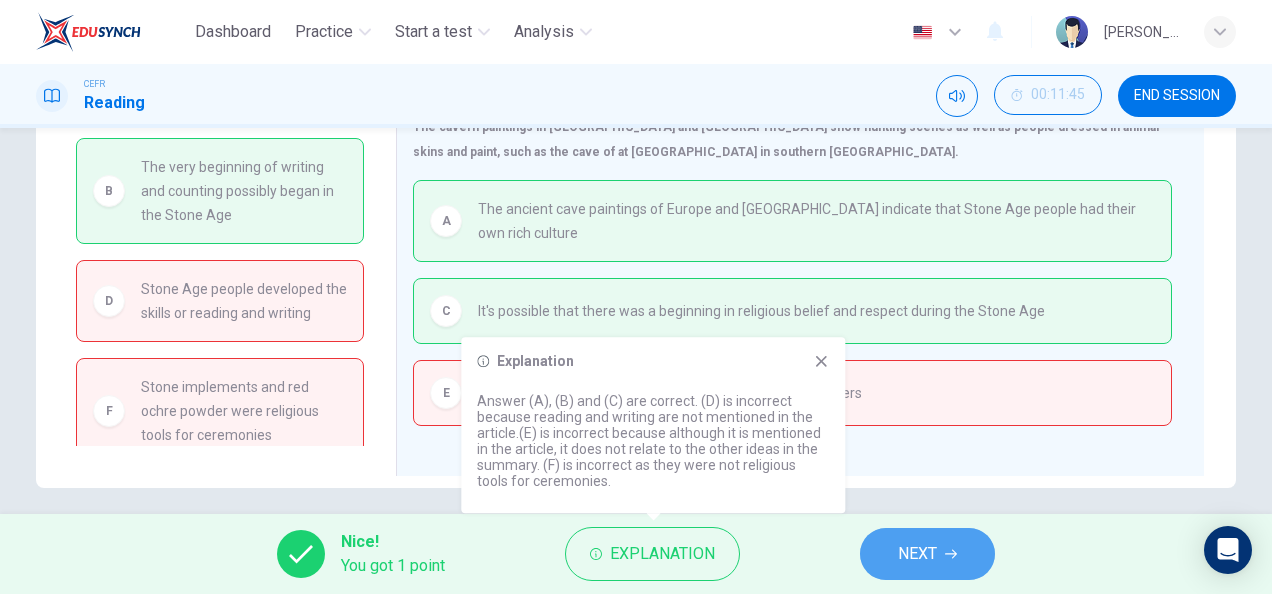click on "NEXT" at bounding box center [917, 554] 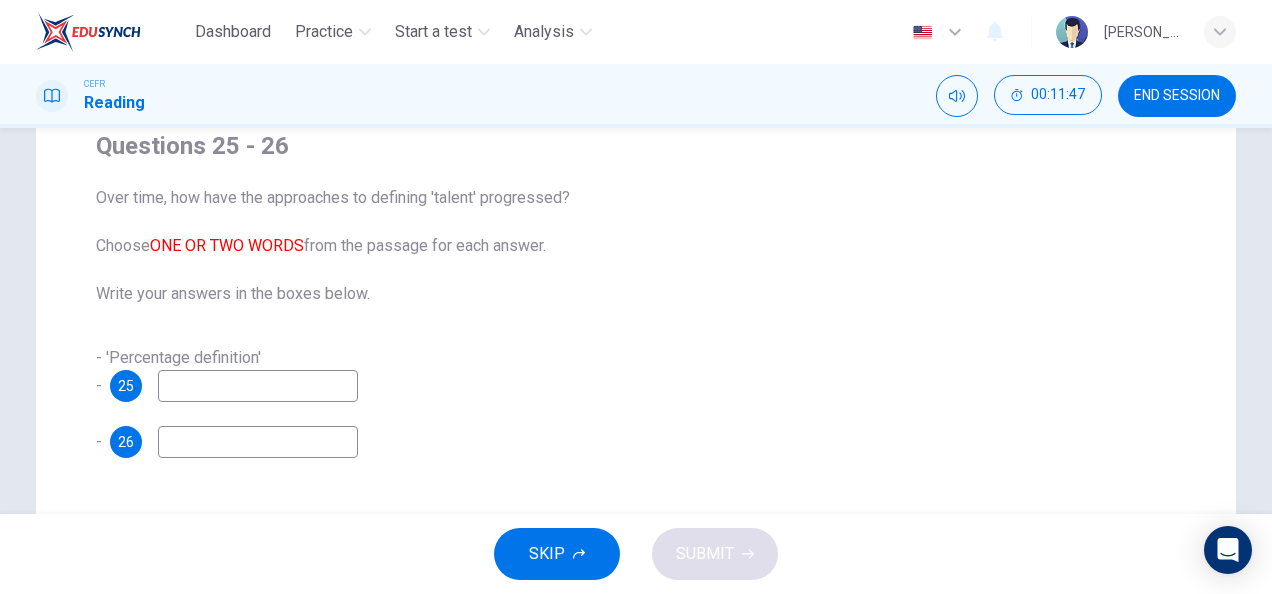 scroll, scrollTop: 169, scrollLeft: 0, axis: vertical 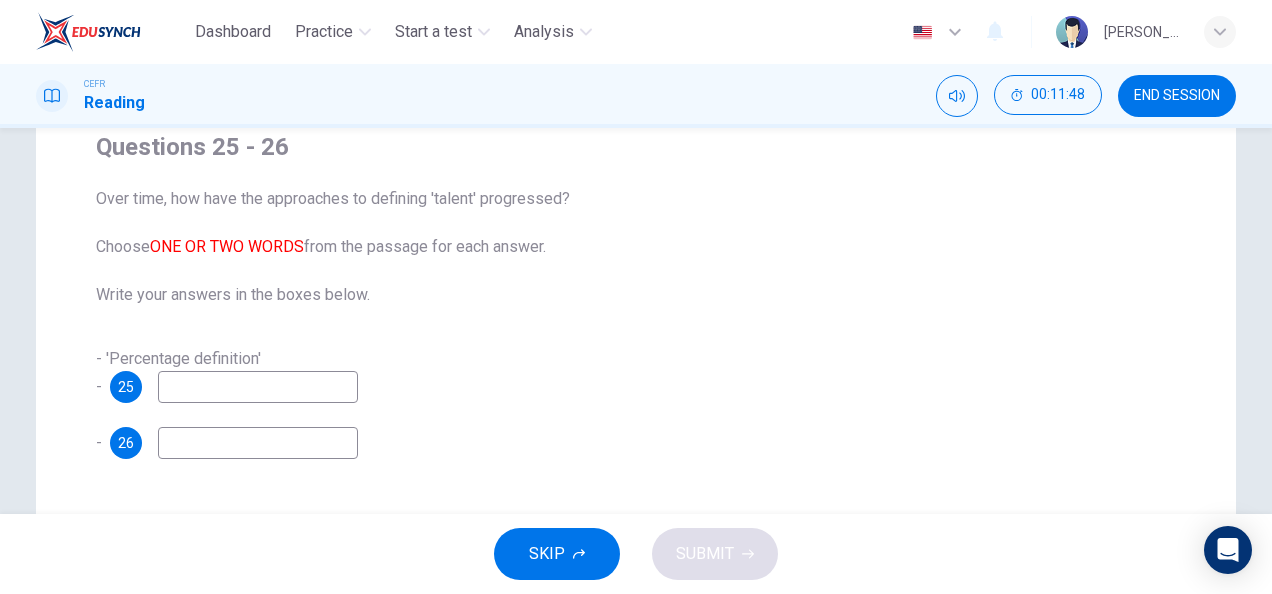 click at bounding box center [258, 387] 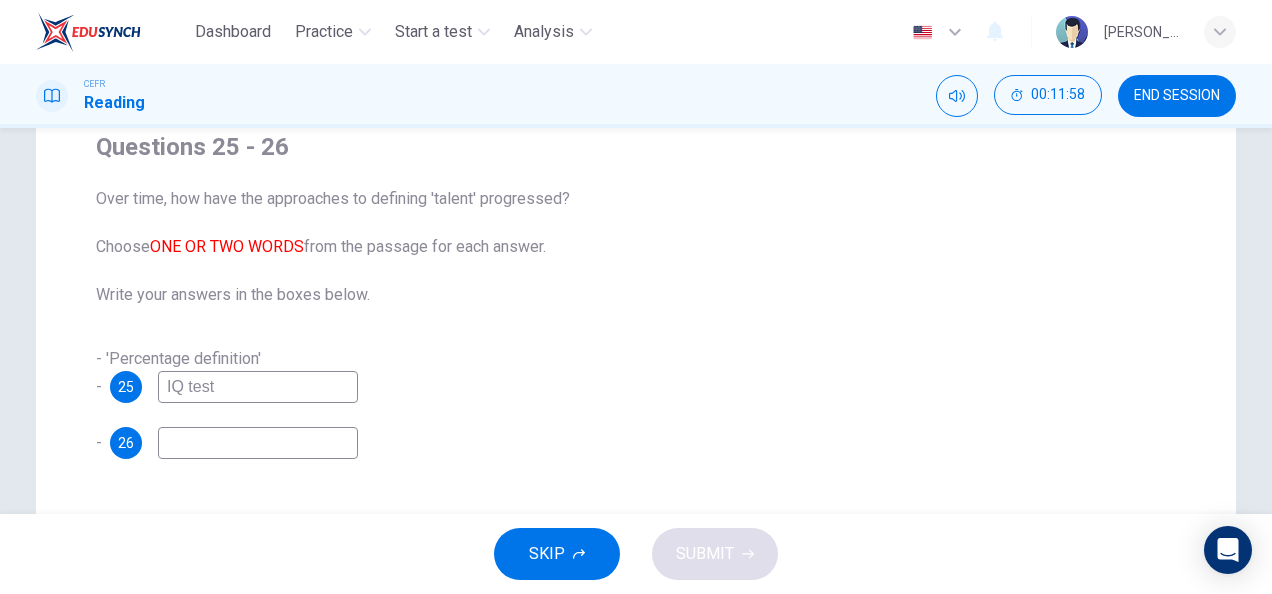 type on "IQ test" 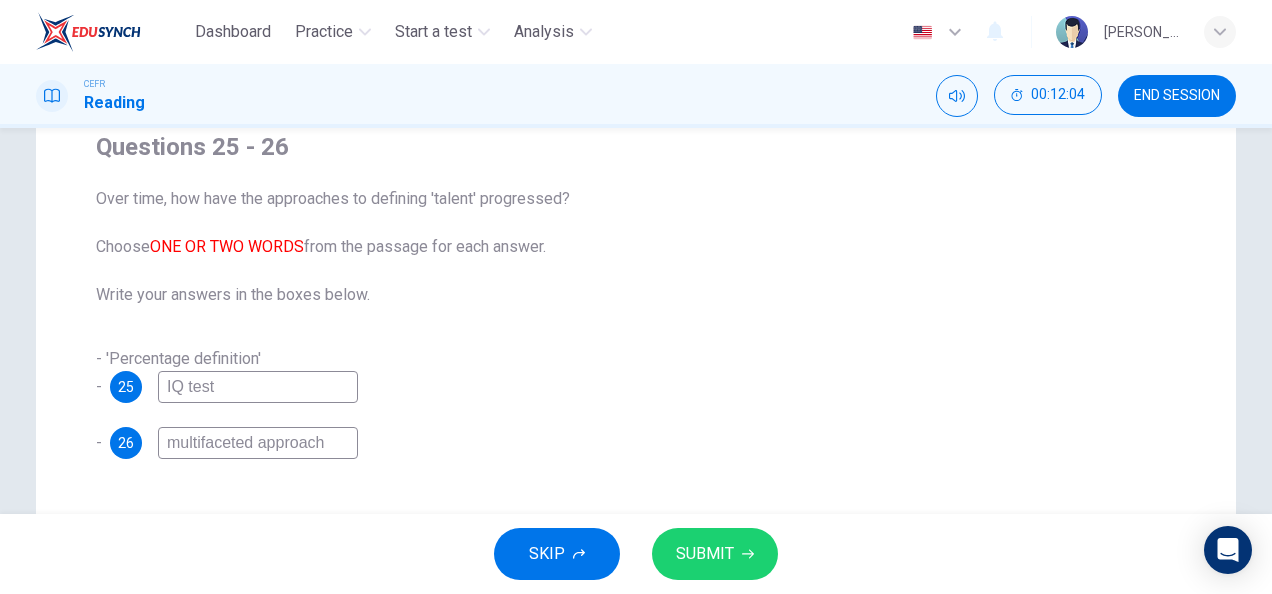type on "multifaceted approach" 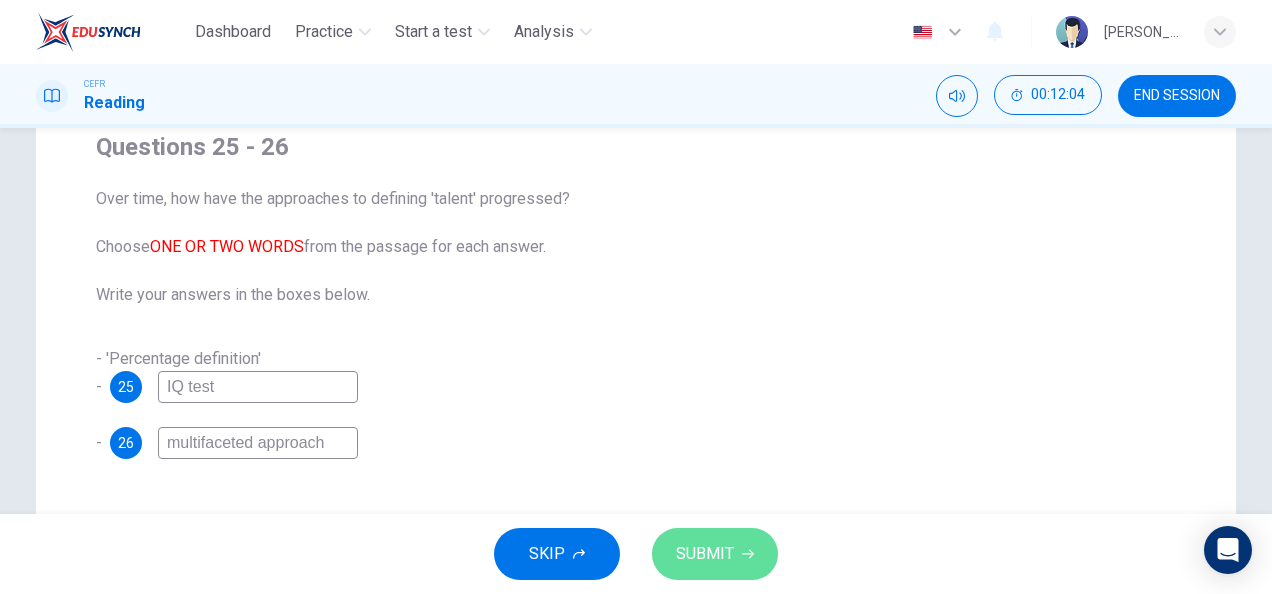 click on "SUBMIT" at bounding box center [705, 554] 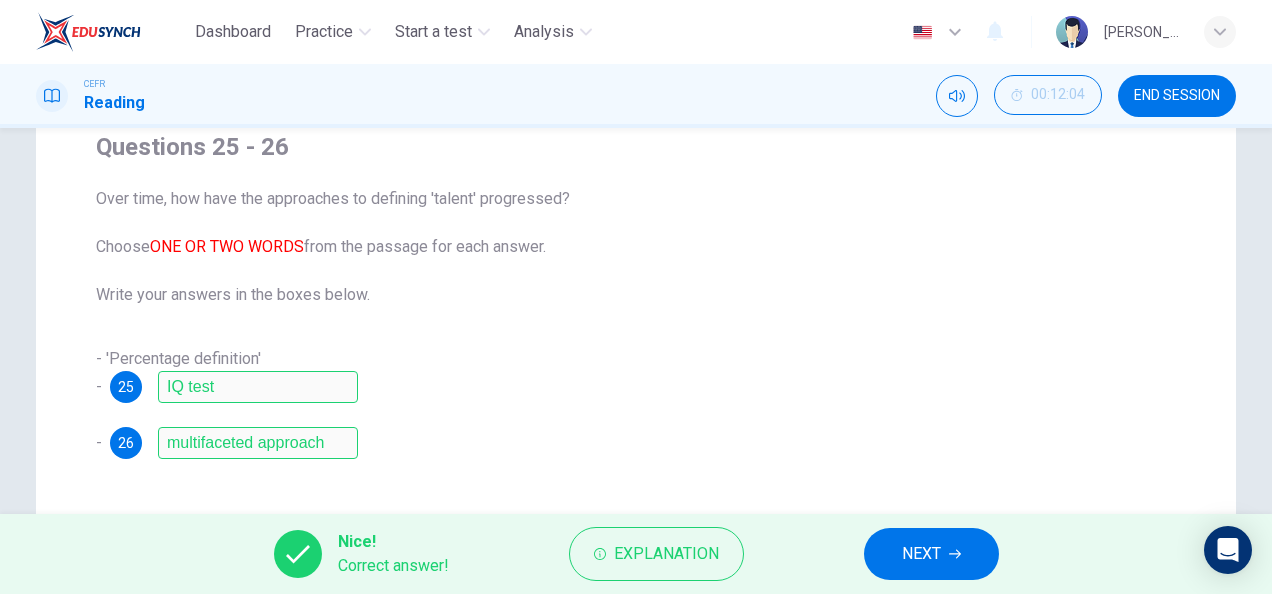 click on "Explanation" at bounding box center [666, 554] 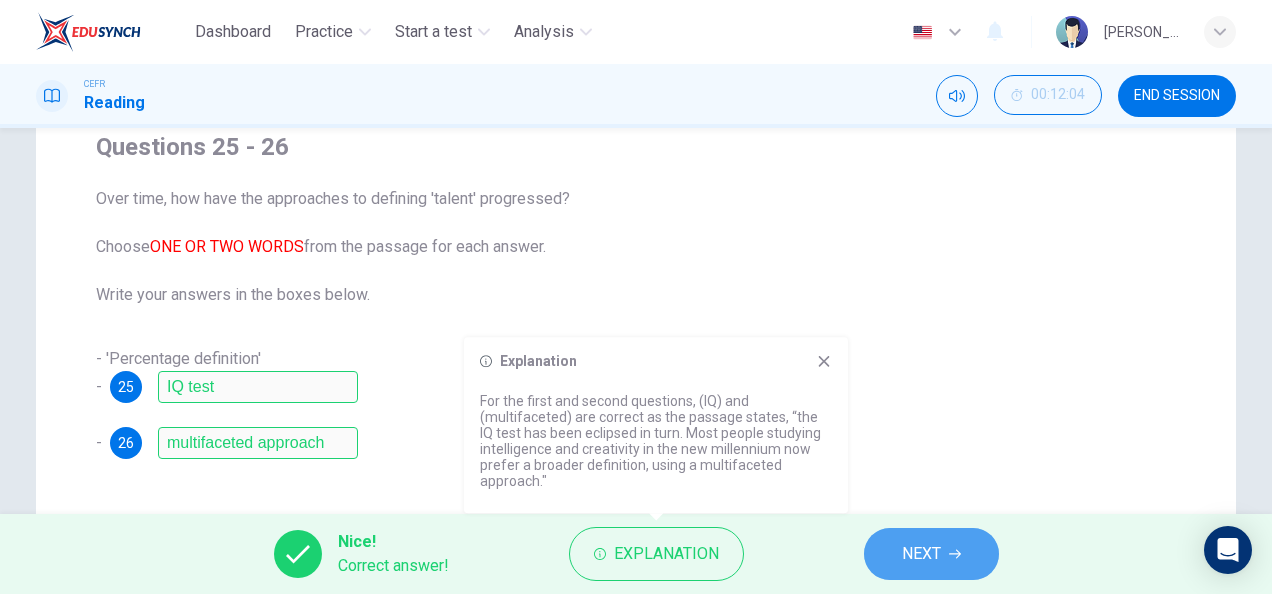 click on "NEXT" at bounding box center [931, 554] 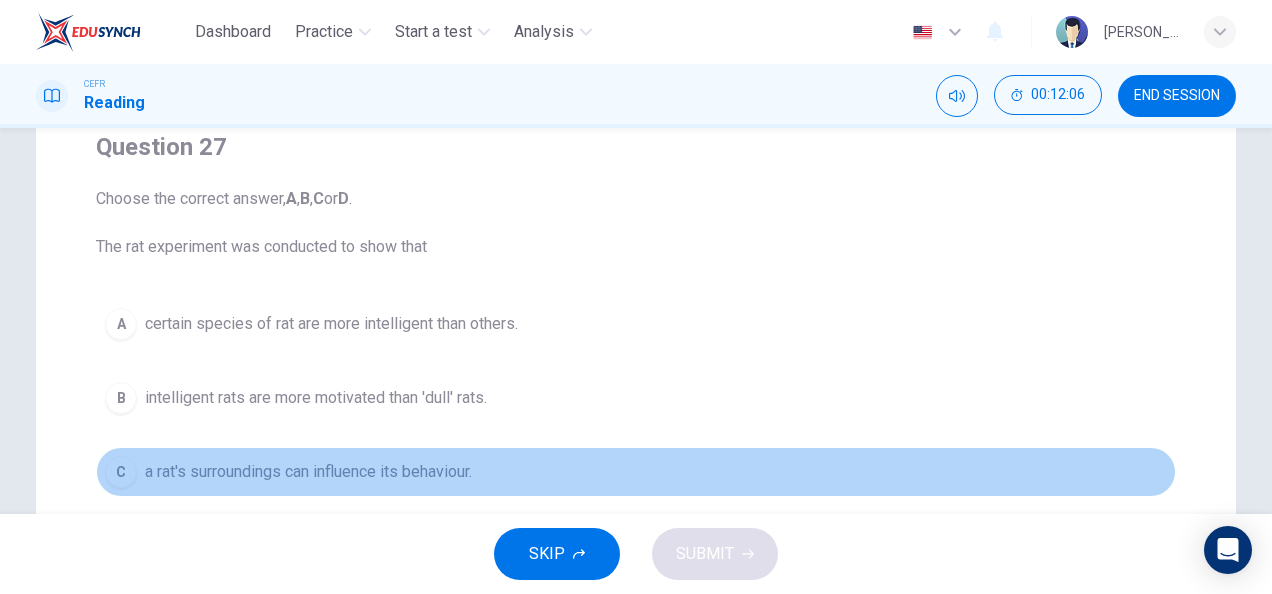 click on "a rat's surroundings can influence its behaviour." at bounding box center [308, 472] 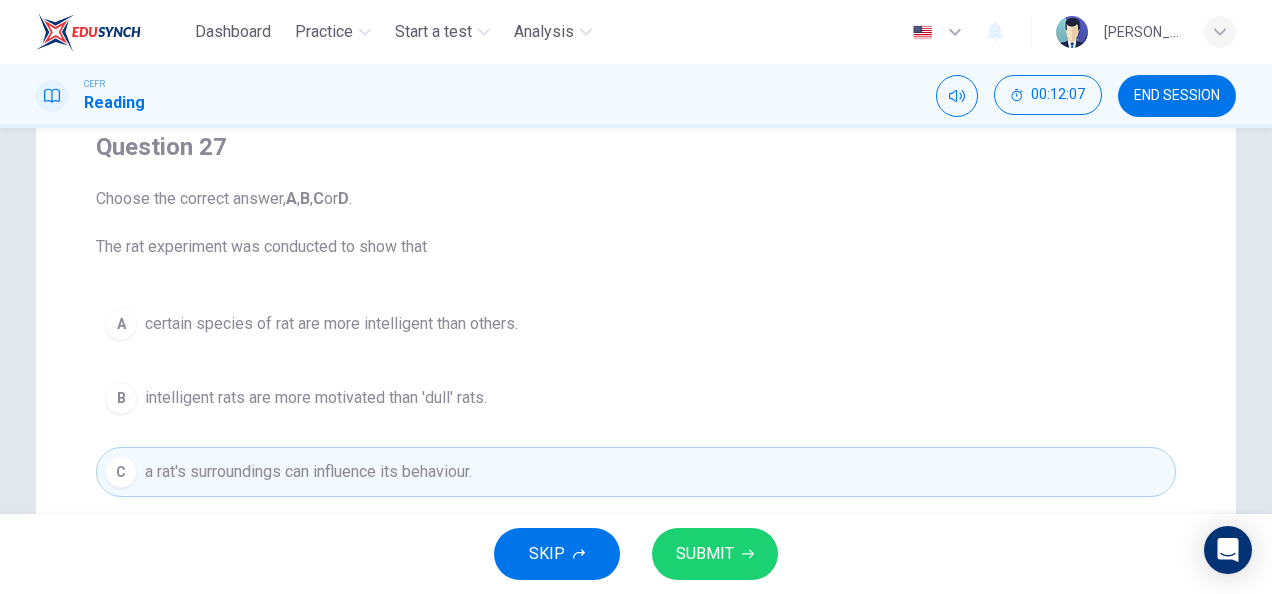 click on "SUBMIT" at bounding box center [705, 554] 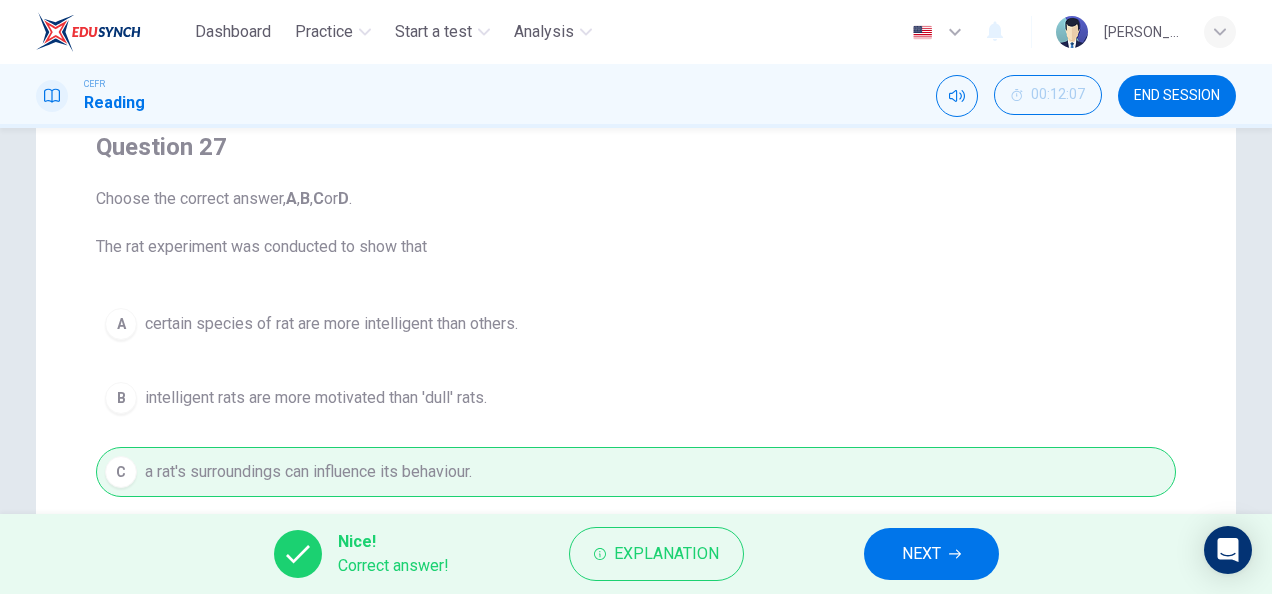 click on "NEXT" at bounding box center [921, 554] 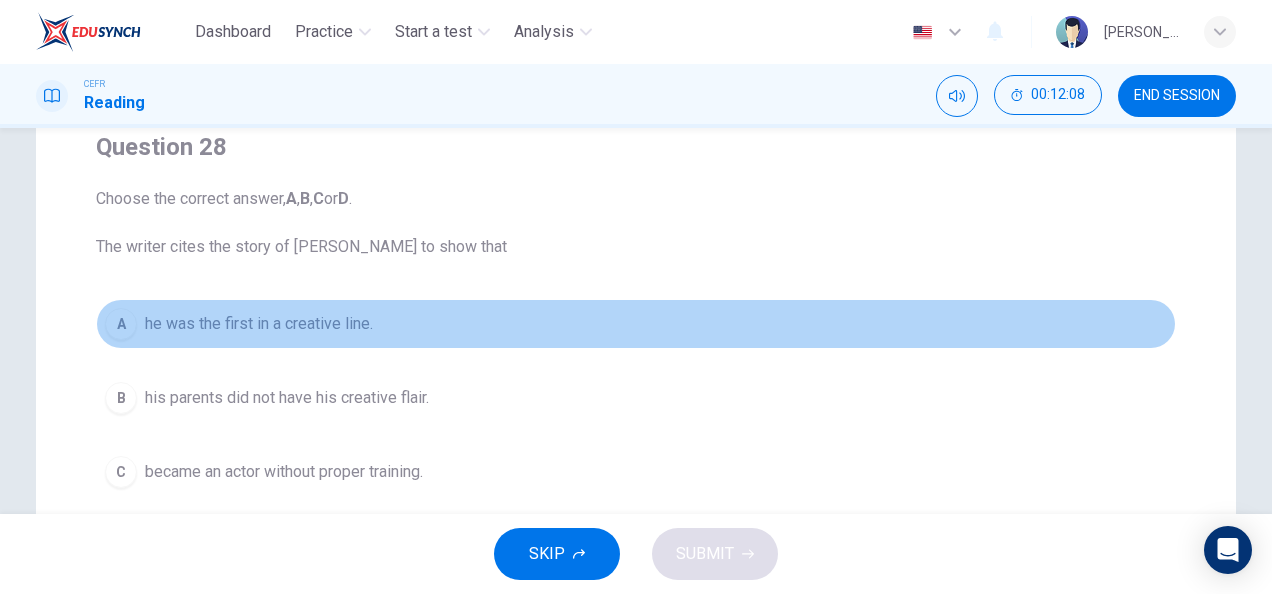 drag, startPoint x: 336, startPoint y: 336, endPoint x: 565, endPoint y: 429, distance: 247.16391 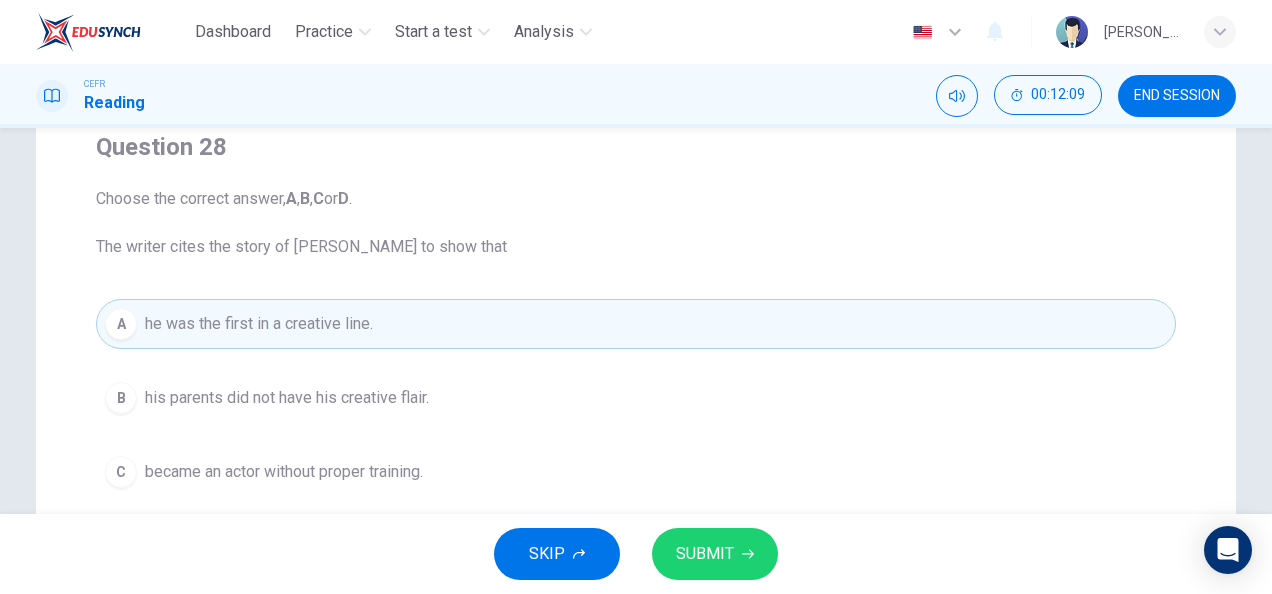 click 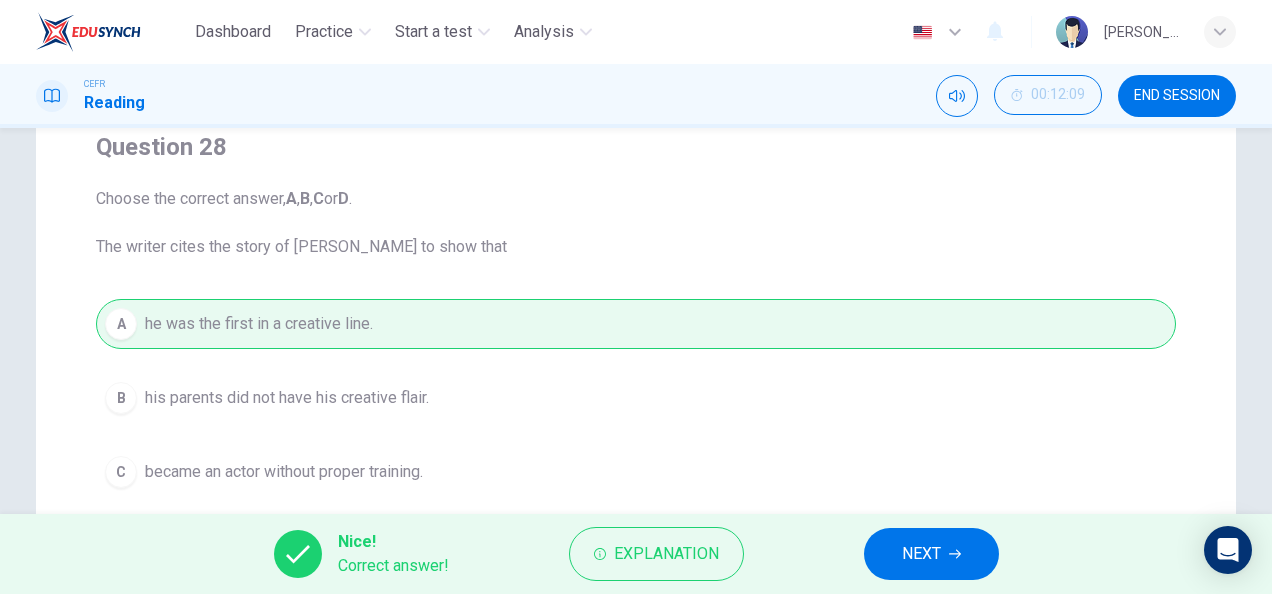click on "NEXT" at bounding box center (931, 554) 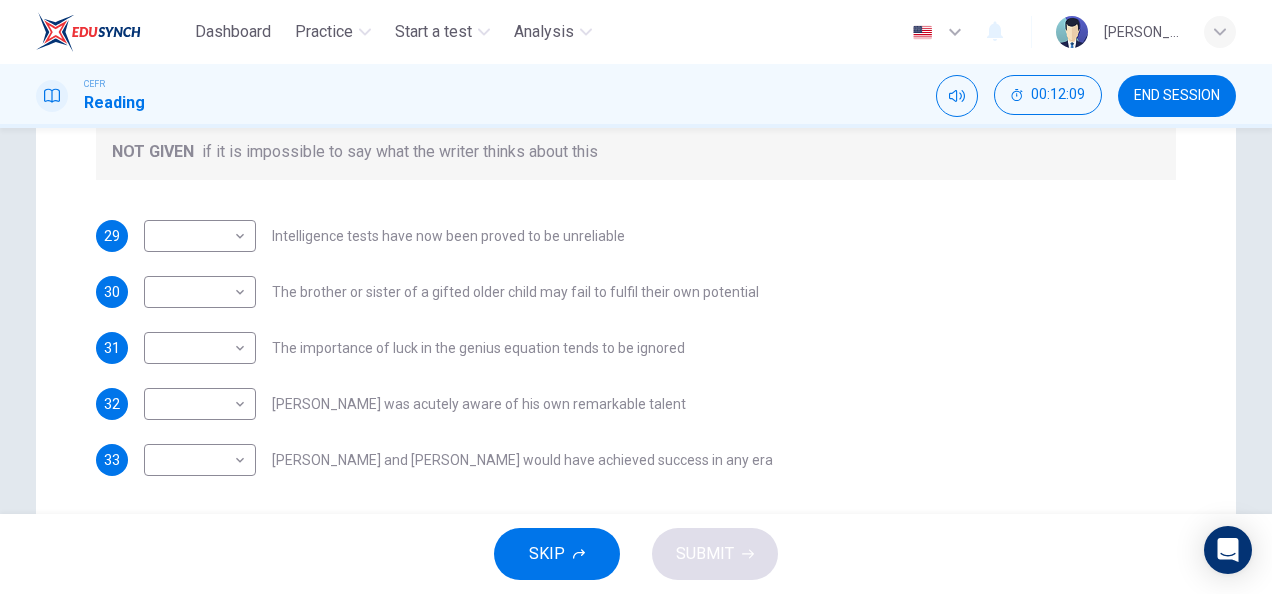 scroll, scrollTop: 415, scrollLeft: 0, axis: vertical 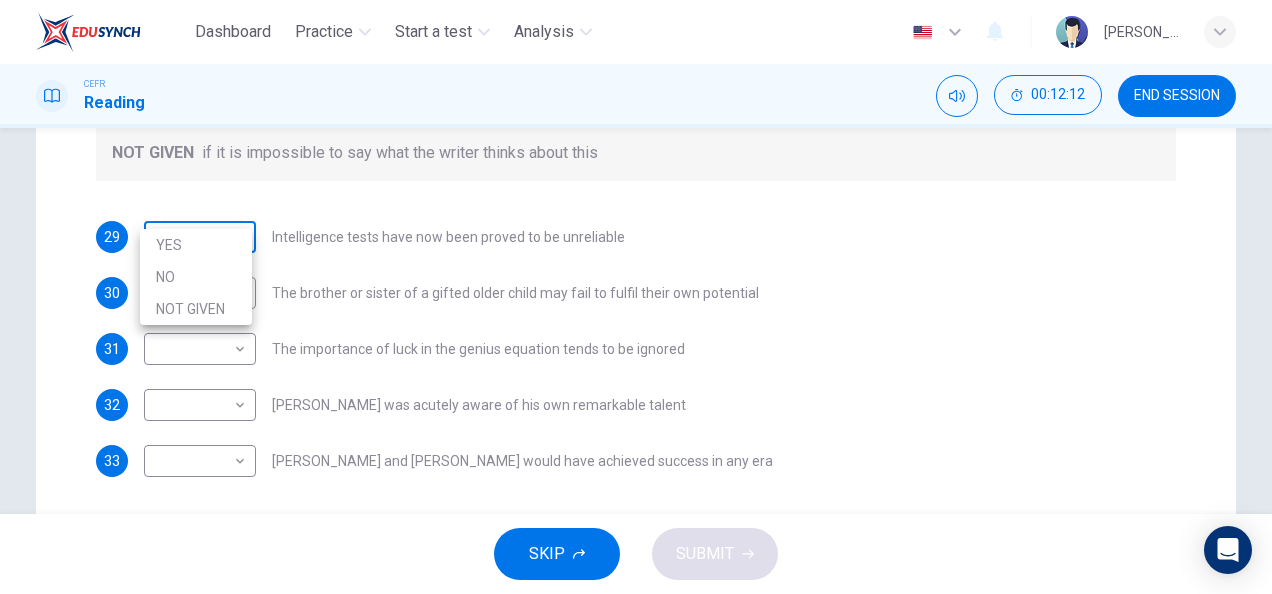 click on "Dashboard Practice Start a test Analysis English en ​ [PERSON_NAME] IZZATI [PERSON_NAME] CEFR Reading 00:12:12 END SESSION Question Passage Questions 29 - 33 Do the following statements agree with the claims of the writer in the Reading Passage?
In the boxes below write YES if the statement agrees with the views of the writer NO if the statement contradicts the views of the writer NOT GIVEN if it is impossible to say what the writer thinks about this 29 ​ ​ Intelligence tests have now been proved to be unreliable 30 ​ ​ The brother or sister of a gifted older child may fail to fulfil their own potential 31 ​ ​ The importance of luck in the genius equation tends to be ignored 32 ​ ​ [PERSON_NAME] was acutely aware of his own remarkable talent 33 ​ ​ [PERSON_NAME] and [PERSON_NAME] would have achieved success in any era Nurturing Talent within the Family CLICK TO ZOOM Click to Zoom 1 2 3 4 5 6 7 8 SKIP SUBMIT EduSynch - Online Language Proficiency Testing
Dashboard Practice Start a test Analysis Notifications" at bounding box center (636, 297) 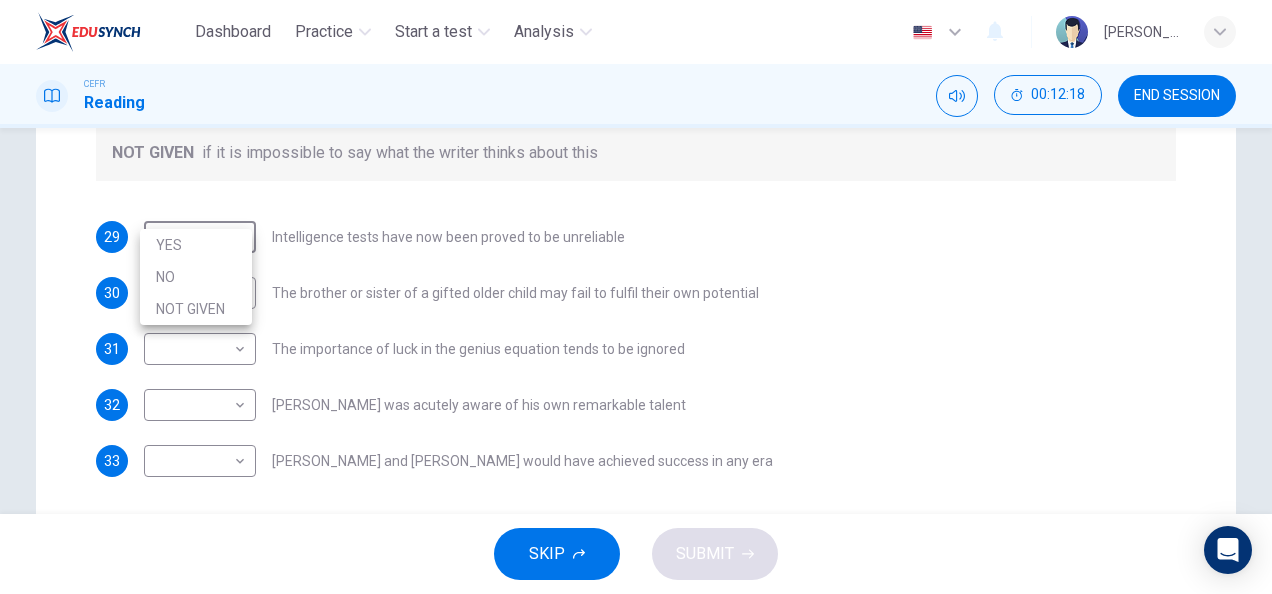 click at bounding box center [636, 297] 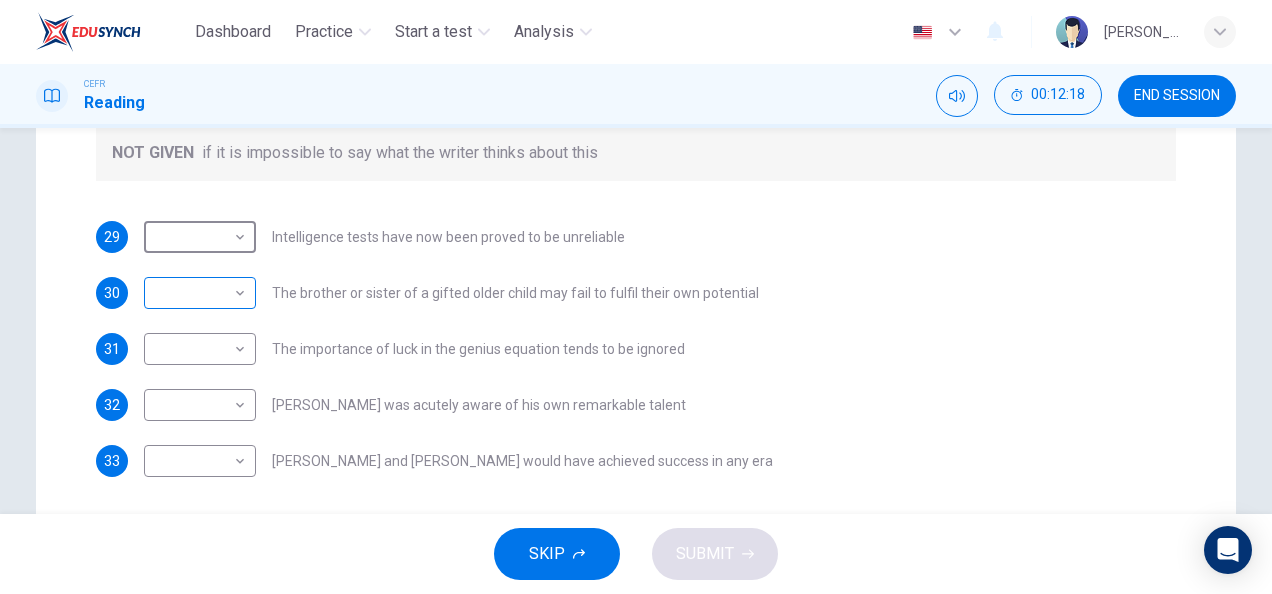 click on "Dashboard Practice Start a test Analysis English en ​ [PERSON_NAME] IZZATI [PERSON_NAME] CEFR Reading 00:12:18 END SESSION Question Passage Questions 29 - 33 Do the following statements agree with the claims of the writer in the Reading Passage?
In the boxes below write YES if the statement agrees with the views of the writer NO if the statement contradicts the views of the writer NOT GIVEN if it is impossible to say what the writer thinks about this 29 ​ ​ Intelligence tests have now been proved to be unreliable 30 ​ ​ The brother or sister of a gifted older child may fail to fulfil their own potential 31 ​ ​ The importance of luck in the genius equation tends to be ignored 32 ​ ​ [PERSON_NAME] was acutely aware of his own remarkable talent 33 ​ ​ [PERSON_NAME] and [PERSON_NAME] would have achieved success in any era Nurturing Talent within the Family CLICK TO ZOOM Click to Zoom 1 2 3 4 5 6 7 8 SKIP SUBMIT EduSynch - Online Language Proficiency Testing
Dashboard Practice Start a test Analysis Notifications" at bounding box center [636, 297] 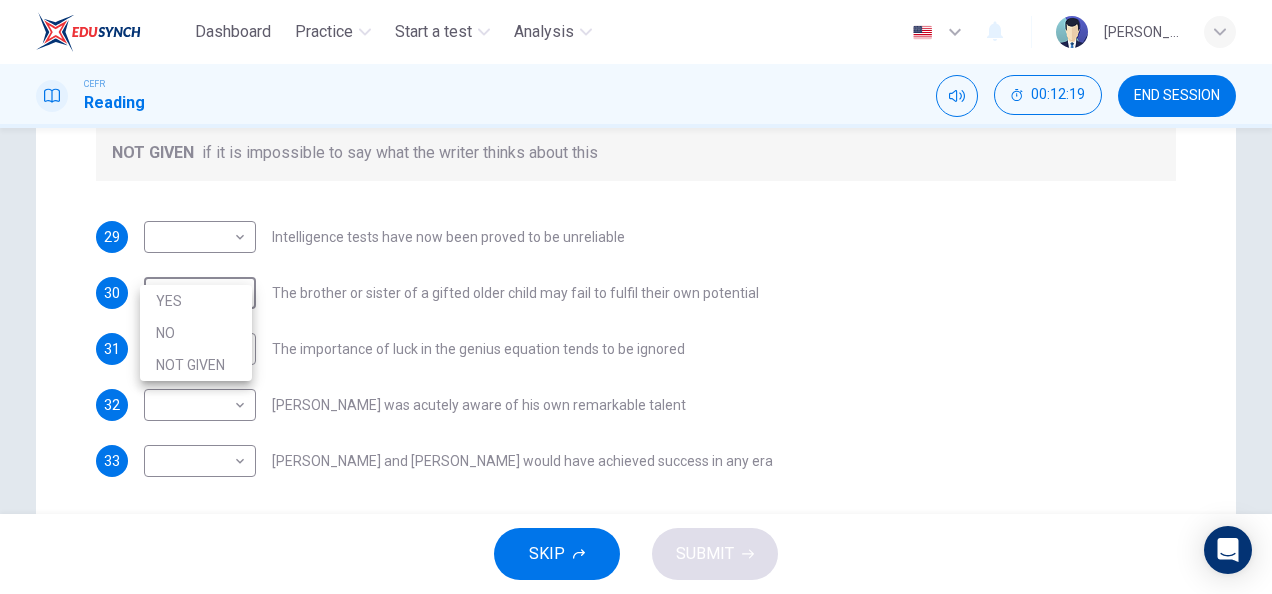 click on "YES" at bounding box center [196, 301] 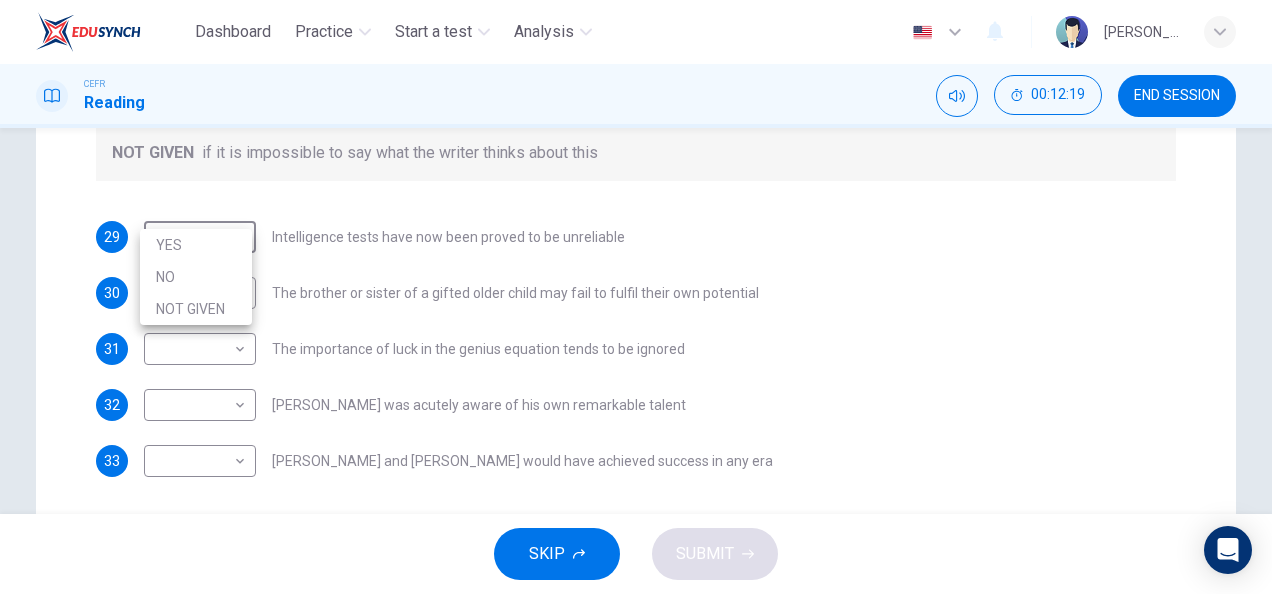click on "Dashboard Practice Start a test Analysis English en ​ [PERSON_NAME] IZZATI [PERSON_NAME] CEFR Reading 00:12:19 END SESSION Question Passage Questions 29 - 33 Do the following statements agree with the claims of the writer in the Reading Passage?
In the boxes below write YES if the statement agrees with the views of the writer NO if the statement contradicts the views of the writer NOT GIVEN if it is impossible to say what the writer thinks about this 29 ​ ​ Intelligence tests have now been proved to be unreliable 30 YES YES ​ The brother or sister of a gifted older child may fail to fulfil their own potential 31 ​ ​ The importance of luck in the genius equation tends to be ignored 32 ​ ​ [PERSON_NAME] was acutely aware of his own remarkable talent 33 ​ ​ [PERSON_NAME] and [PERSON_NAME] would have achieved success in any era Nurturing Talent within the Family CLICK TO ZOOM Click to Zoom 1 2 3 4 5 6 7 8 SKIP SUBMIT EduSynch - Online Language Proficiency Testing
Dashboard Practice Start a test Analysis 2025 YES" at bounding box center [636, 297] 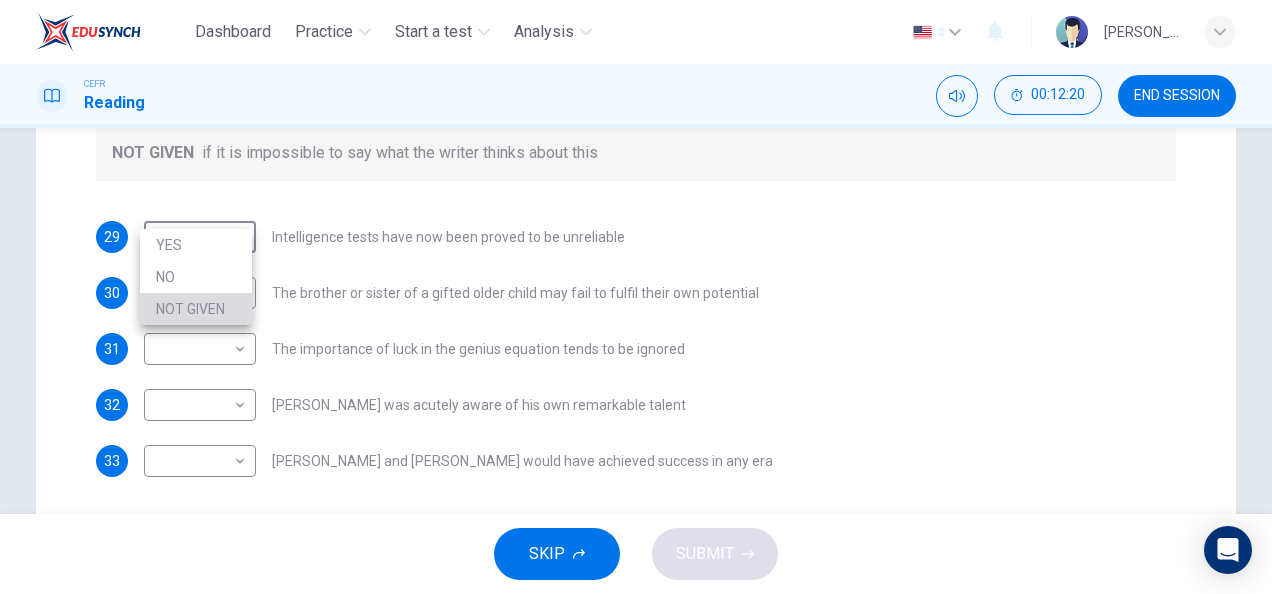 click on "NOT GIVEN" at bounding box center [196, 309] 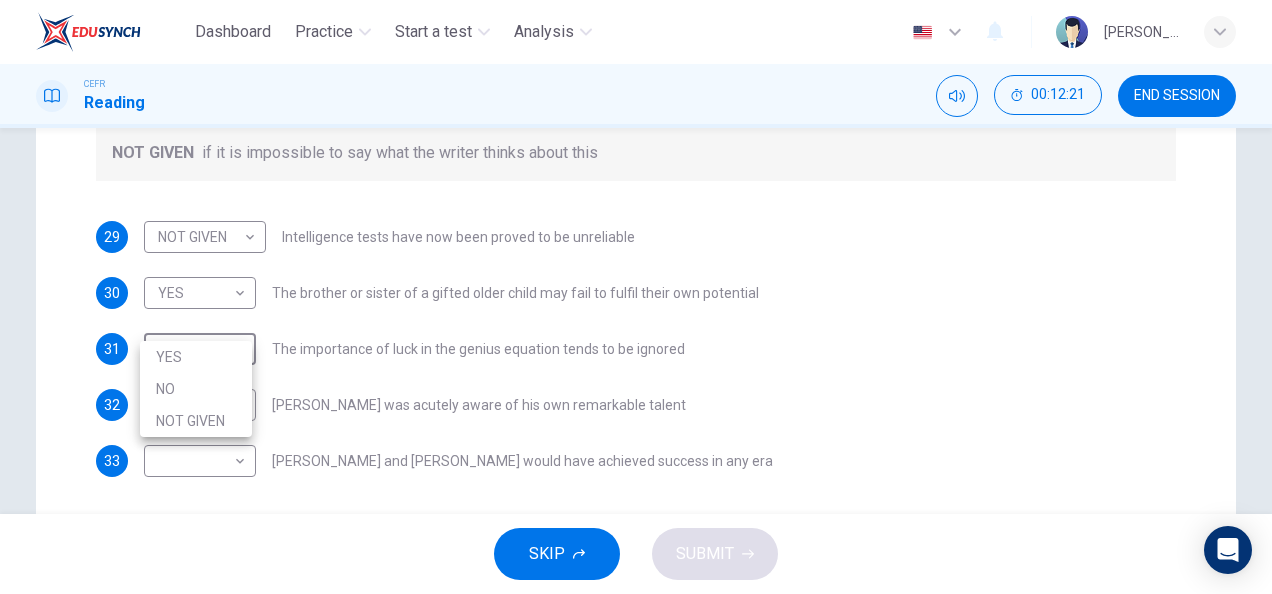 click on "Dashboard Practice Start a test Analysis English en ​ [PERSON_NAME] IZZATI [PERSON_NAME] CEFR Reading 00:12:21 END SESSION Question Passage Questions 29 - 33 Do the following statements agree with the claims of the writer in the Reading Passage?
In the boxes below write YES if the statement agrees with the views of the writer NO if the statement contradicts the views of the writer NOT GIVEN if it is impossible to say what the writer thinks about this 29 NOT GIVEN NOT GIVEN ​ Intelligence tests have now been proved to be unreliable 30 YES YES ​ The brother or sister of a gifted older child may fail to fulfil their own potential 31 ​ ​ The importance of luck in the genius equation tends to be ignored 32 ​ ​ [PERSON_NAME] was acutely aware of his own remarkable talent 33 ​ ​ [PERSON_NAME] and [PERSON_NAME] would have achieved success in any era Nurturing Talent within the Family CLICK TO ZOOM Click to Zoom 1 2 3 4 5 6 7 8 SKIP SUBMIT EduSynch - Online Language Proficiency Testing
Dashboard Practice Start a test YES" at bounding box center [636, 297] 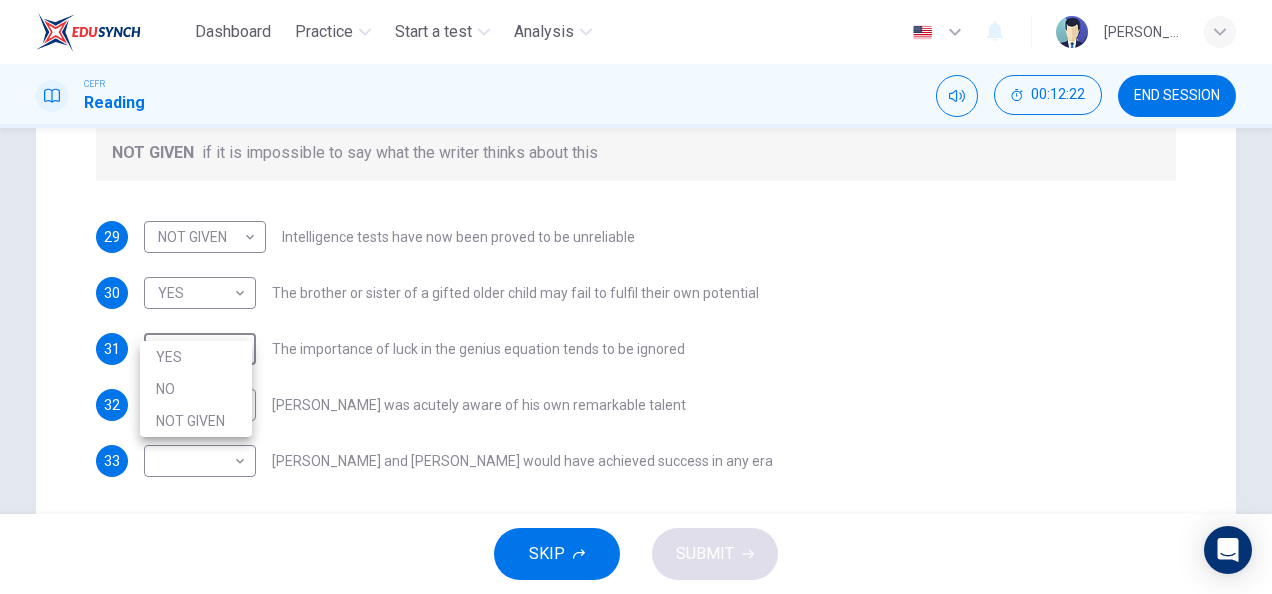 click on "YES" at bounding box center (196, 357) 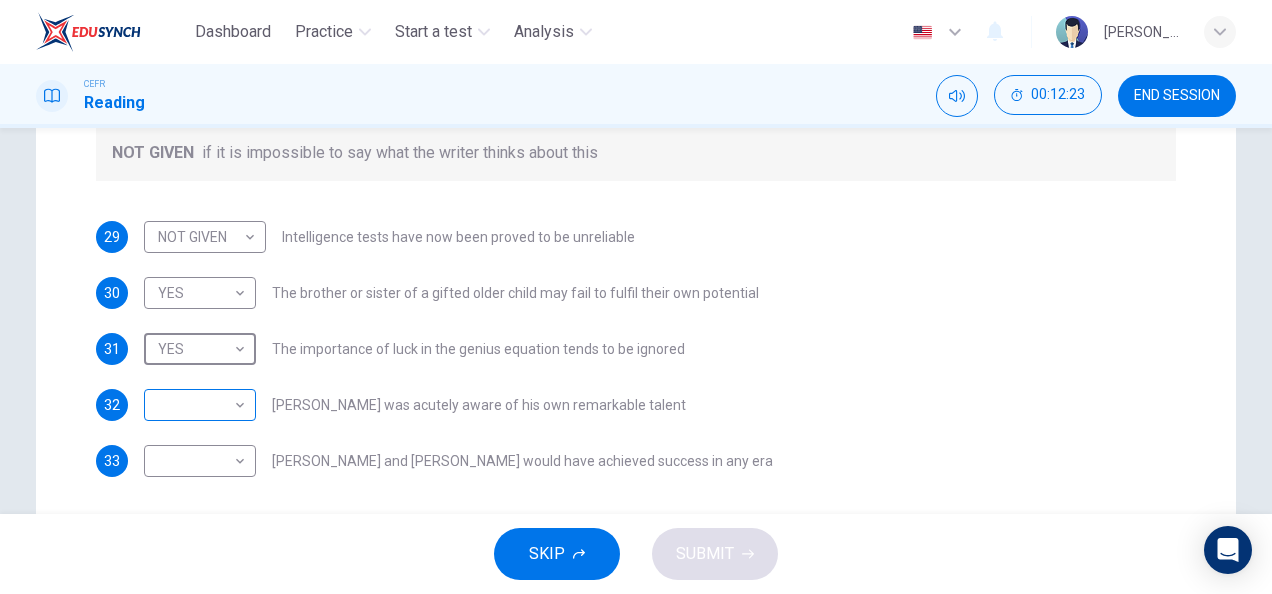 click on "Dashboard Practice Start a test Analysis English en ​ [PERSON_NAME] IZZATI [PERSON_NAME] CEFR Reading 00:12:23 END SESSION Question Passage Questions 29 - 33 Do the following statements agree with the claims of the writer in the Reading Passage?
In the boxes below write YES if the statement agrees with the views of the writer NO if the statement contradicts the views of the writer NOT GIVEN if it is impossible to say what the writer thinks about this 29 NOT GIVEN NOT GIVEN ​ Intelligence tests have now been proved to be unreliable 30 YES YES ​ The brother or sister of a gifted older child may fail to fulfil their own potential 31 YES YES ​ The importance of luck in the genius equation tends to be ignored 32 ​ ​ [PERSON_NAME] was acutely aware of his own remarkable talent 33 ​ ​ [PERSON_NAME] and [PERSON_NAME] would have achieved success in any era Nurturing Talent within the Family CLICK TO ZOOM Click to Zoom 1 2 3 4 5 6 7 8 SKIP SUBMIT EduSynch - Online Language Proficiency Testing
Dashboard Practice Start a test" at bounding box center (636, 297) 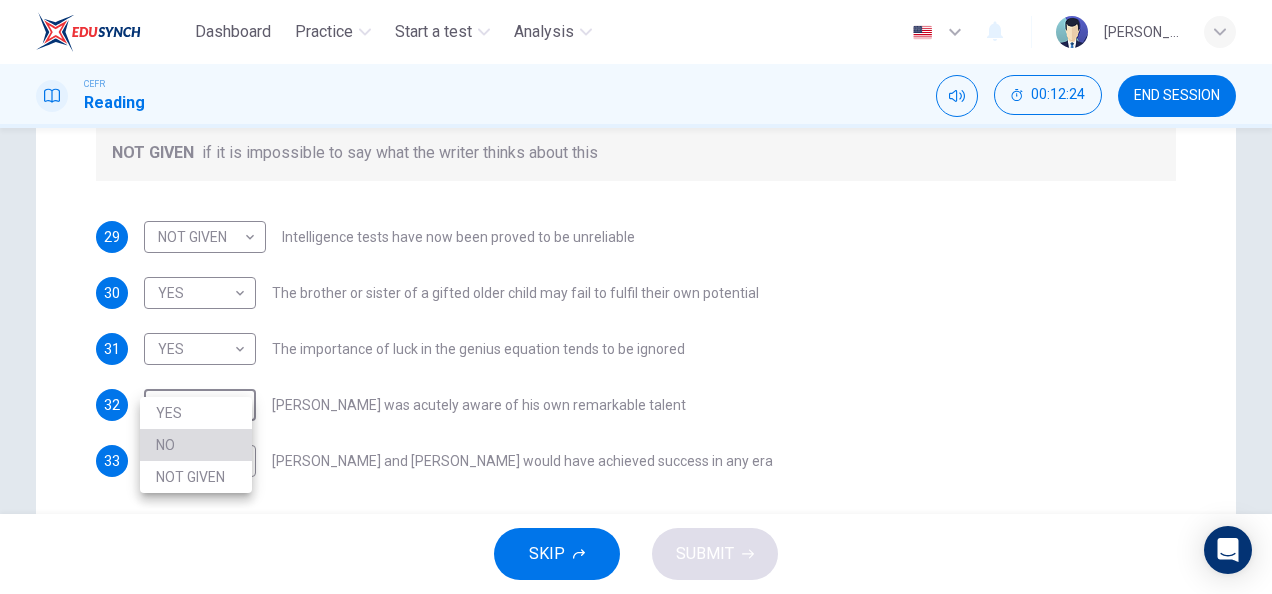click on "NO" at bounding box center (196, 445) 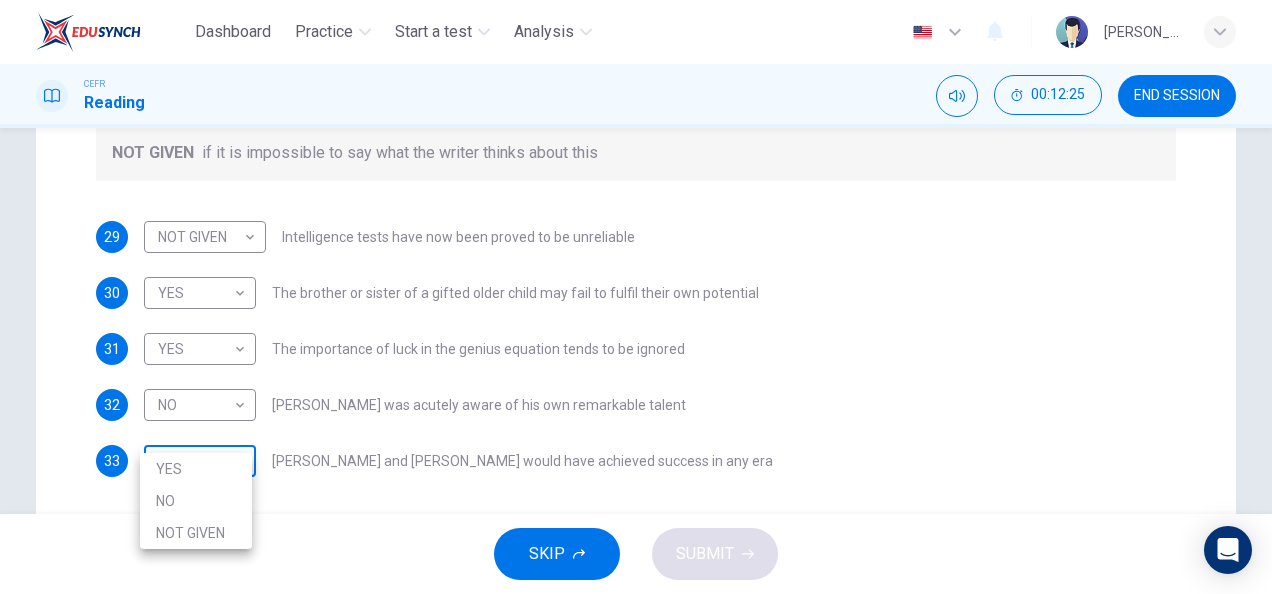 click on "Dashboard Practice Start a test Analysis English en ​ [PERSON_NAME] IZZATI [PERSON_NAME] CEFR Reading 00:12:25 END SESSION Question Passage Questions 29 - 33 Do the following statements agree with the claims of the writer in the Reading Passage?
In the boxes below write YES if the statement agrees with the views of the writer NO if the statement contradicts the views of the writer NOT GIVEN if it is impossible to say what the writer thinks about this 29 NOT GIVEN NOT GIVEN ​ Intelligence tests have now been proved to be unreliable 30 YES YES ​ The brother or sister of a gifted older child may fail to fulfil their own potential 31 YES YES ​ The importance of luck in the genius equation tends to be ignored 32 NO NO ​ [PERSON_NAME] was acutely aware of his own remarkable talent 33 ​ ​ [PERSON_NAME] and [PERSON_NAME] would have achieved success in any era Nurturing Talent within the Family CLICK TO ZOOM Click to Zoom 1 2 3 4 5 6 7 8 SKIP SUBMIT EduSynch - Online Language Proficiency Testing
Dashboard Practice Analysis" at bounding box center [636, 297] 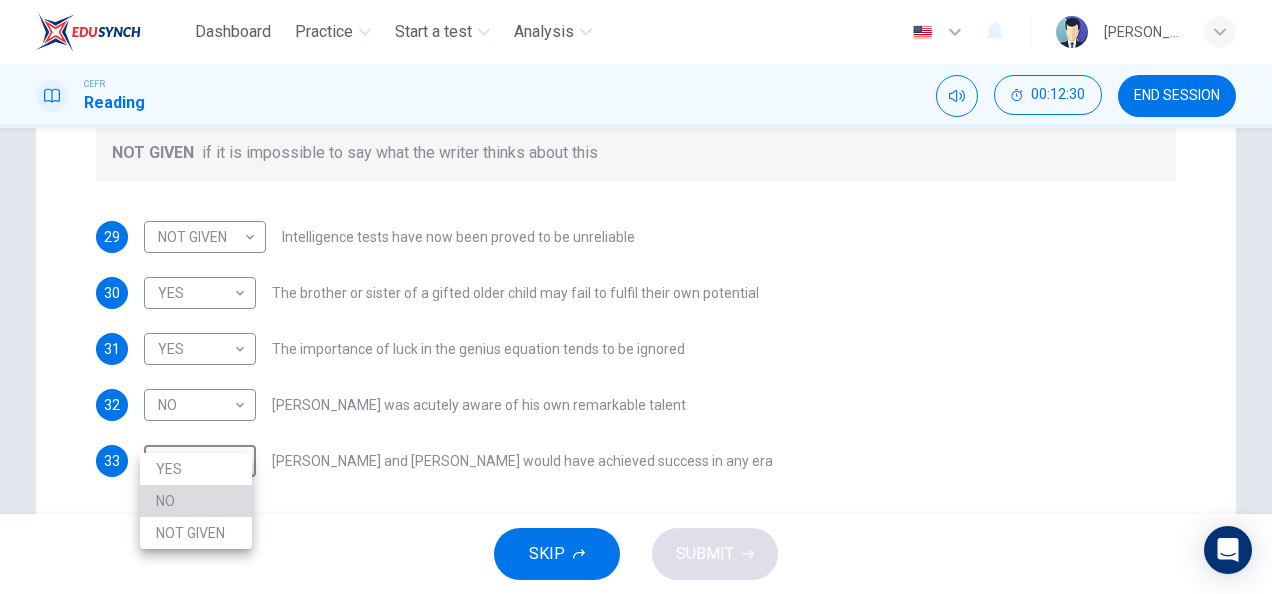 click on "NO" at bounding box center (196, 501) 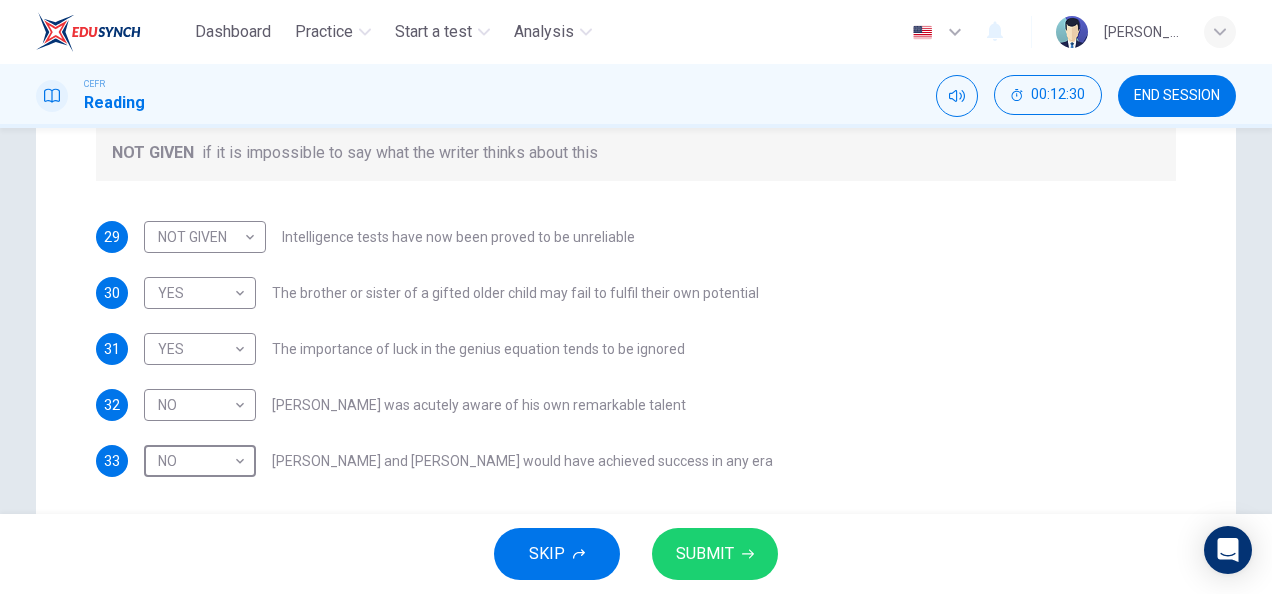 click on "SUBMIT" at bounding box center (715, 554) 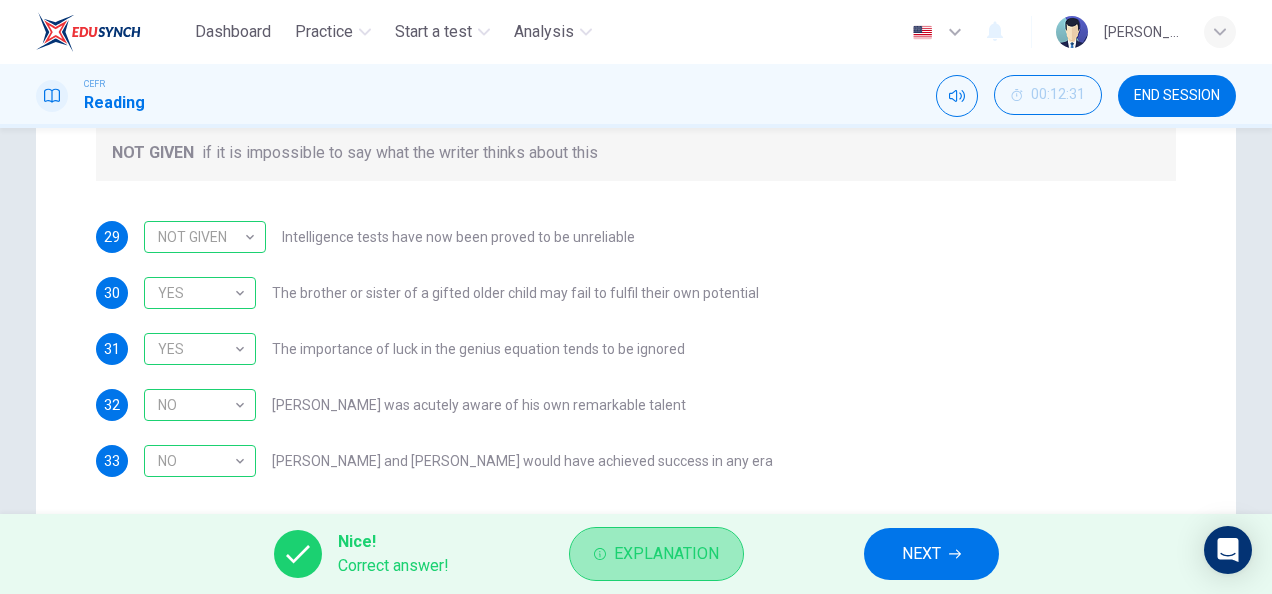 click on "Explanation" at bounding box center [666, 554] 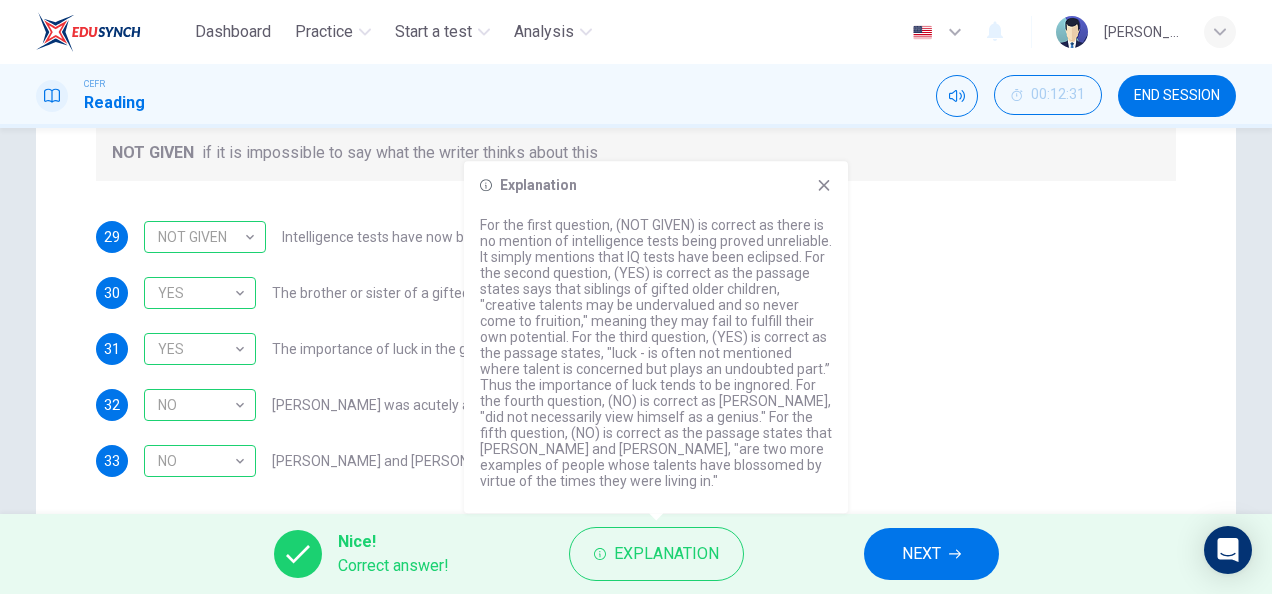 click on "31 YES YES ​ The importance of luck in the genius equation tends to be ignored" at bounding box center (636, 349) 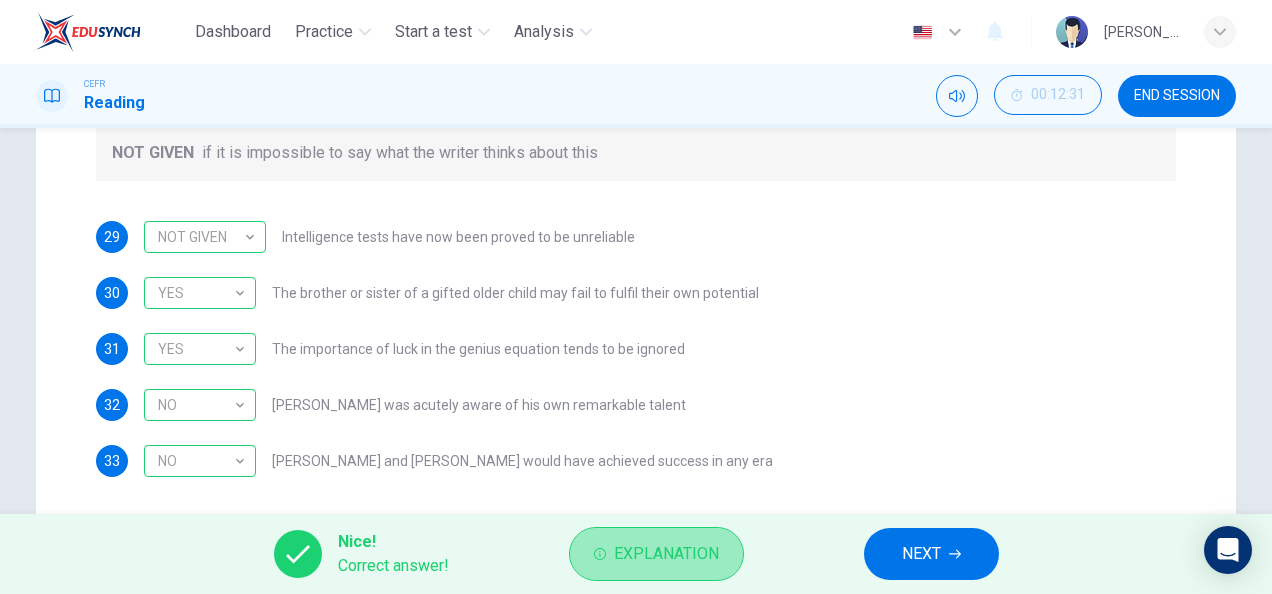 click on "Explanation" at bounding box center [666, 554] 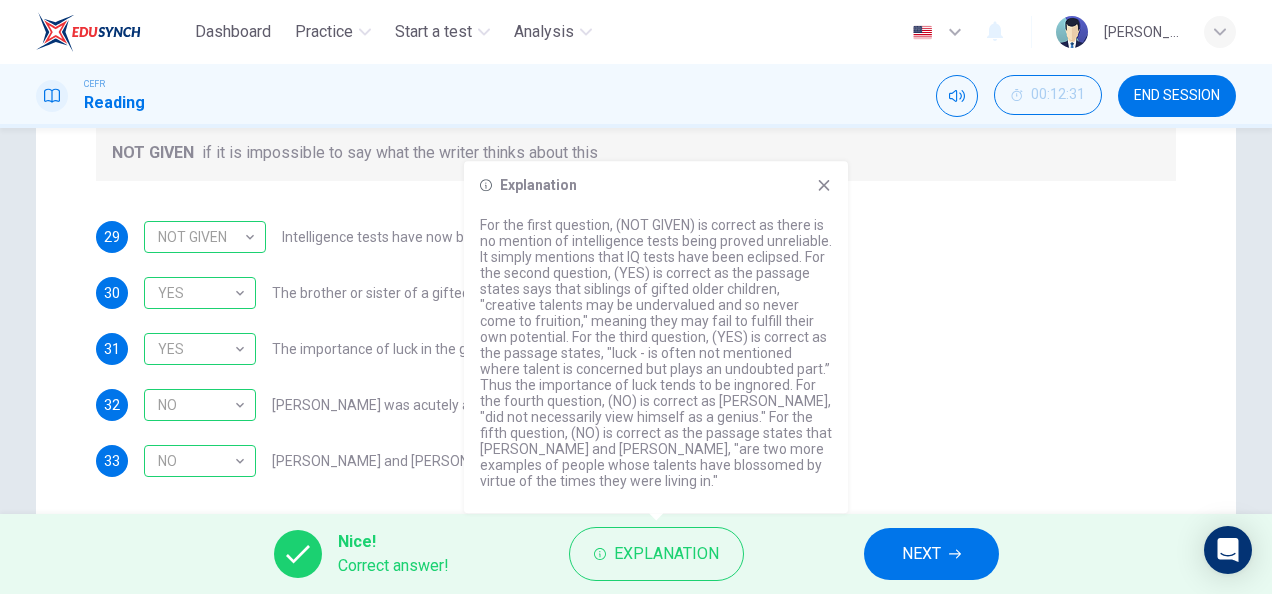 click on "Questions 29 - 33 Do the following statements agree with the claims of the writer in the Reading Passage?
In the boxes below write YES if the statement agrees with the views of the writer NO if the statement contradicts the views of the writer NOT GIVEN if it is impossible to say what the writer thinks about this 29 NOT GIVEN NOT GIVEN ​ Intelligence tests have now been proved to be unreliable 30 YES YES ​ The brother or sister of a gifted older child may fail to fulfil their own potential 31 YES YES ​ The importance of luck in the genius equation tends to be ignored 32 NO NO ​ [PERSON_NAME] was acutely aware of his own remarkable talent 33 NO NO ​ [PERSON_NAME] and [PERSON_NAME] would have achieved success in any era" at bounding box center [636, 181] 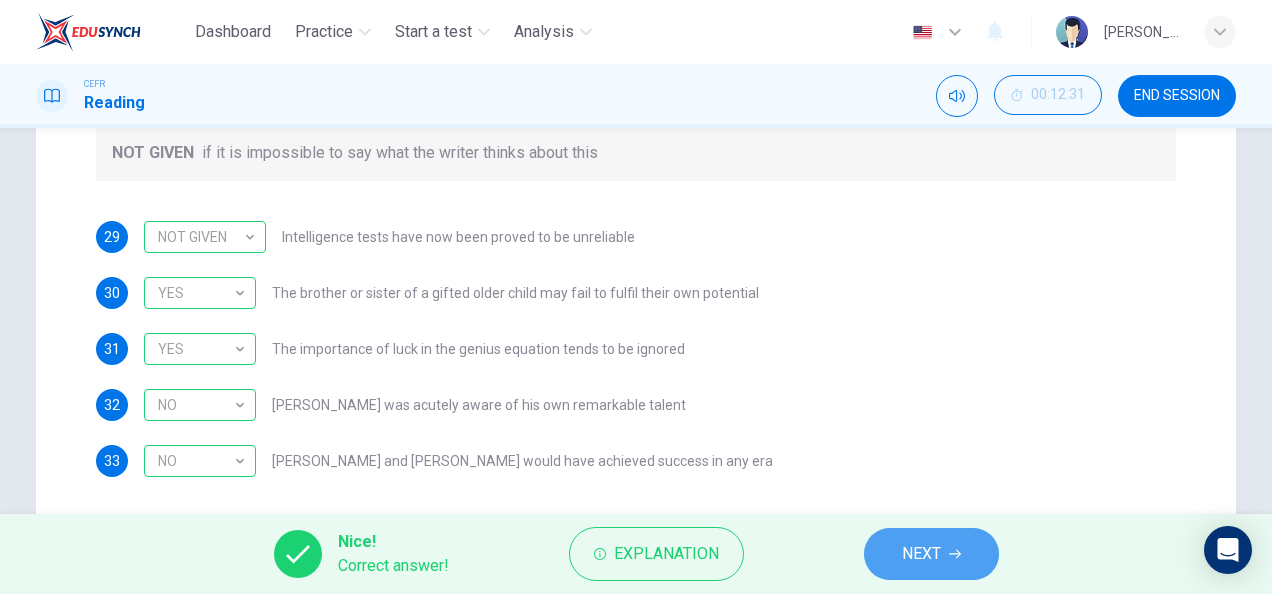 click on "NEXT" at bounding box center (921, 554) 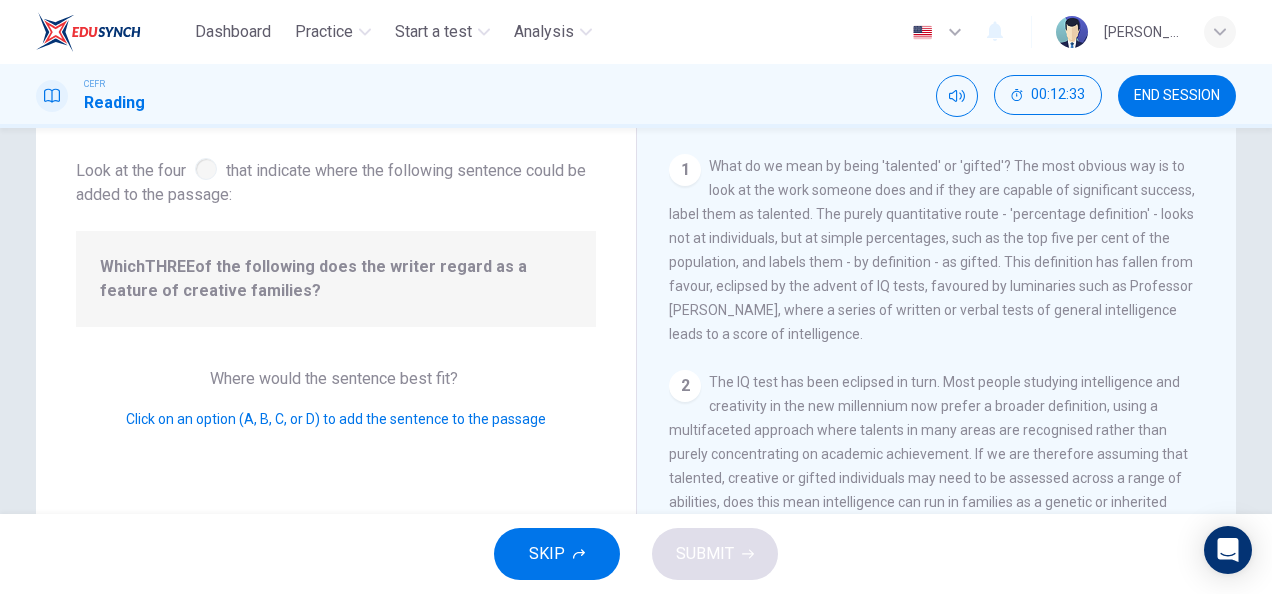 scroll, scrollTop: 101, scrollLeft: 0, axis: vertical 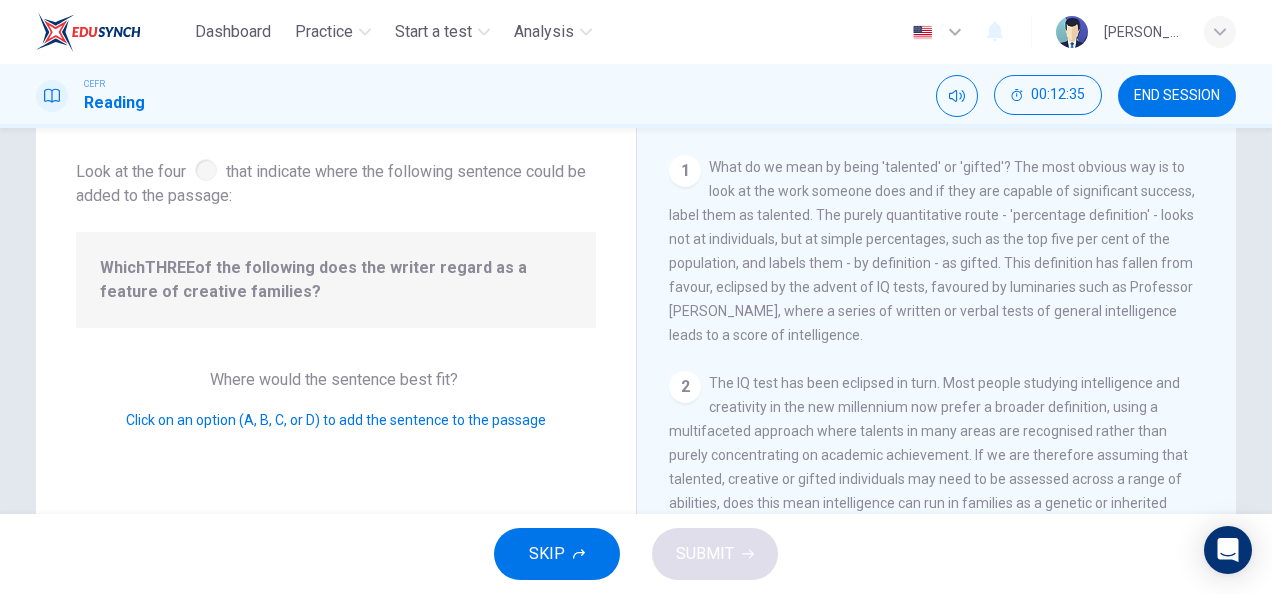 click on "2" at bounding box center (685, 387) 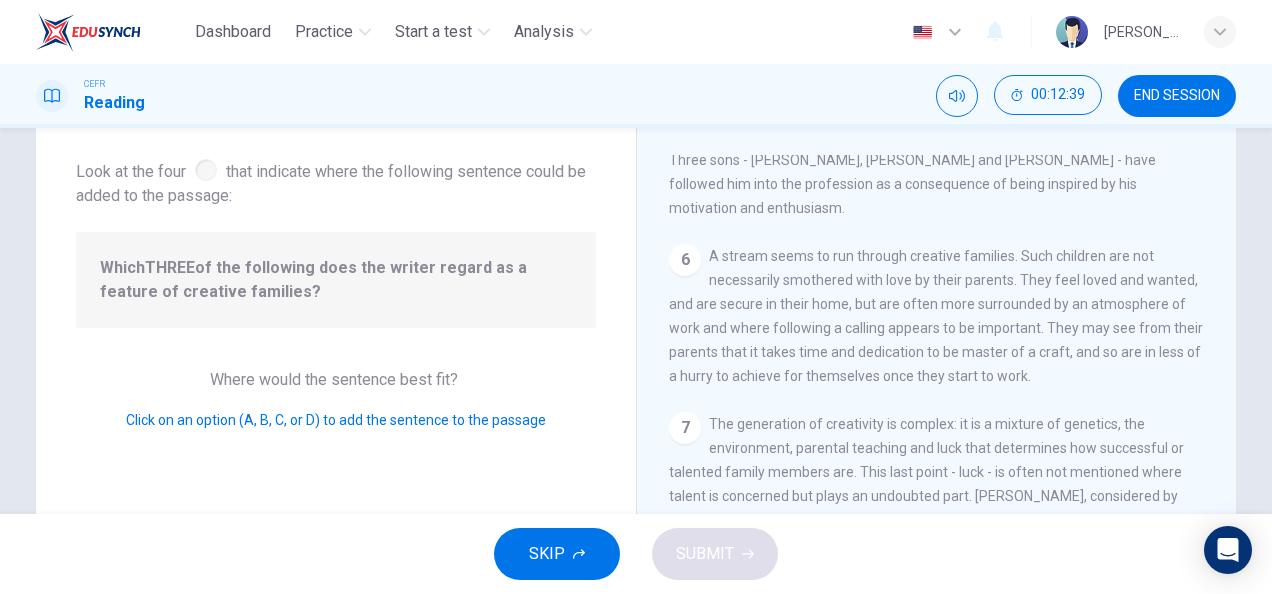 scroll, scrollTop: 1590, scrollLeft: 0, axis: vertical 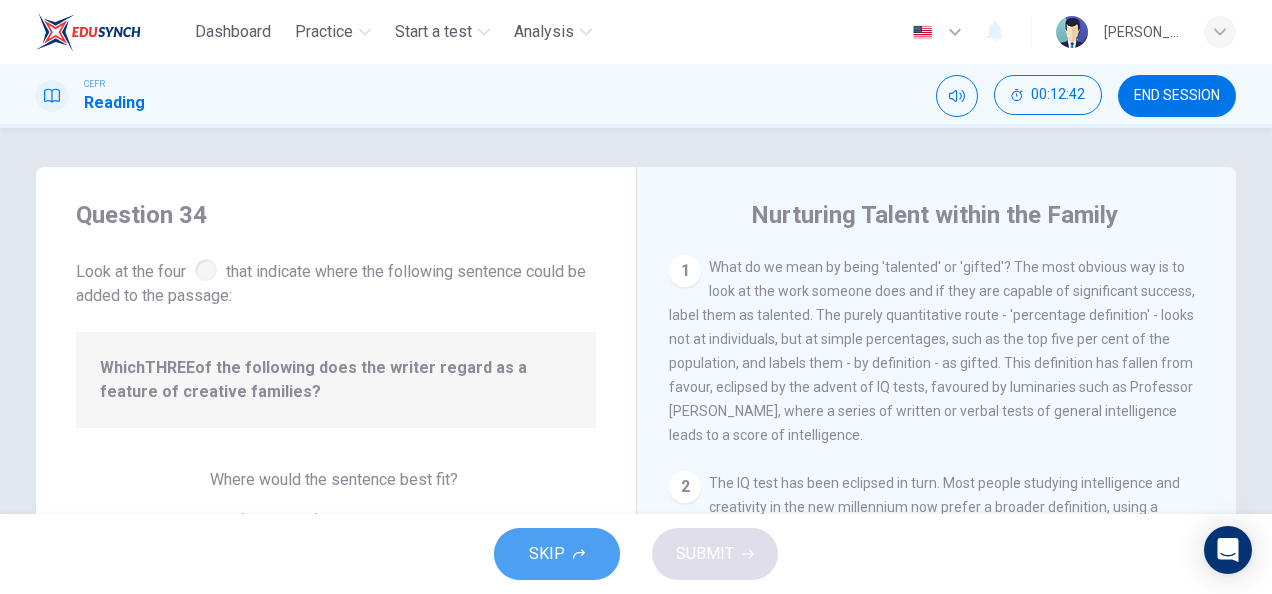 click on "SKIP" at bounding box center [557, 554] 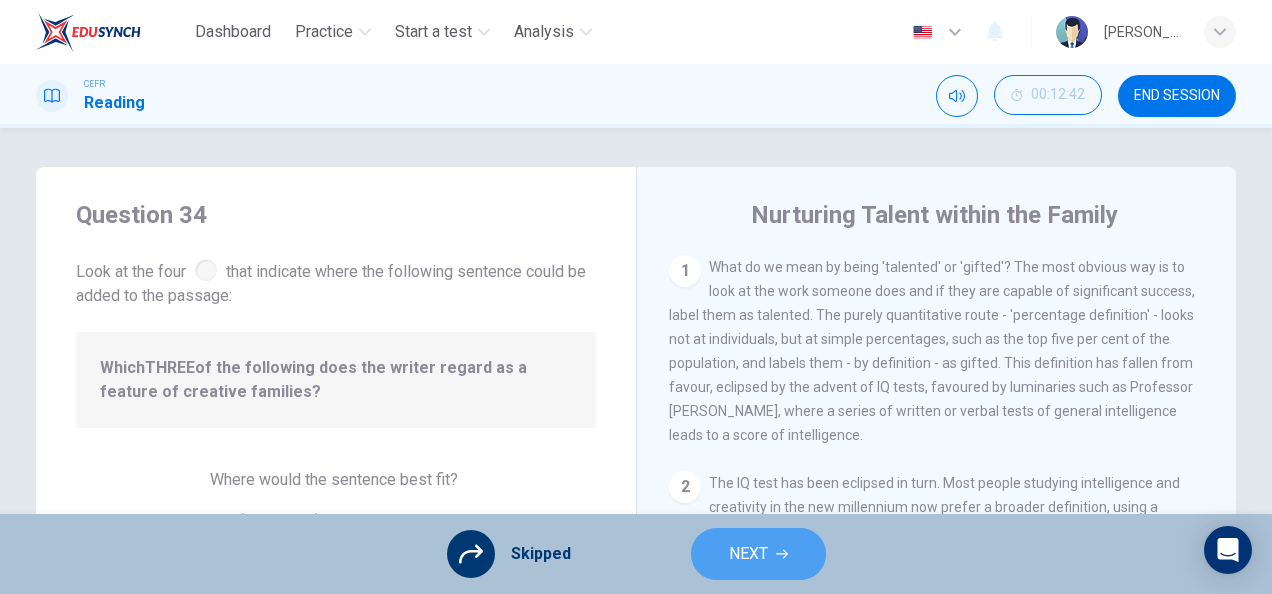 click on "NEXT" at bounding box center [758, 554] 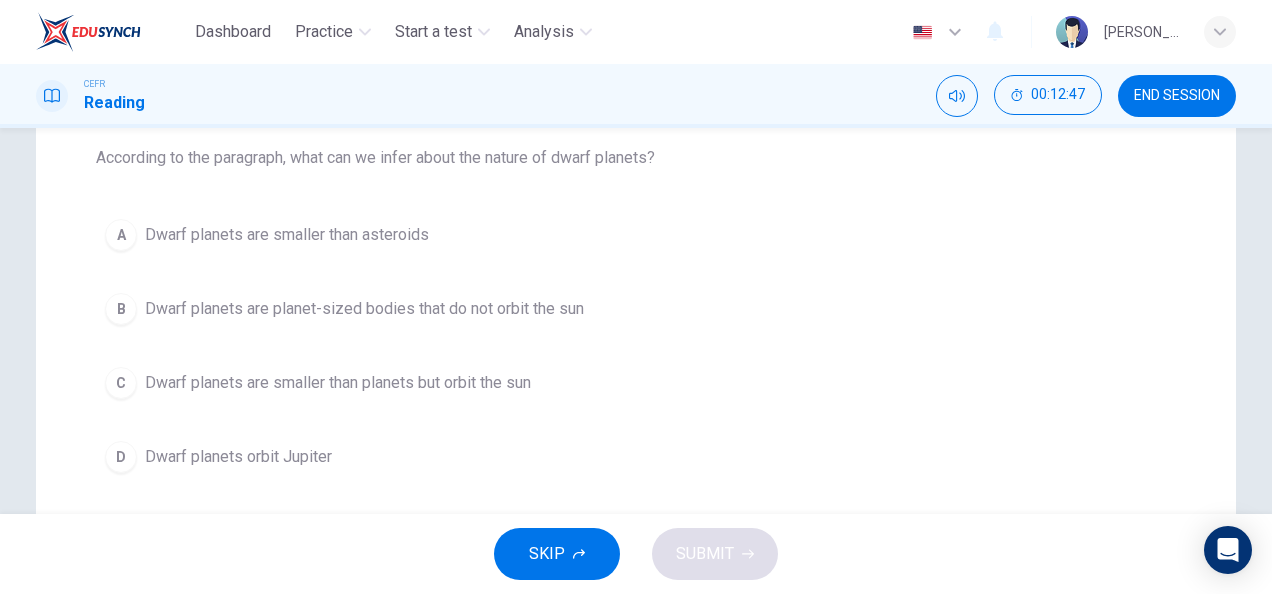 scroll, scrollTop: 0, scrollLeft: 0, axis: both 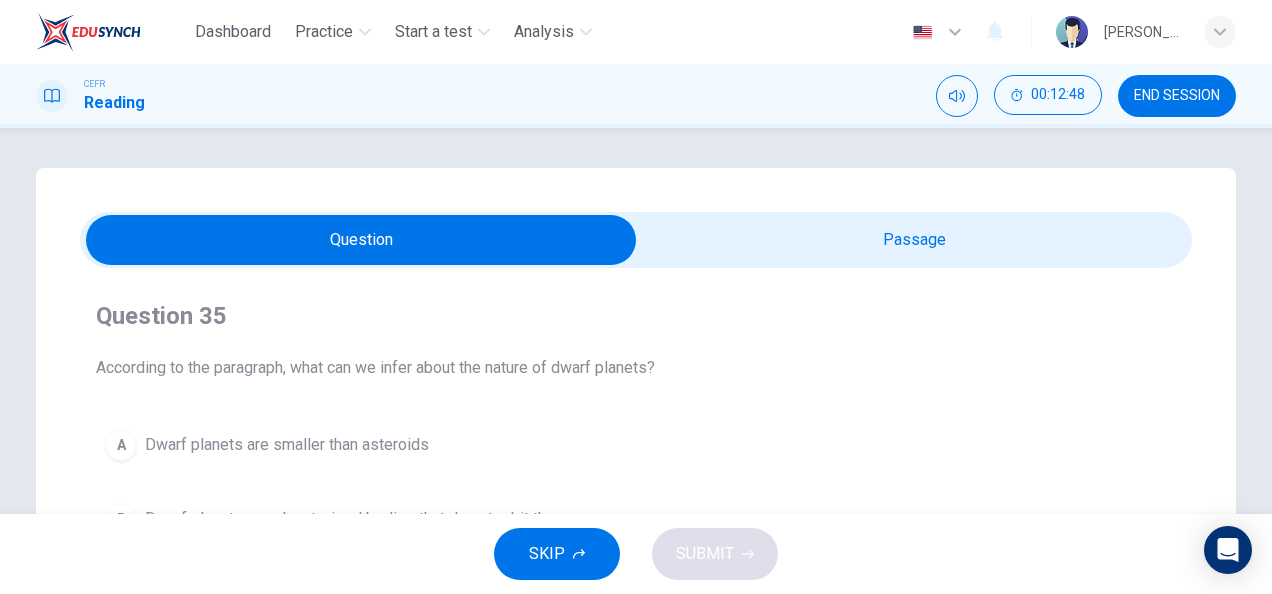 click at bounding box center (361, 240) 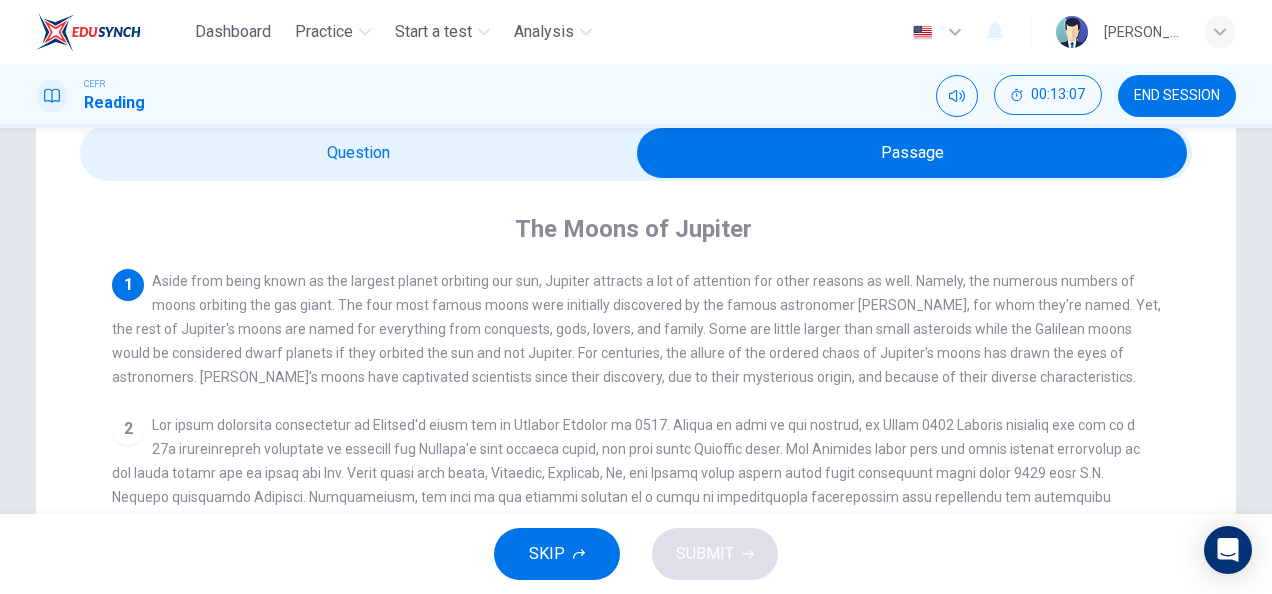 scroll, scrollTop: 86, scrollLeft: 0, axis: vertical 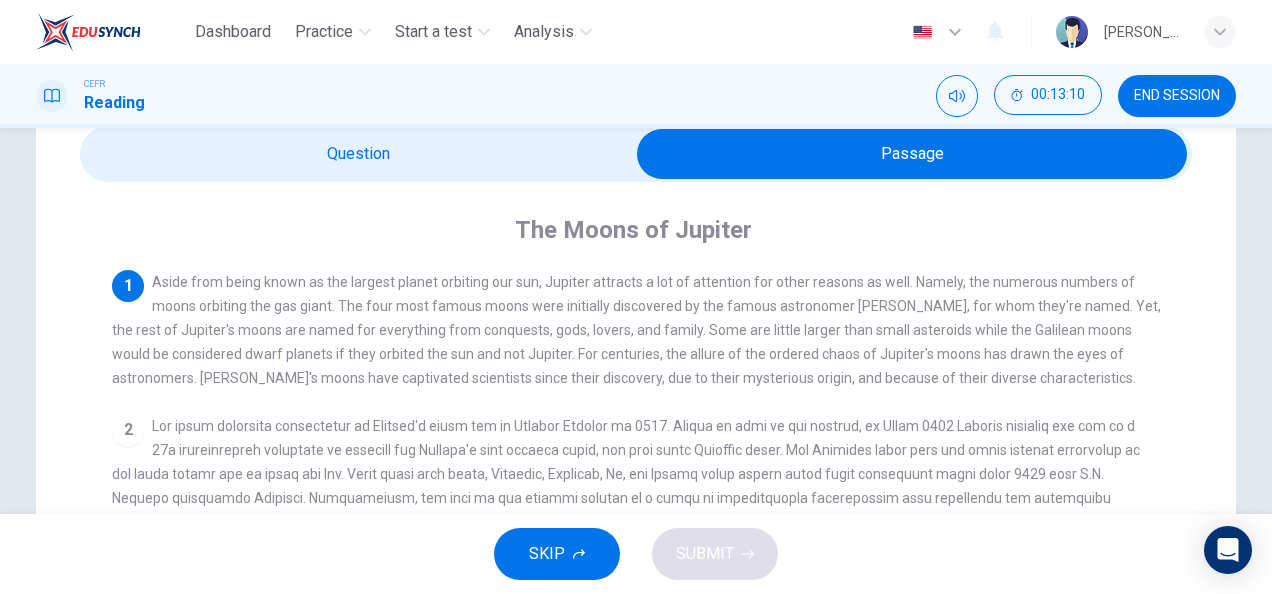 click at bounding box center [636, 154] 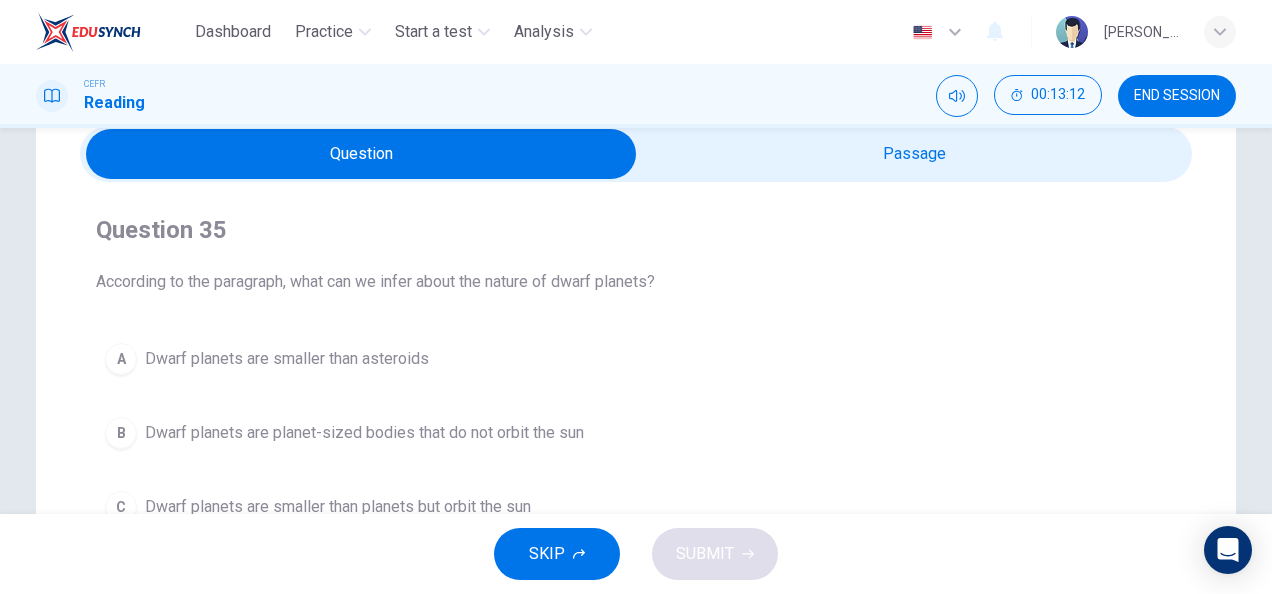 drag, startPoint x: 757, startPoint y: 158, endPoint x: 758, endPoint y: 344, distance: 186.00269 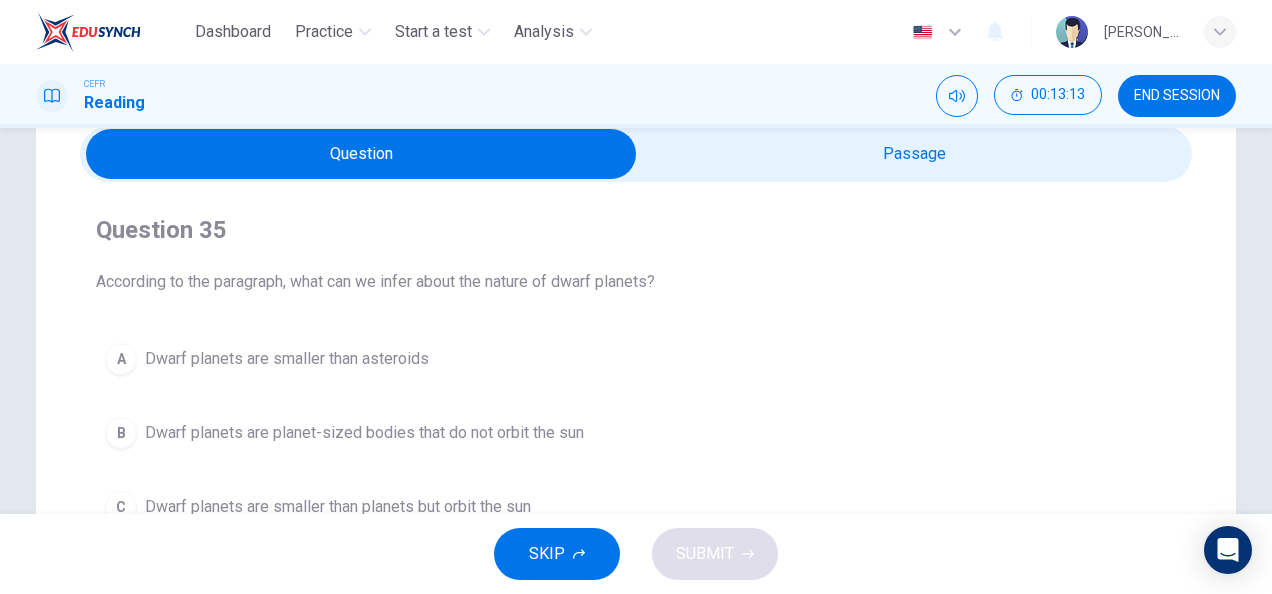 click at bounding box center (361, 154) 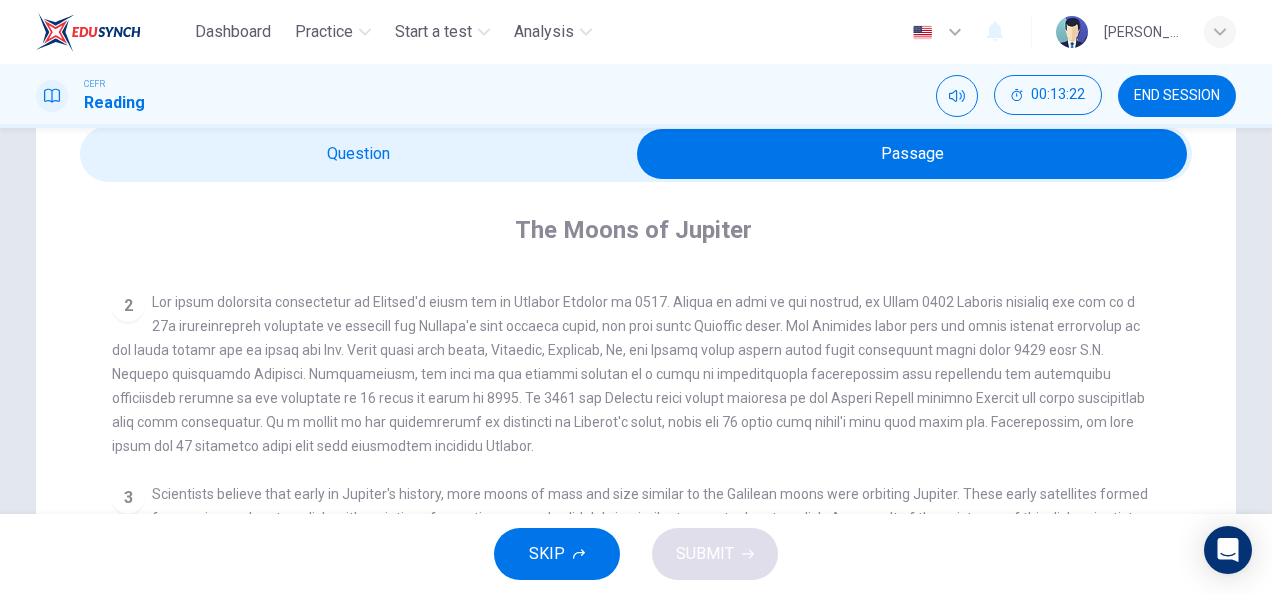 scroll, scrollTop: 144, scrollLeft: 0, axis: vertical 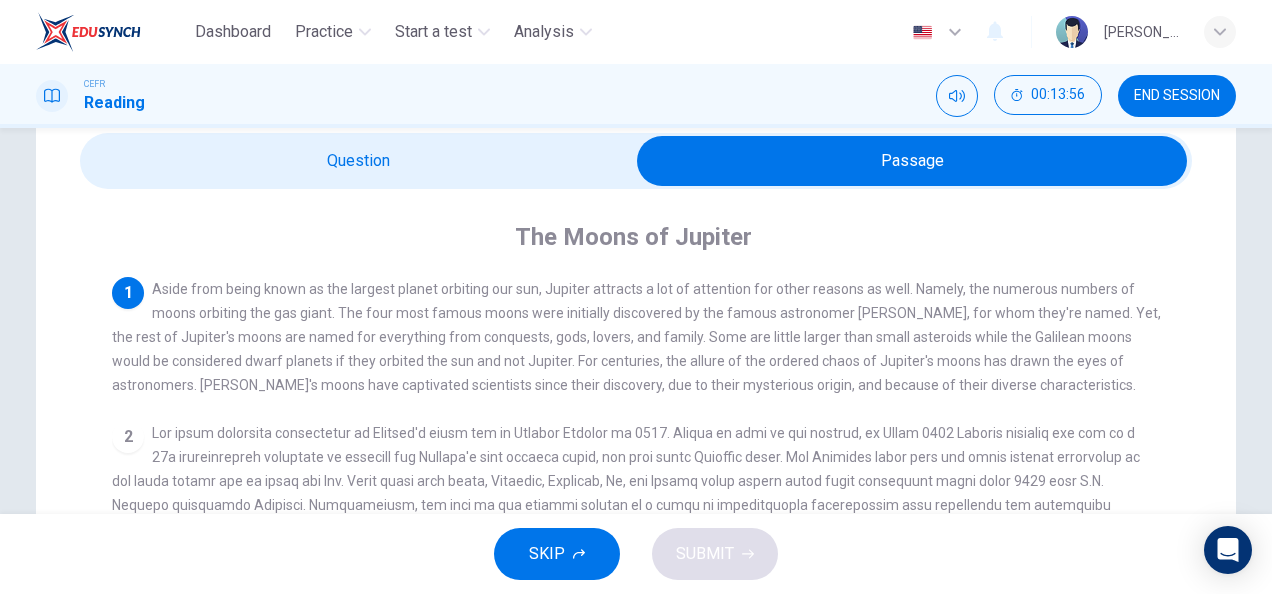 click at bounding box center [912, 161] 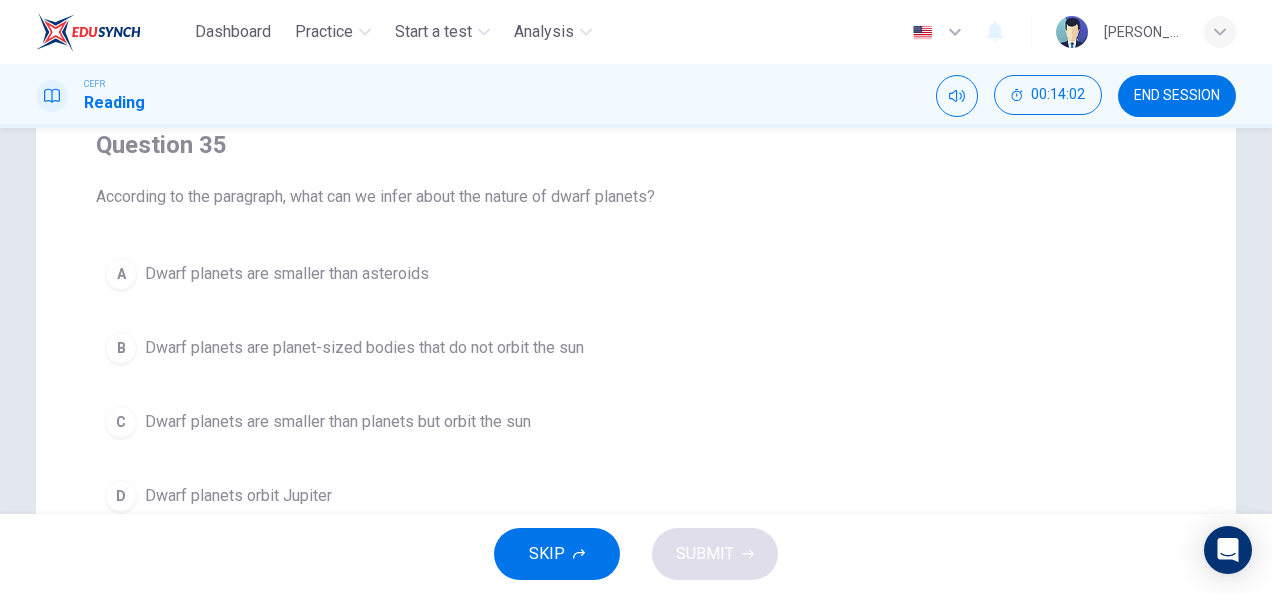 scroll, scrollTop: 172, scrollLeft: 0, axis: vertical 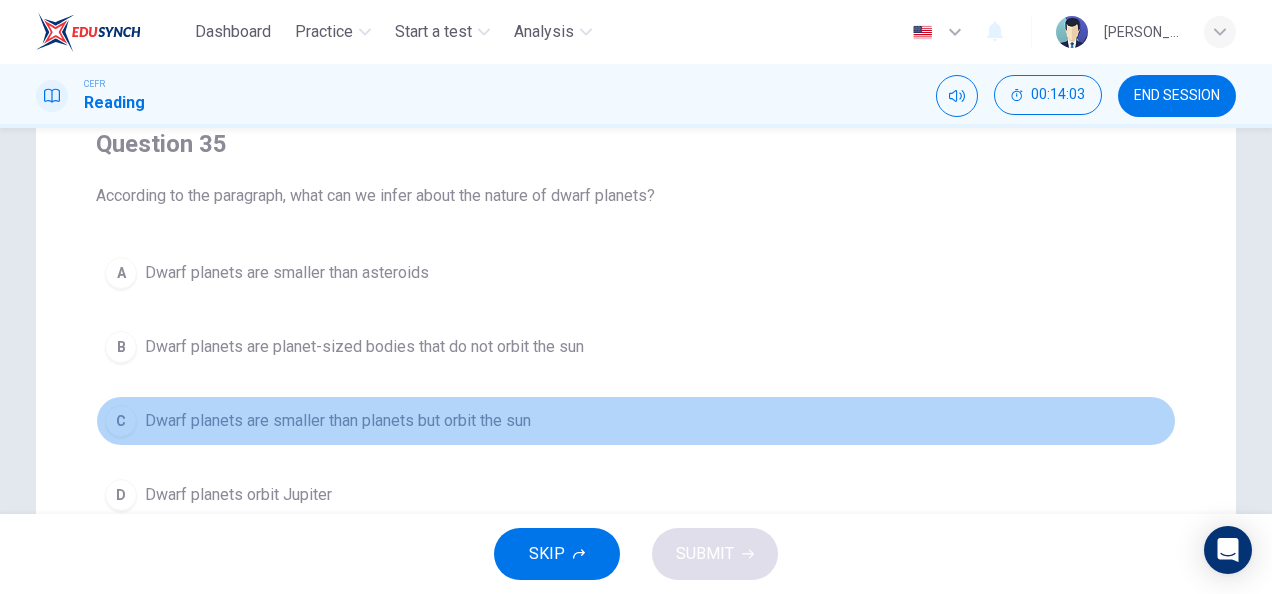 click on "Dwarf planets are smaller than planets but orbit the sun" at bounding box center [338, 421] 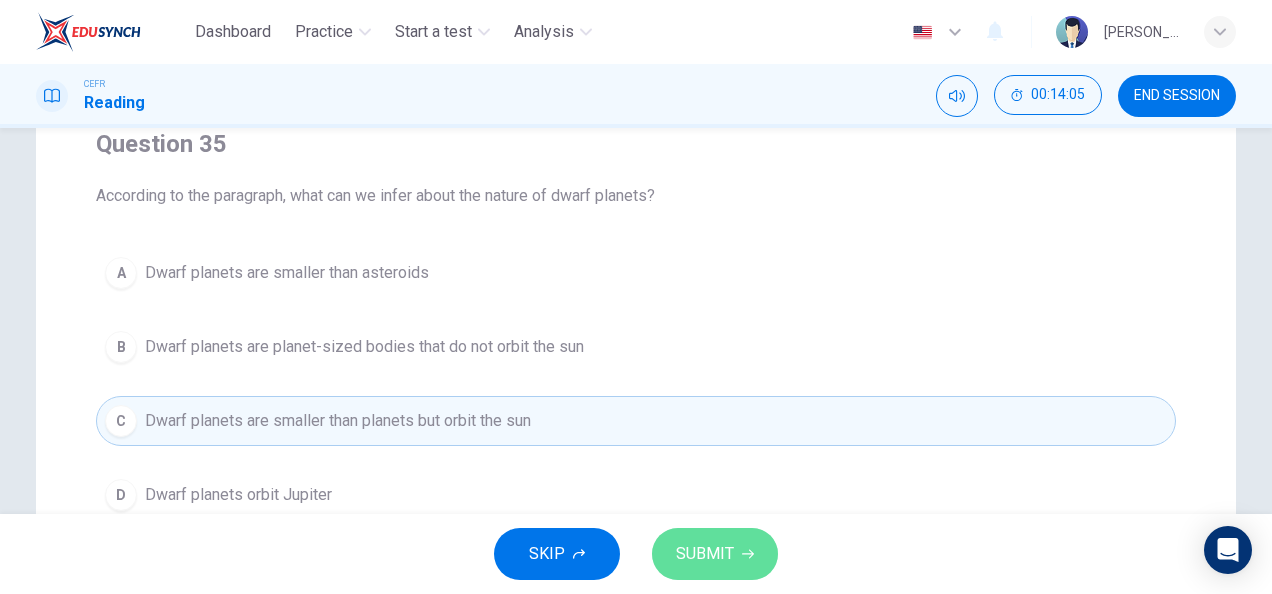 click on "SUBMIT" at bounding box center [705, 554] 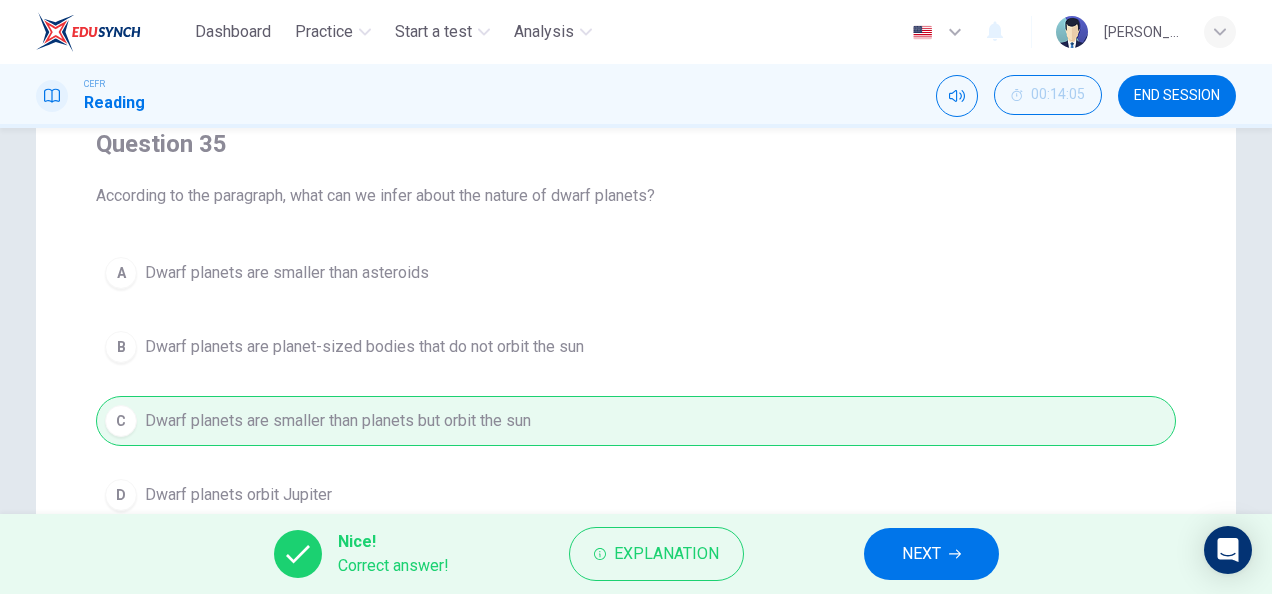 click on "Explanation" at bounding box center [666, 554] 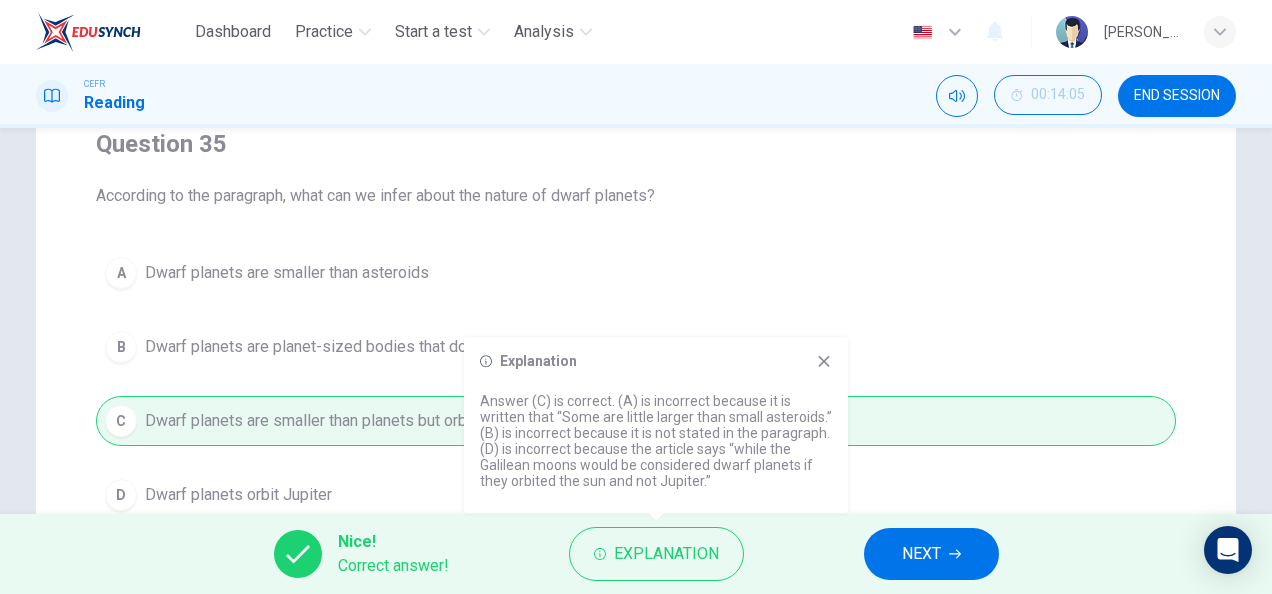click on "Nice! Correct answer! Explanation NEXT" at bounding box center [636, 554] 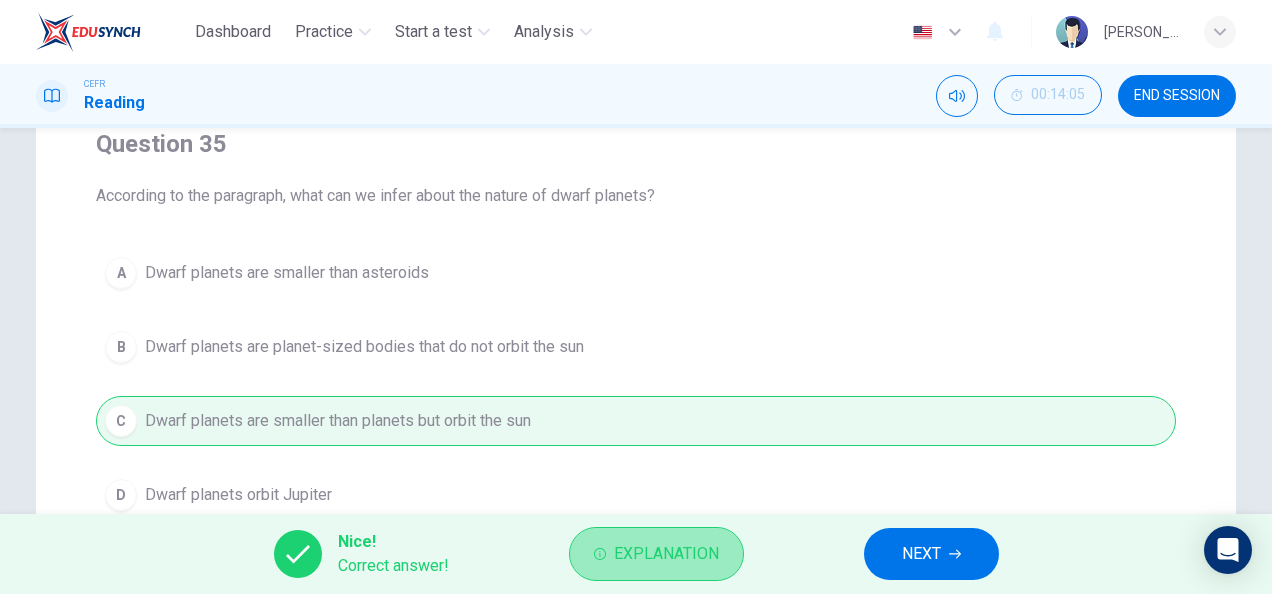 click on "Explanation" at bounding box center [666, 554] 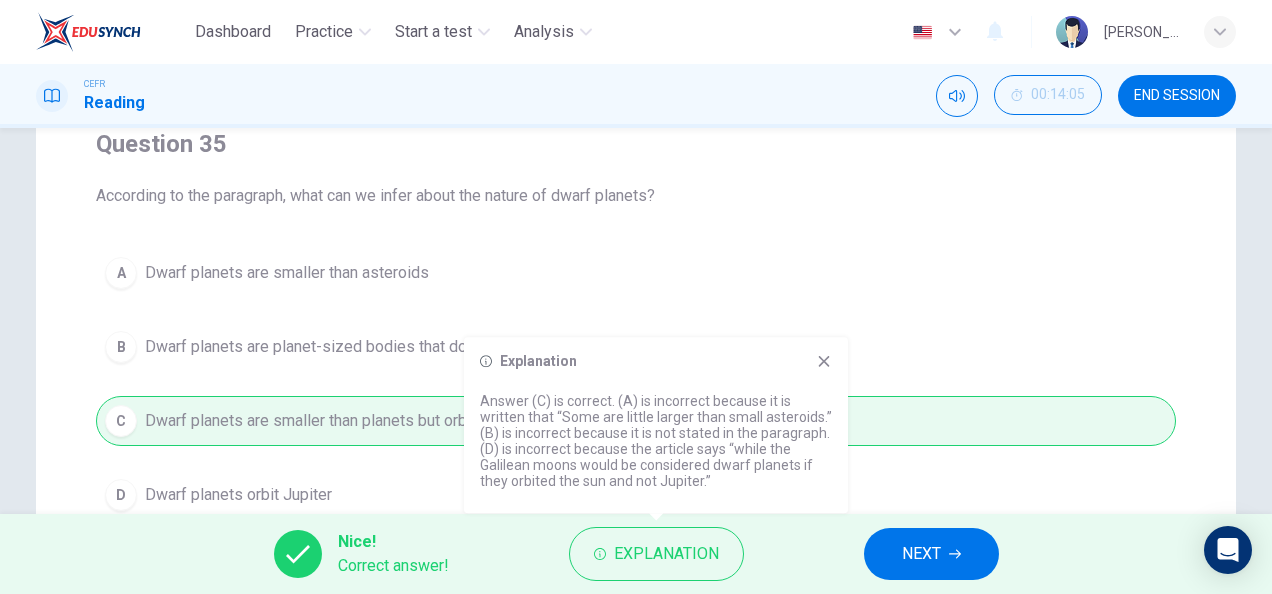 click on "Nice! Correct answer! Explanation NEXT" at bounding box center [636, 554] 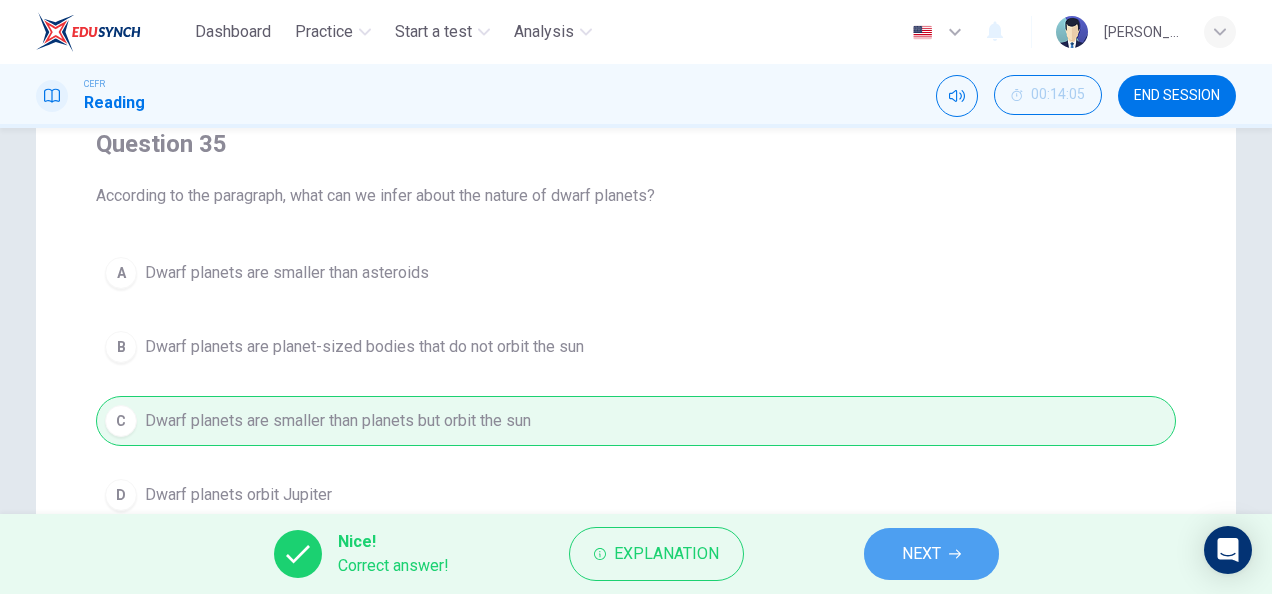 click on "NEXT" at bounding box center [931, 554] 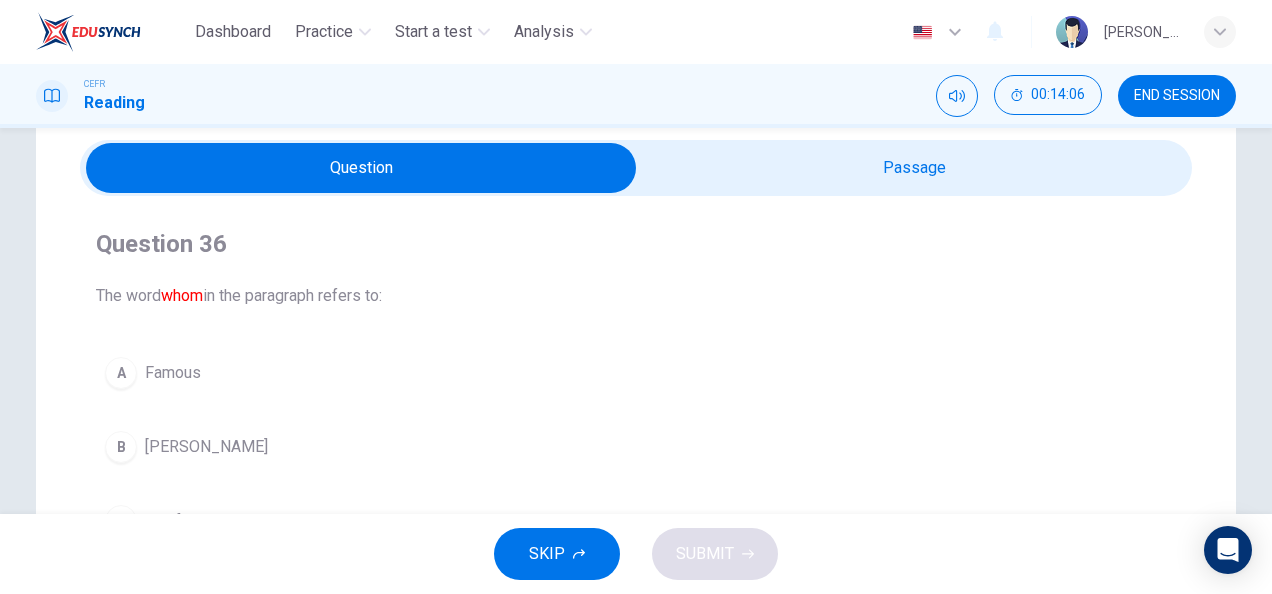 scroll, scrollTop: 58, scrollLeft: 0, axis: vertical 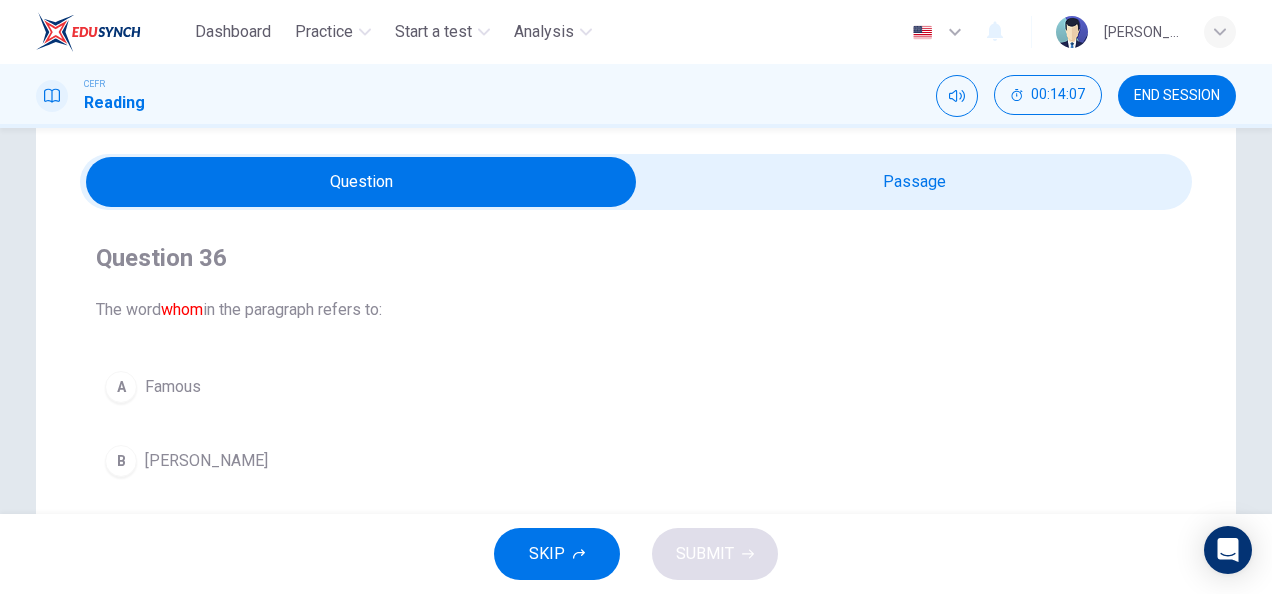 click at bounding box center [361, 182] 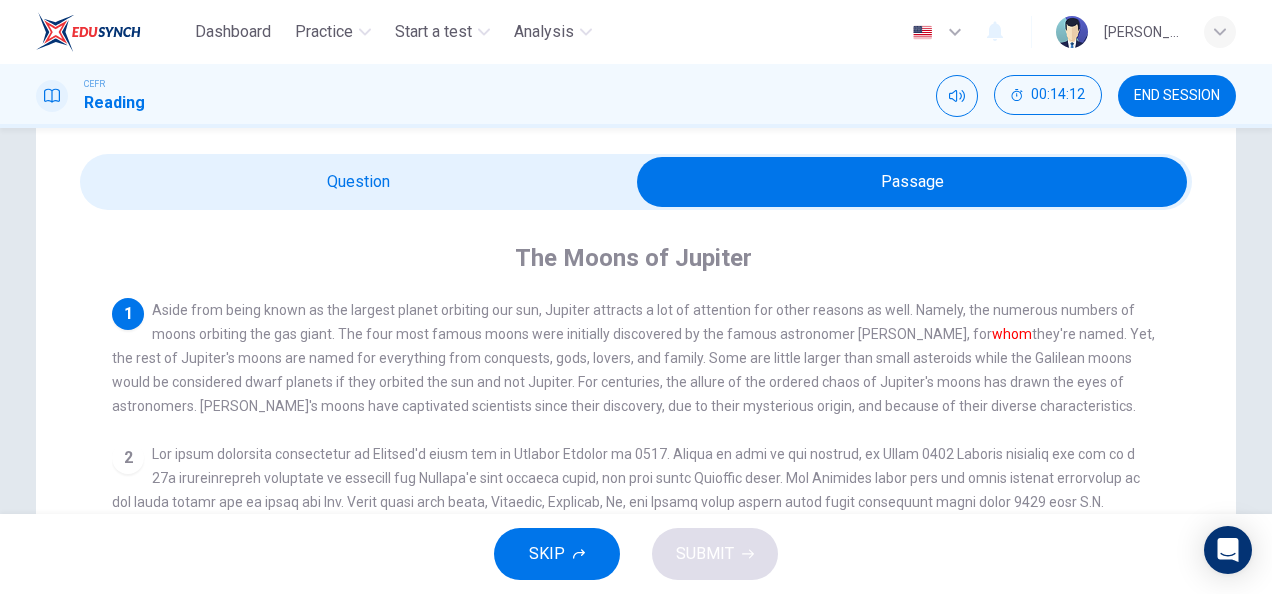 click at bounding box center [912, 182] 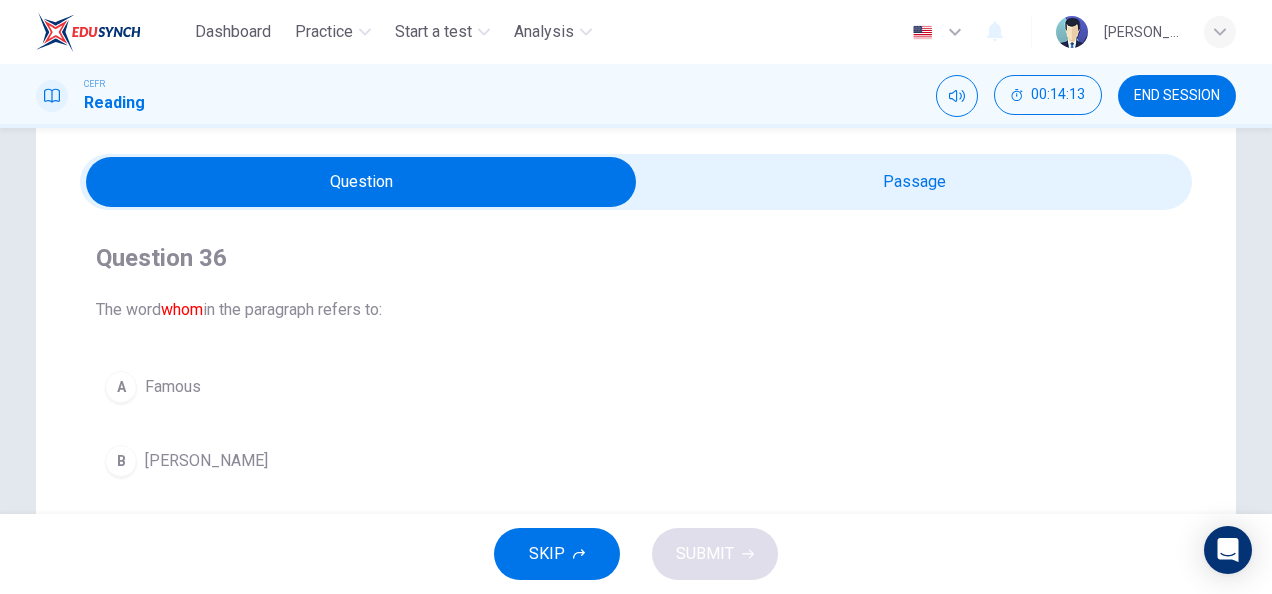 click at bounding box center (361, 182) 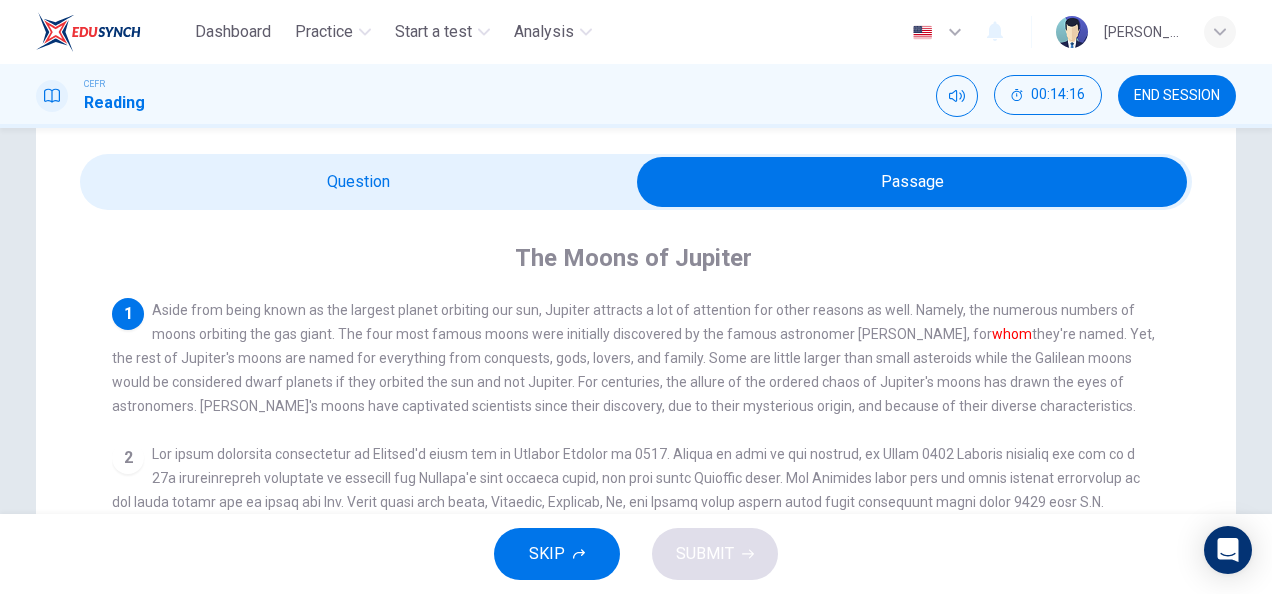 click at bounding box center [912, 182] 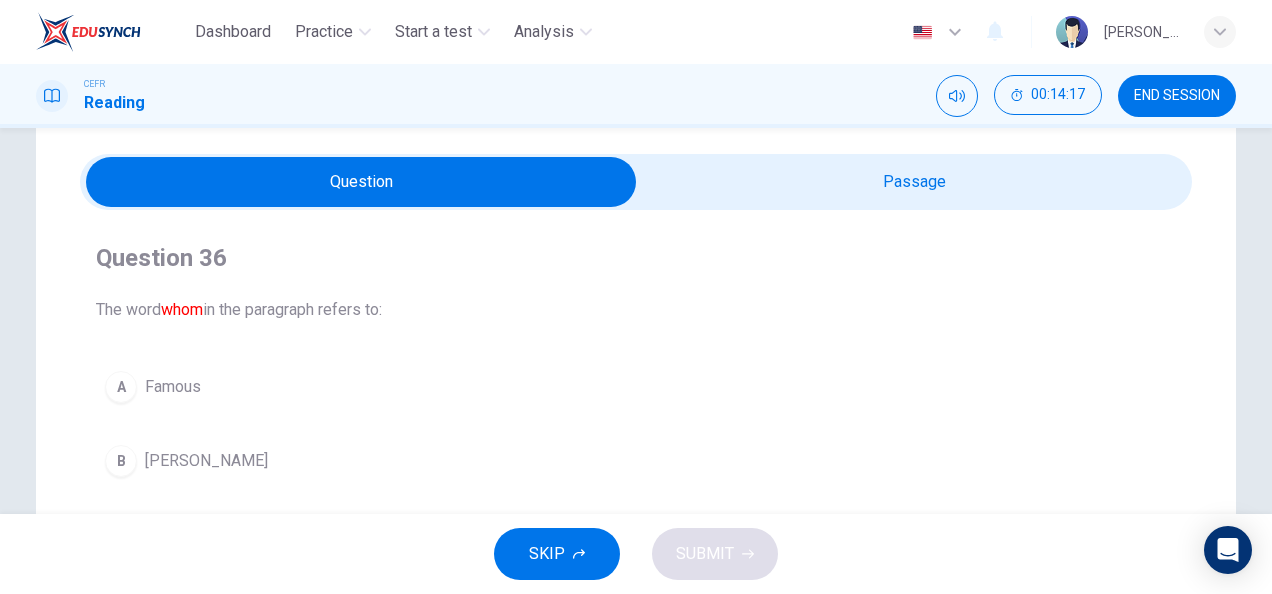 scroll, scrollTop: 256, scrollLeft: 0, axis: vertical 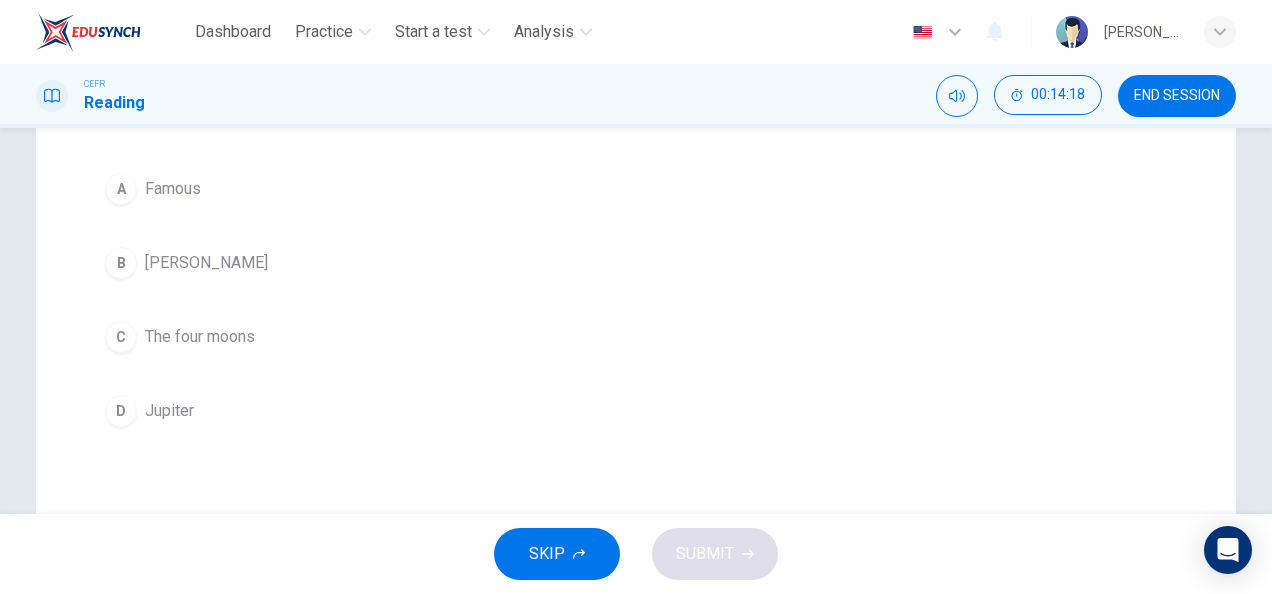 drag, startPoint x: 291, startPoint y: 328, endPoint x: 706, endPoint y: 514, distance: 454.77576 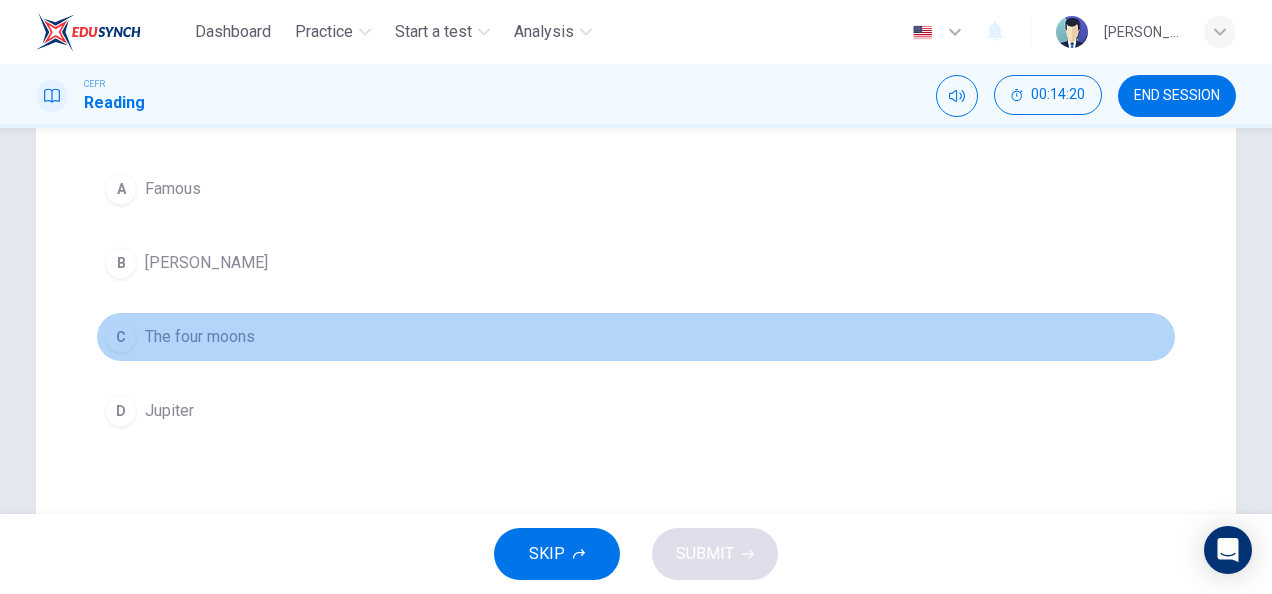 click on "C The four moons" at bounding box center [636, 337] 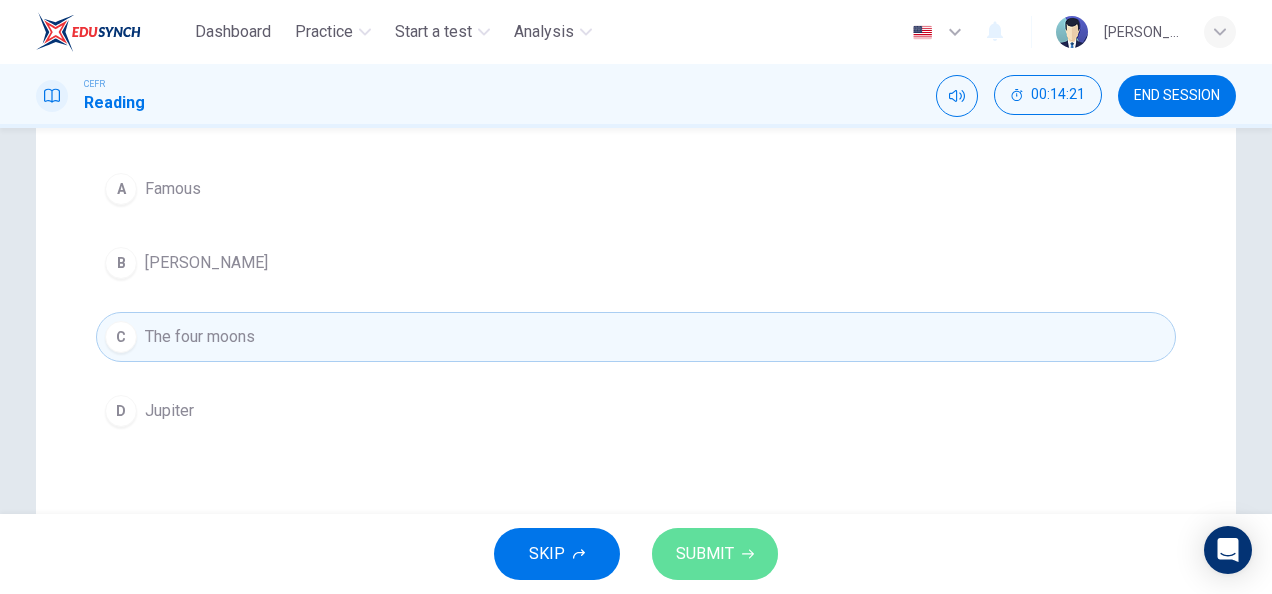click on "SUBMIT" at bounding box center [715, 554] 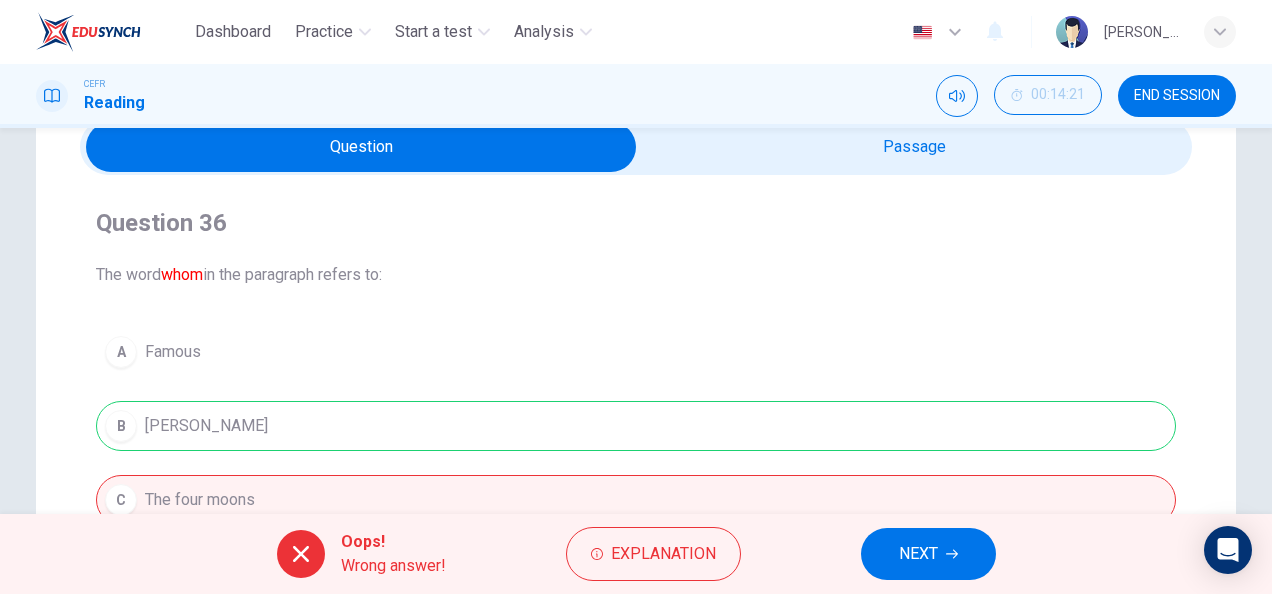scroll, scrollTop: 92, scrollLeft: 0, axis: vertical 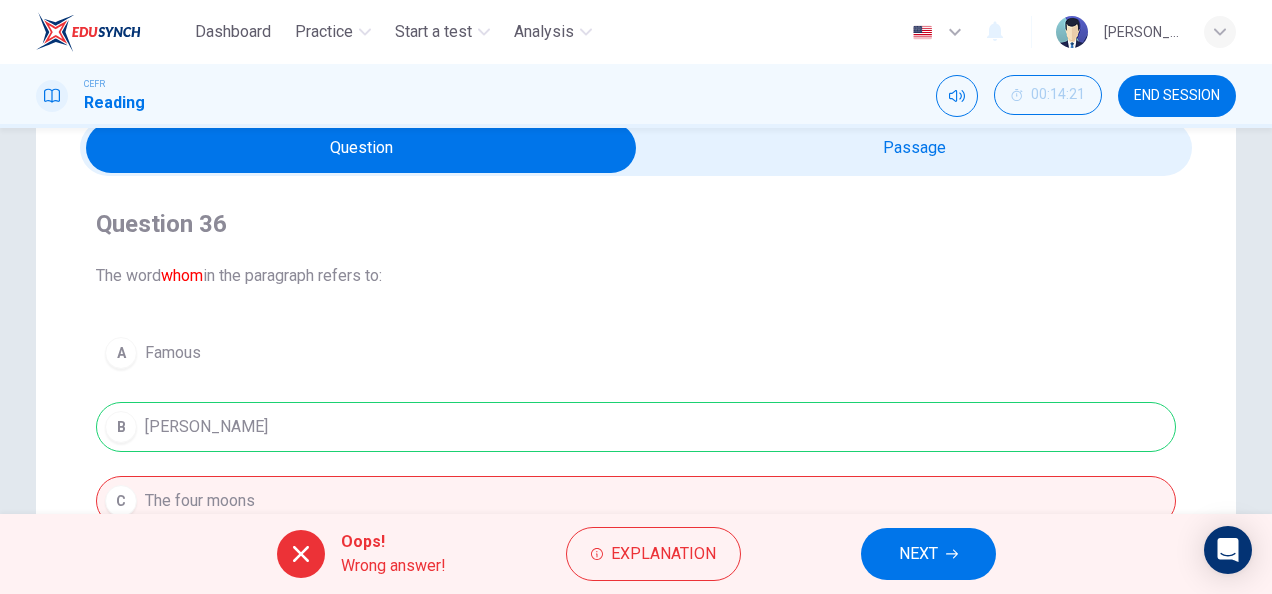 click at bounding box center [361, 148] 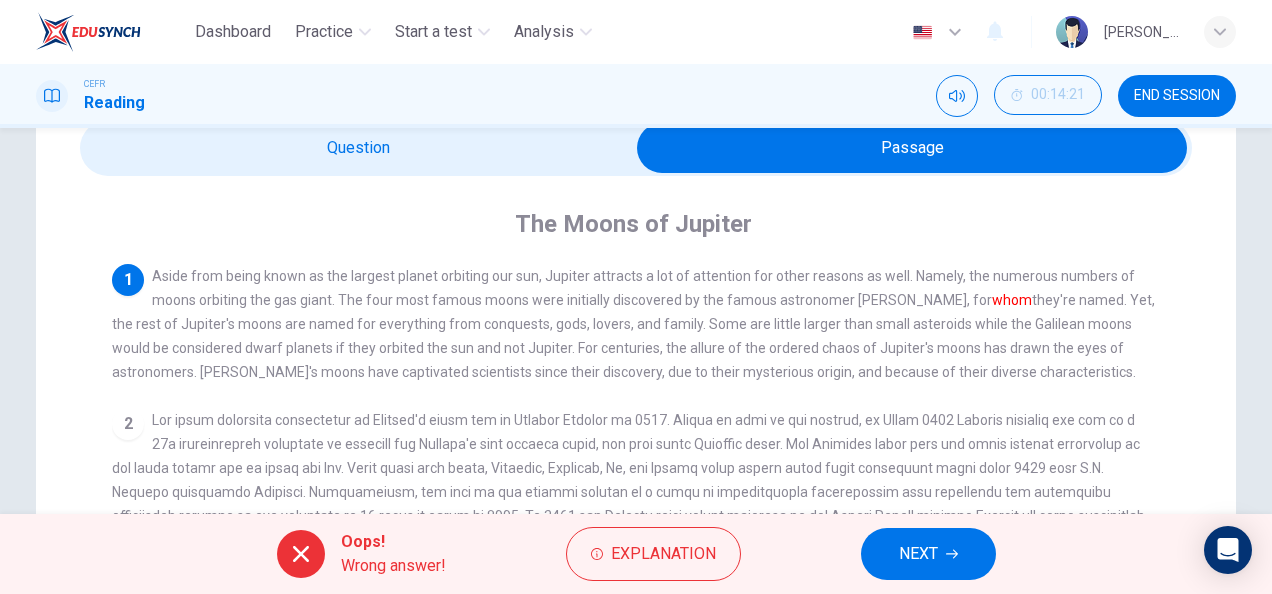 click at bounding box center [912, 148] 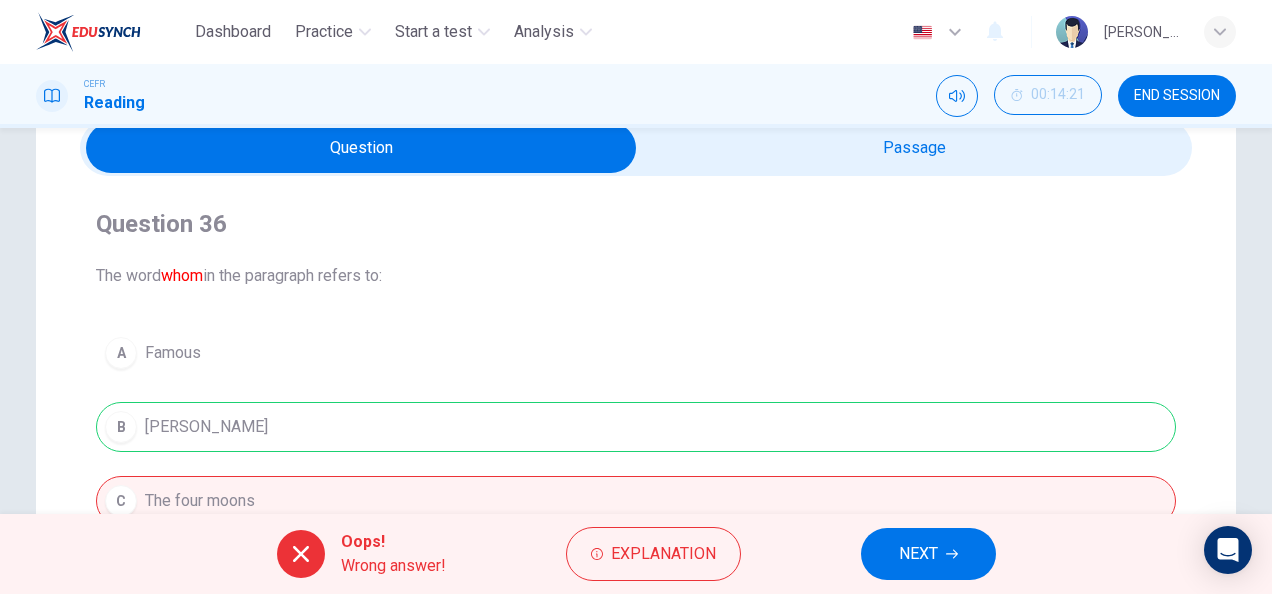 click on "NEXT" at bounding box center (918, 554) 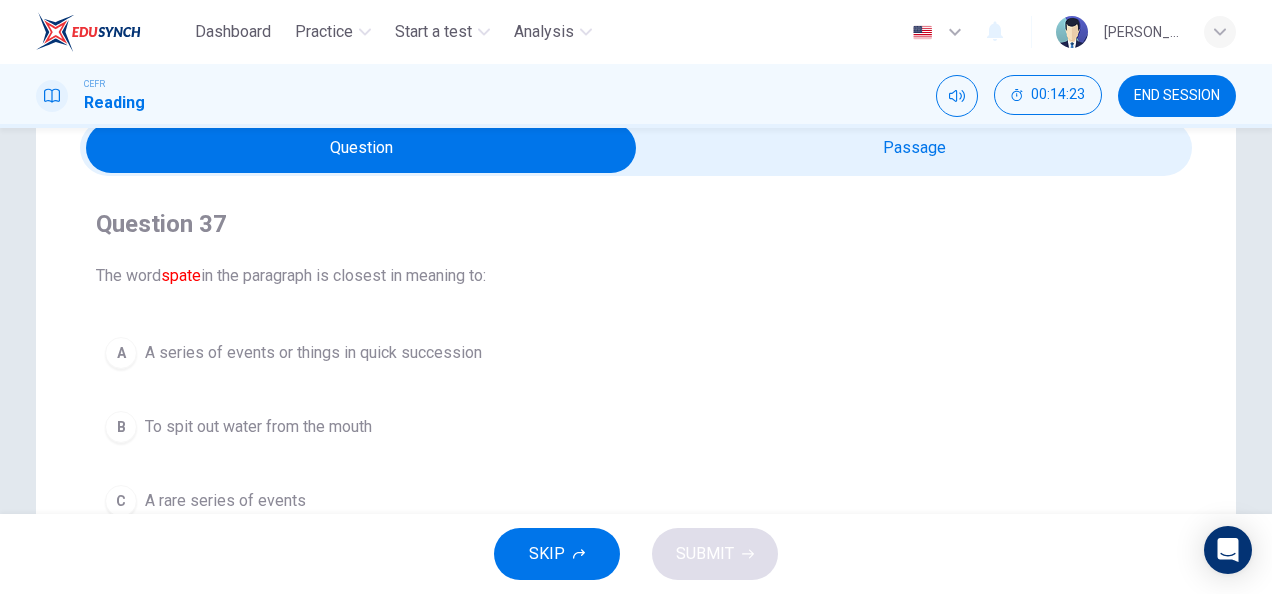 click at bounding box center [361, 148] 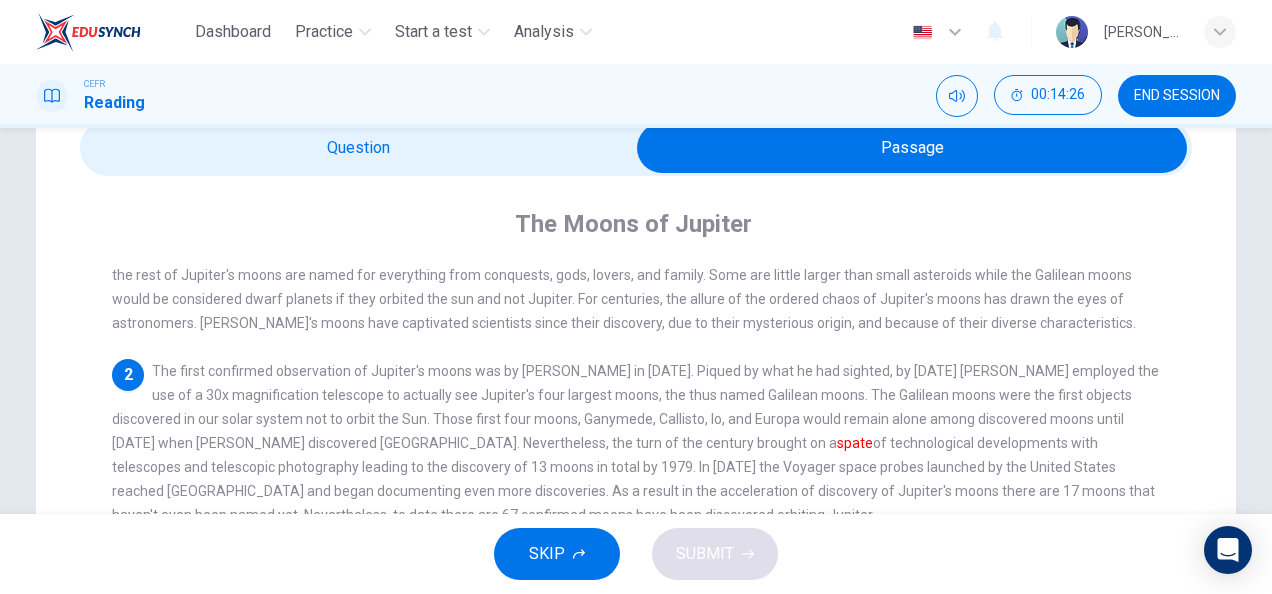 scroll, scrollTop: 52, scrollLeft: 0, axis: vertical 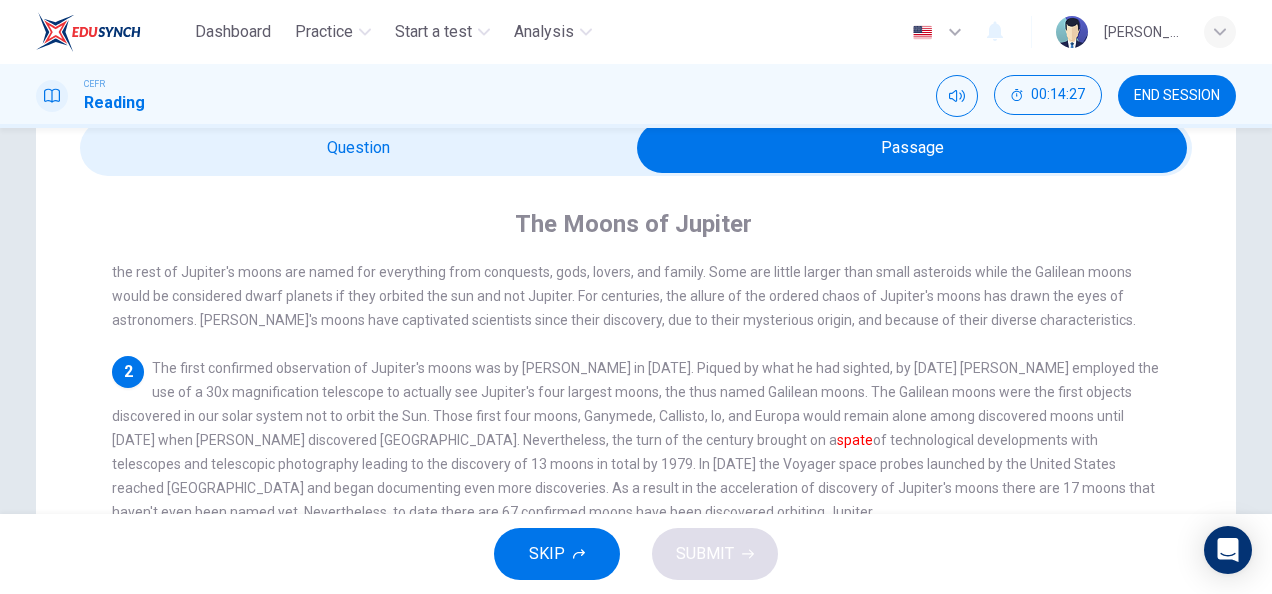 click at bounding box center [912, 148] 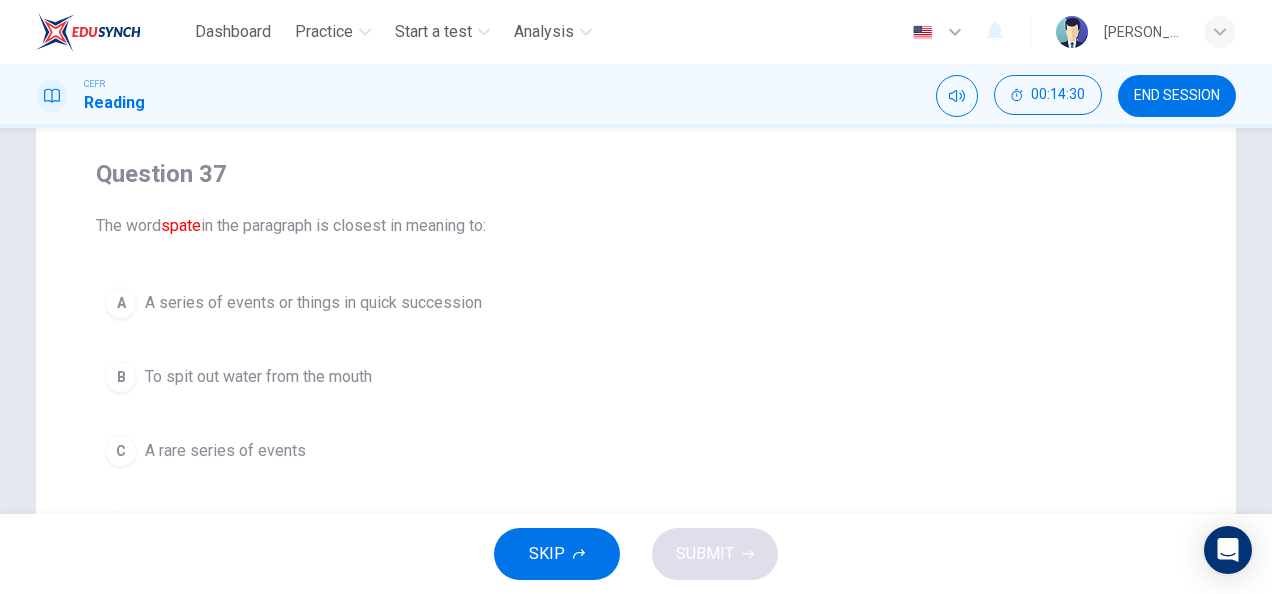 scroll, scrollTop: 140, scrollLeft: 0, axis: vertical 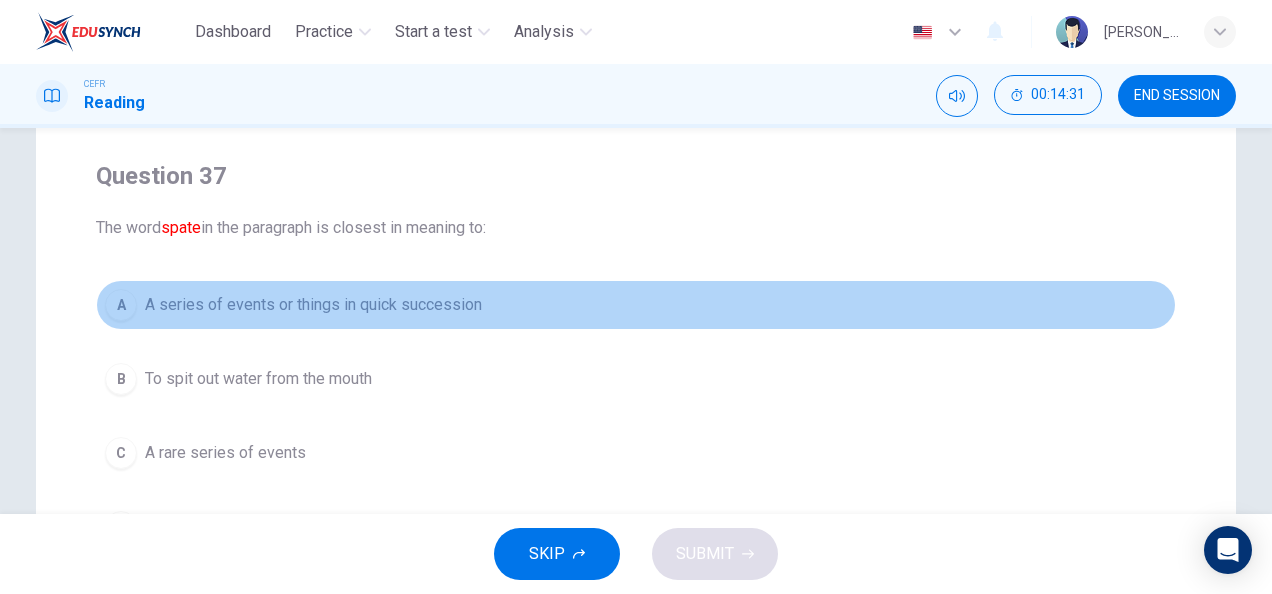 click on "A A series of events or things in quick succession" at bounding box center (636, 305) 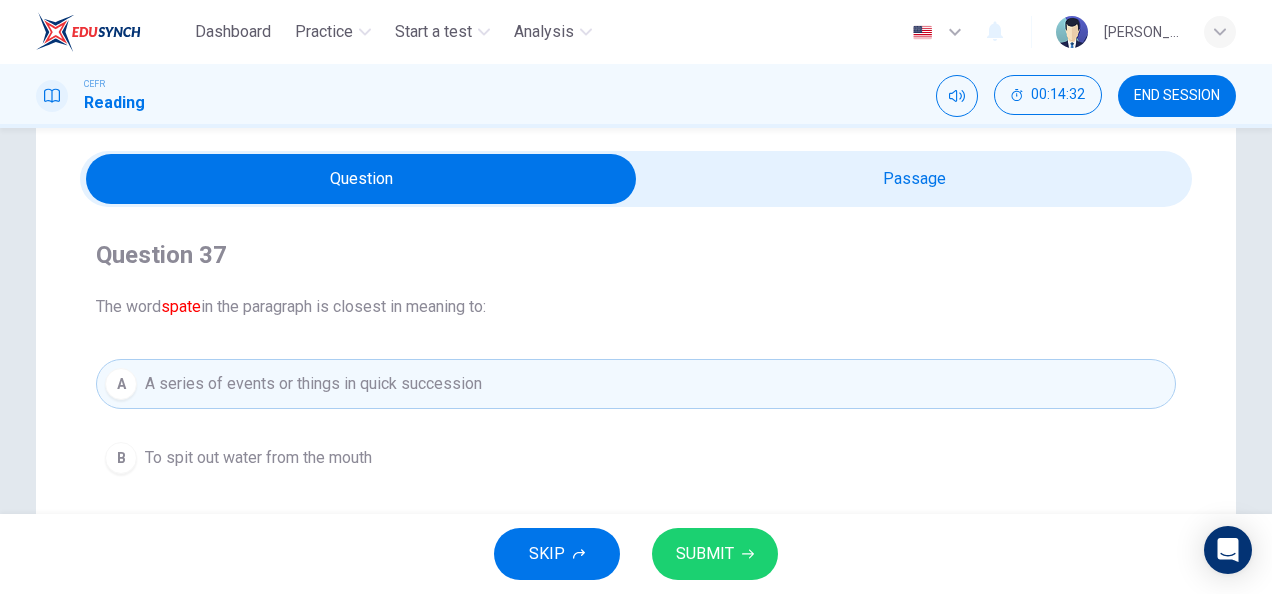 scroll, scrollTop: 60, scrollLeft: 0, axis: vertical 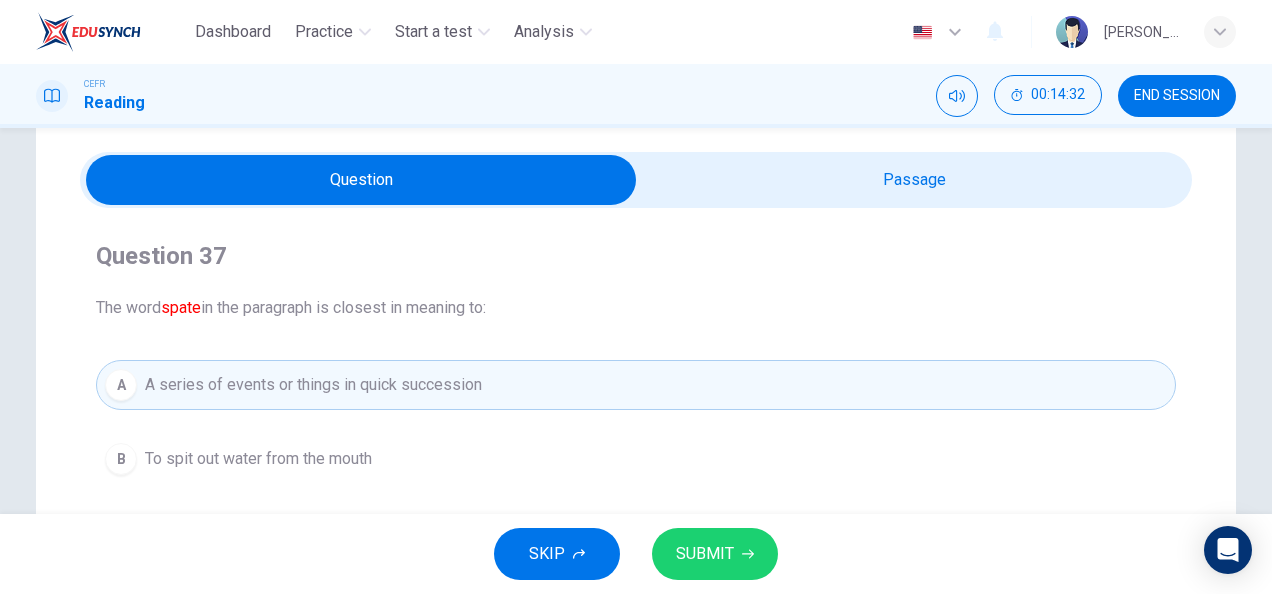 click at bounding box center [361, 180] 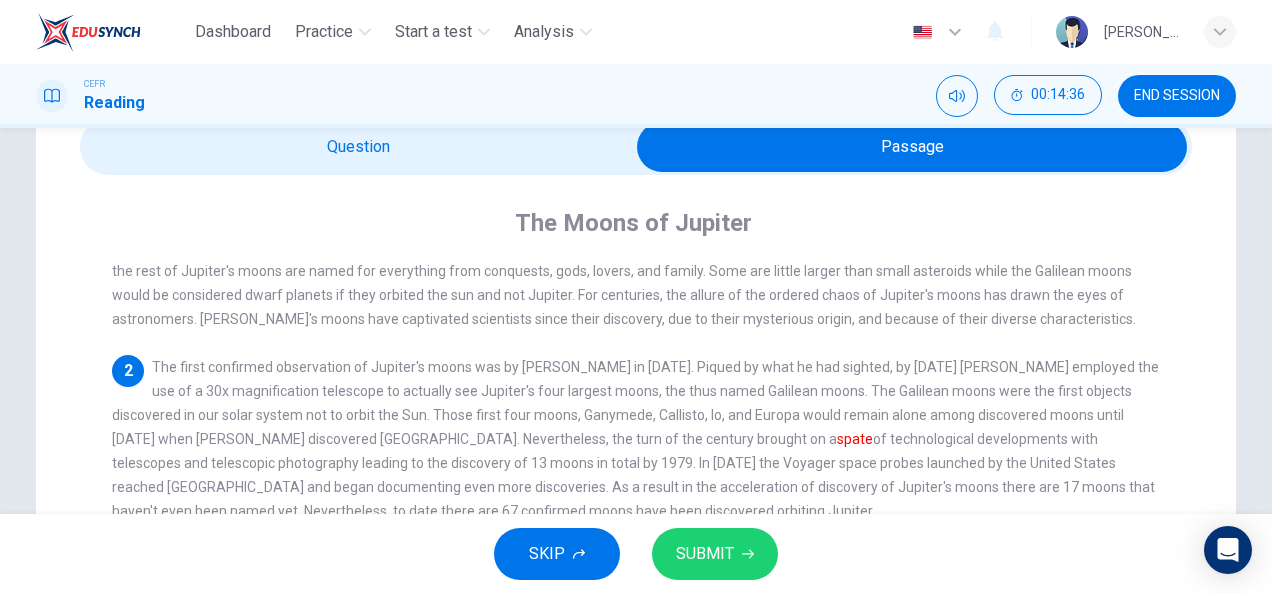 scroll, scrollTop: 94, scrollLeft: 0, axis: vertical 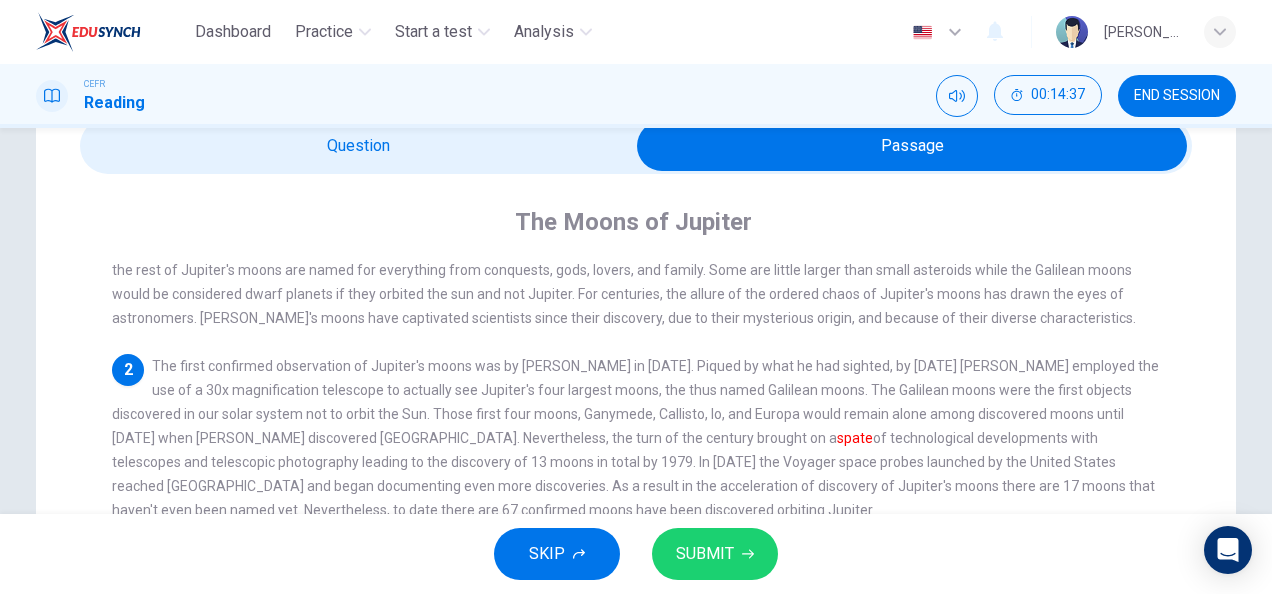 click at bounding box center [912, 146] 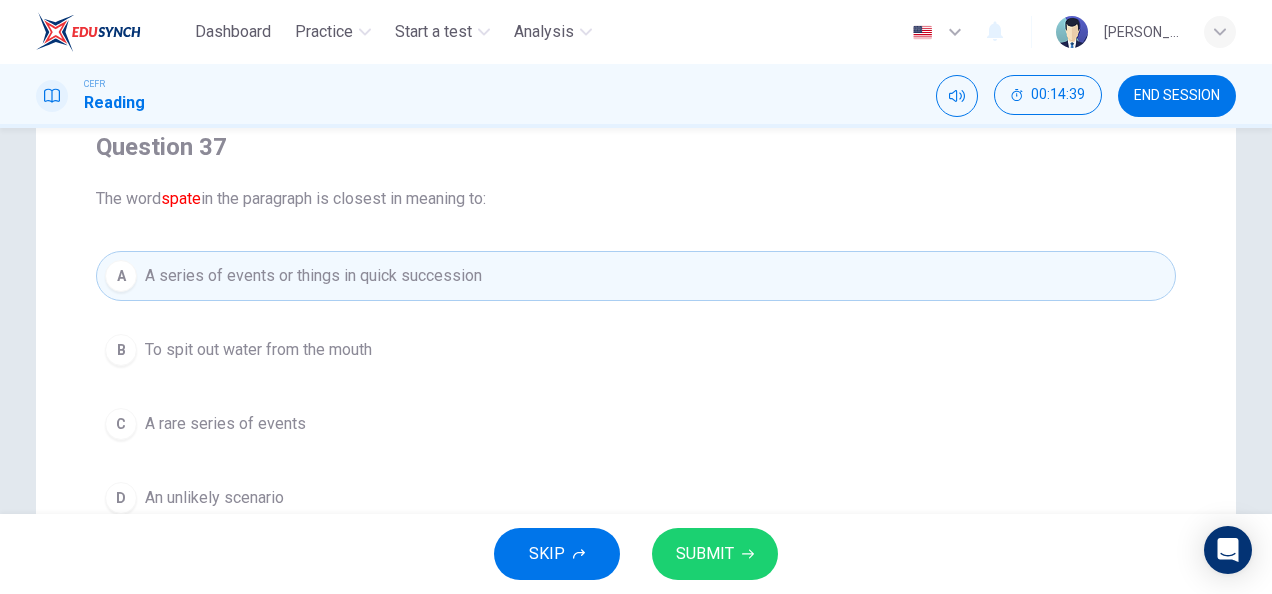 scroll, scrollTop: 184, scrollLeft: 0, axis: vertical 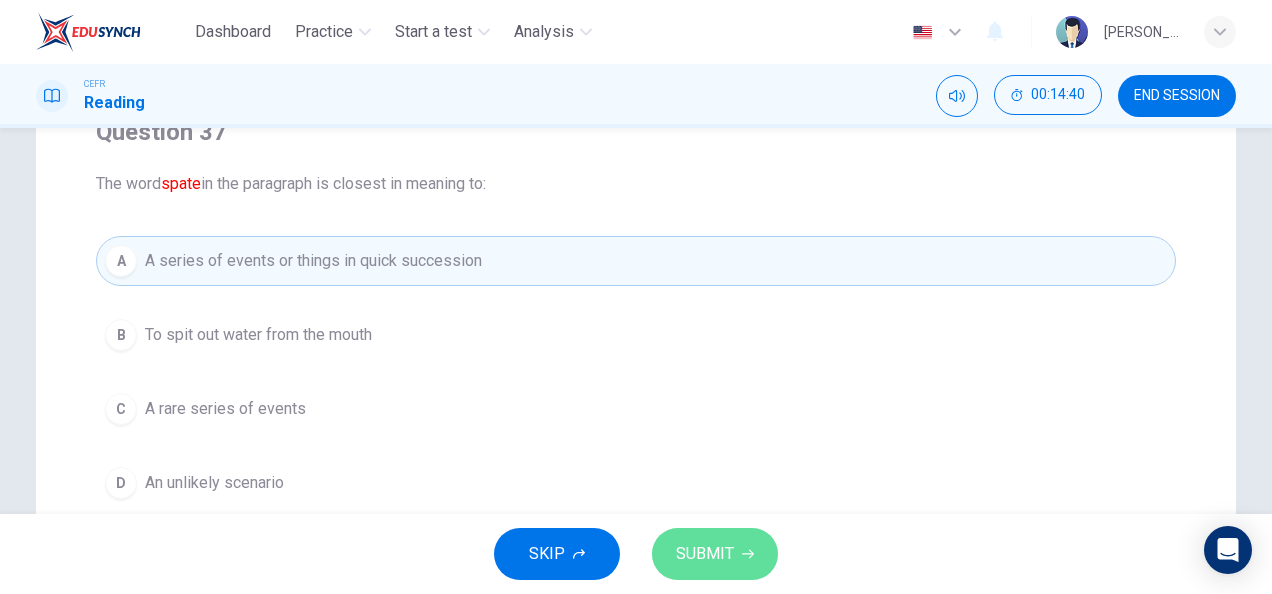 click on "SUBMIT" at bounding box center (705, 554) 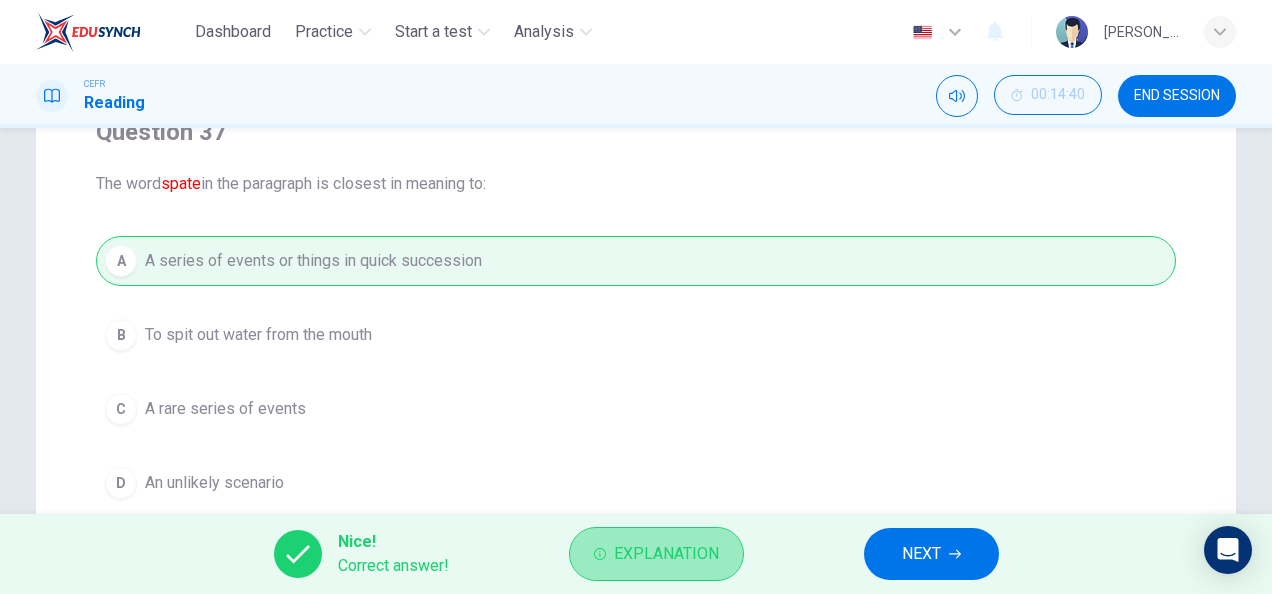 click on "Explanation" at bounding box center [666, 554] 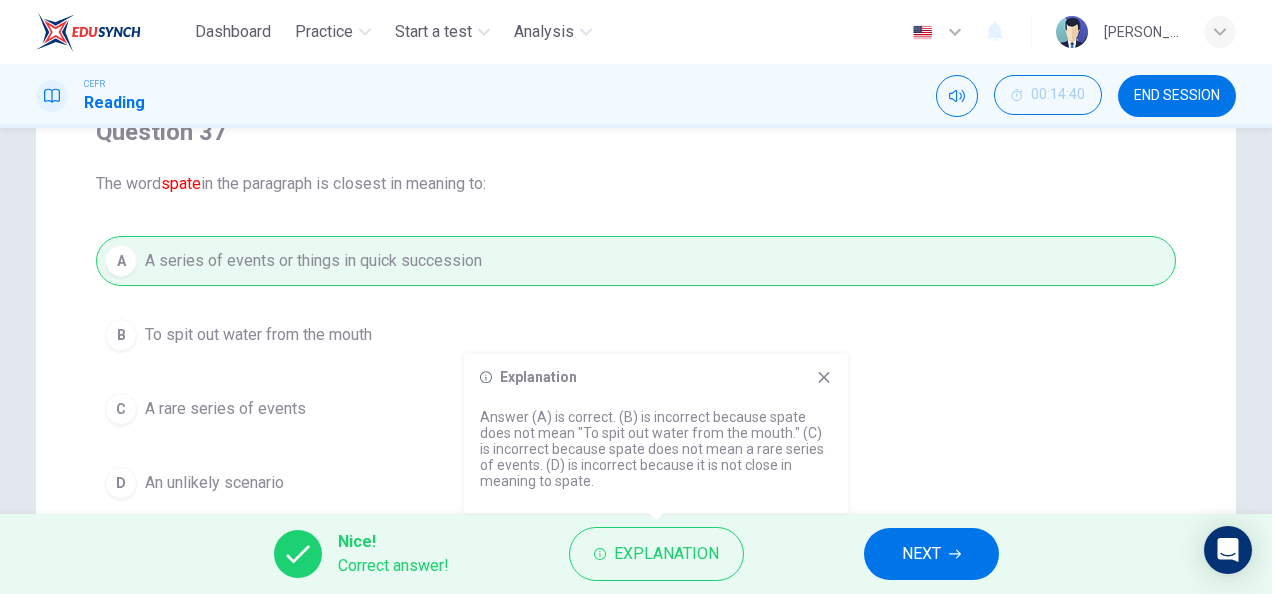 click on "NEXT" at bounding box center [921, 554] 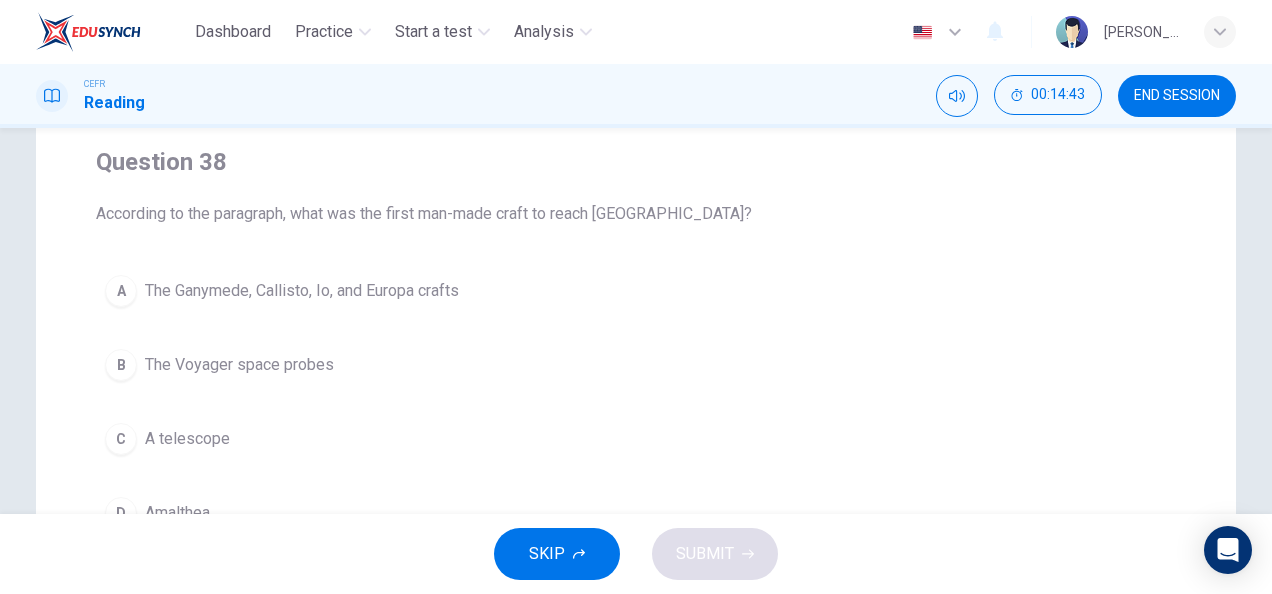 scroll, scrollTop: 71, scrollLeft: 0, axis: vertical 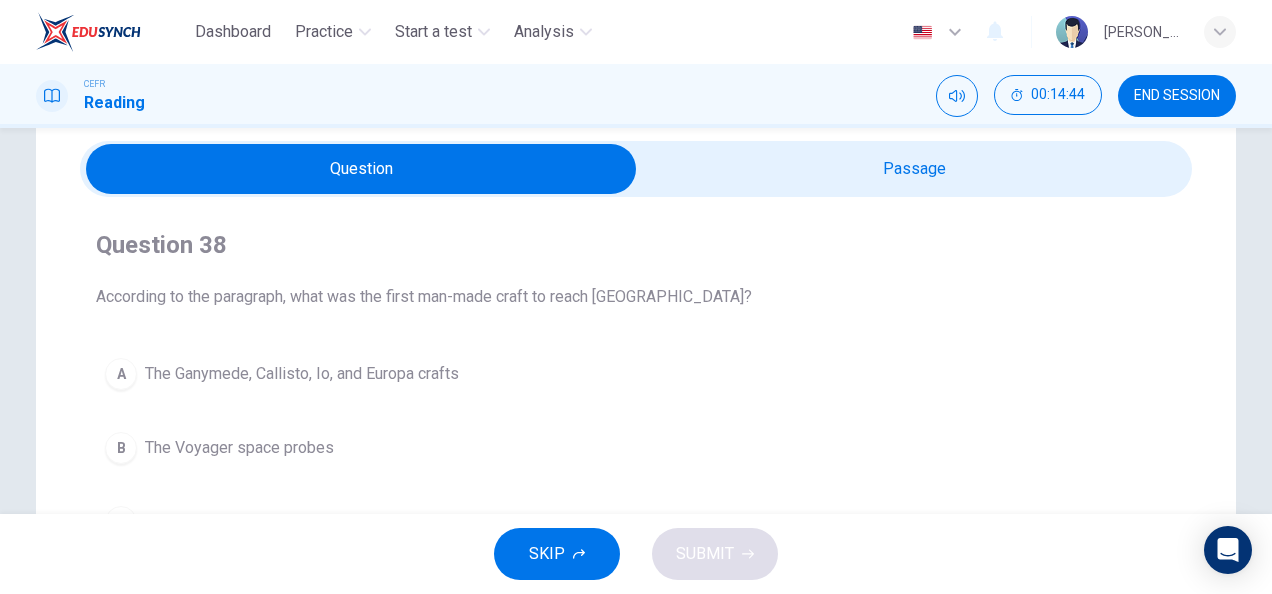 click at bounding box center [361, 169] 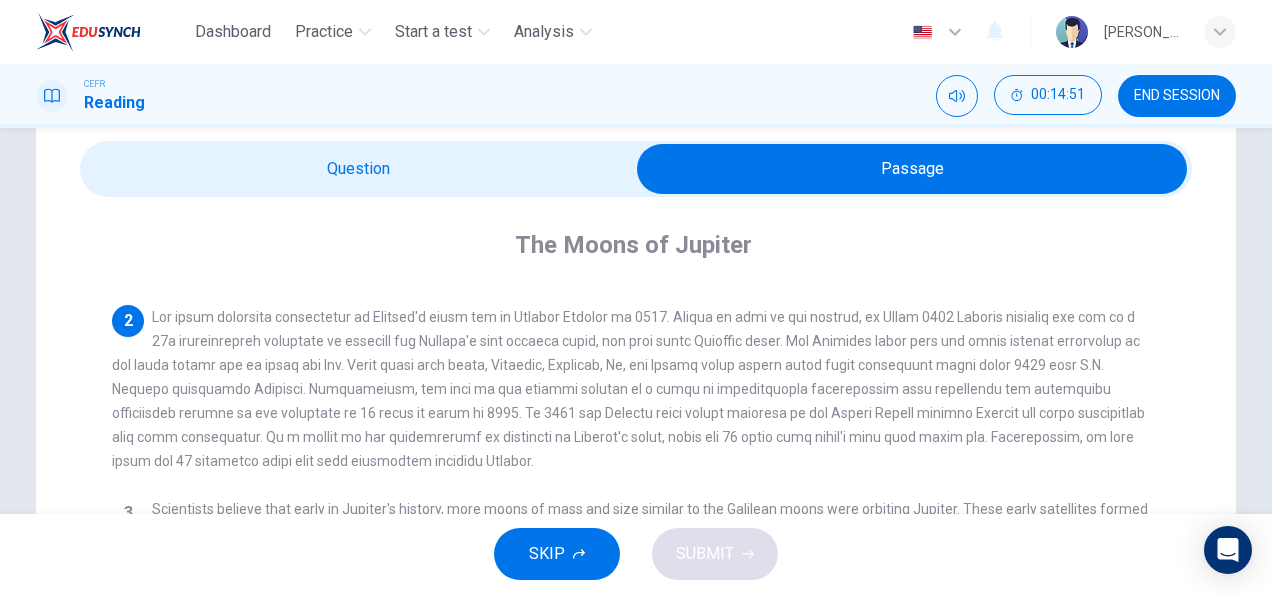 scroll, scrollTop: 144, scrollLeft: 0, axis: vertical 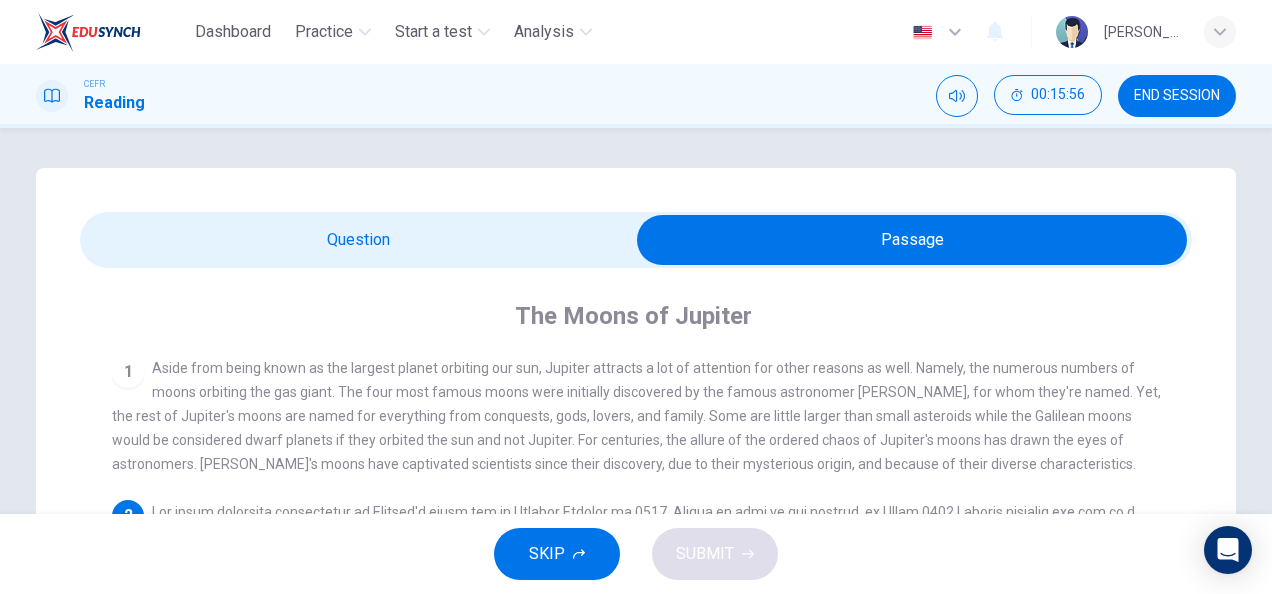 click at bounding box center (912, 240) 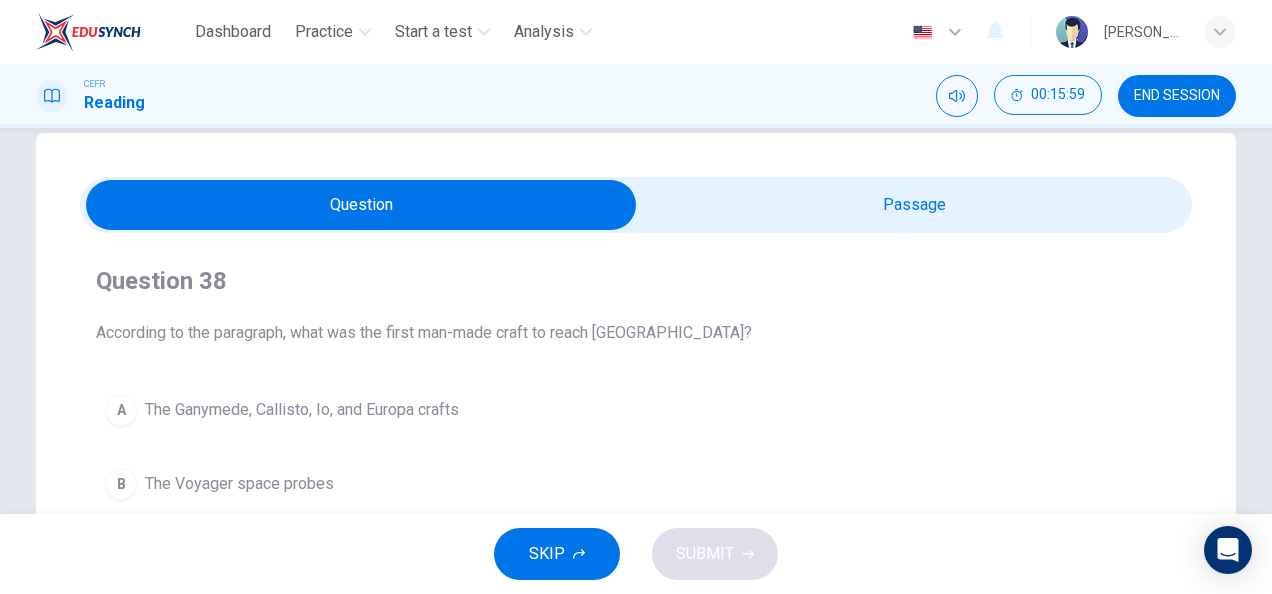 scroll, scrollTop: 28, scrollLeft: 0, axis: vertical 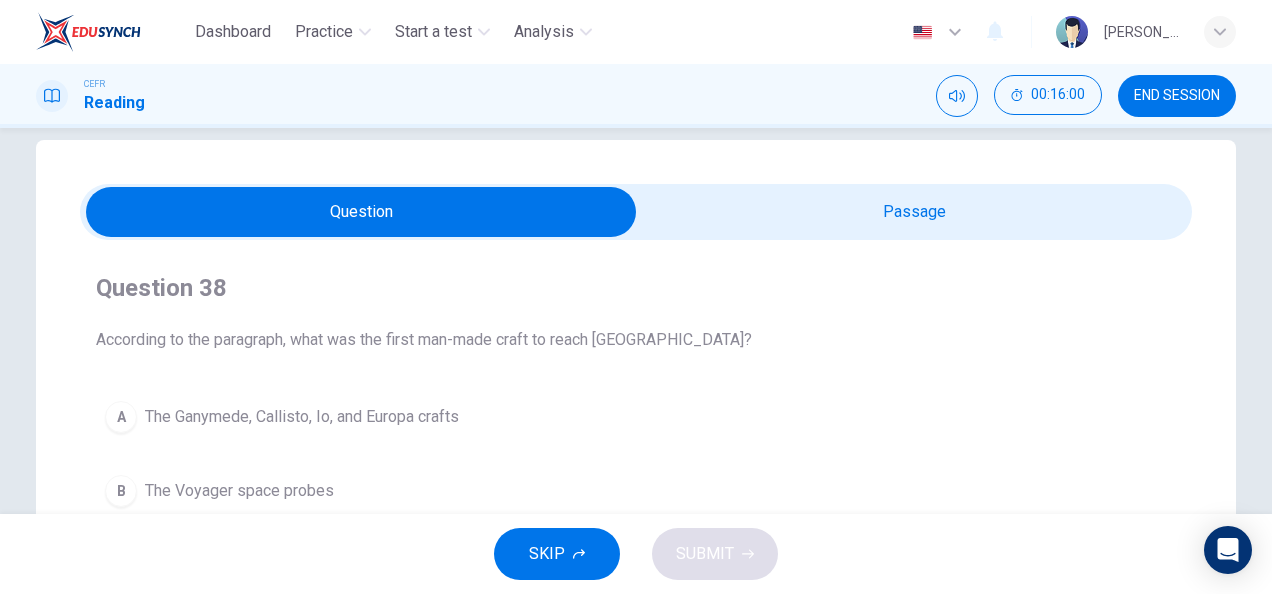 click at bounding box center [361, 212] 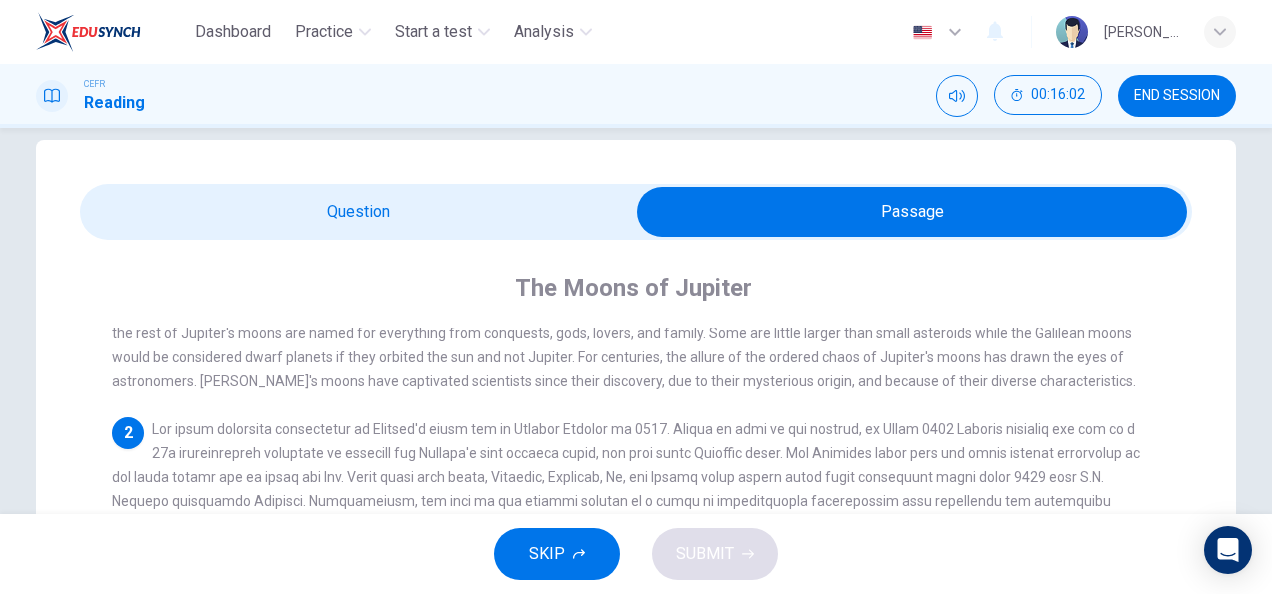 scroll, scrollTop: 57, scrollLeft: 0, axis: vertical 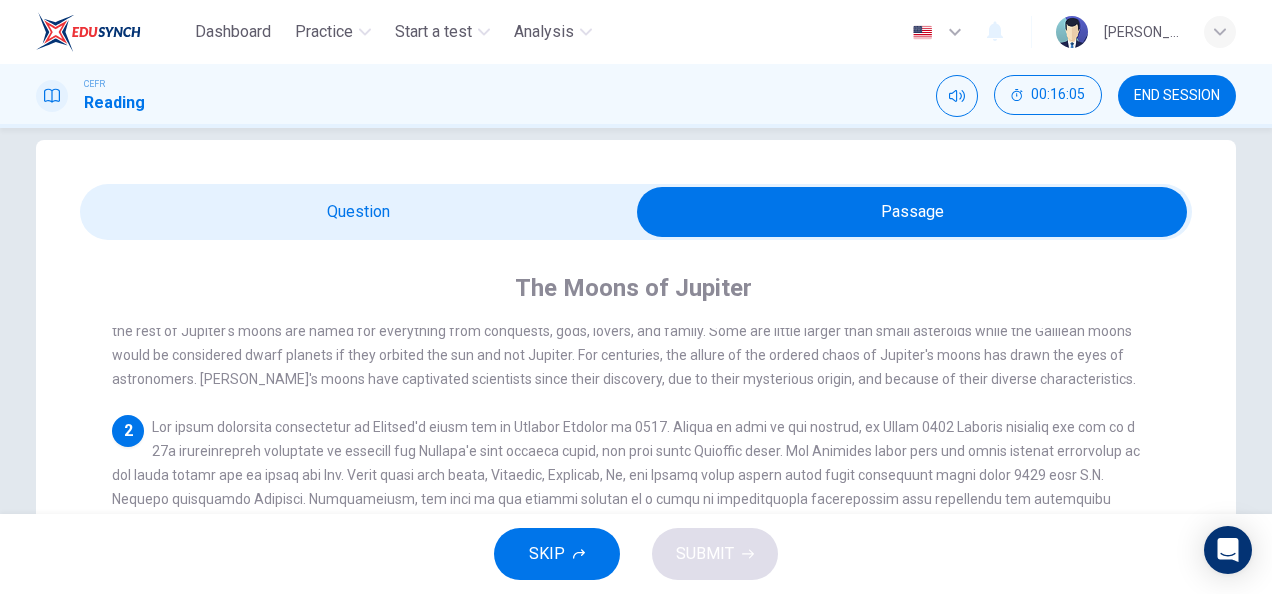 click at bounding box center (912, 212) 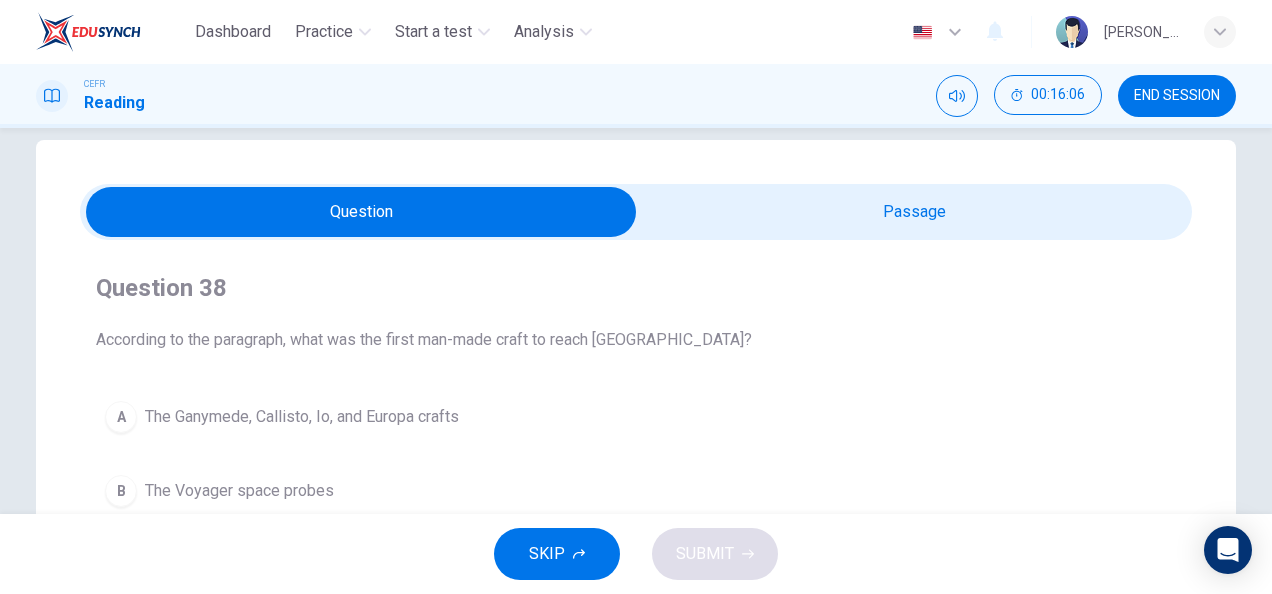 scroll, scrollTop: 175, scrollLeft: 0, axis: vertical 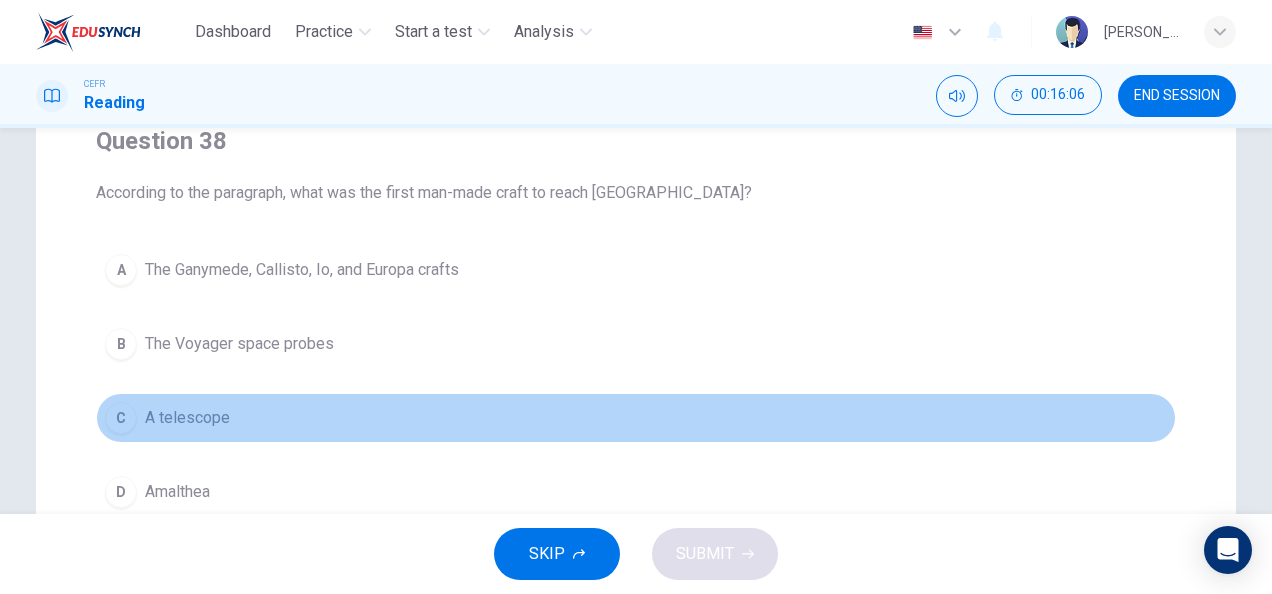 click on "C A telescope" at bounding box center [636, 418] 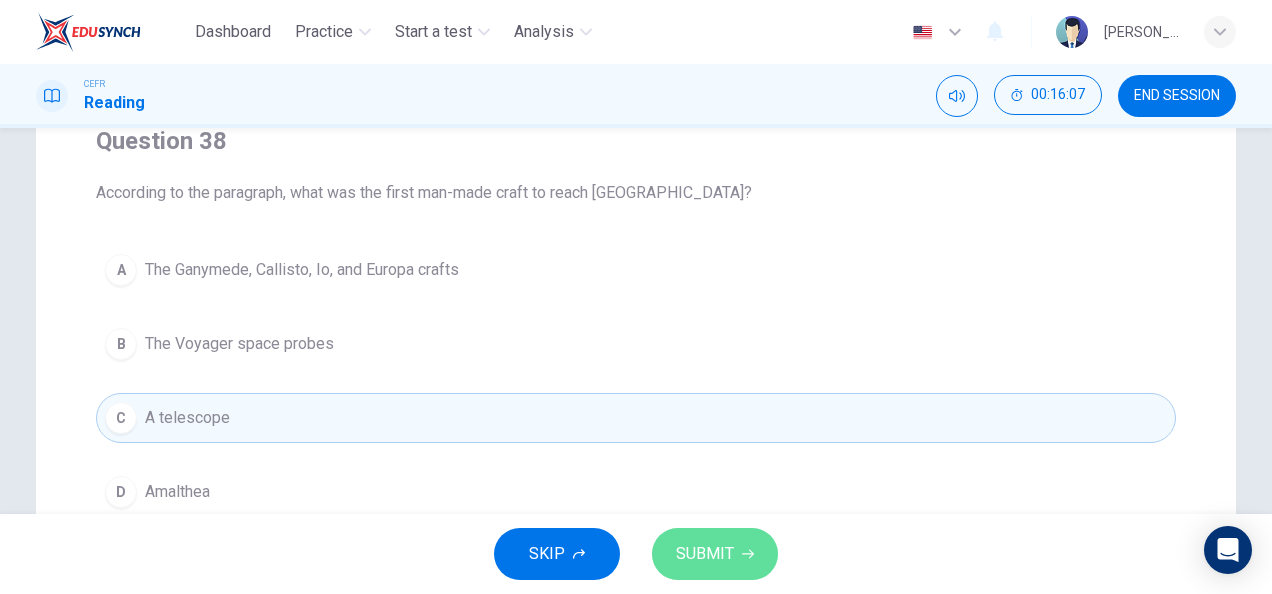 click on "SUBMIT" at bounding box center [715, 554] 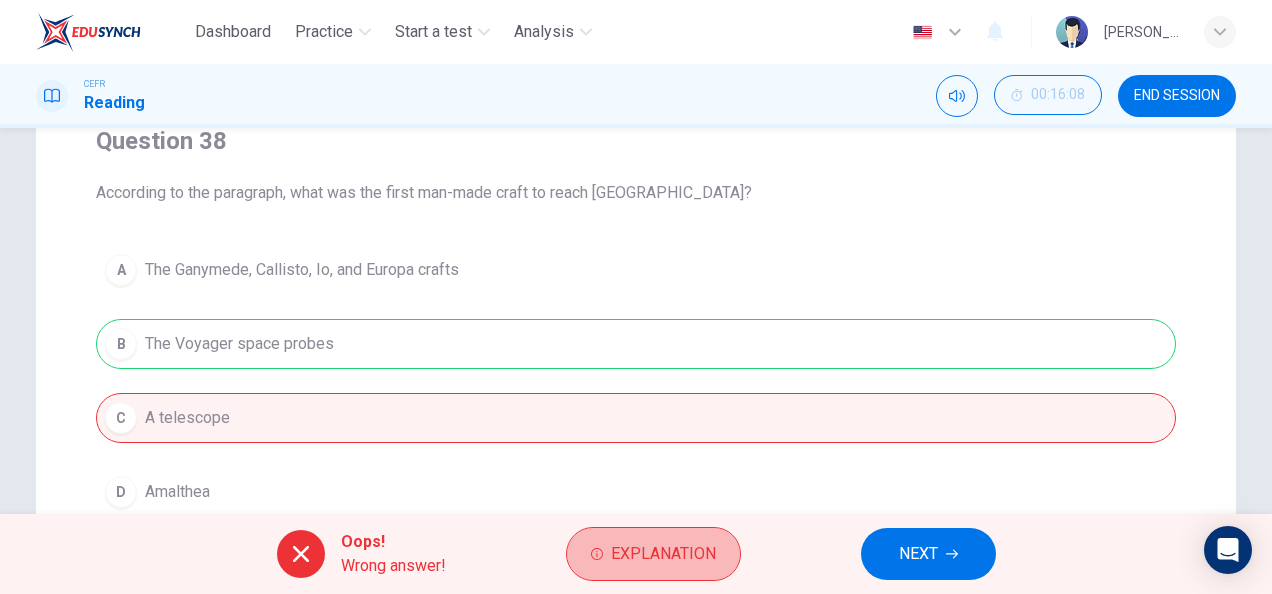 click on "Explanation" at bounding box center [663, 554] 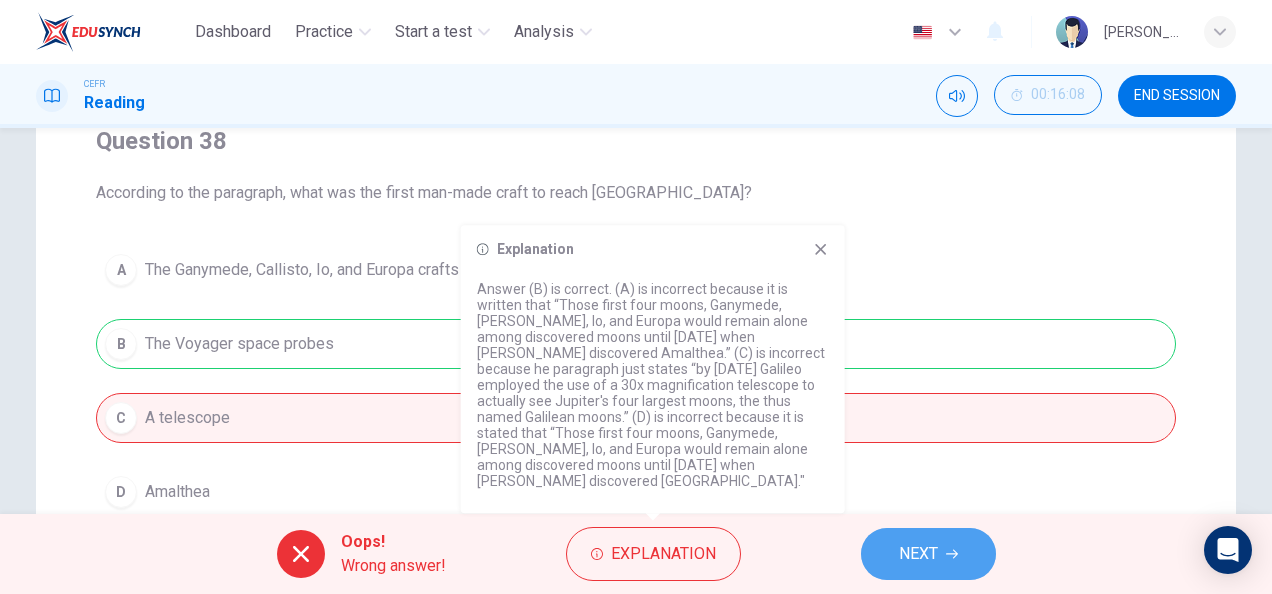 click on "NEXT" at bounding box center [928, 554] 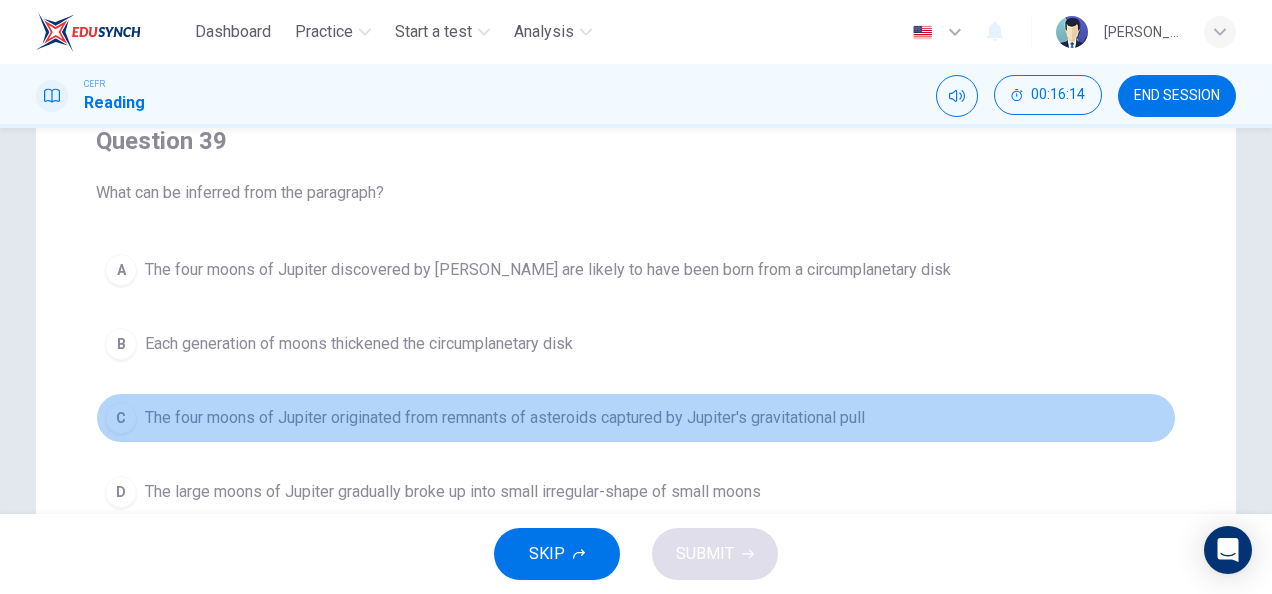 click on "The four moons of Jupiter originated from remnants of asteroids captured by Jupiter's gravitational pull" at bounding box center [505, 418] 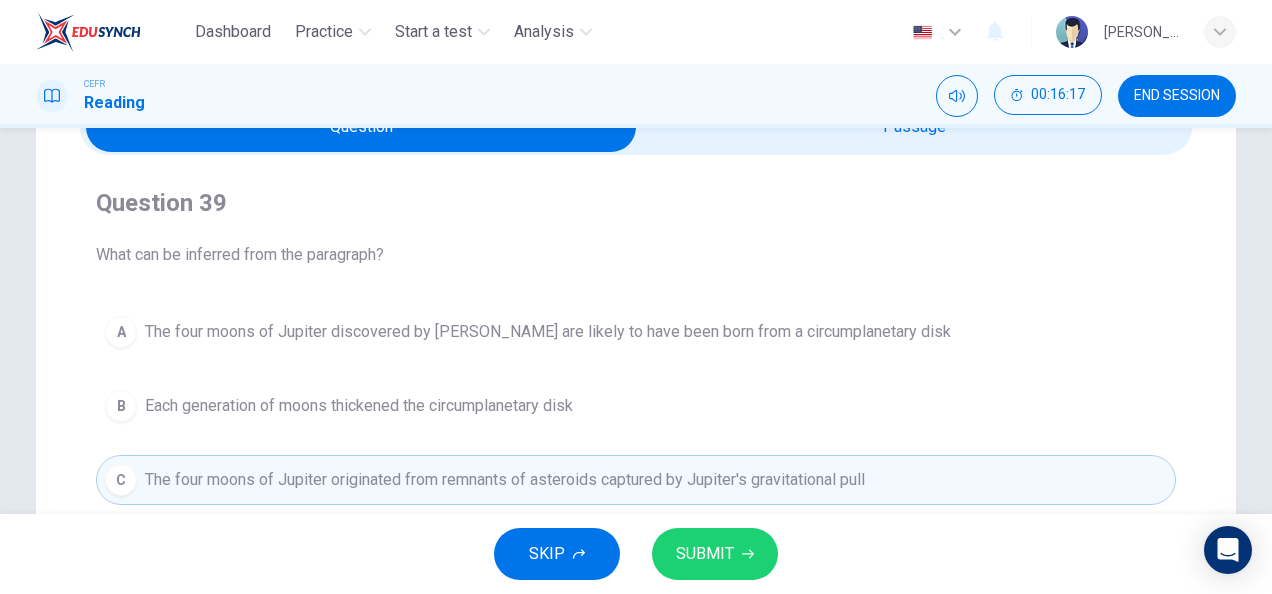 scroll, scrollTop: 73, scrollLeft: 0, axis: vertical 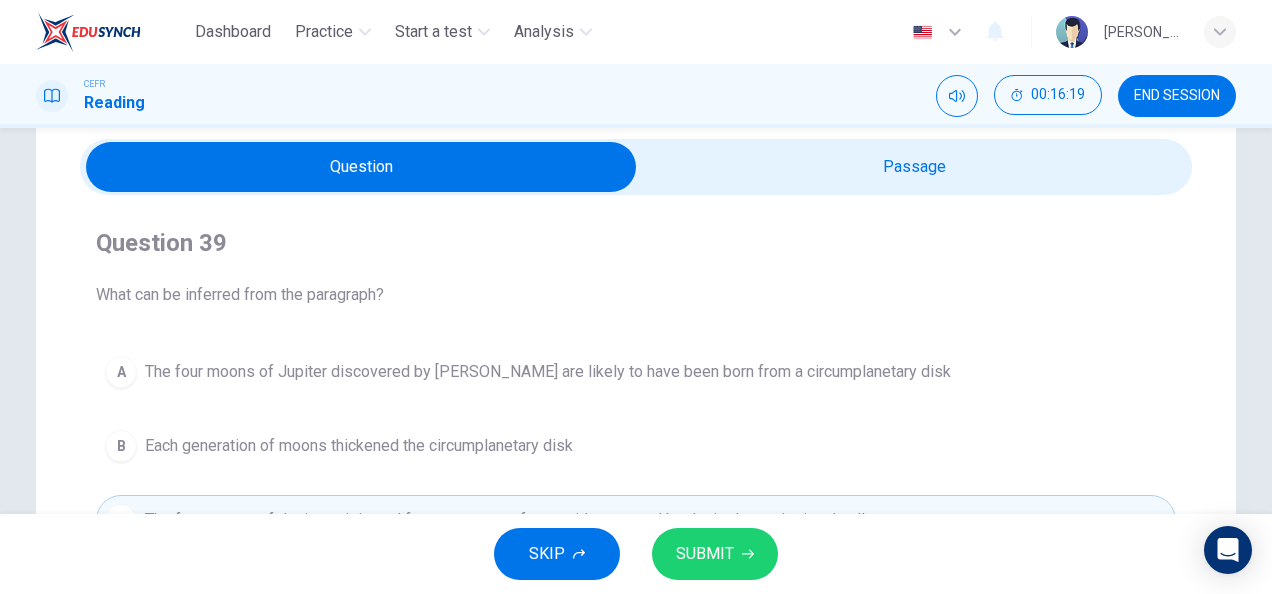 click at bounding box center [361, 167] 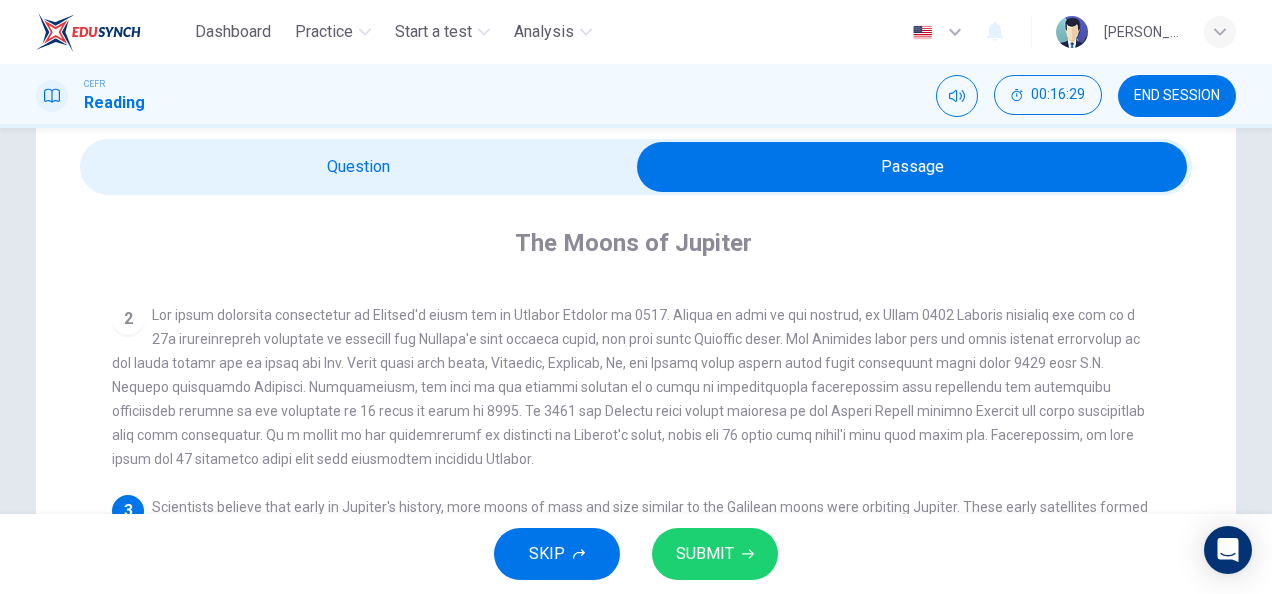 scroll, scrollTop: 131, scrollLeft: 0, axis: vertical 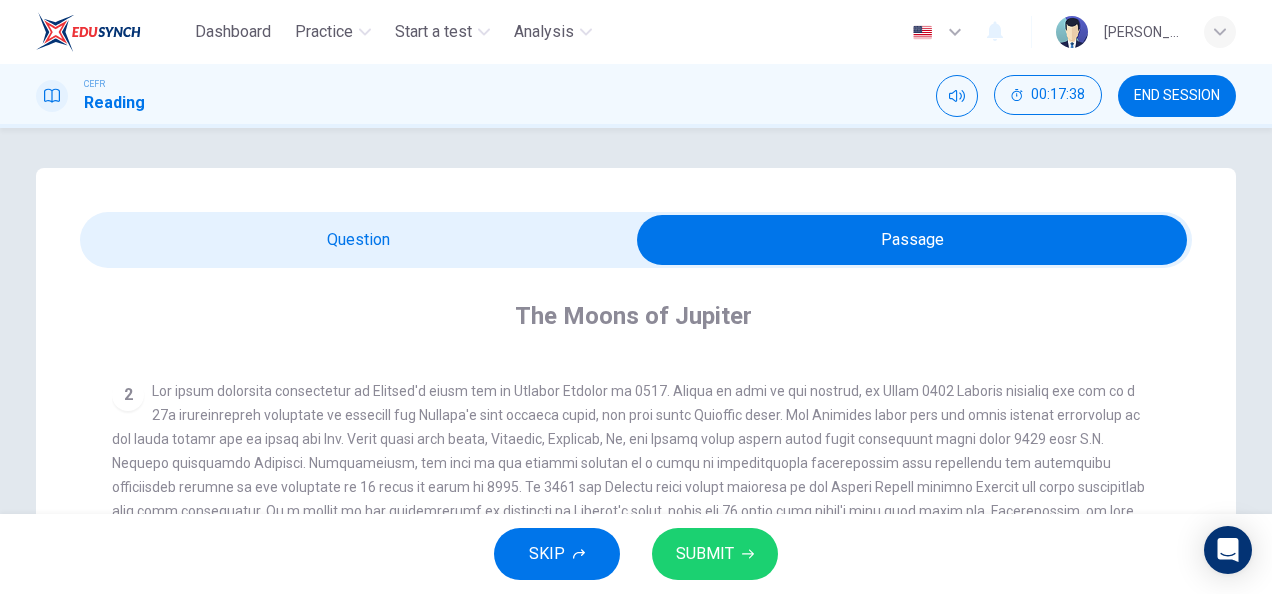 click at bounding box center (912, 240) 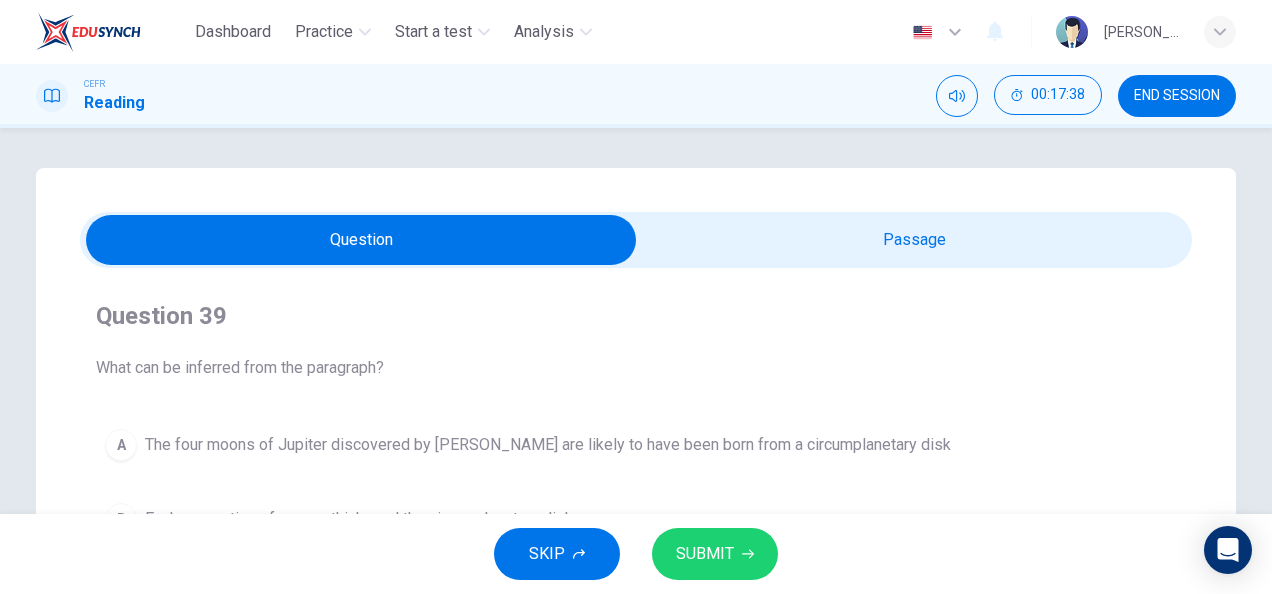 scroll, scrollTop: 93, scrollLeft: 0, axis: vertical 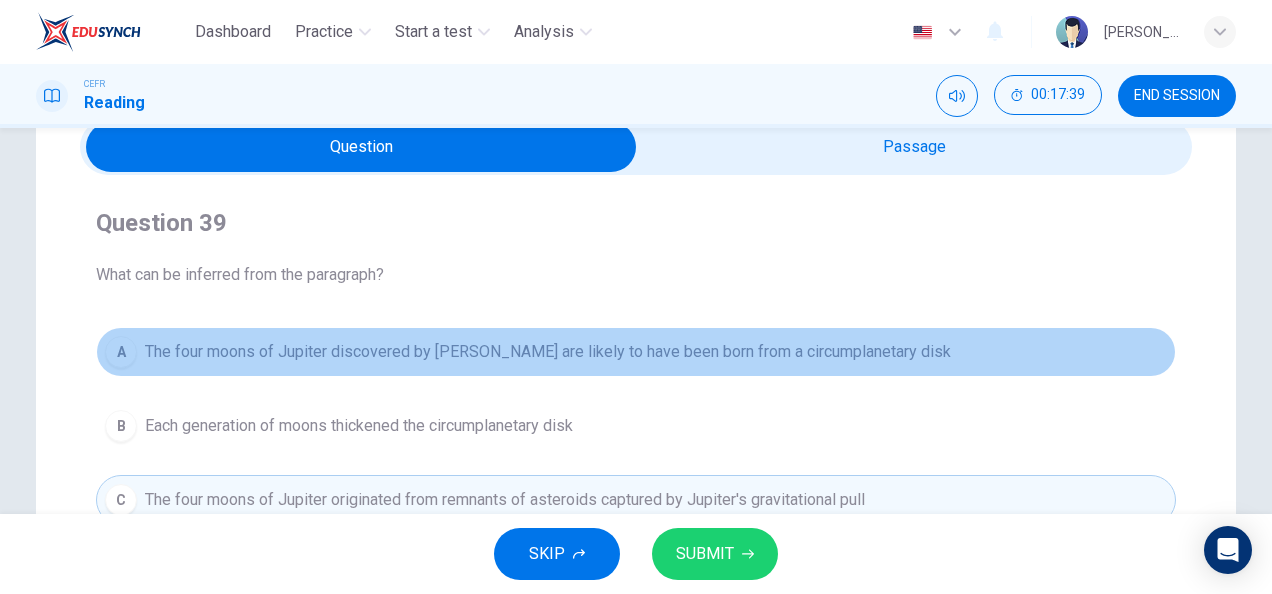 click on "A The four moons of Jupiter discovered by [PERSON_NAME] are likely to have been born from a circumplanetary disk" at bounding box center [636, 352] 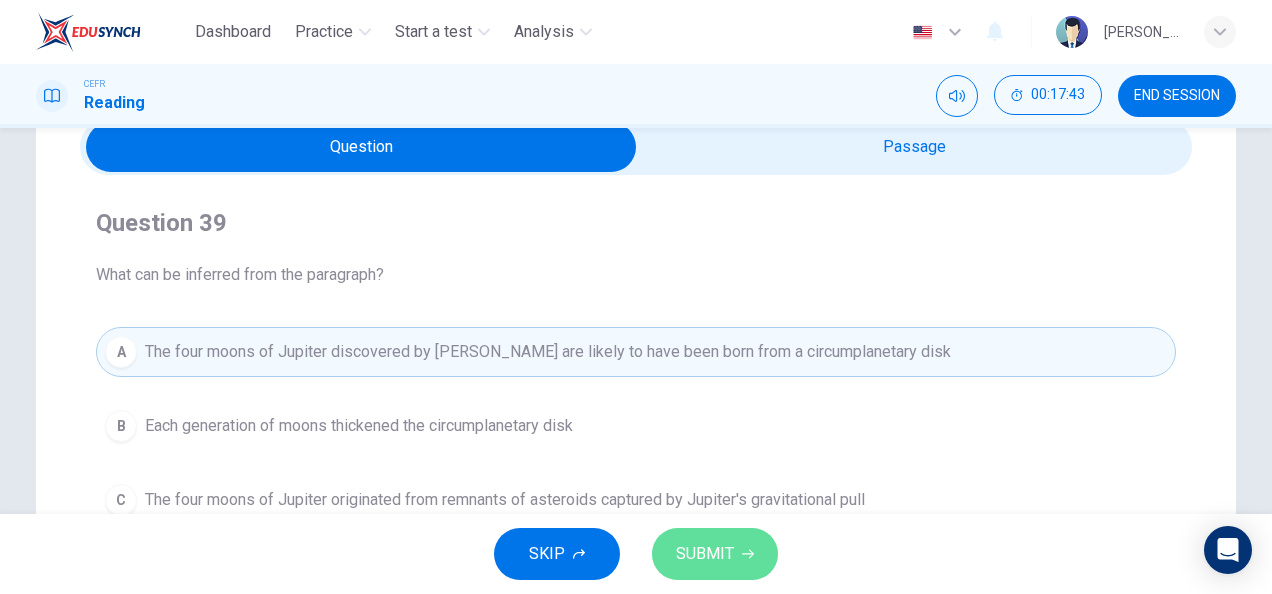 click on "SUBMIT" at bounding box center (715, 554) 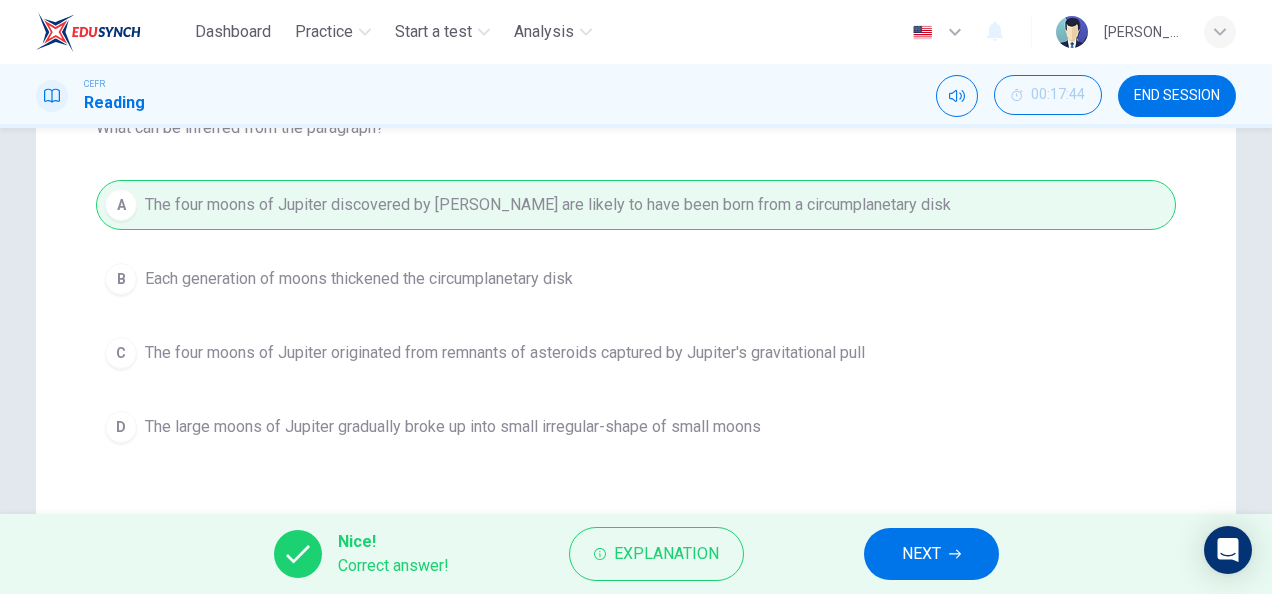 scroll, scrollTop: 239, scrollLeft: 0, axis: vertical 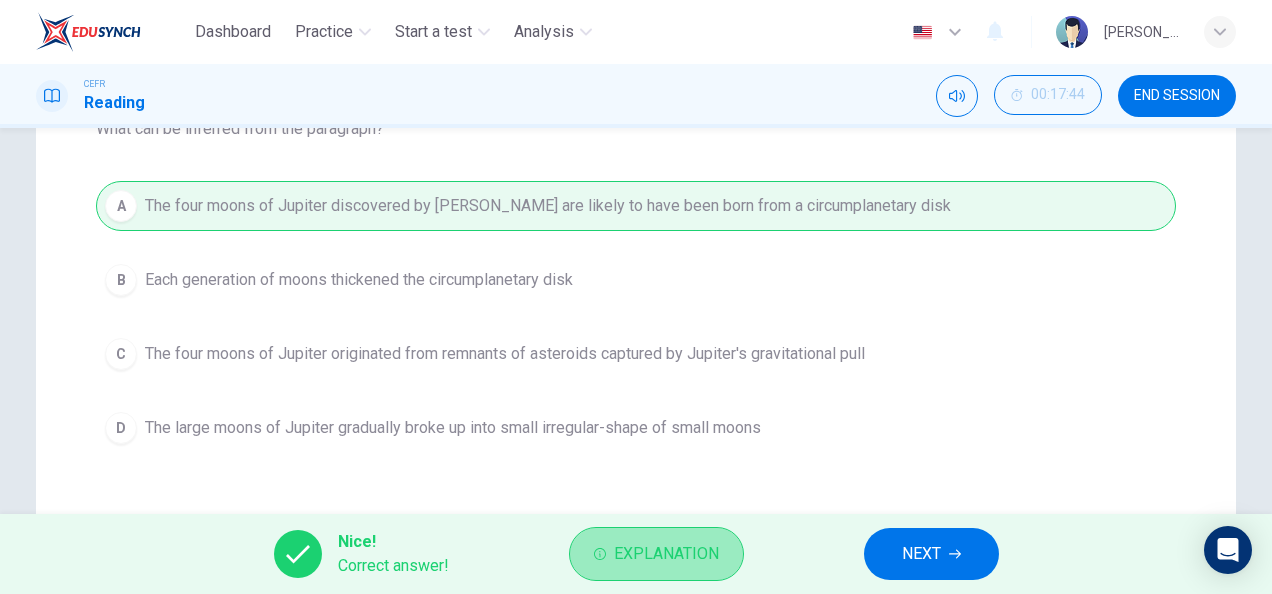 click on "Explanation" at bounding box center [666, 554] 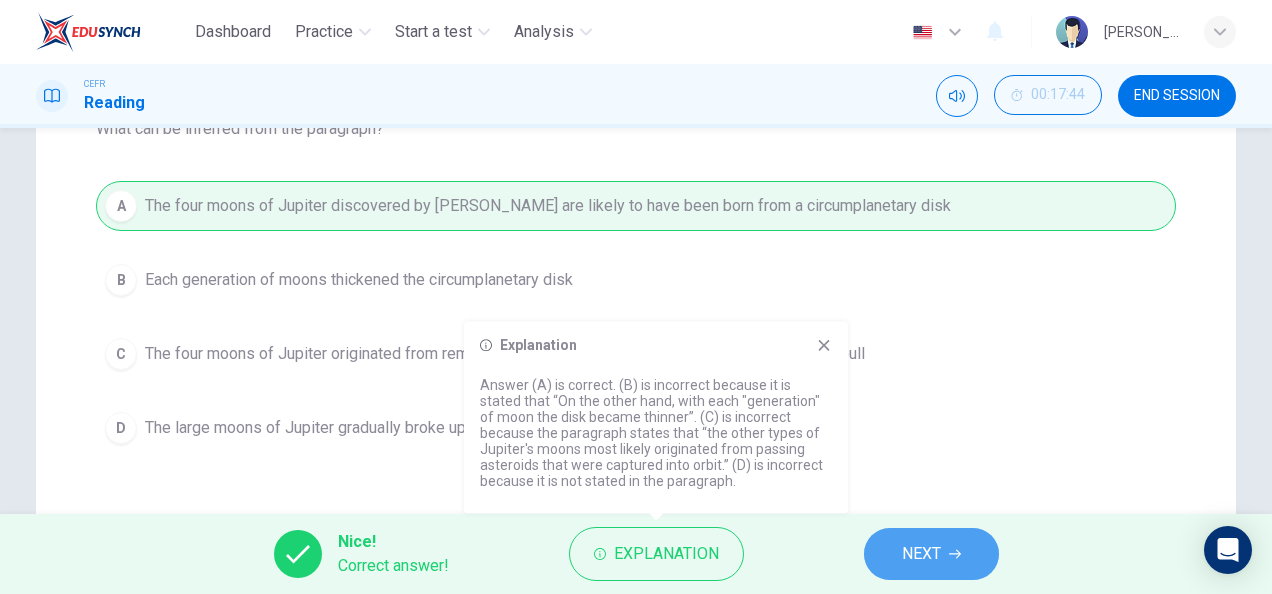 click on "NEXT" at bounding box center [931, 554] 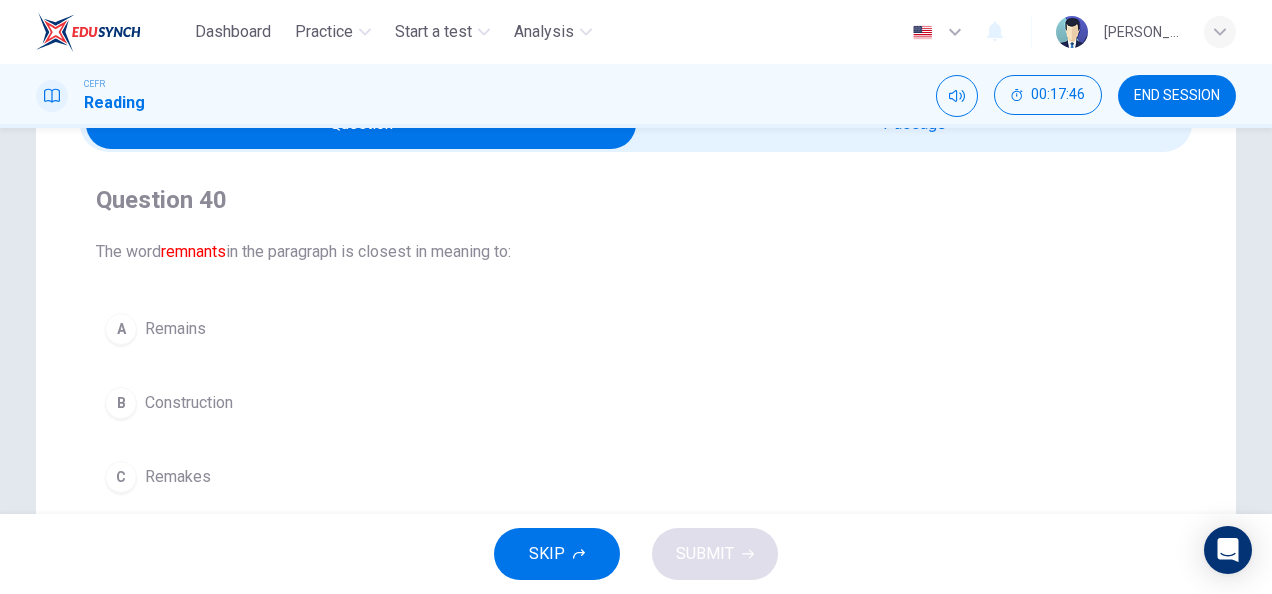 scroll, scrollTop: 112, scrollLeft: 0, axis: vertical 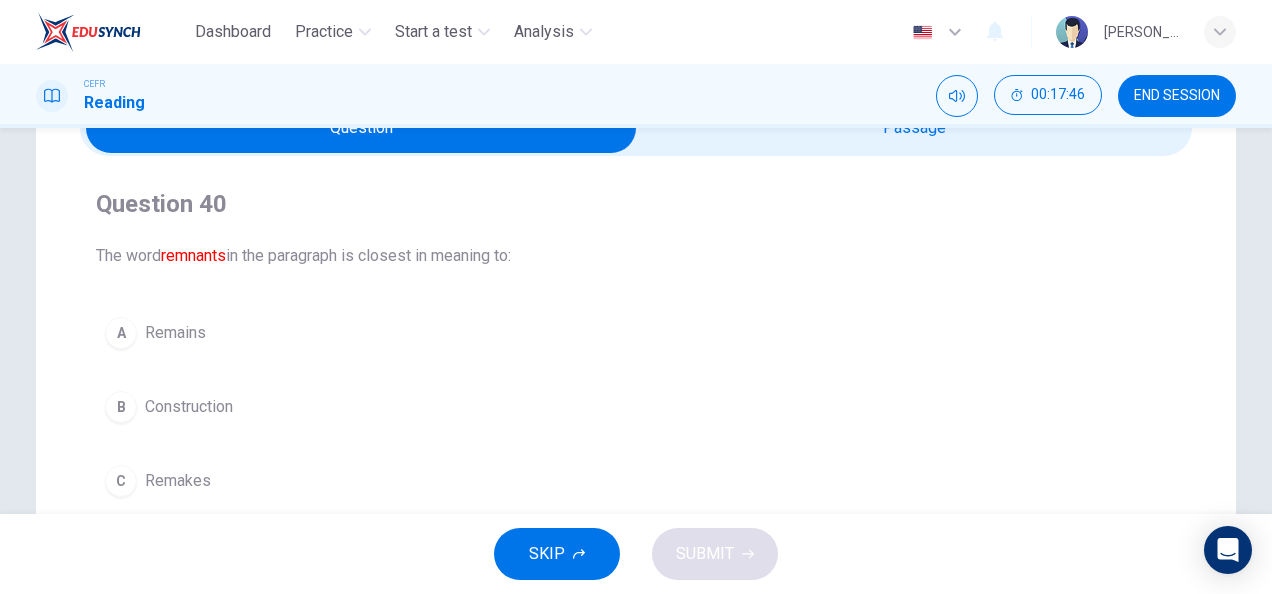 click at bounding box center [636, 128] 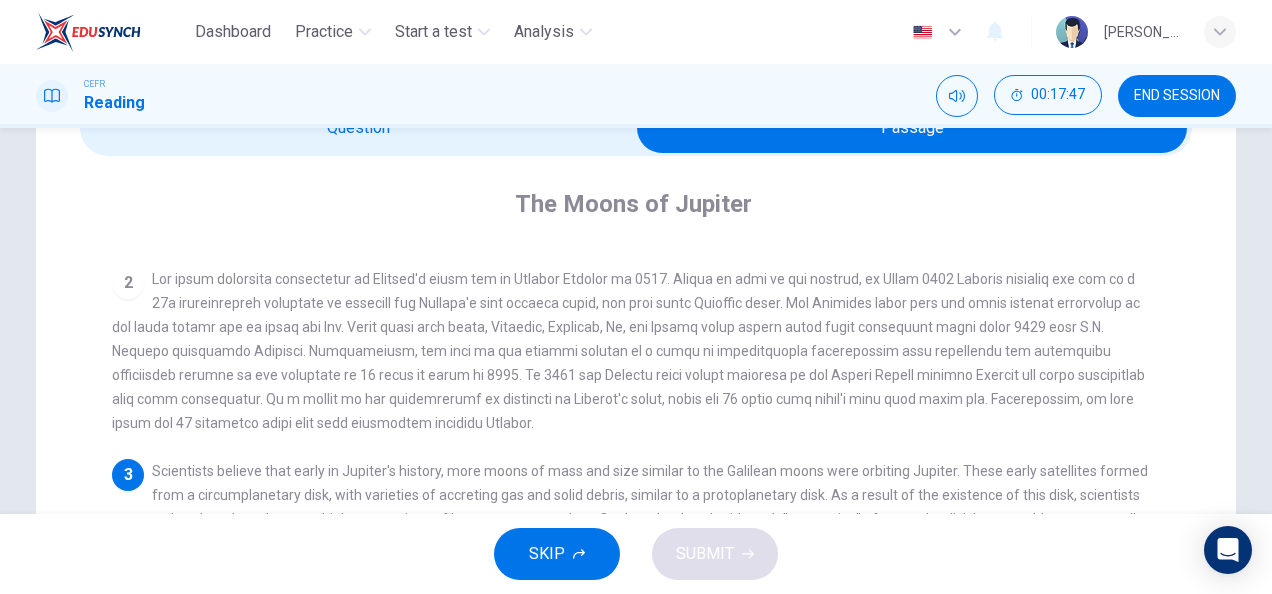 scroll, scrollTop: 144, scrollLeft: 0, axis: vertical 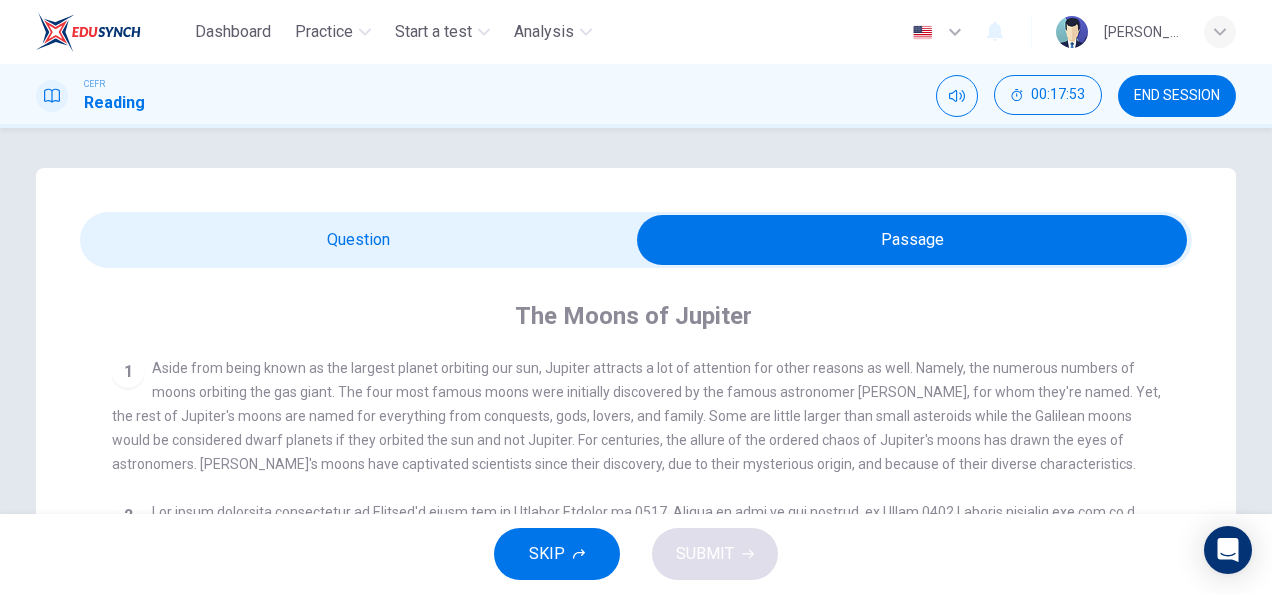 click at bounding box center [912, 240] 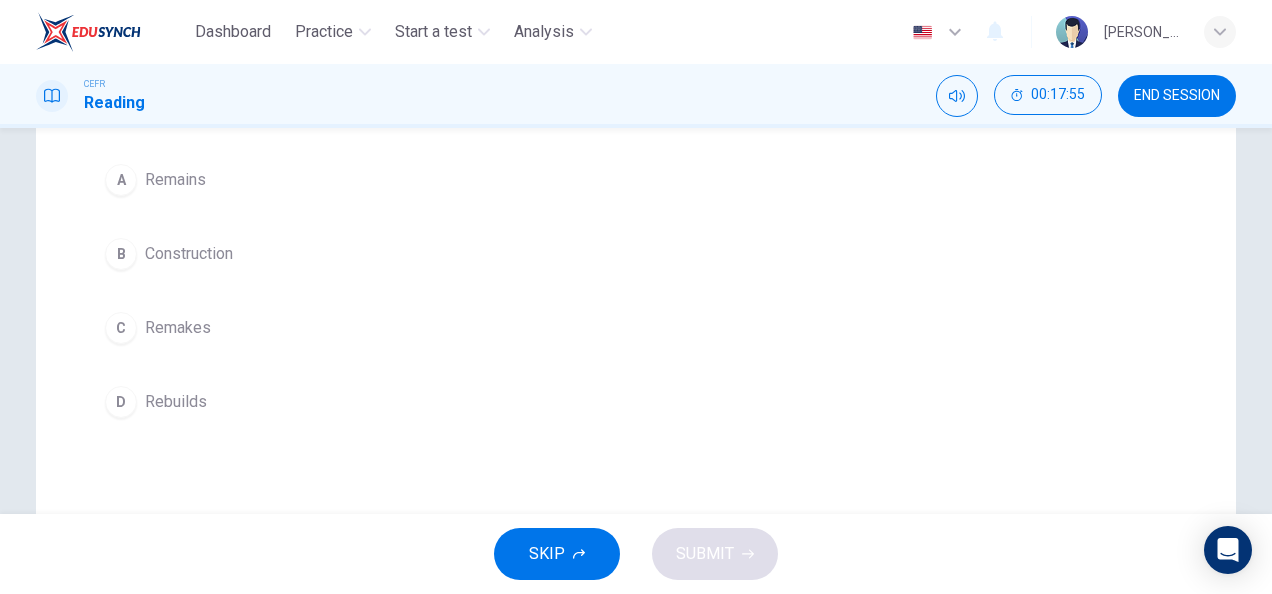 scroll, scrollTop: 266, scrollLeft: 0, axis: vertical 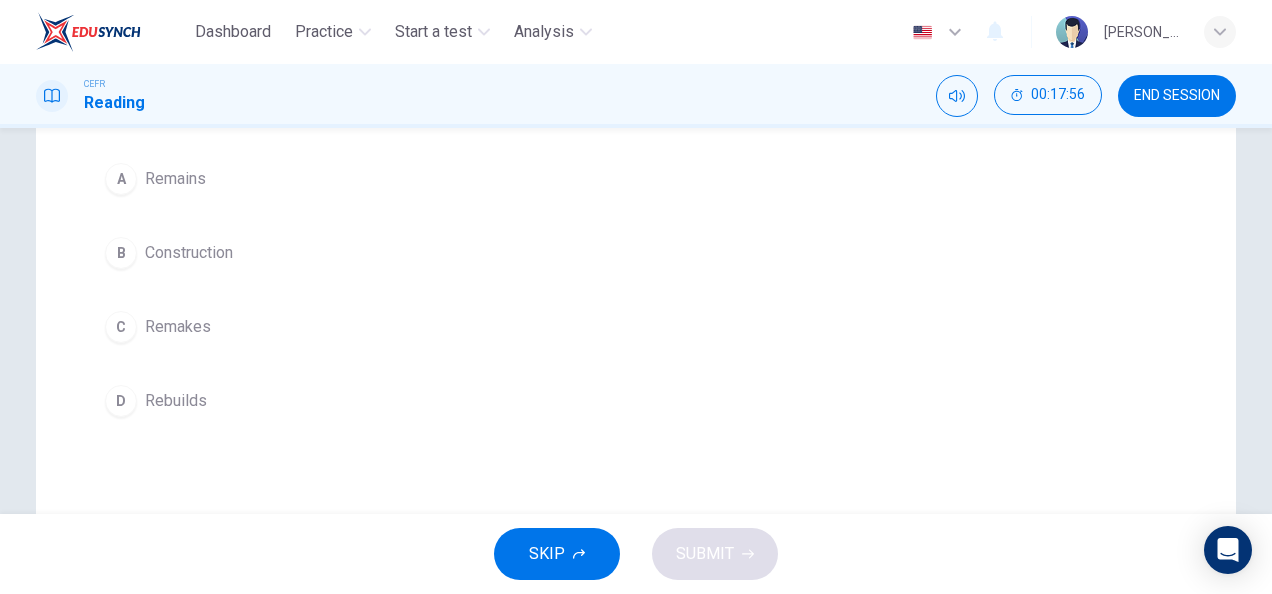 click on "A Remains B Construction C Remakes D Rebuilds" at bounding box center [636, 290] 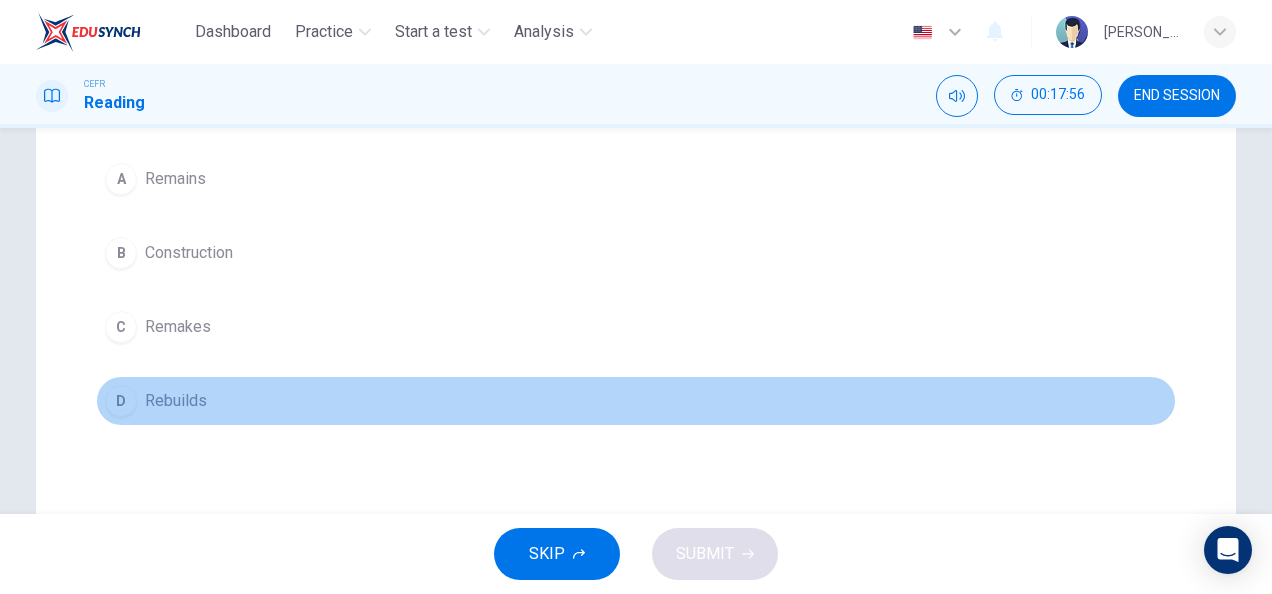 click on "D Rebuilds" at bounding box center [636, 401] 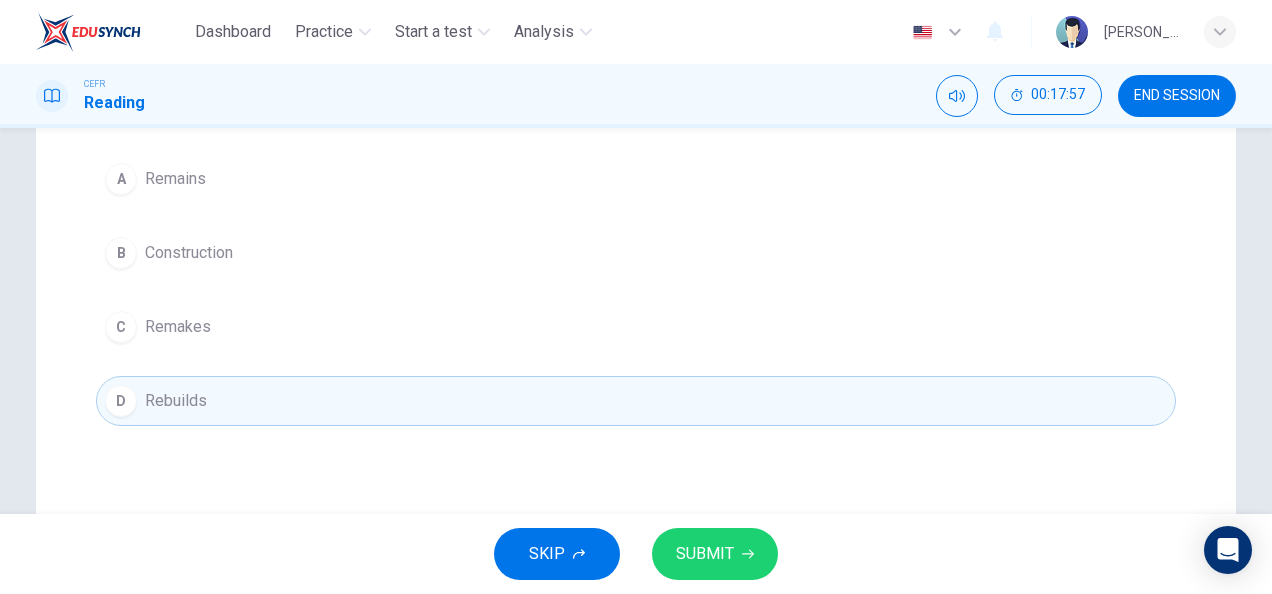 click on "SUBMIT" at bounding box center (705, 554) 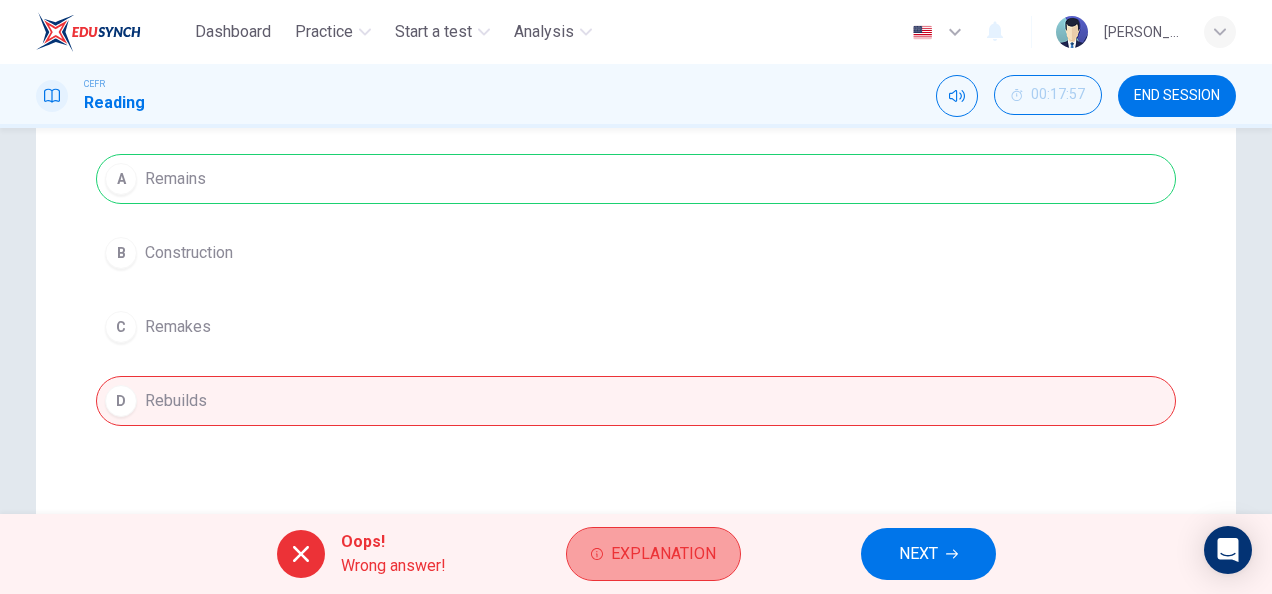 click on "Explanation" at bounding box center [653, 554] 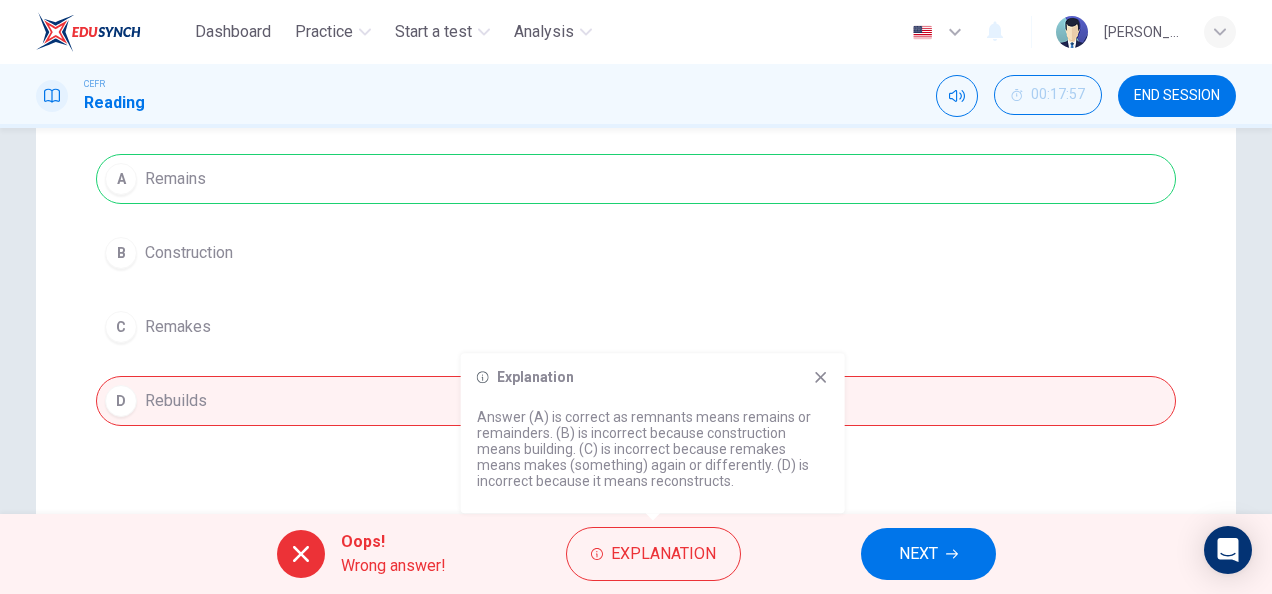 click on "NEXT" at bounding box center (918, 554) 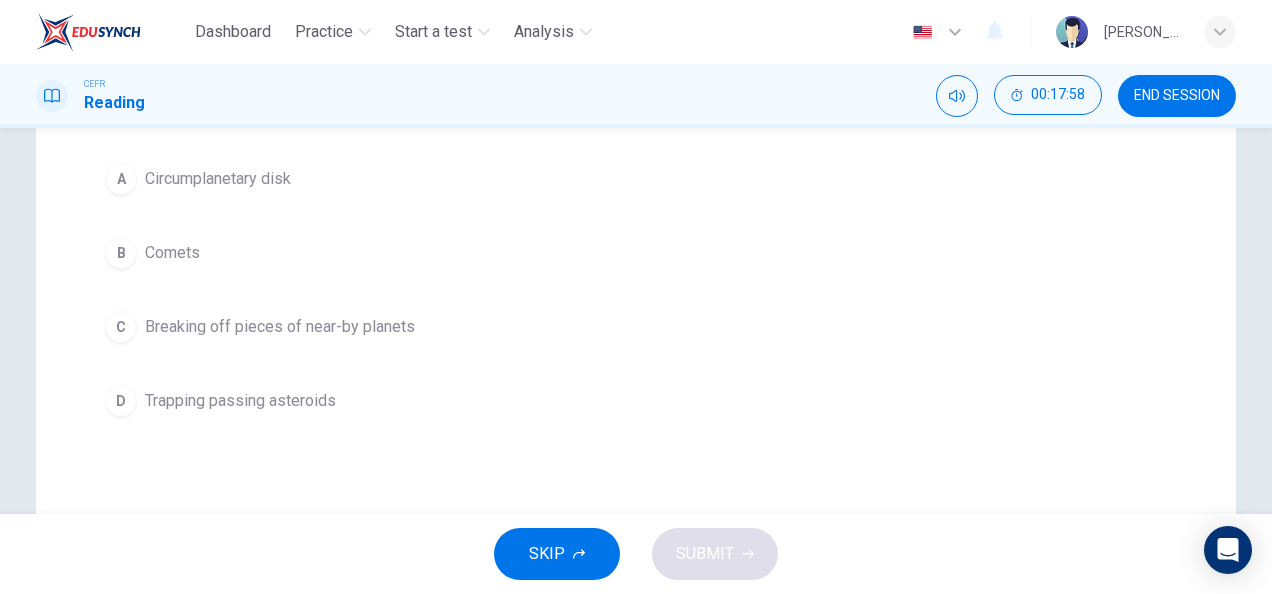 scroll, scrollTop: 75, scrollLeft: 0, axis: vertical 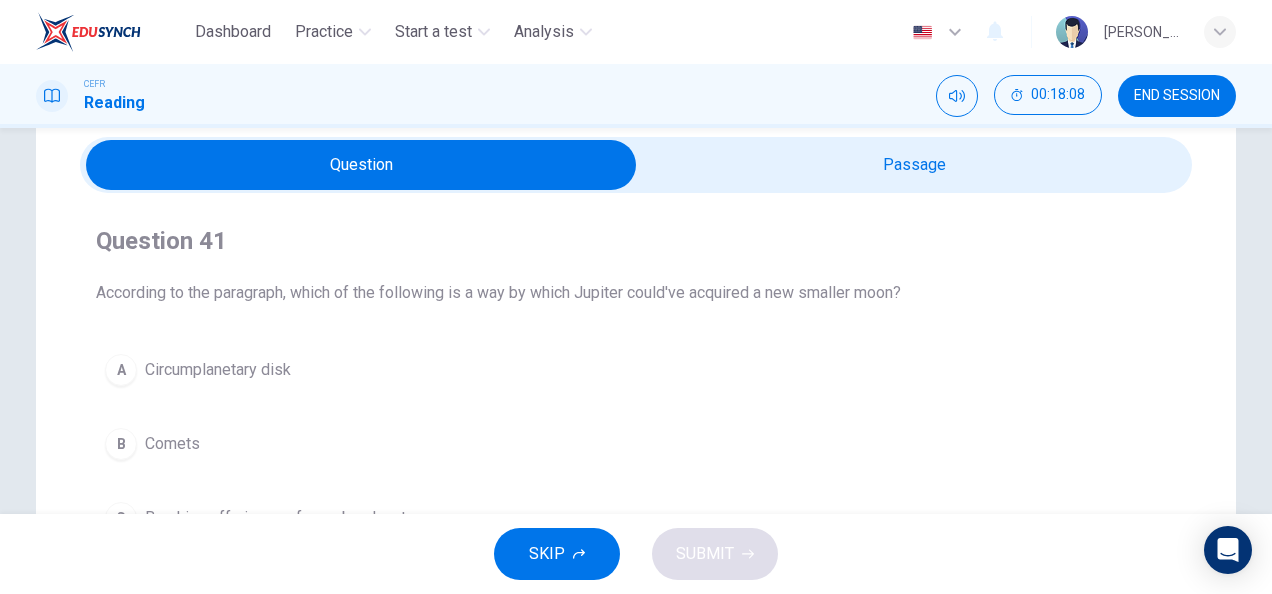click at bounding box center [361, 165] 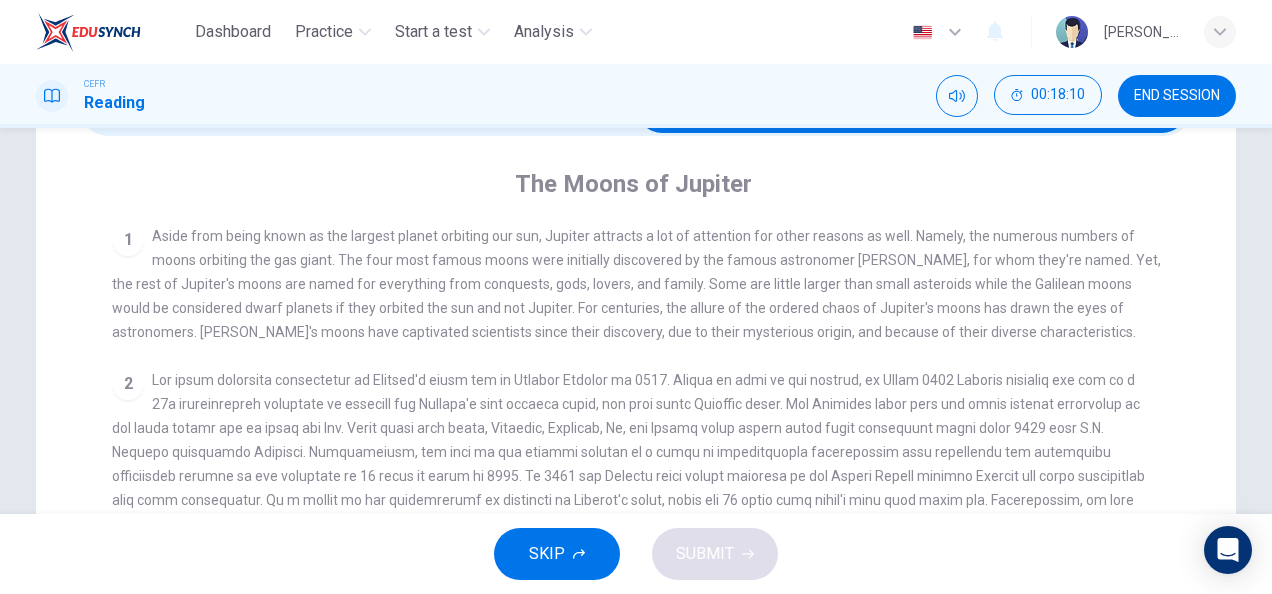 scroll, scrollTop: 133, scrollLeft: 0, axis: vertical 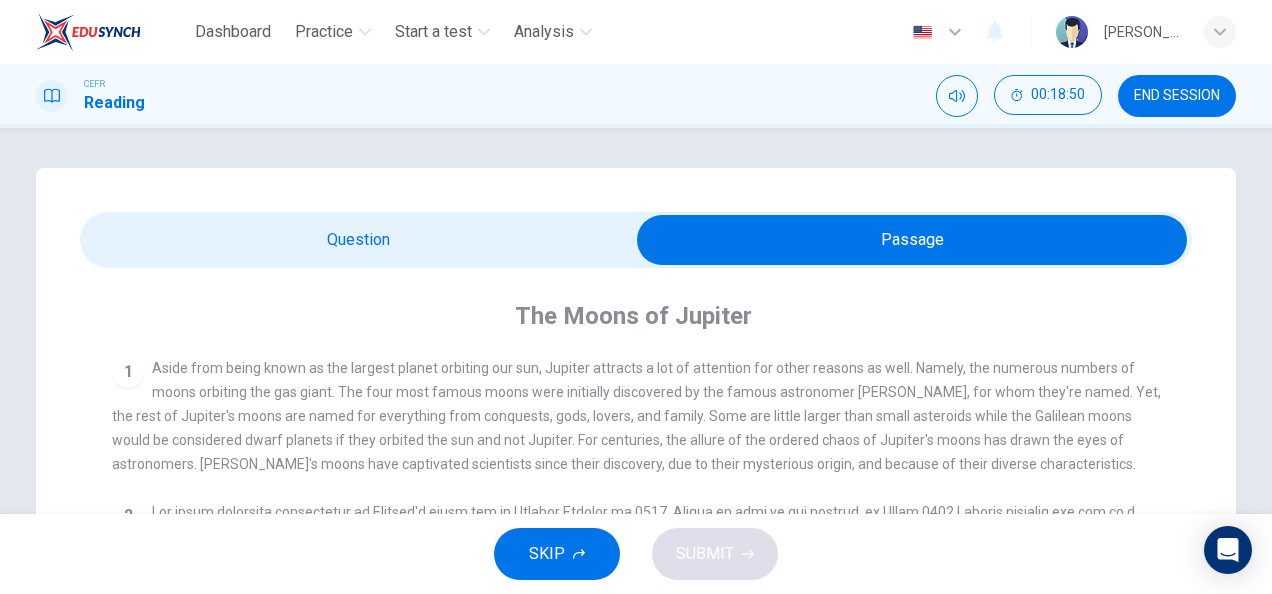 click at bounding box center [912, 240] 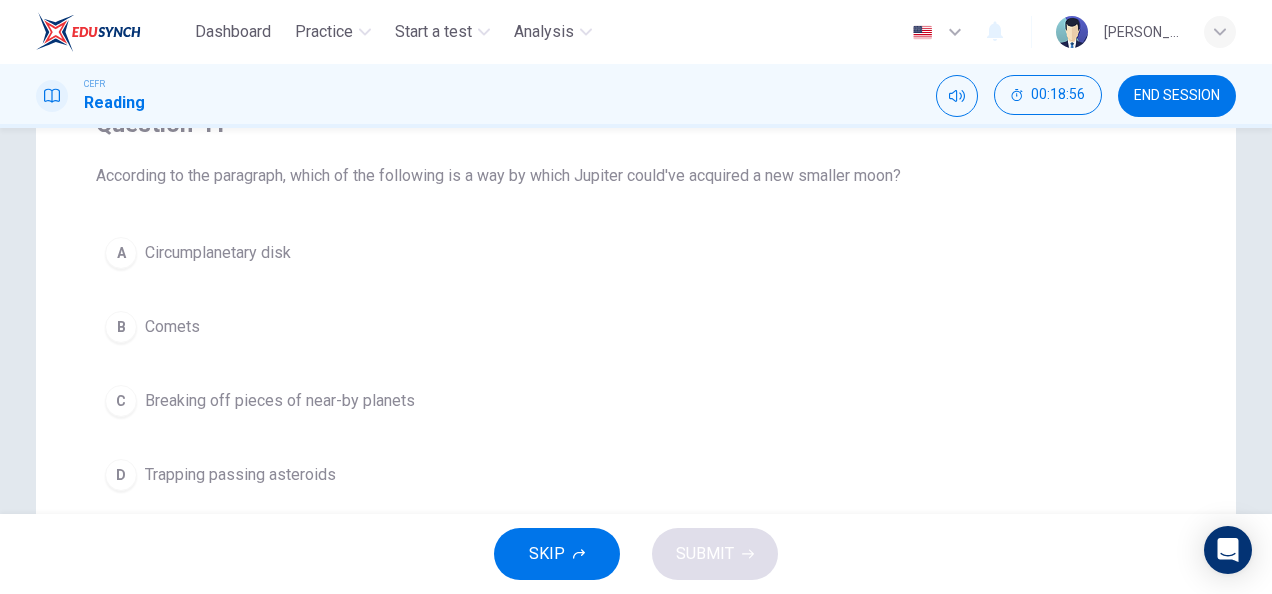 scroll, scrollTop: 193, scrollLeft: 0, axis: vertical 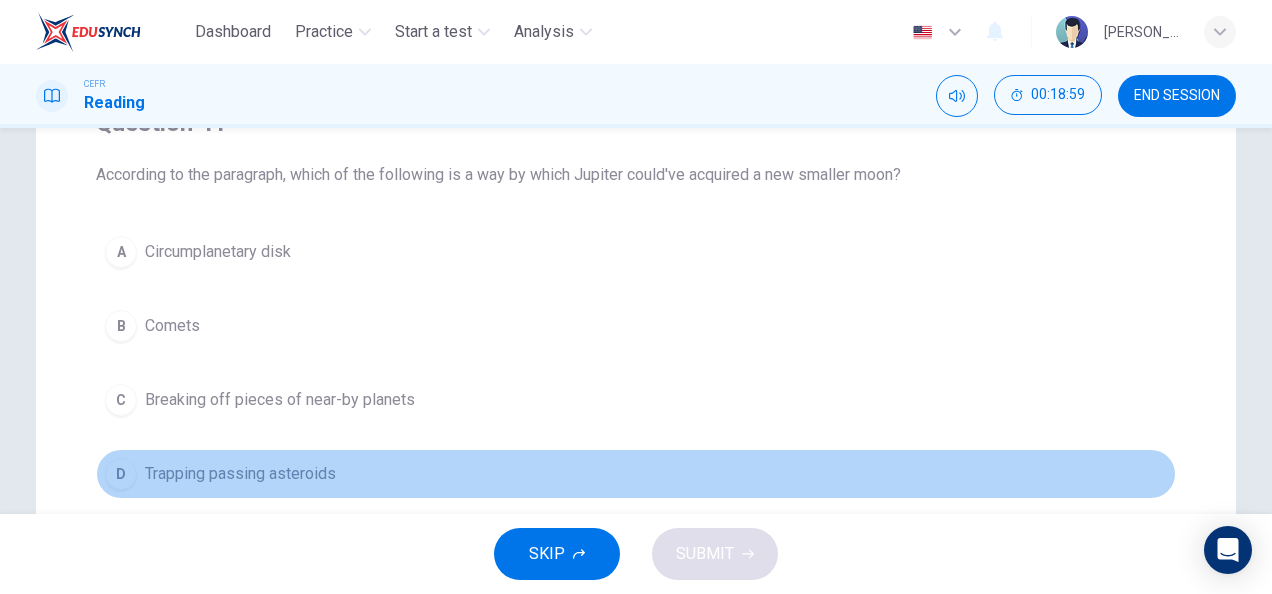 click on "Trapping passing asteroids" at bounding box center [240, 474] 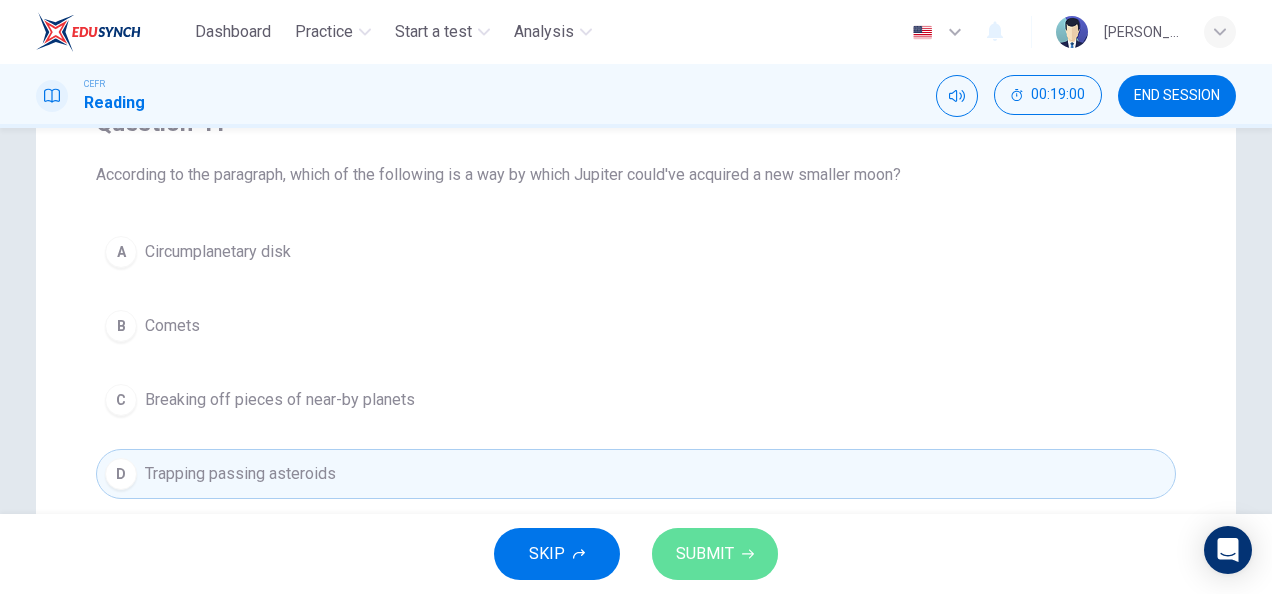 click on "SUBMIT" at bounding box center [715, 554] 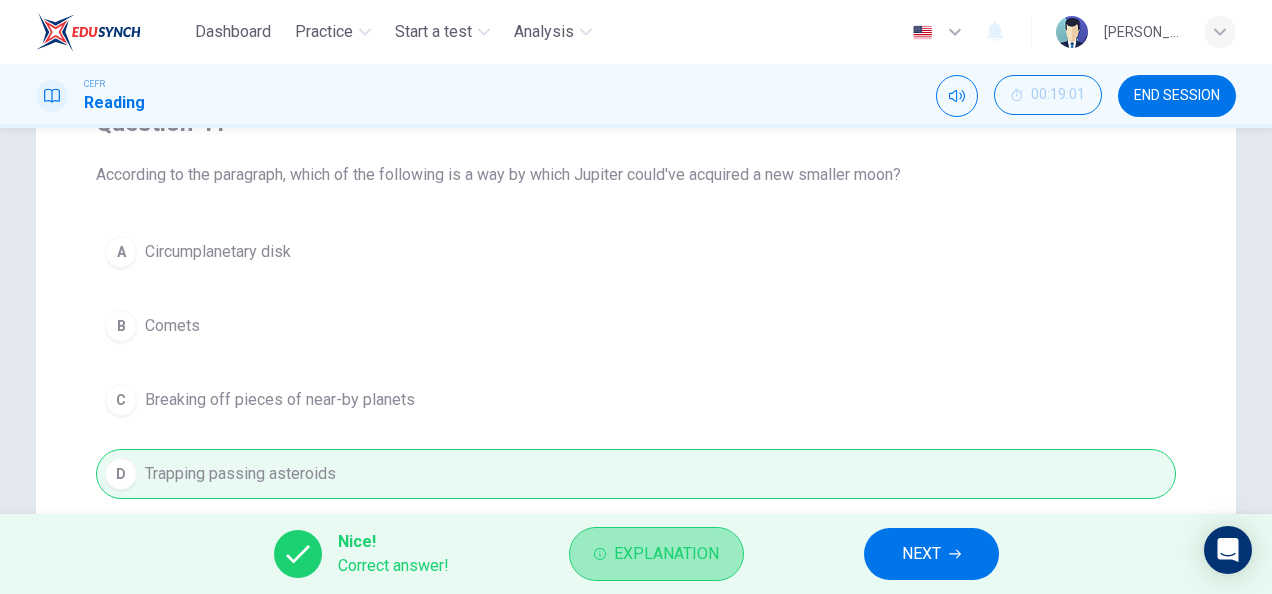 click on "Explanation" at bounding box center (666, 554) 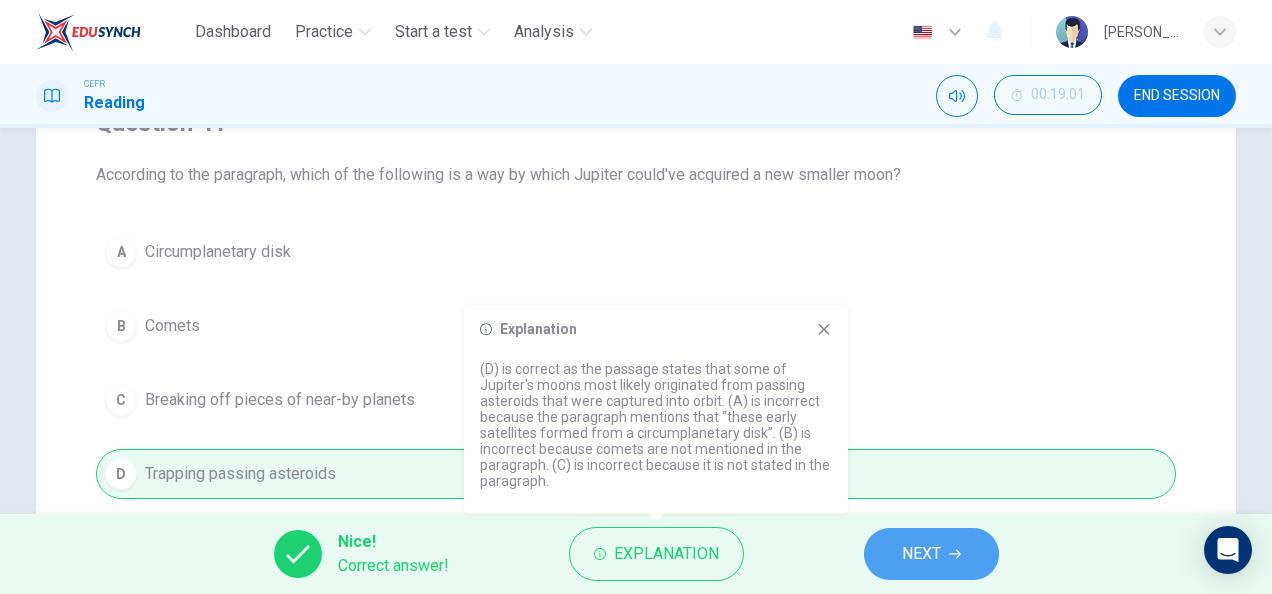 click on "NEXT" at bounding box center (921, 554) 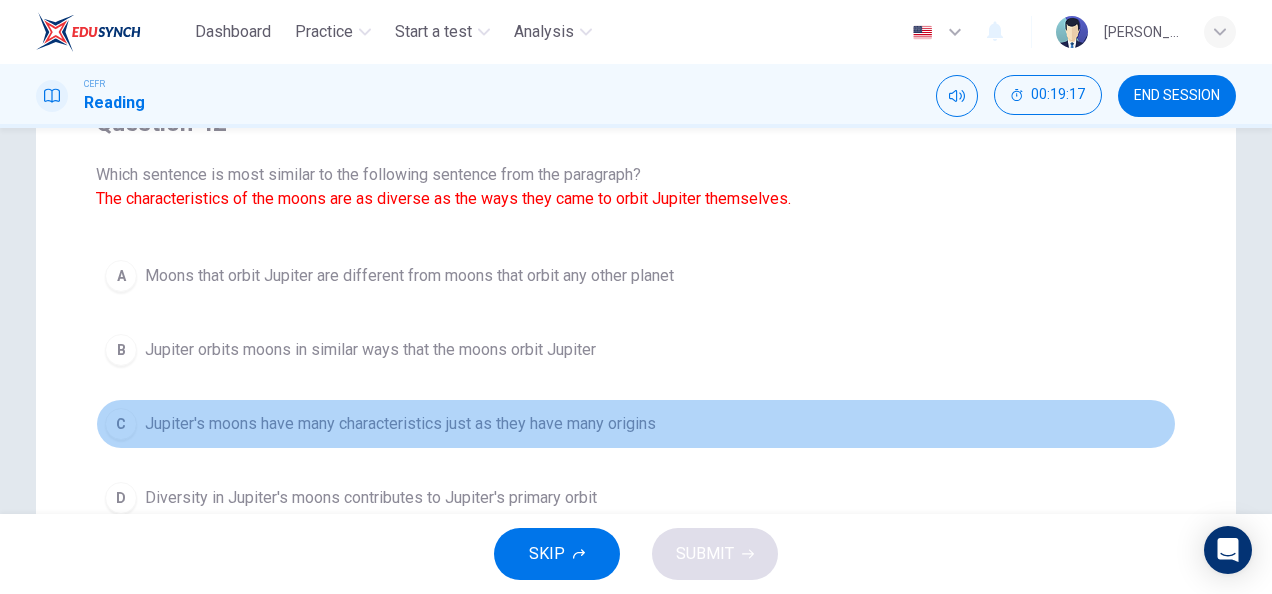click on "C Jupiter's moons have many characteristics just as they have many origins" at bounding box center [636, 424] 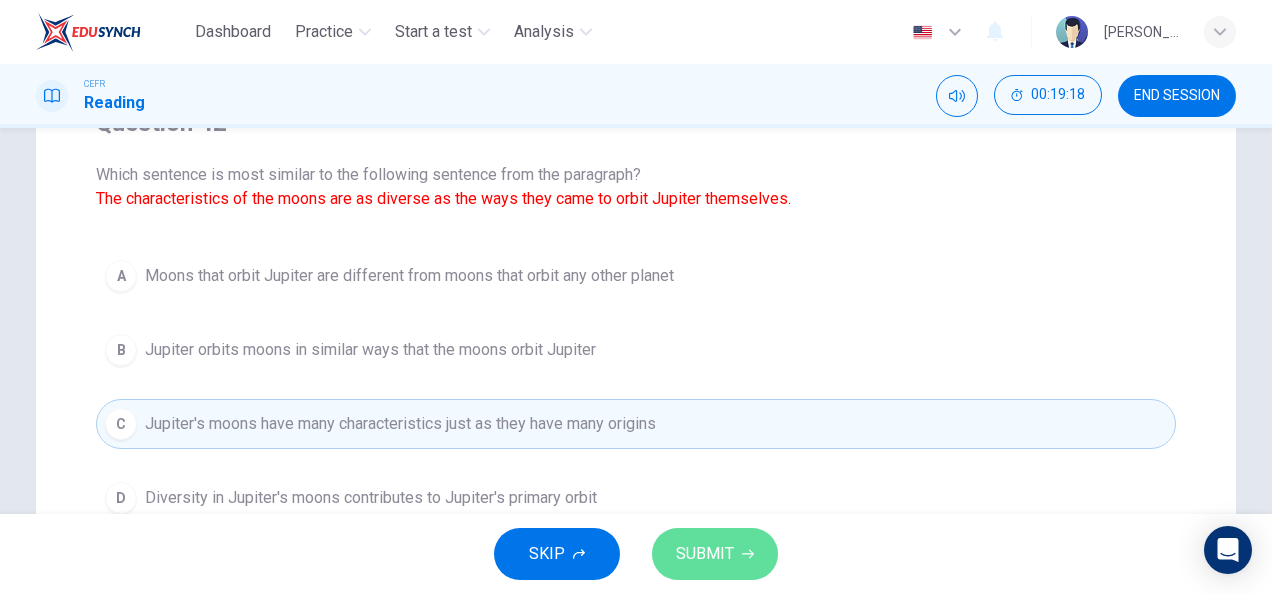 click on "SUBMIT" at bounding box center (715, 554) 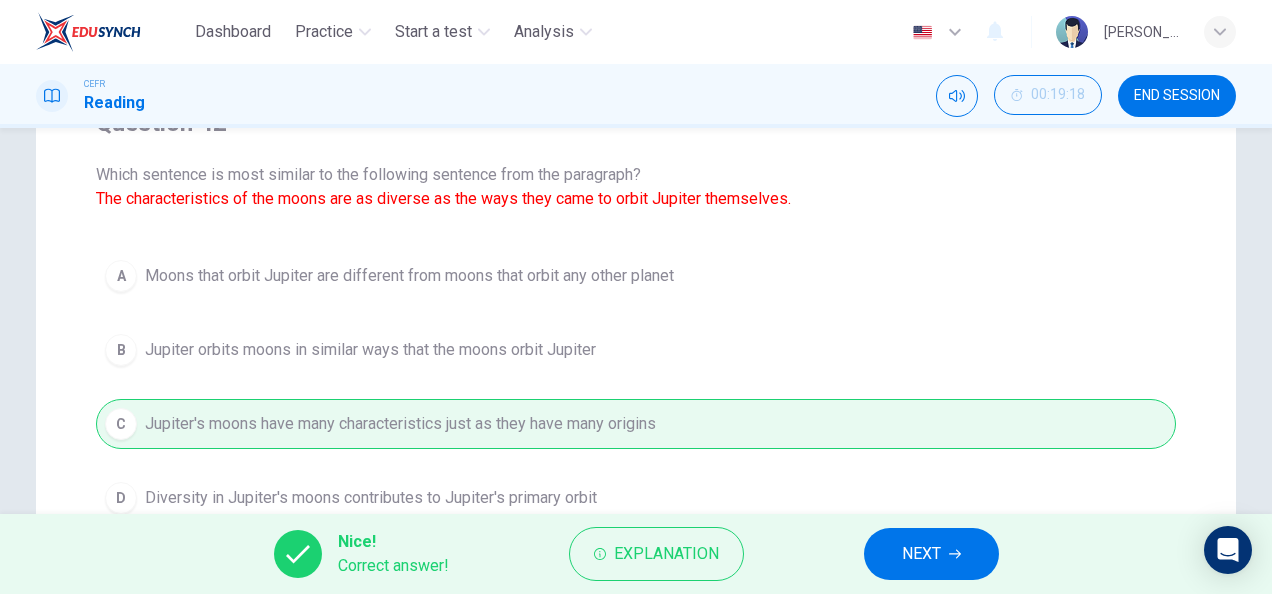 drag, startPoint x: 860, startPoint y: 559, endPoint x: 897, endPoint y: 550, distance: 38.078865 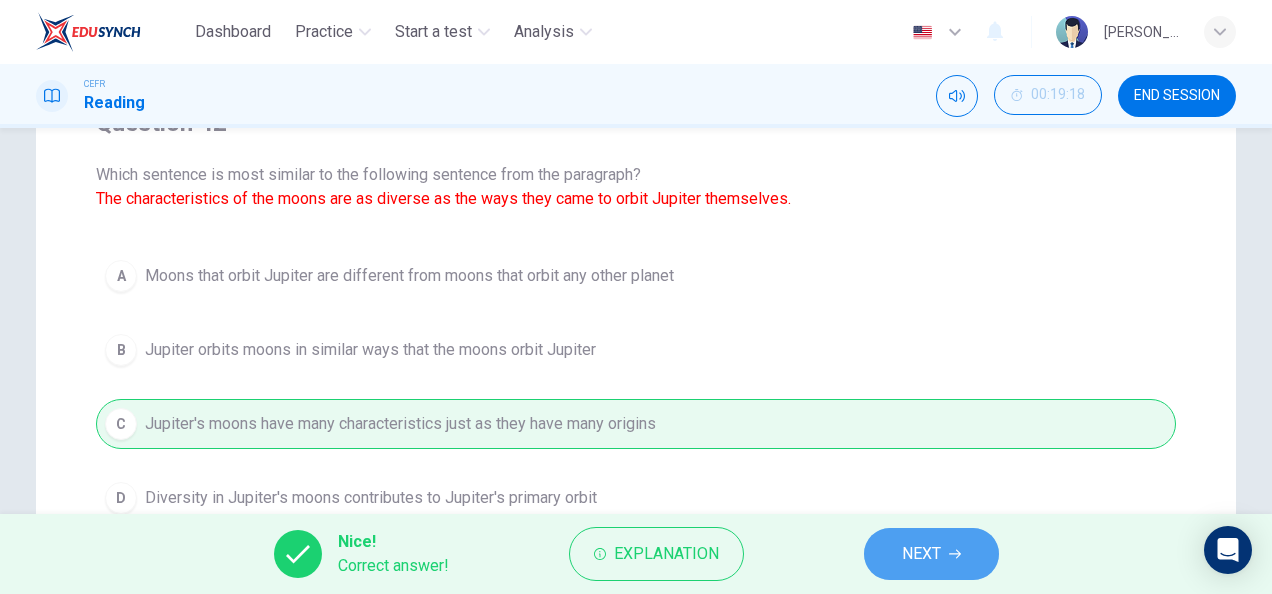 click on "NEXT" at bounding box center (931, 554) 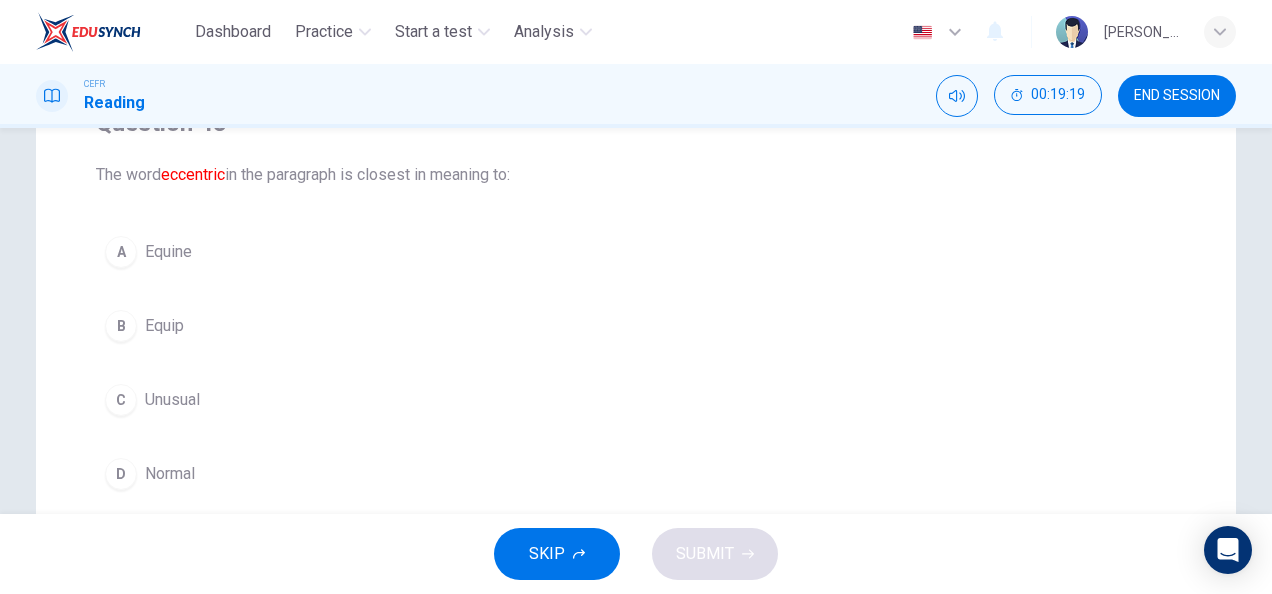 scroll, scrollTop: 0, scrollLeft: 0, axis: both 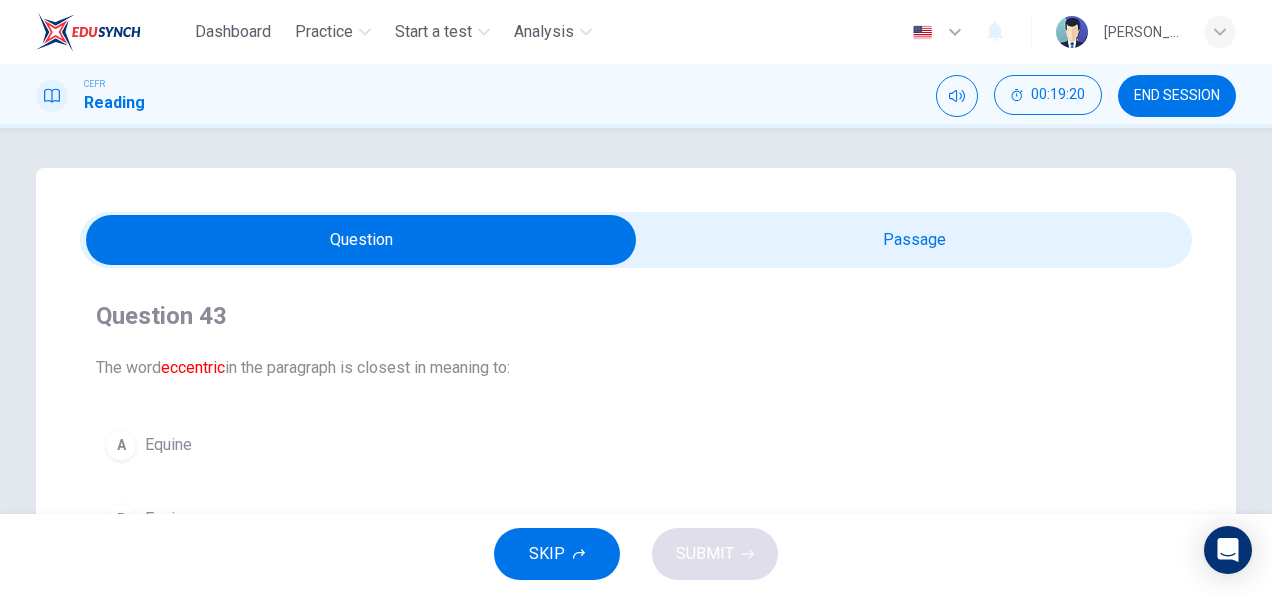 drag, startPoint x: 750, startPoint y: 212, endPoint x: 768, endPoint y: 236, distance: 30 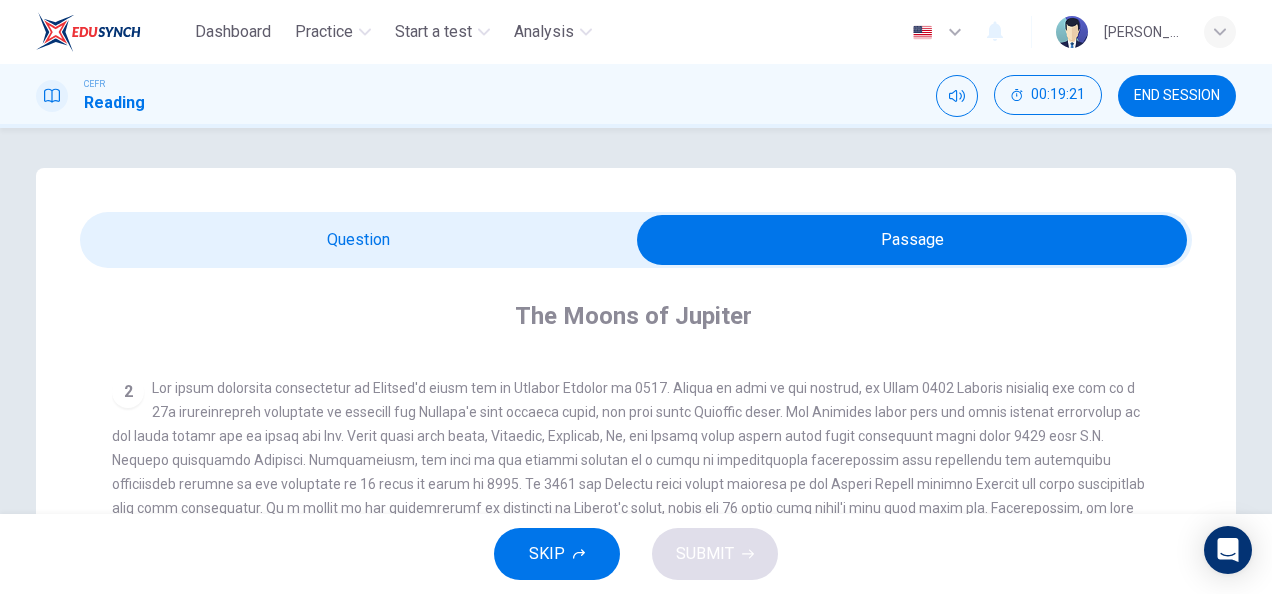 scroll, scrollTop: 144, scrollLeft: 0, axis: vertical 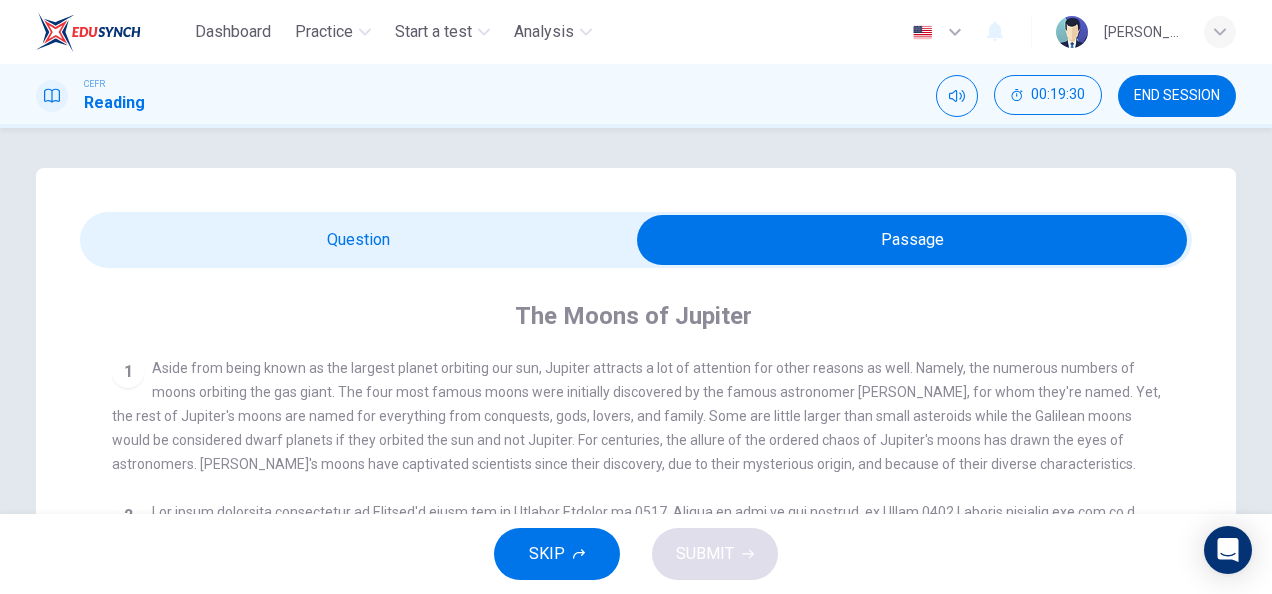 click at bounding box center [912, 240] 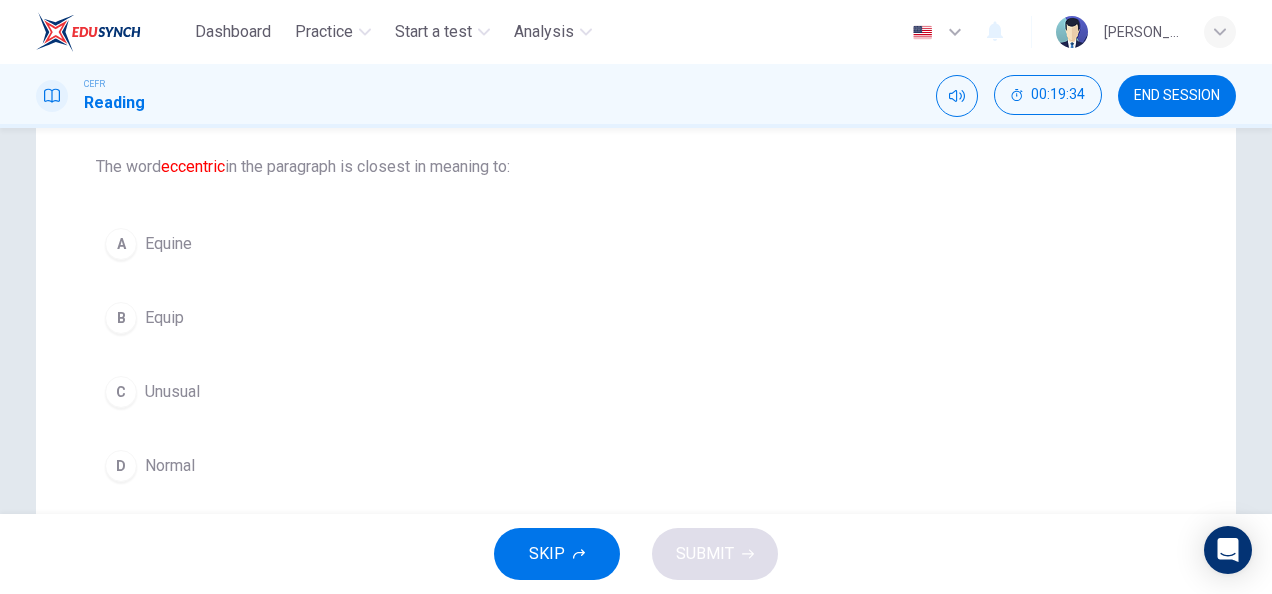 scroll, scrollTop: 0, scrollLeft: 0, axis: both 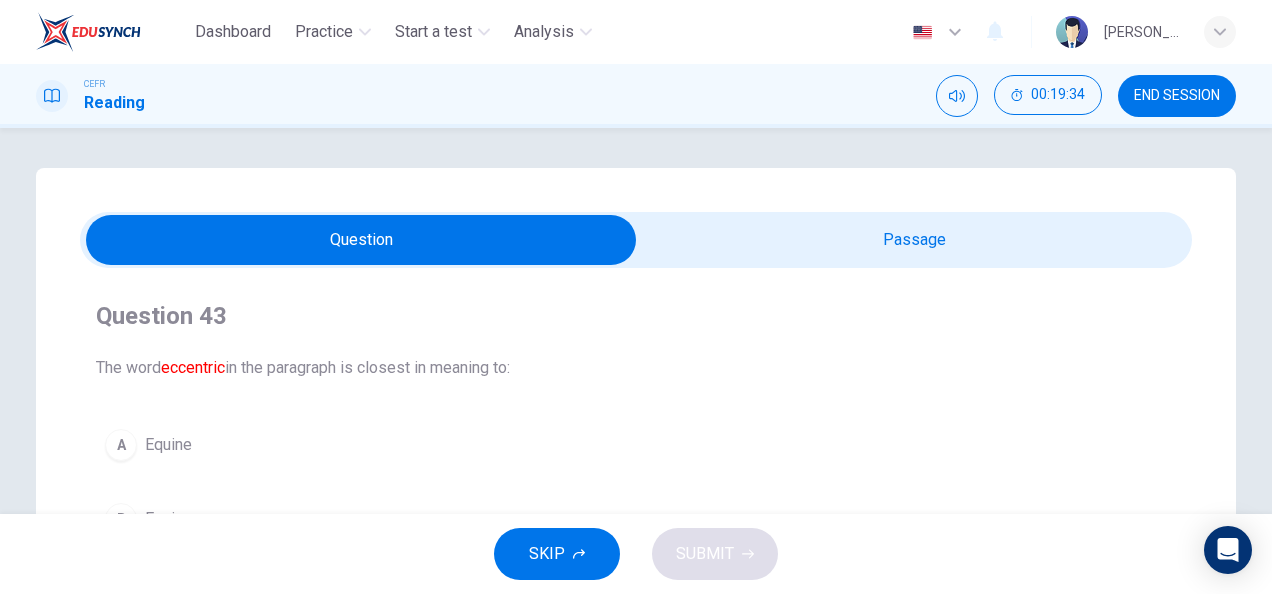 click at bounding box center [361, 240] 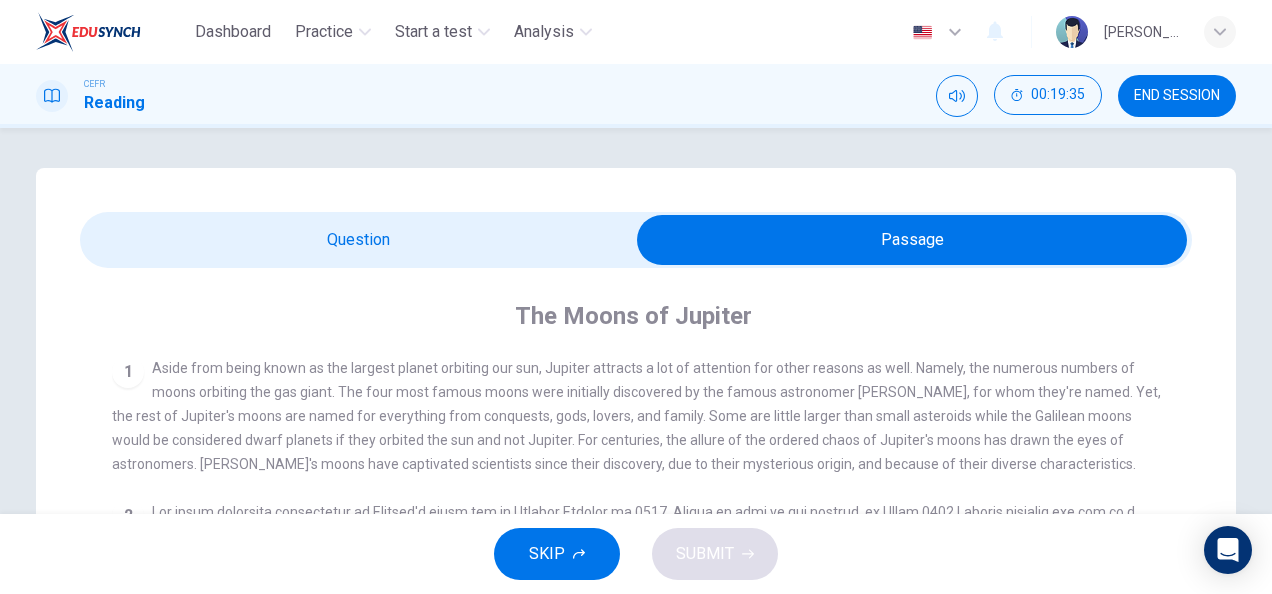 scroll, scrollTop: 144, scrollLeft: 0, axis: vertical 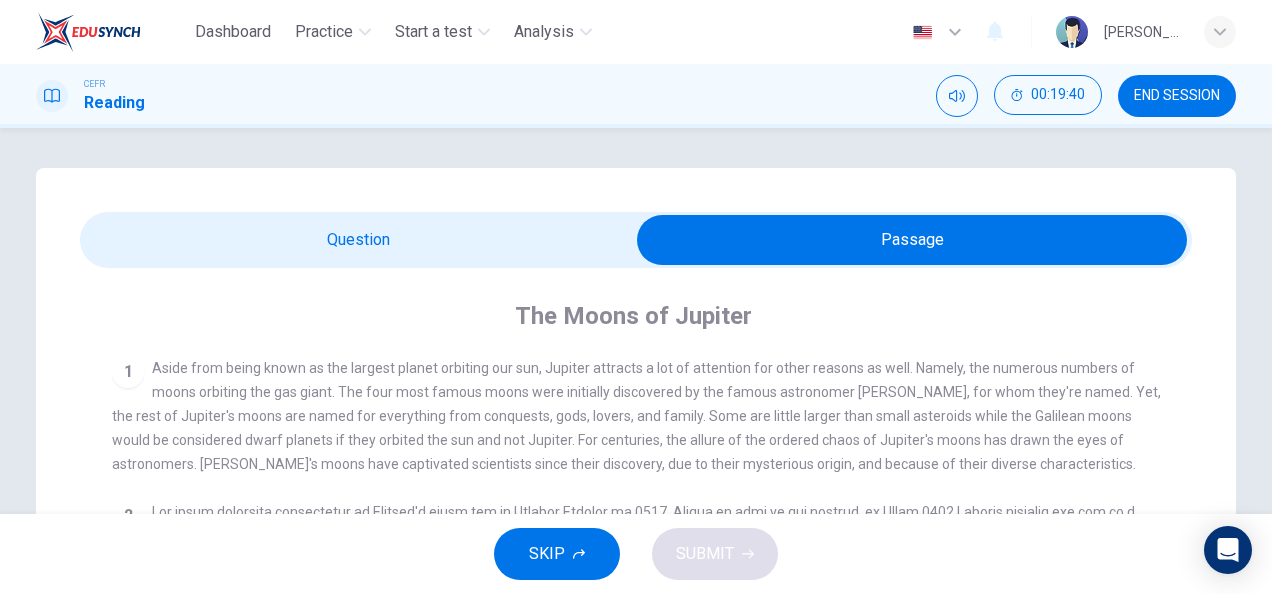 click at bounding box center (912, 240) 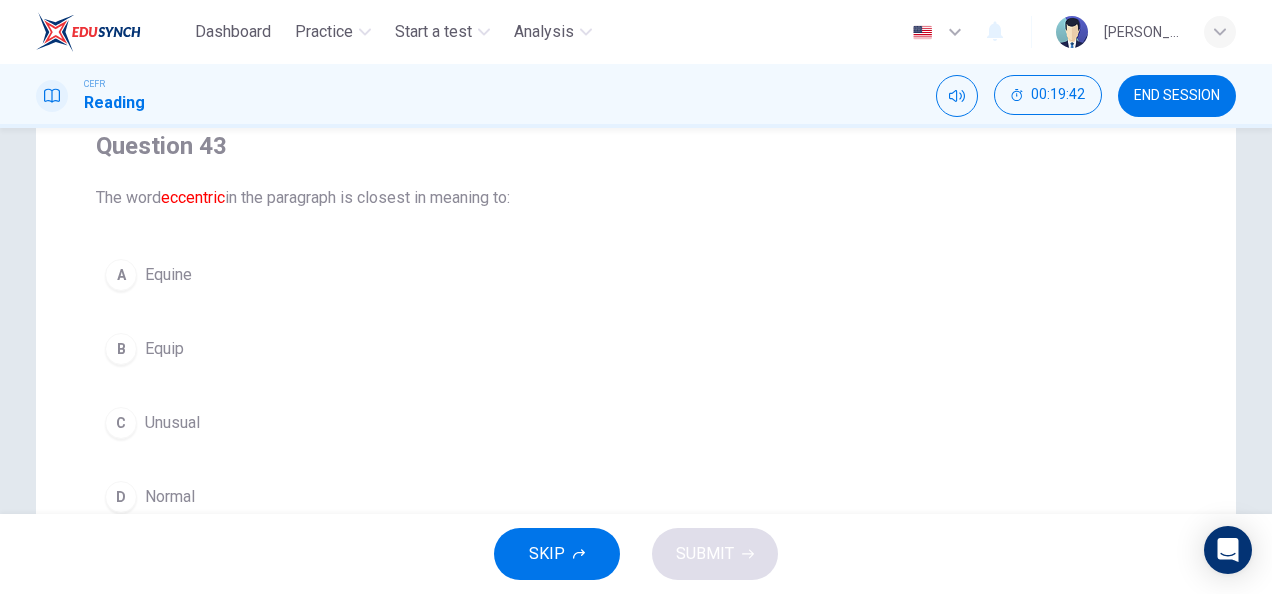 scroll, scrollTop: 253, scrollLeft: 0, axis: vertical 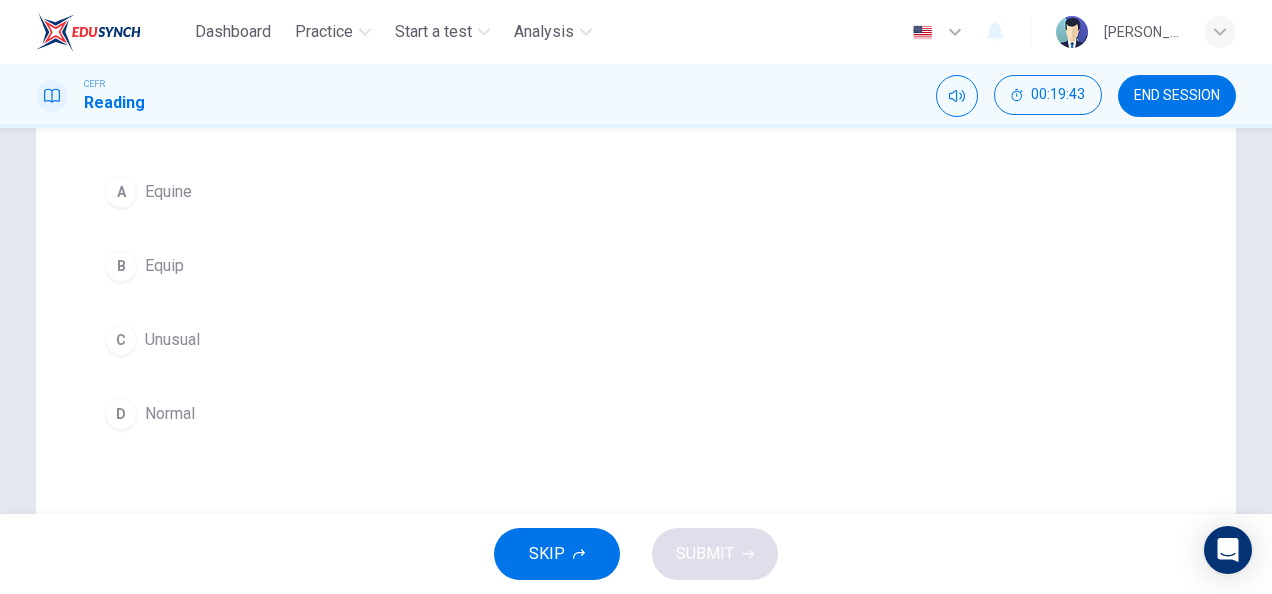 click on "Unusual" at bounding box center (172, 340) 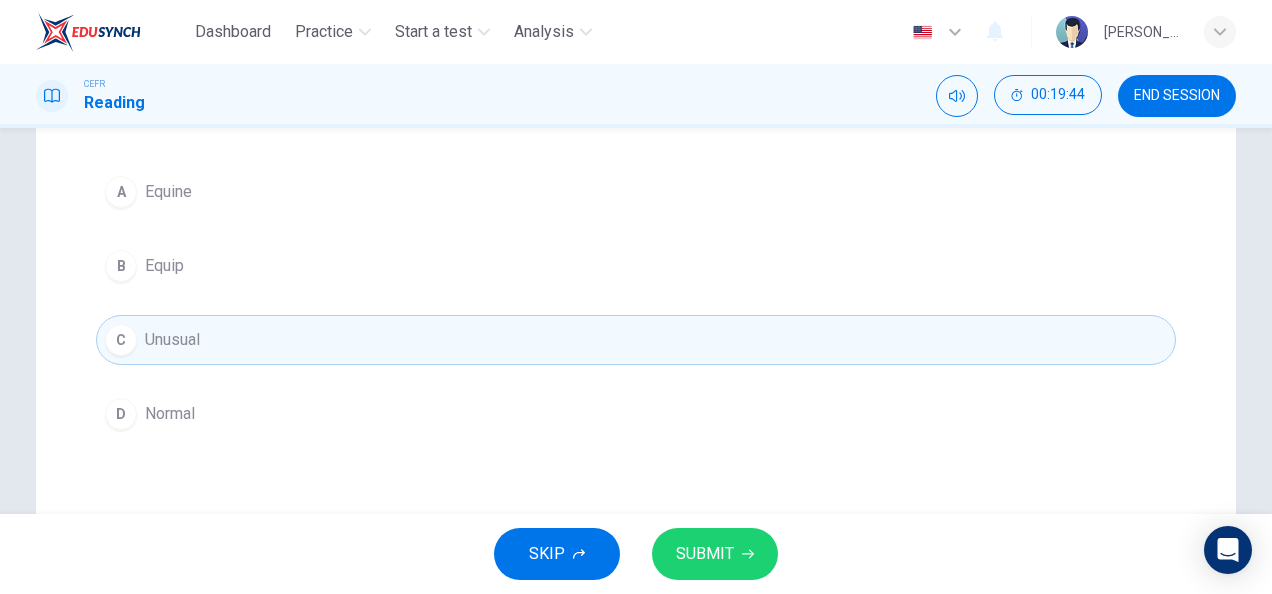 click on "SUBMIT" at bounding box center [705, 554] 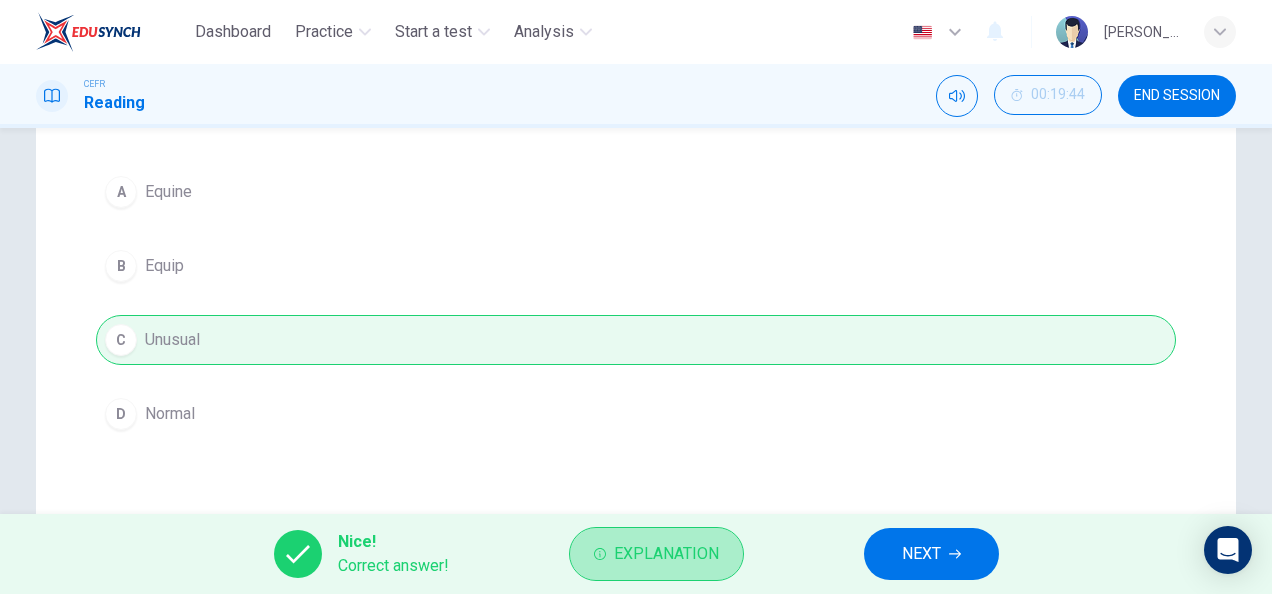 click on "Explanation" at bounding box center [666, 554] 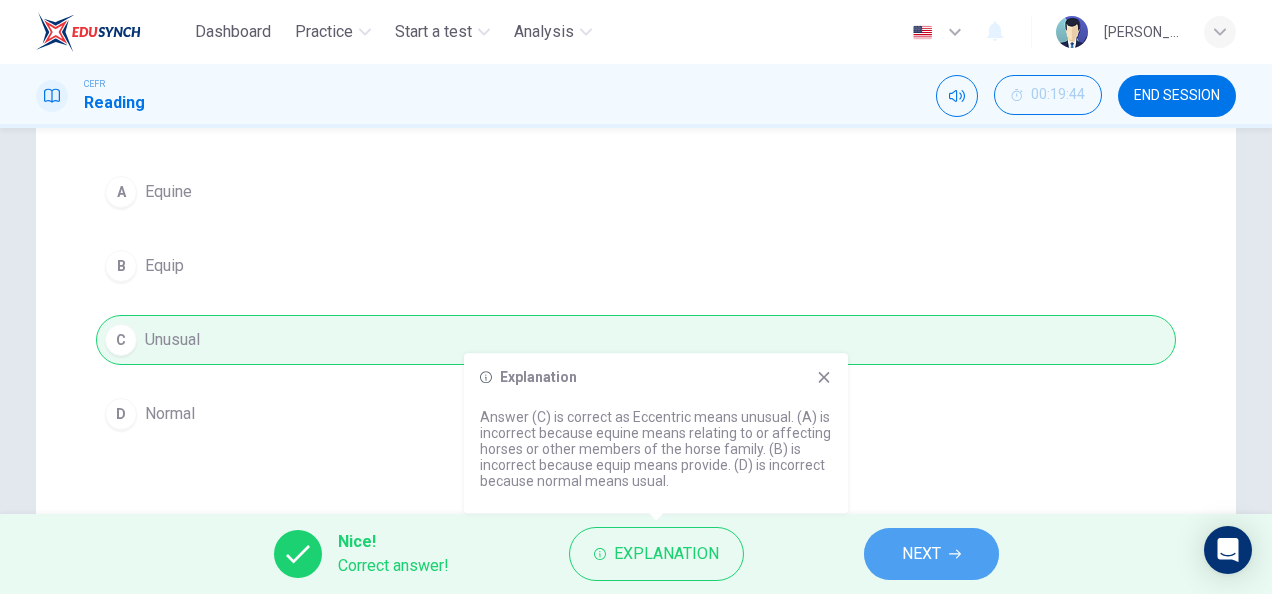 click on "NEXT" at bounding box center (931, 554) 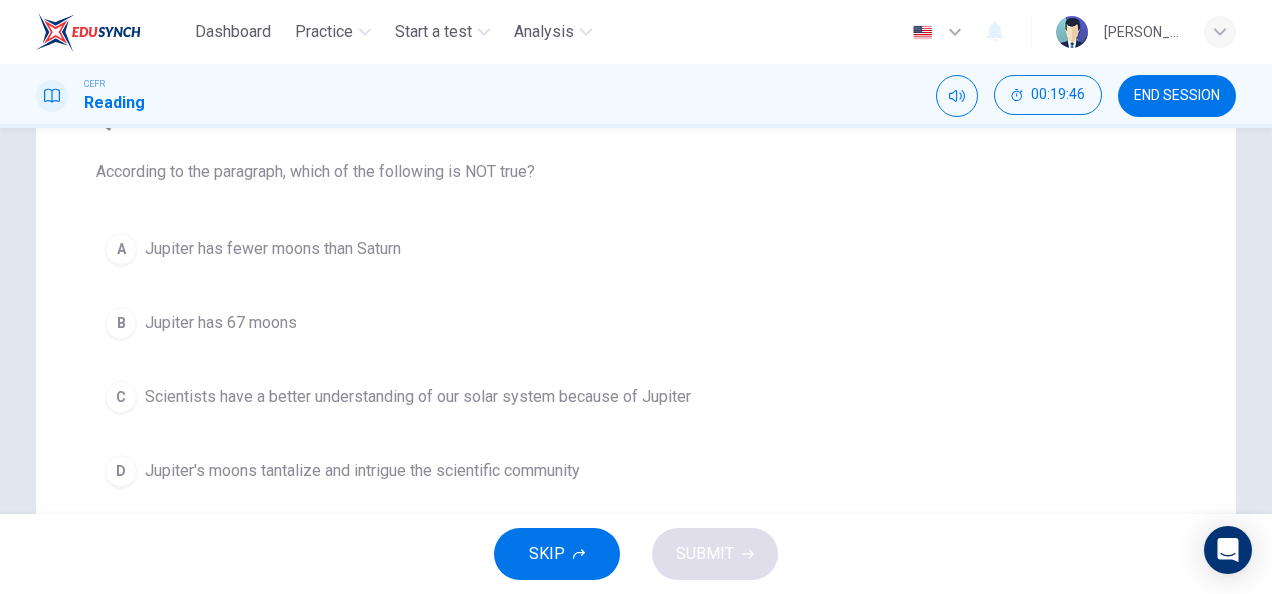 scroll, scrollTop: 199, scrollLeft: 0, axis: vertical 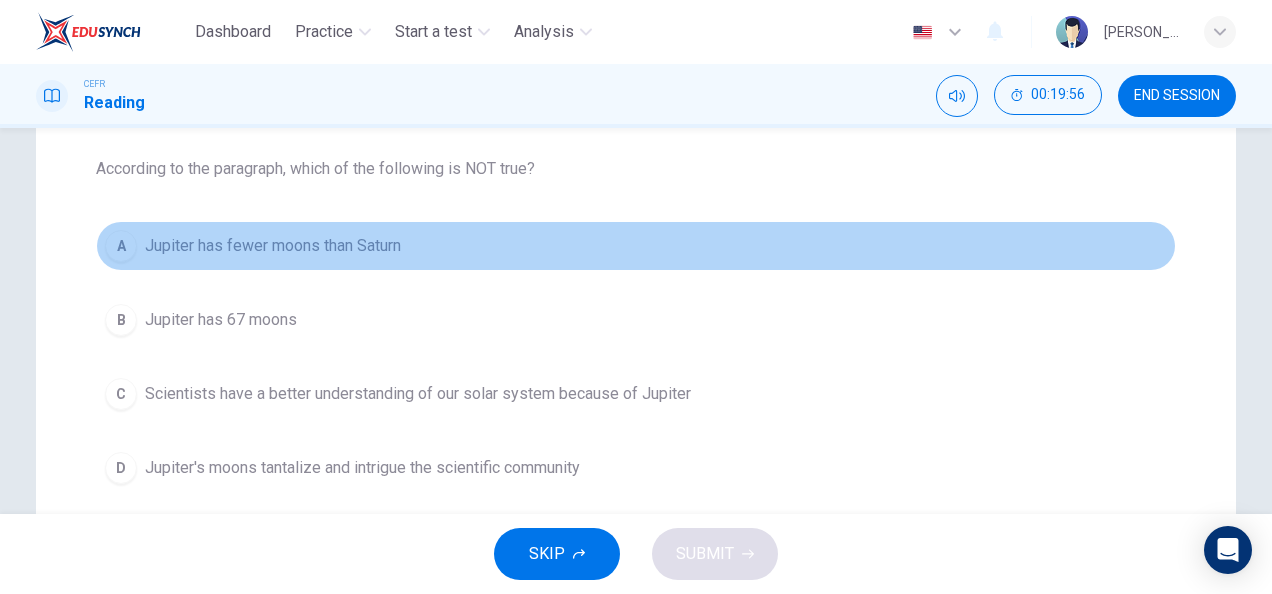 click on "Jupiter has fewer moons than Saturn" at bounding box center (273, 246) 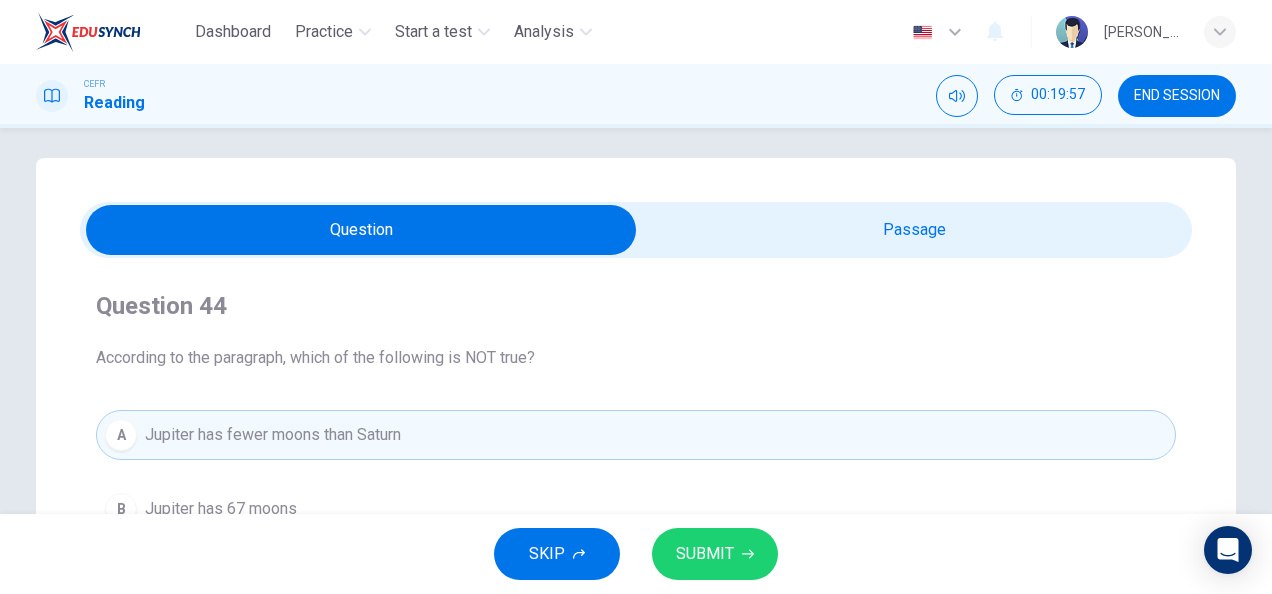 scroll, scrollTop: 6, scrollLeft: 0, axis: vertical 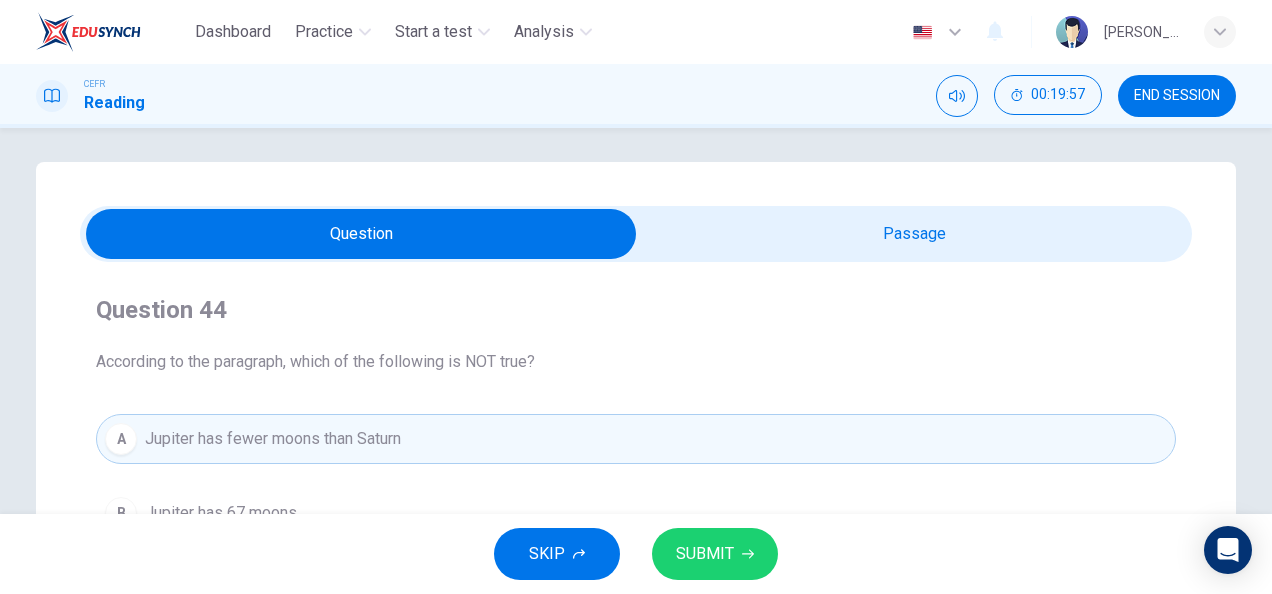 click at bounding box center [361, 234] 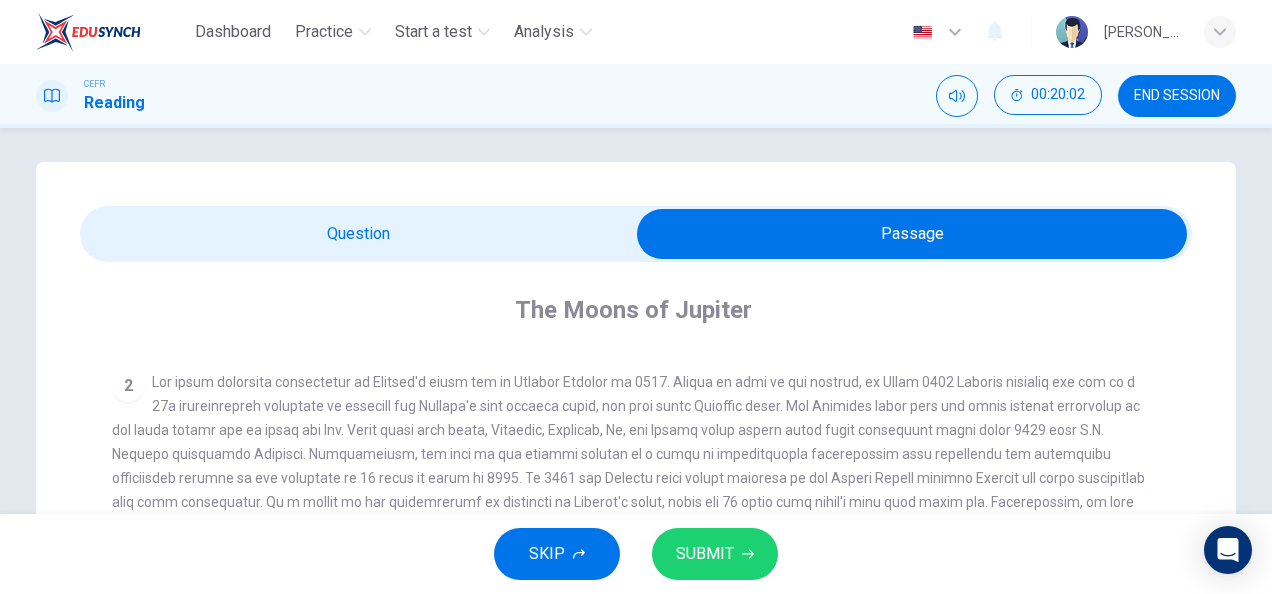 scroll, scrollTop: 144, scrollLeft: 0, axis: vertical 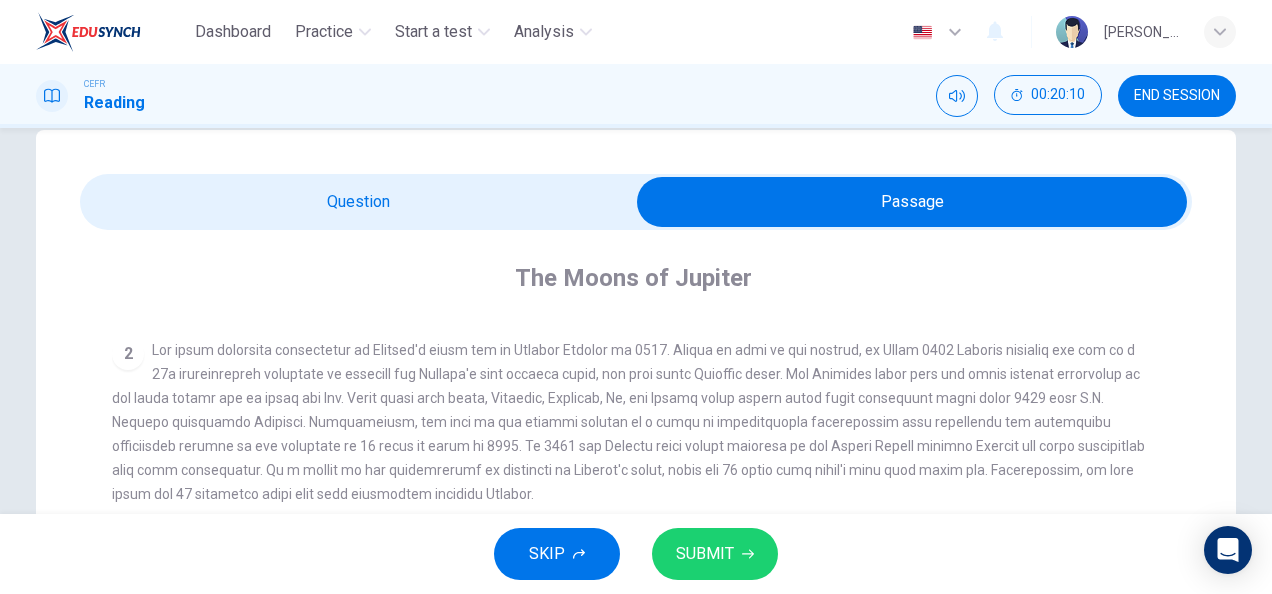 click at bounding box center (912, 202) 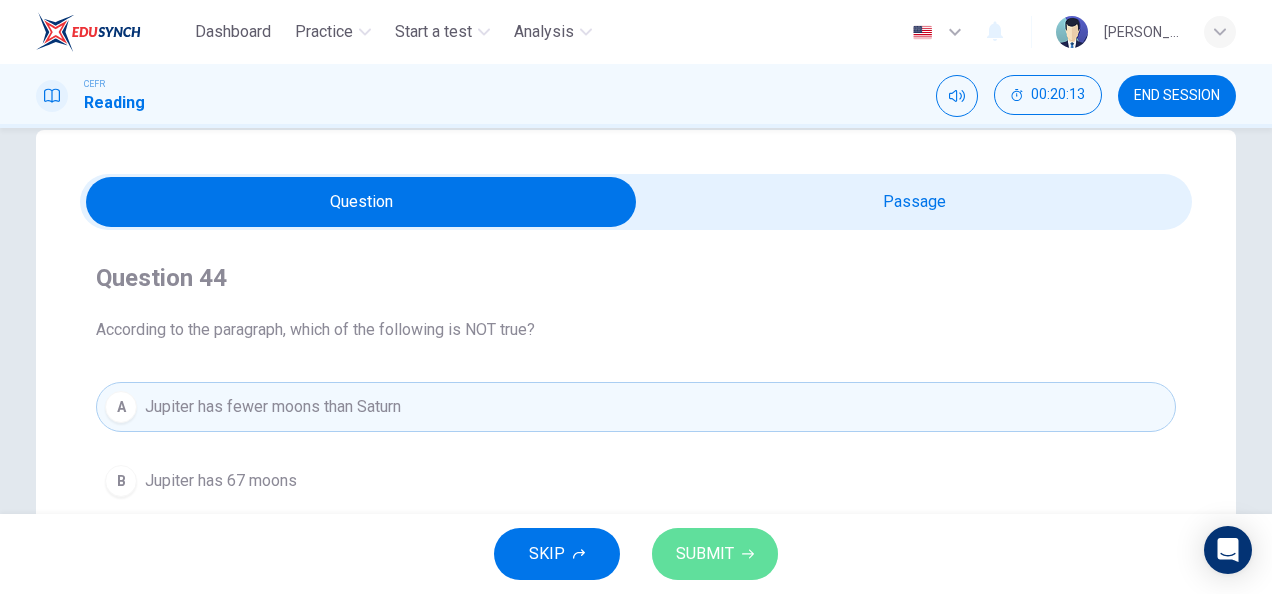click on "SUBMIT" at bounding box center (715, 554) 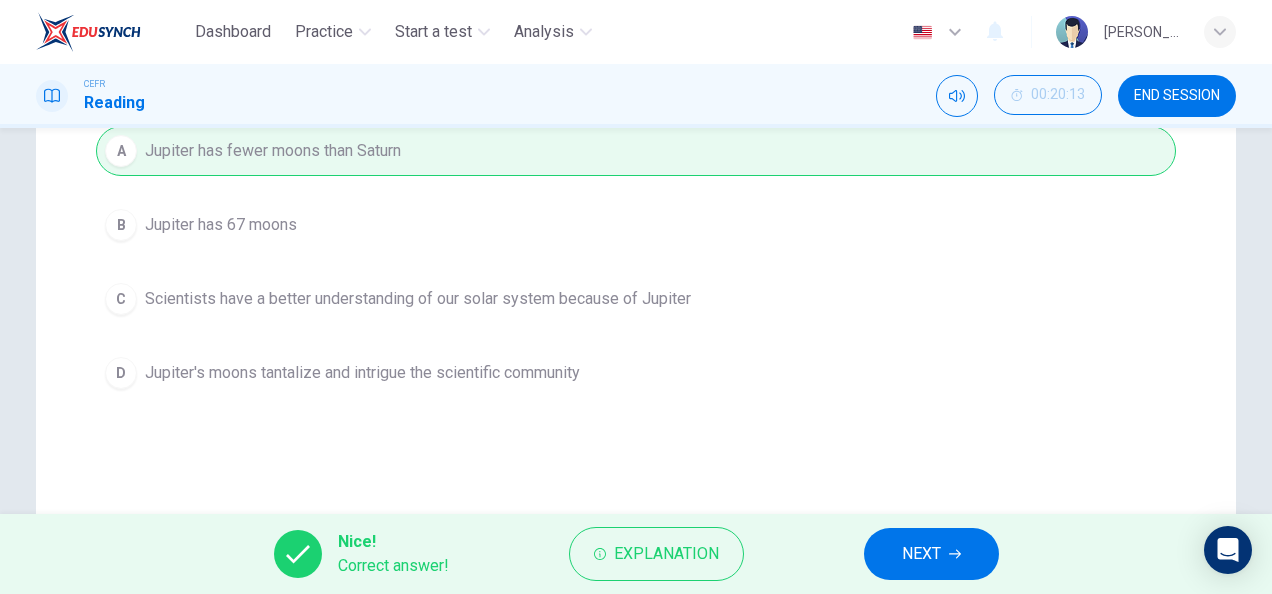scroll, scrollTop: 301, scrollLeft: 0, axis: vertical 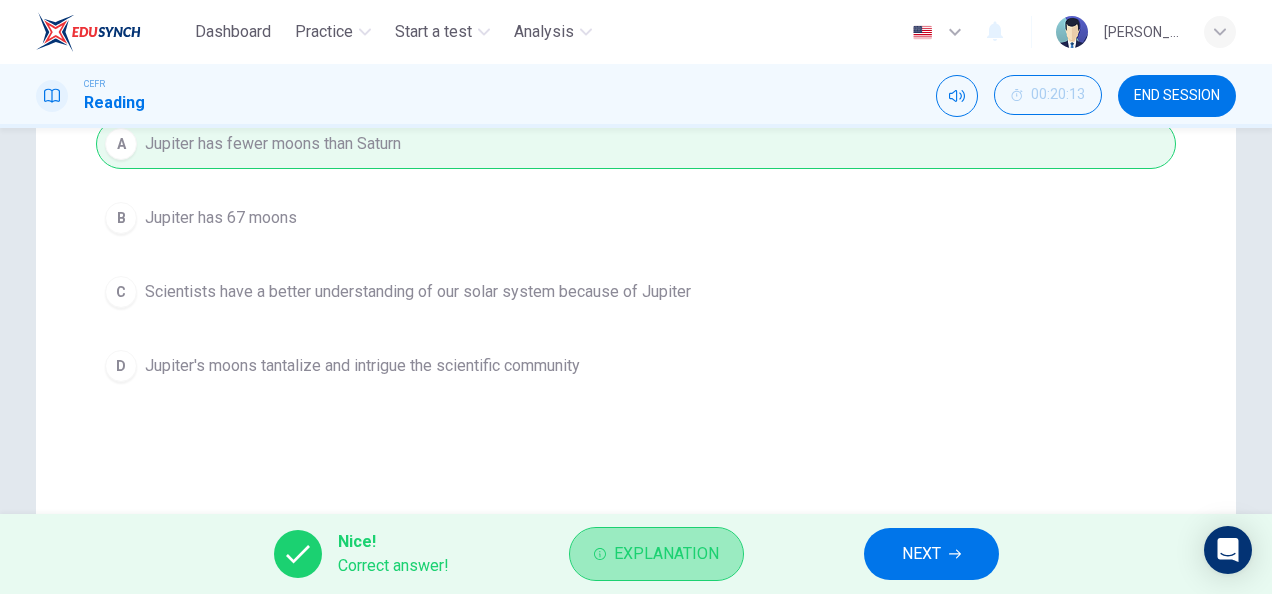 click on "Explanation" at bounding box center [656, 554] 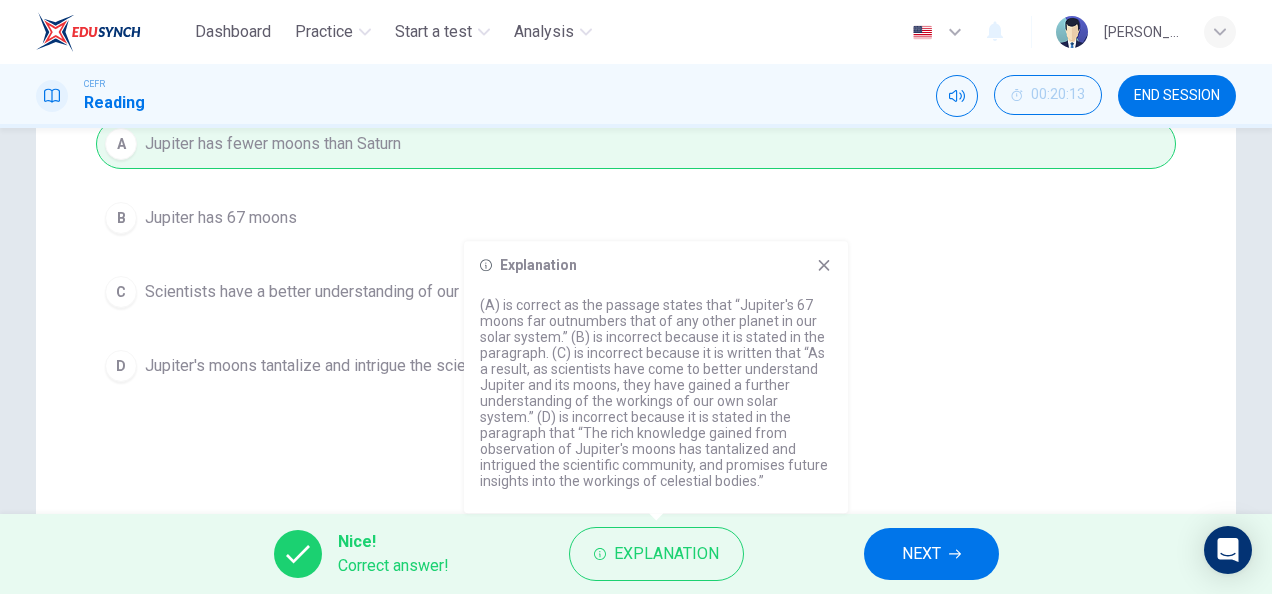 click on "Question 44 According to the paragraph, which of the following is NOT true? A Jupiter has fewer moons than Saturn B Jupiter has 67 moons C Scientists have a better understanding of our solar system because of Jupiter D Jupiter's moons tantalize and intrigue the scientific community" at bounding box center (636, 203) 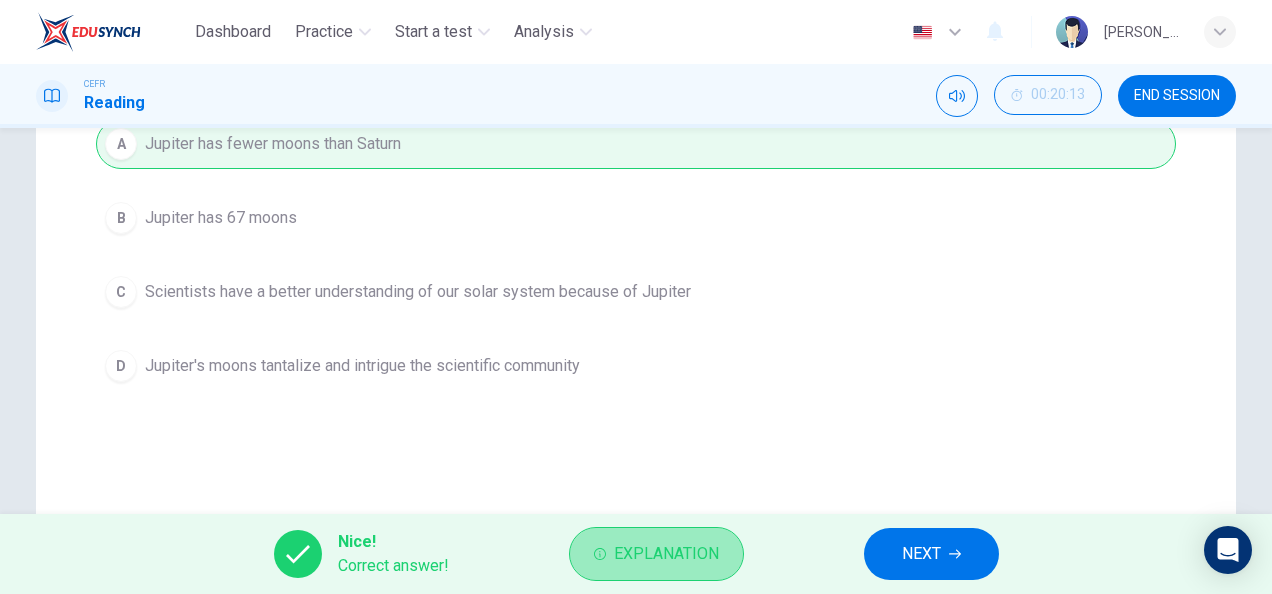 click on "Explanation" at bounding box center [666, 554] 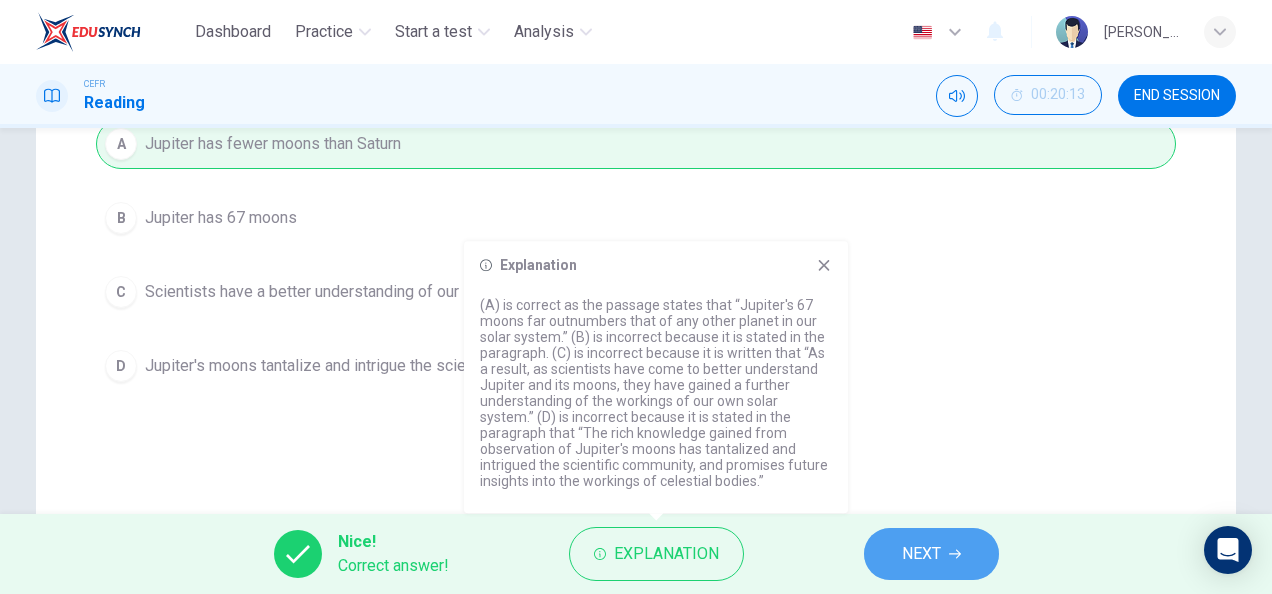 click 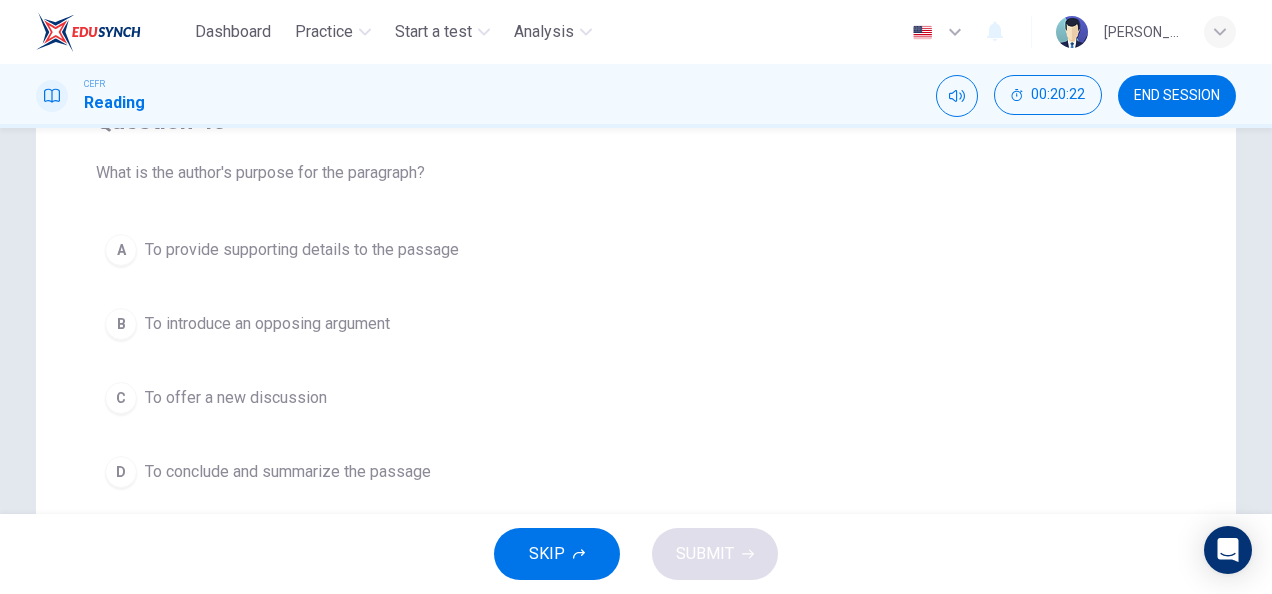 scroll, scrollTop: 192, scrollLeft: 0, axis: vertical 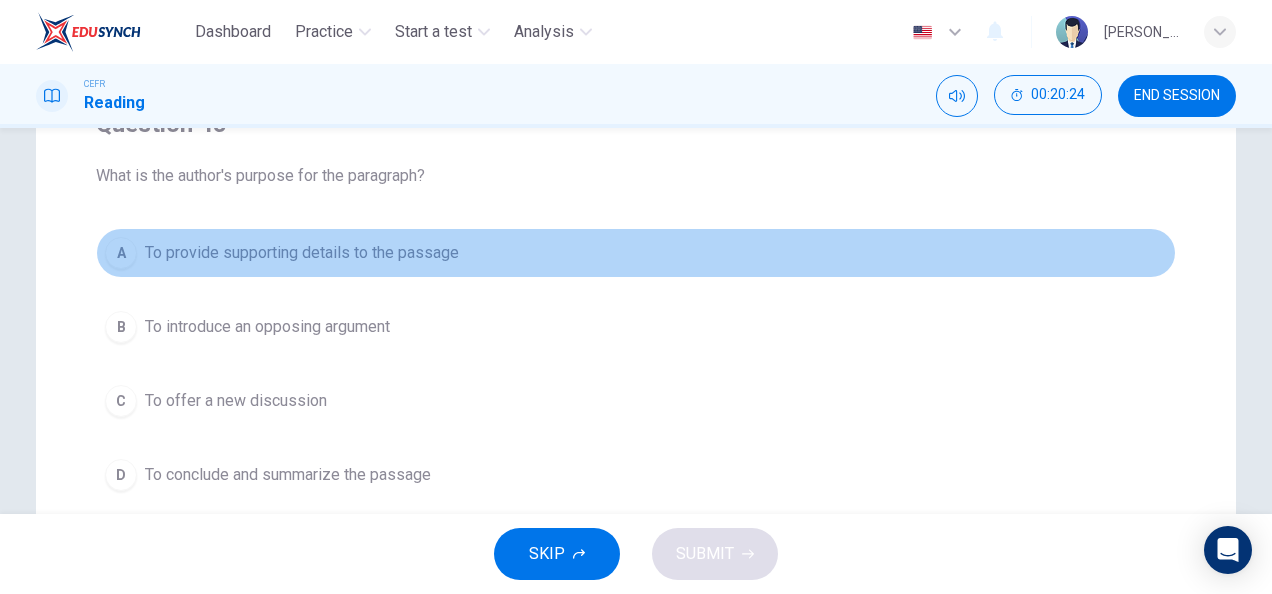 click on "To provide supporting details to the passage" at bounding box center (302, 253) 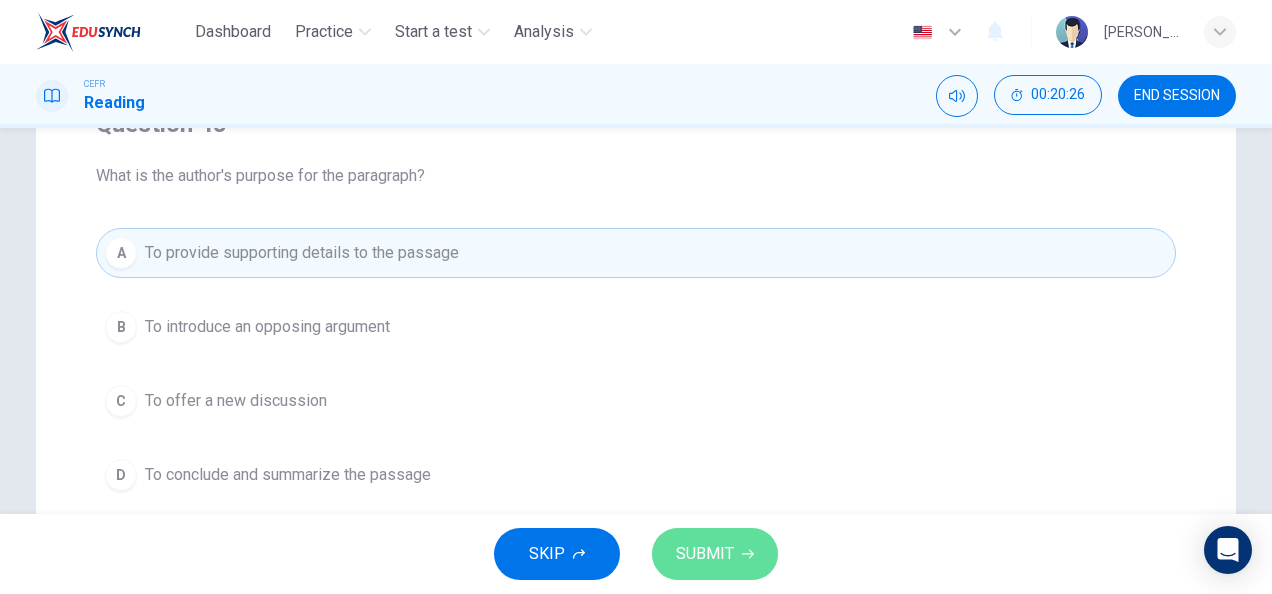 click on "SUBMIT" at bounding box center (705, 554) 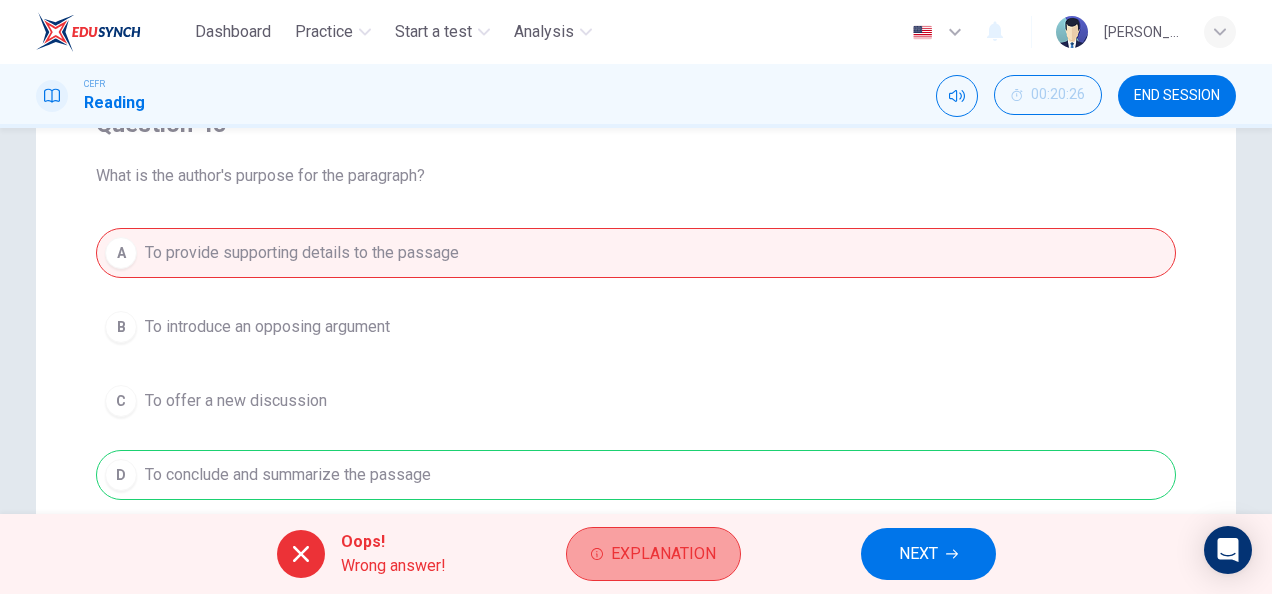 click on "Explanation" at bounding box center [663, 554] 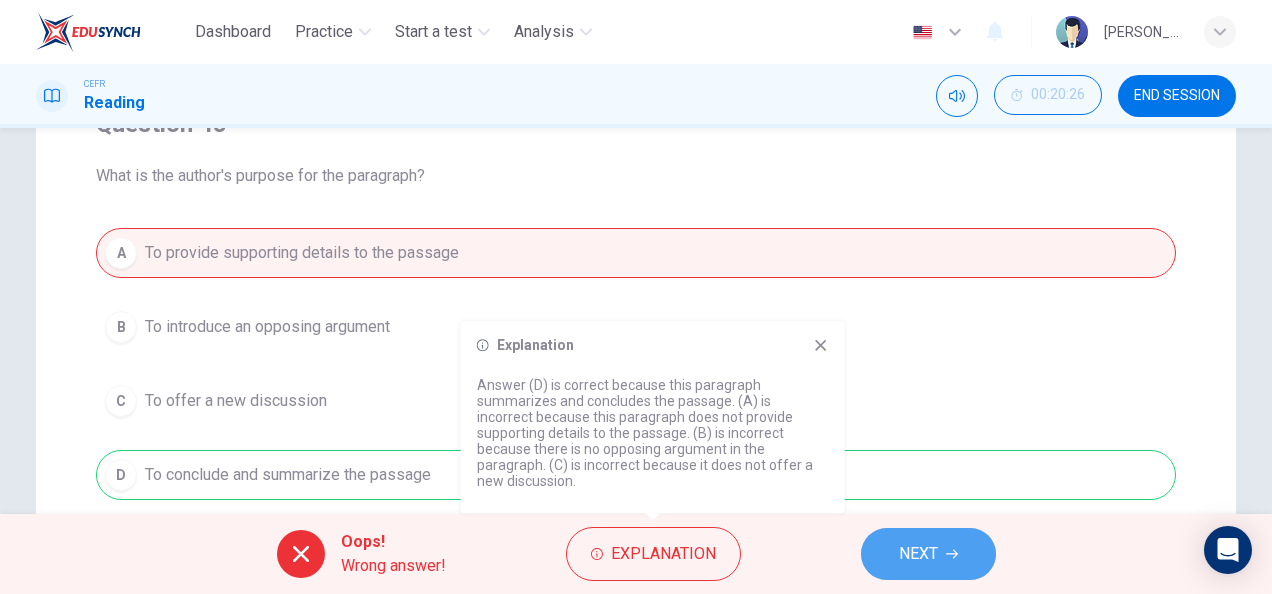 click on "NEXT" at bounding box center [918, 554] 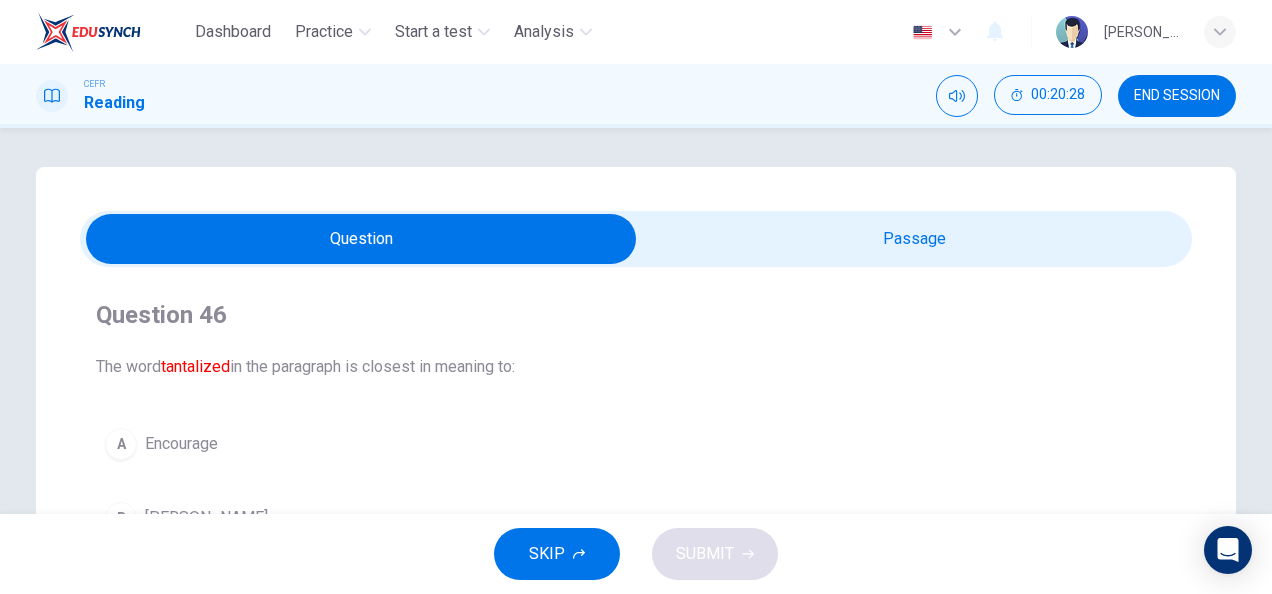 scroll, scrollTop: 1, scrollLeft: 0, axis: vertical 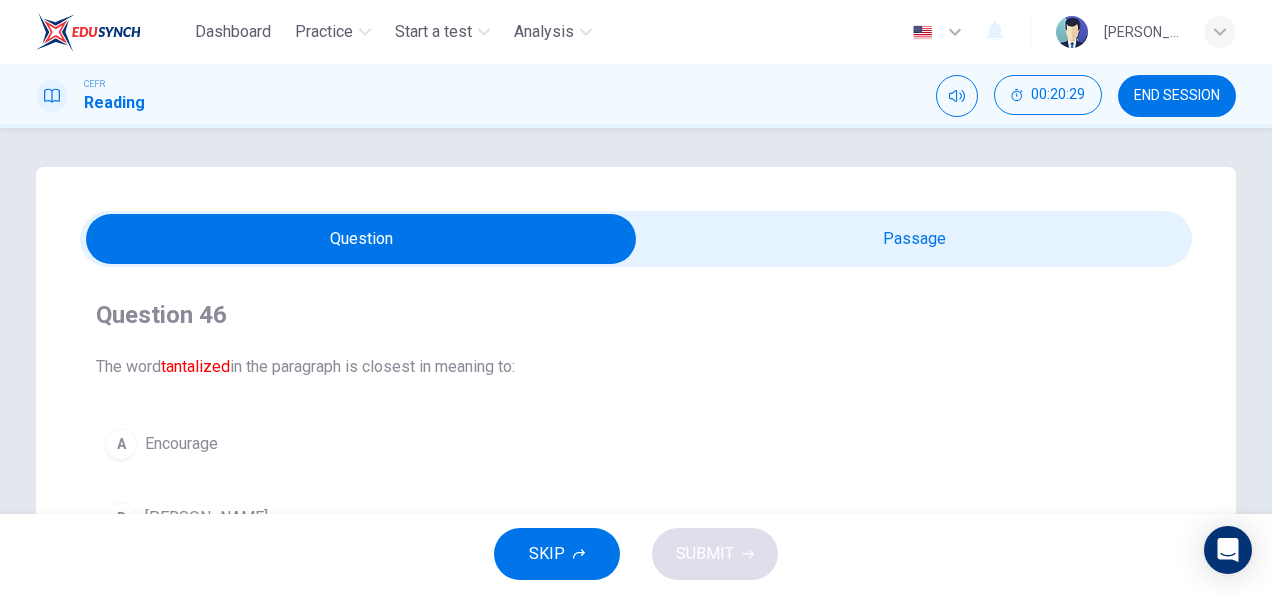 click at bounding box center [361, 239] 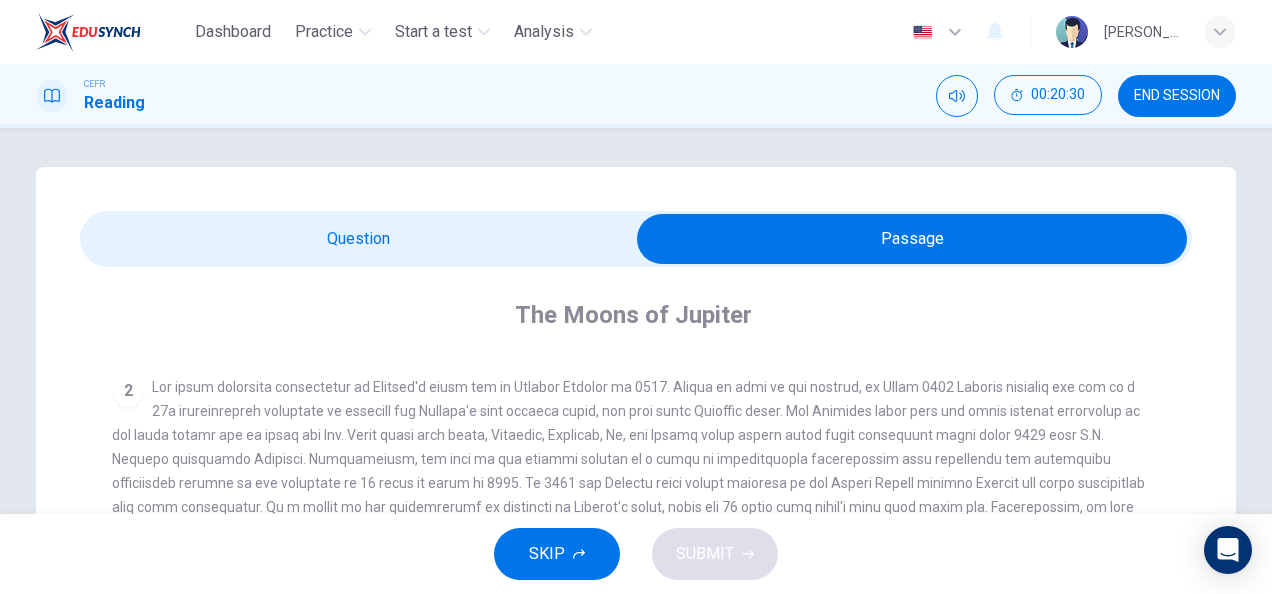 scroll, scrollTop: 642, scrollLeft: 0, axis: vertical 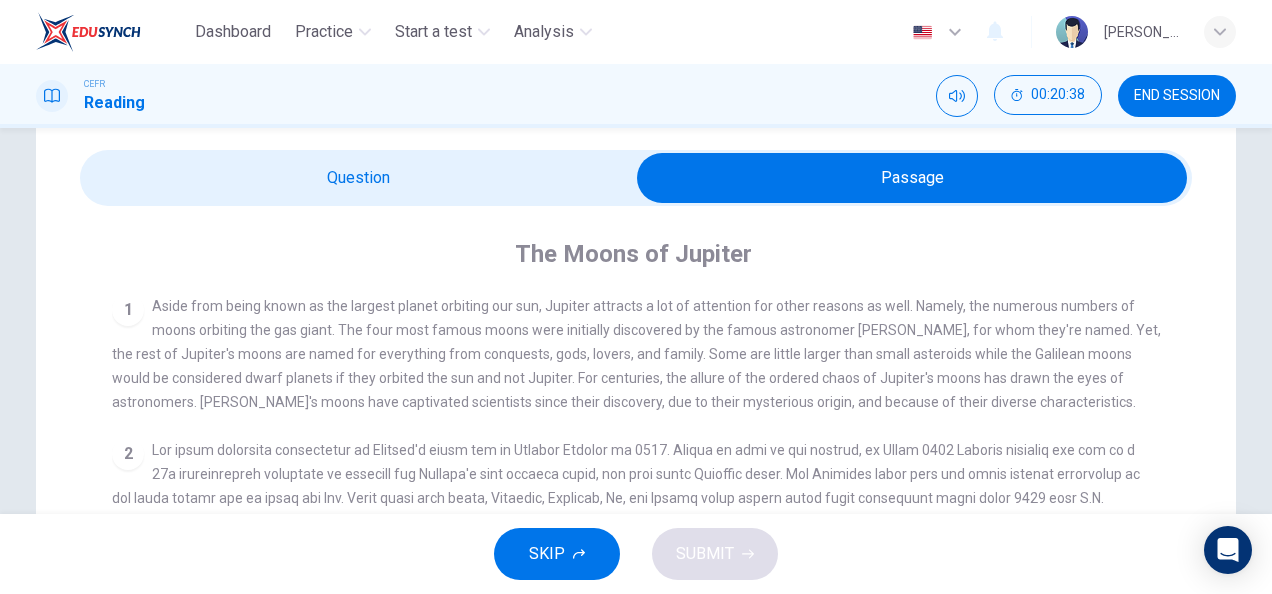 click at bounding box center [912, 178] 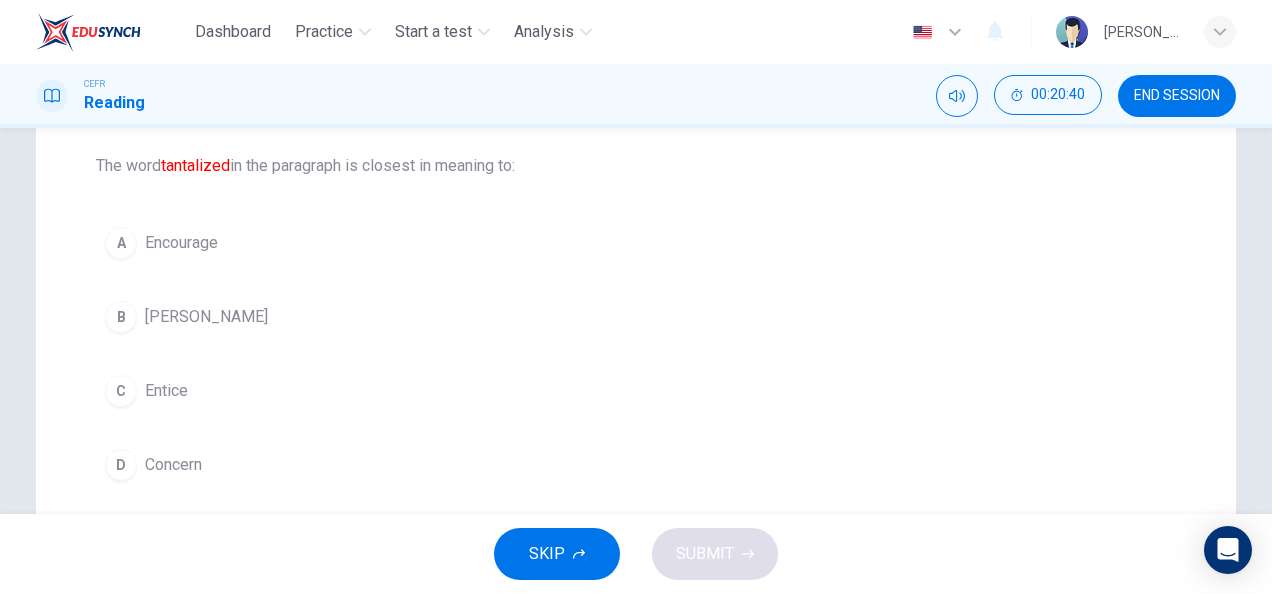 scroll, scrollTop: 200, scrollLeft: 0, axis: vertical 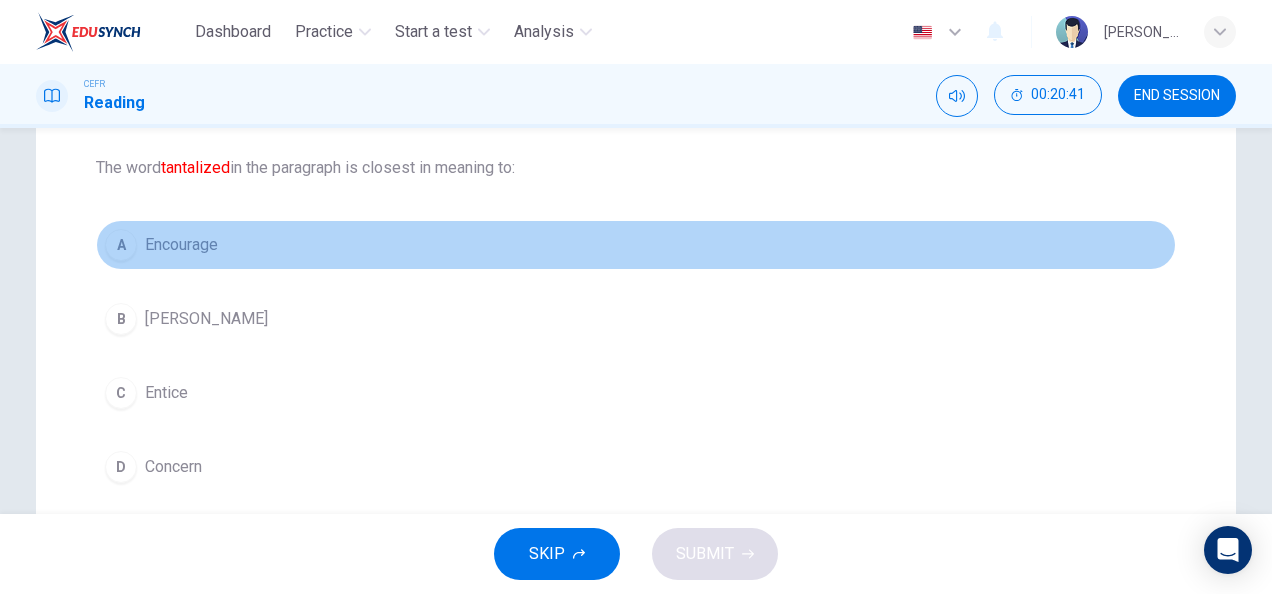 click on "A Encourage" at bounding box center [636, 245] 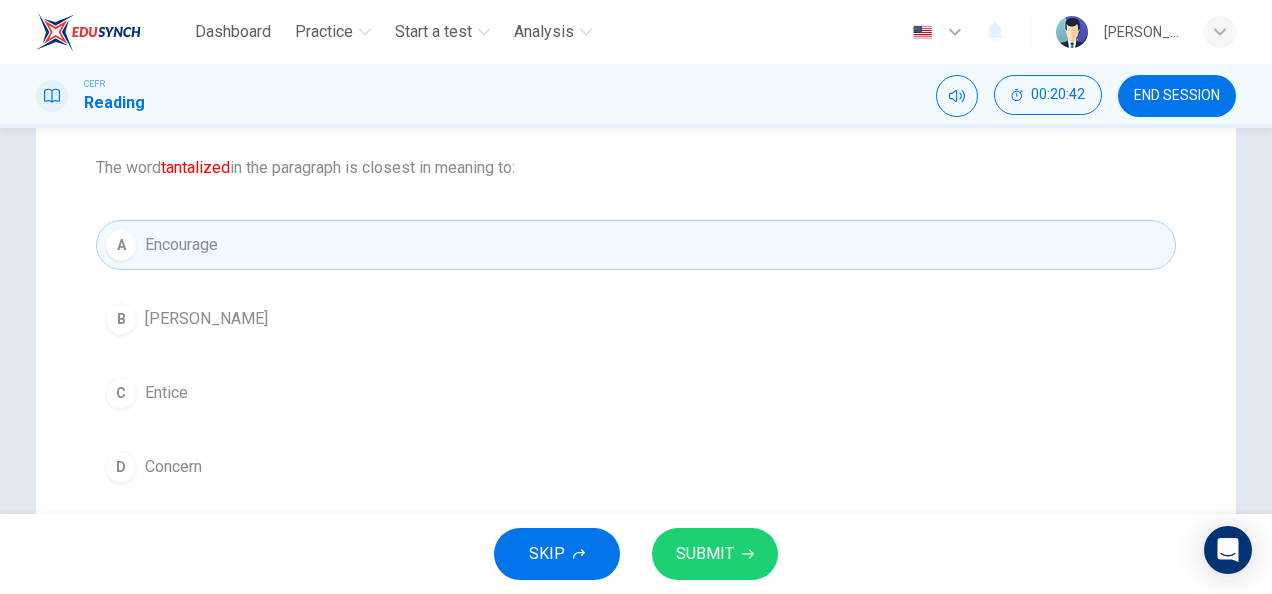 click on "SUBMIT" at bounding box center [715, 554] 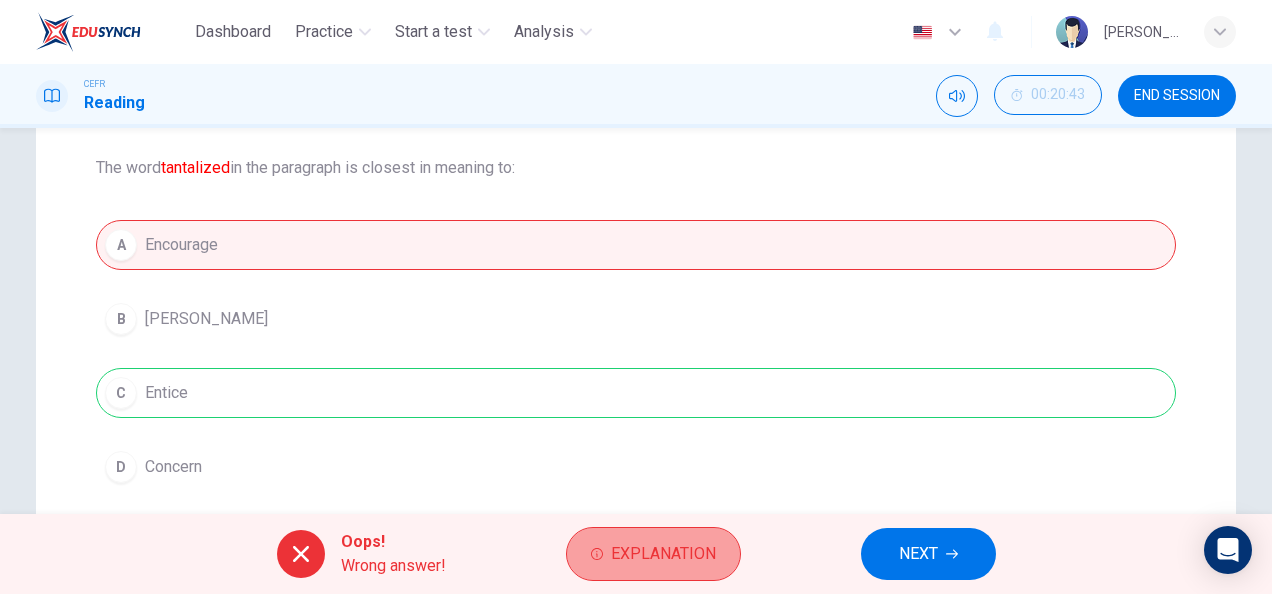click on "Explanation" at bounding box center (663, 554) 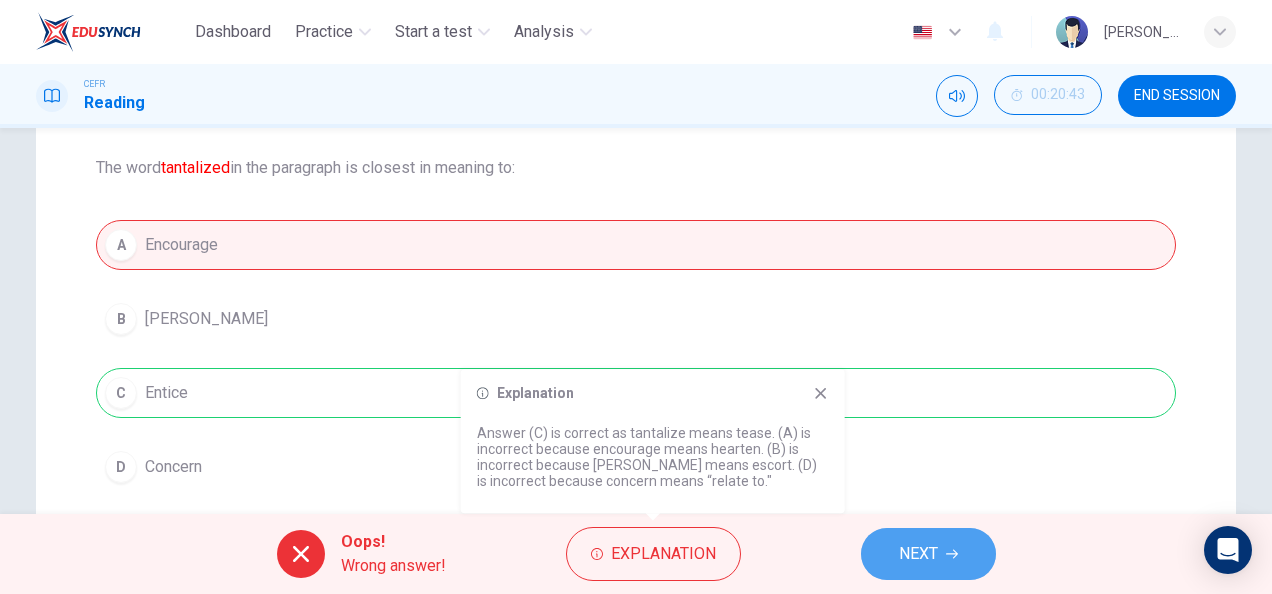 click on "NEXT" at bounding box center (918, 554) 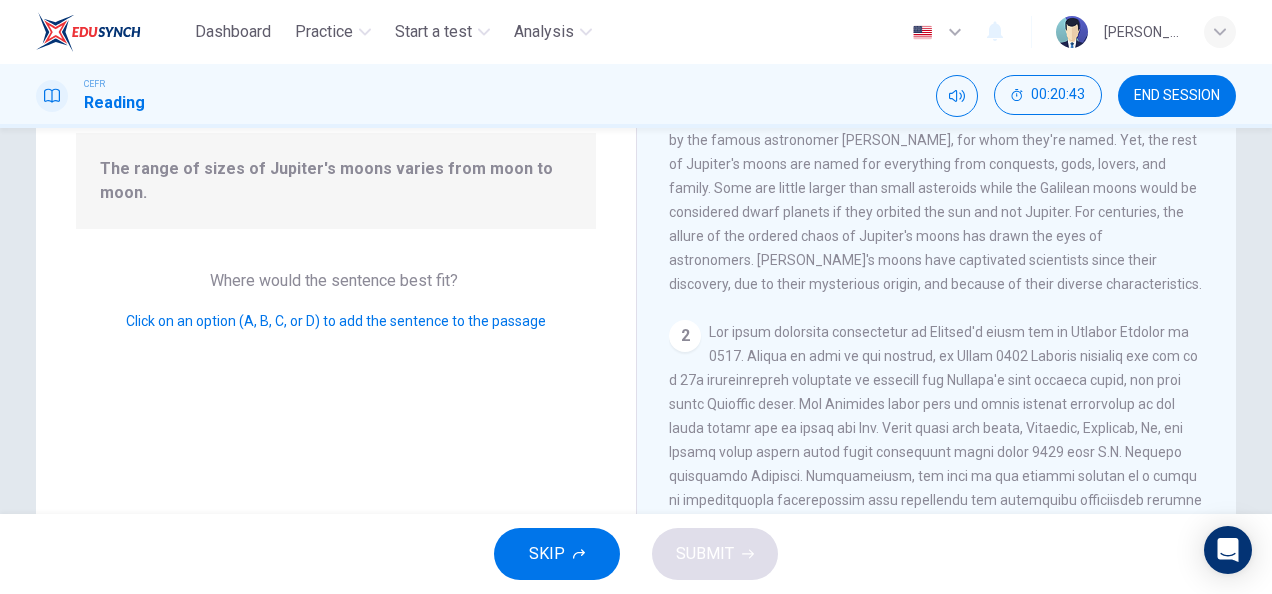 scroll, scrollTop: 786, scrollLeft: 0, axis: vertical 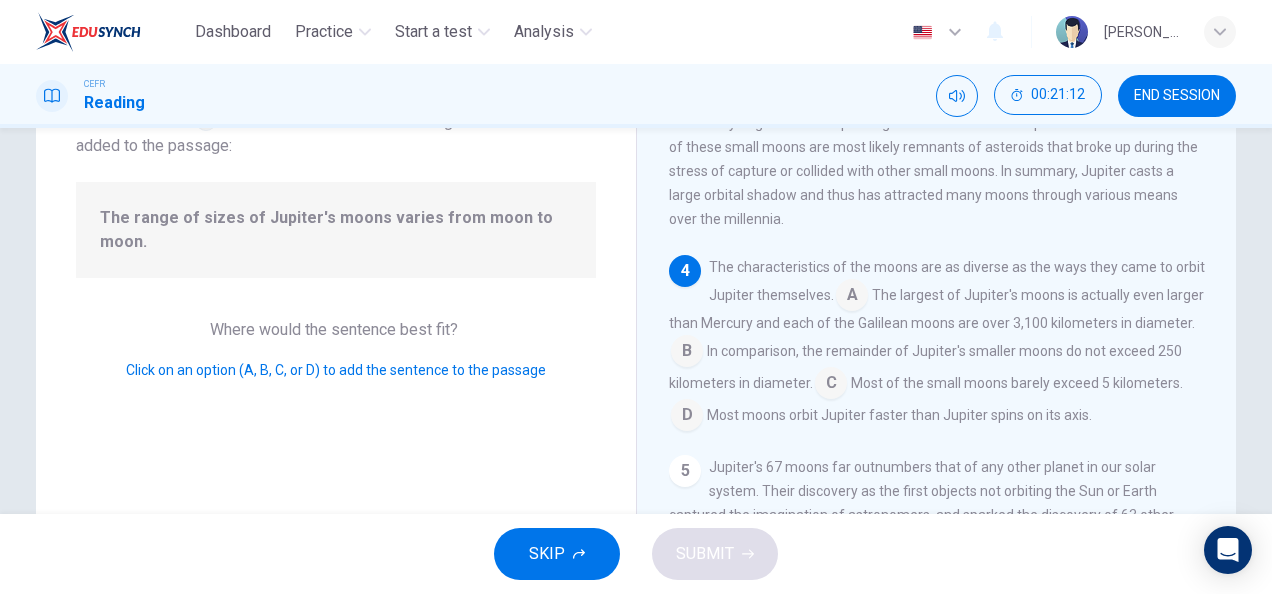 click at bounding box center (831, 385) 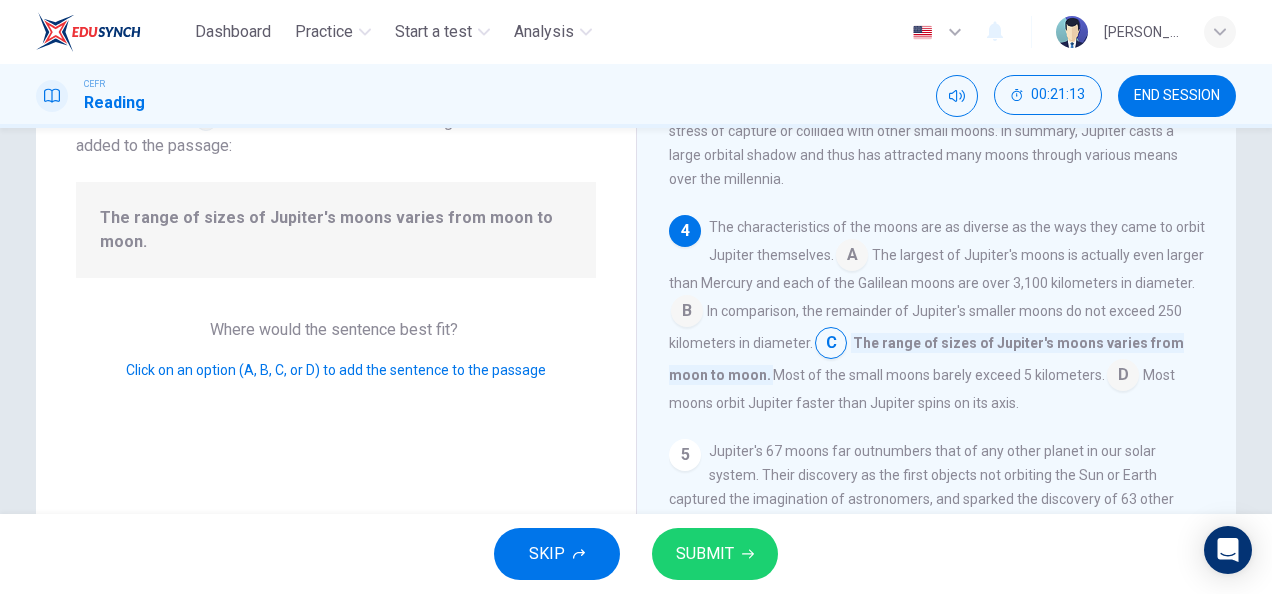 scroll, scrollTop: 832, scrollLeft: 0, axis: vertical 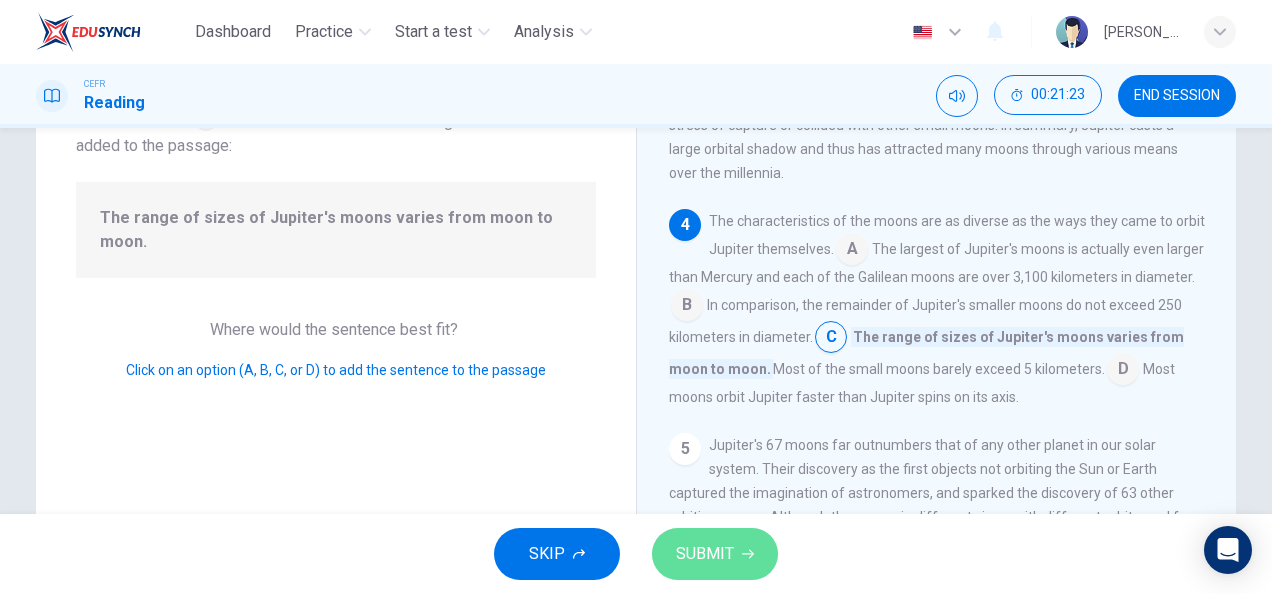 click on "SUBMIT" at bounding box center [705, 554] 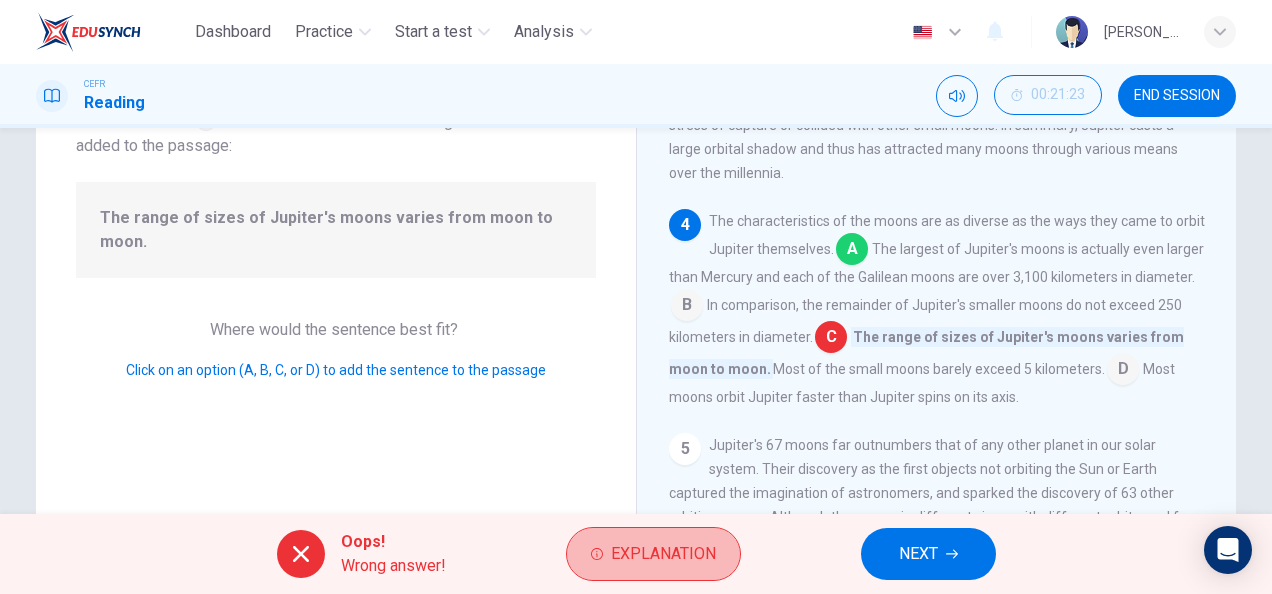 click on "Explanation" at bounding box center (663, 554) 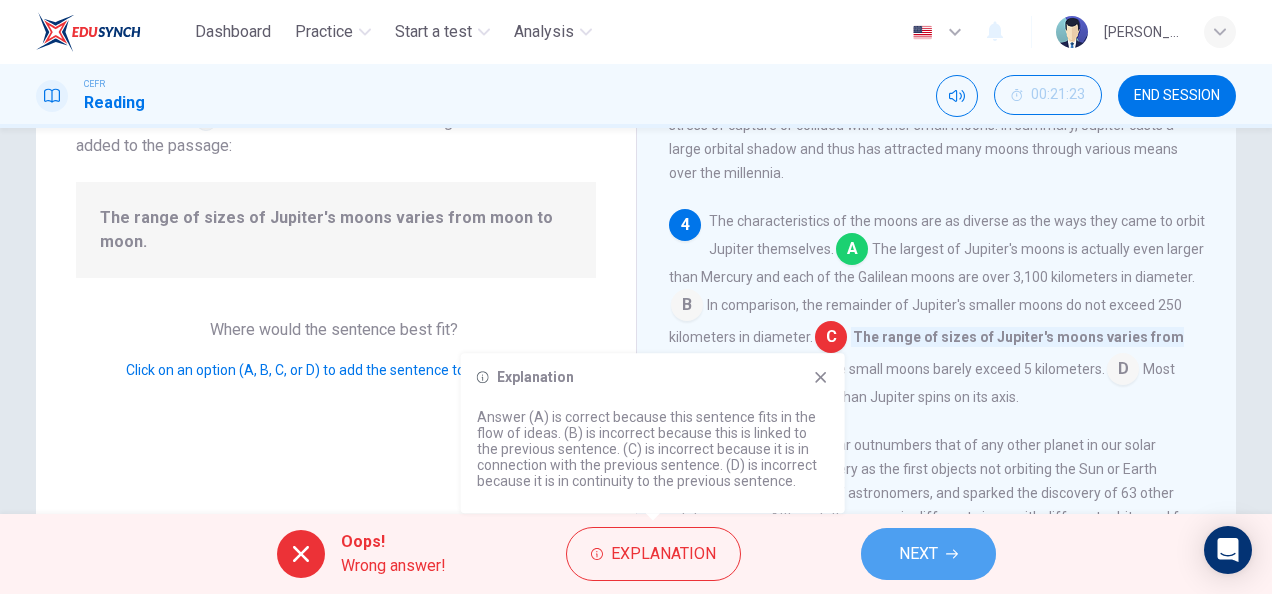 click on "NEXT" at bounding box center (918, 554) 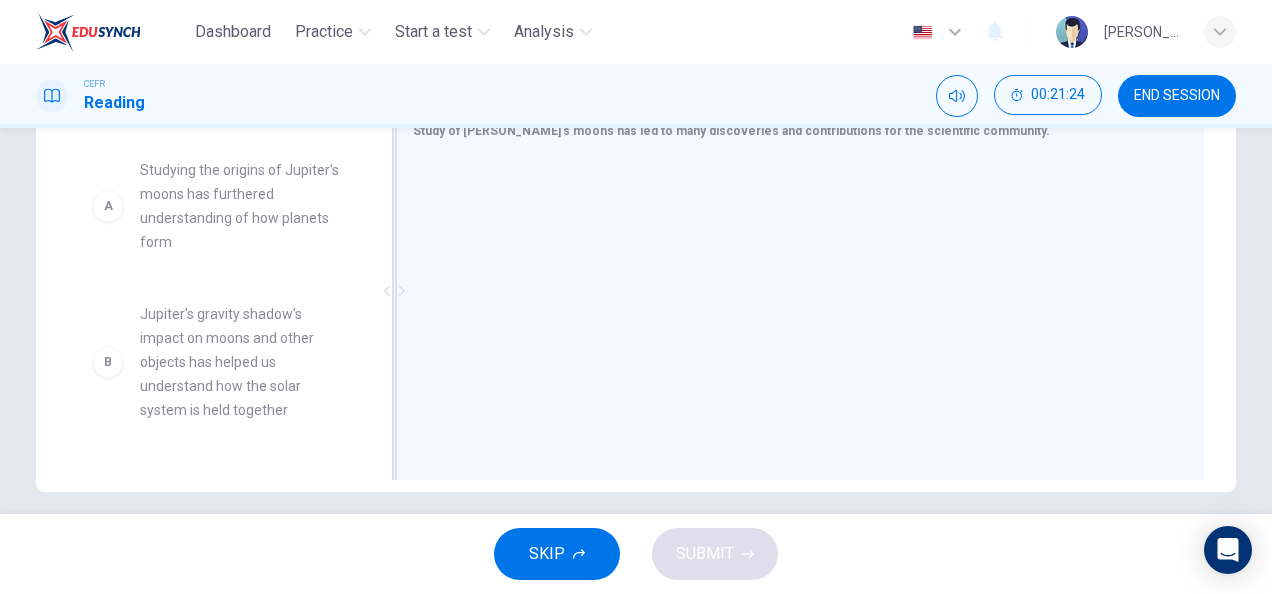 scroll, scrollTop: 371, scrollLeft: 0, axis: vertical 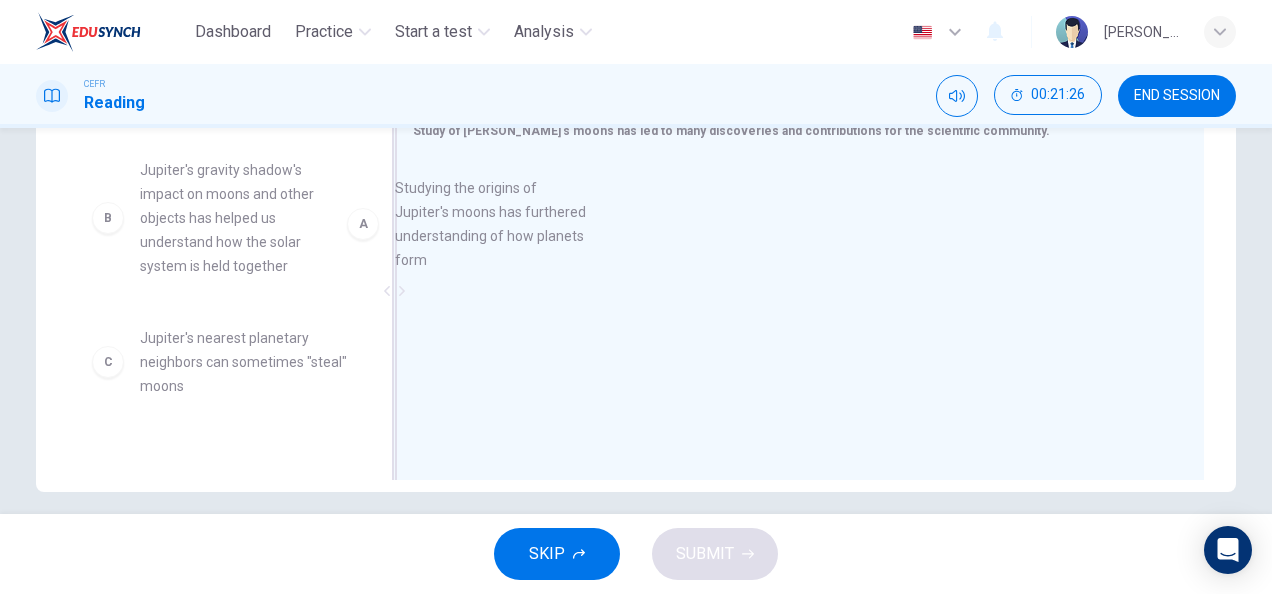 drag, startPoint x: 306, startPoint y: 217, endPoint x: 582, endPoint y: 236, distance: 276.6532 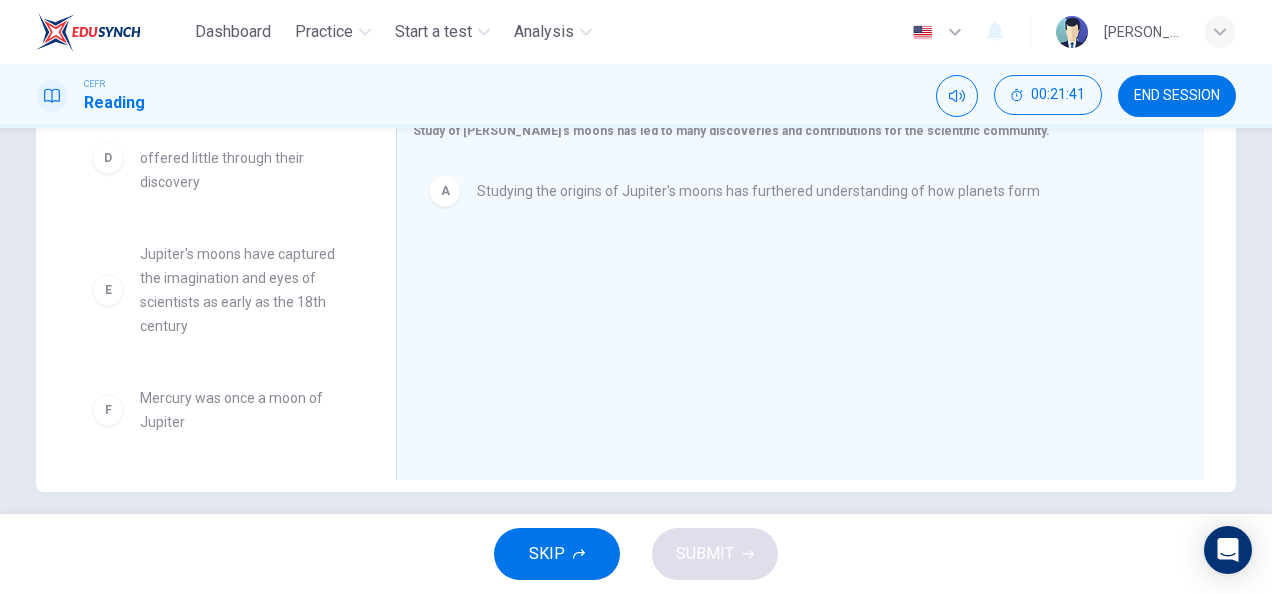 scroll, scrollTop: 0, scrollLeft: 0, axis: both 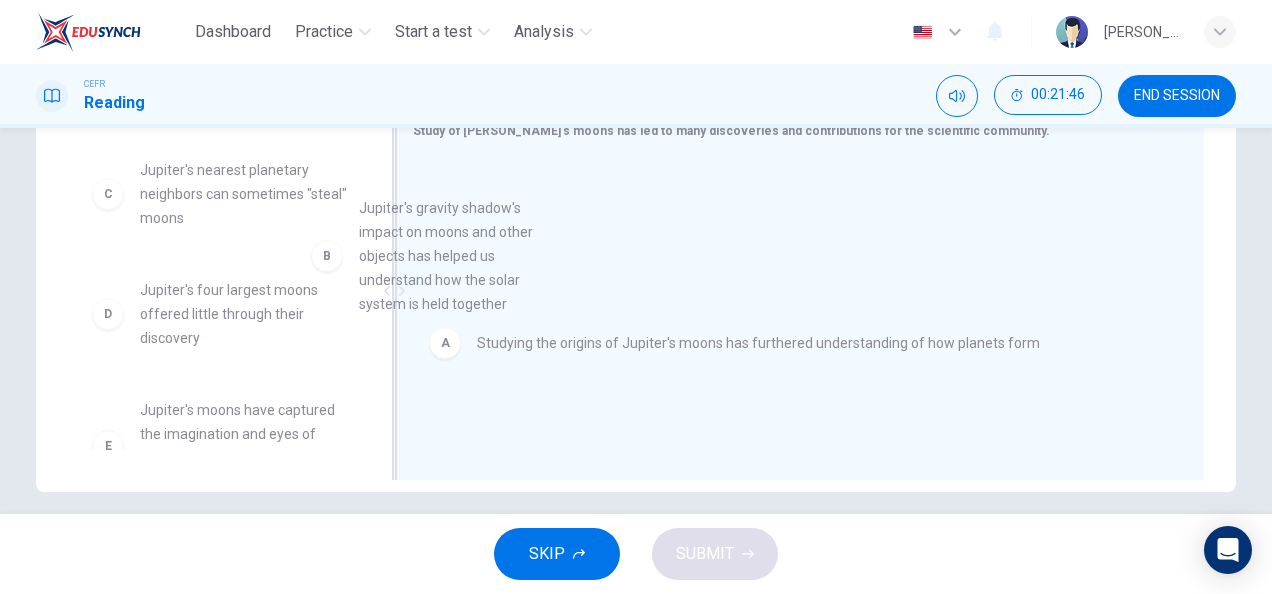 drag, startPoint x: 284, startPoint y: 239, endPoint x: 514, endPoint y: 280, distance: 233.62576 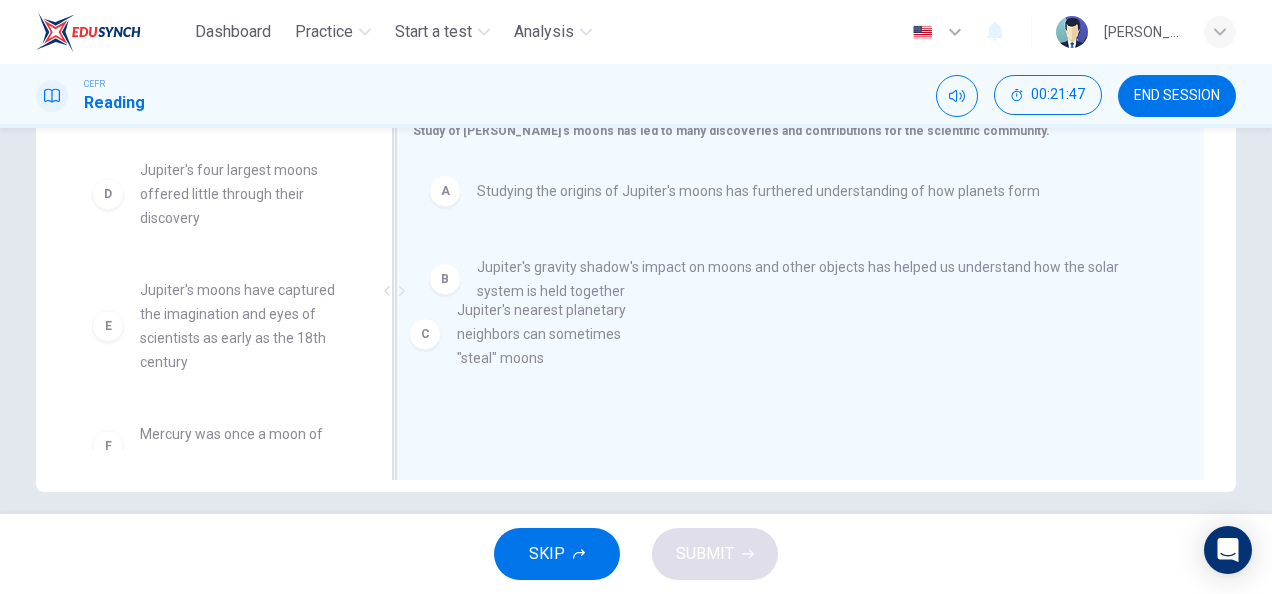drag, startPoint x: 277, startPoint y: 216, endPoint x: 612, endPoint y: 364, distance: 366.23627 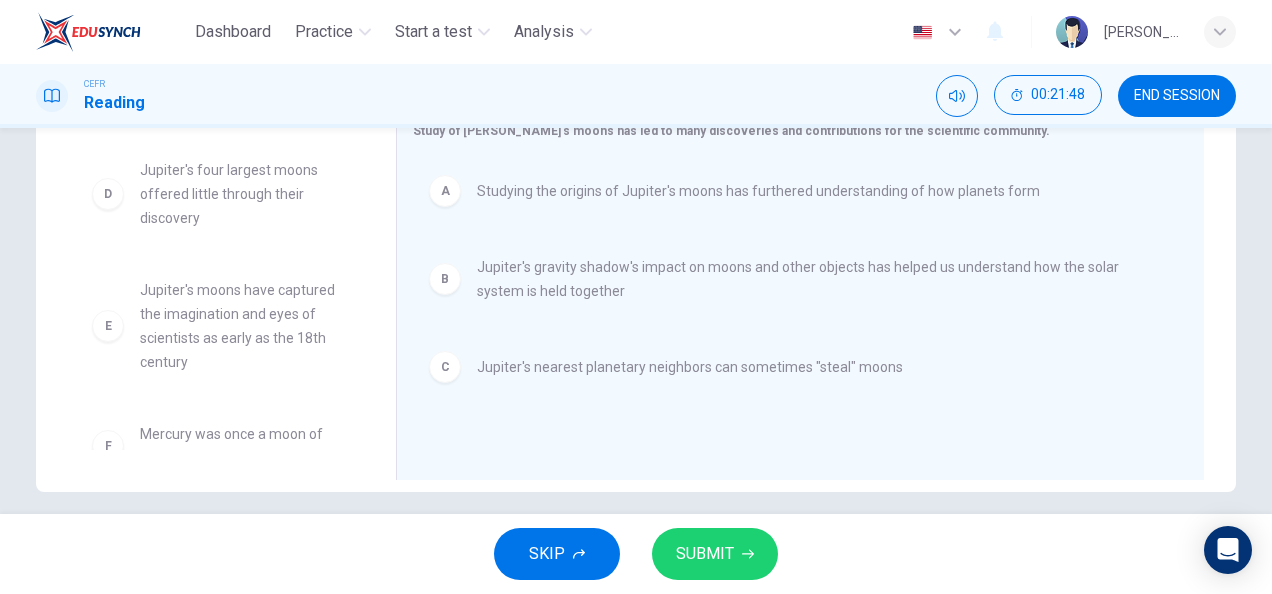 click on "SKIP SUBMIT" at bounding box center (636, 554) 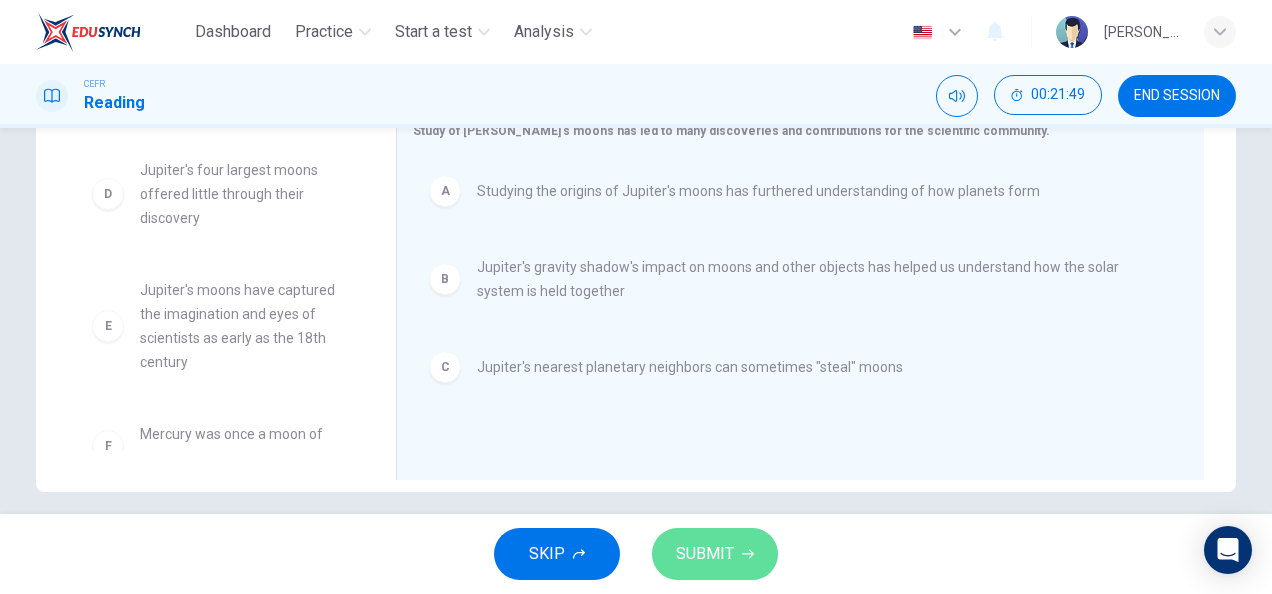 click on "SUBMIT" at bounding box center [705, 554] 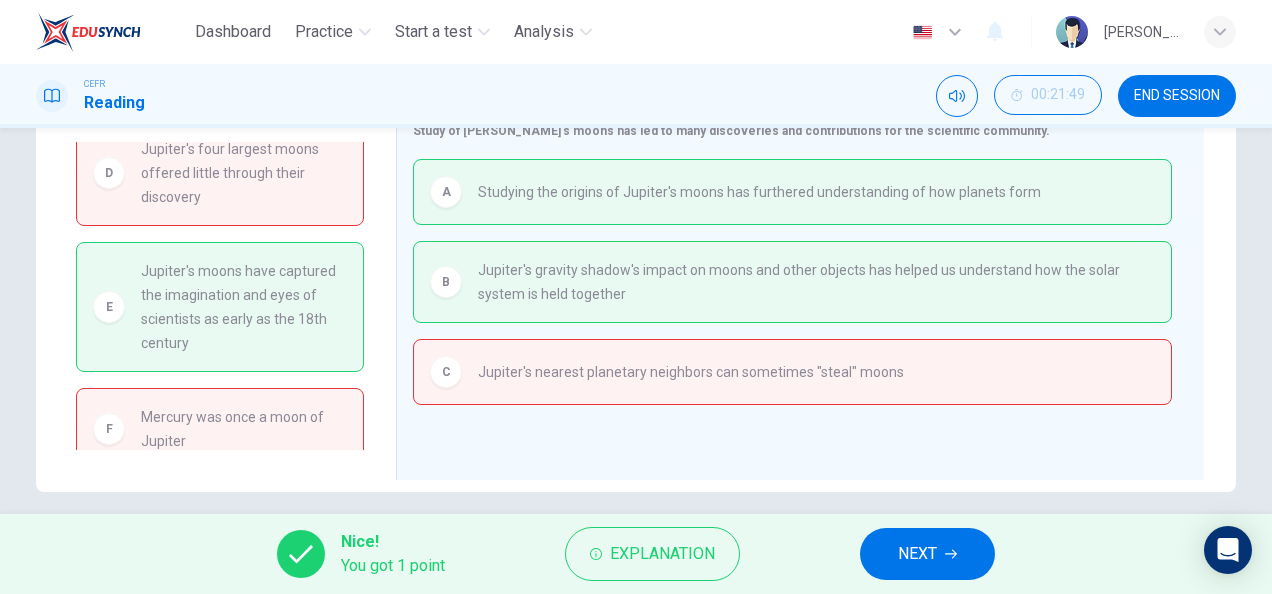 scroll, scrollTop: 40, scrollLeft: 0, axis: vertical 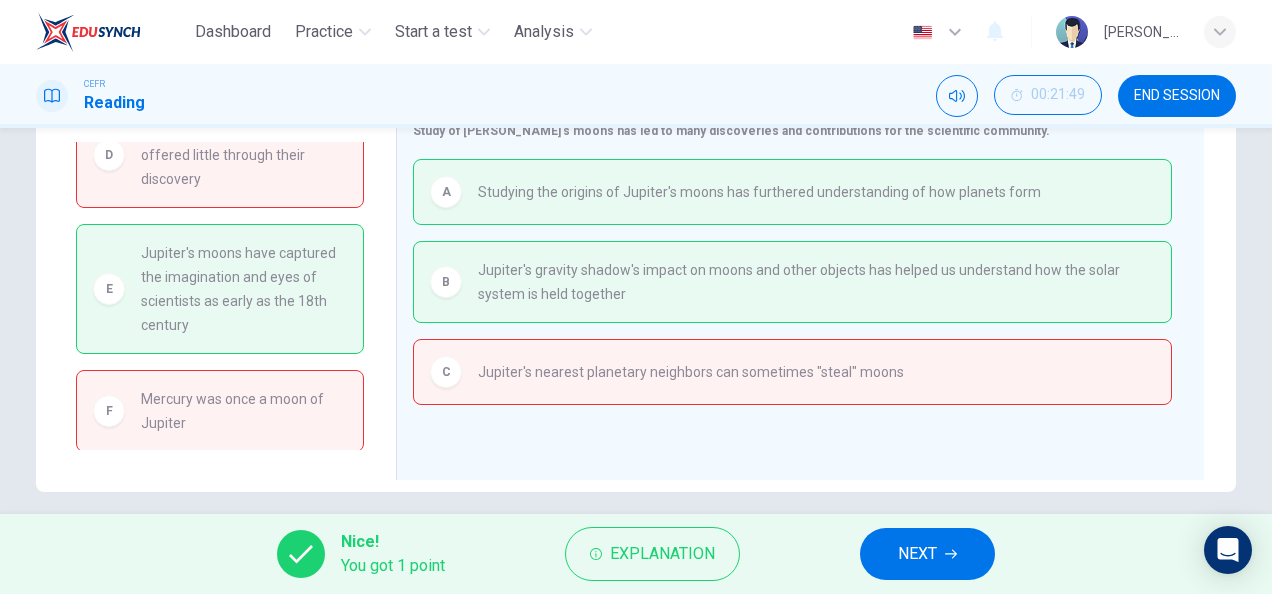 click on "Nice! You got 1
point Explanation NEXT" at bounding box center [636, 554] 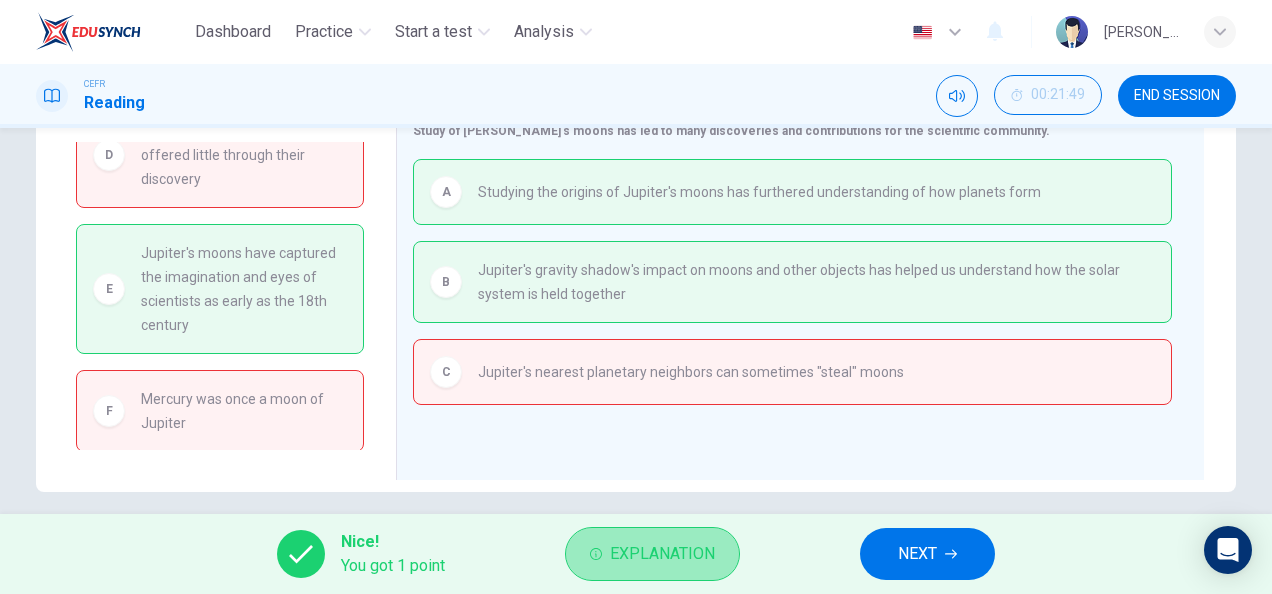 click on "Explanation" at bounding box center [662, 554] 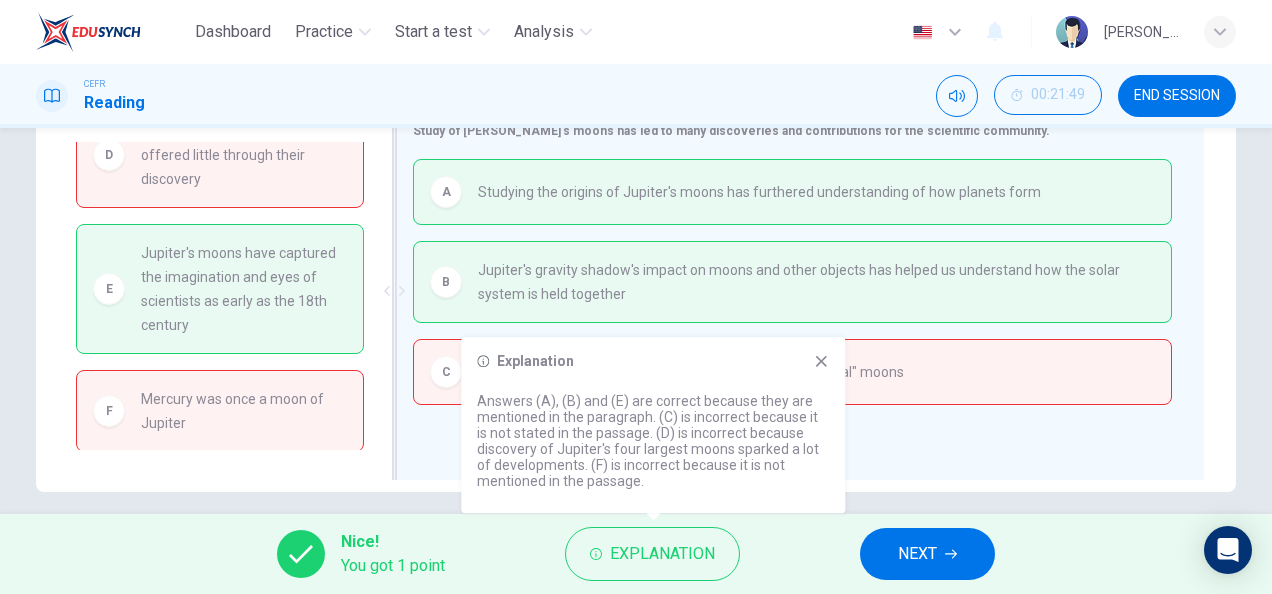 click on "C Jupiter's nearest planetary neighbors can sometimes "steal" moons" at bounding box center [792, 372] 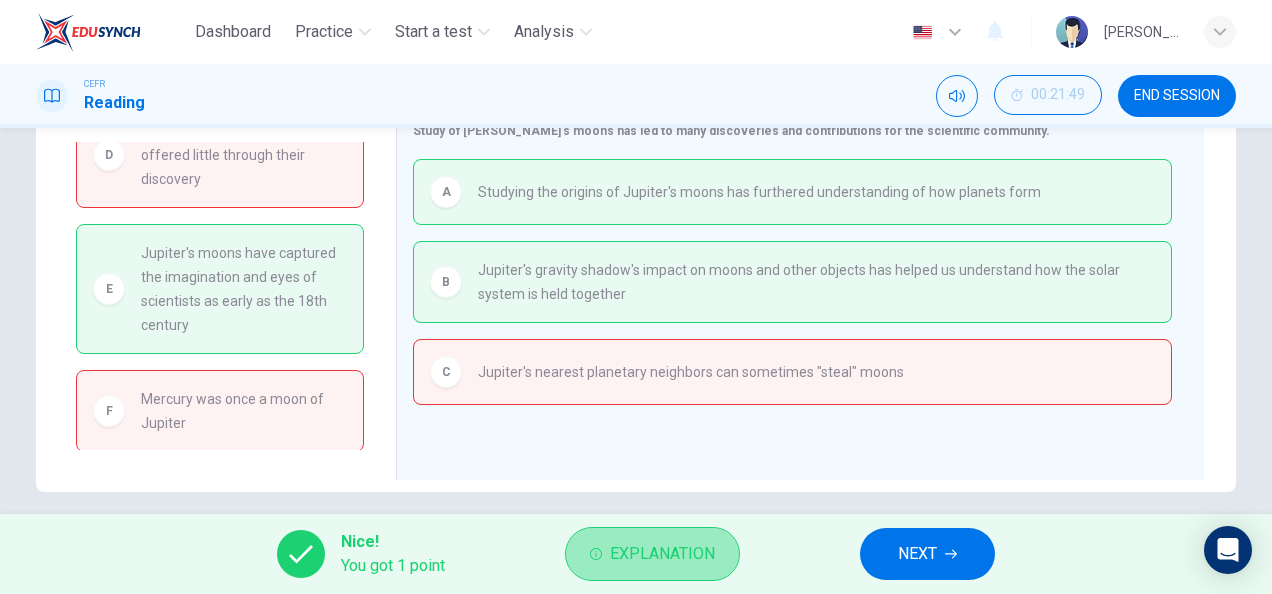 click on "Explanation" at bounding box center (652, 554) 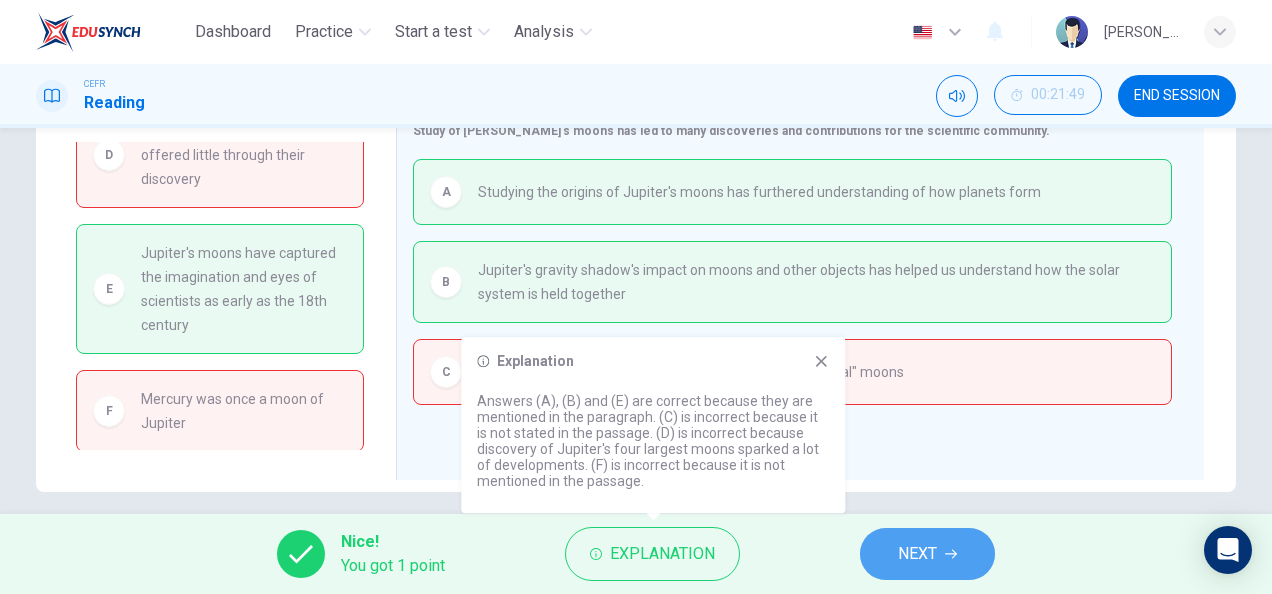 click on "NEXT" at bounding box center [927, 554] 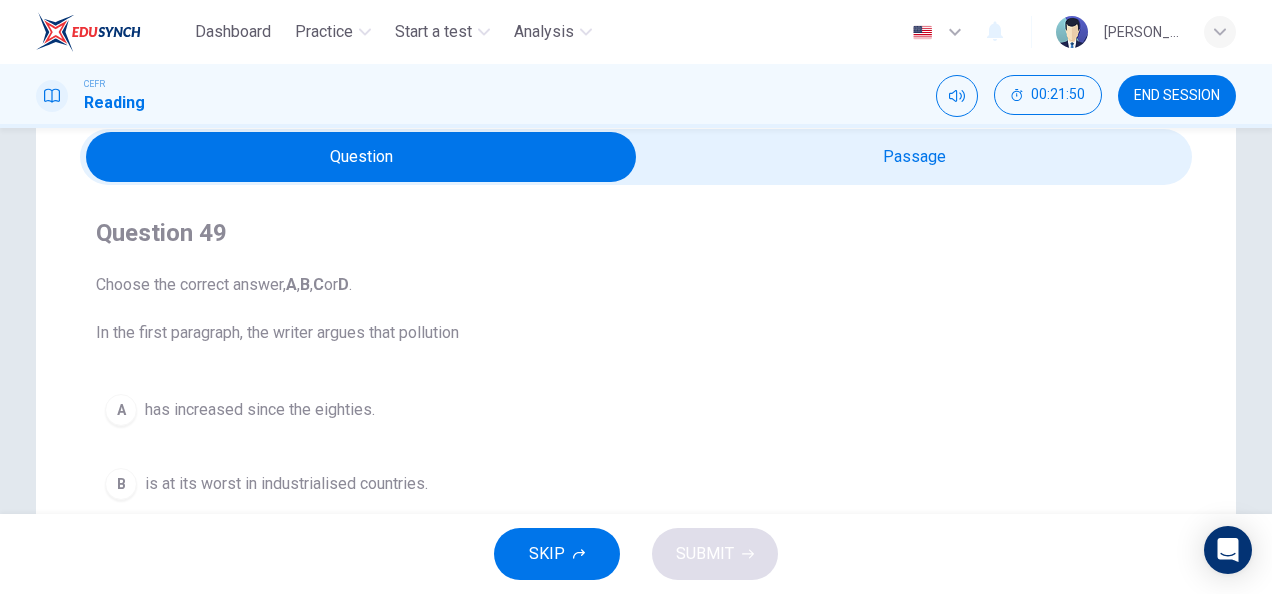 scroll, scrollTop: 86, scrollLeft: 0, axis: vertical 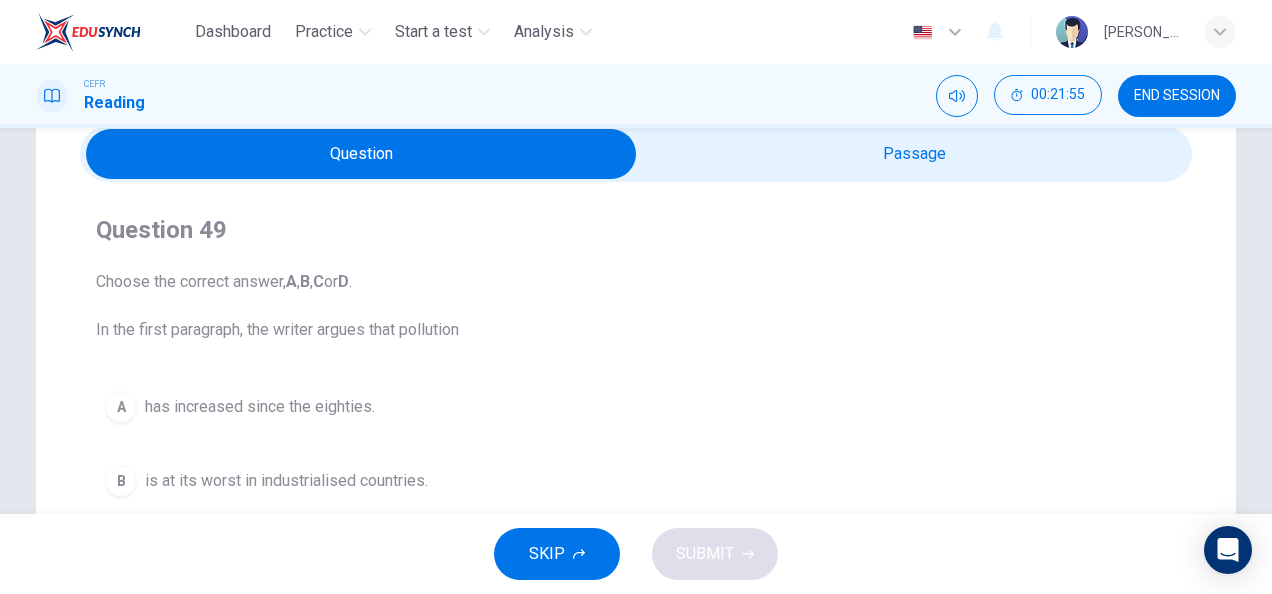 click at bounding box center (361, 154) 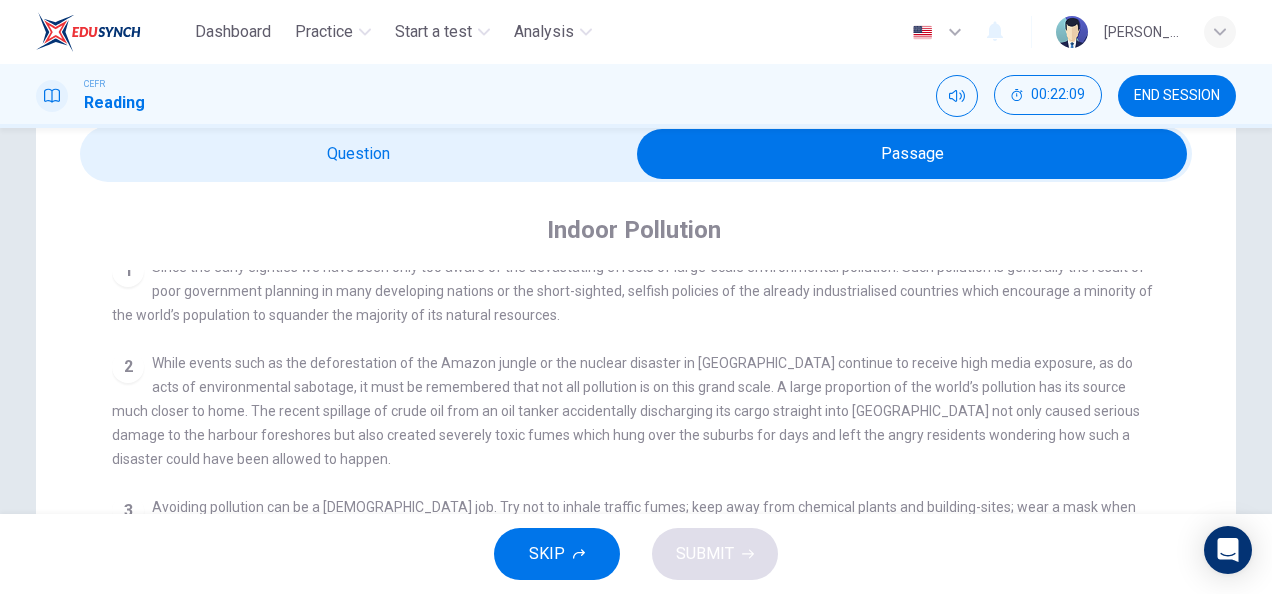 scroll, scrollTop: 406, scrollLeft: 0, axis: vertical 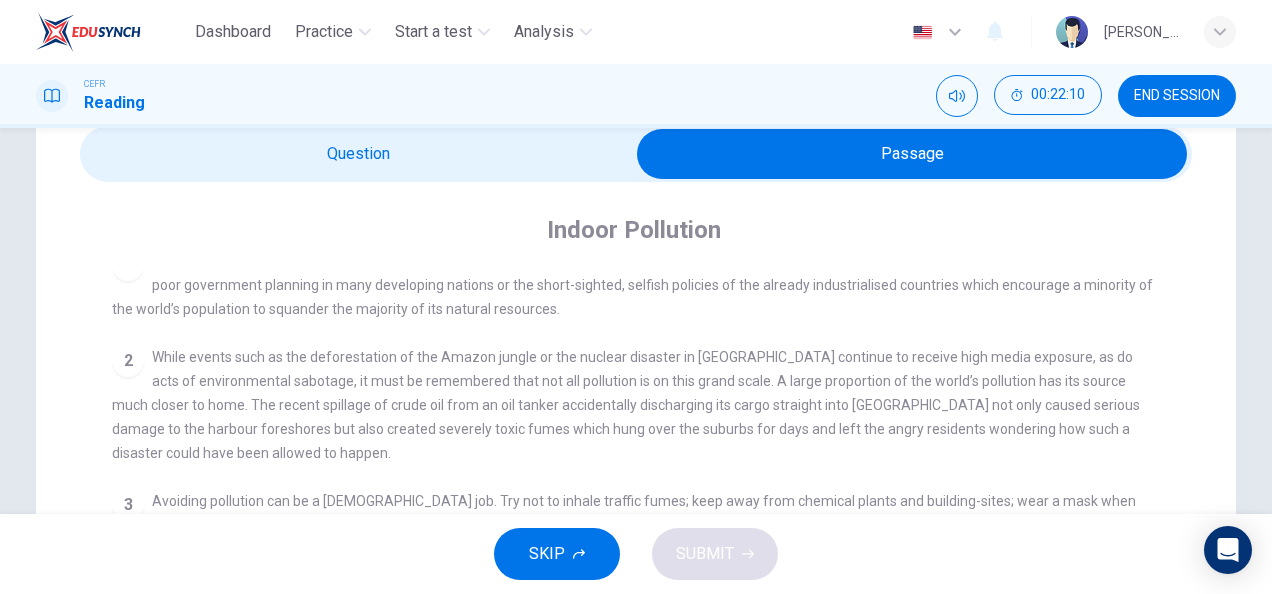 click at bounding box center (636, 154) 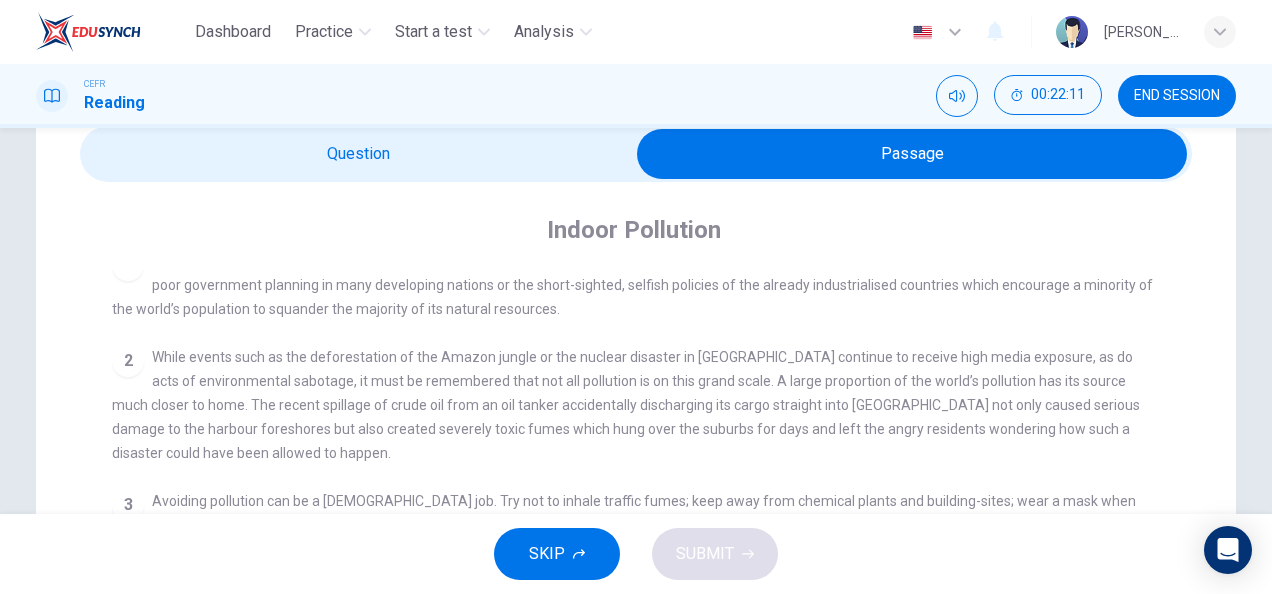 click at bounding box center [912, 154] 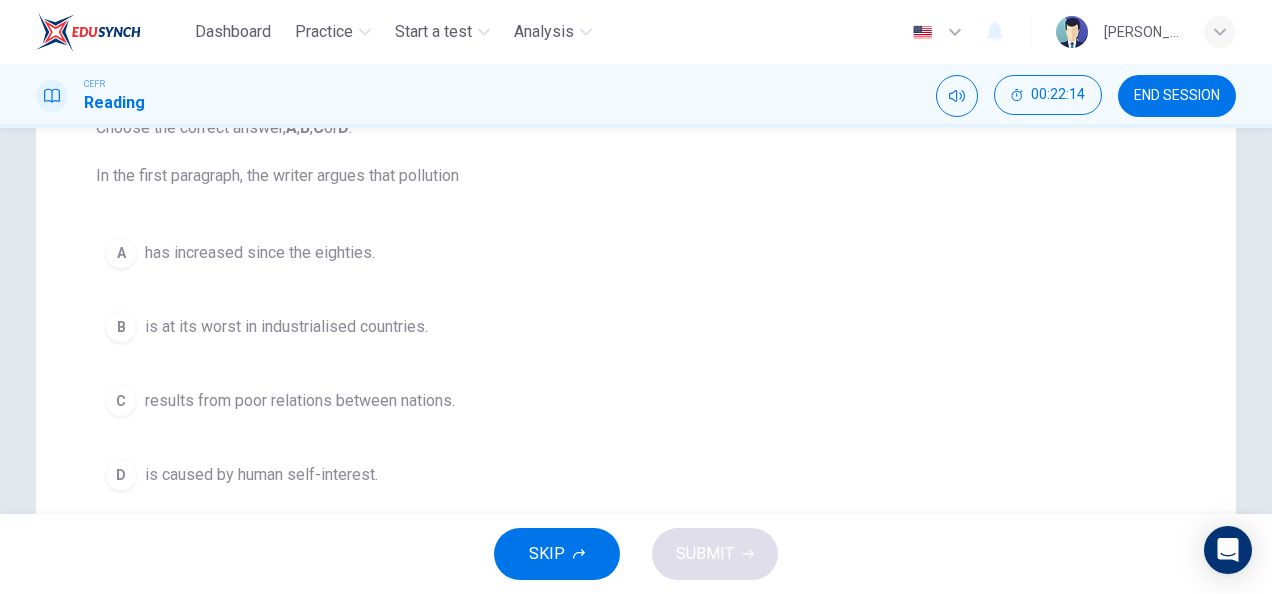scroll, scrollTop: 244, scrollLeft: 0, axis: vertical 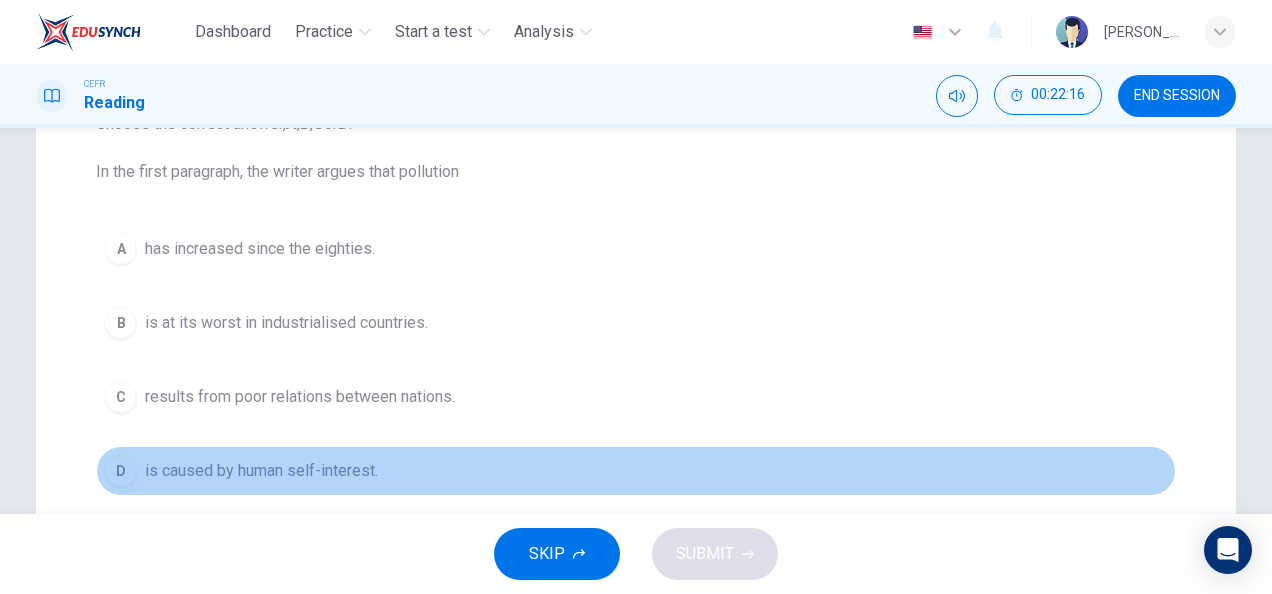 click on "is caused by human self-interest." at bounding box center (261, 471) 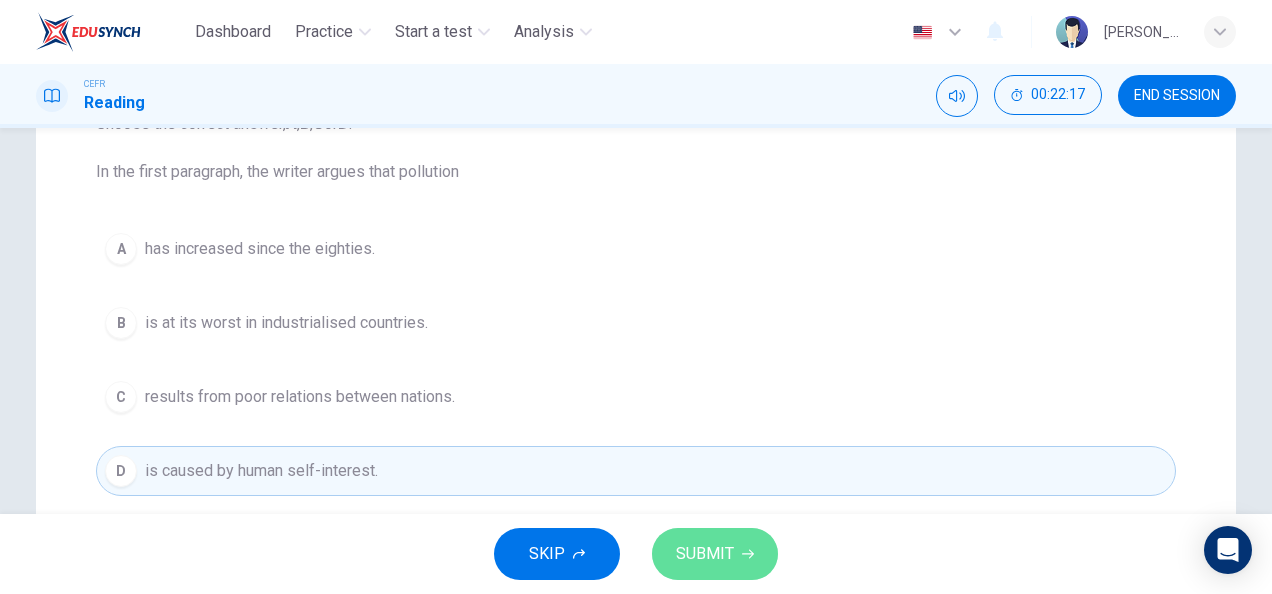 click 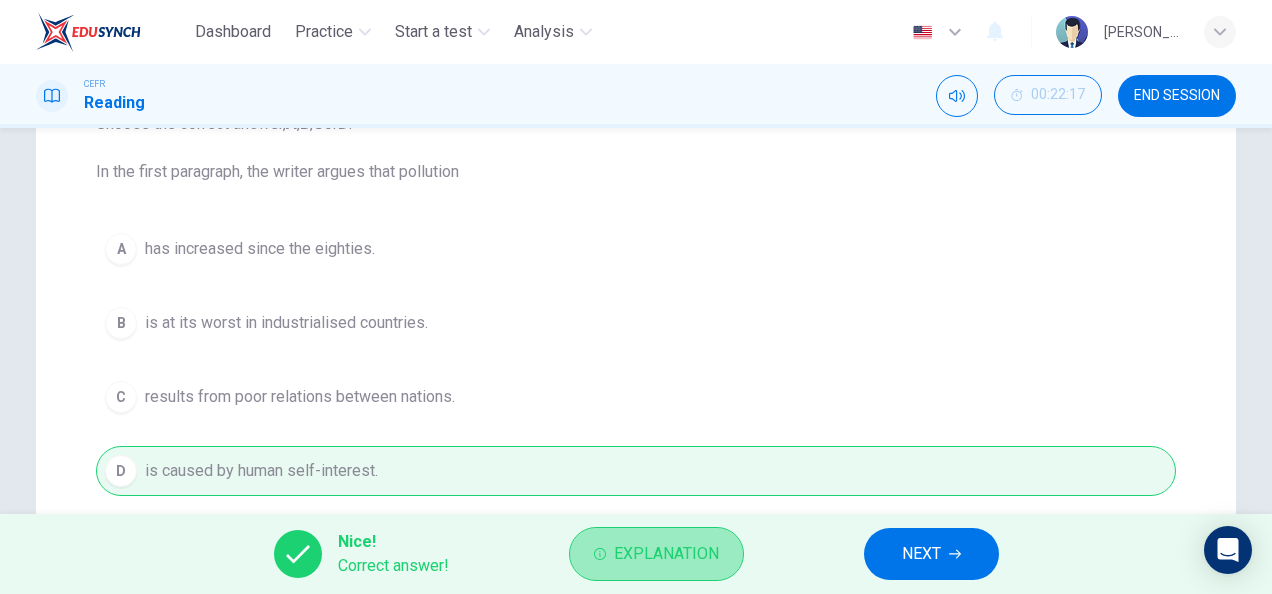 click on "Explanation" at bounding box center [666, 554] 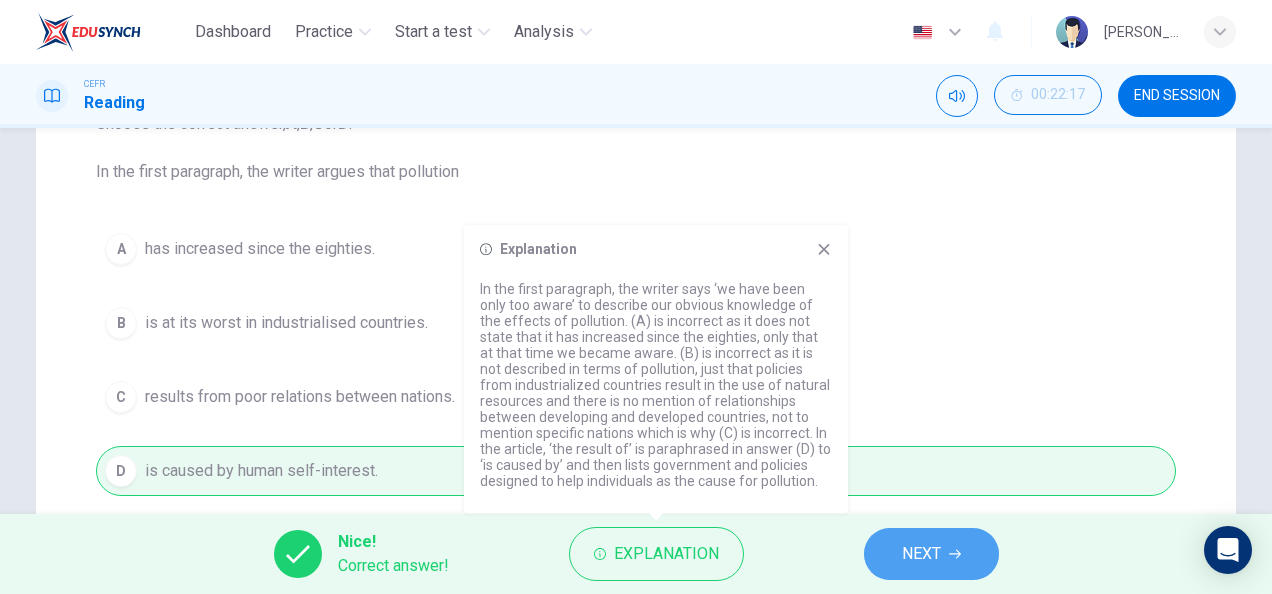 click on "NEXT" at bounding box center (931, 554) 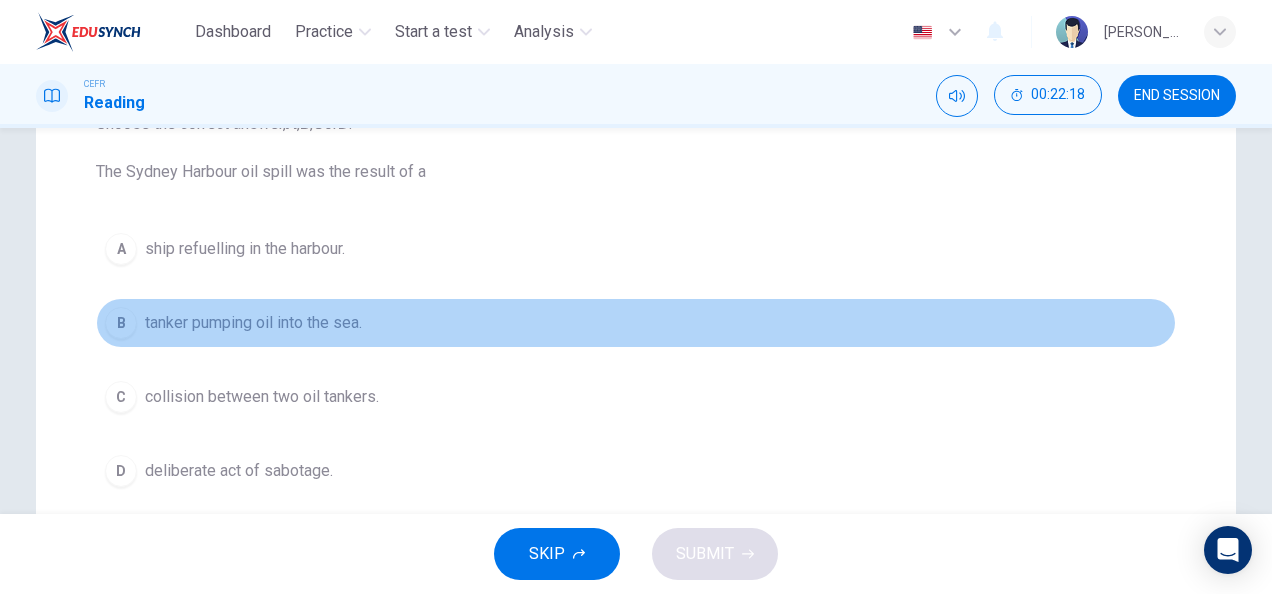 click on "tanker pumping oil into the sea." at bounding box center [253, 323] 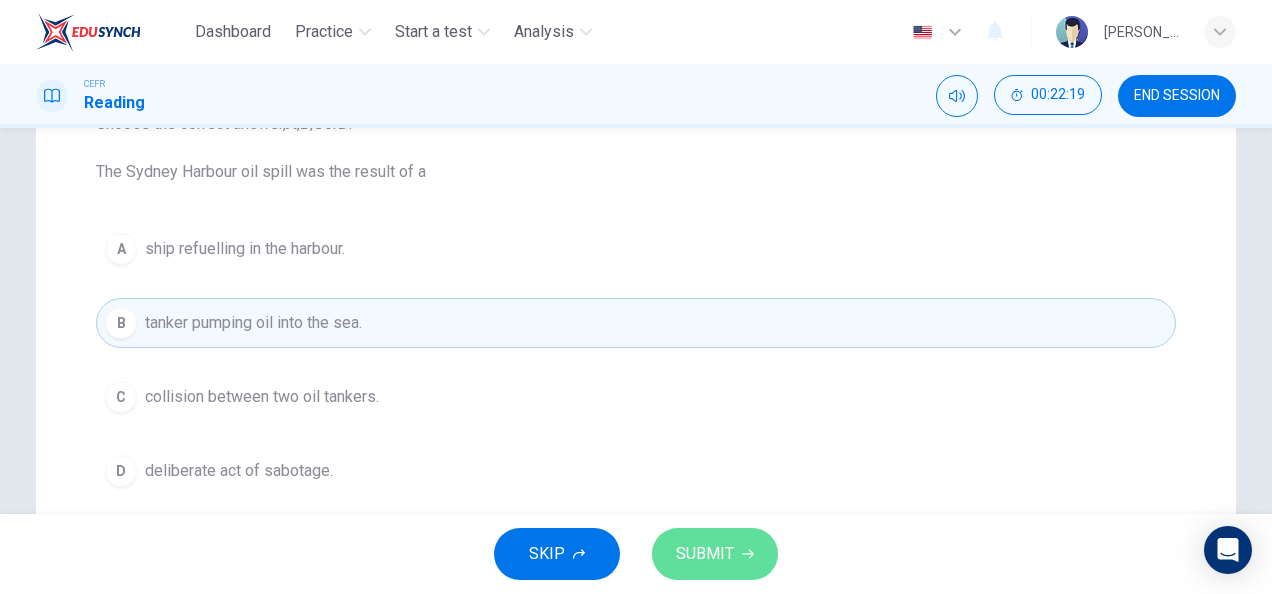 click on "SUBMIT" at bounding box center (705, 554) 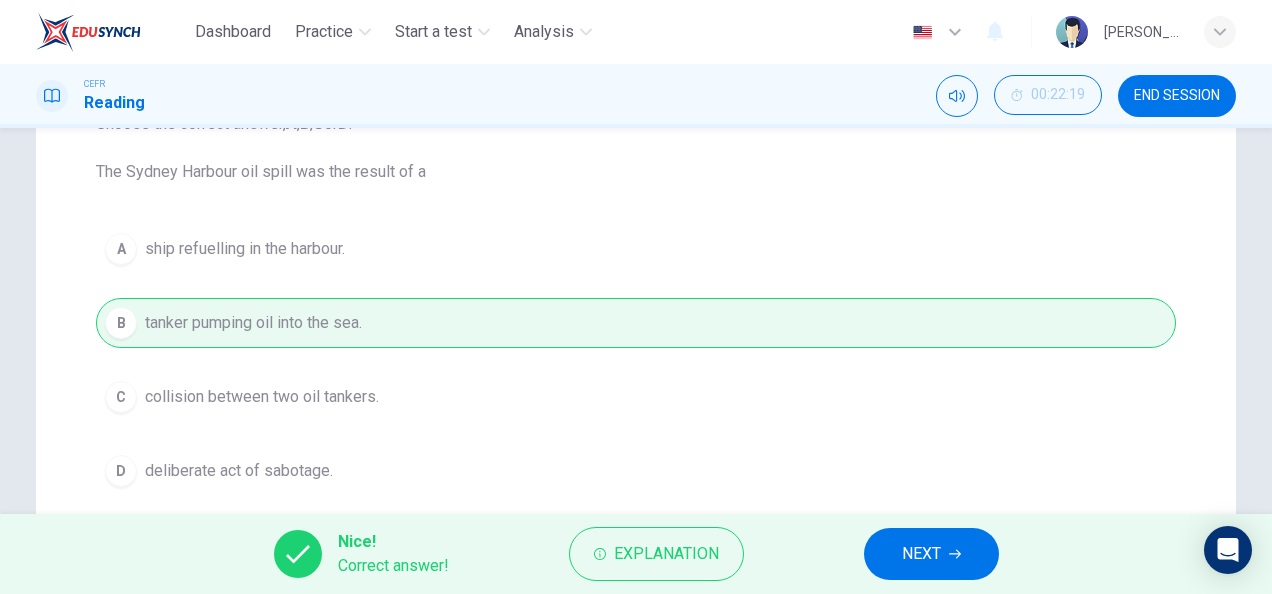 click 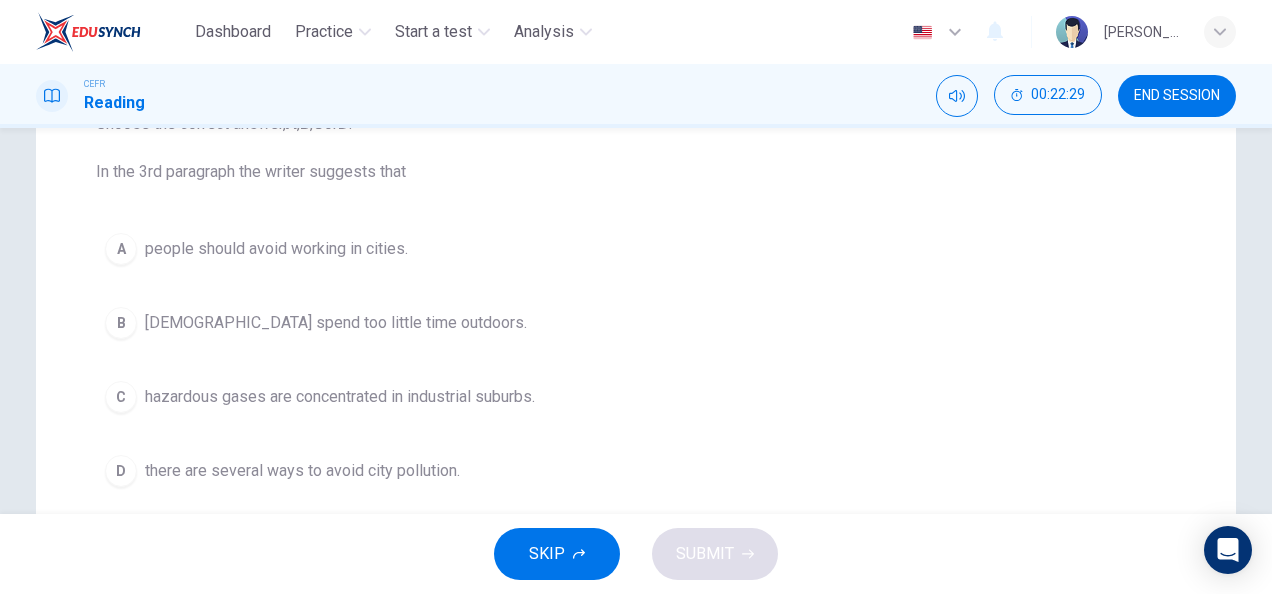 click on "hazardous gases are concentrated in industrial suburbs." at bounding box center (340, 397) 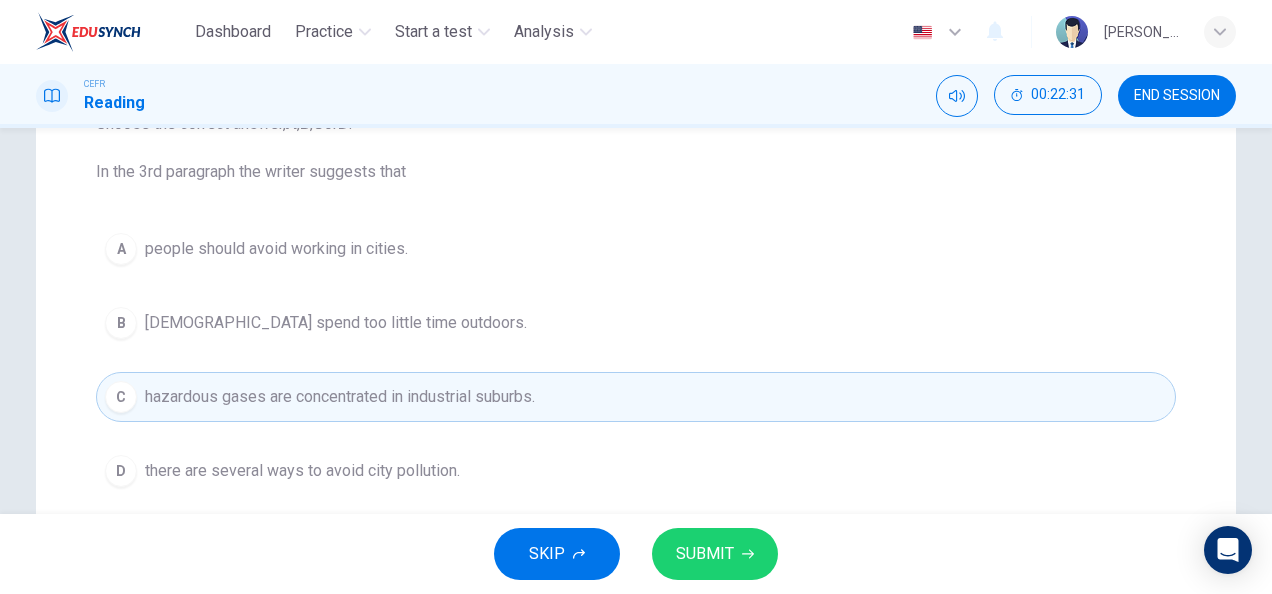 click on "SUBMIT" at bounding box center (705, 554) 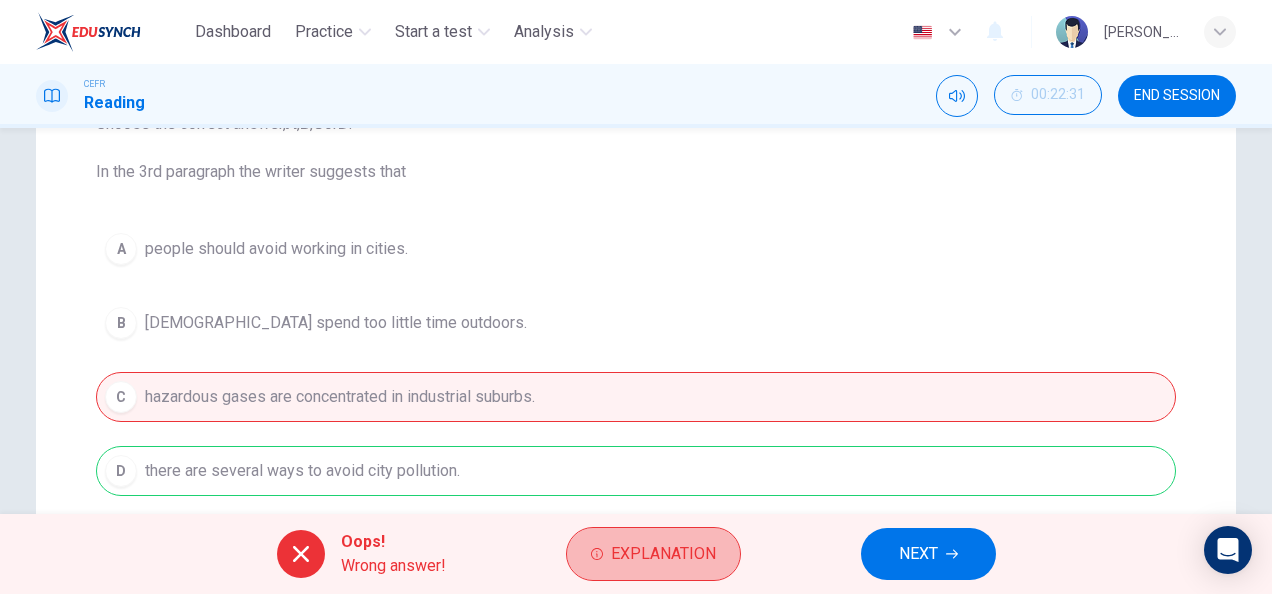 click on "Explanation" at bounding box center [663, 554] 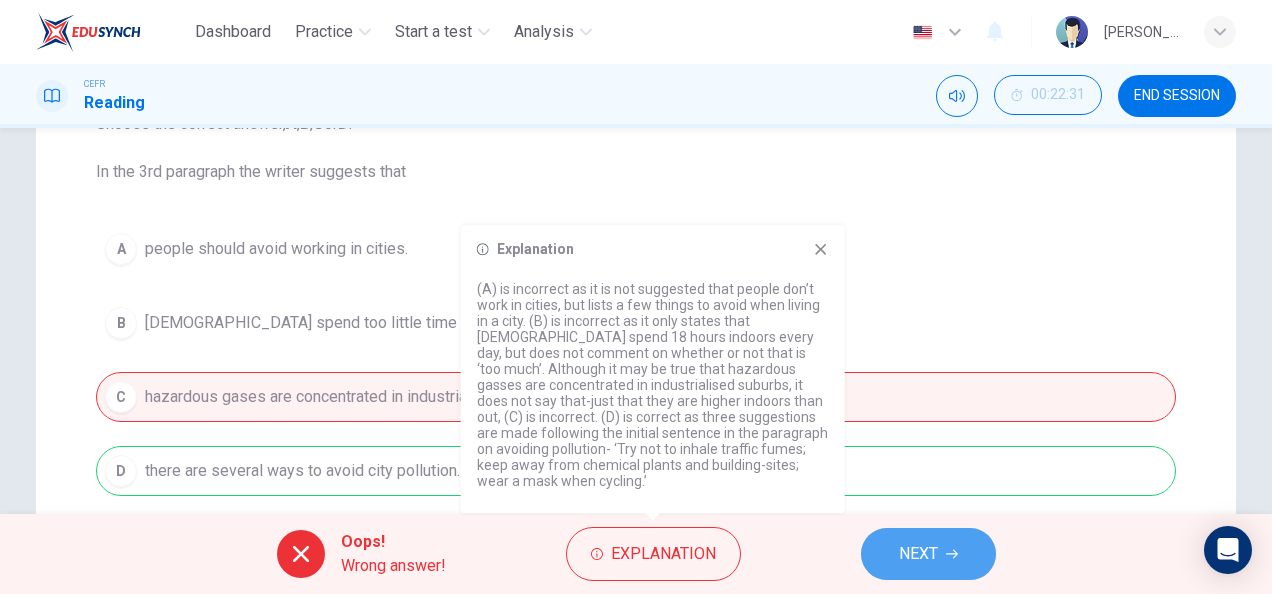 click on "NEXT" at bounding box center [918, 554] 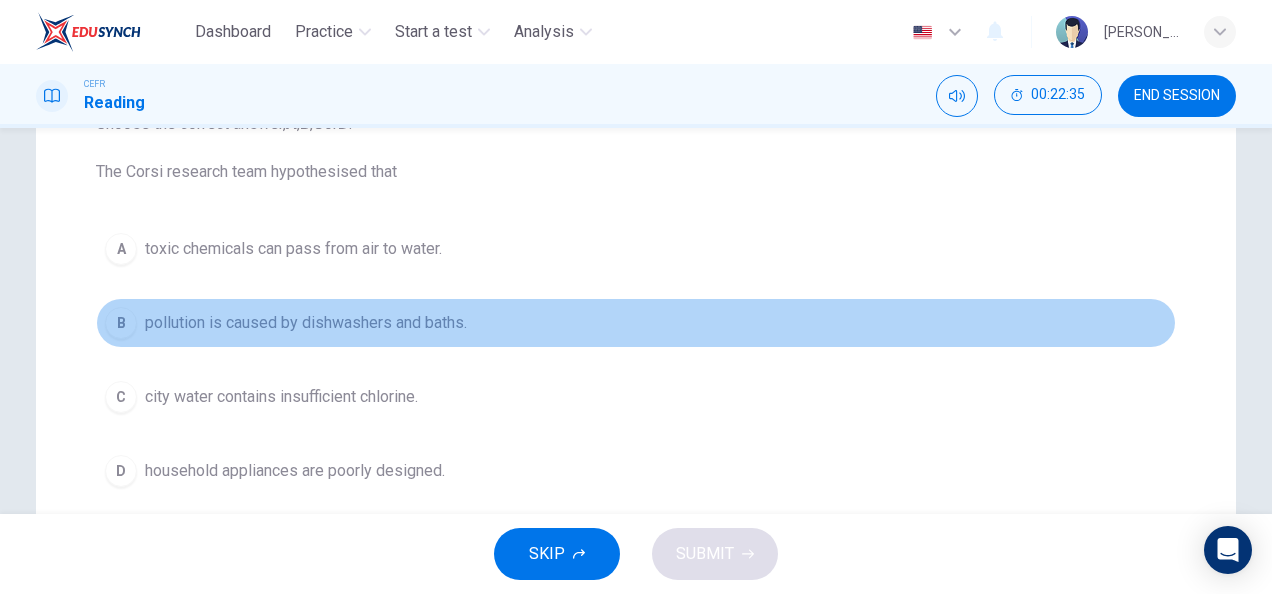 click on "pollution is caused by dishwashers and baths." at bounding box center (306, 323) 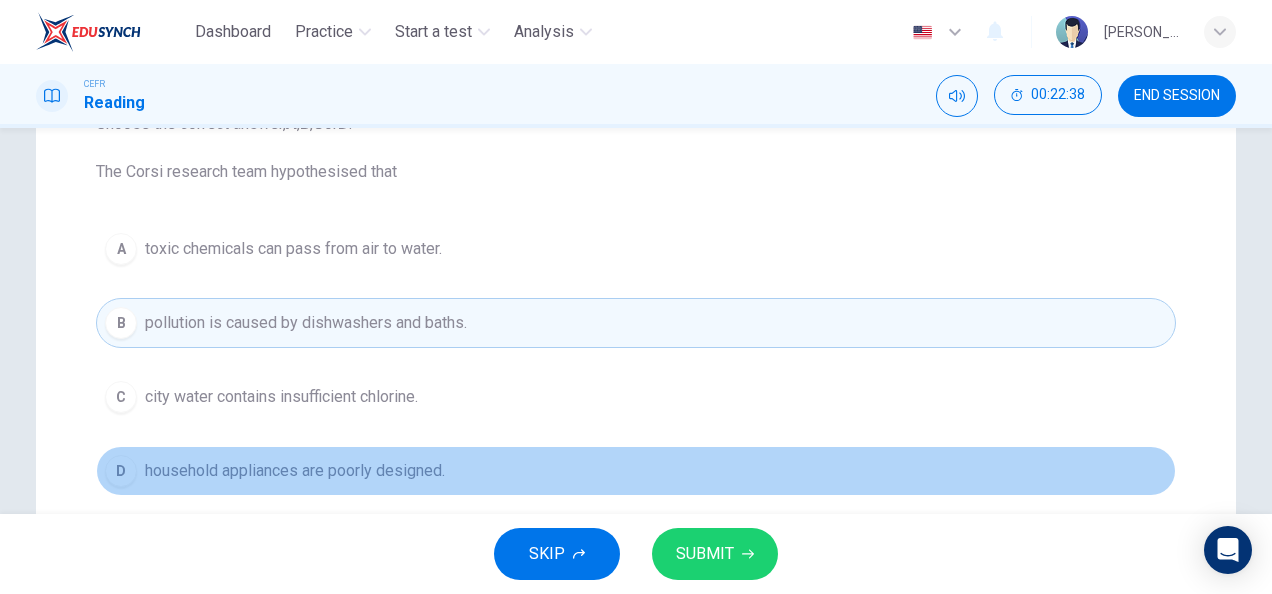 click on "household appliances are poorly designed." at bounding box center (295, 471) 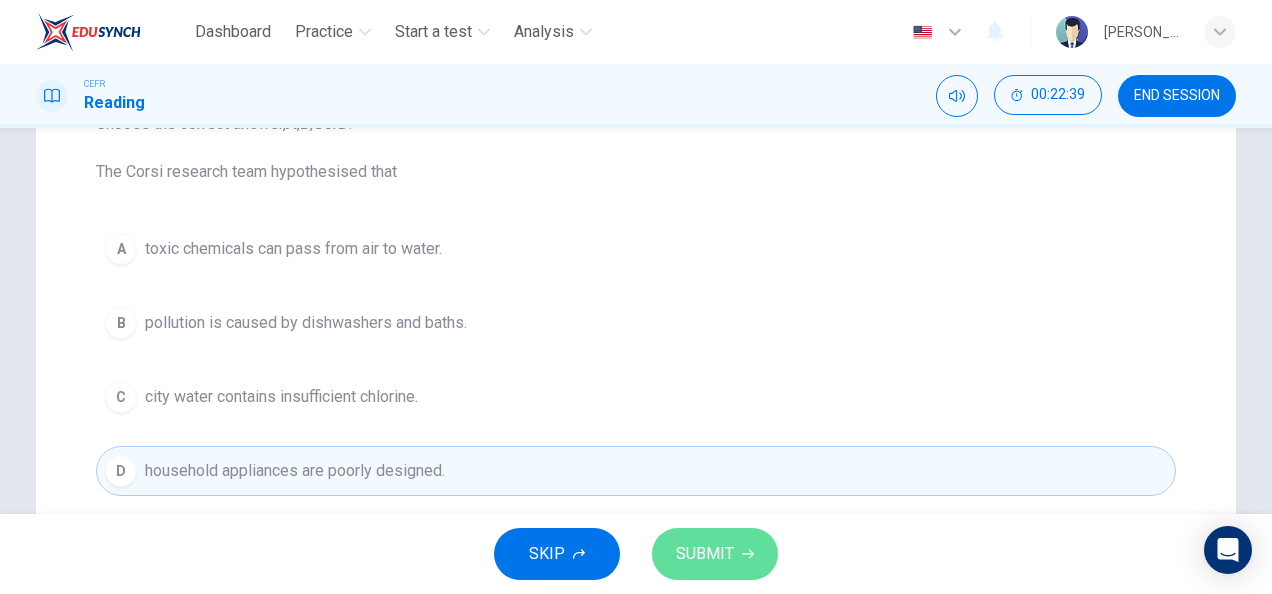 click 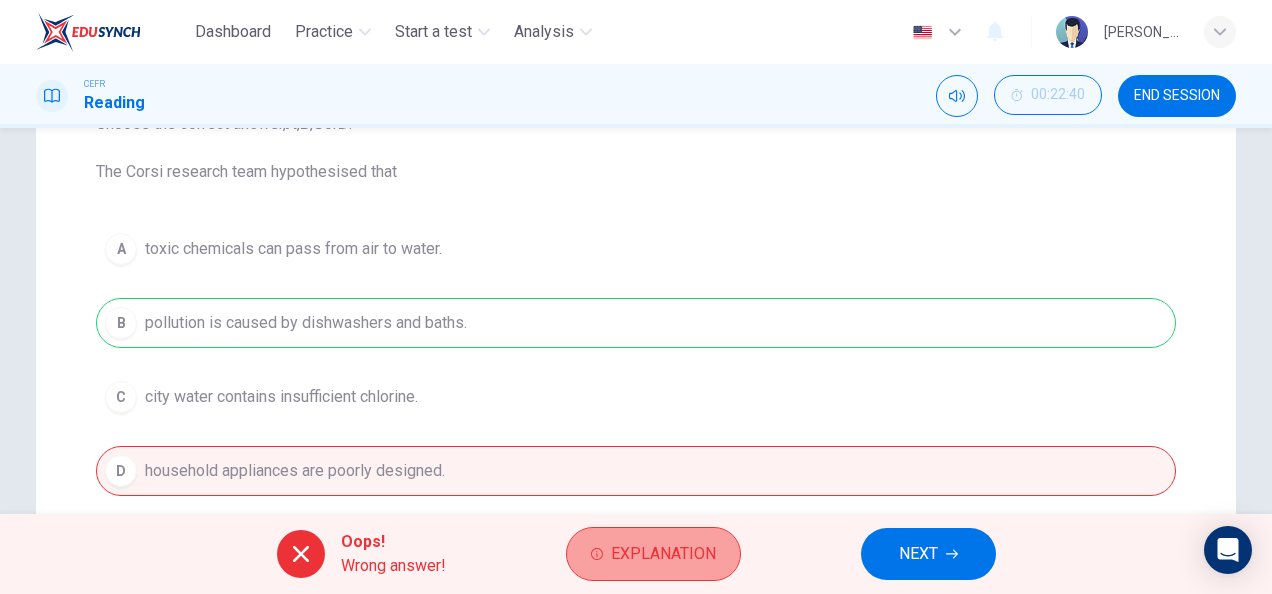 click on "Explanation" at bounding box center (653, 554) 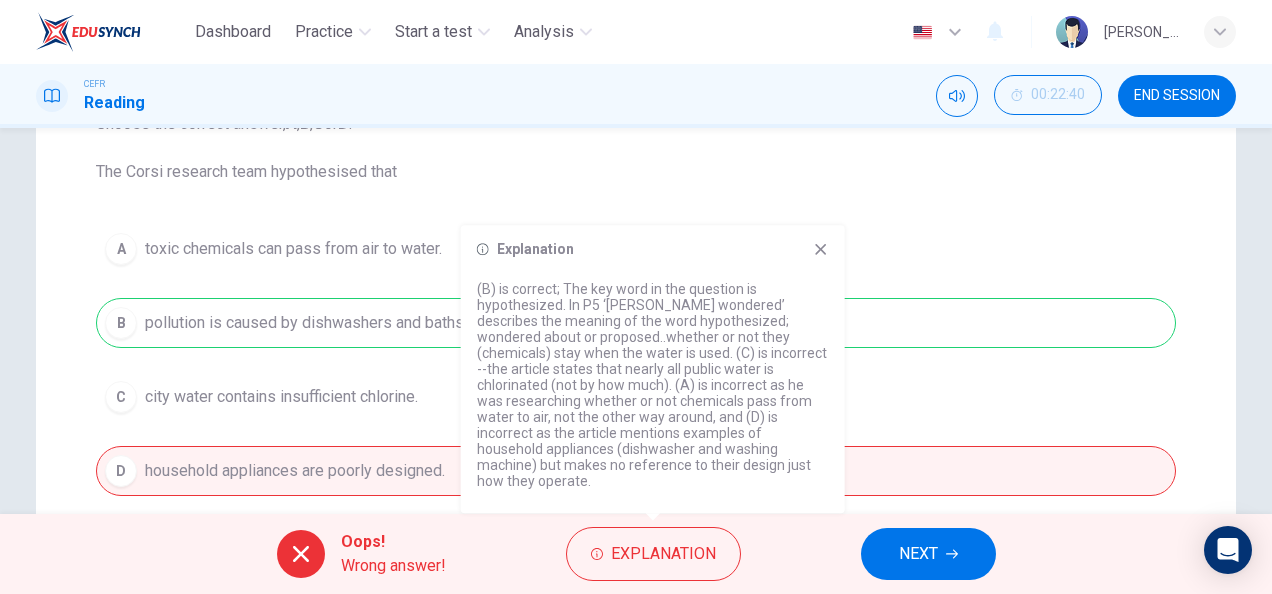 click on "NEXT" at bounding box center [918, 554] 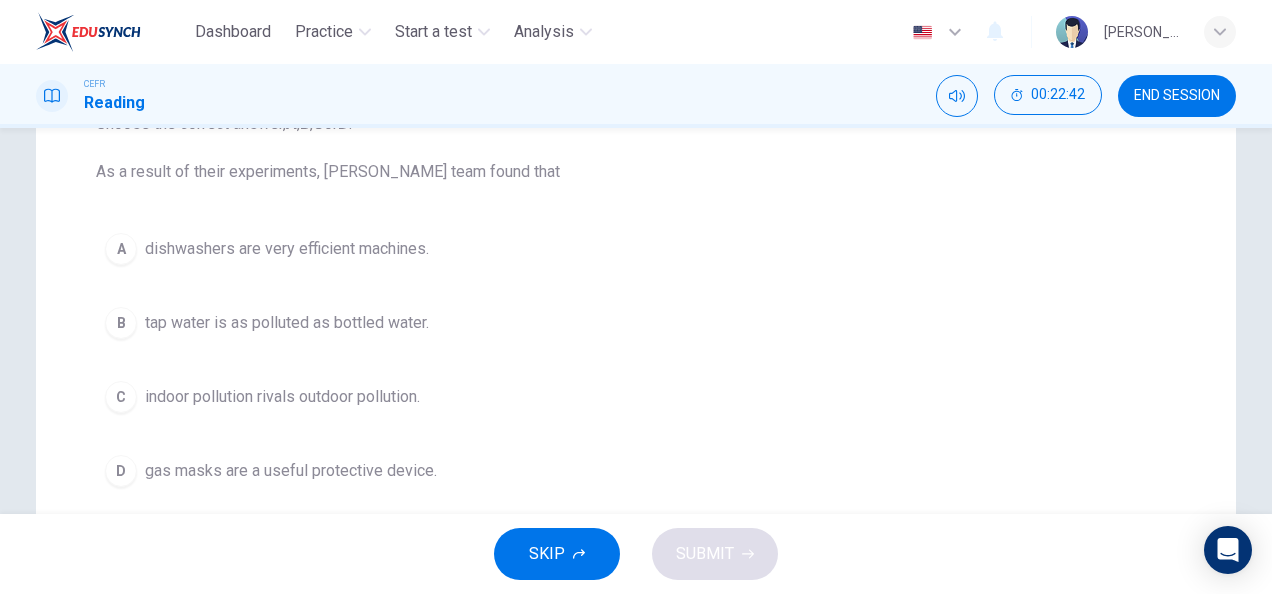 click on "tap water is as polluted as bottled water." at bounding box center [287, 323] 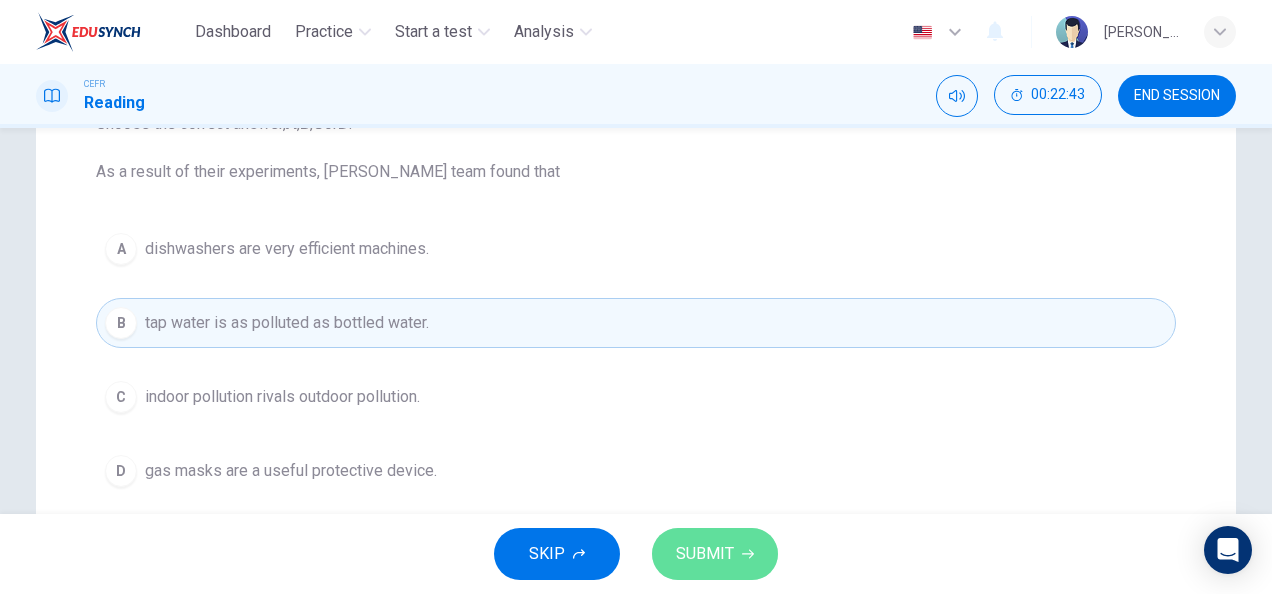 click on "SUBMIT" at bounding box center (705, 554) 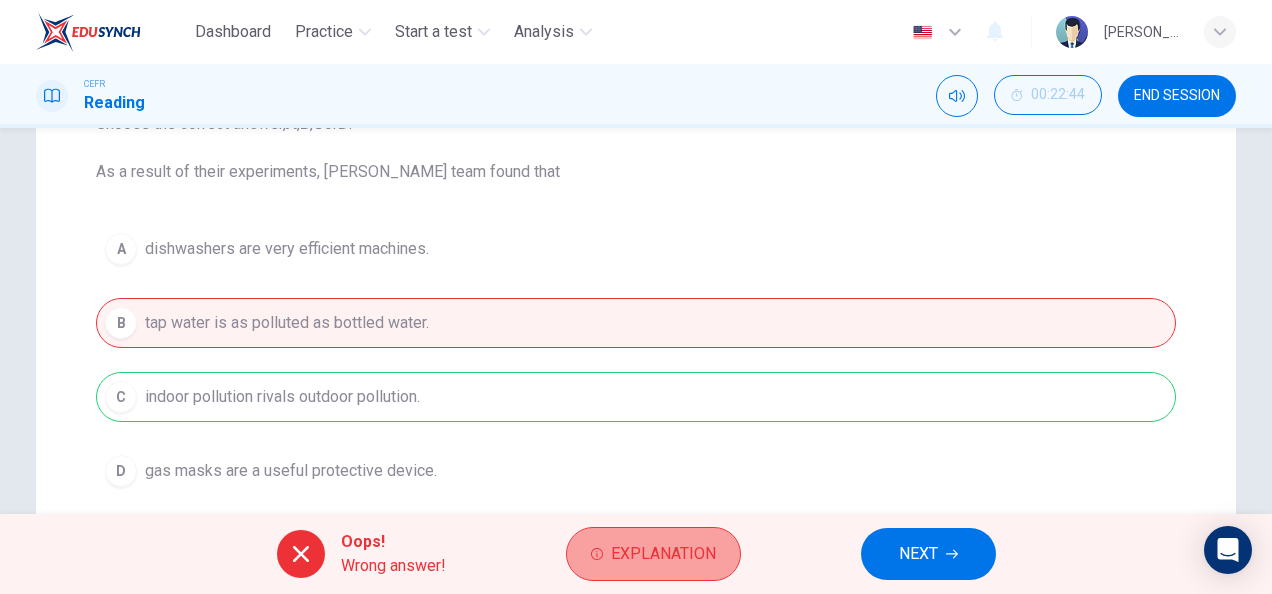 click on "Explanation" at bounding box center (653, 554) 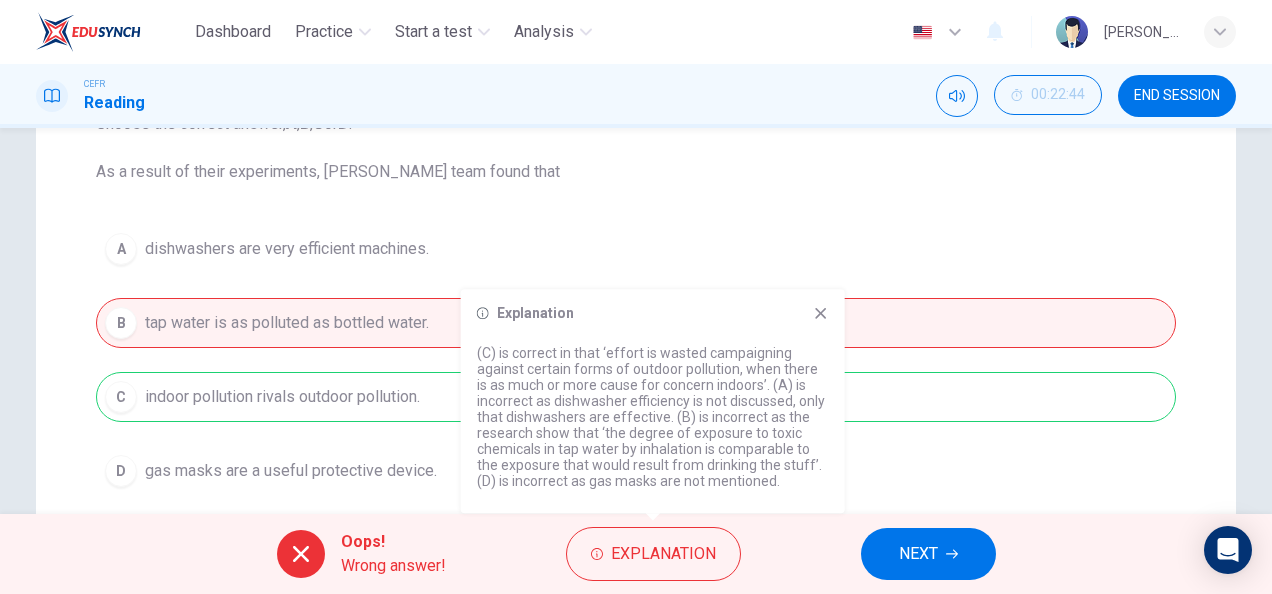 drag, startPoint x: 866, startPoint y: 536, endPoint x: 892, endPoint y: 554, distance: 31.622776 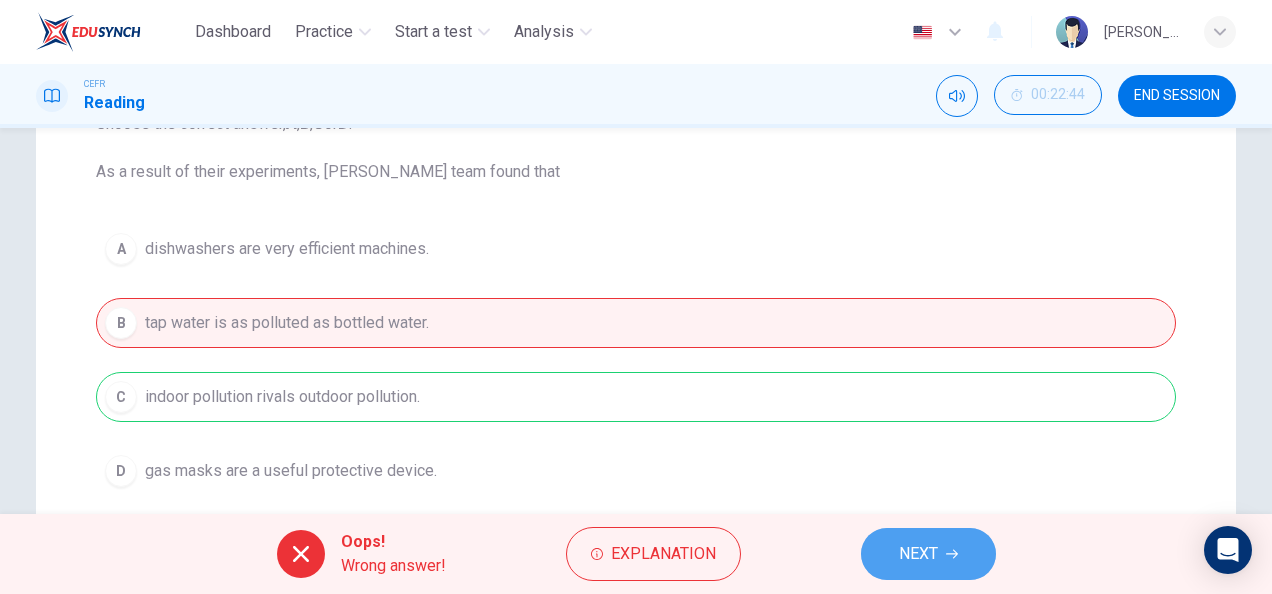 click on "NEXT" at bounding box center [928, 554] 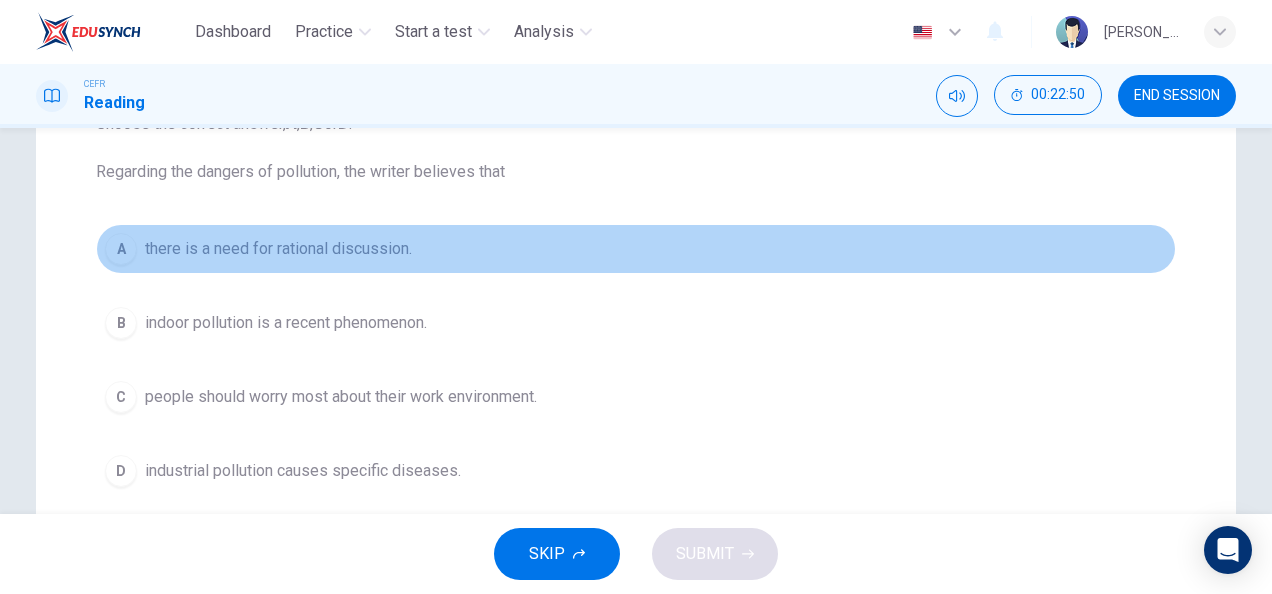 click on "A there is a need for rational discussion." at bounding box center [636, 249] 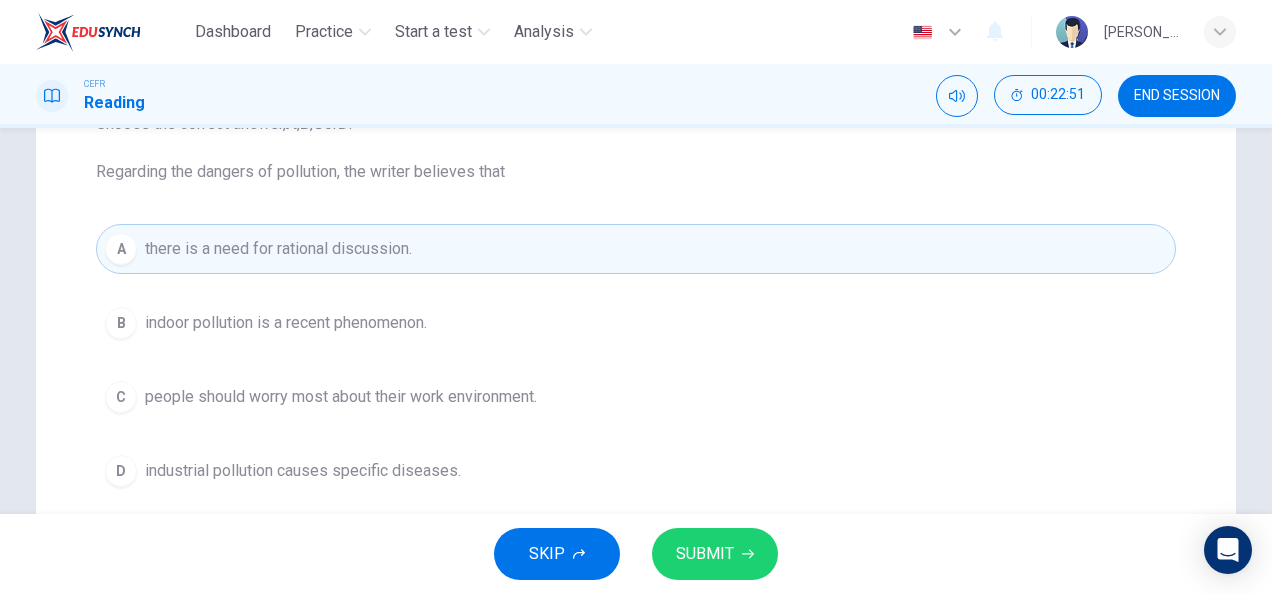 click on "SUBMIT" at bounding box center [705, 554] 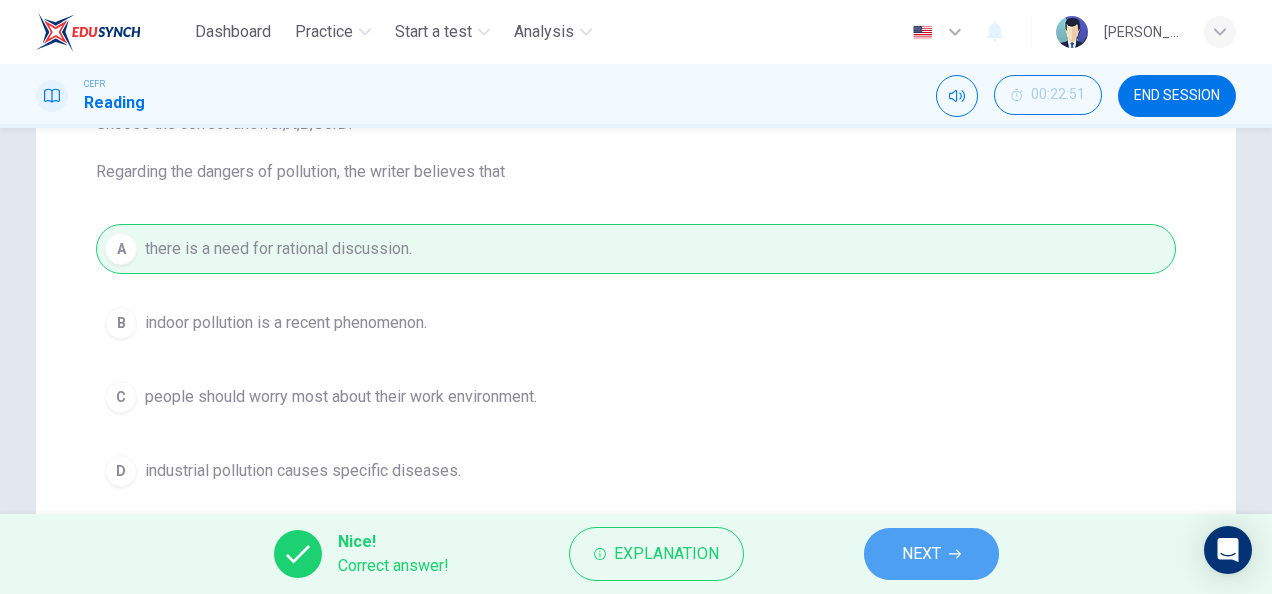 click on "NEXT" at bounding box center [921, 554] 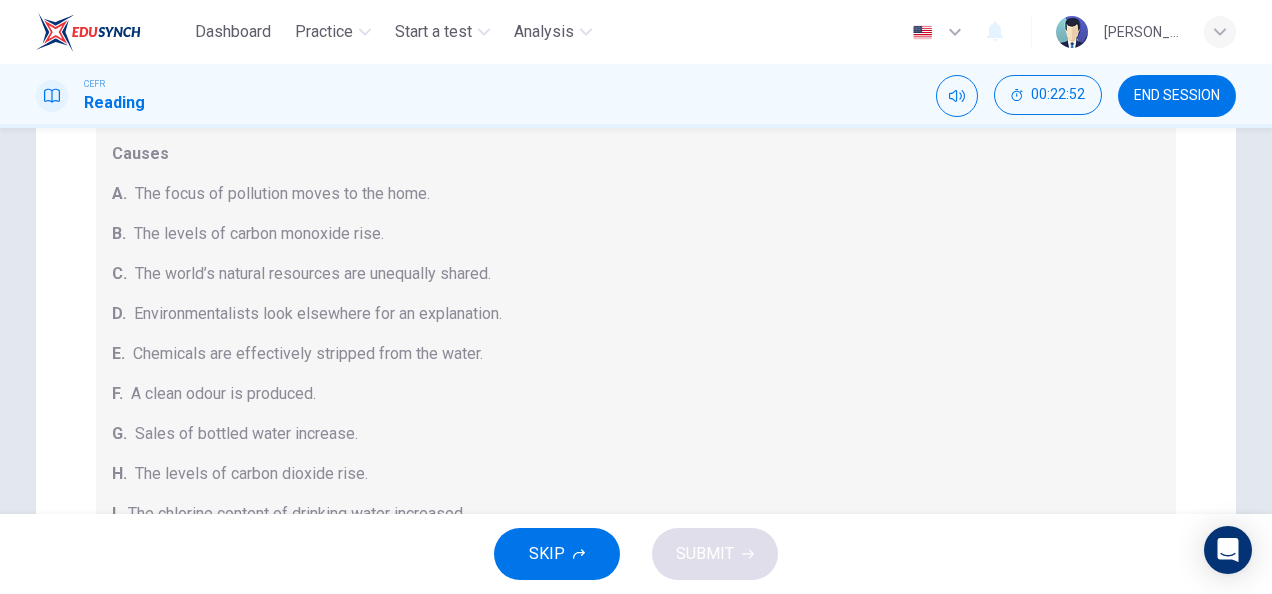 scroll, scrollTop: 284, scrollLeft: 0, axis: vertical 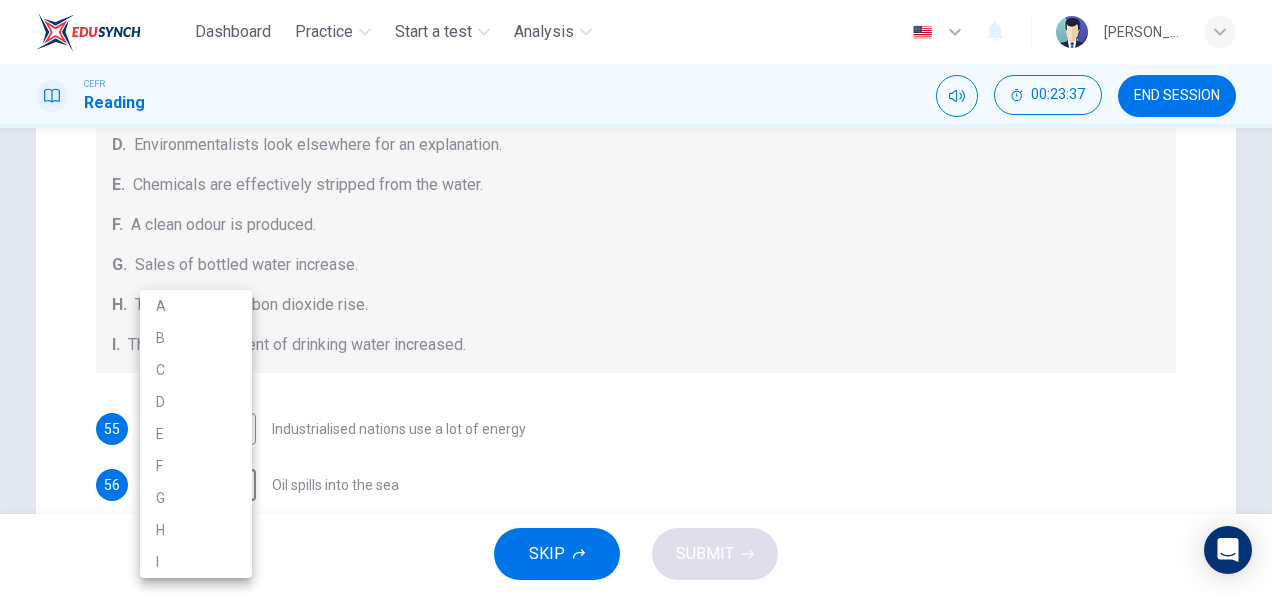 click on "Dashboard Practice Start a test Analysis English en ​ [PERSON_NAME] IZZATI [PERSON_NAME] CEFR Reading 00:23:37 END SESSION Question Passage Questions 55 - 61 The Reading Passage describes a number of cause and effect relationships.
Match each cause with its effect ( A-J ).
Write the appropriate letters ( A-J ) in the boxes below. Causes A. The focus of pollution moves to the home. B. The levels of [MEDICAL_DATA] rise. C. The world’s natural resources are unequally shared. D. Environmentalists look elsewhere for an explanation. E. Chemicals are effectively stripped from the water. F. A clean odour is produced. G. Sales of bottled water increase. H. The levels of carbon dioxide rise. I. The chlorine content of drinking water increased. 55 ​ ​ Industrialised nations use a lot of energy 56 ​ ​ Oil spills into the sea 57 ​ ​ The researchers publish their findings 58 ​ ​ Water is brought to a high temperature 59 ​ ​ People fear pollutants in tap water 60 ​ ​ 61 ​ ​ Indoor Pollution 1 2 3 4" at bounding box center (636, 297) 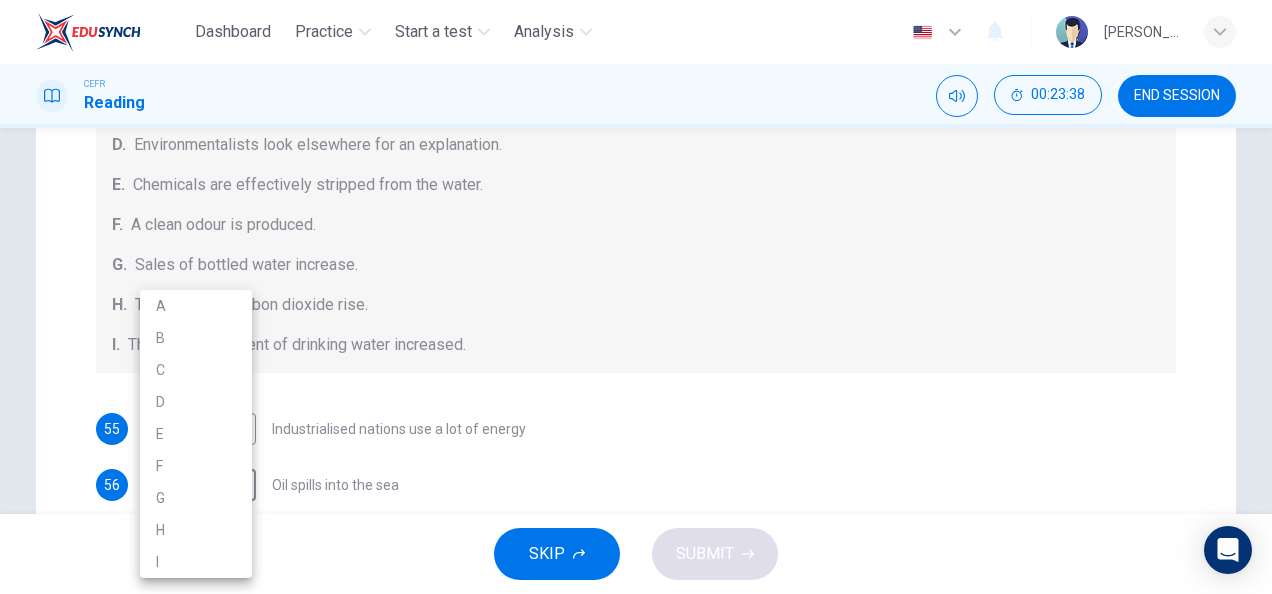 click on "I" at bounding box center (196, 562) 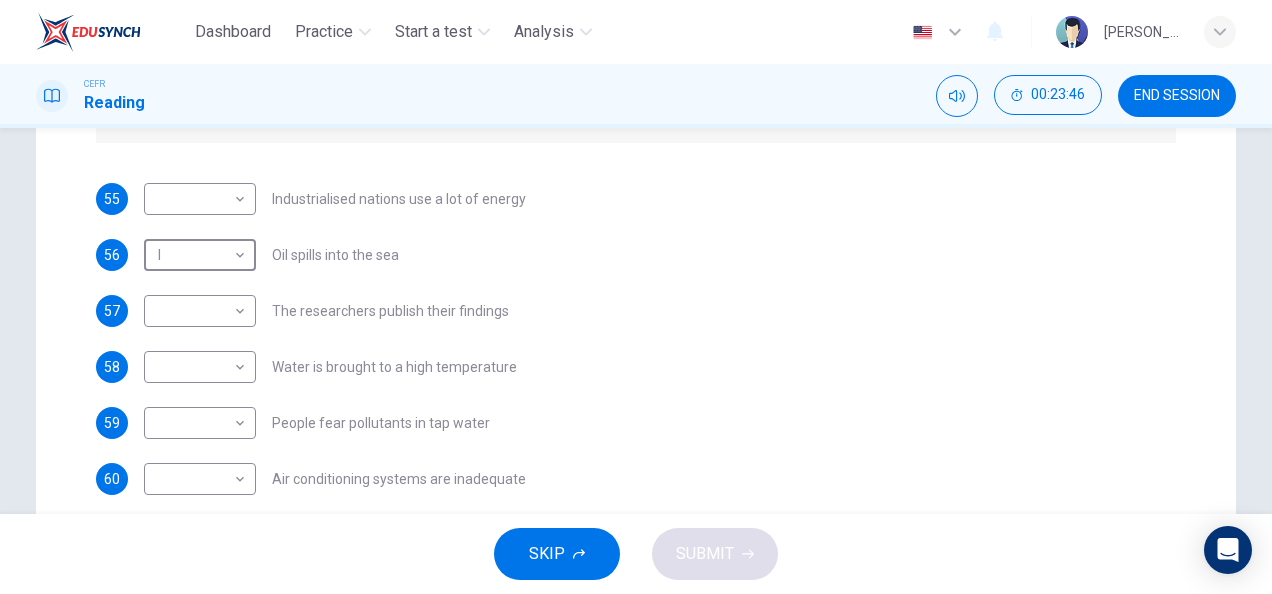 scroll, scrollTop: 283, scrollLeft: 0, axis: vertical 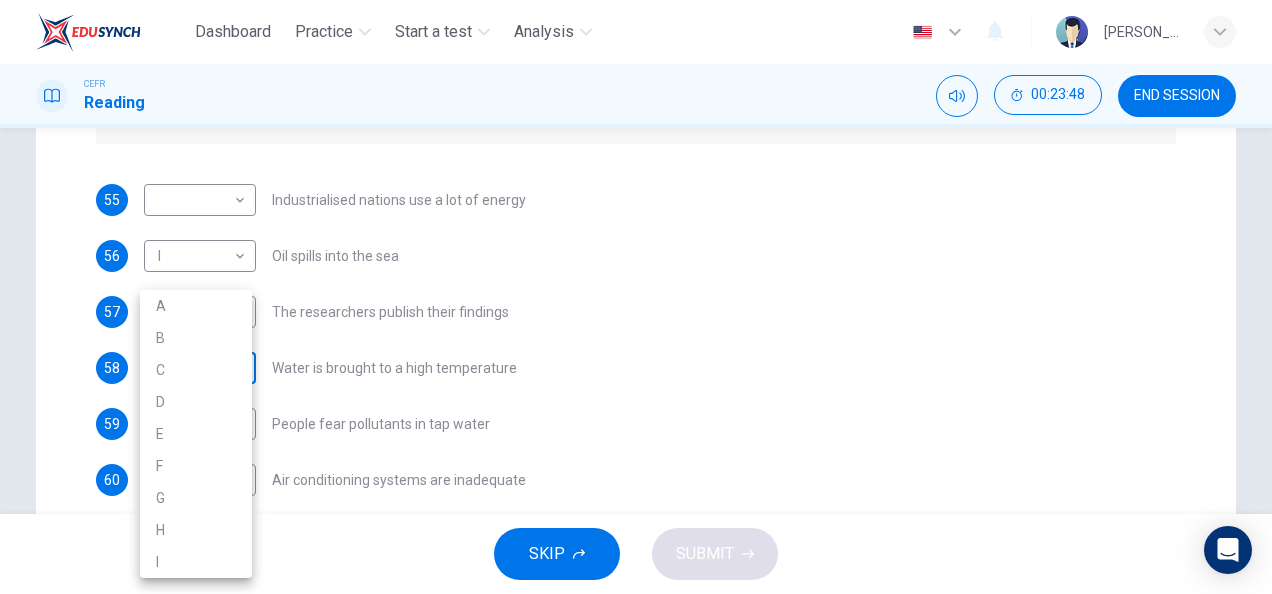 click on "Dashboard Practice Start a test Analysis English en ​ [PERSON_NAME] IZZATI [PERSON_NAME] CEFR Reading 00:23:48 END SESSION Question Passage Questions 55 - 61 The Reading Passage describes a number of cause and effect relationships.
Match each cause with its effect ( A-J ).
Write the appropriate letters ( A-J ) in the boxes below. Causes A. The focus of pollution moves to the home. B. The levels of [MEDICAL_DATA] rise. C. The world’s natural resources are unequally shared. D. Environmentalists look elsewhere for an explanation. E. Chemicals are effectively stripped from the water. F. A clean odour is produced. G. Sales of bottled water increase. H. The levels of carbon dioxide rise. I. The chlorine content of drinking water increased. 55 ​ ​ Industrialised nations use a lot of energy 56 I I ​ Oil spills into the sea 57 ​ ​ The researchers publish their findings 58 ​ ​ Water is brought to a high temperature 59 ​ ​ People fear pollutants in tap water 60 ​ ​ 61 ​ ​ Indoor Pollution 1 2 3 4" at bounding box center (636, 297) 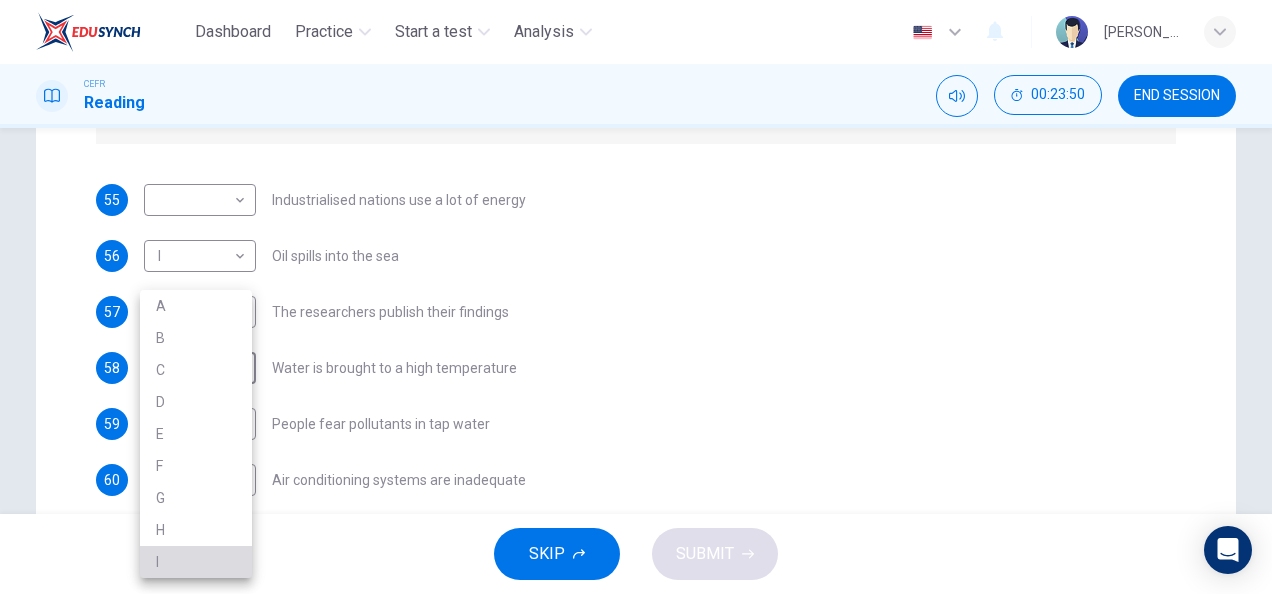 click on "I" at bounding box center [196, 562] 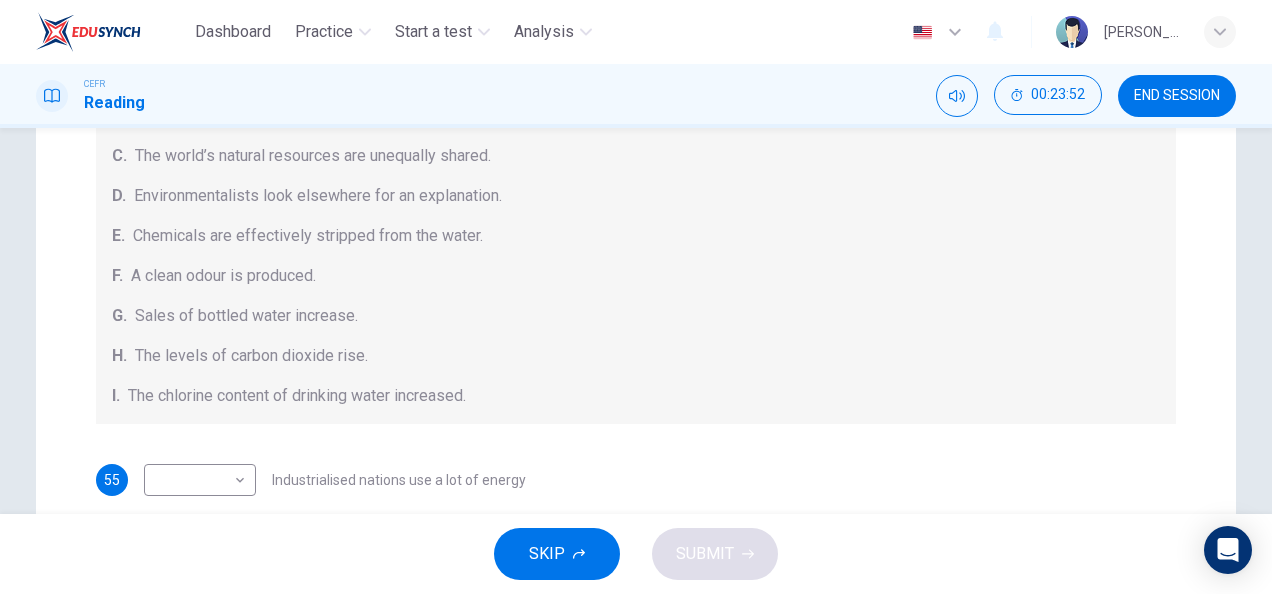scroll, scrollTop: 0, scrollLeft: 0, axis: both 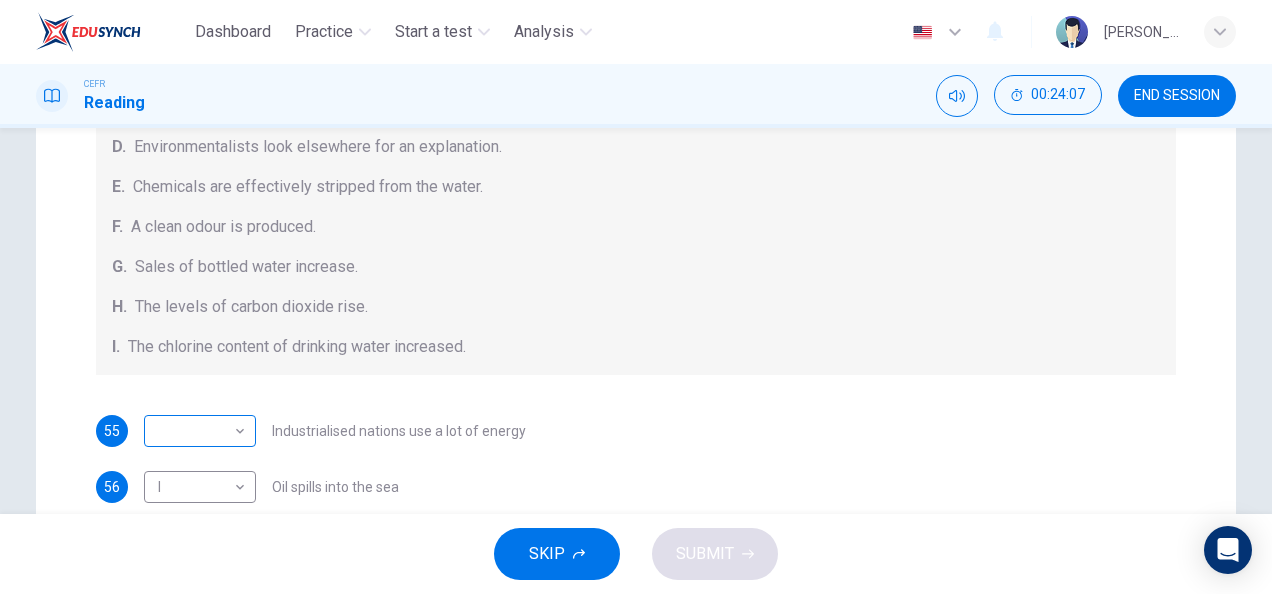 click on "Dashboard Practice Start a test Analysis English en ​ [PERSON_NAME] IZZATI [PERSON_NAME] CEFR Reading 00:24:07 END SESSION Question Passage Questions 55 - 61 The Reading Passage describes a number of cause and effect relationships.
Match each cause with its effect ( A-J ).
Write the appropriate letters ( A-J ) in the boxes below. Causes A. The focus of pollution moves to the home. B. The levels of carbon monoxide rise. C. The world’s natural resources are unequally shared. D. Environmentalists look elsewhere for an explanation. E. Chemicals are effectively stripped from the water. F. A clean odour is produced. G. Sales of bottled water increase. H. The levels of carbon dioxide rise. I. The chlorine content of drinking water increased. 55 ​ ​ Industrialised nations use a lot of energy 56 I I ​ Oil spills into the sea 57 ​ ​ The researchers publish their findings 58 I I ​ Water is brought to a high temperature 59 ​ ​ People fear pollutants in tap water 60 ​ ​ 61 ​ ​ Indoor Pollution 1 2 3 4" at bounding box center [636, 297] 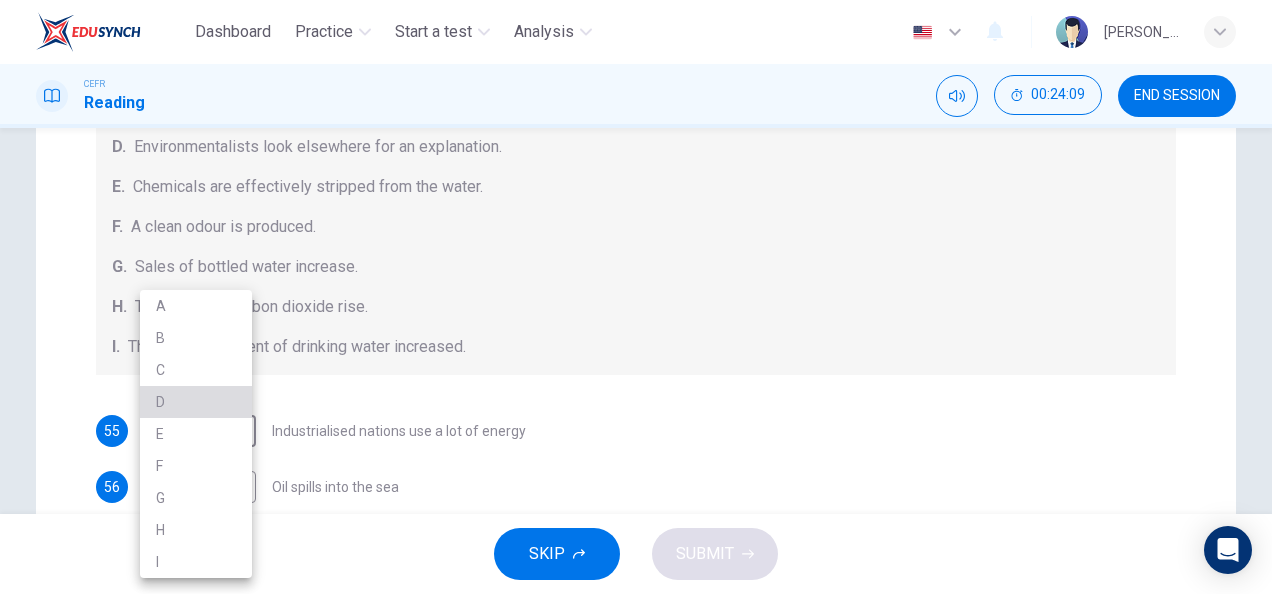 click on "D" at bounding box center (196, 402) 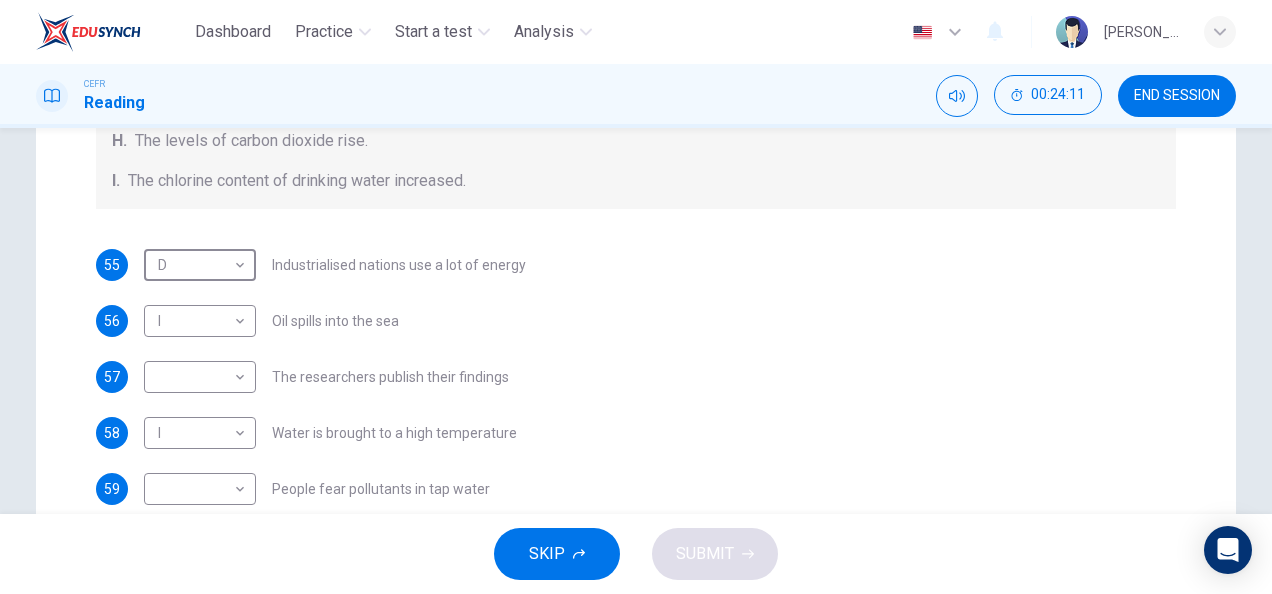 scroll, scrollTop: 0, scrollLeft: 0, axis: both 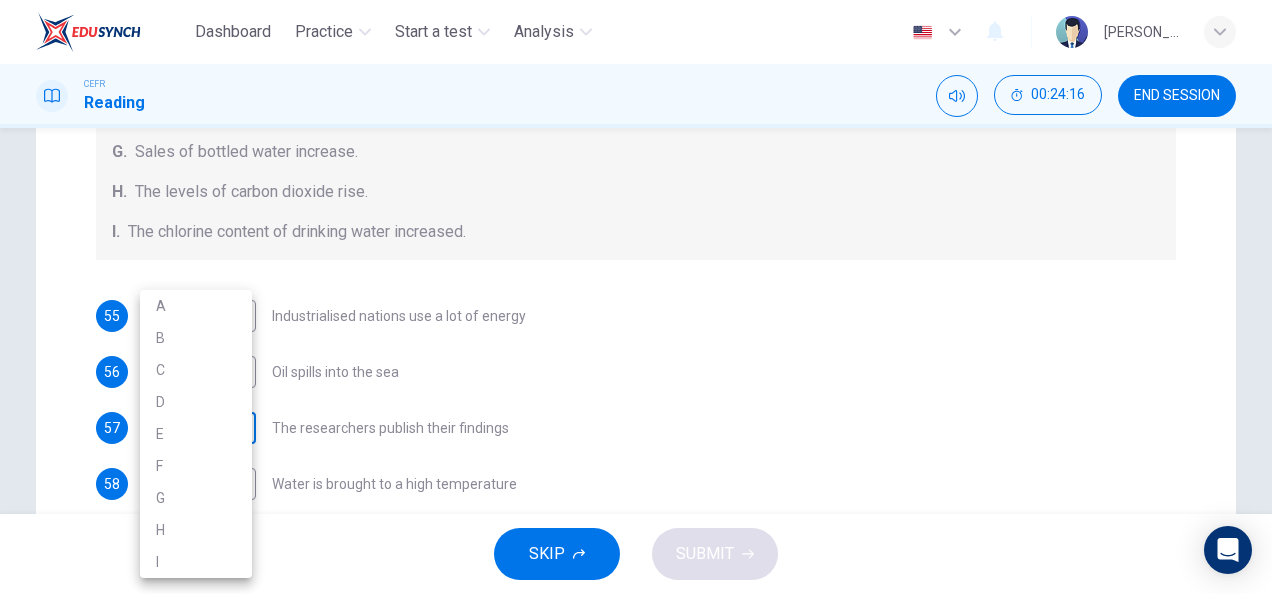 click on "Dashboard Practice Start a test Analysis English en ​ [PERSON_NAME] IZZATI [PERSON_NAME] CEFR Reading 00:24:16 END SESSION Question Passage Questions 55 - 61 The Reading Passage describes a number of cause and effect relationships.
Match each cause with its effect ( A-J ).
Write the appropriate letters ( A-J ) in the boxes below. Causes A. The focus of pollution moves to the home. B. The levels of [MEDICAL_DATA] rise. C. The world’s natural resources are unequally shared. D. Environmentalists look elsewhere for an explanation. E. Chemicals are effectively stripped from the water. F. A clean odour is produced. G. Sales of bottled water increase. H. The levels of carbon dioxide rise. I. The chlorine content of drinking water increased. 55 D D ​ Industrialised nations use a lot of energy 56 I I ​ Oil spills into the sea 57 ​ ​ The researchers publish their findings 58 I I ​ Water is brought to a high temperature 59 ​ ​ People fear pollutants in tap water 60 ​ ​ 61 ​ ​ Indoor Pollution 1 2 3 4" at bounding box center [636, 297] 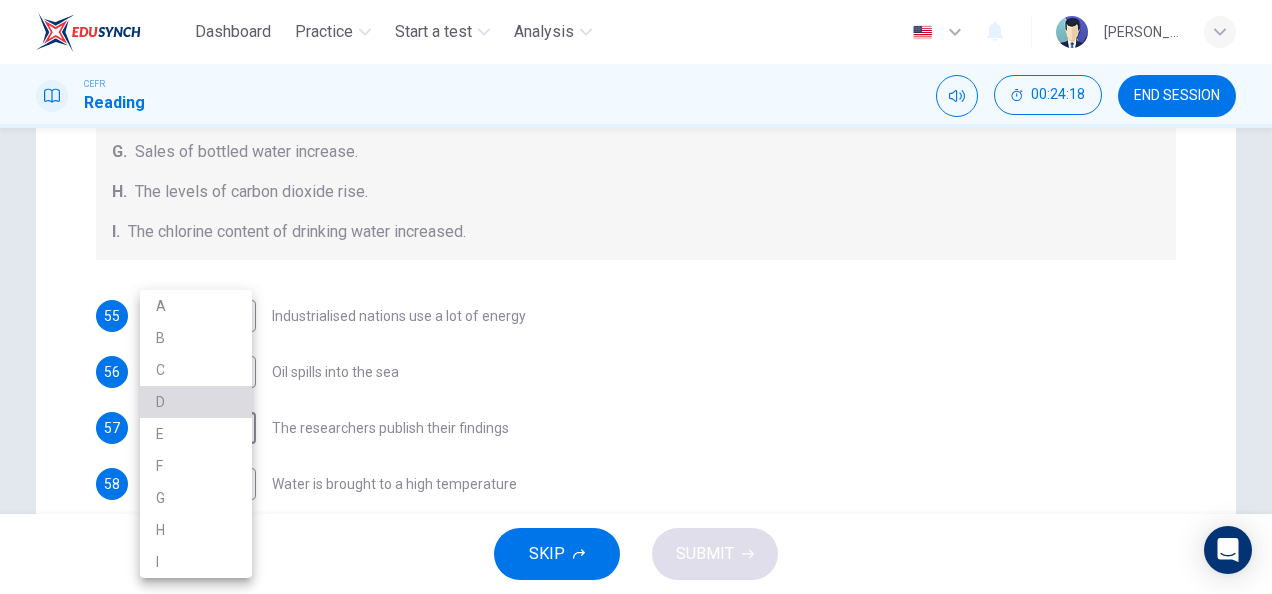 click on "D" at bounding box center (196, 402) 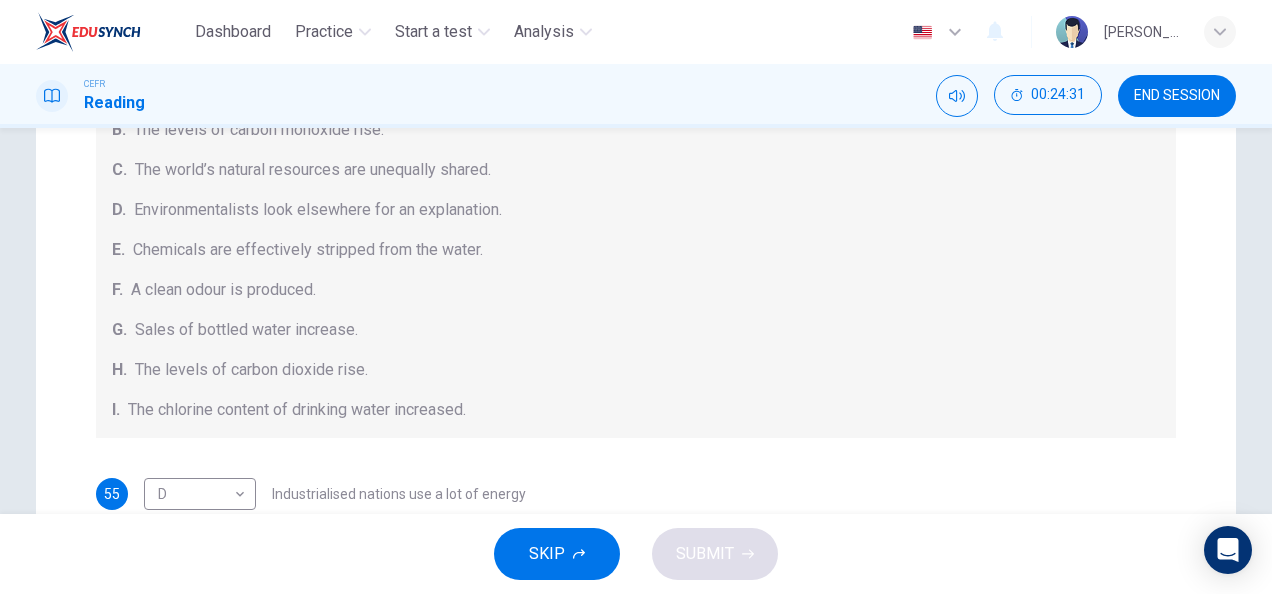 scroll, scrollTop: 105, scrollLeft: 0, axis: vertical 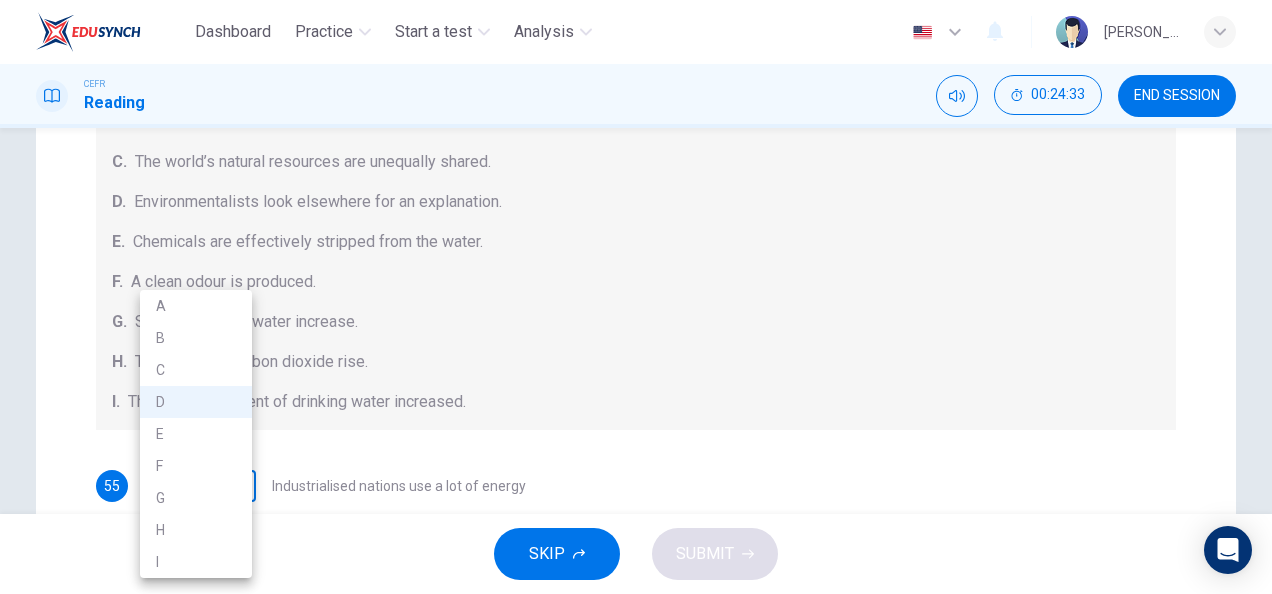 click on "Dashboard Practice Start a test Analysis English en ​ [PERSON_NAME] IZZATI [PERSON_NAME] CEFR Reading 00:24:33 END SESSION Question Passage Questions 55 - 61 The Reading Passage describes a number of cause and effect relationships.
Match each cause with its effect ( A-J ).
Write the appropriate letters ( A-J ) in the boxes below. Causes A. The focus of pollution moves to the home. B. The levels of [MEDICAL_DATA] rise. C. The world’s natural resources are unequally shared. D. Environmentalists look elsewhere for an explanation. E. Chemicals are effectively stripped from the water. F. A clean odour is produced. G. Sales of bottled water increase. H. The levels of carbon dioxide rise. I. The chlorine content of drinking water increased. 55 D D ​ Industrialised nations use a lot of energy 56 I I ​ Oil spills into the sea 57 D D ​ The researchers publish their findings 58 I I ​ Water is brought to a high temperature 59 ​ ​ People fear pollutants in tap water 60 ​ ​ 61 ​ ​ Indoor Pollution 1 2 3 4" at bounding box center (636, 297) 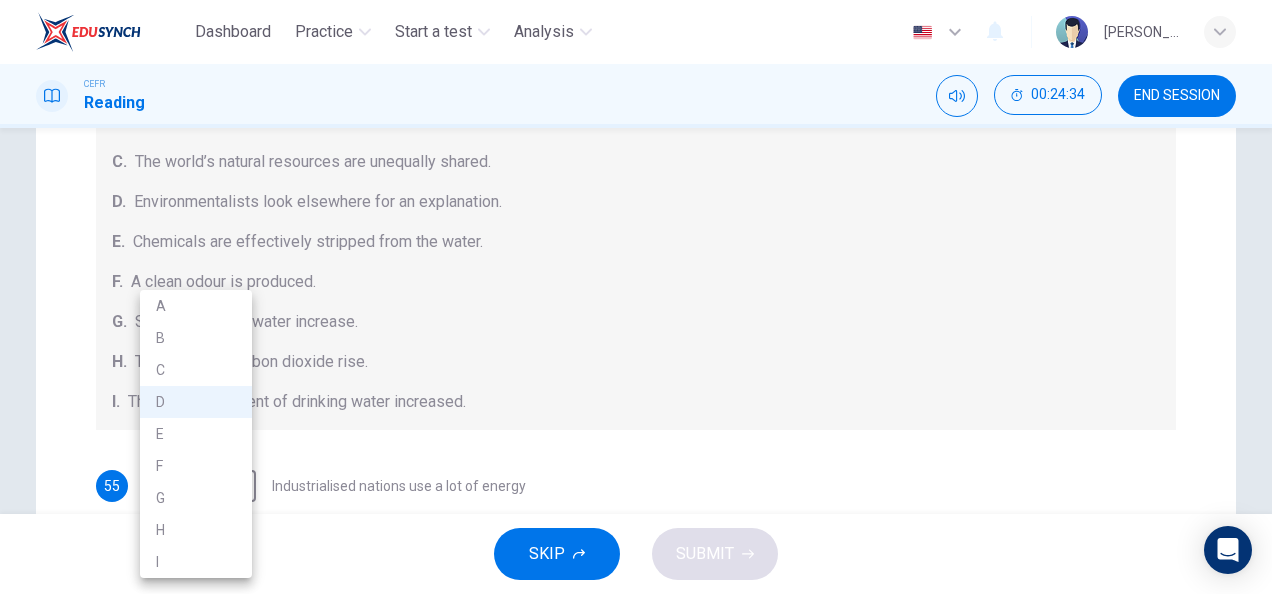 click at bounding box center (636, 297) 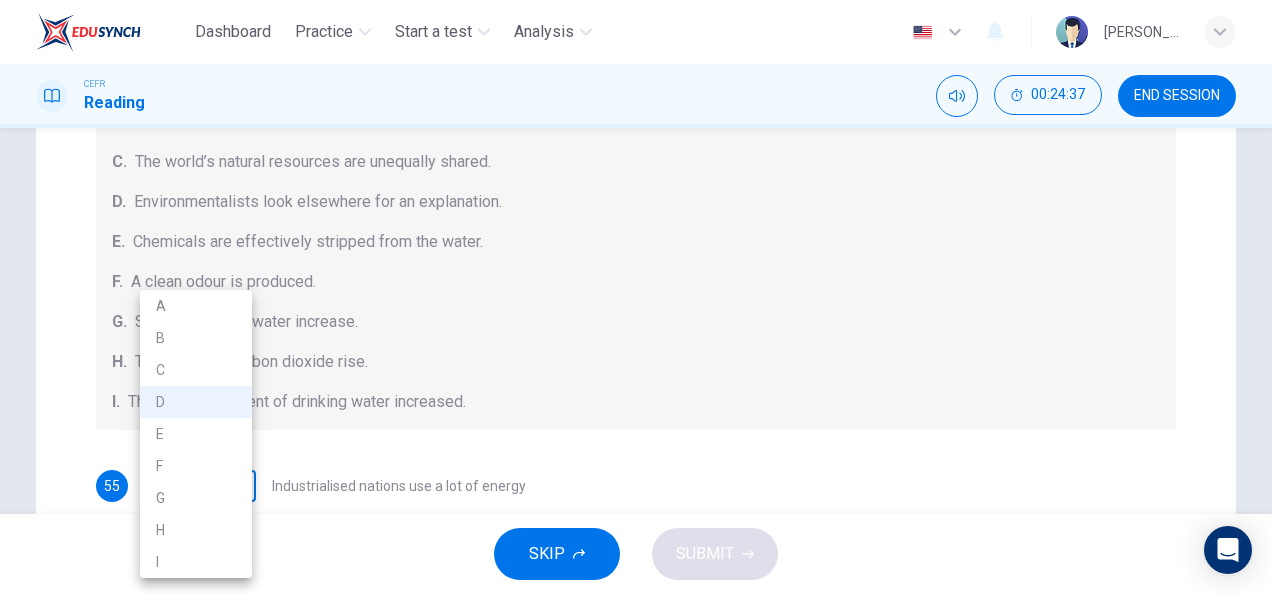 click on "Dashboard Practice Start a test Analysis English en ​ [PERSON_NAME] IZZATI [PERSON_NAME] CEFR Reading 00:24:37 END SESSION Question Passage Questions 55 - 61 The Reading Passage describes a number of cause and effect relationships.
Match each cause with its effect ( A-J ).
Write the appropriate letters ( A-J ) in the boxes below. Causes A. The focus of pollution moves to the home. B. The levels of [MEDICAL_DATA] rise. C. The world’s natural resources are unequally shared. D. Environmentalists look elsewhere for an explanation. E. Chemicals are effectively stripped from the water. F. A clean odour is produced. G. Sales of bottled water increase. H. The levels of carbon dioxide rise. I. The chlorine content of drinking water increased. 55 D D ​ Industrialised nations use a lot of energy 56 I I ​ Oil spills into the sea 57 D D ​ The researchers publish their findings 58 I I ​ Water is brought to a high temperature 59 ​ ​ People fear pollutants in tap water 60 ​ ​ 61 ​ ​ Indoor Pollution 1 2 3 4" at bounding box center [636, 297] 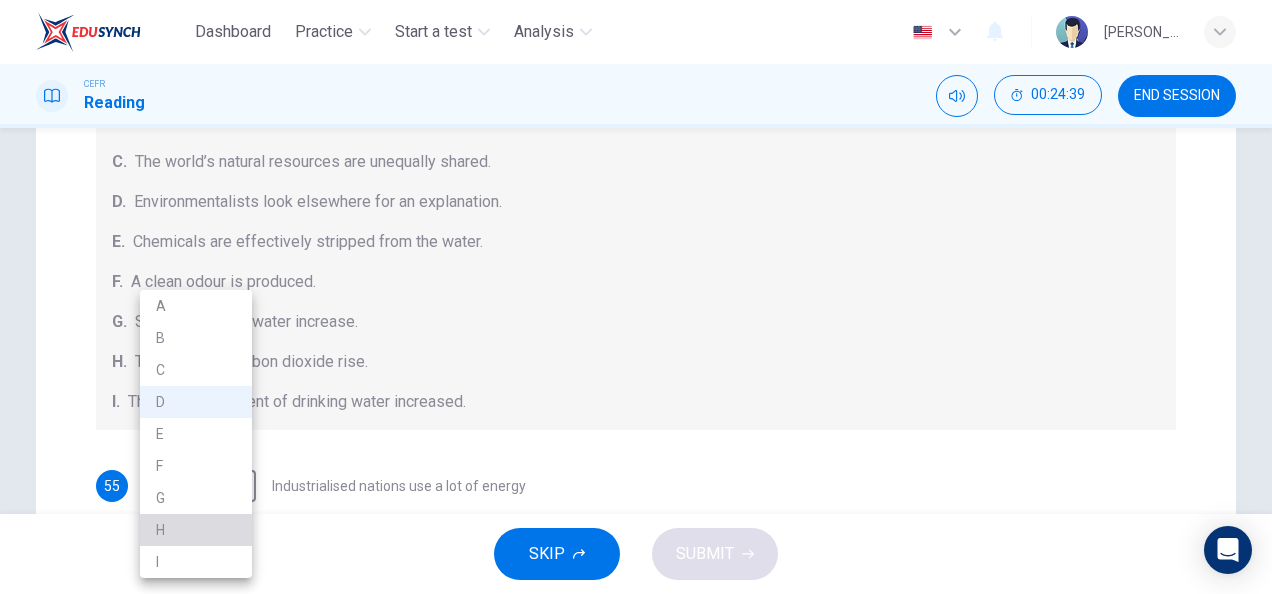 click on "H" at bounding box center [196, 530] 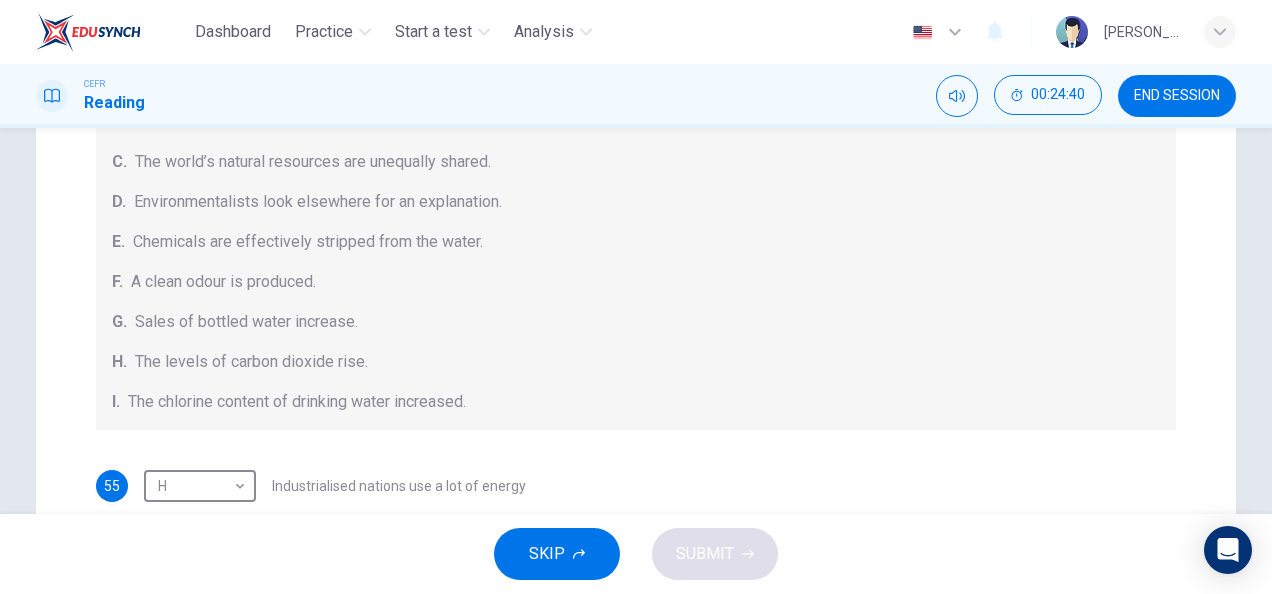 scroll, scrollTop: 284, scrollLeft: 0, axis: vertical 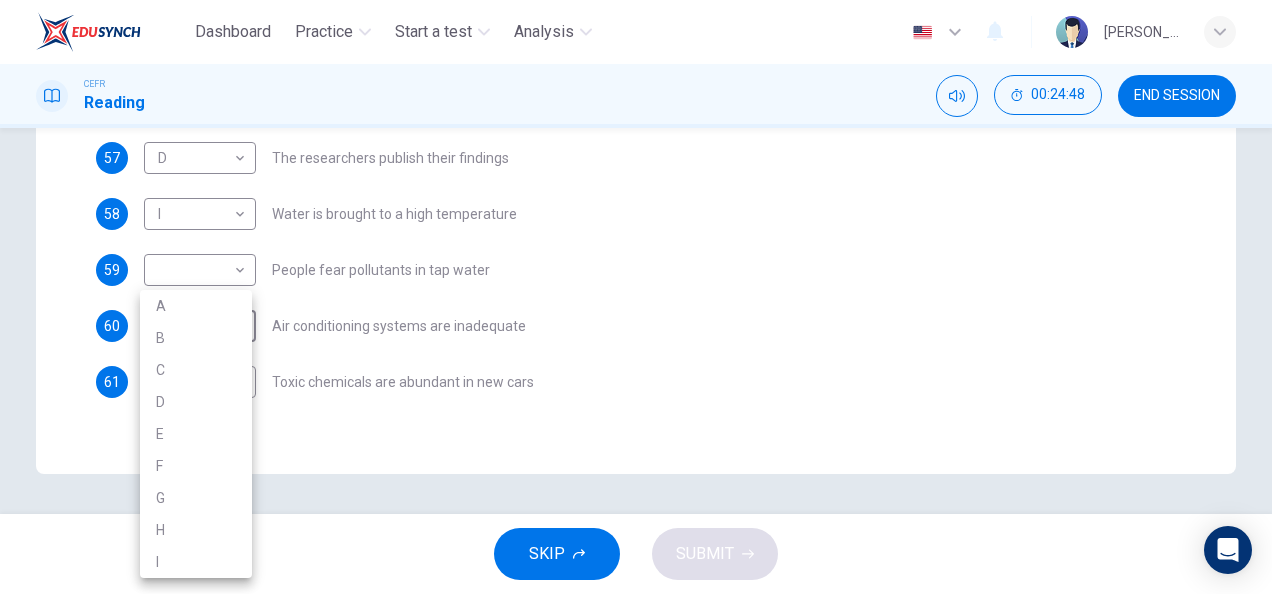 click on "Dashboard Practice Start a test Analysis English en ​ [PERSON_NAME] IZZATI [PERSON_NAME] CEFR Reading 00:24:48 END SESSION Question Passage Questions 55 - 61 The Reading Passage describes a number of cause and effect relationships.
Match each cause with its effect ( A-J ).
Write the appropriate letters ( A-J ) in the boxes below. Causes A. The focus of pollution moves to the home. B. The levels of [MEDICAL_DATA] rise. C. The world’s natural resources are unequally shared. D. Environmentalists look elsewhere for an explanation. E. Chemicals are effectively stripped from the water. F. A clean odour is produced. G. Sales of bottled water increase. H. The levels of carbon dioxide rise. I. The chlorine content of drinking water increased. 55 H H ​ Industrialised nations use a lot of energy 56 I I ​ Oil spills into the sea 57 D D ​ The researchers publish their findings 58 I I ​ Water is brought to a high temperature 59 ​ ​ People fear pollutants in tap water 60 ​ ​ 61 ​ ​ Indoor Pollution 1 2 3 4" at bounding box center [636, 297] 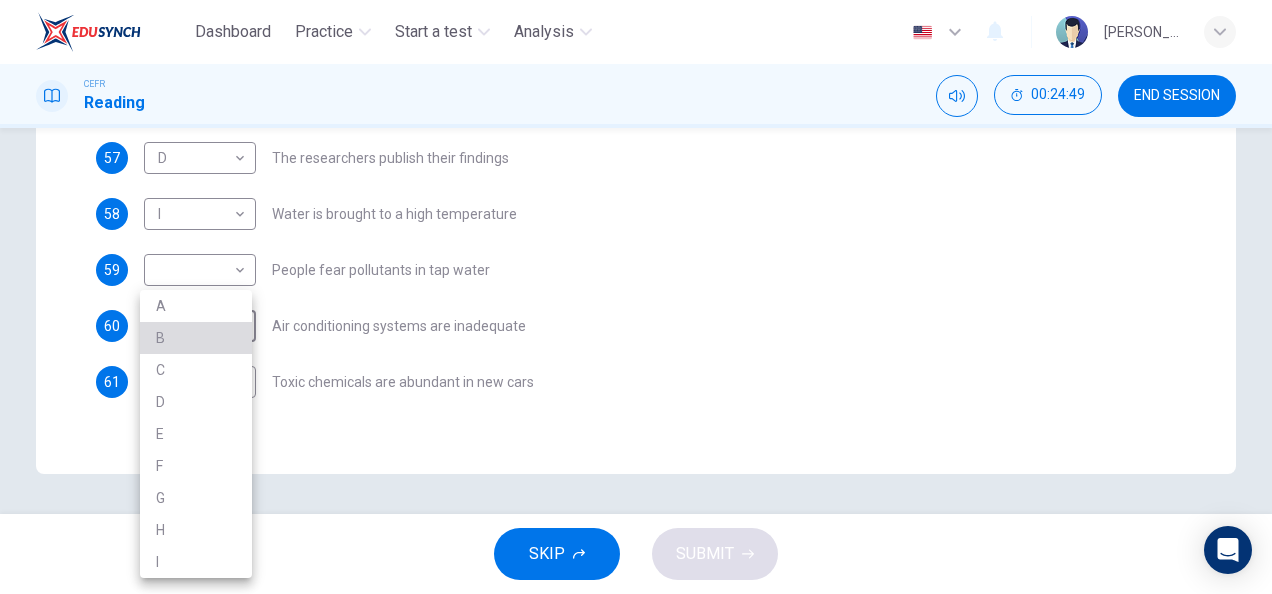 click on "B" at bounding box center [196, 338] 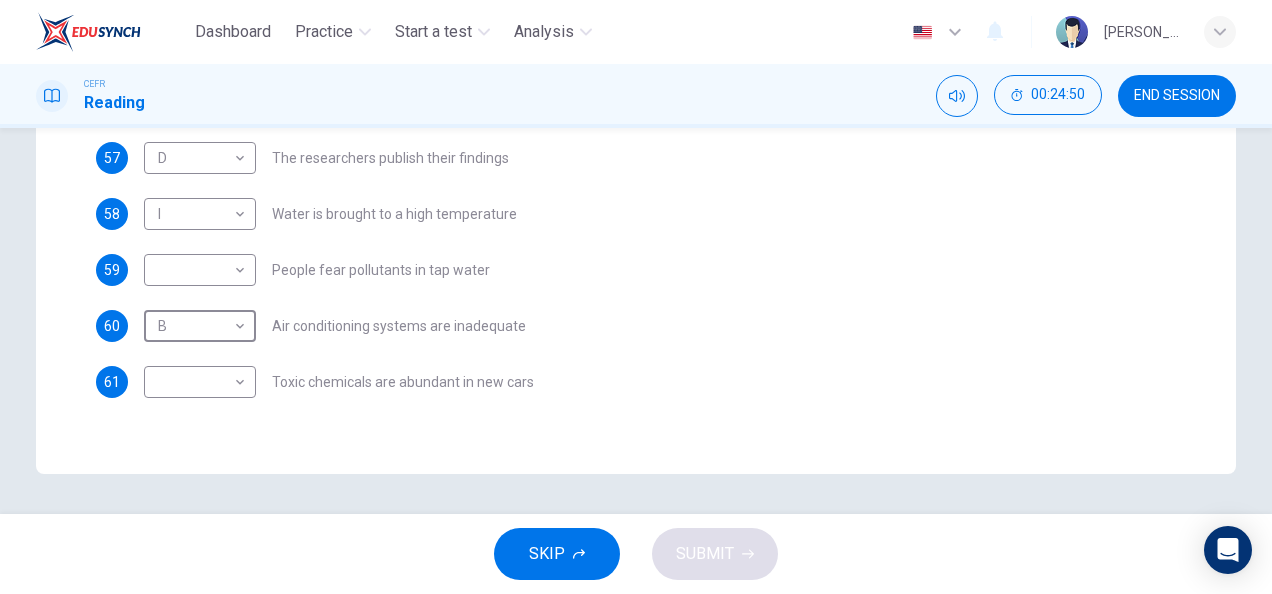 scroll, scrollTop: 15, scrollLeft: 0, axis: vertical 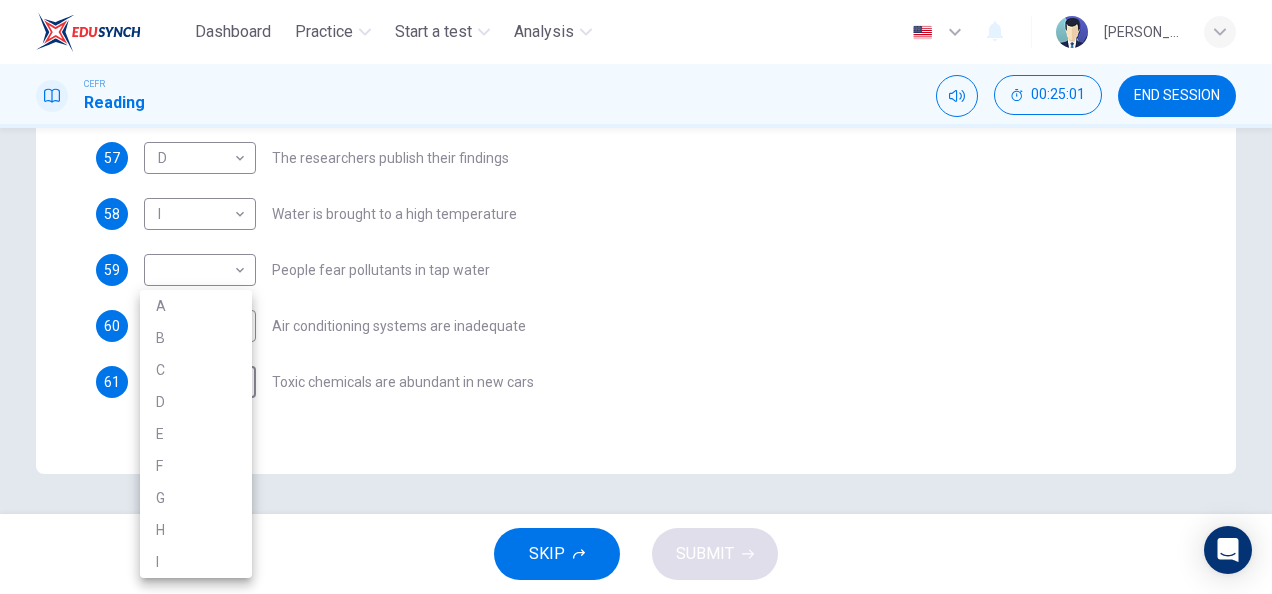 click on "Dashboard Practice Start a test Analysis English en ​ [PERSON_NAME] IZZATI [PERSON_NAME] CEFR Reading 00:25:01 END SESSION Question Passage Questions 55 - 61 The Reading Passage describes a number of cause and effect relationships.
Match each cause with its effect ( A-J ).
Write the appropriate letters ( A-J ) in the boxes below. Causes A. The focus of pollution moves to the home. B. The levels of carbon monoxide rise. C. The world’s natural resources are unequally shared. D. Environmentalists look elsewhere for an explanation. E. Chemicals are effectively stripped from the water. F. A clean odour is produced. G. Sales of bottled water increase. H. The levels of carbon dioxide rise. I. The chlorine content of drinking water increased. 55 H H ​ Industrialised nations use a lot of energy 56 I I ​ Oil spills into the sea 57 D D ​ The researchers publish their findings 58 I I ​ Water is brought to a high temperature 59 ​ ​ People fear pollutants in tap water 60 B B ​ 61 ​ ​ Indoor Pollution 1 2 3 4" at bounding box center (636, 297) 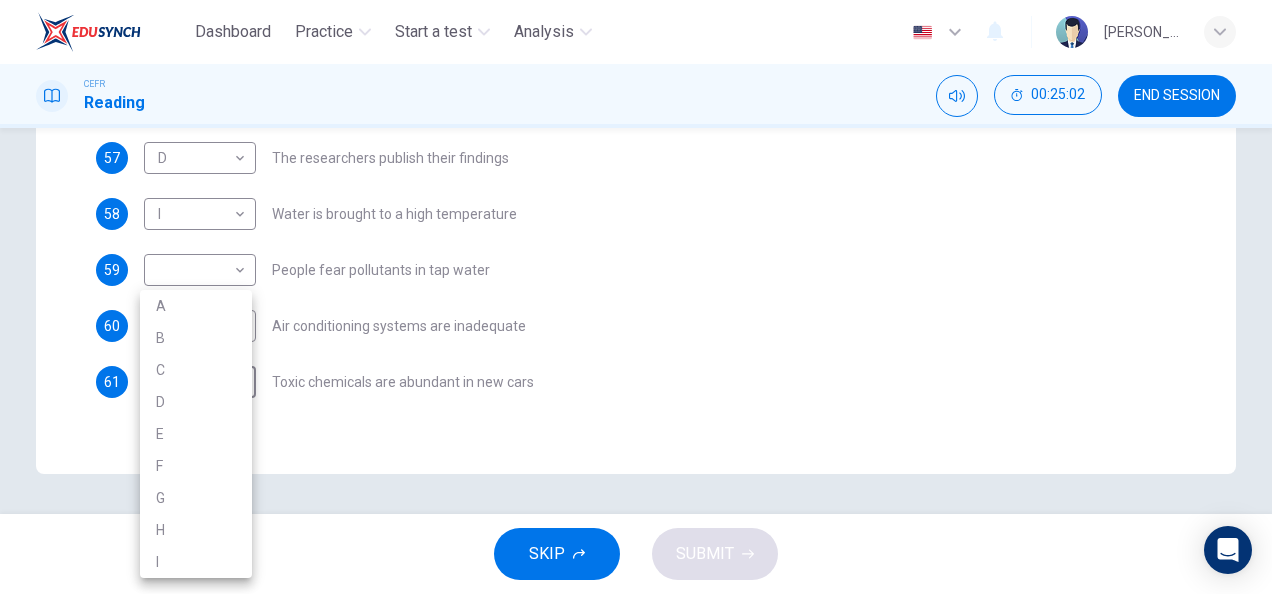 click on "H" at bounding box center (196, 530) 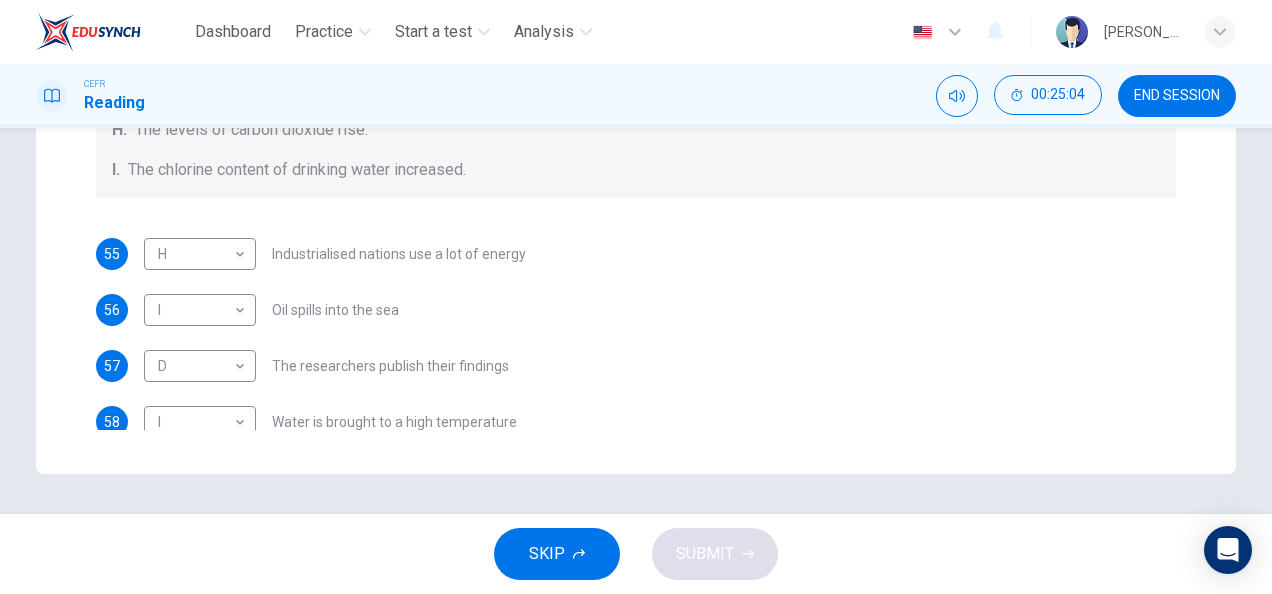 scroll, scrollTop: 0, scrollLeft: 0, axis: both 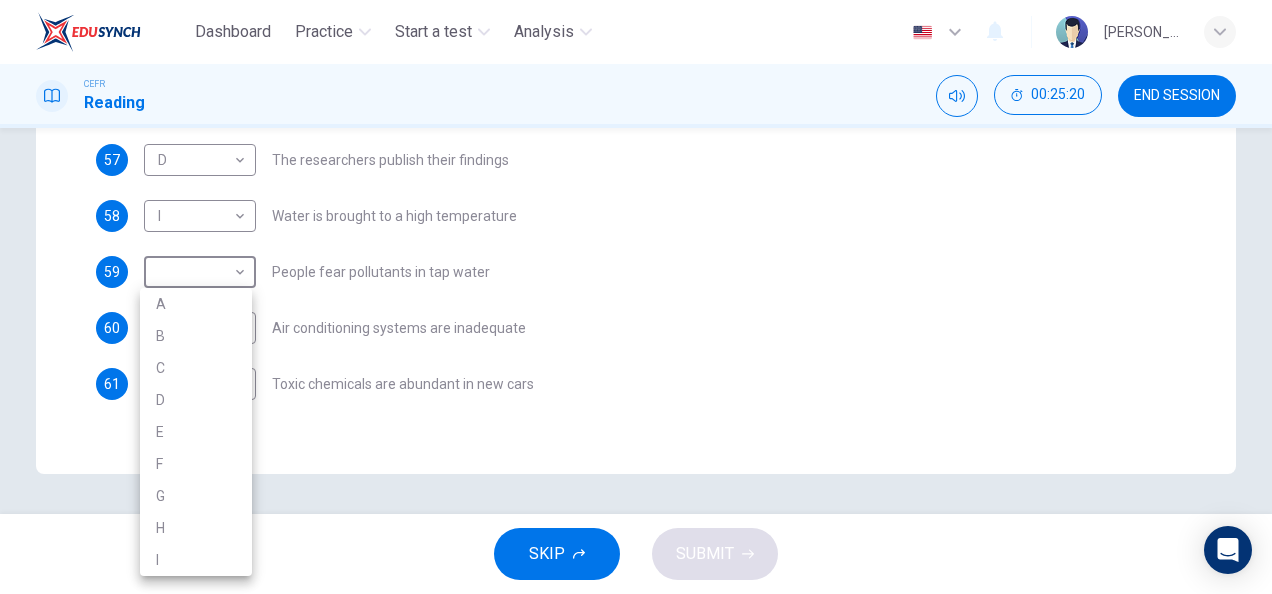 click on "Dashboard Practice Start a test Analysis English en ​ [PERSON_NAME] IZZATI [PERSON_NAME] CEFR Reading 00:25:20 END SESSION Question Passage Questions 55 - 61 The Reading Passage describes a number of cause and effect relationships.
Match each cause with its effect ( A-J ).
Write the appropriate letters ( A-J ) in the boxes below. Causes A. The focus of pollution moves to the home. B. The levels of [MEDICAL_DATA] rise. C. The world’s natural resources are unequally shared. D. Environmentalists look elsewhere for an explanation. E. Chemicals are effectively stripped from the water. F. A clean odour is produced. G. Sales of bottled water increase. H. The levels of carbon dioxide rise. I. The chlorine content of drinking water increased. 55 H H ​ Industrialised nations use a lot of energy 56 I I ​ Oil spills into the sea 57 D D ​ The researchers publish their findings 58 I I ​ Water is brought to a high temperature 59 ​ ​ People fear pollutants in tap water 60 B B ​ 61 H H ​ Indoor Pollution 1 2 3 4" at bounding box center [636, 297] 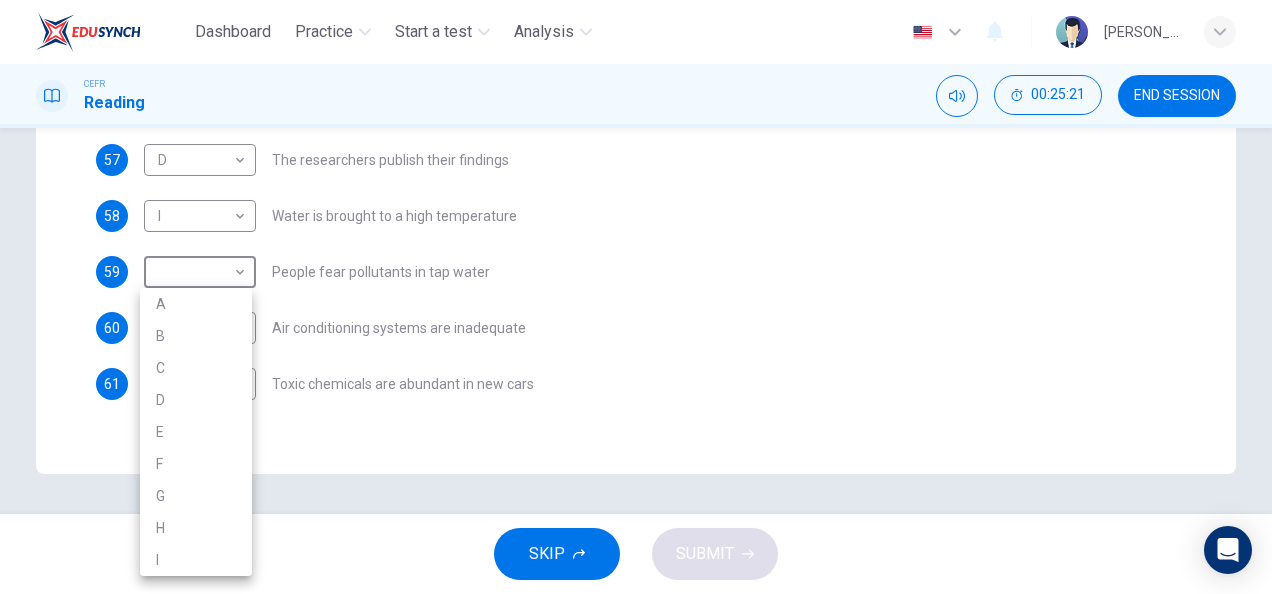 click at bounding box center (636, 297) 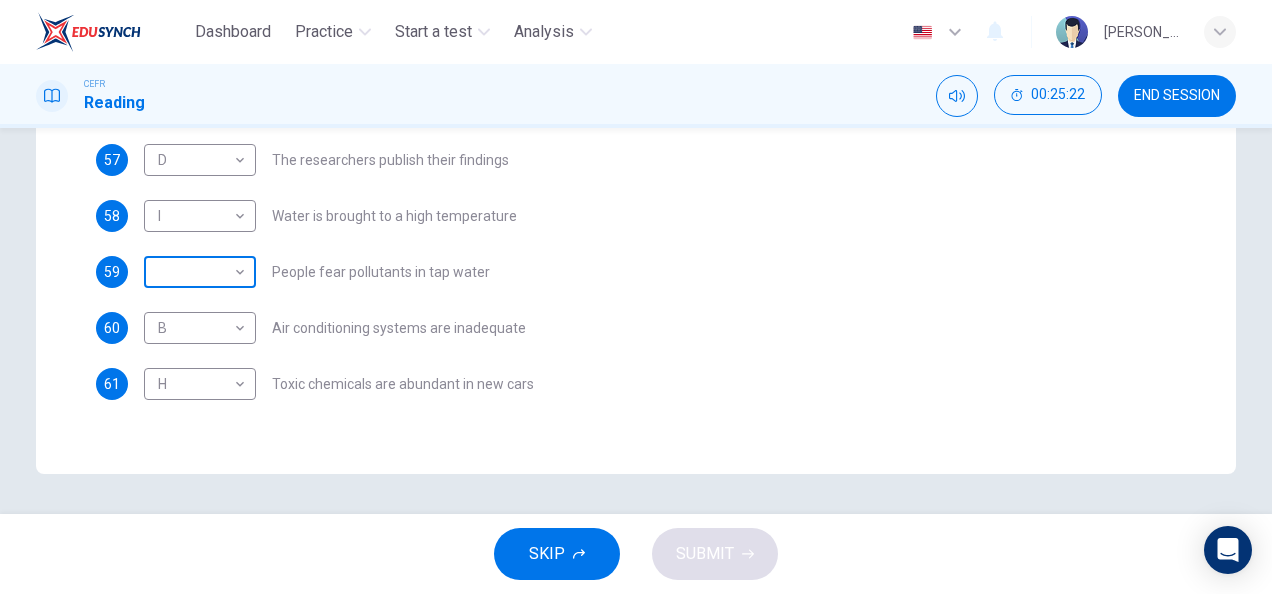 click on "Dashboard Practice Start a test Analysis English en ​ [PERSON_NAME] IZZATI [PERSON_NAME] CEFR Reading 00:25:22 END SESSION Question Passage Questions 55 - 61 The Reading Passage describes a number of cause and effect relationships.
Match each cause with its effect ( A-J ).
Write the appropriate letters ( A-J ) in the boxes below. Causes A. The focus of pollution moves to the home. B. The levels of [MEDICAL_DATA] rise. C. The world’s natural resources are unequally shared. D. Environmentalists look elsewhere for an explanation. E. Chemicals are effectively stripped from the water. F. A clean odour is produced. G. Sales of bottled water increase. H. The levels of carbon dioxide rise. I. The chlorine content of drinking water increased. 55 H H ​ Industrialised nations use a lot of energy 56 I I ​ Oil spills into the sea 57 D D ​ The researchers publish their findings 58 I I ​ Water is brought to a high temperature 59 ​ ​ People fear pollutants in tap water 60 B B ​ 61 H H ​ Indoor Pollution 1 2 3 4" at bounding box center [636, 297] 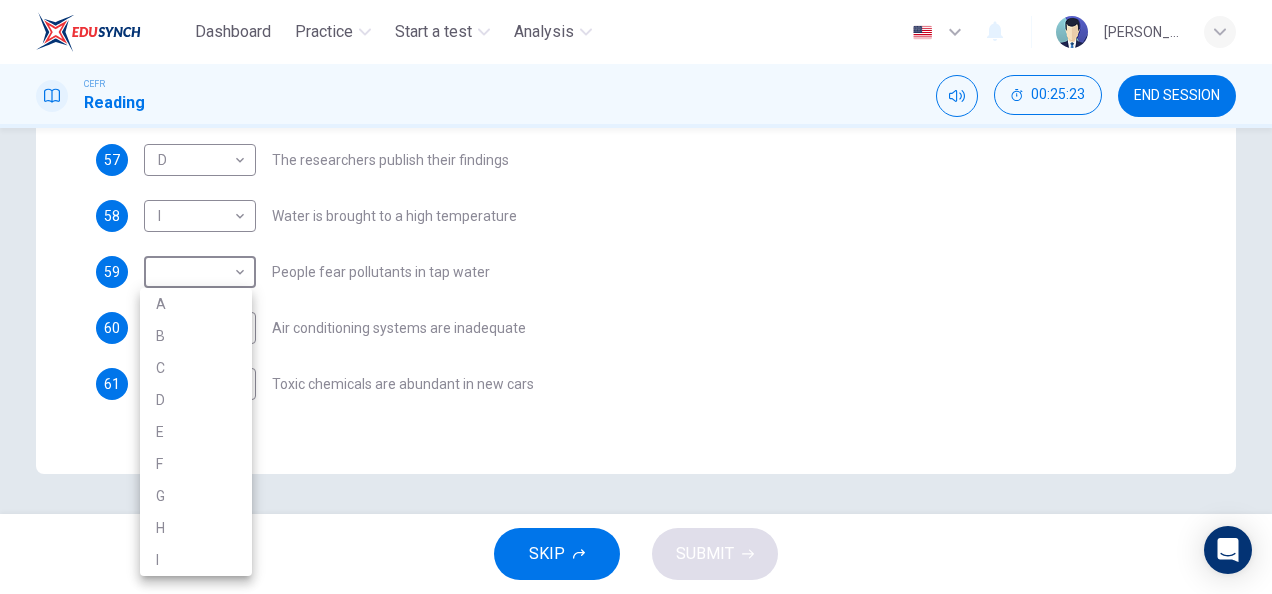 click on "A" at bounding box center (196, 304) 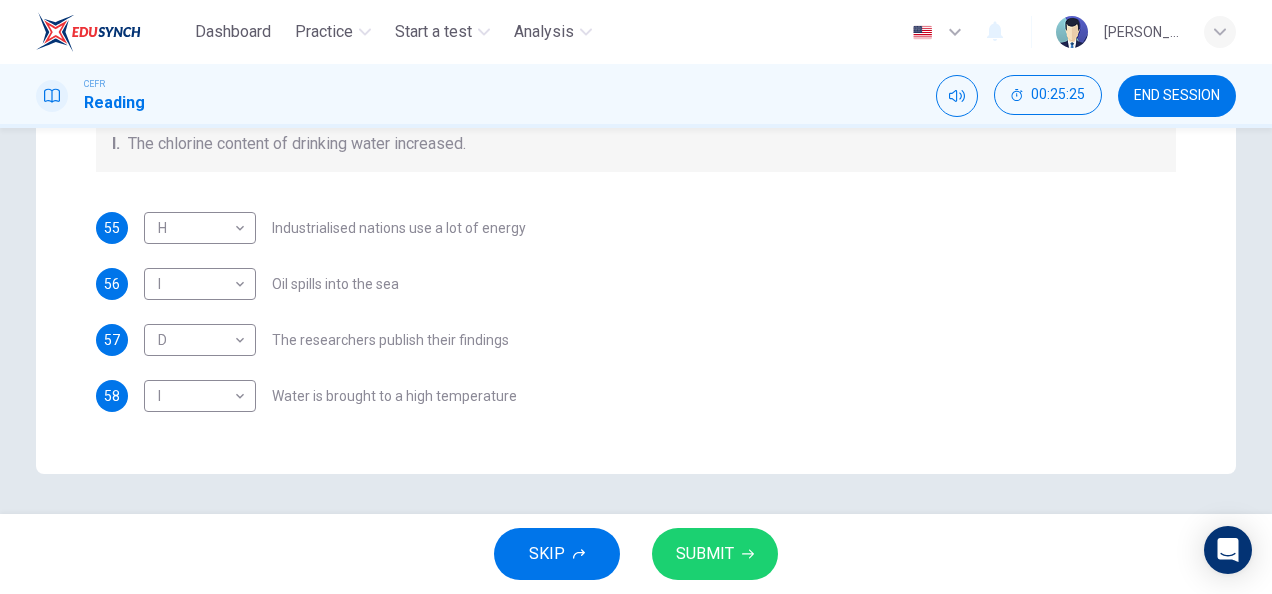 scroll, scrollTop: 0, scrollLeft: 0, axis: both 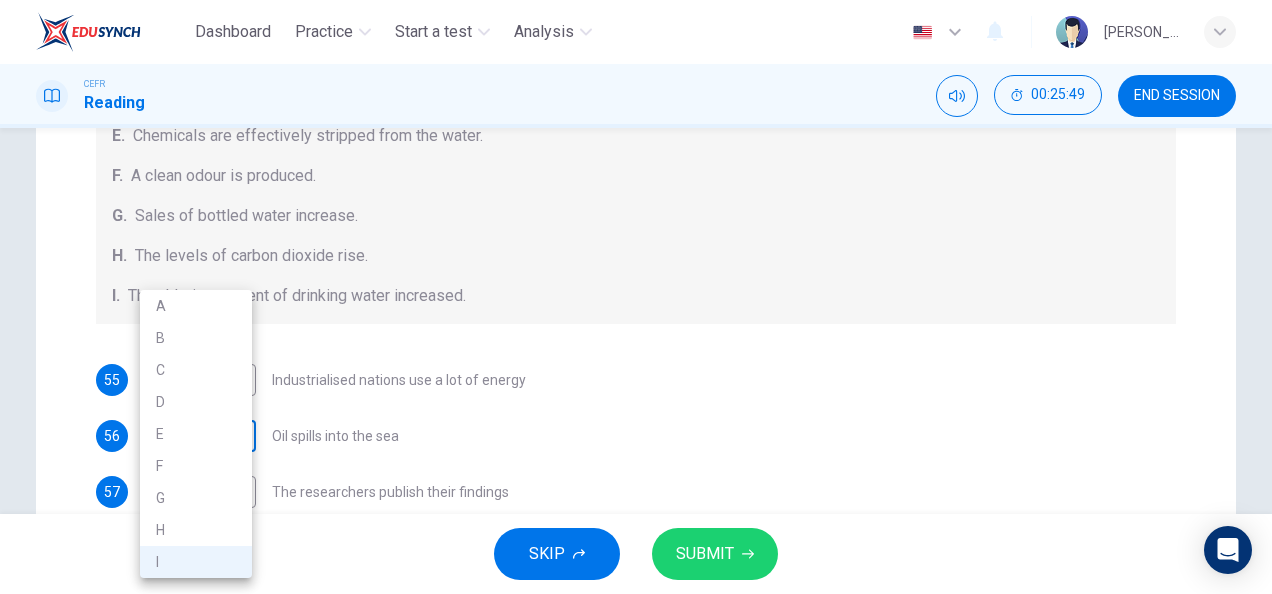 click on "Dashboard Practice Start a test Analysis English en ​ [PERSON_NAME] IZZATI [PERSON_NAME] CEFR Reading 00:25:49 END SESSION Question Passage Questions 55 - 61 The Reading Passage describes a number of cause and effect relationships.
Match each cause with its effect ( A-J ).
Write the appropriate letters ( A-J ) in the boxes below. Causes A. The focus of pollution moves to the home. B. The levels of carbon monoxide rise. C. The world’s natural resources are unequally shared. D. Environmentalists look elsewhere for an explanation. E. Chemicals are effectively stripped from the water. F. A clean odour is produced. G. Sales of bottled water increase. H. The levels of carbon dioxide rise. I. The chlorine content of drinking water increased. 55 H H ​ Industrialised nations use a lot of energy 56 I I ​ Oil spills into the sea 57 D D ​ The researchers publish their findings 58 I I ​ Water is brought to a high temperature 59 A A ​ People fear pollutants in tap water 60 B B ​ 61 H H ​ Indoor Pollution 1 2 3 4" at bounding box center (636, 297) 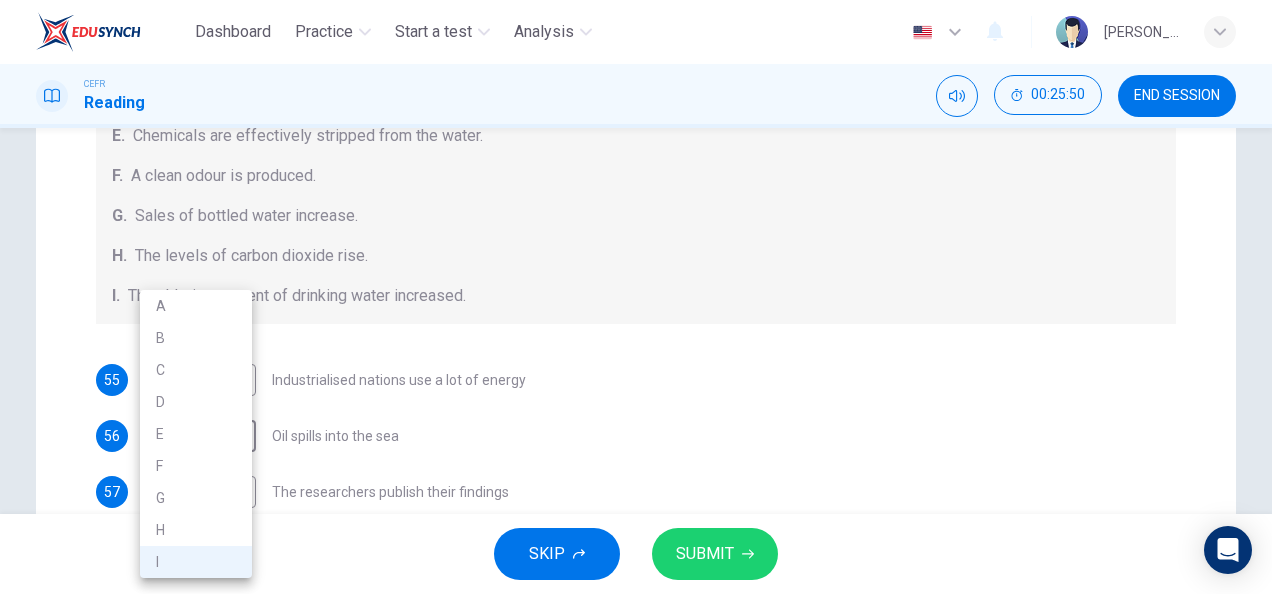 click on "E" at bounding box center (196, 434) 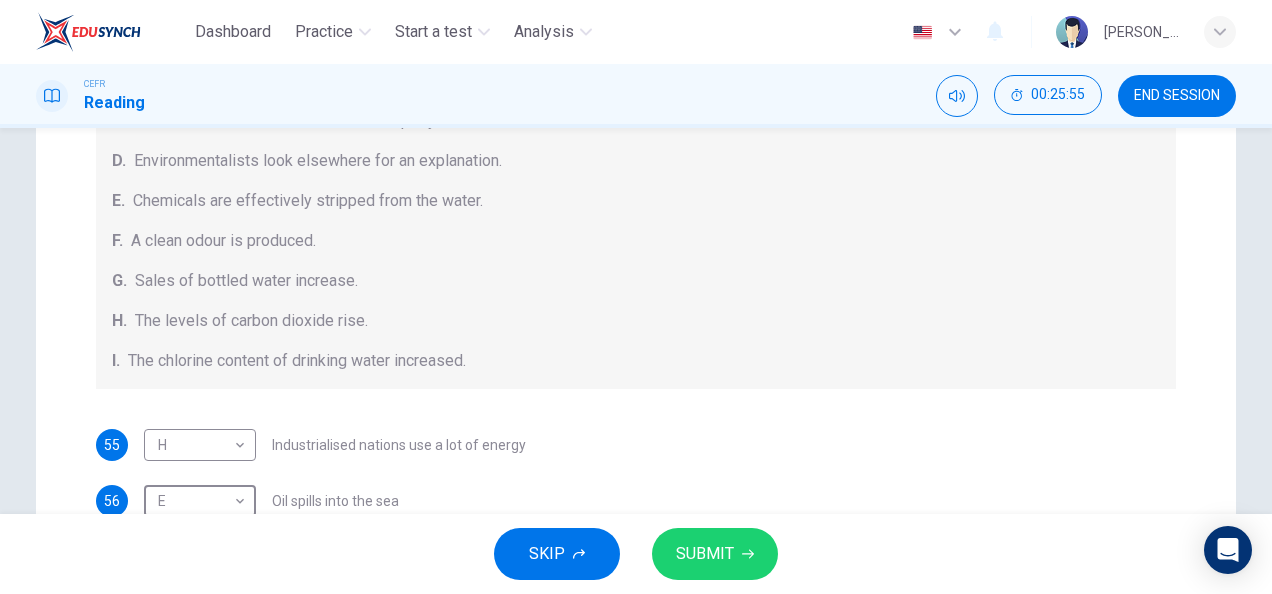 scroll, scrollTop: 0, scrollLeft: 0, axis: both 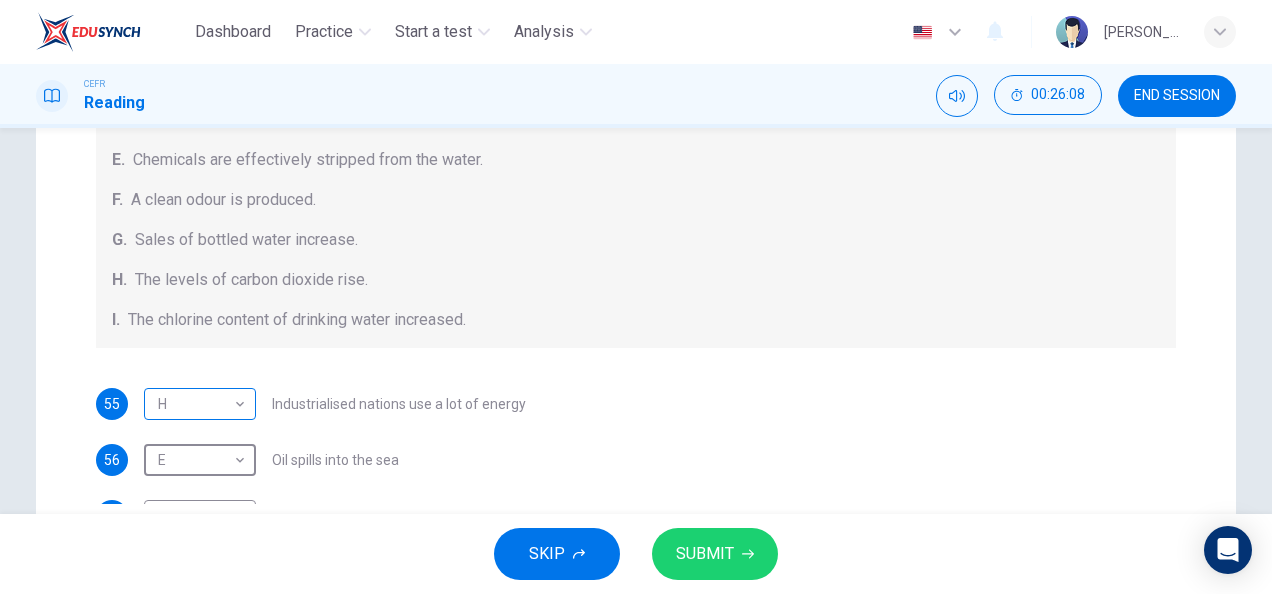 click on "Dashboard Practice Start a test Analysis English en ​ [PERSON_NAME] IZZATI [PERSON_NAME] CEFR Reading 00:26:08 END SESSION Question Passage Questions 55 - 61 The Reading Passage describes a number of cause and effect relationships.
Match each cause with its effect ( A-J ).
Write the appropriate letters ( A-J ) in the boxes below. Causes A. The focus of pollution moves to the home. B. The levels of carbon monoxide rise. C. The world’s natural resources are unequally shared. D. Environmentalists look elsewhere for an explanation. E. Chemicals are effectively stripped from the water. F. A clean odour is produced. G. Sales of bottled water increase. H. The levels of carbon dioxide rise. I. The chlorine content of drinking water increased. 55 H H ​ Industrialised nations use a lot of energy 56 E E ​ Oil spills into the sea 57 D D ​ The researchers publish their findings 58 I I ​ Water is brought to a high temperature 59 A A ​ People fear pollutants in tap water 60 B B ​ 61 H H ​ Indoor Pollution 1 2 3 4" at bounding box center [636, 297] 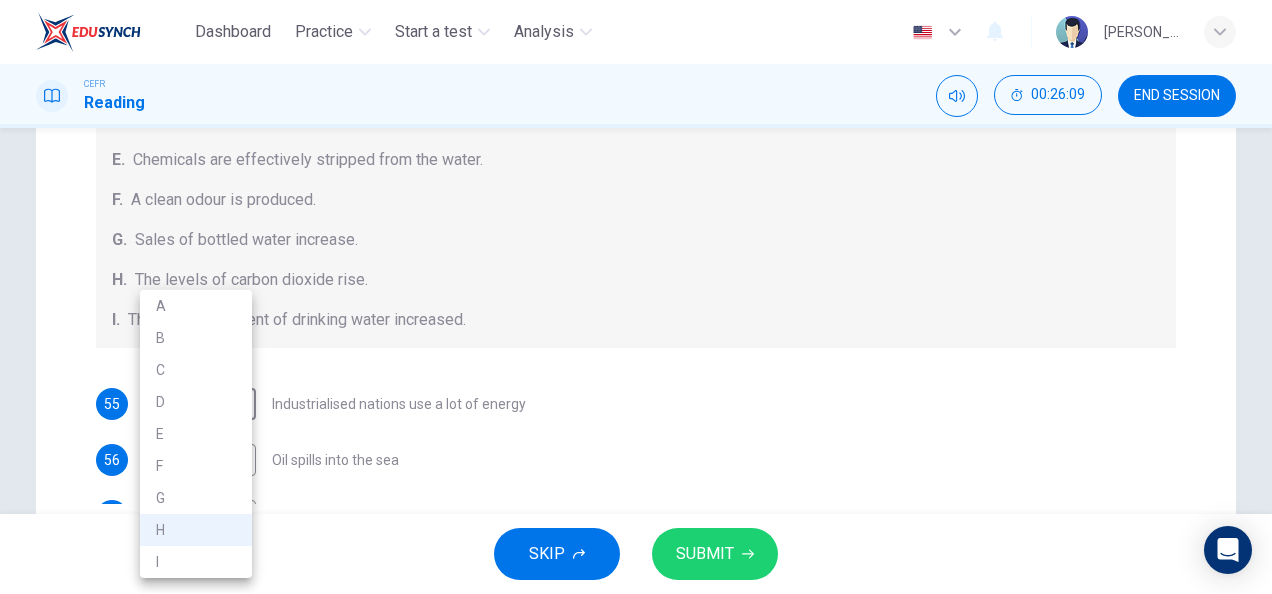 click on "C" at bounding box center [196, 370] 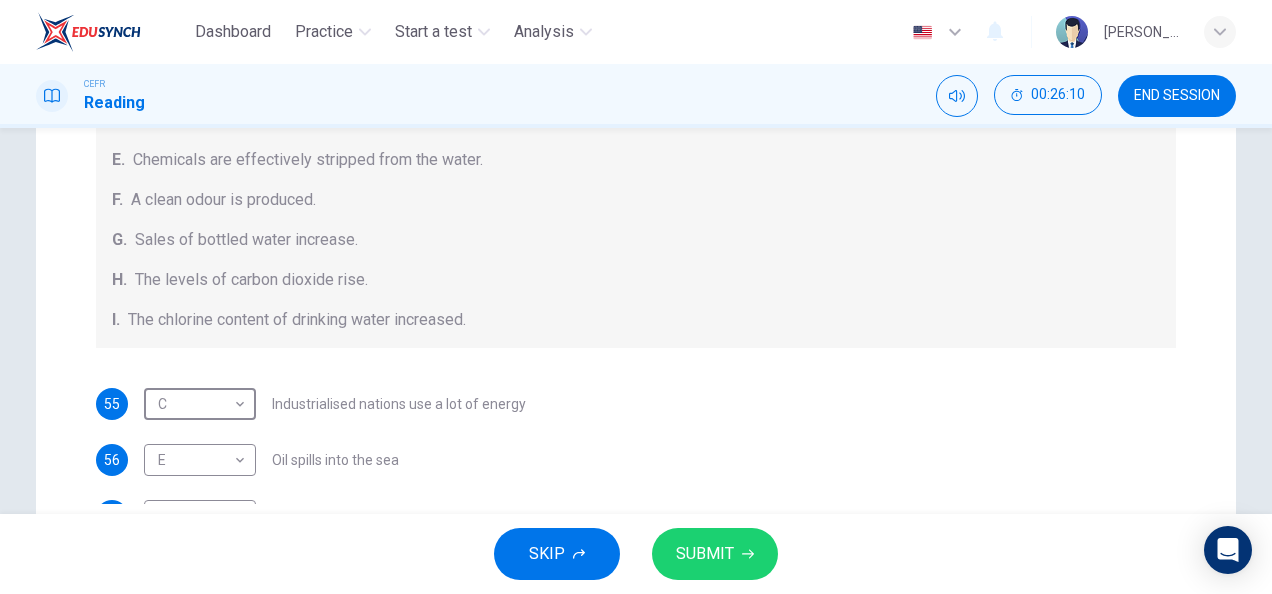 click on "SUBMIT" at bounding box center [705, 554] 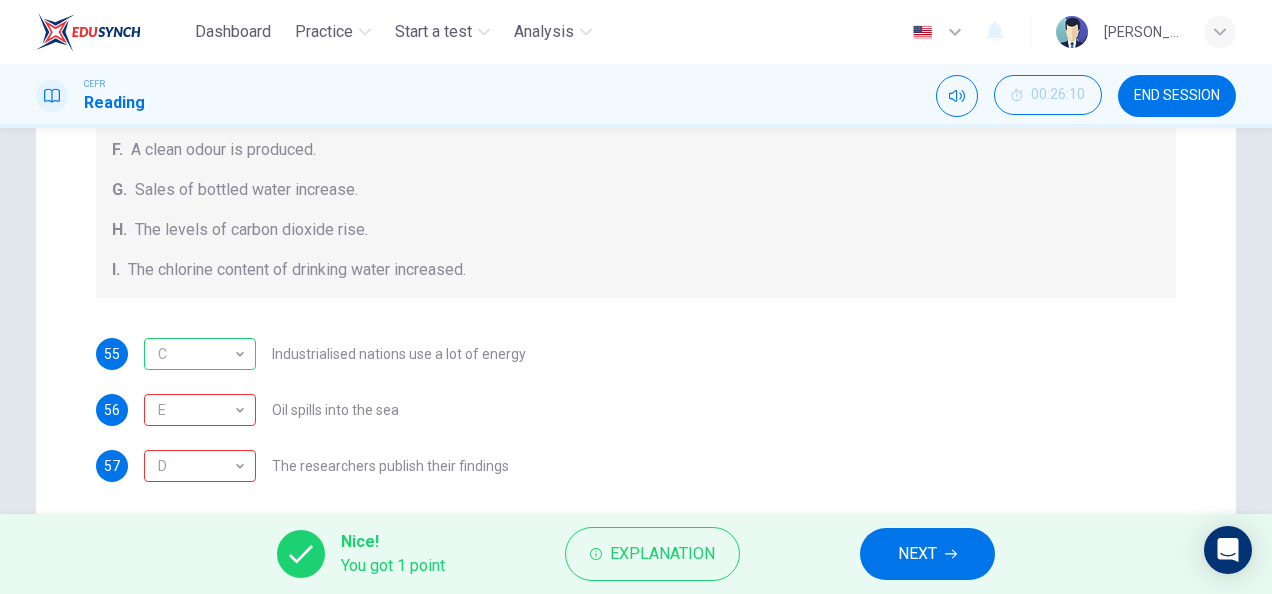 scroll, scrollTop: 0, scrollLeft: 0, axis: both 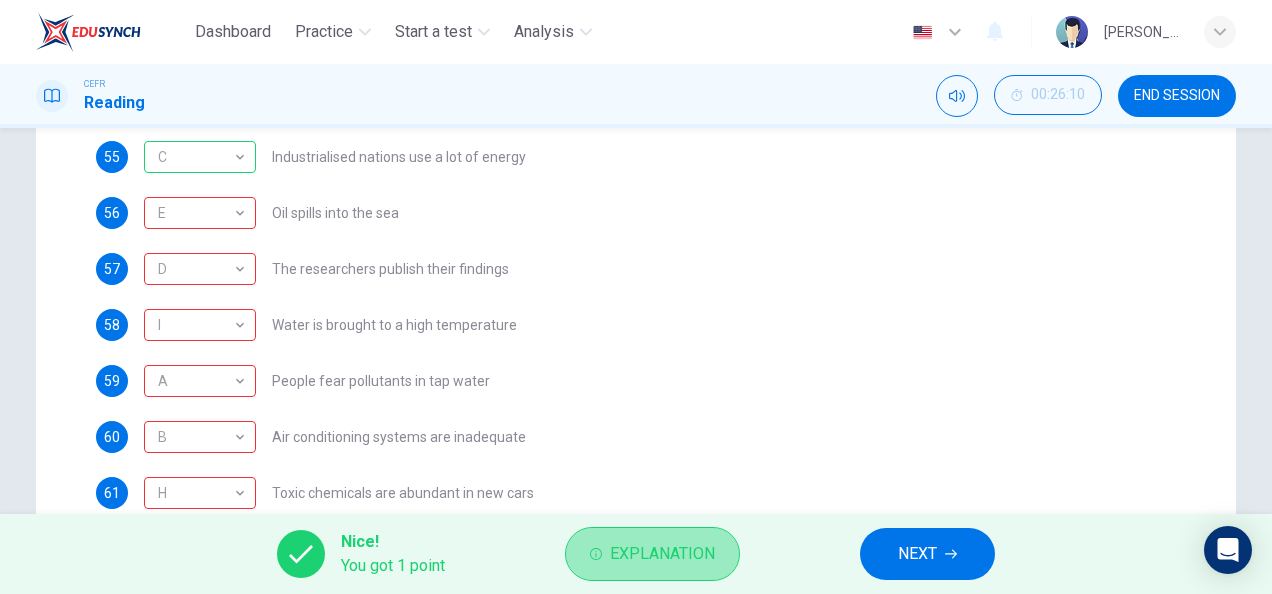 click on "Explanation" at bounding box center [662, 554] 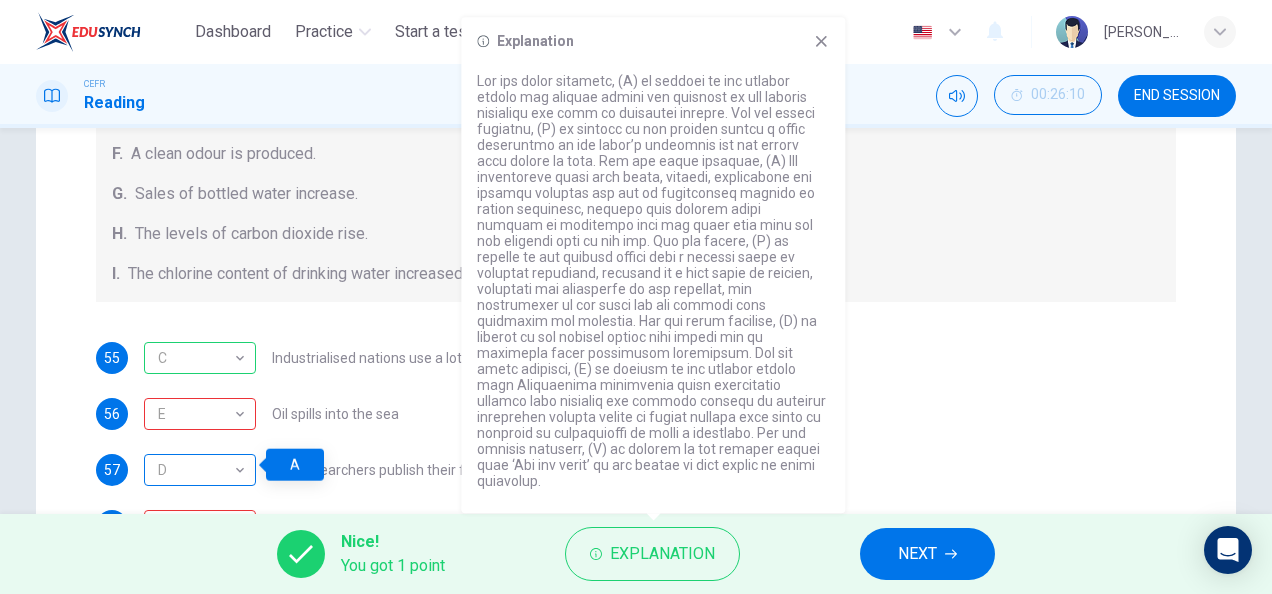 scroll, scrollTop: 0, scrollLeft: 0, axis: both 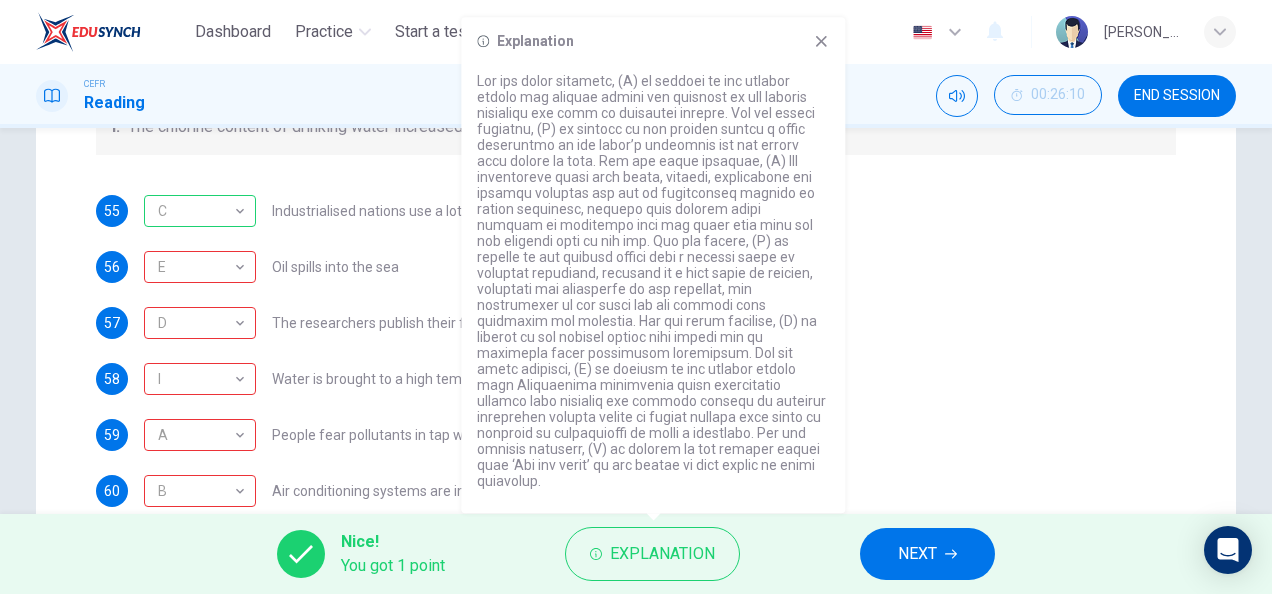 click on "NEXT" at bounding box center (917, 554) 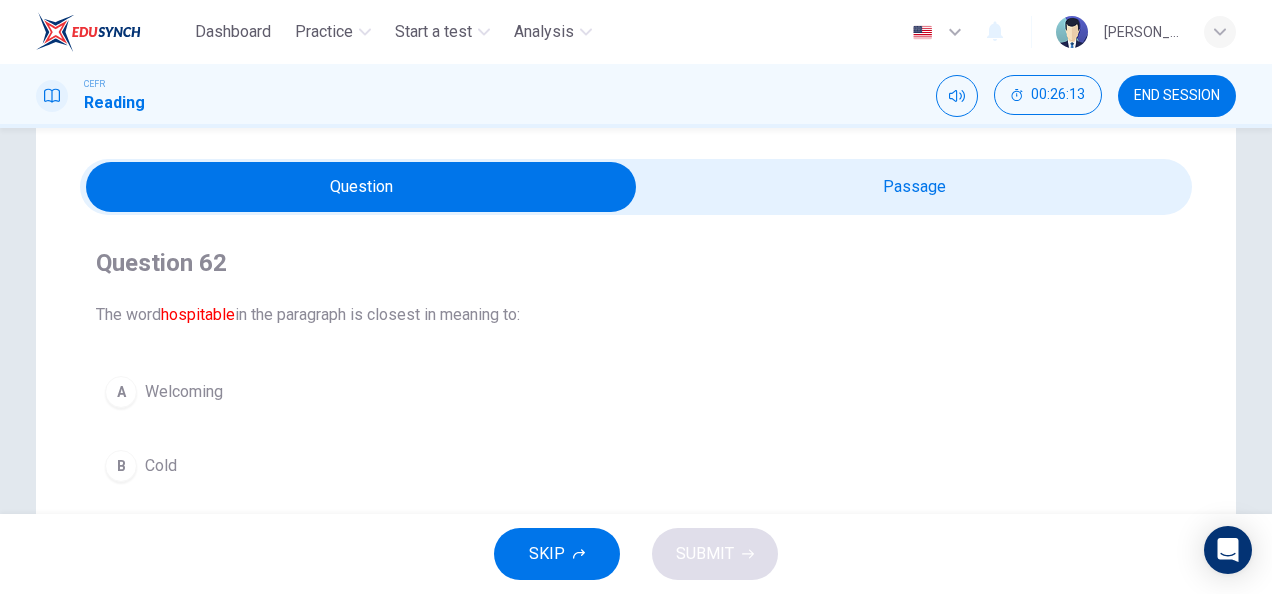 scroll, scrollTop: 51, scrollLeft: 0, axis: vertical 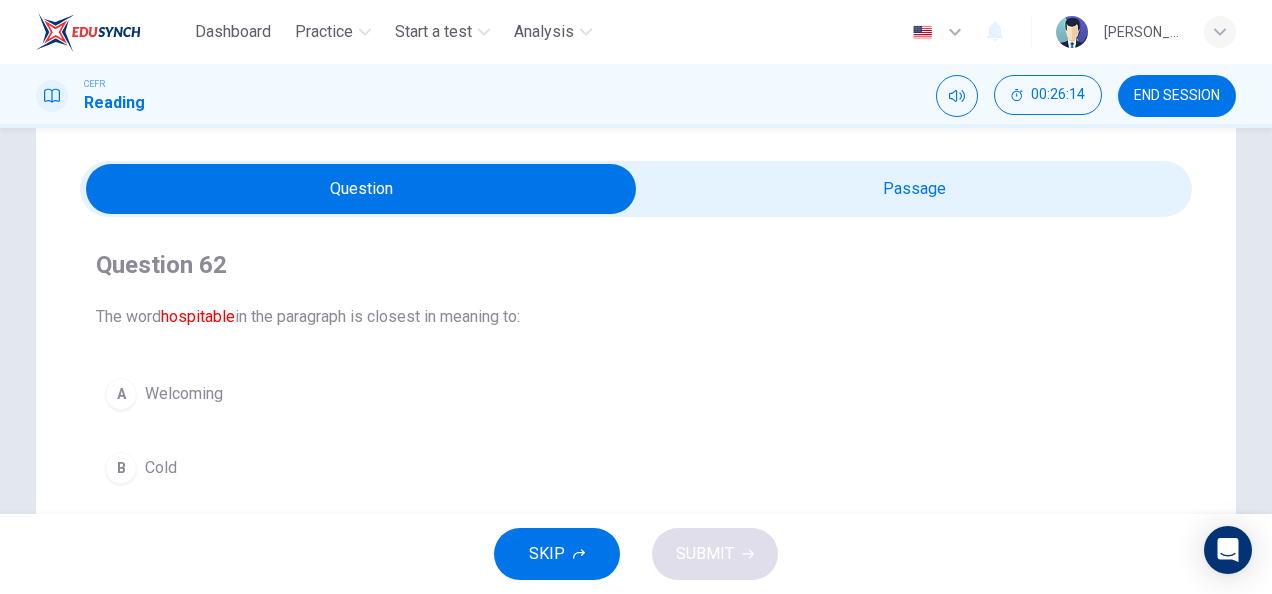 click at bounding box center [361, 189] 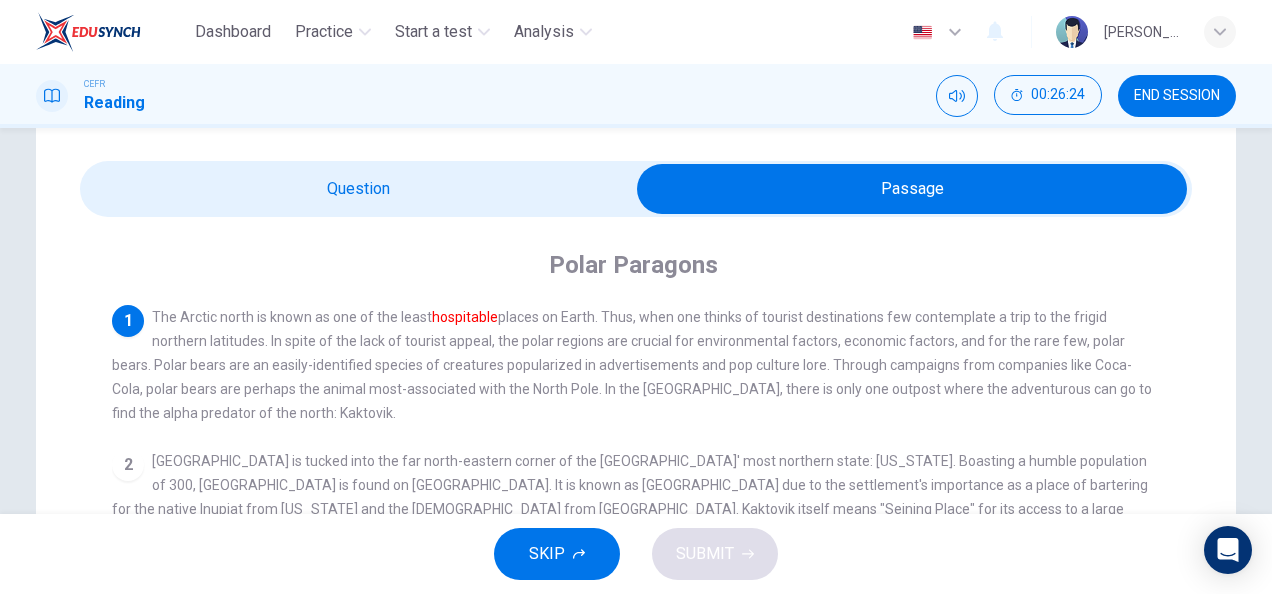 click at bounding box center (912, 189) 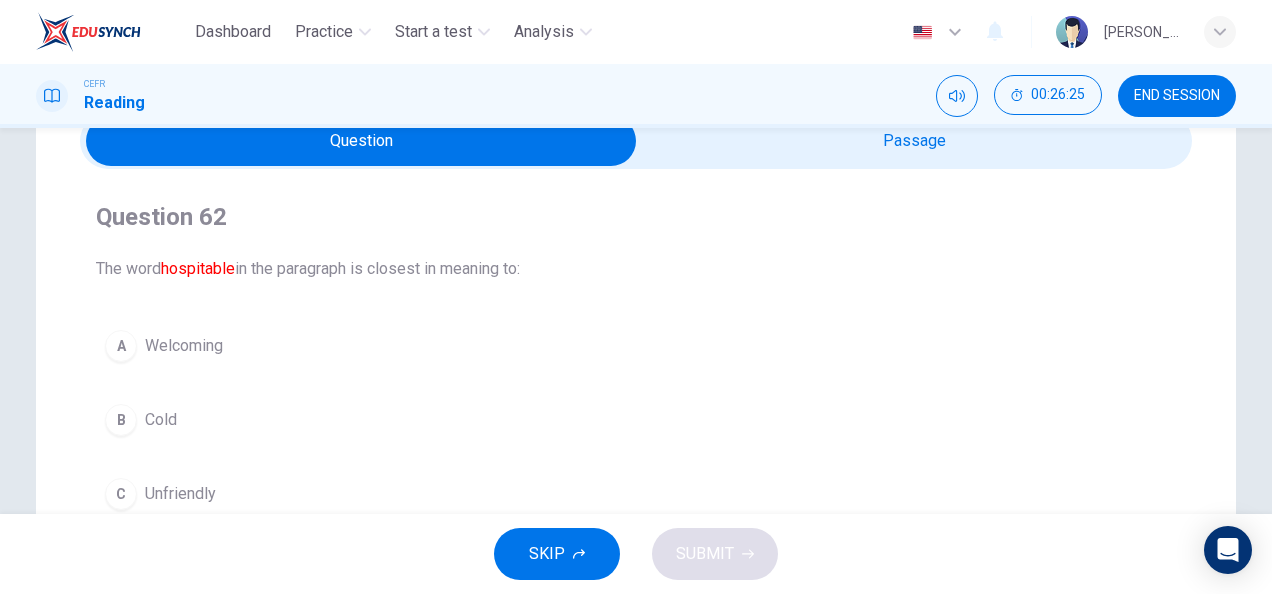 scroll, scrollTop: 170, scrollLeft: 0, axis: vertical 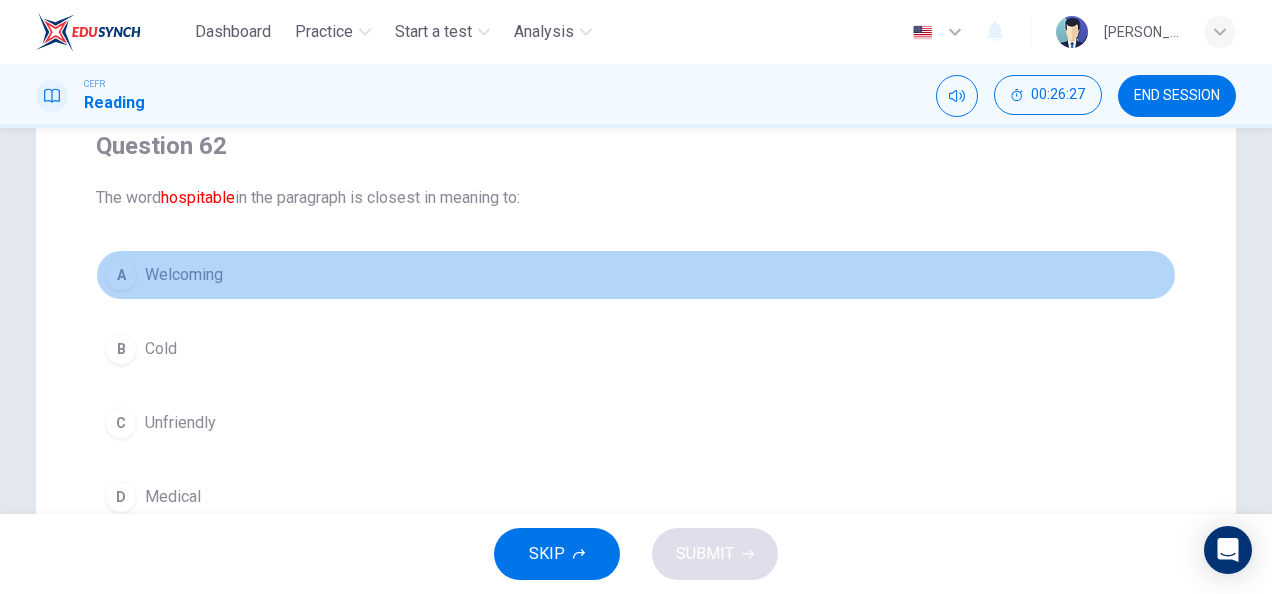 click on "A Welcoming" at bounding box center (636, 275) 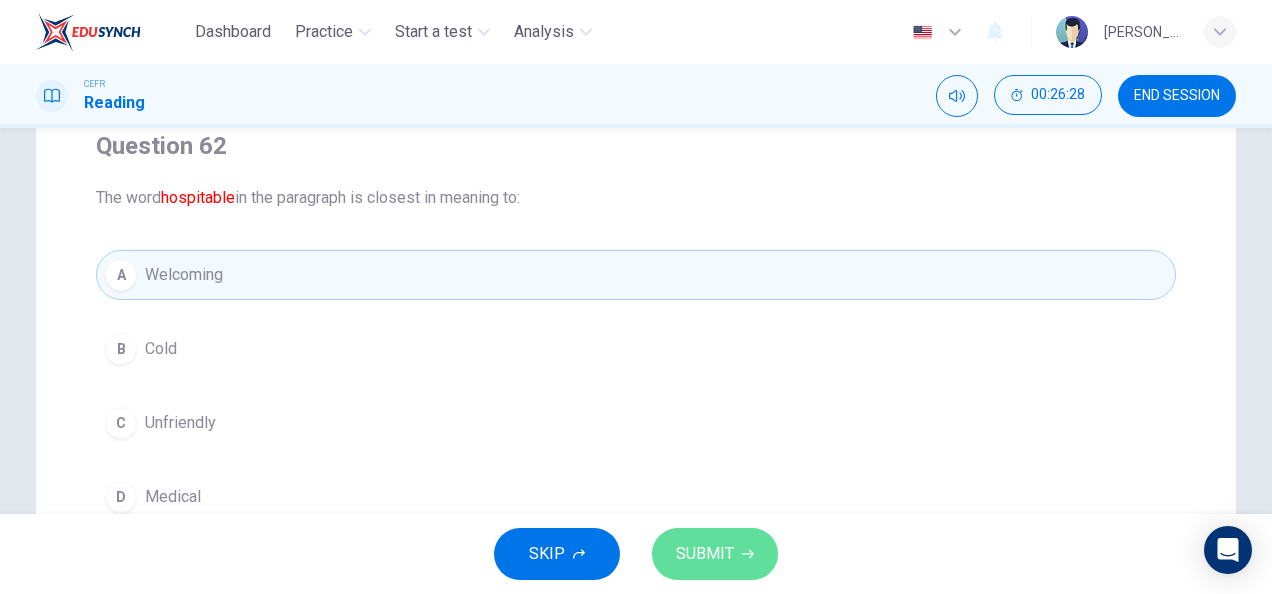 click on "SUBMIT" at bounding box center (715, 554) 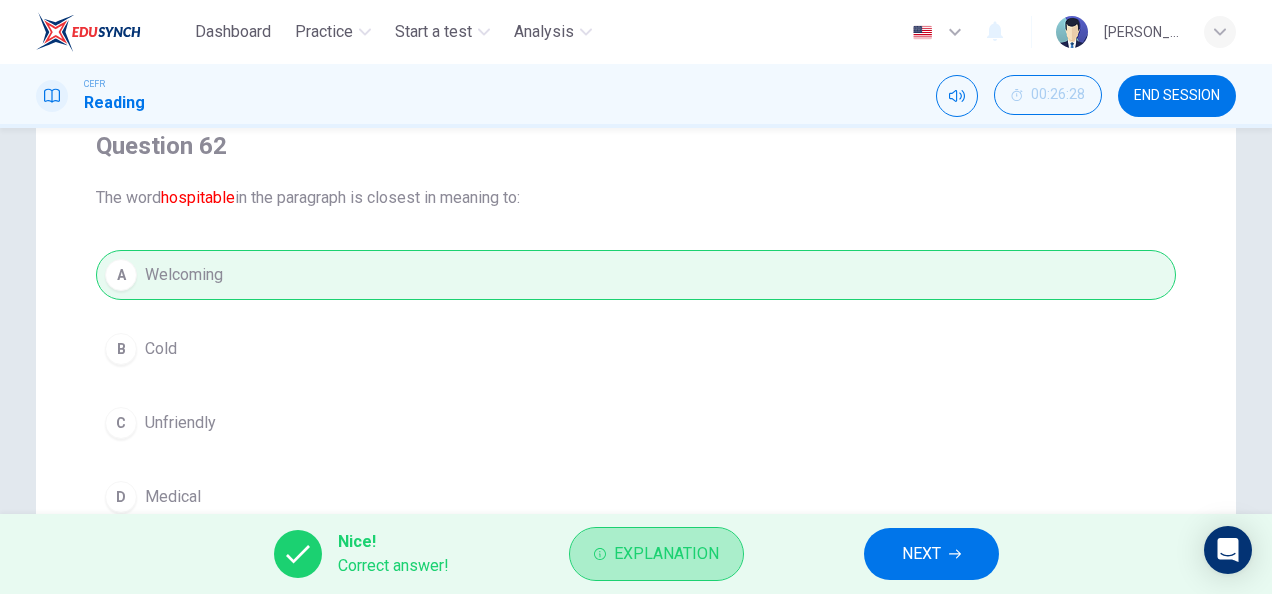 click on "Explanation" at bounding box center [656, 554] 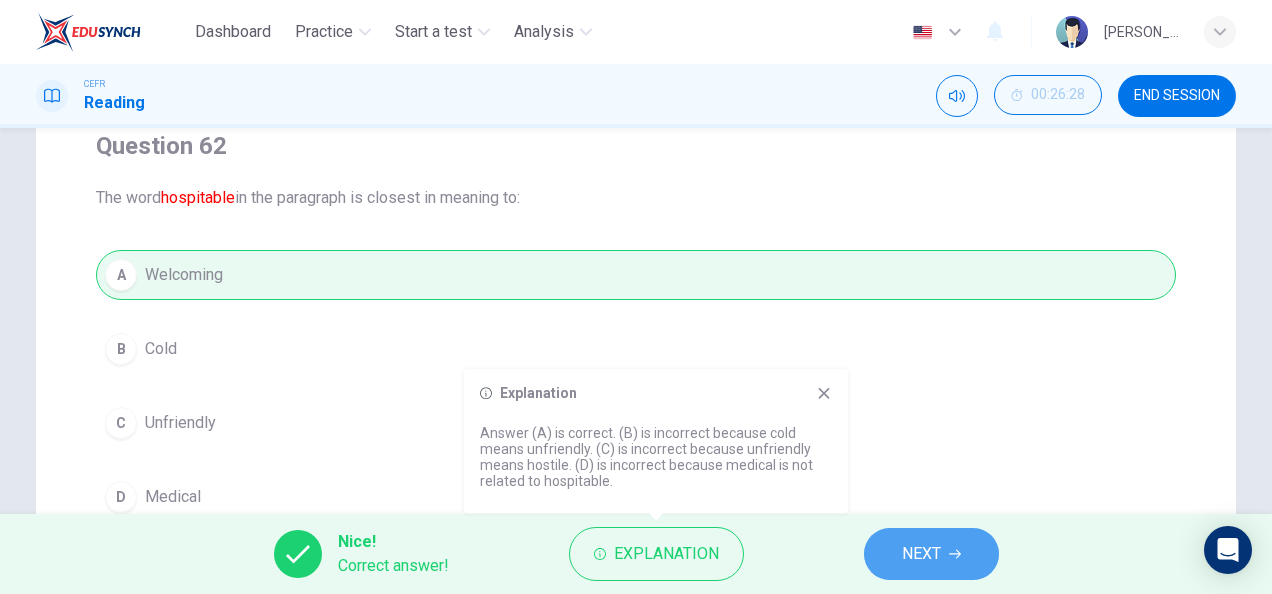 click on "NEXT" at bounding box center (931, 554) 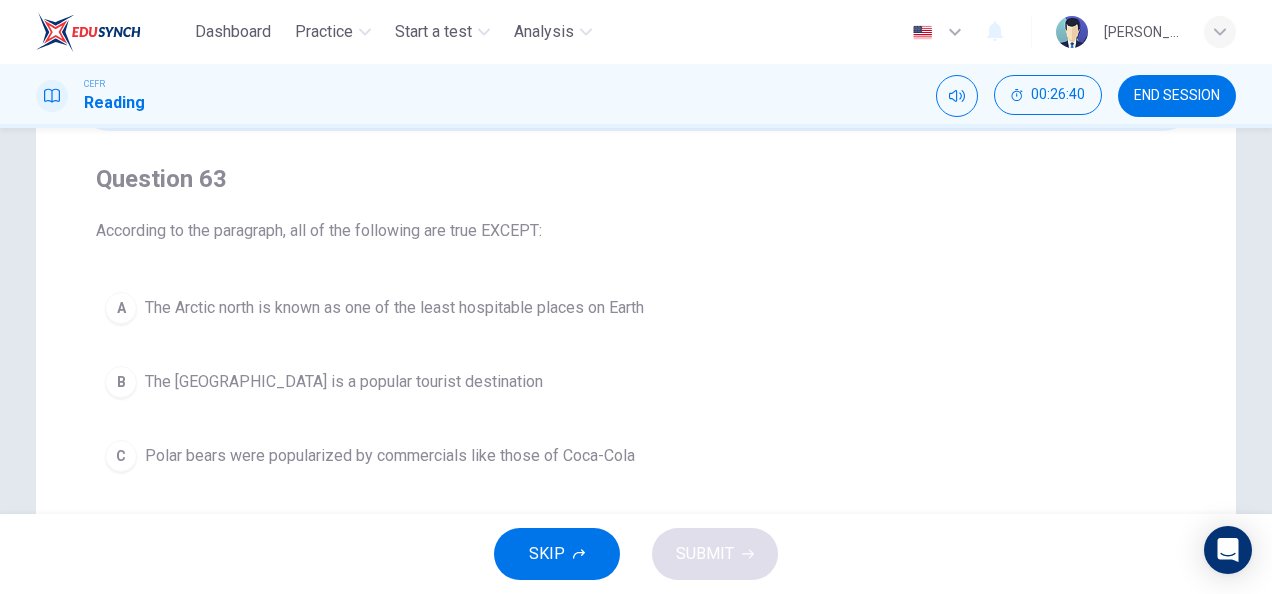 scroll, scrollTop: 0, scrollLeft: 0, axis: both 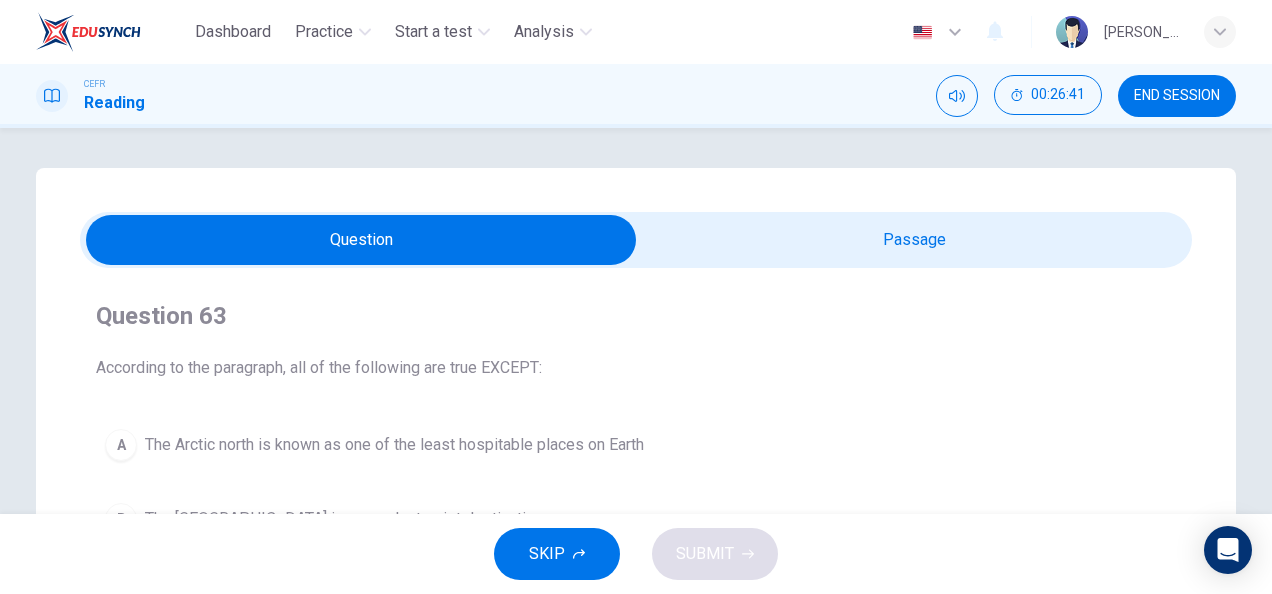 click at bounding box center (361, 240) 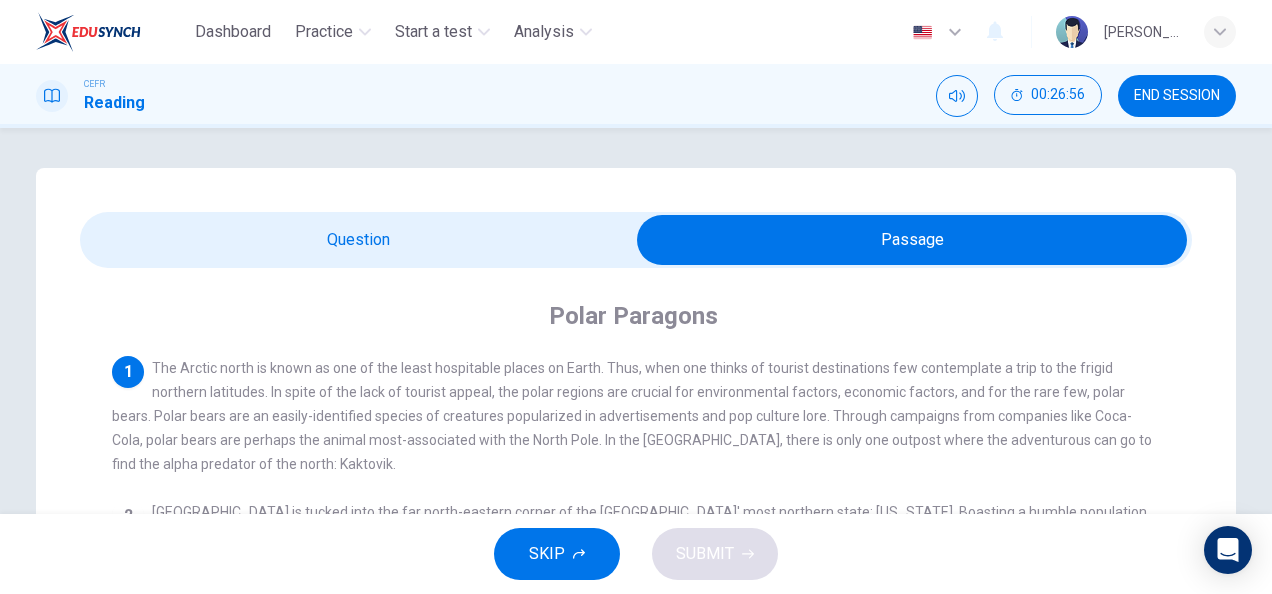 click at bounding box center (912, 240) 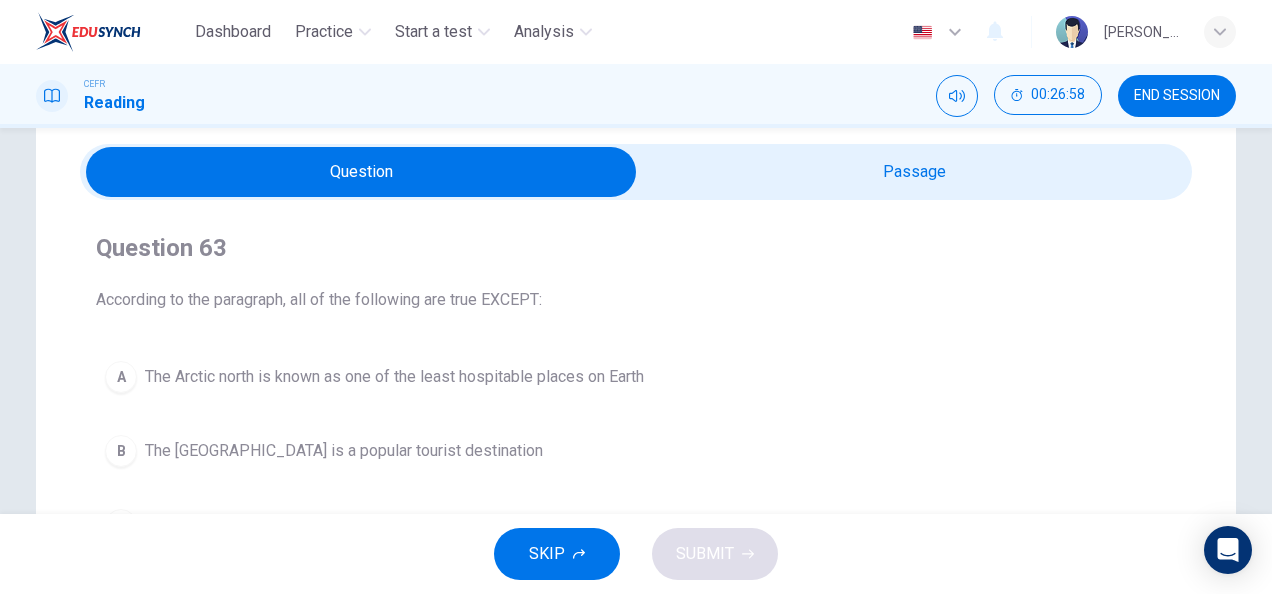 scroll, scrollTop: 69, scrollLeft: 0, axis: vertical 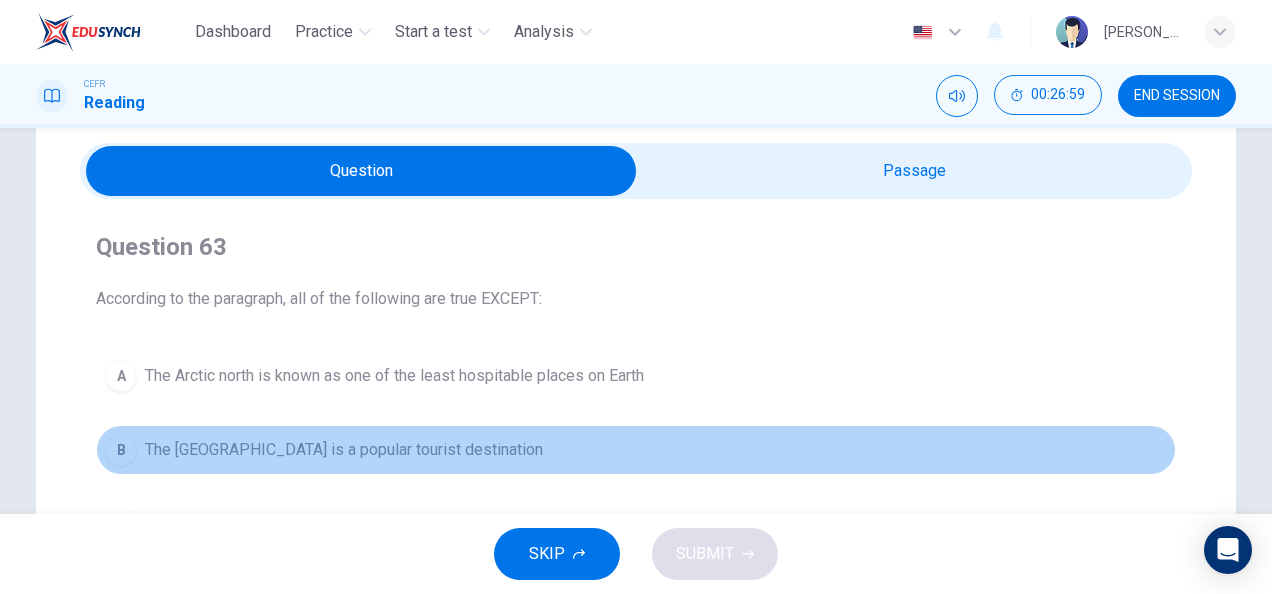 click on "B The [GEOGRAPHIC_DATA] is a popular tourist destination" at bounding box center (636, 450) 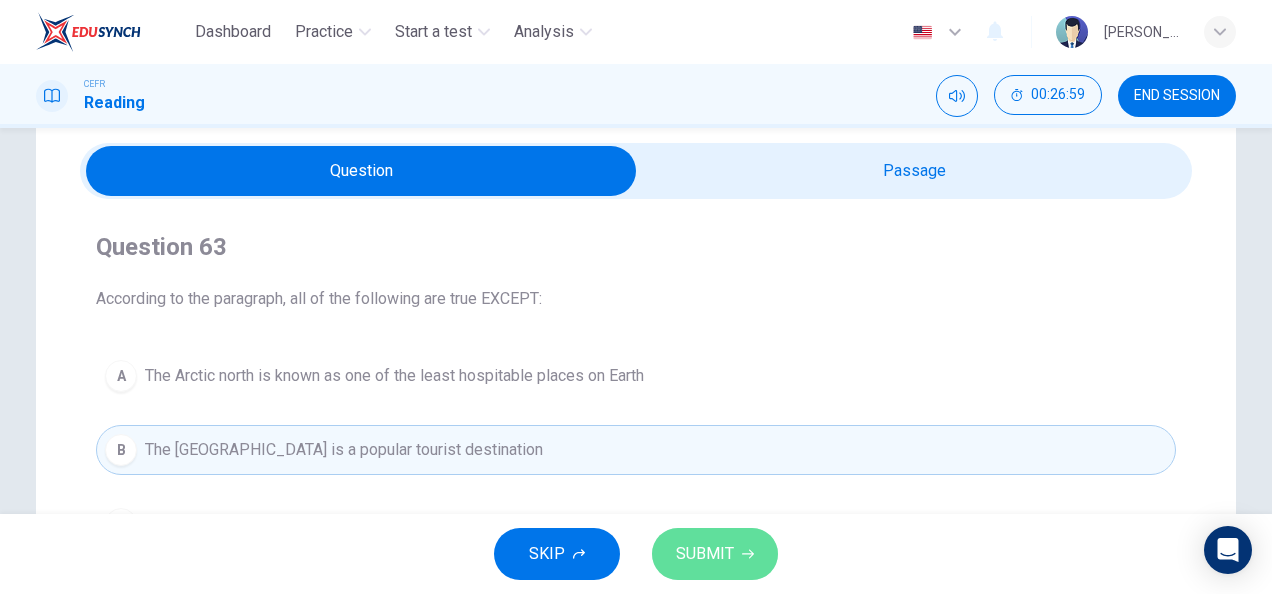 click on "SUBMIT" at bounding box center [715, 554] 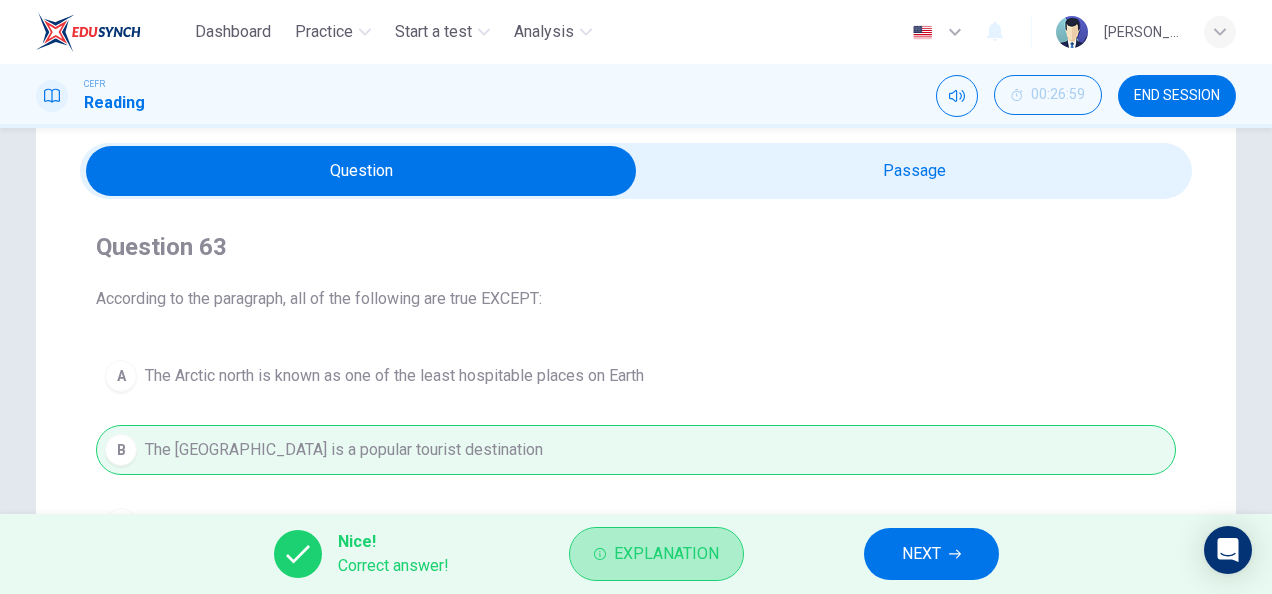 click on "Explanation" at bounding box center [656, 554] 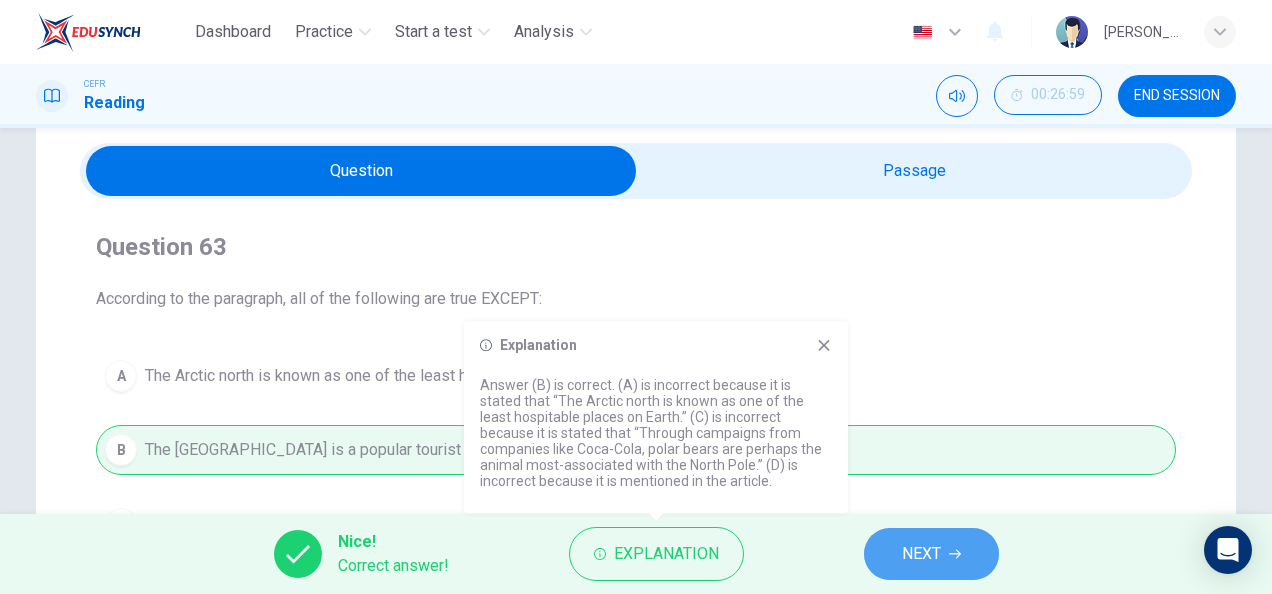 click 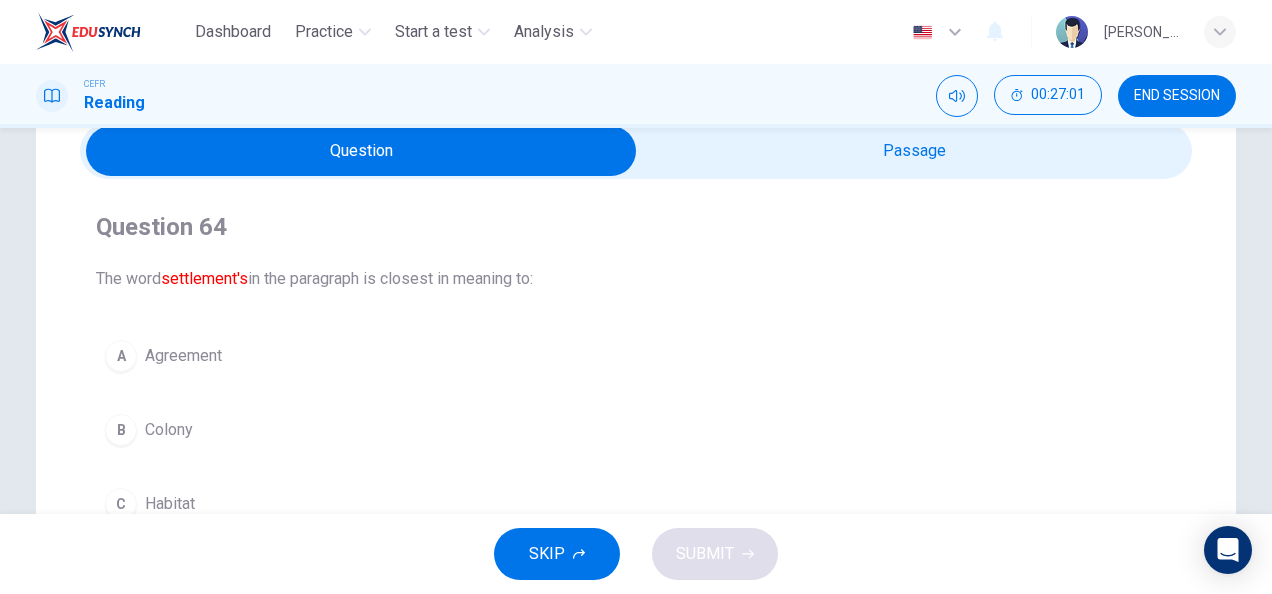 scroll, scrollTop: 85, scrollLeft: 0, axis: vertical 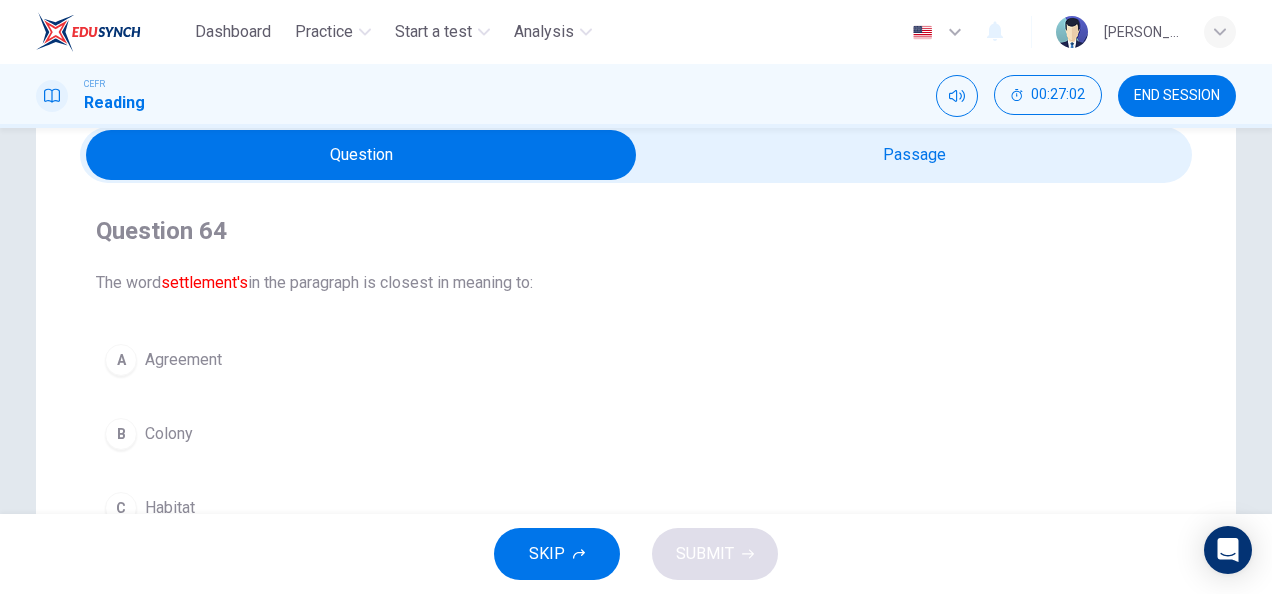 click at bounding box center (361, 155) 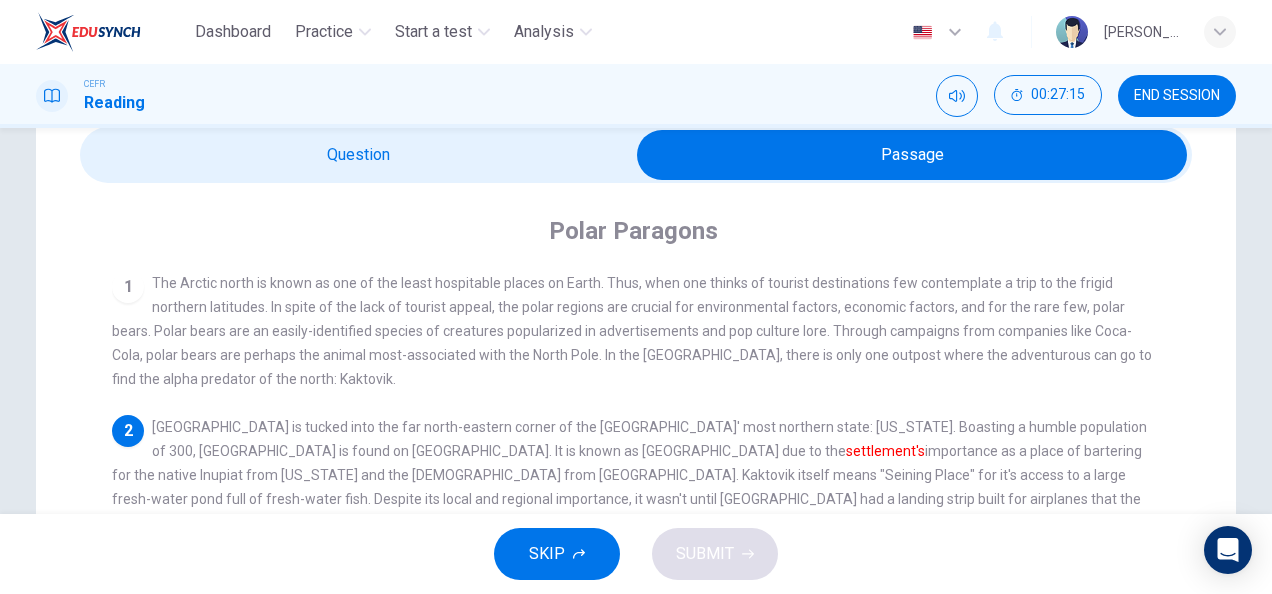 click at bounding box center [912, 155] 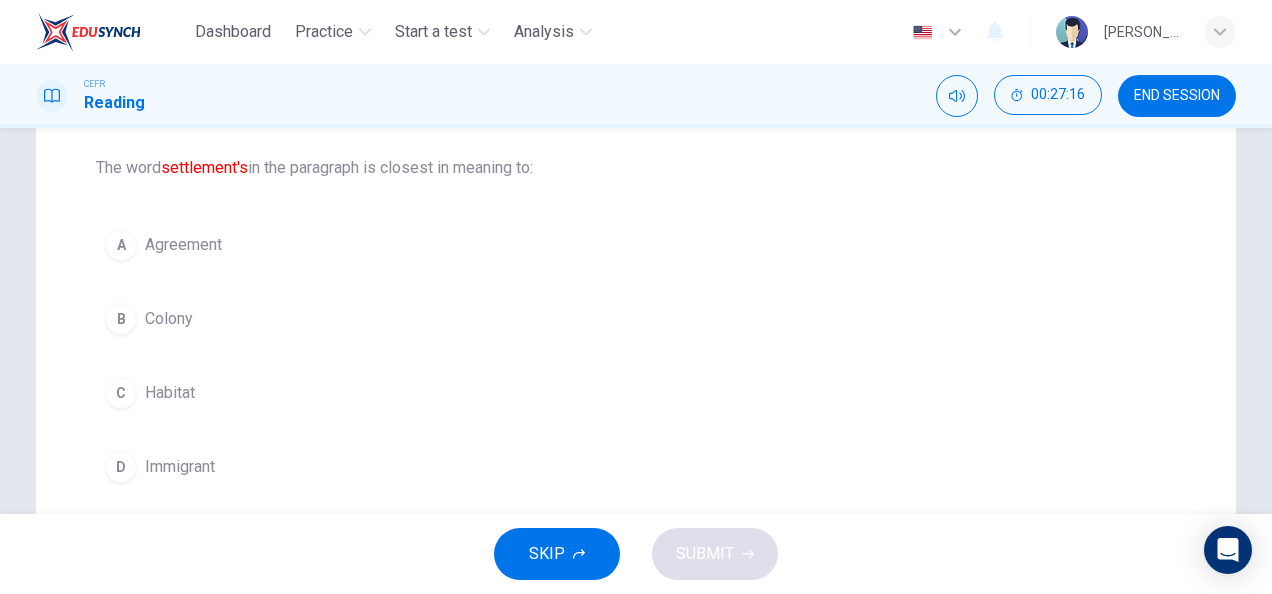 scroll, scrollTop: 201, scrollLeft: 0, axis: vertical 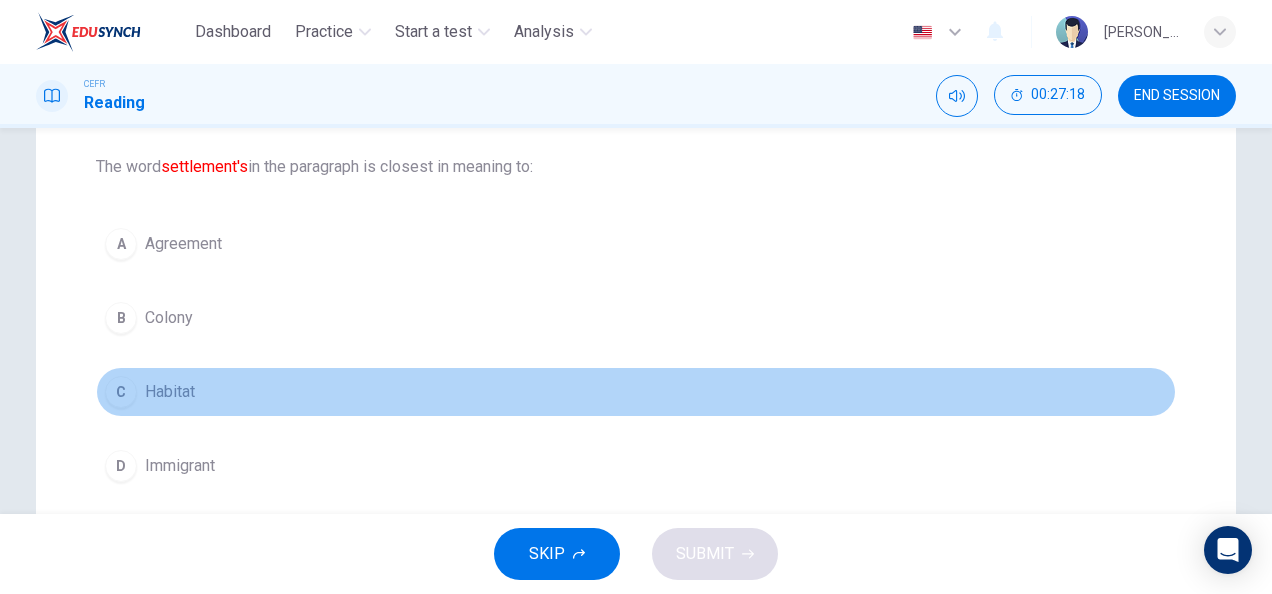 click on "C Habitat" at bounding box center (636, 392) 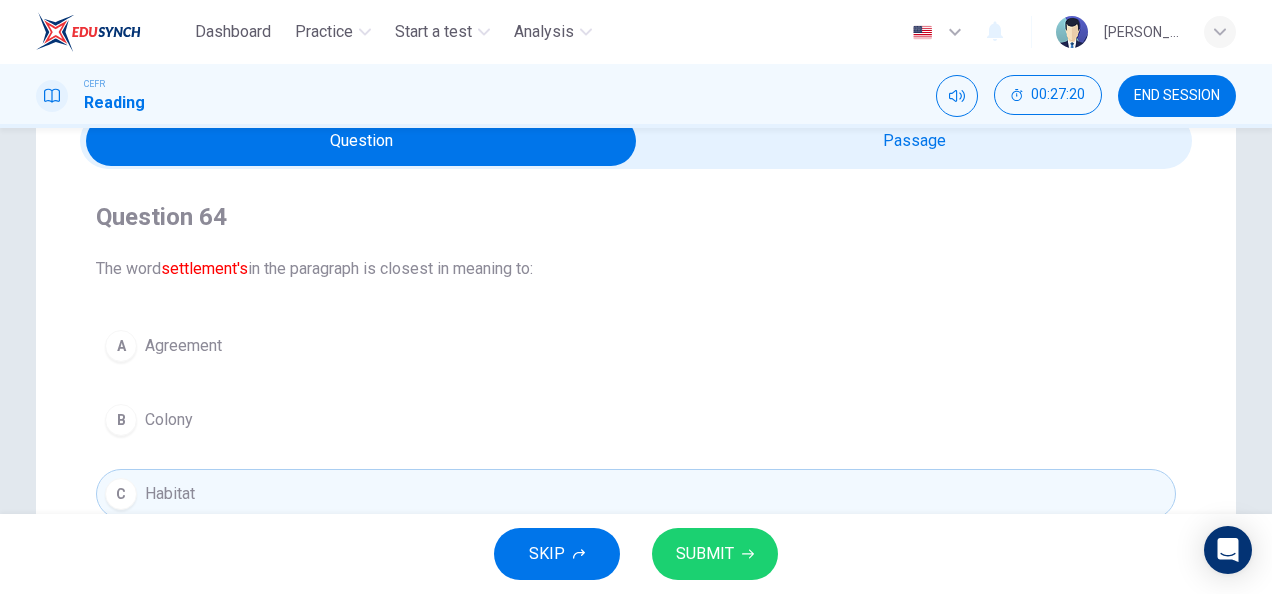 scroll, scrollTop: 247, scrollLeft: 0, axis: vertical 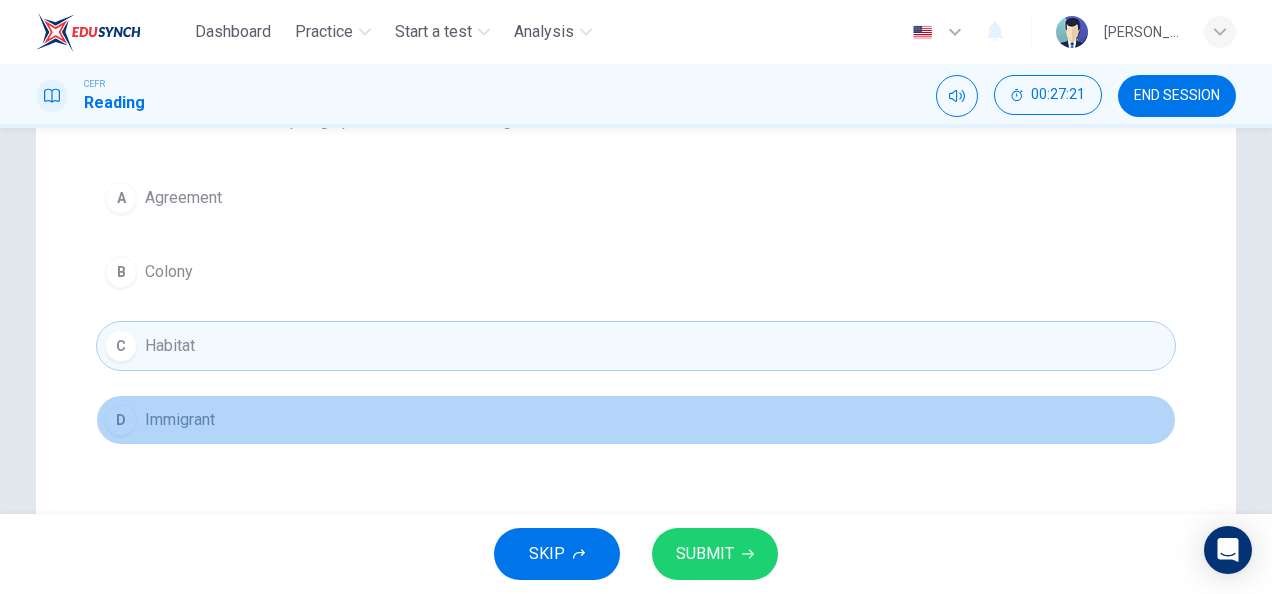 click on "D Immigrant" at bounding box center [636, 420] 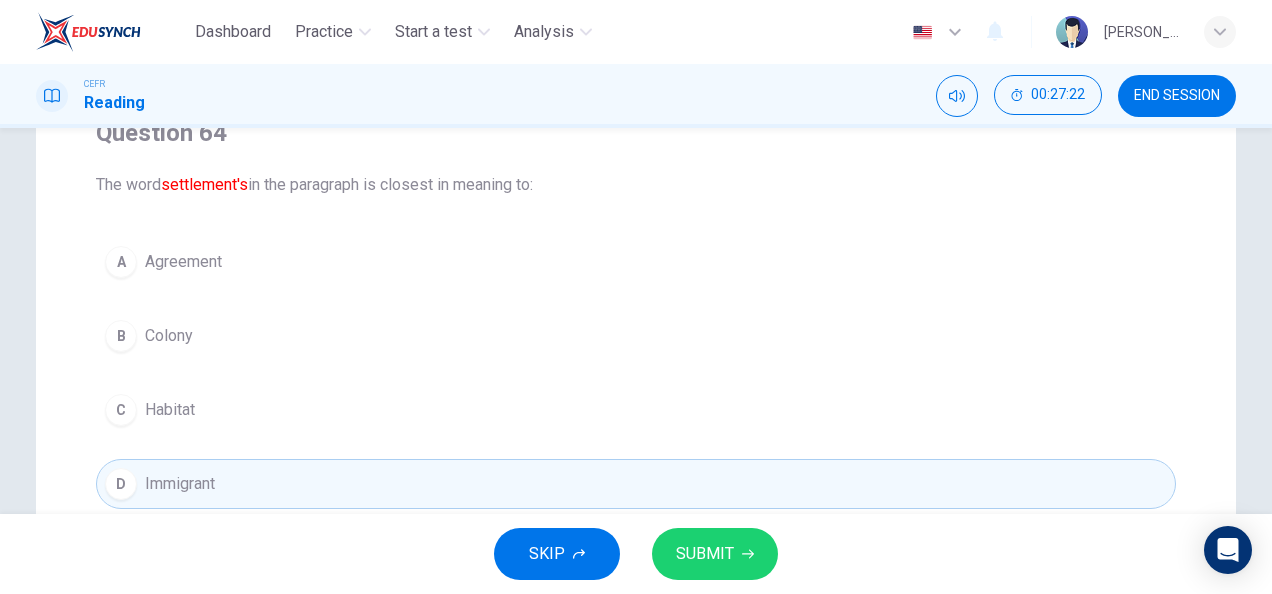 scroll, scrollTop: 110, scrollLeft: 0, axis: vertical 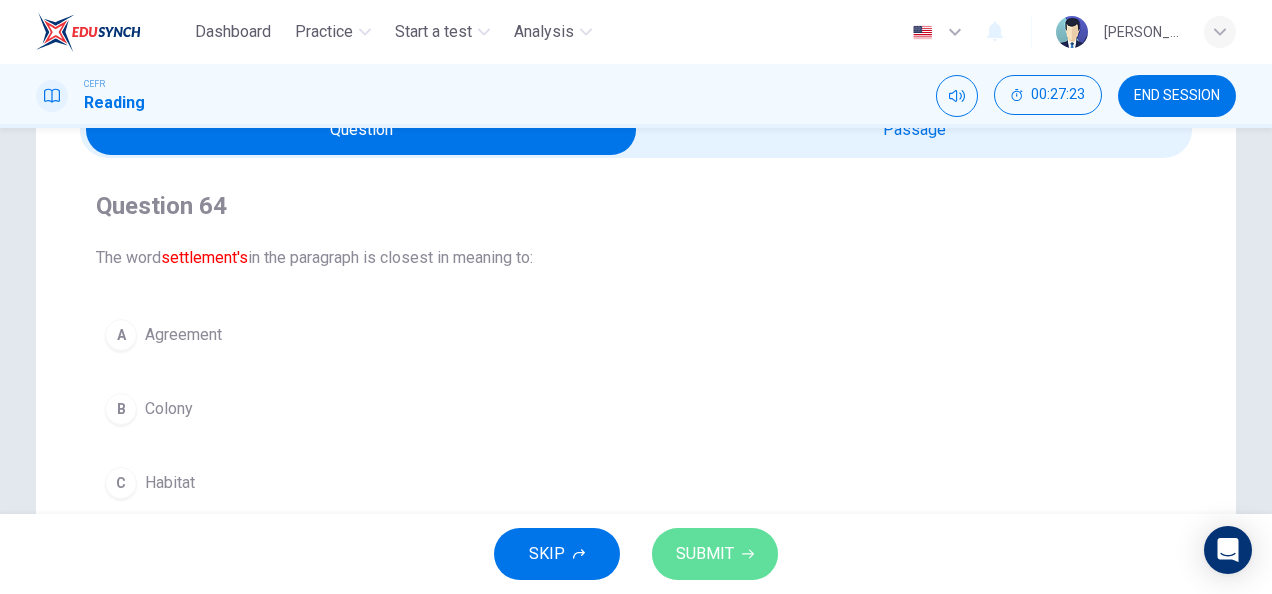 click on "SUBMIT" at bounding box center [715, 554] 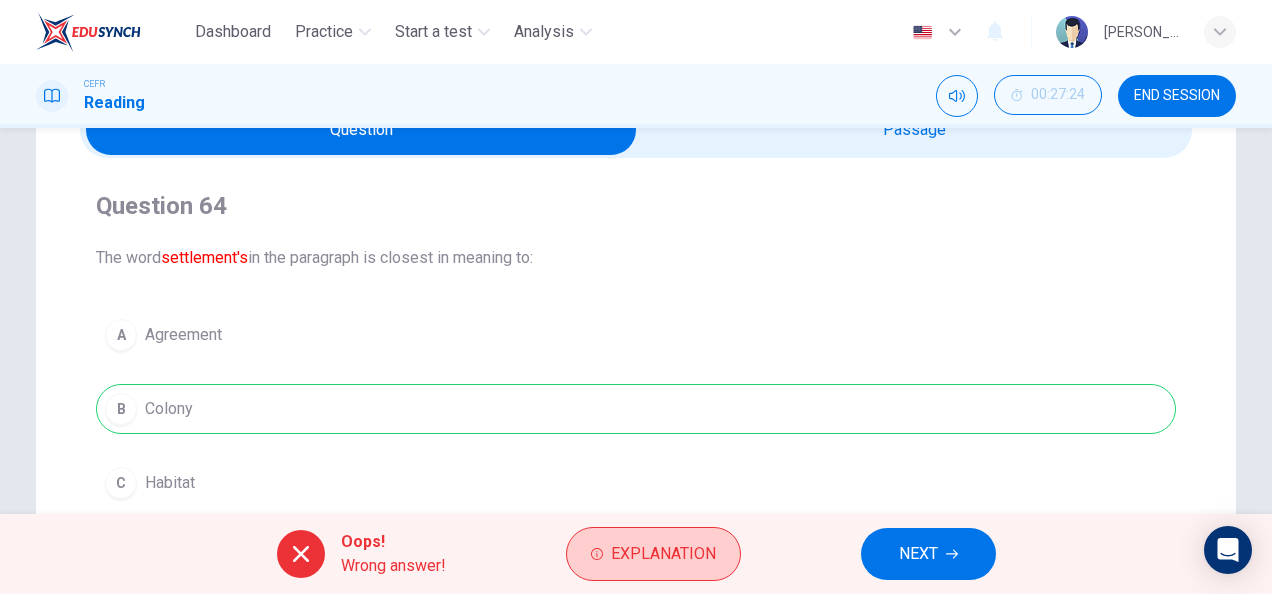 click on "Explanation" at bounding box center [653, 554] 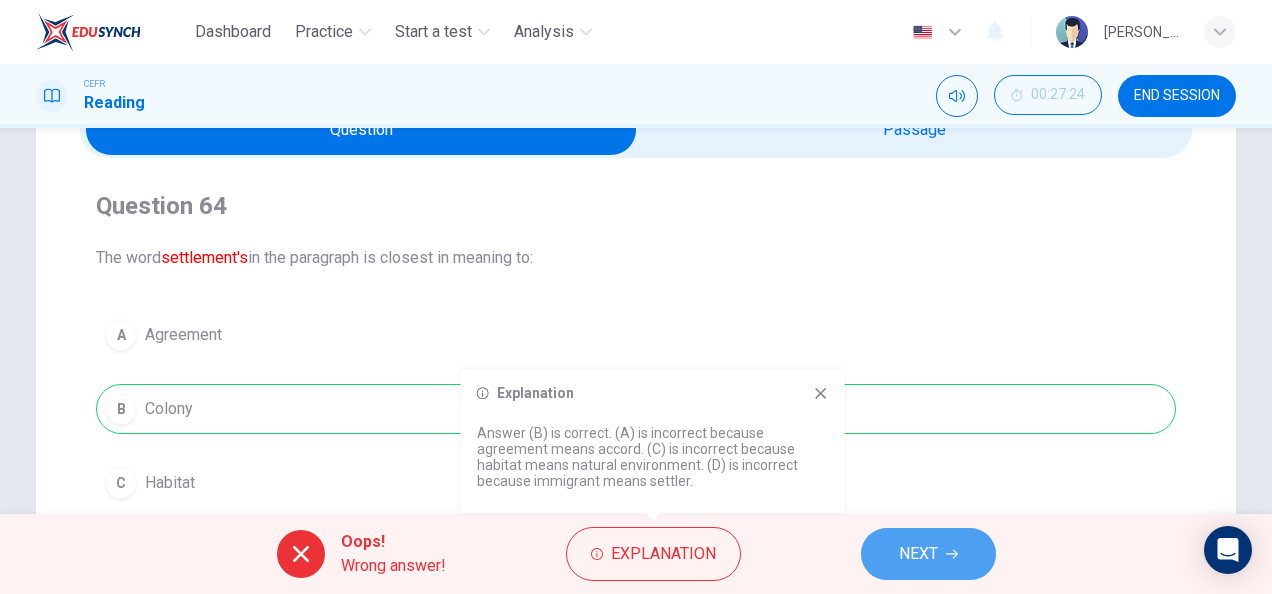 click on "NEXT" at bounding box center [928, 554] 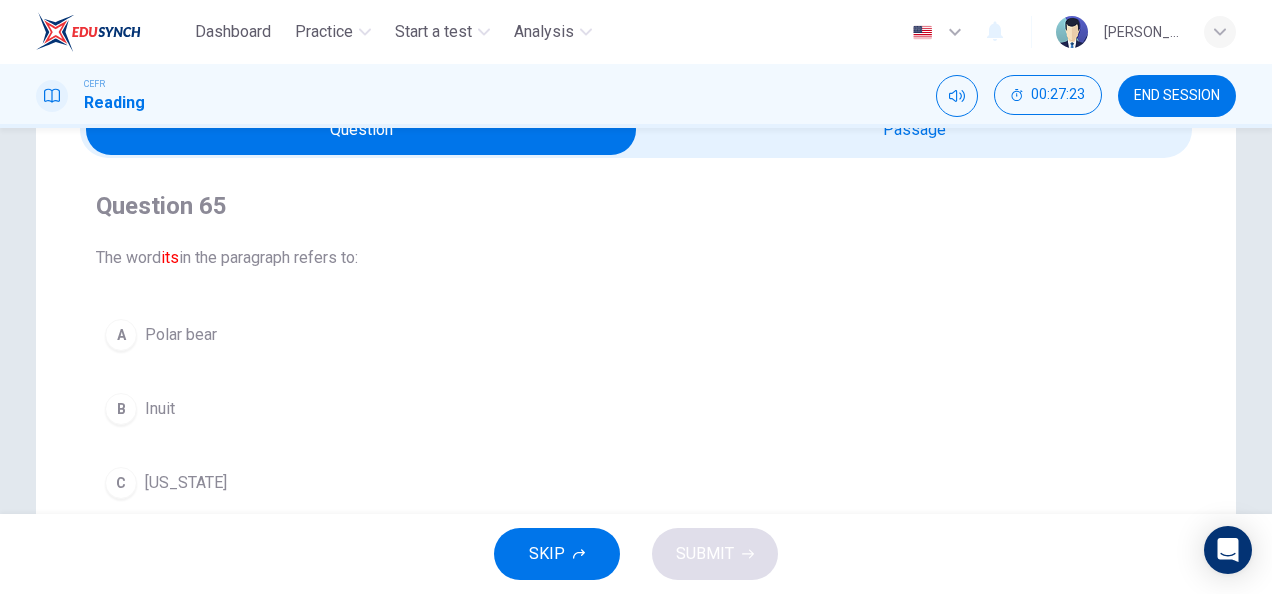 scroll, scrollTop: 0, scrollLeft: 0, axis: both 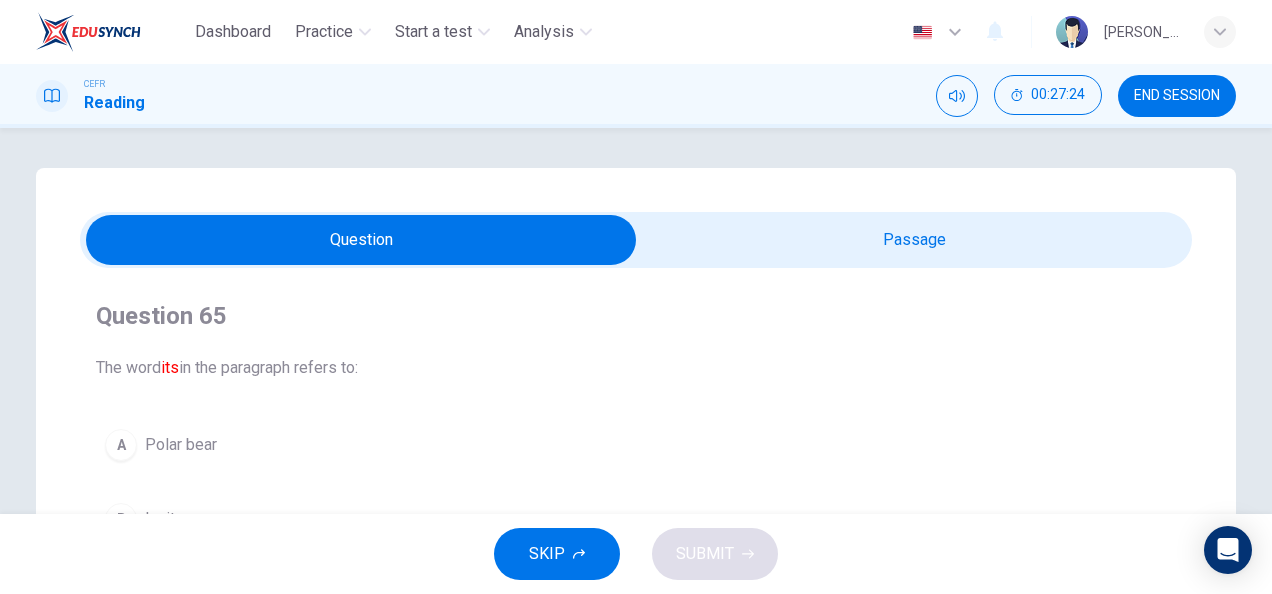 click at bounding box center (361, 240) 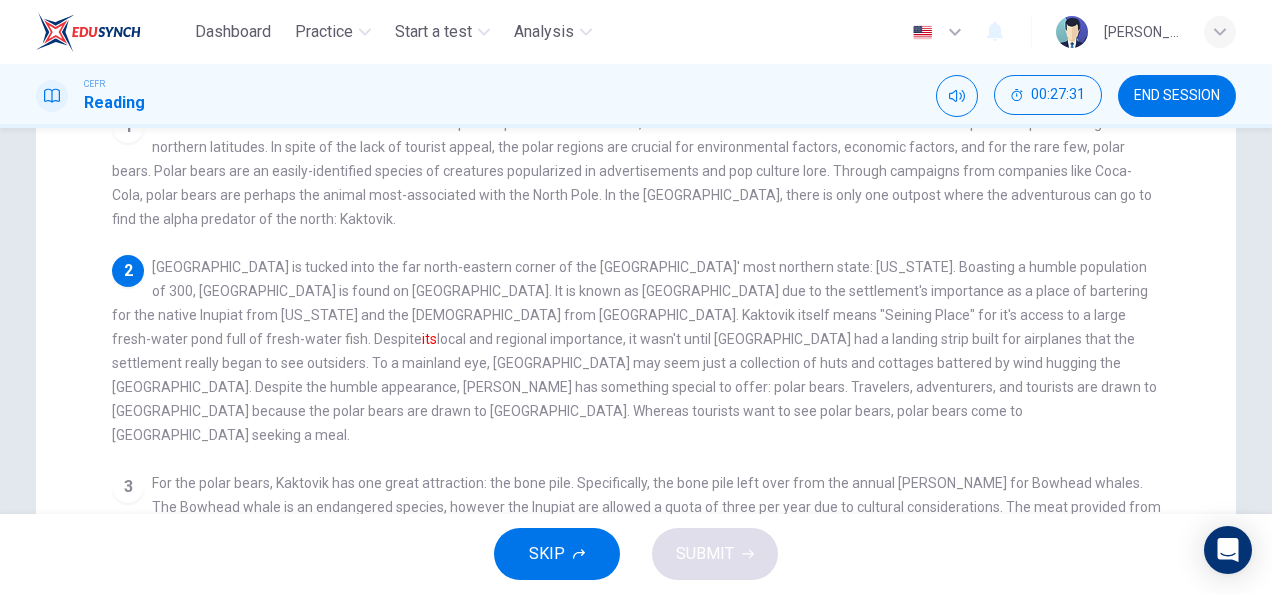 scroll, scrollTop: 0, scrollLeft: 0, axis: both 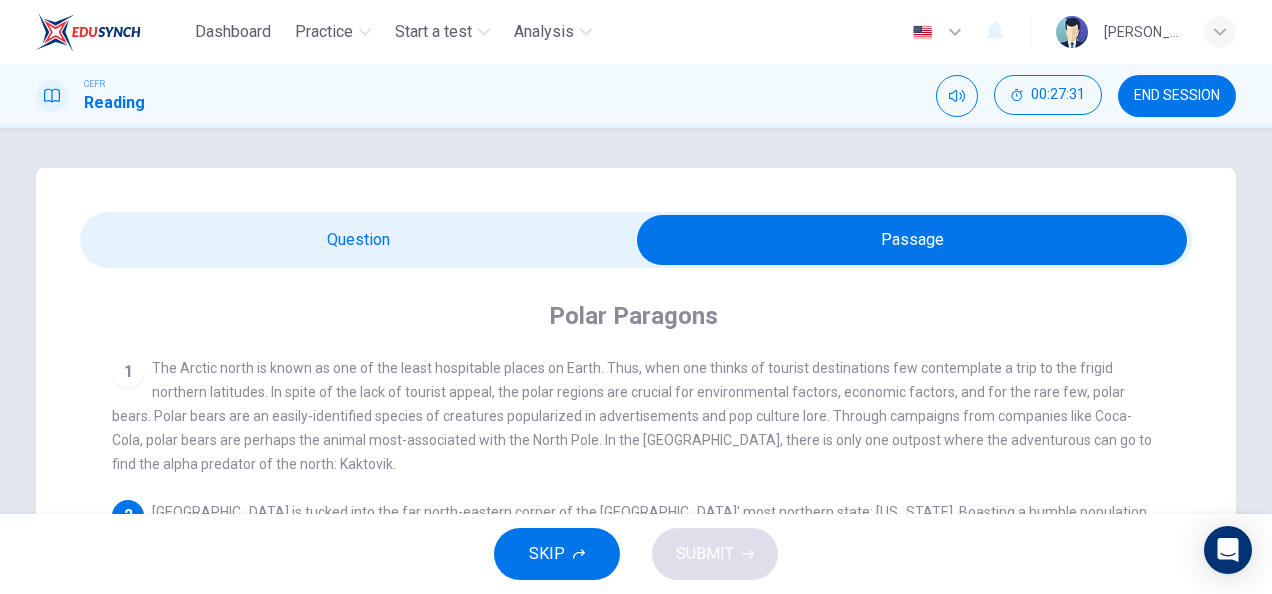 click at bounding box center [912, 240] 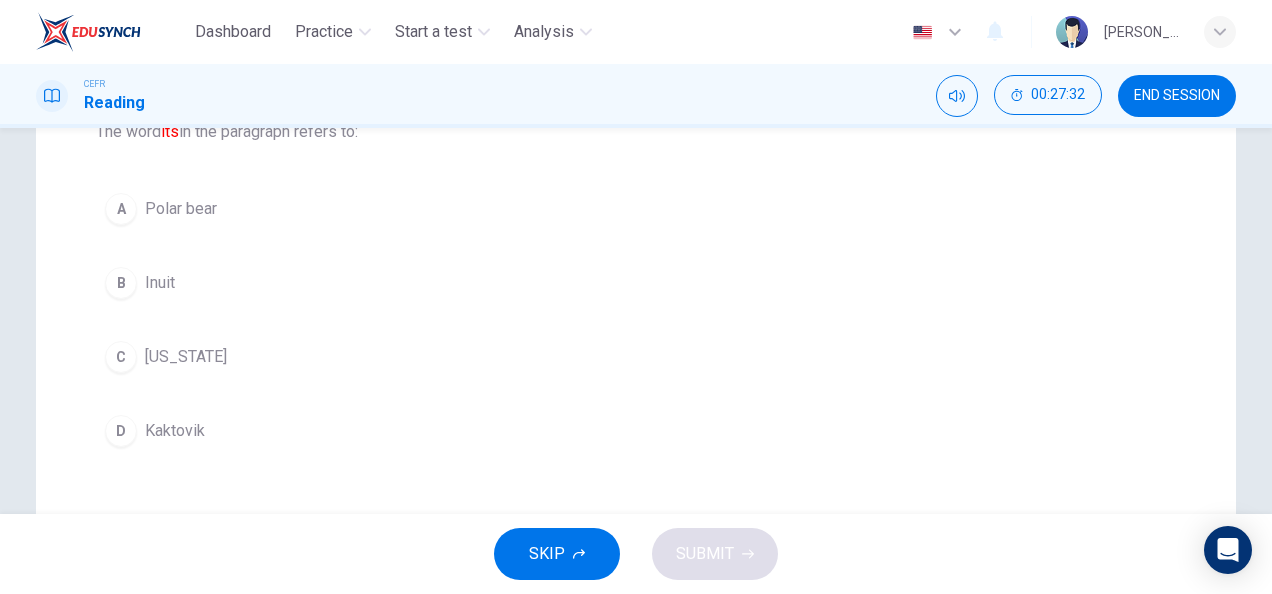 scroll, scrollTop: 250, scrollLeft: 0, axis: vertical 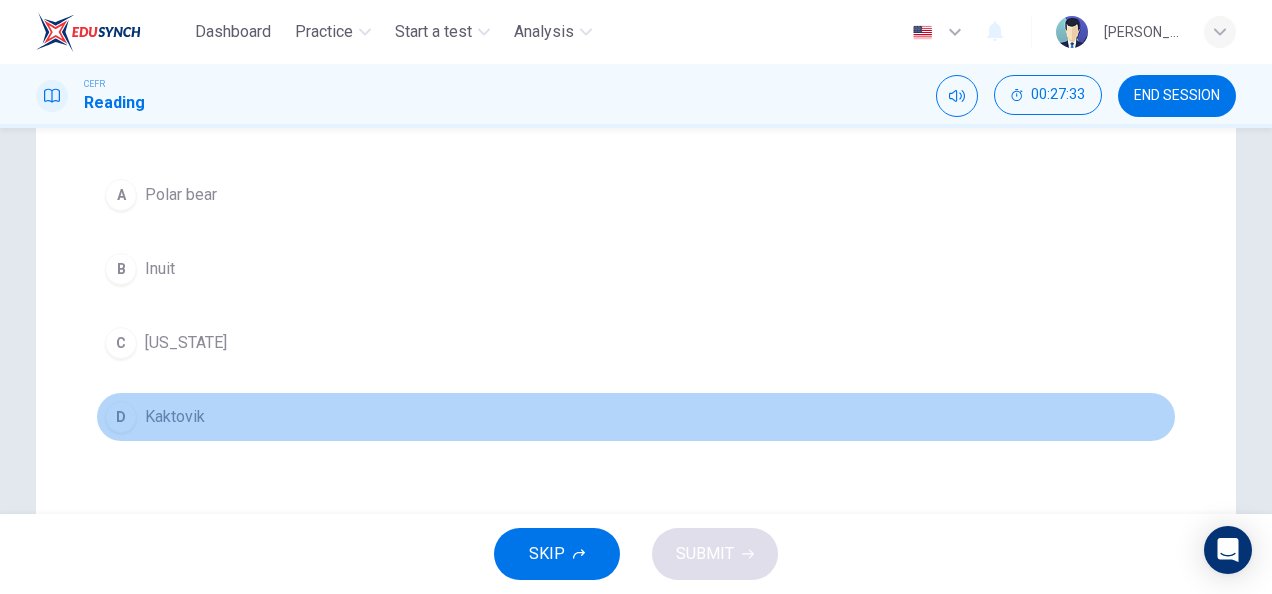 click on "D Kaktovik" at bounding box center (636, 417) 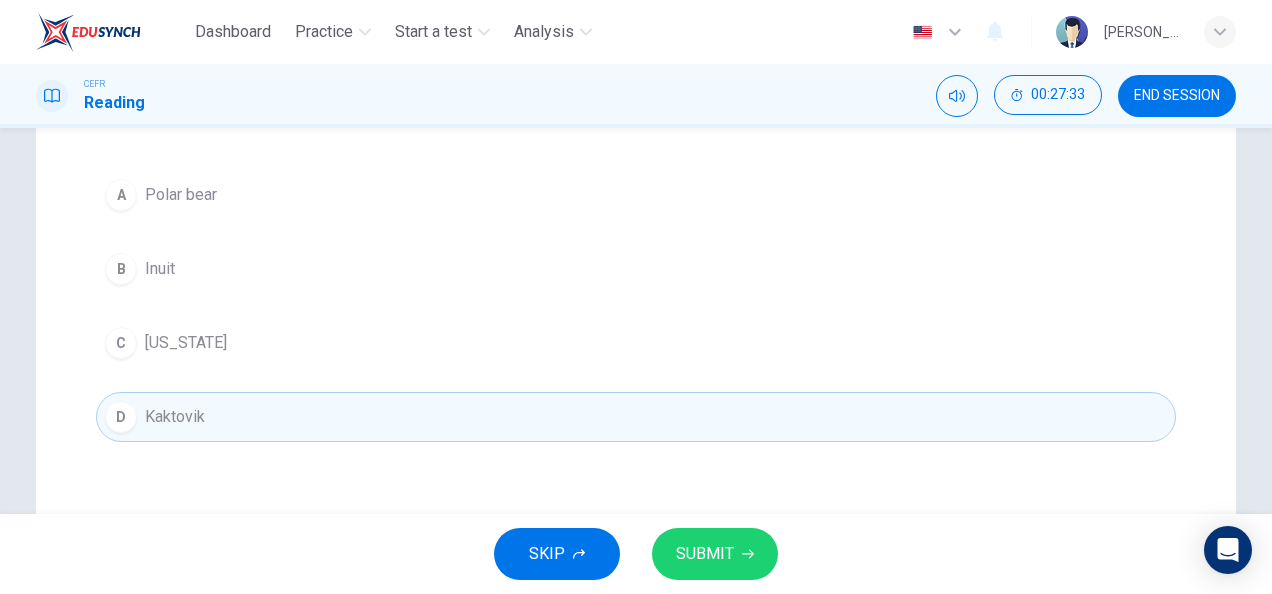 click on "SUBMIT" at bounding box center (705, 554) 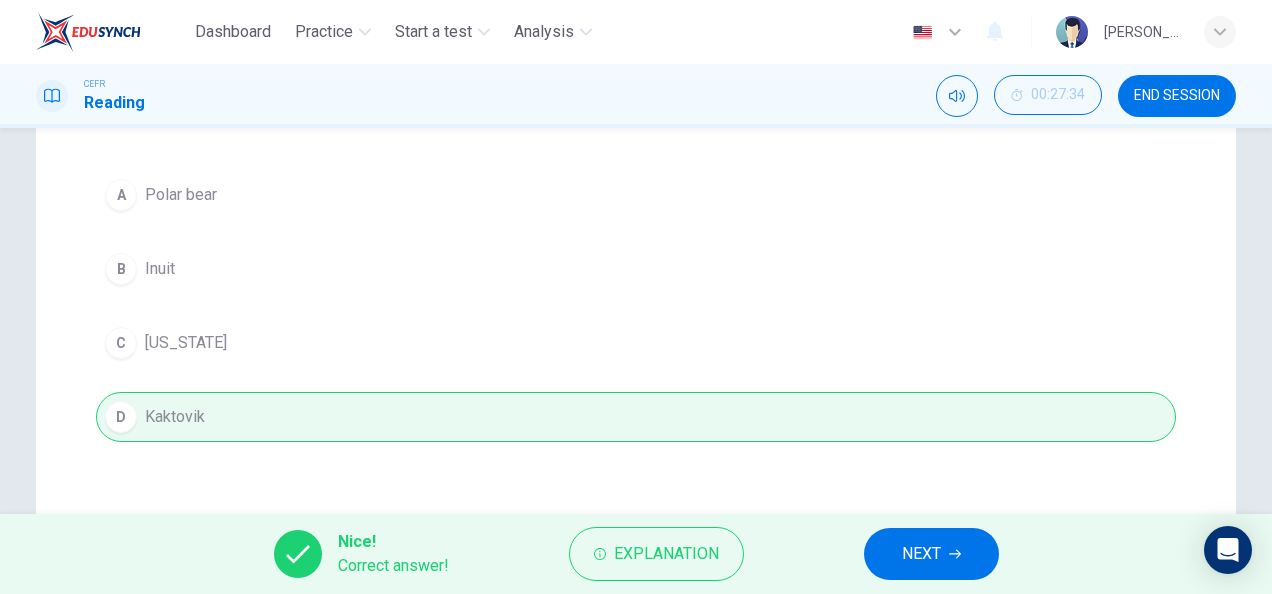 click on "NEXT" at bounding box center [921, 554] 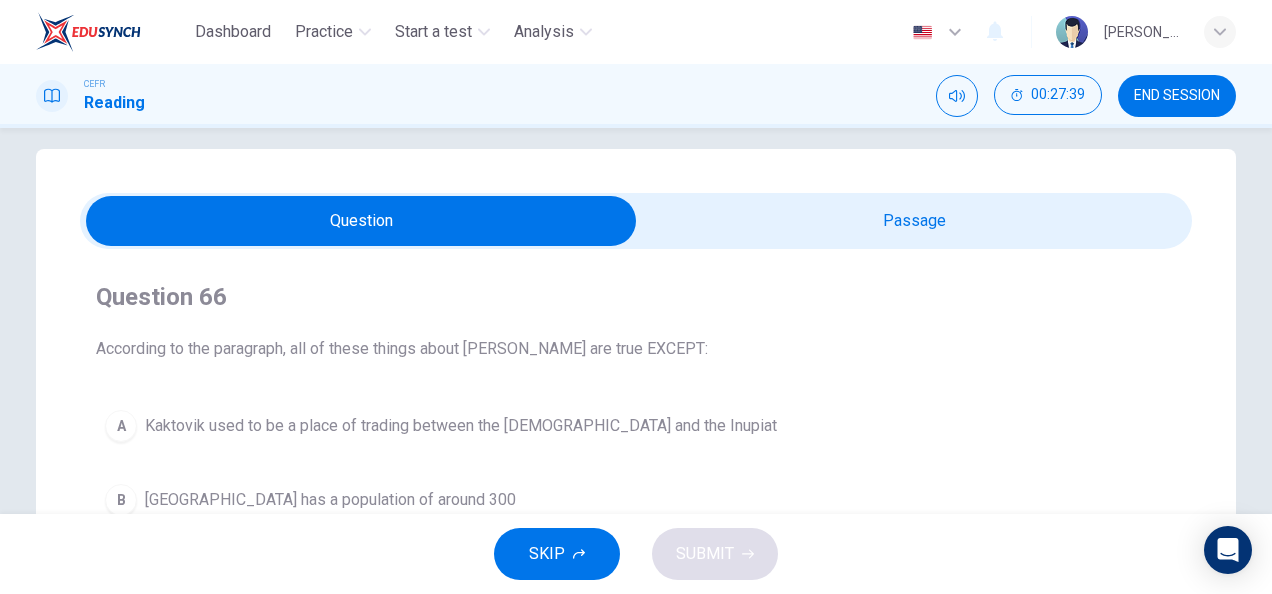 scroll, scrollTop: 0, scrollLeft: 0, axis: both 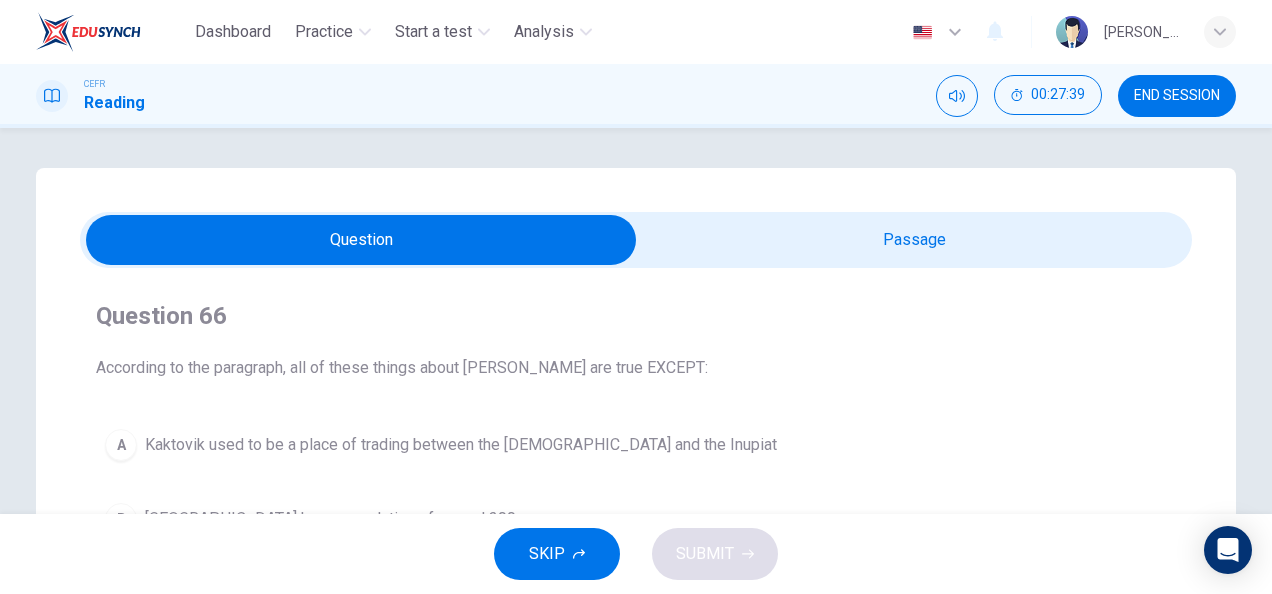 click at bounding box center [361, 240] 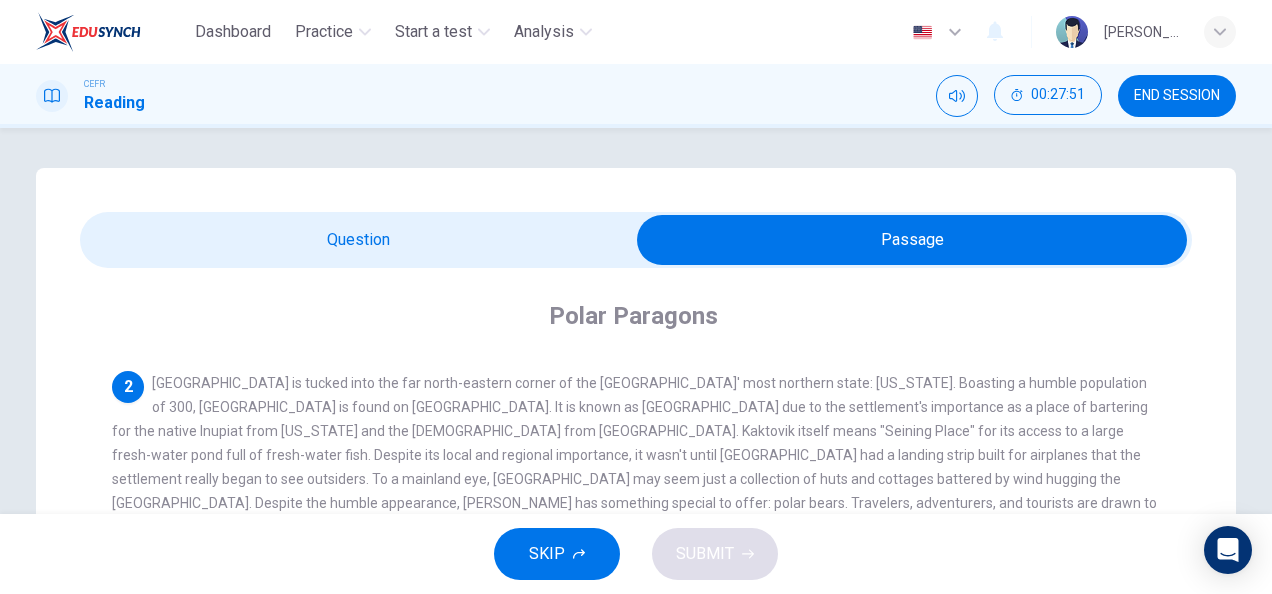scroll, scrollTop: 129, scrollLeft: 0, axis: vertical 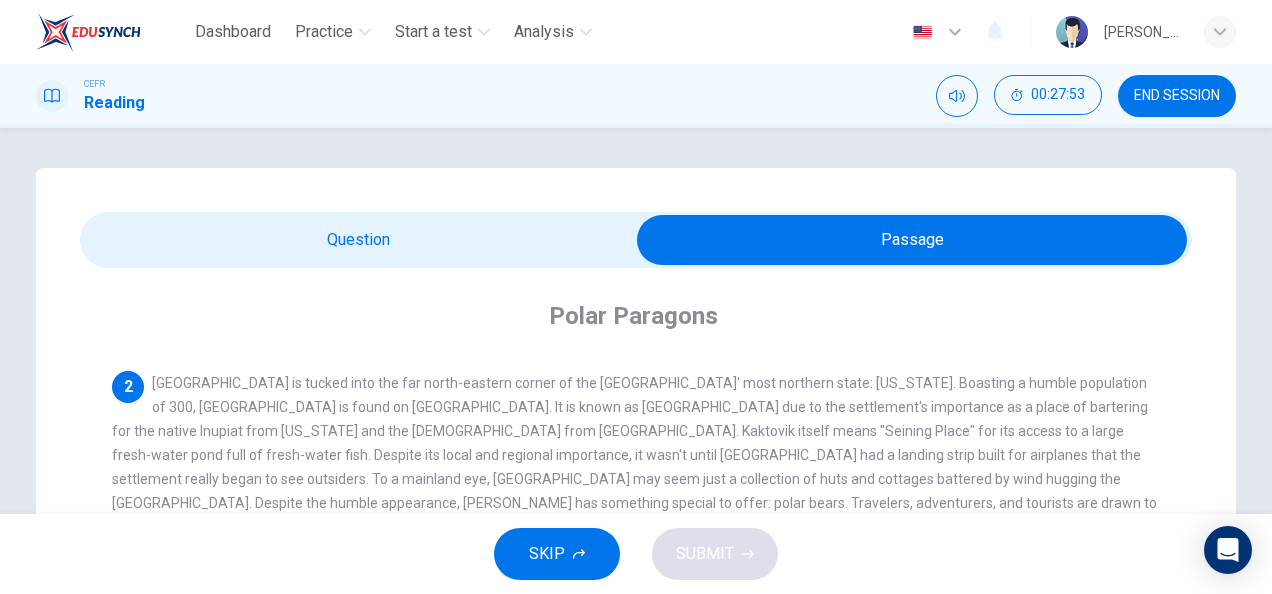 click at bounding box center [912, 240] 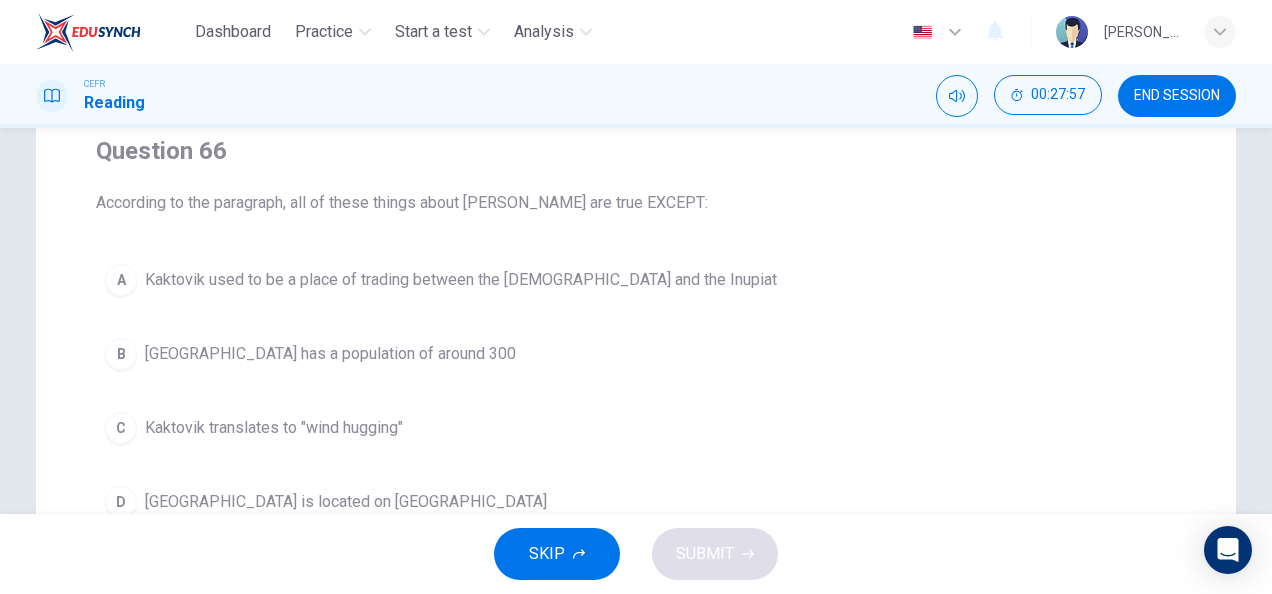 scroll, scrollTop: 0, scrollLeft: 0, axis: both 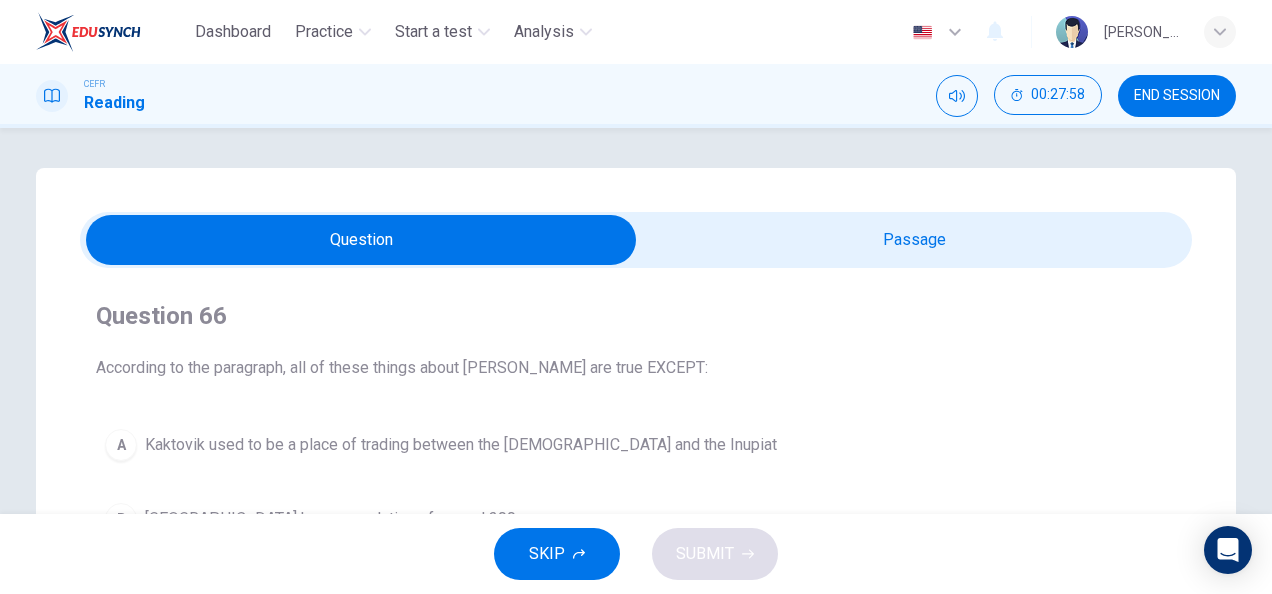 click at bounding box center (361, 240) 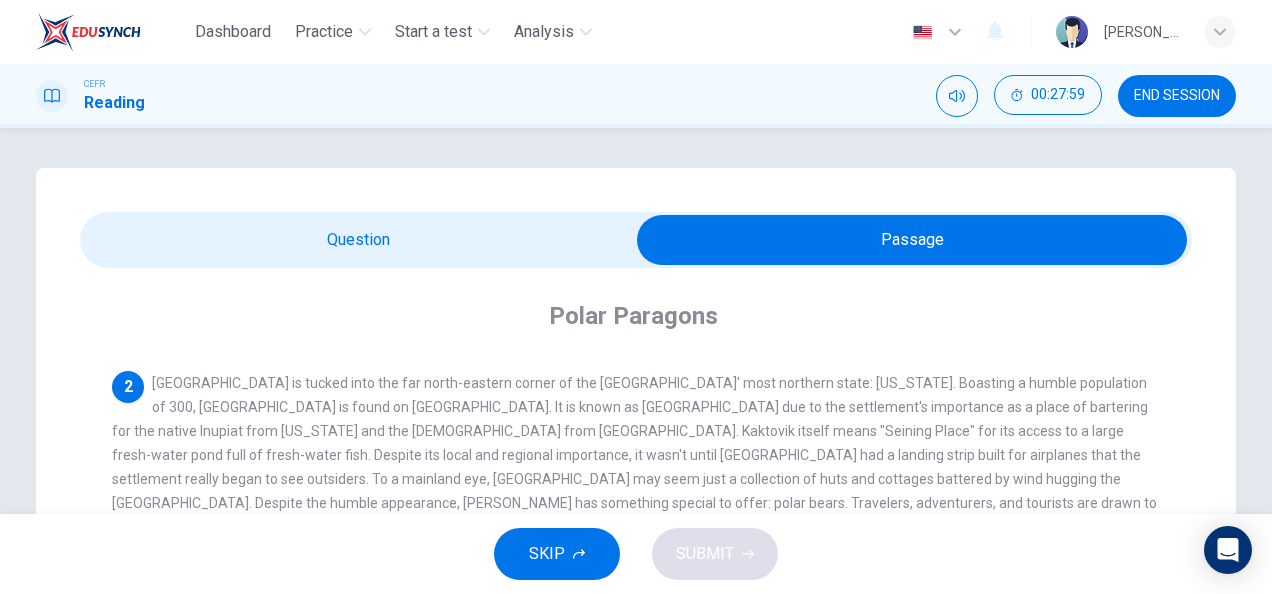 scroll, scrollTop: 144, scrollLeft: 0, axis: vertical 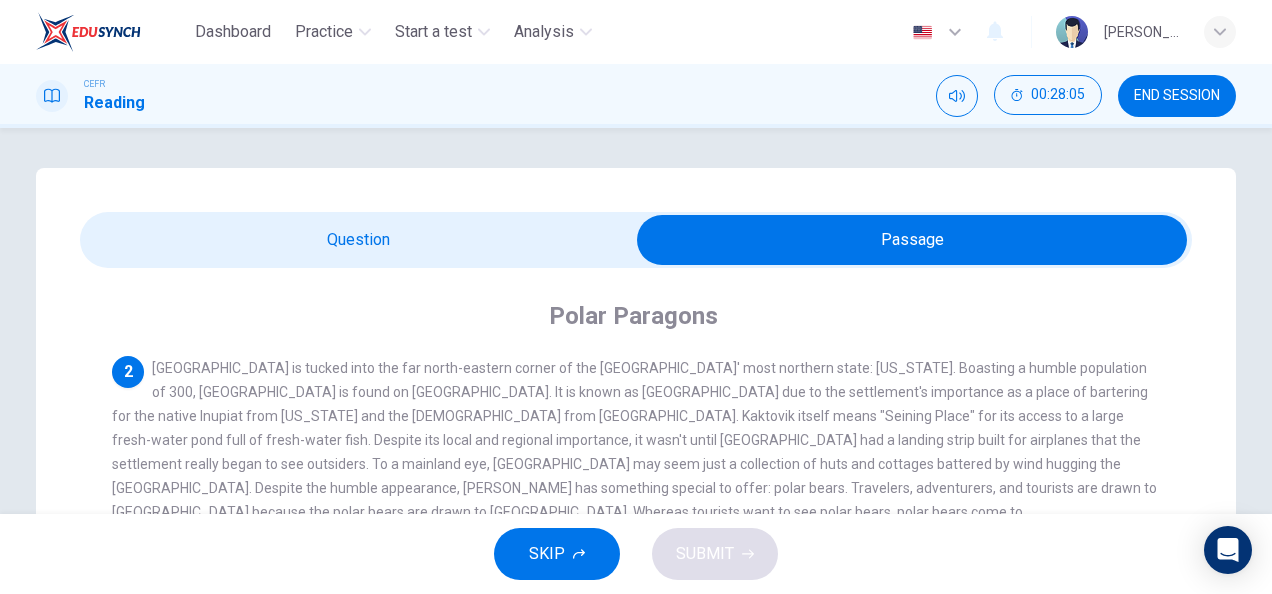 click at bounding box center [912, 240] 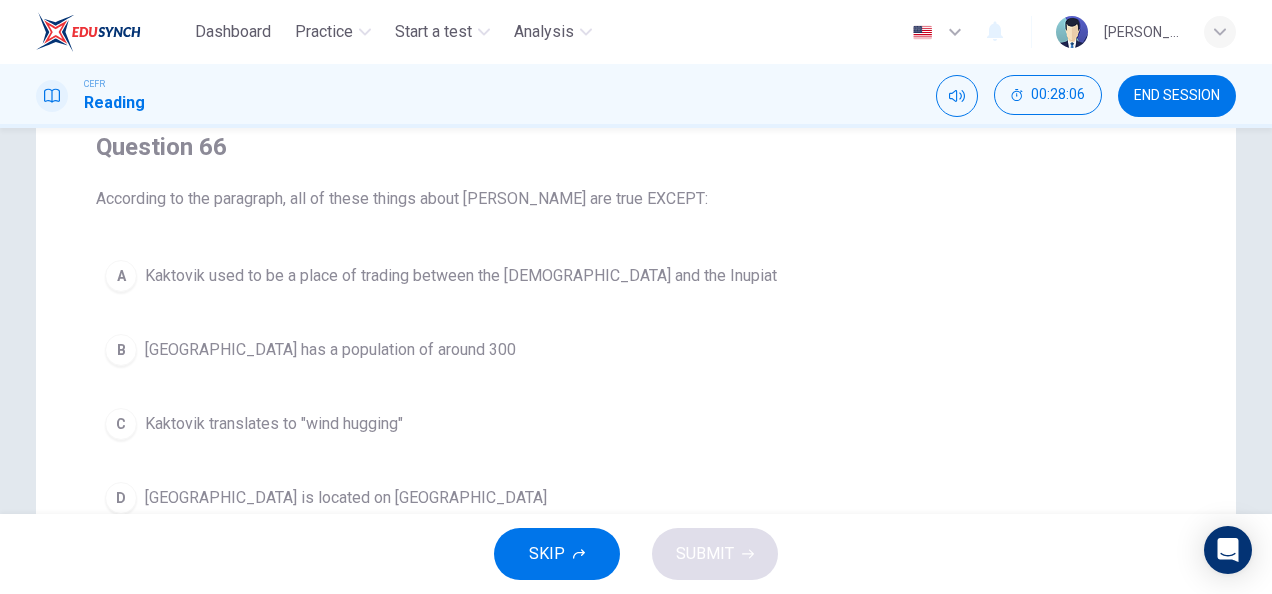 scroll, scrollTop: 168, scrollLeft: 0, axis: vertical 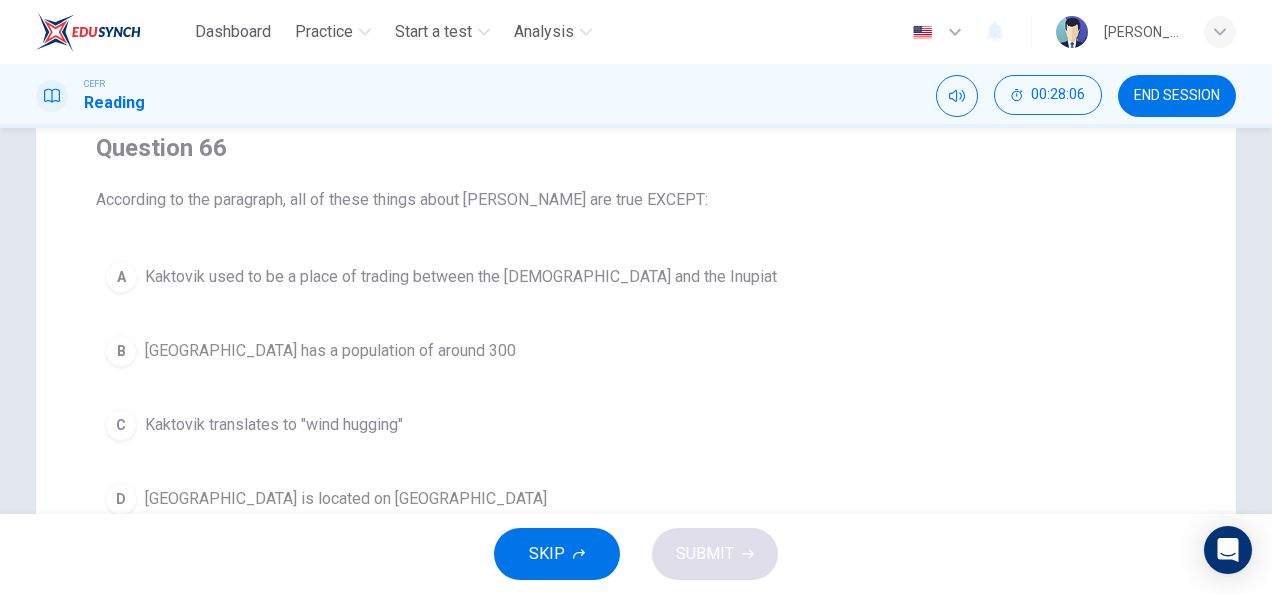 click on "Kaktovik translates to "wind hugging"" at bounding box center [274, 425] 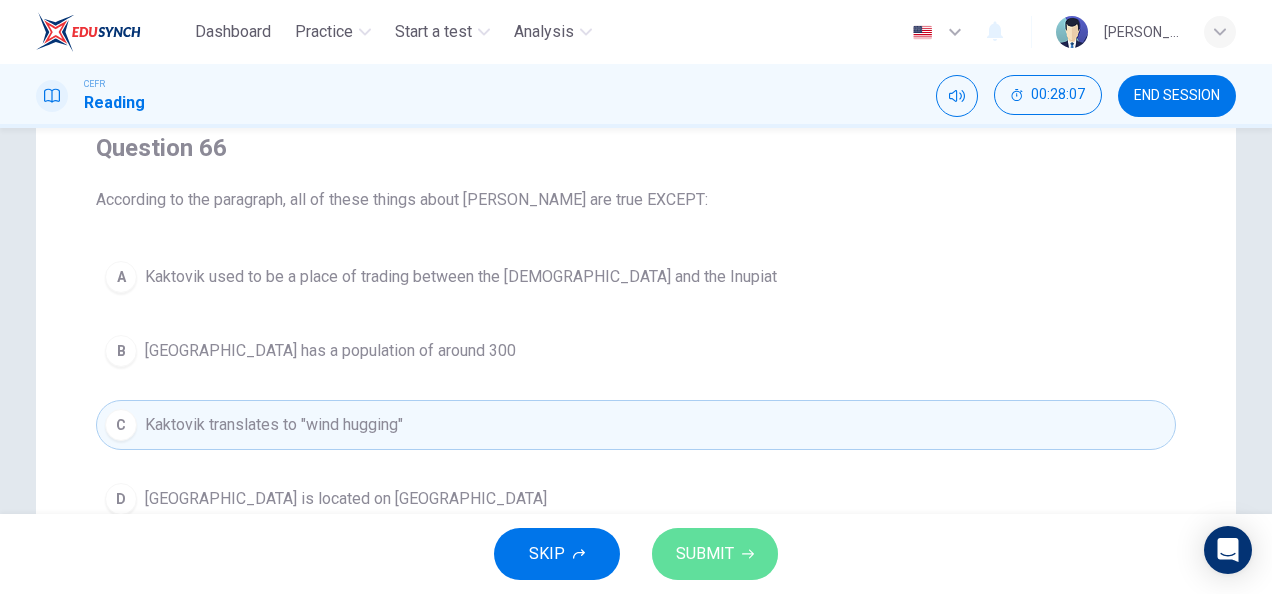 click on "SUBMIT" at bounding box center [705, 554] 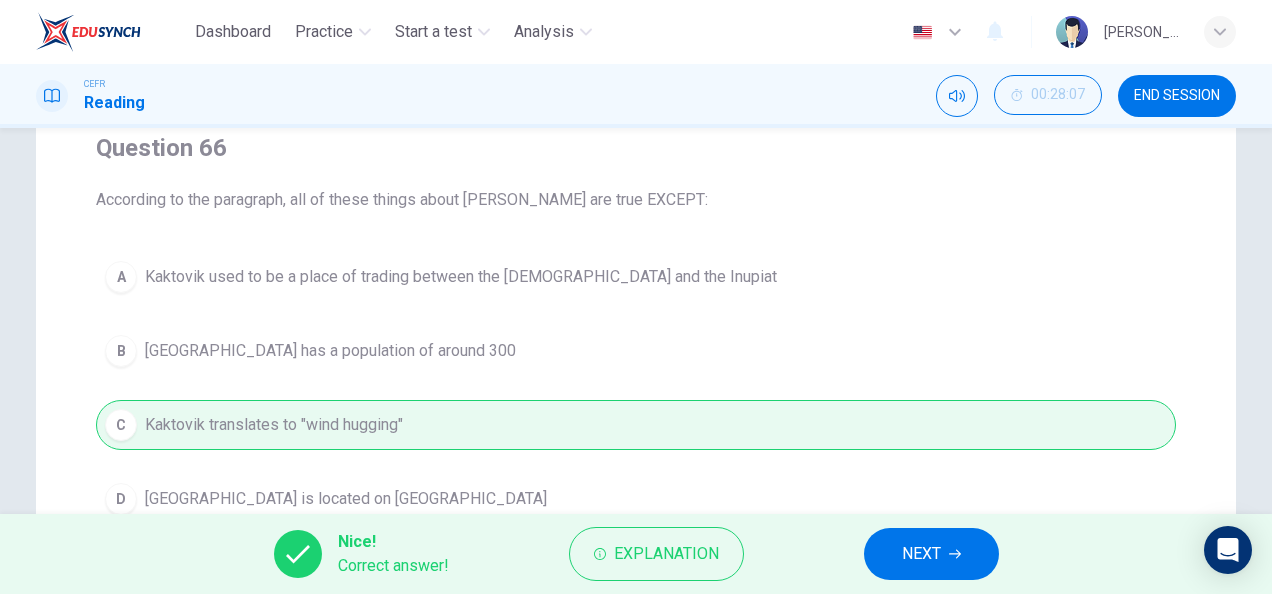 click on "Explanation" at bounding box center [666, 554] 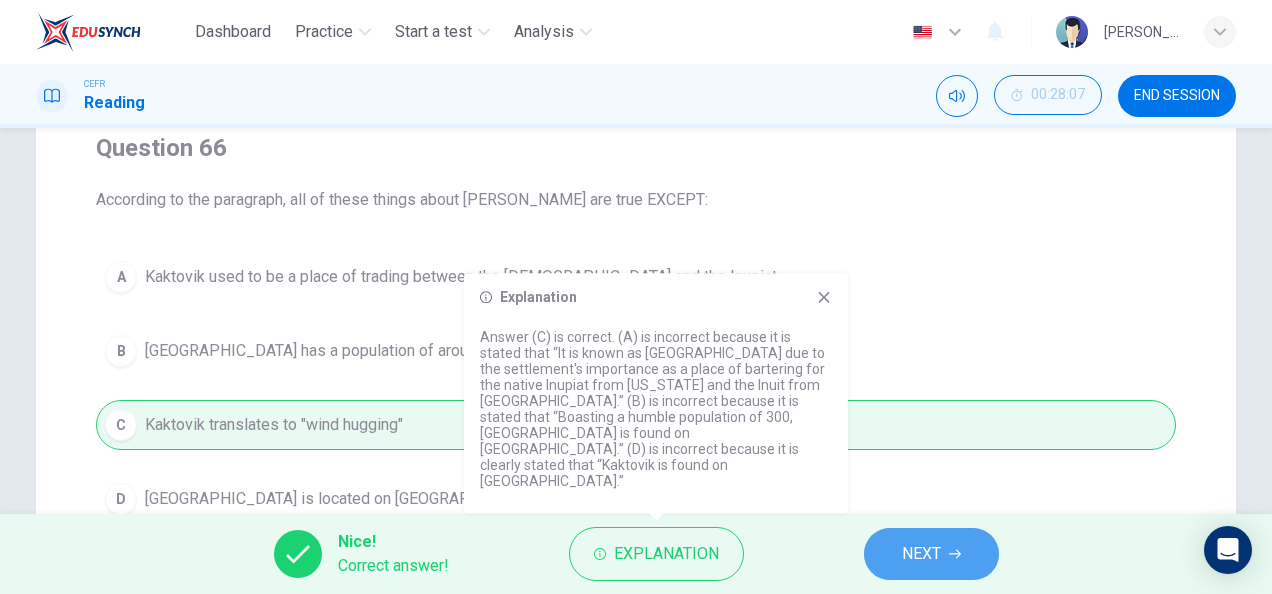 click on "NEXT" at bounding box center [921, 554] 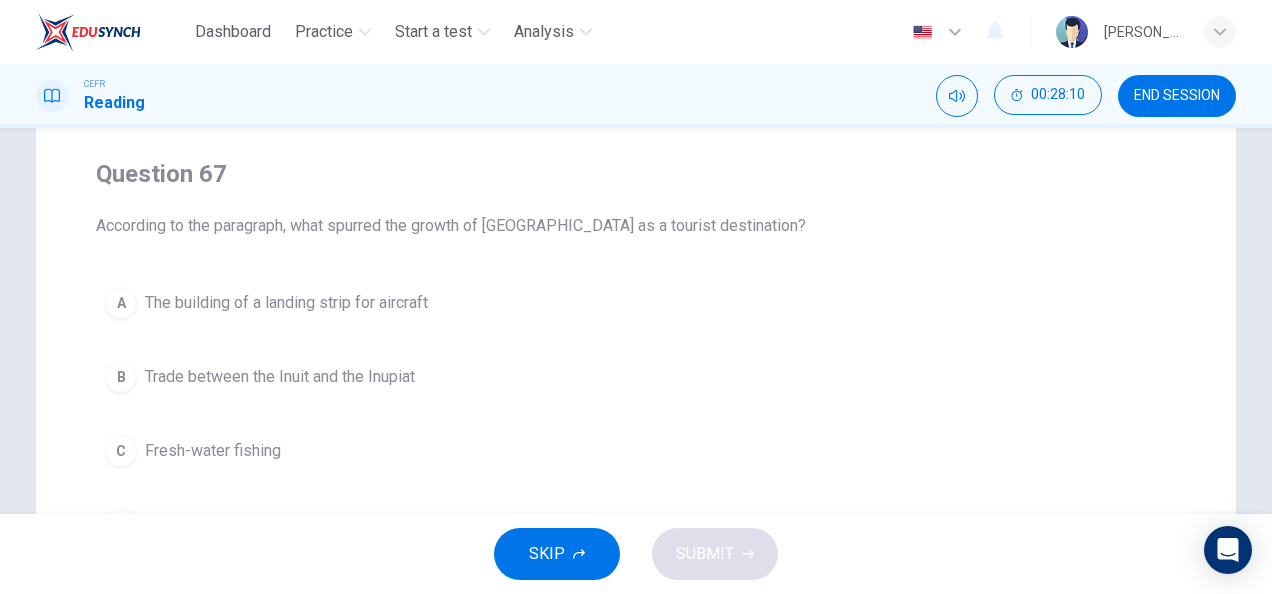 scroll, scrollTop: 0, scrollLeft: 0, axis: both 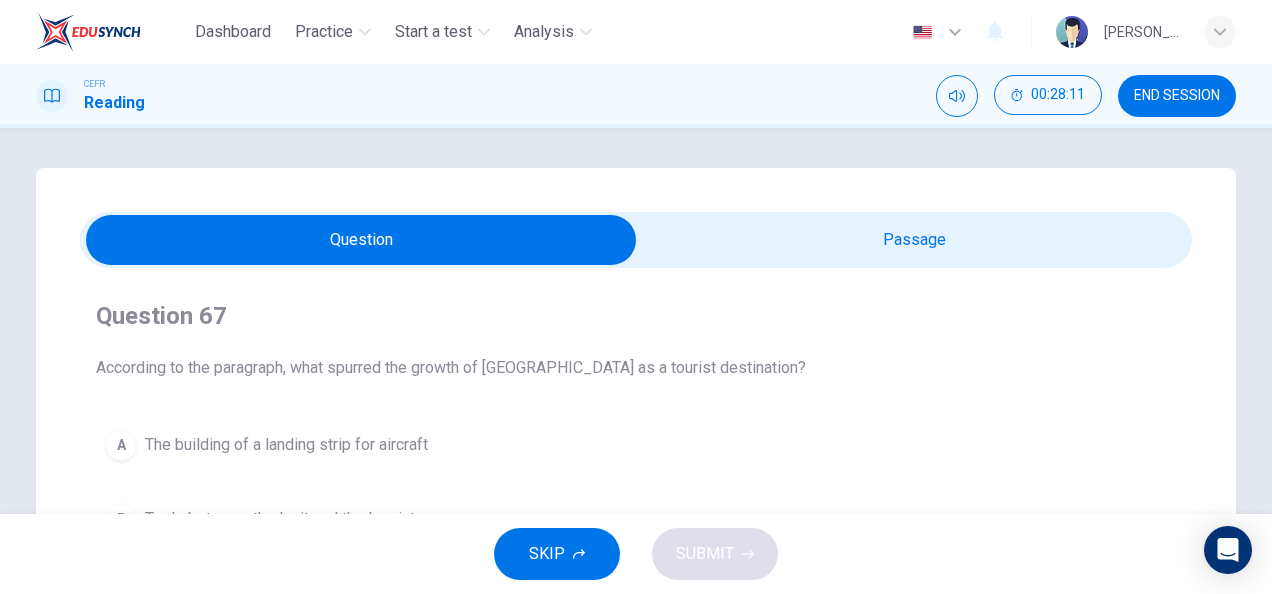 click at bounding box center (361, 240) 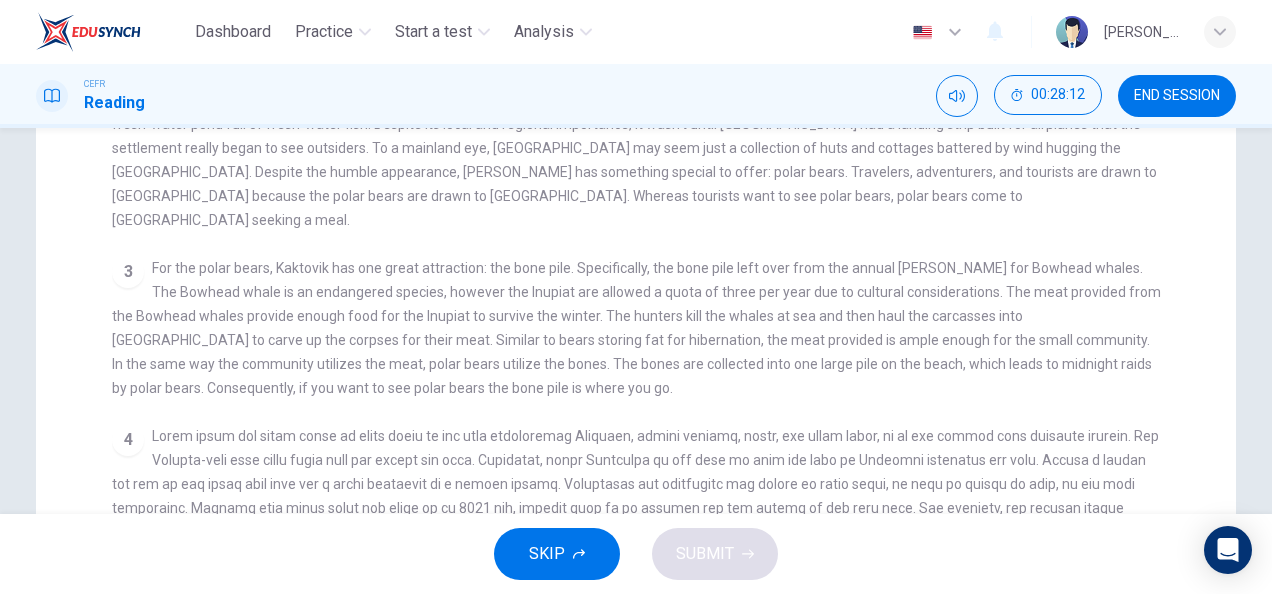 scroll, scrollTop: 315, scrollLeft: 0, axis: vertical 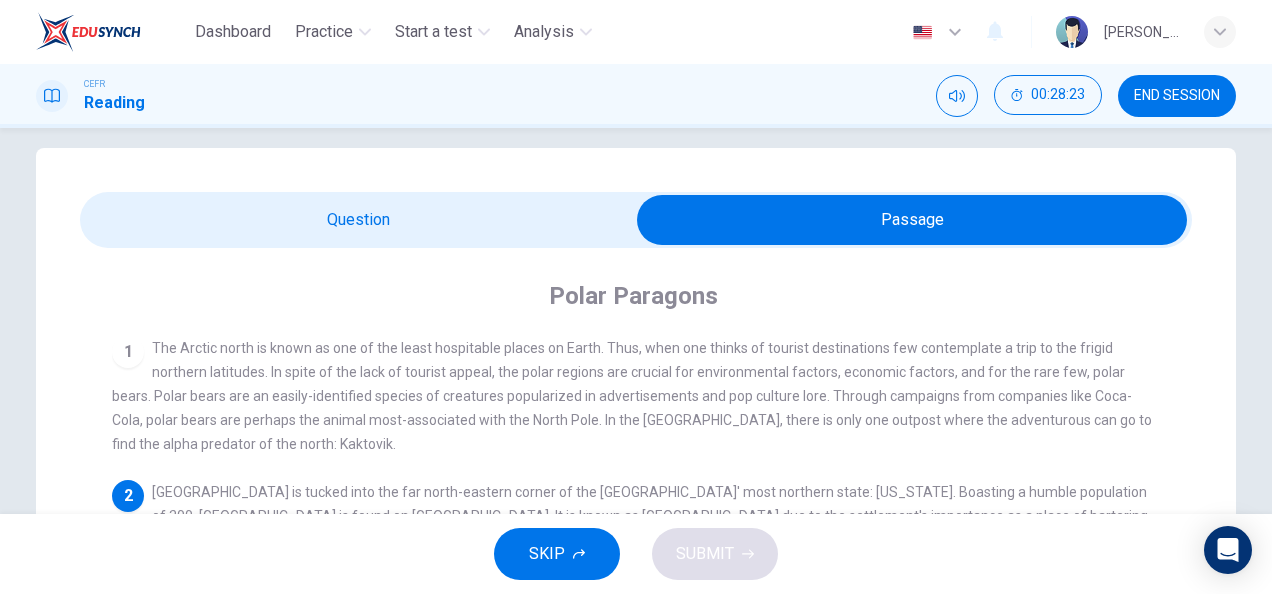 click at bounding box center (912, 220) 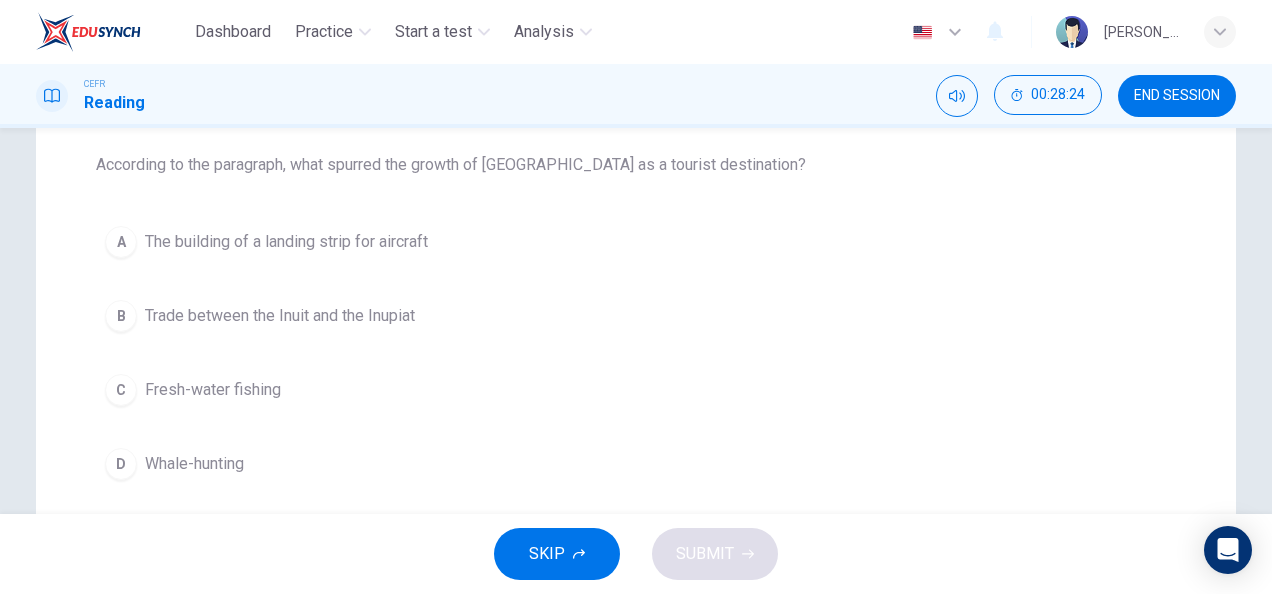 scroll, scrollTop: 204, scrollLeft: 0, axis: vertical 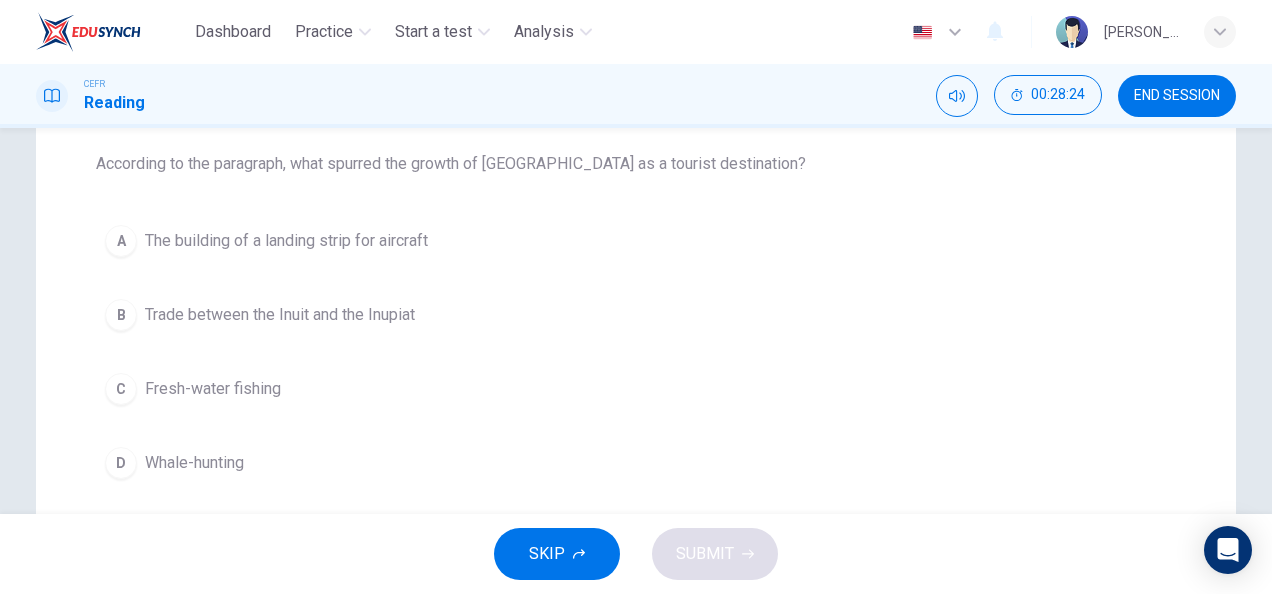 click on "The building of a landing strip for aircraft" at bounding box center [286, 241] 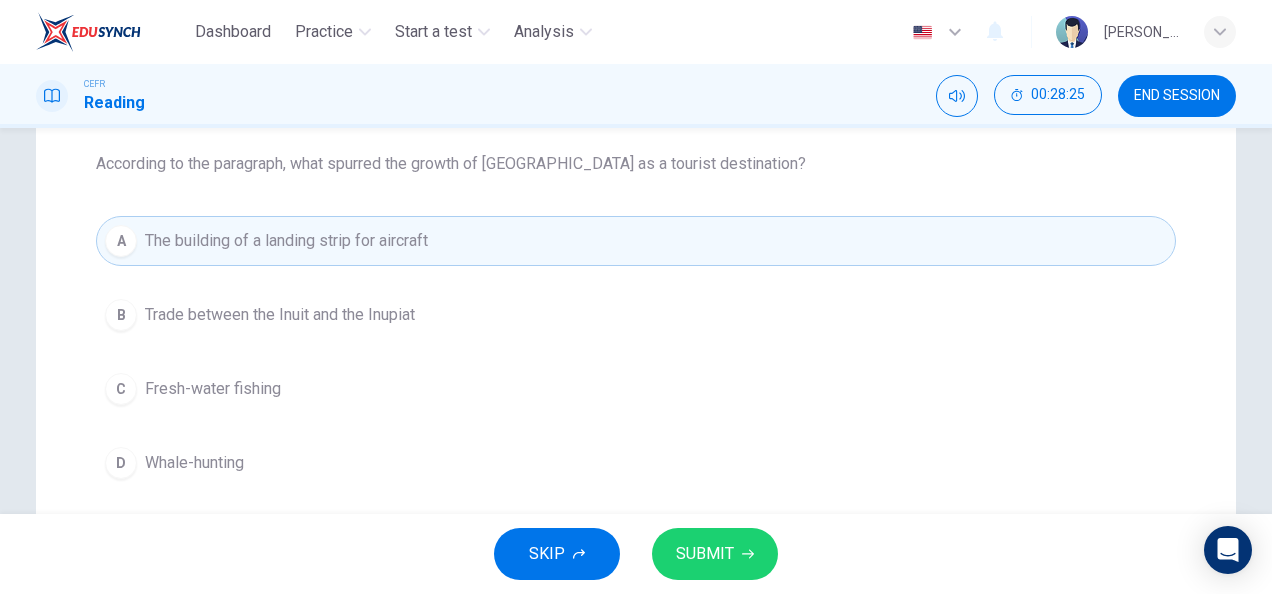 click on "SKIP SUBMIT" at bounding box center [636, 554] 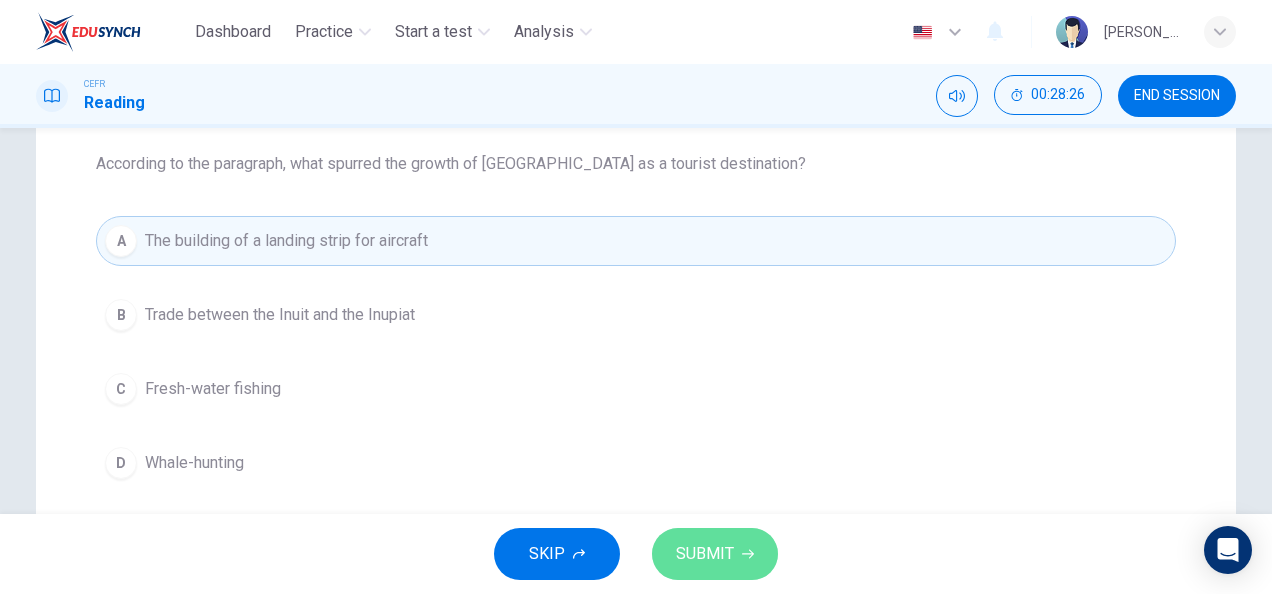 click on "SUBMIT" at bounding box center [705, 554] 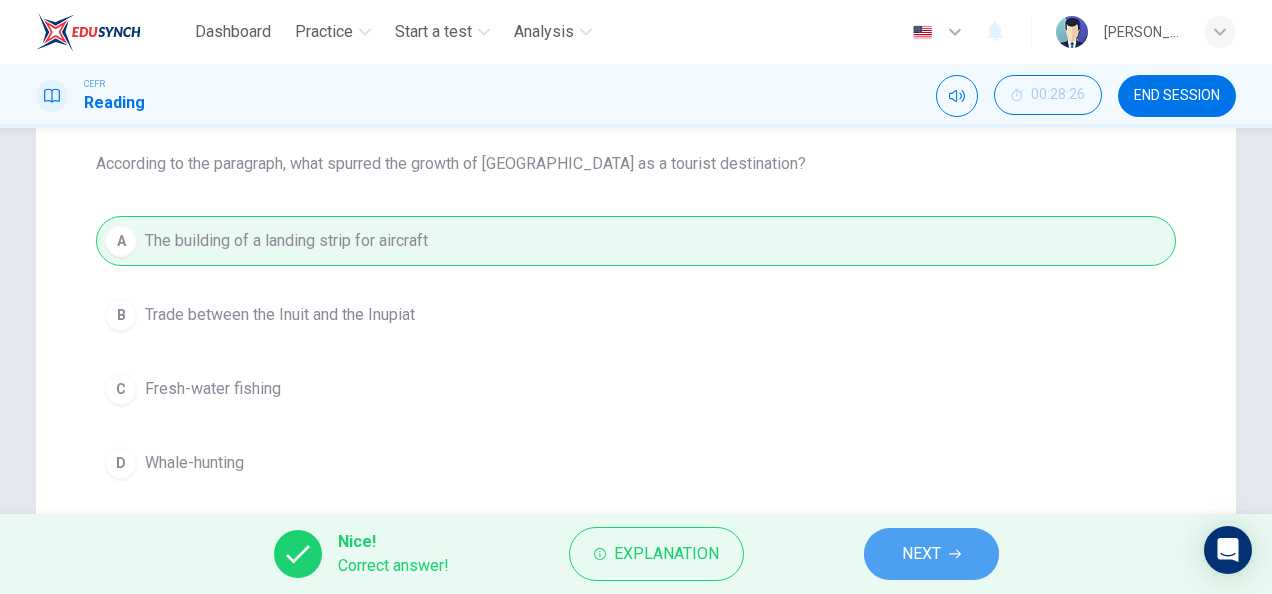 click on "NEXT" at bounding box center [931, 554] 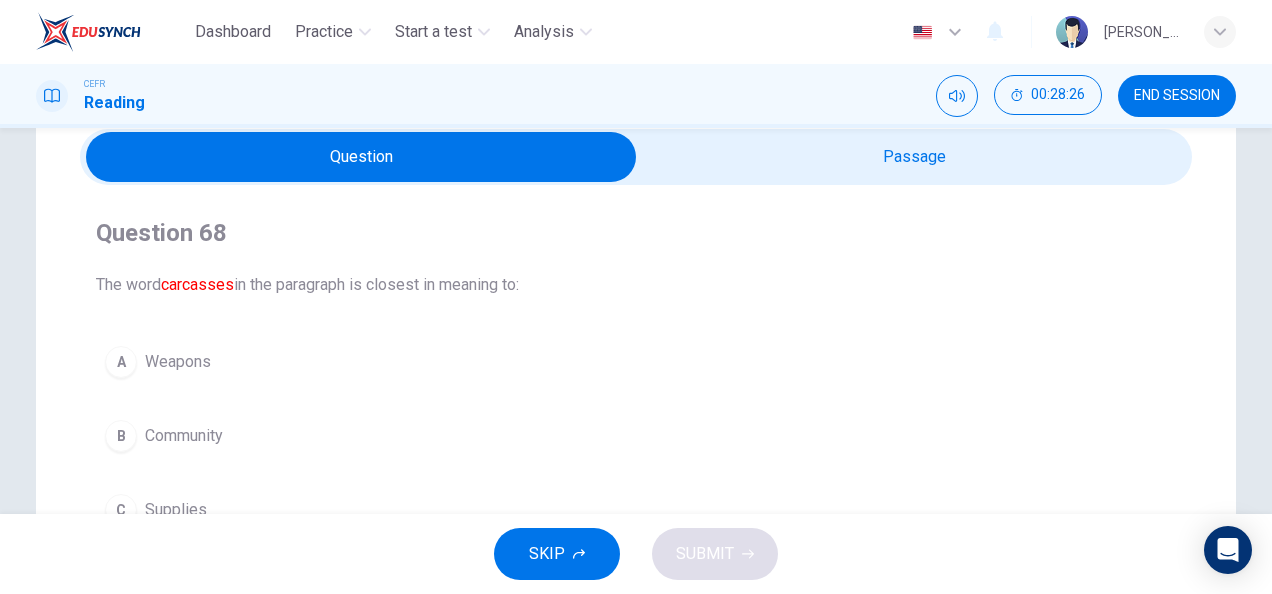 scroll, scrollTop: 82, scrollLeft: 0, axis: vertical 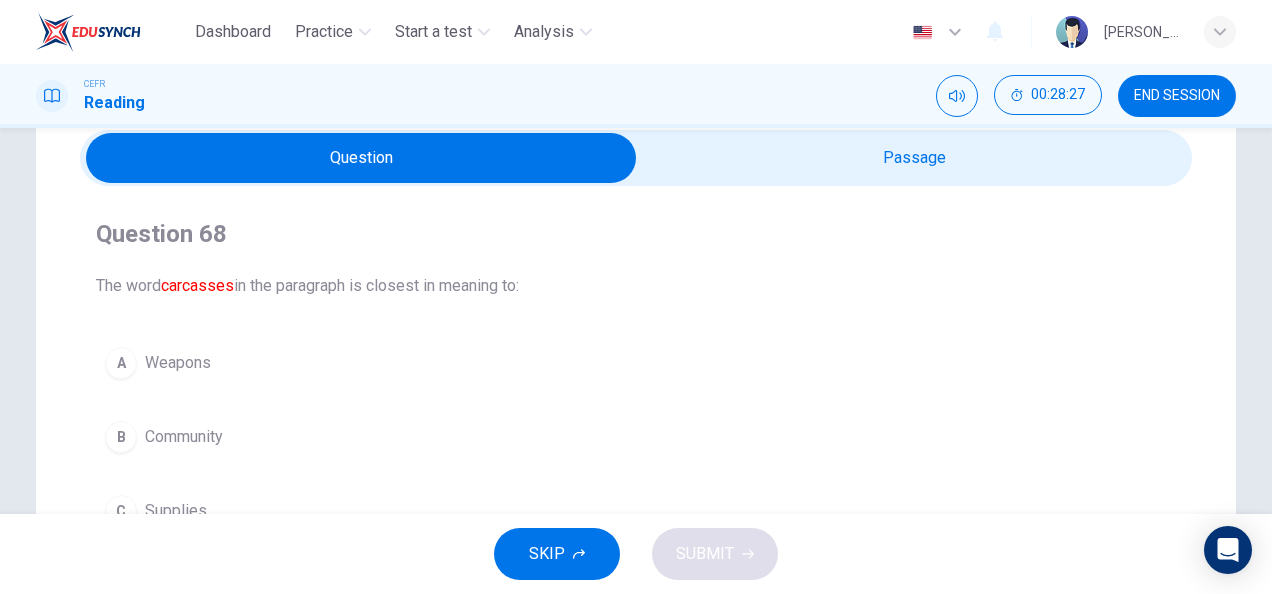 click at bounding box center [361, 158] 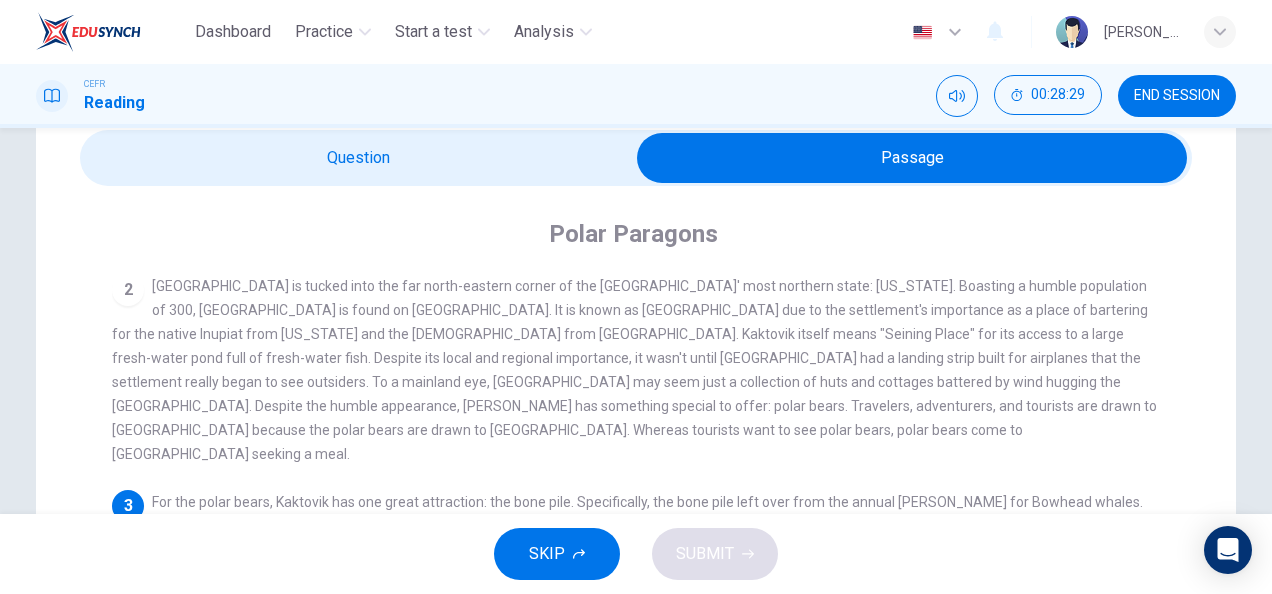 scroll, scrollTop: 144, scrollLeft: 0, axis: vertical 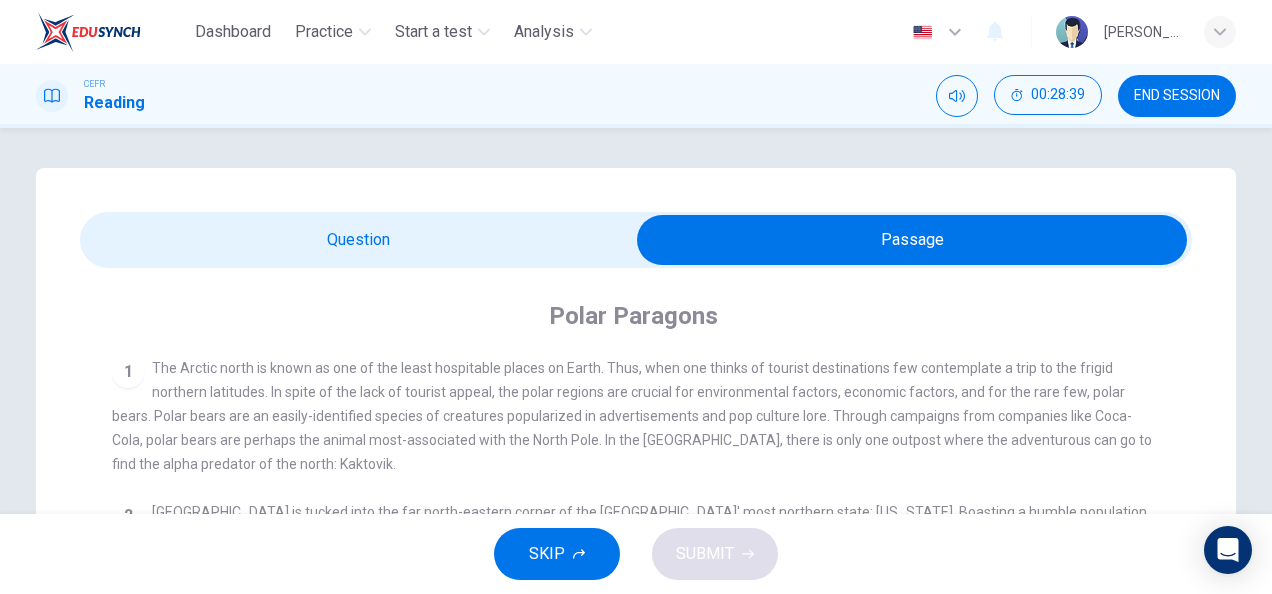 drag, startPoint x: 598, startPoint y: 270, endPoint x: 584, endPoint y: 253, distance: 22.022715 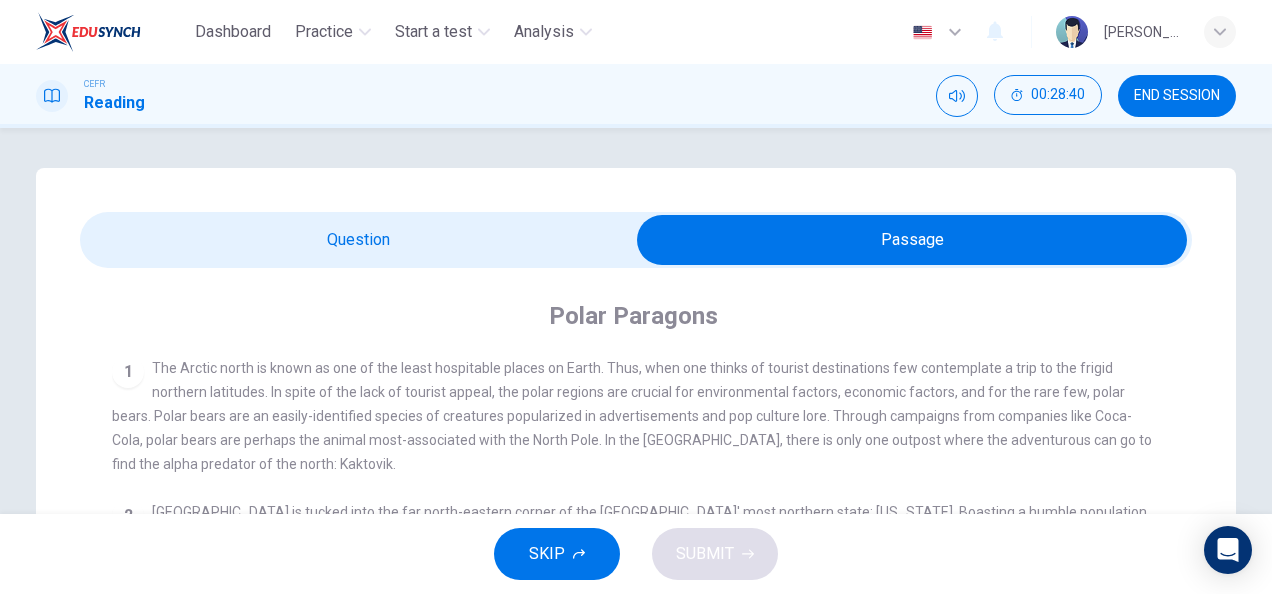 click at bounding box center [912, 240] 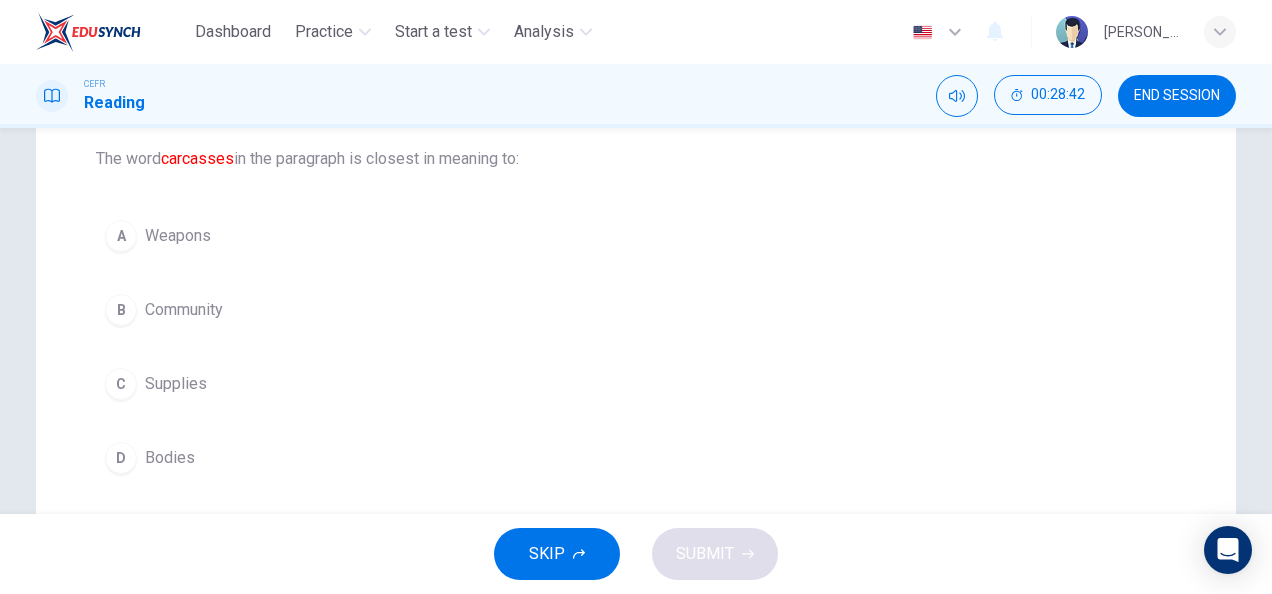 scroll, scrollTop: 211, scrollLeft: 0, axis: vertical 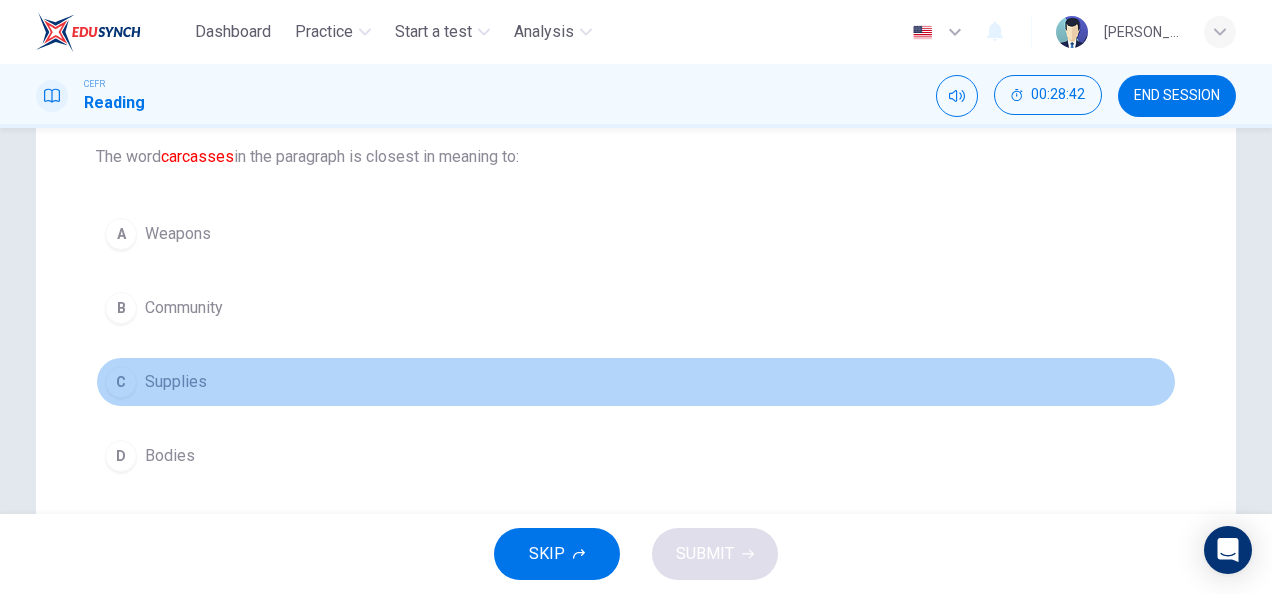 click on "Supplies" at bounding box center [176, 382] 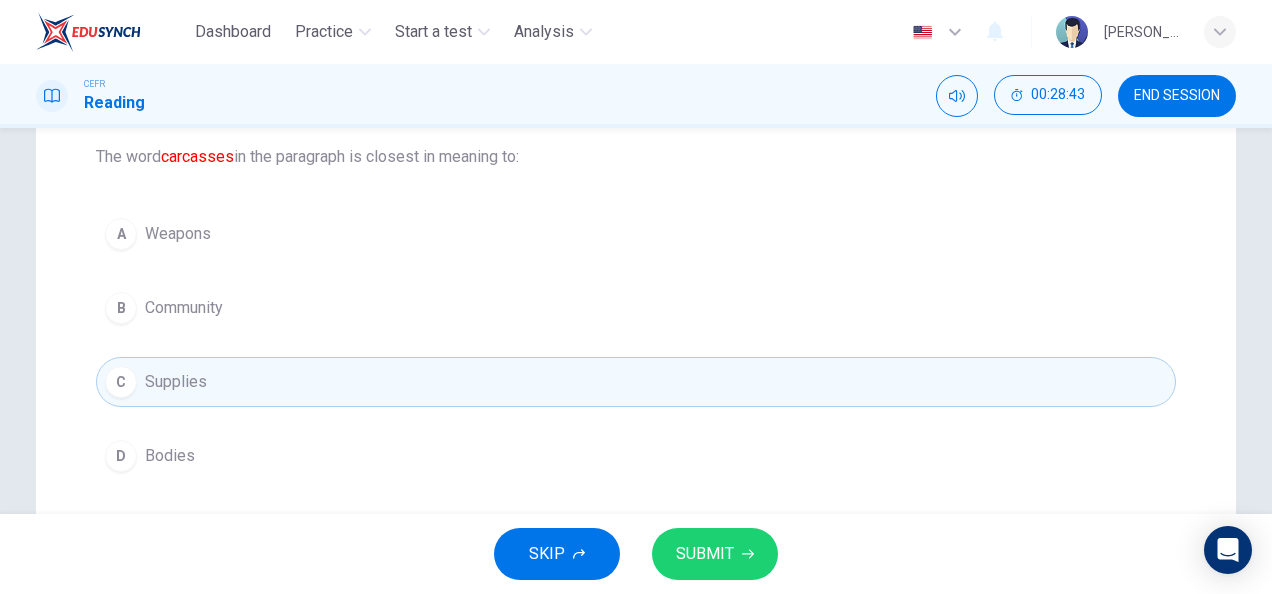 scroll, scrollTop: 122, scrollLeft: 0, axis: vertical 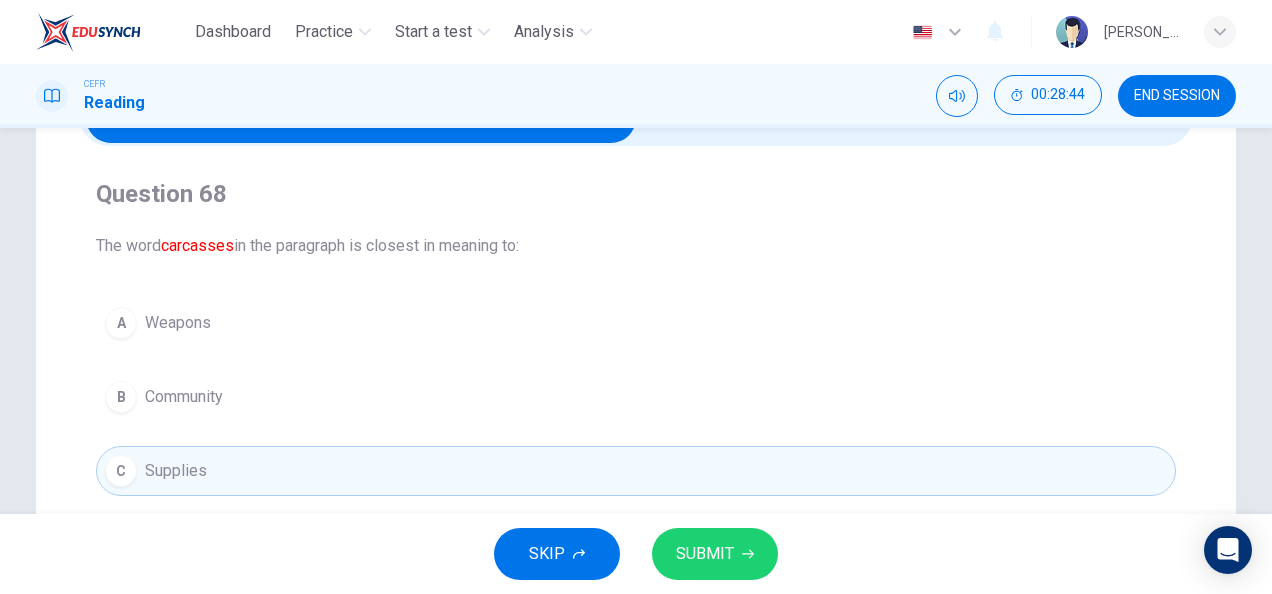 click at bounding box center (361, 118) 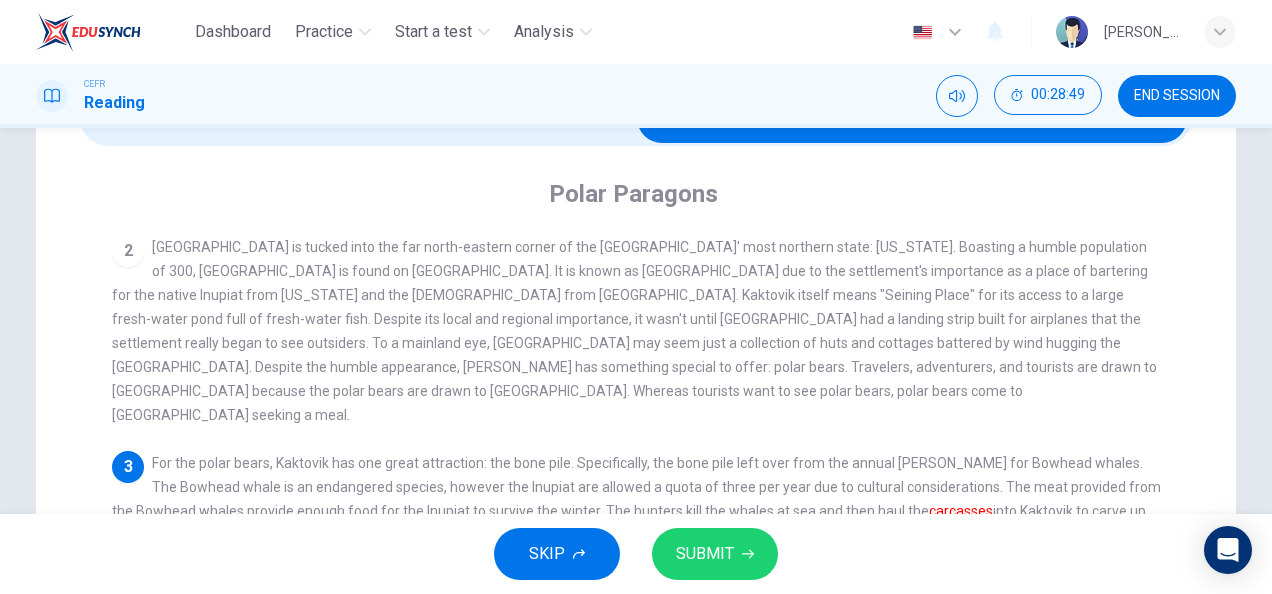 scroll, scrollTop: 0, scrollLeft: 0, axis: both 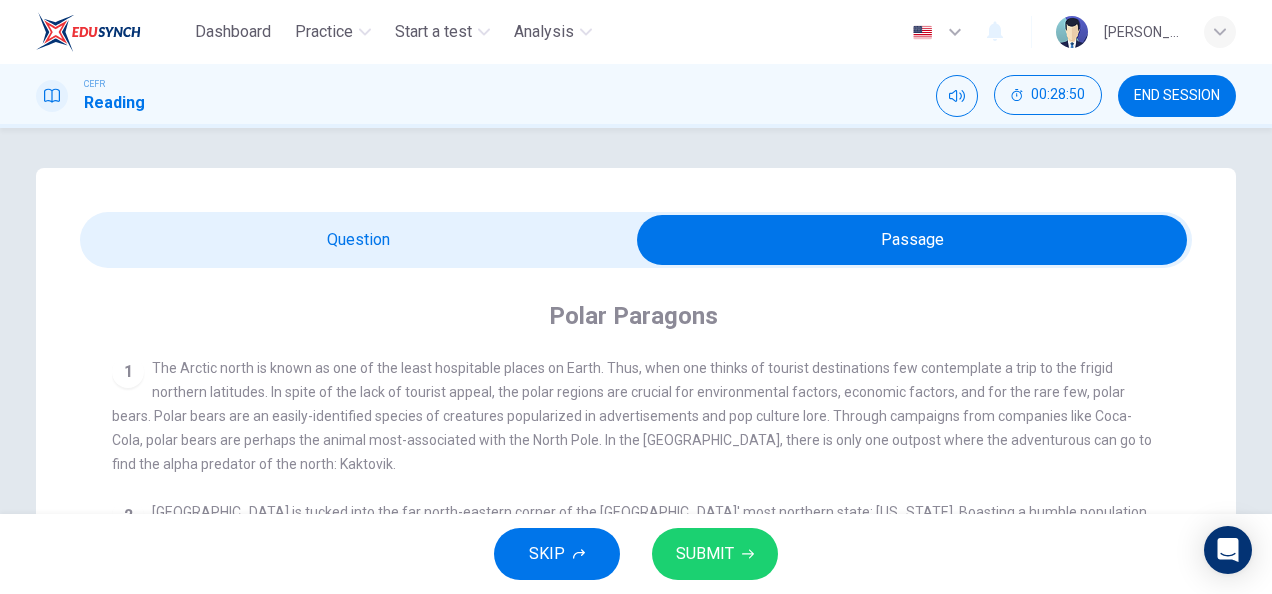 click at bounding box center (912, 240) 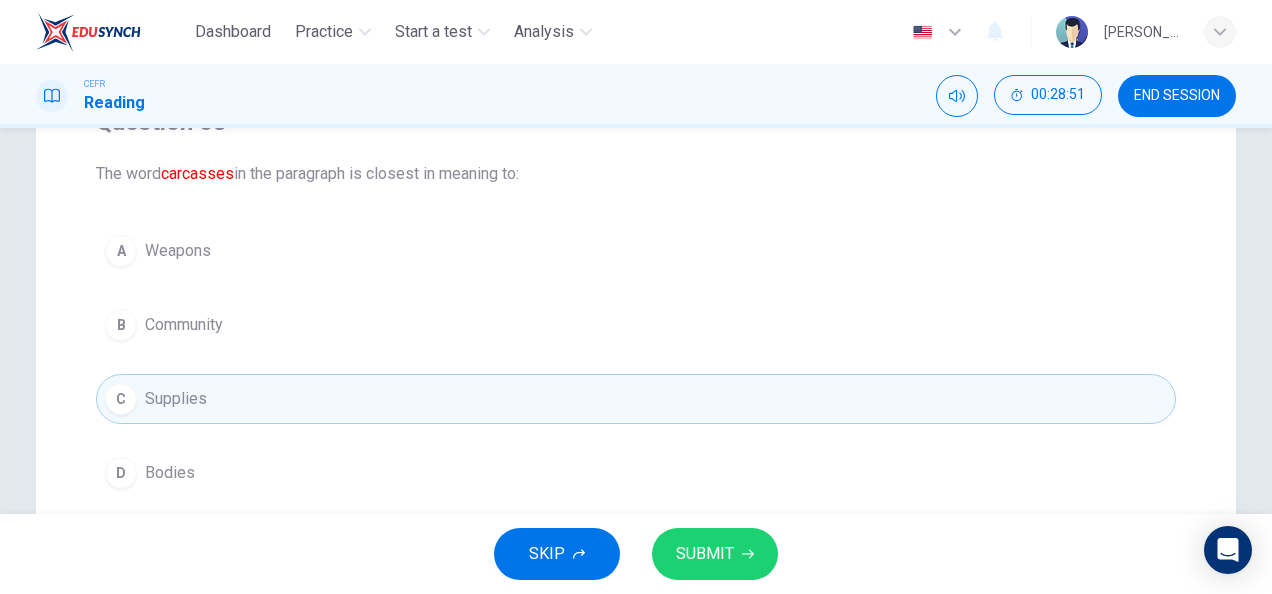 scroll, scrollTop: 193, scrollLeft: 0, axis: vertical 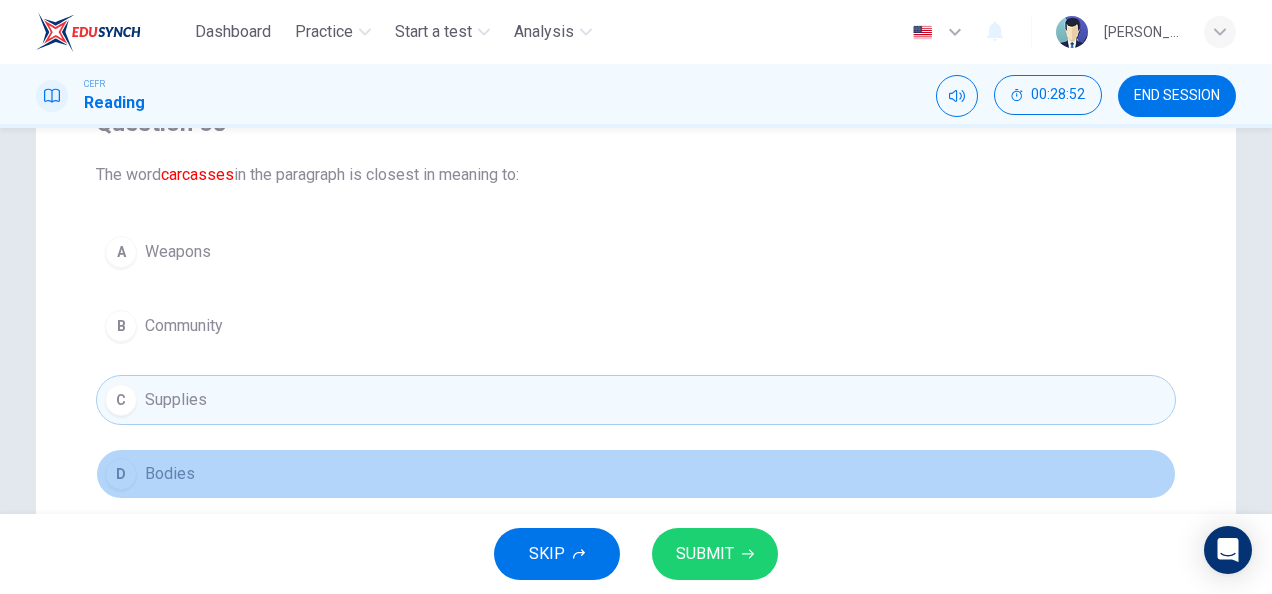 click on "D Bodies" at bounding box center [636, 474] 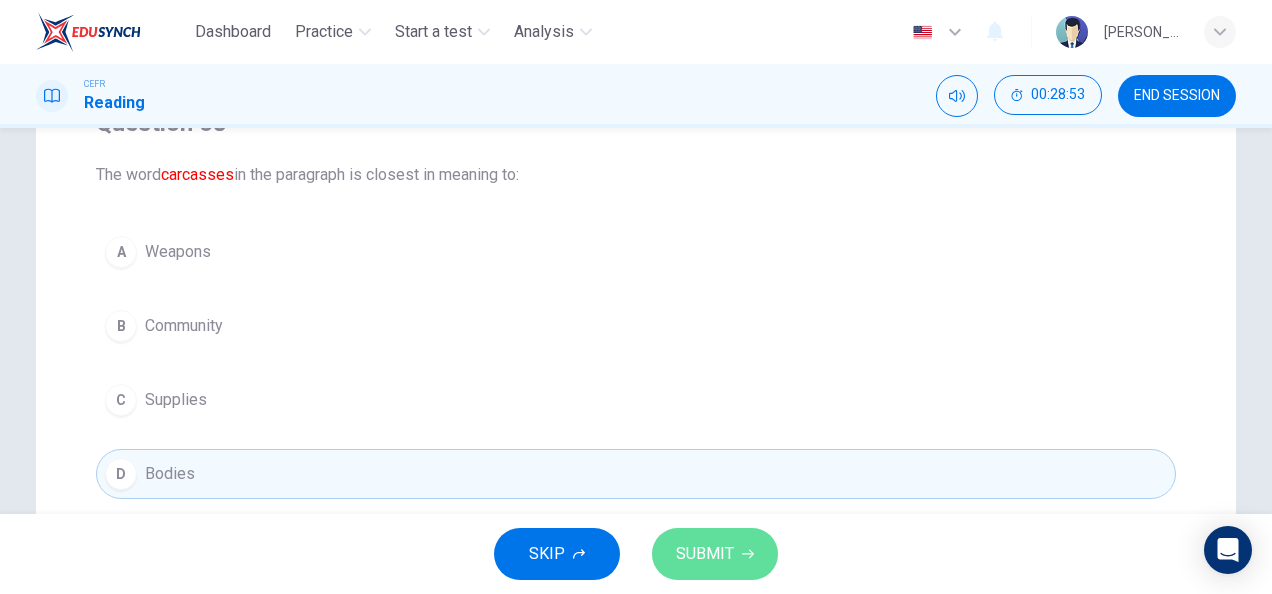click on "SUBMIT" at bounding box center [705, 554] 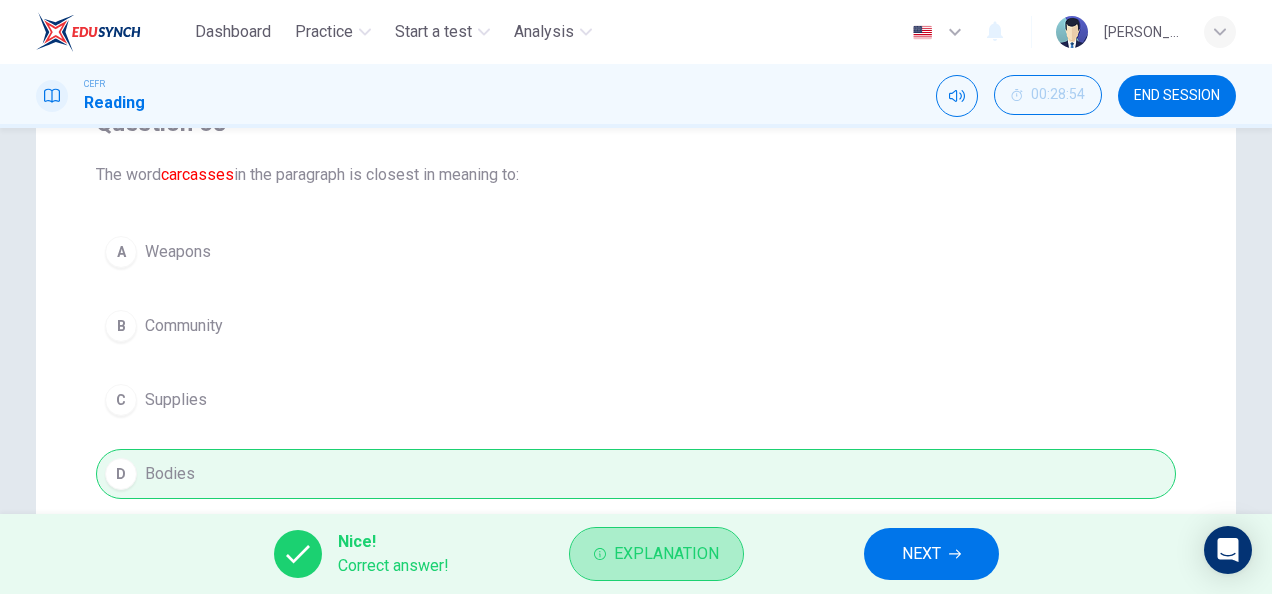 click on "Explanation" at bounding box center (656, 554) 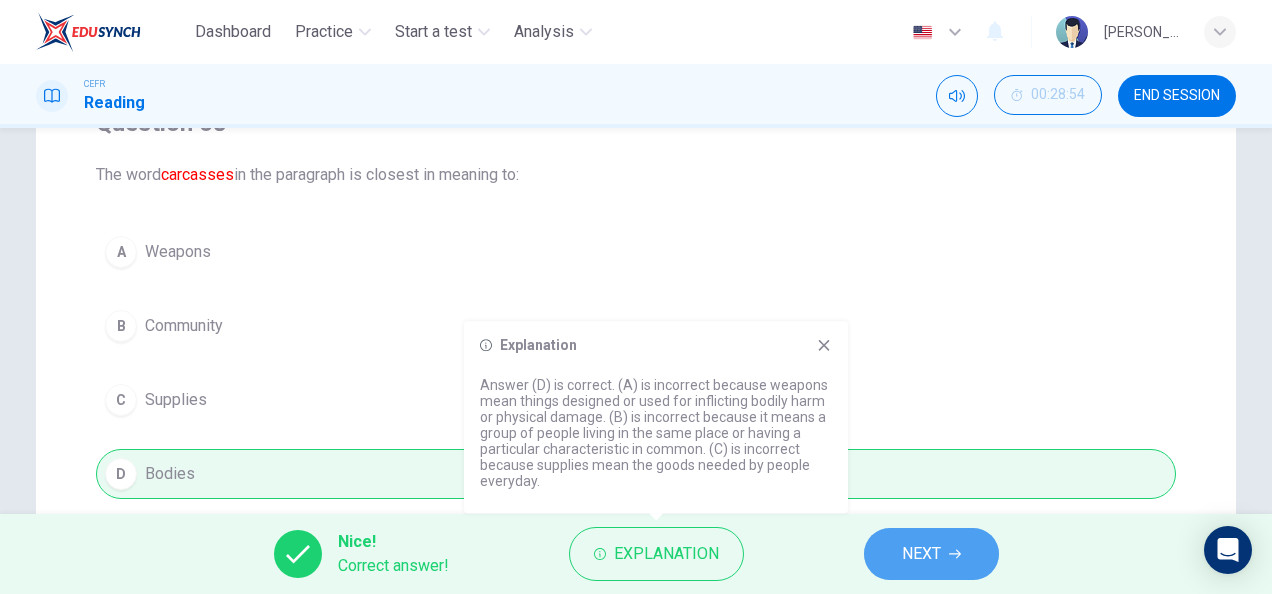 click on "NEXT" at bounding box center (931, 554) 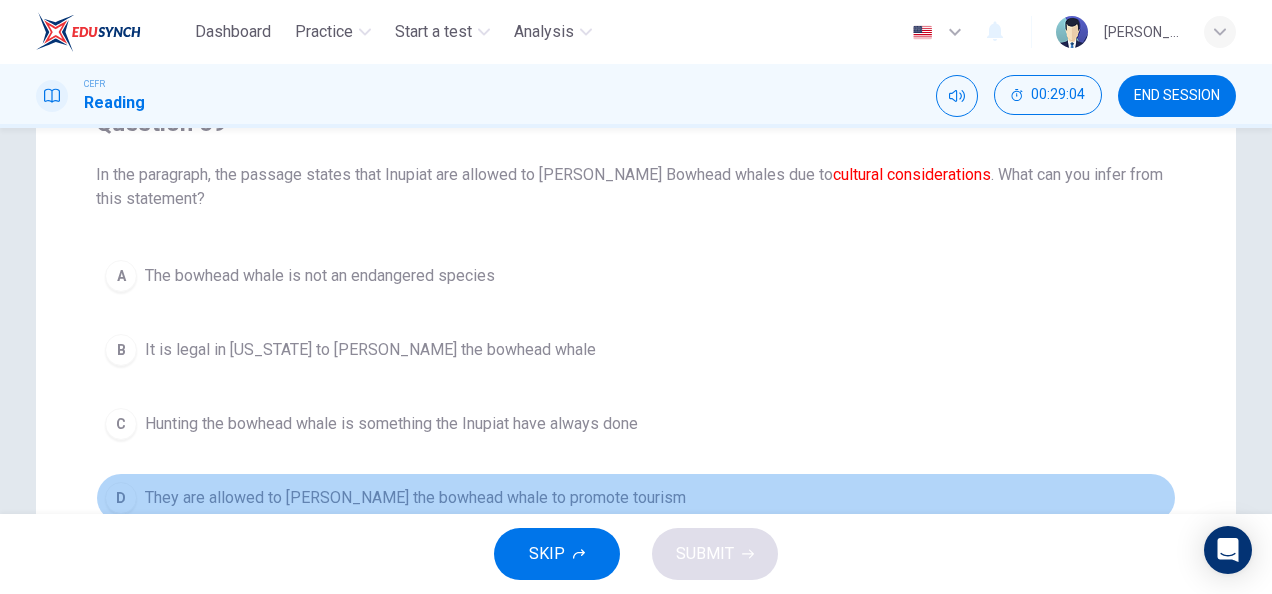 click on "D They are allowed to [PERSON_NAME] the bowhead whale to promote tourism" at bounding box center [636, 498] 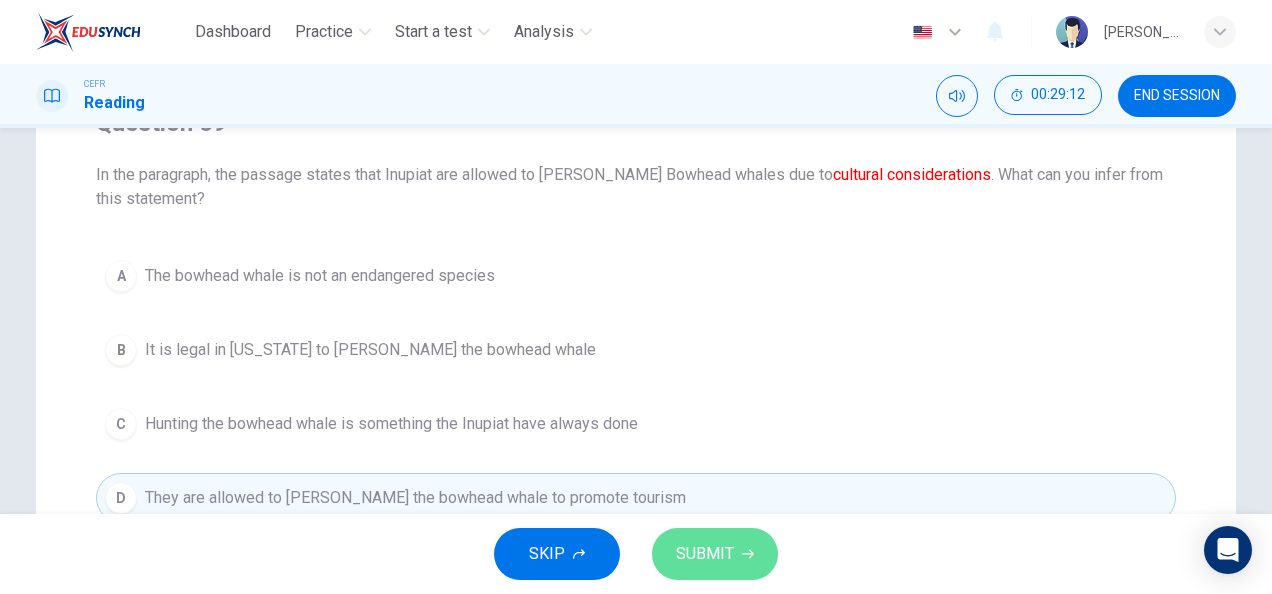click on "SUBMIT" at bounding box center [705, 554] 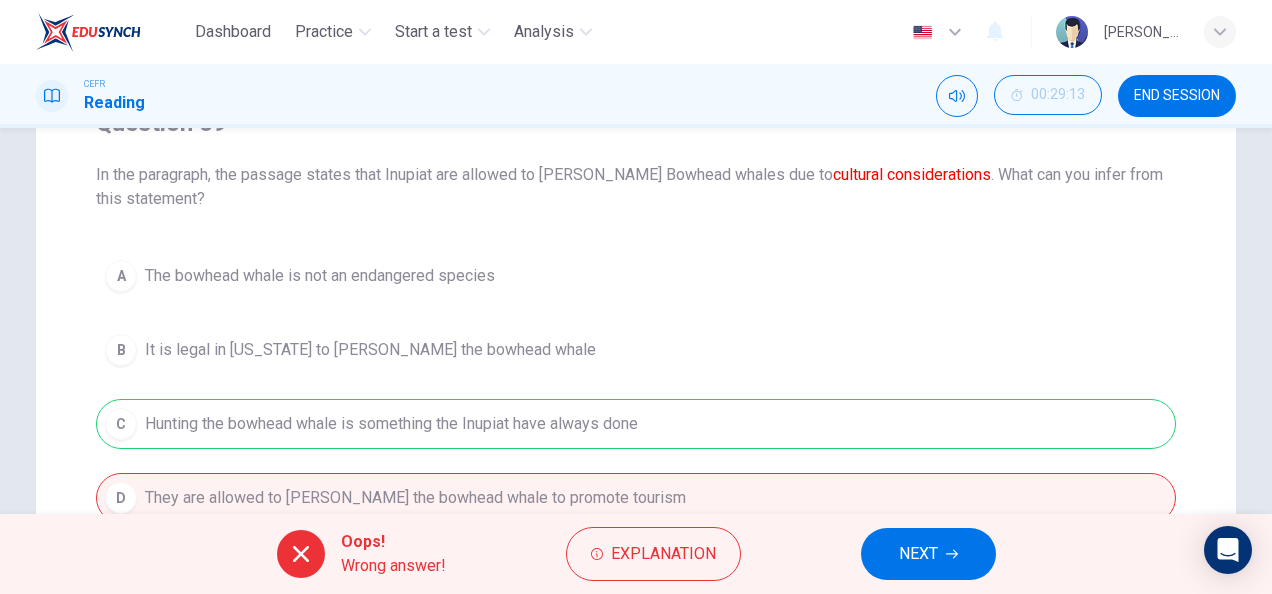 click on "A The bowhead whale is not an endangered species B It is legal in [US_STATE] to [PERSON_NAME] the bowhead whale C Hunting the bowhead whale is something the Inupiat have always done D They are allowed to [PERSON_NAME] the bowhead whale to promote tourism" at bounding box center (636, 387) 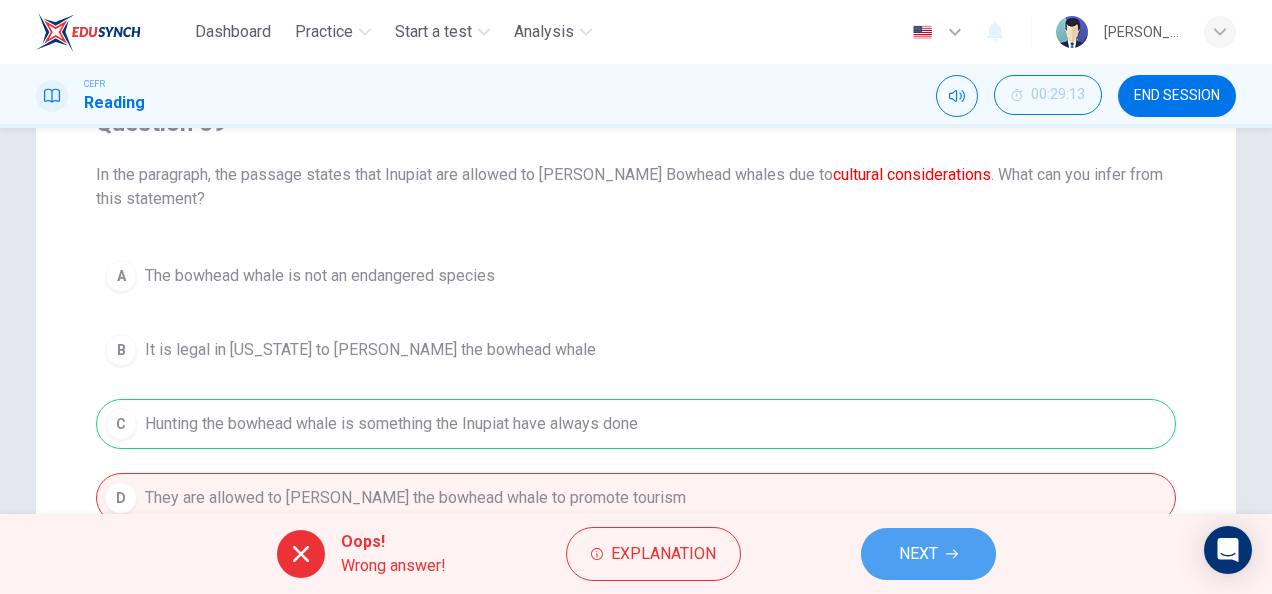 click on "NEXT" at bounding box center [918, 554] 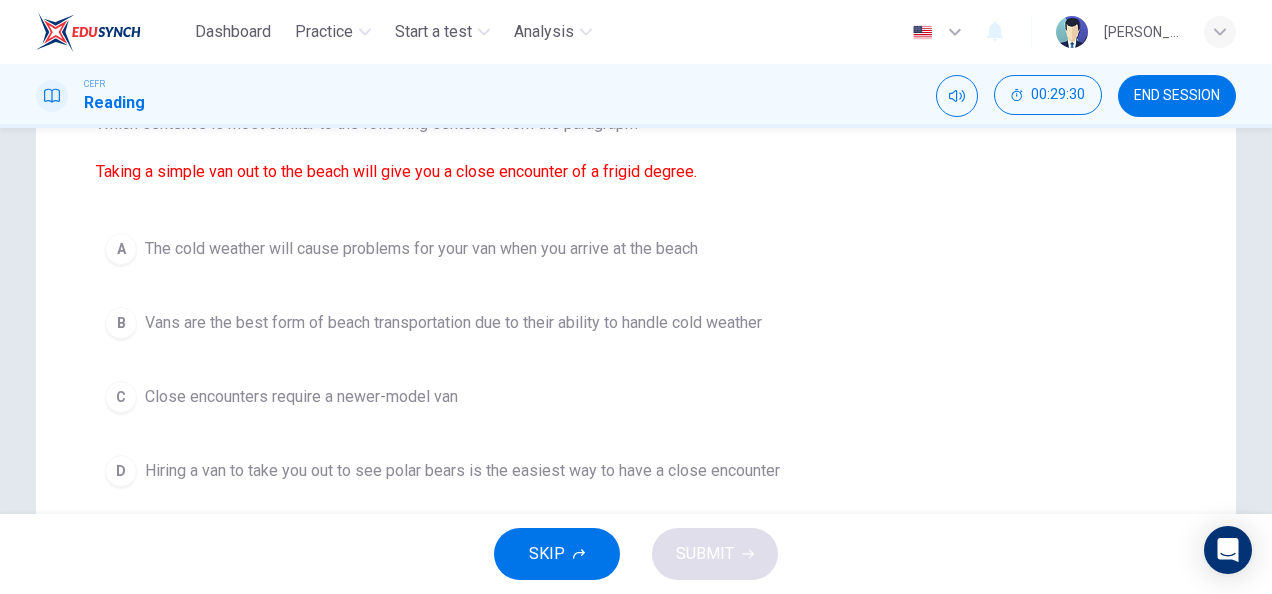 scroll, scrollTop: 245, scrollLeft: 0, axis: vertical 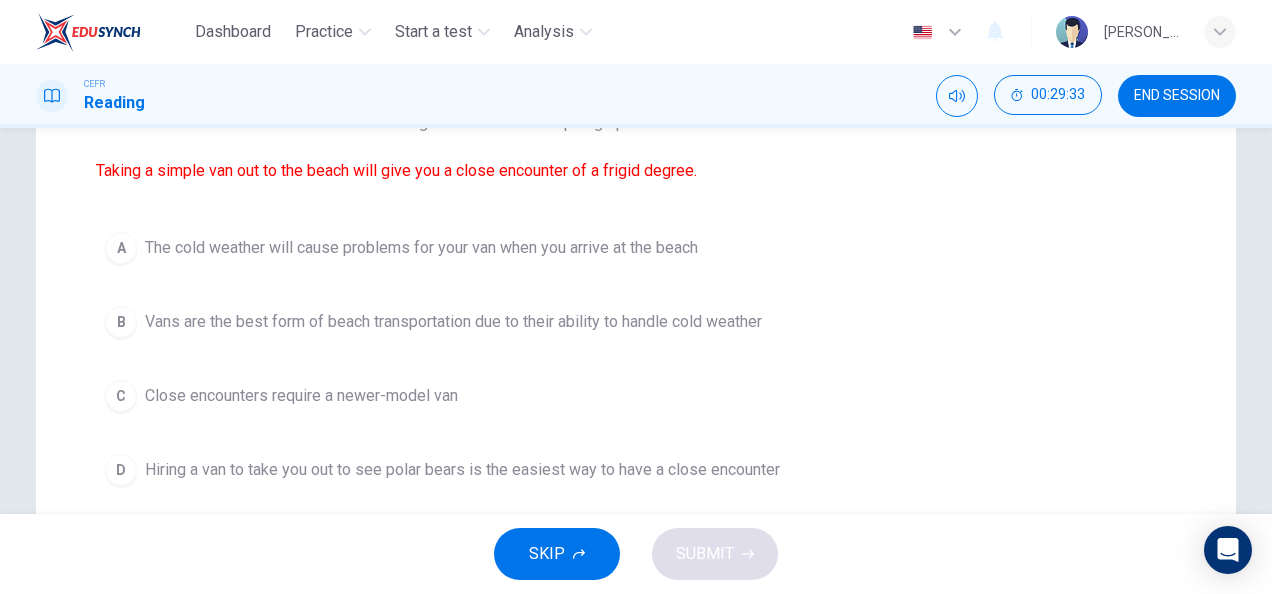 click on "A The cold weather will cause problems for your van when you arrive at the beach B Vans are the best form of beach transportation due to their ability to handle cold weather C Close encounters require a newer-model van D Hiring a van to take you out to see polar bears is the easiest way to have a close encounter" at bounding box center (636, 359) 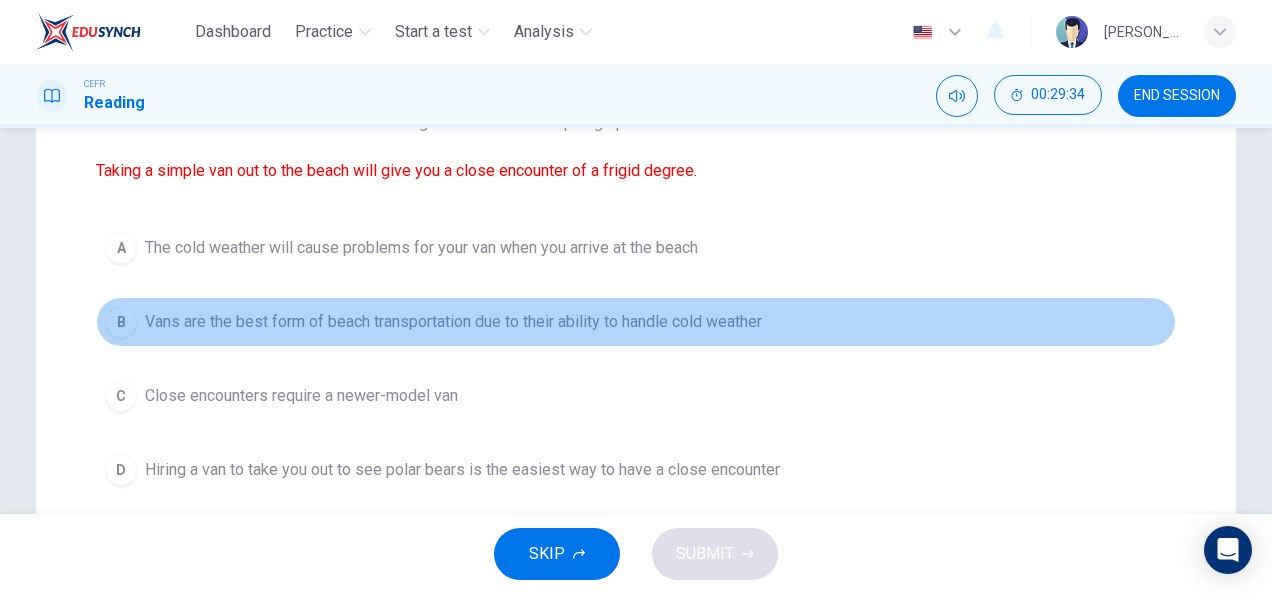 click on "Vans are the best form of beach transportation due to their ability to handle cold weather" at bounding box center (453, 322) 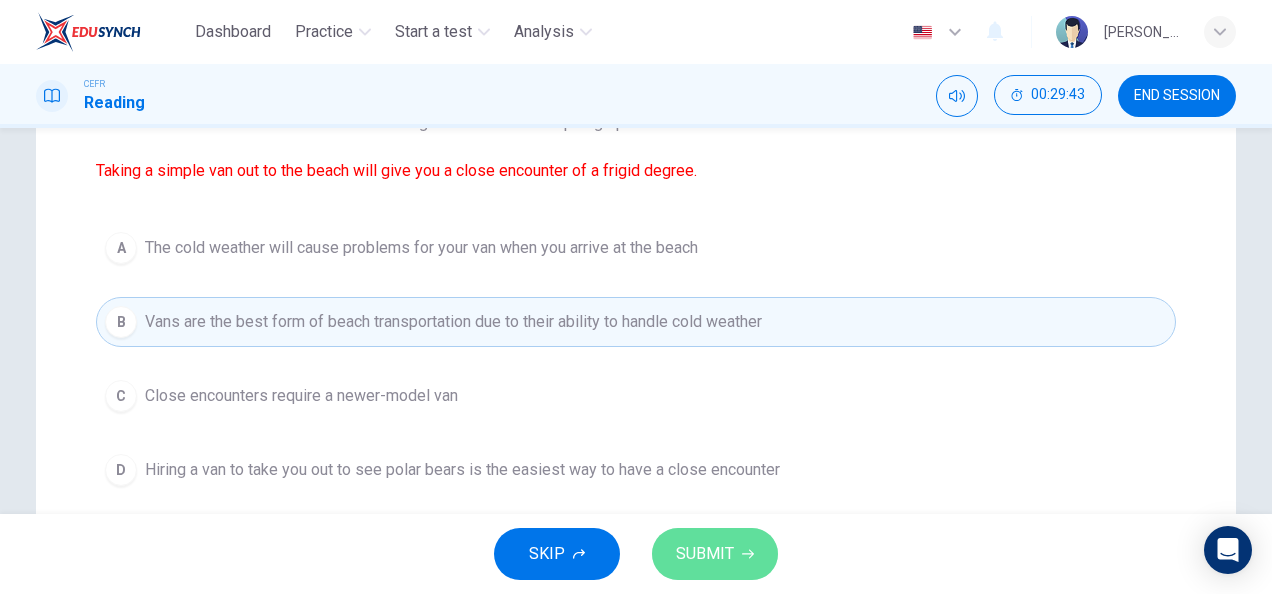 click on "SUBMIT" at bounding box center [705, 554] 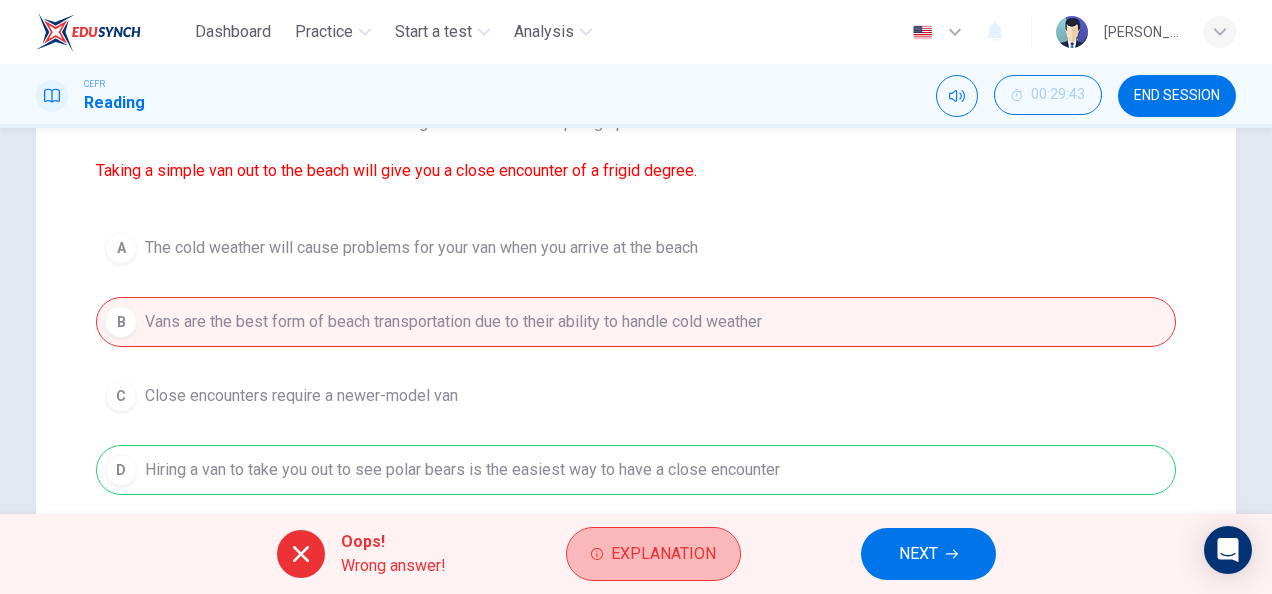 click on "Explanation" at bounding box center (663, 554) 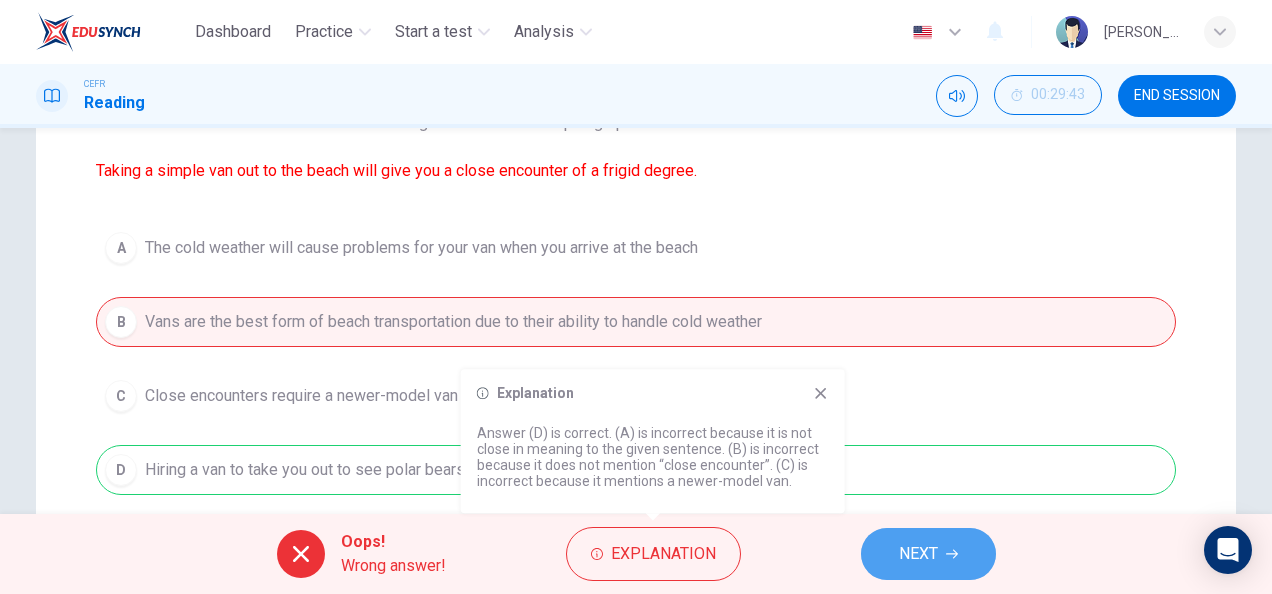 click on "NEXT" at bounding box center (928, 554) 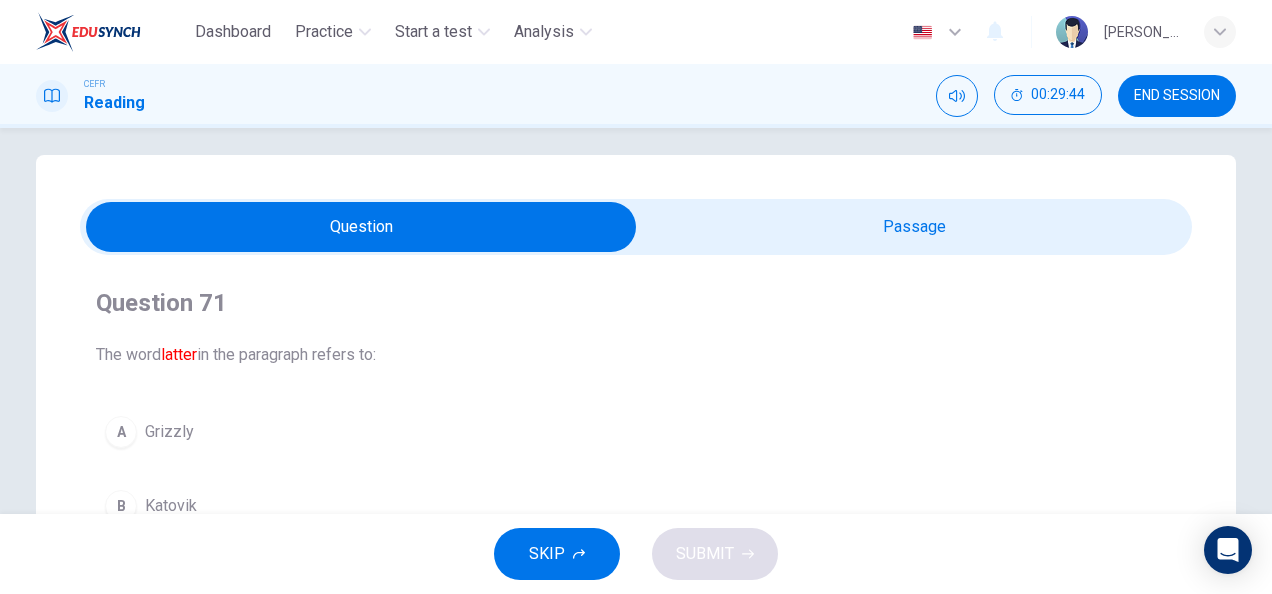 scroll, scrollTop: 12, scrollLeft: 0, axis: vertical 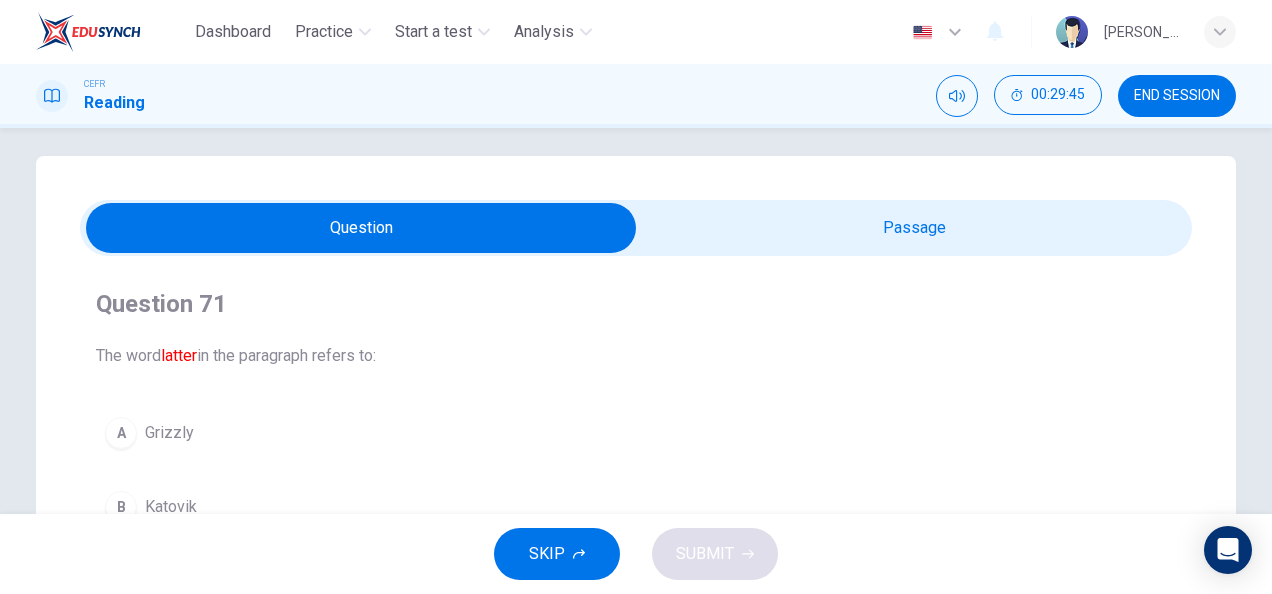 click at bounding box center [636, 228] 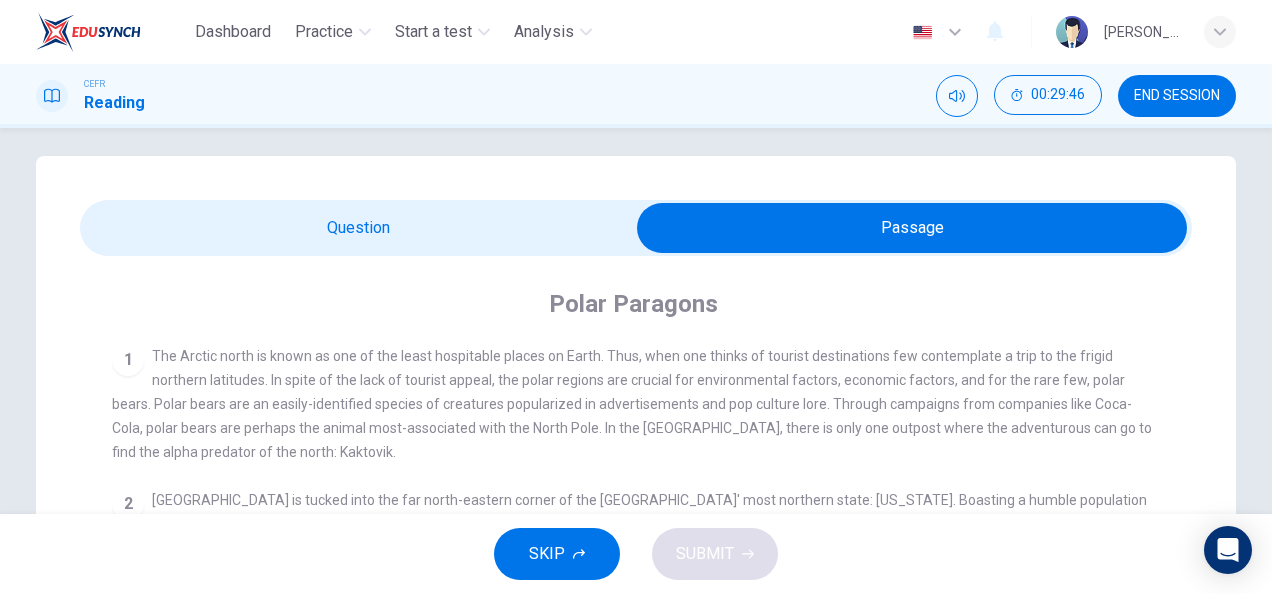 scroll, scrollTop: 251, scrollLeft: 0, axis: vertical 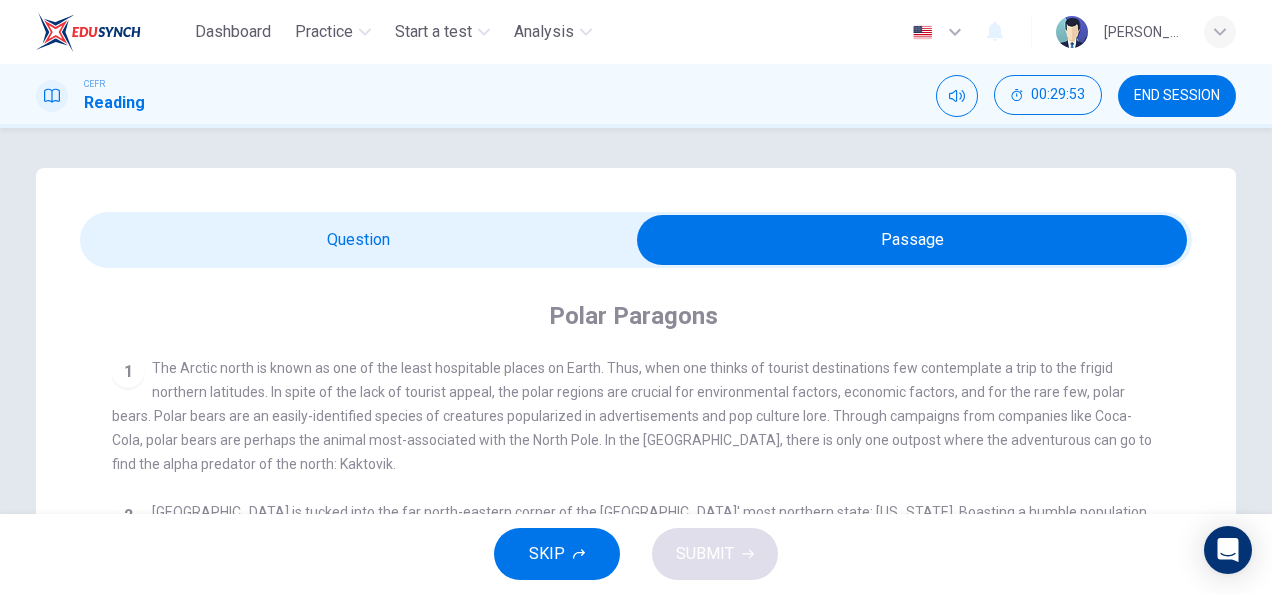 click at bounding box center (912, 240) 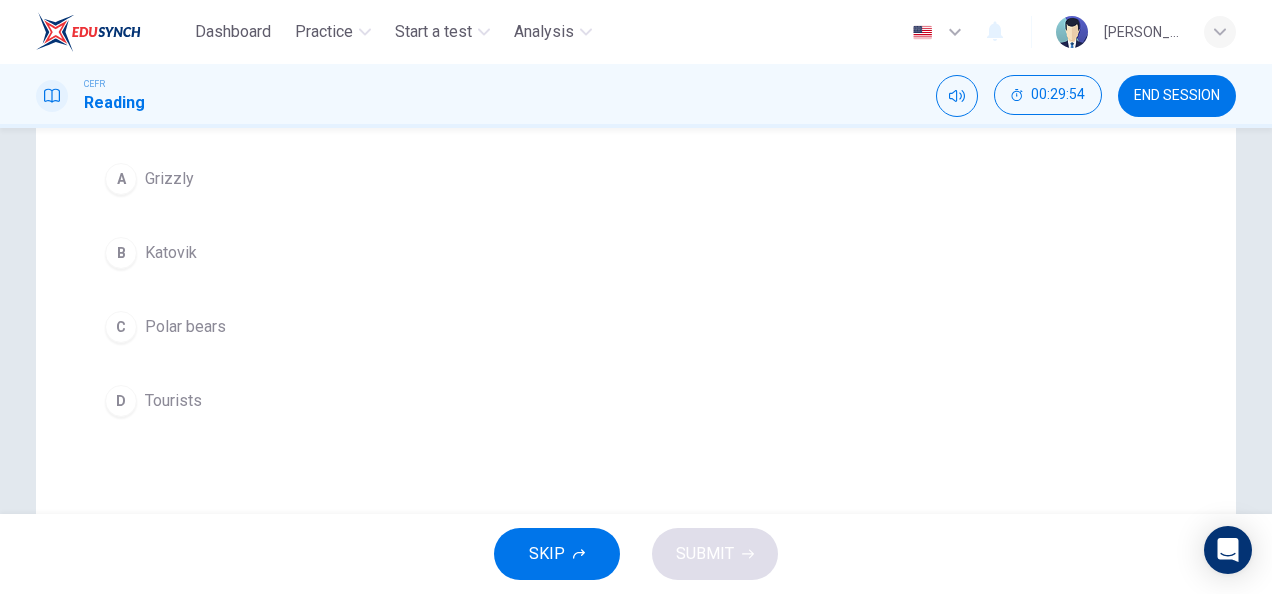scroll, scrollTop: 268, scrollLeft: 0, axis: vertical 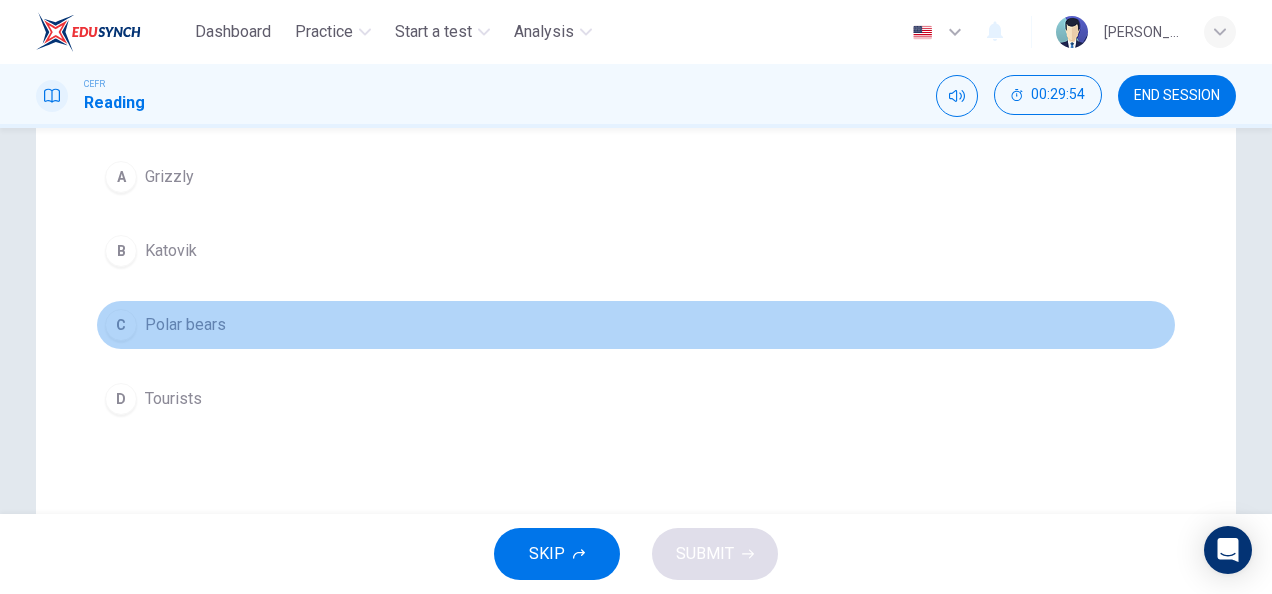 click on "C Polar bears" at bounding box center [636, 325] 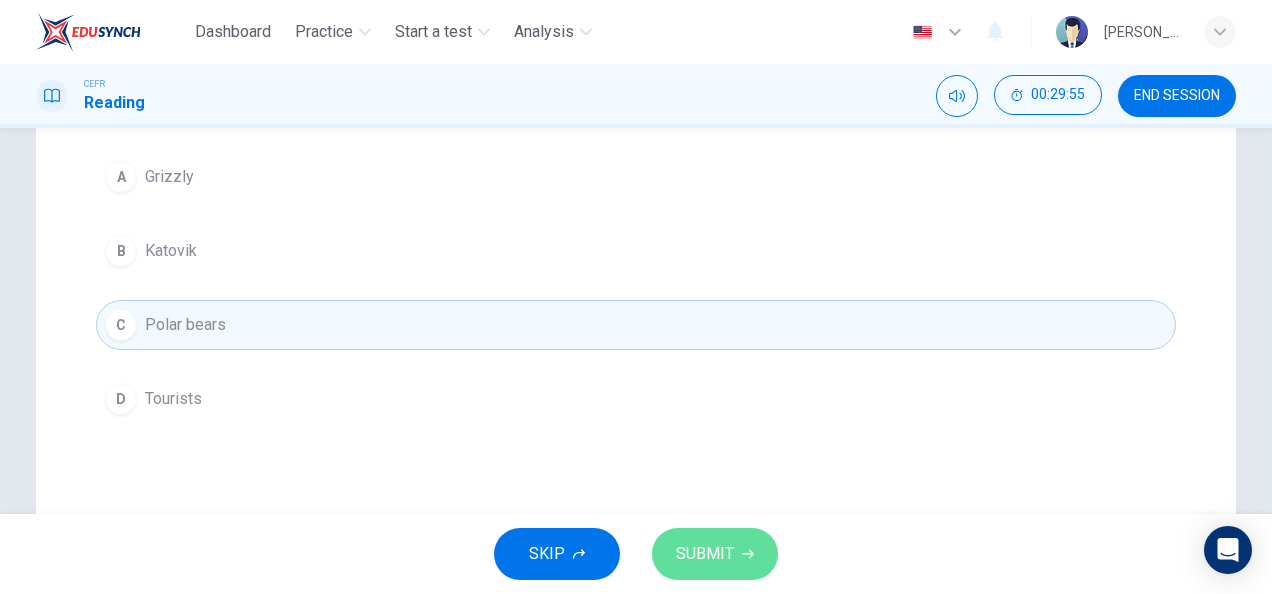 click on "SUBMIT" at bounding box center [705, 554] 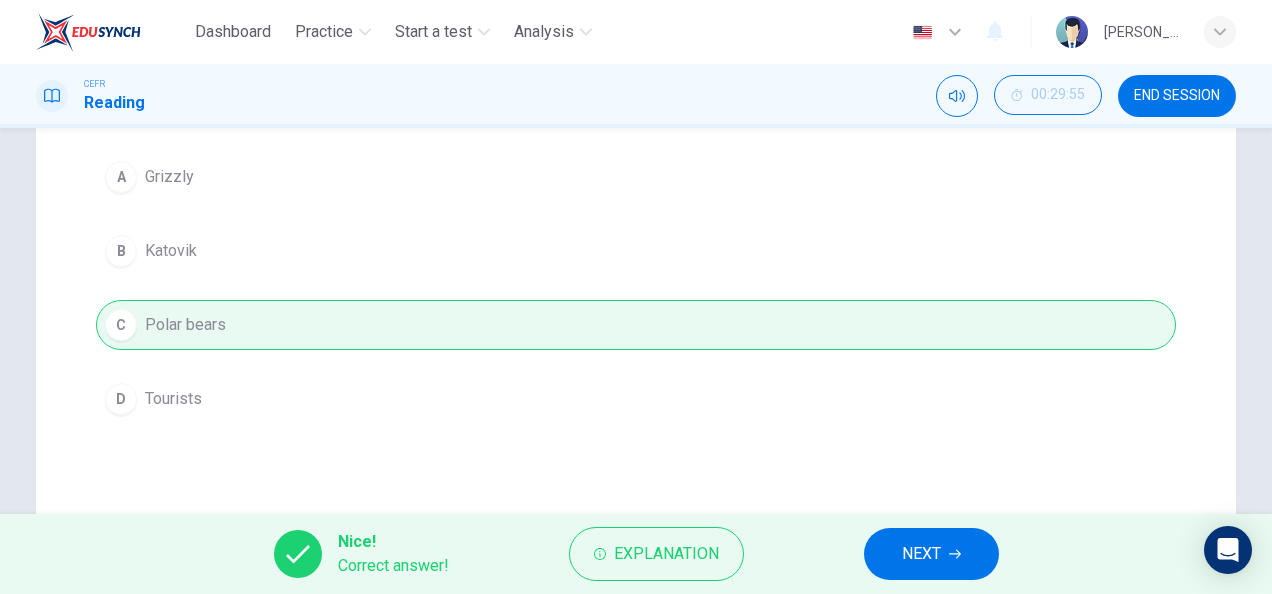 drag, startPoint x: 1022, startPoint y: 570, endPoint x: 880, endPoint y: 532, distance: 146.9966 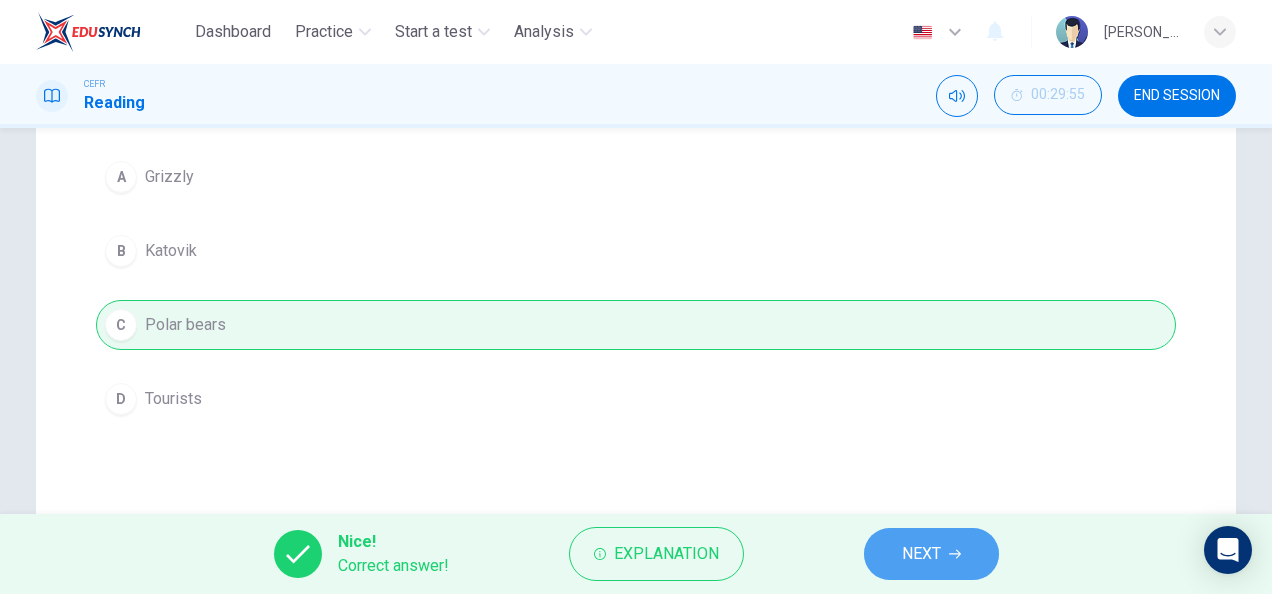 click on "NEXT" at bounding box center [931, 554] 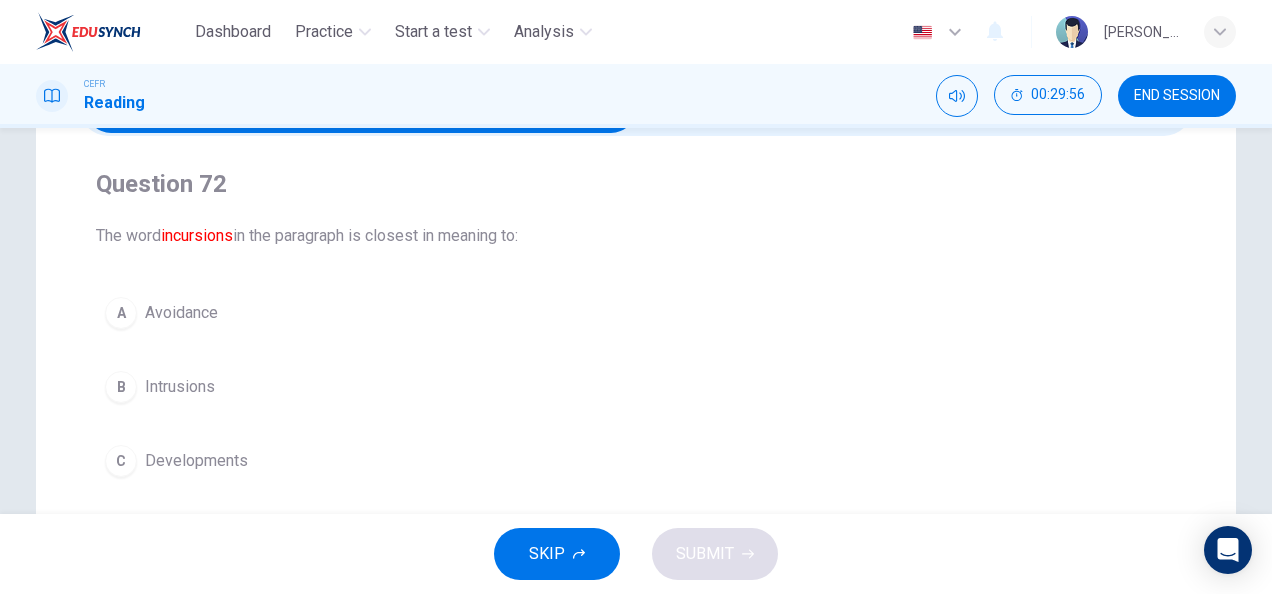 scroll, scrollTop: 38, scrollLeft: 0, axis: vertical 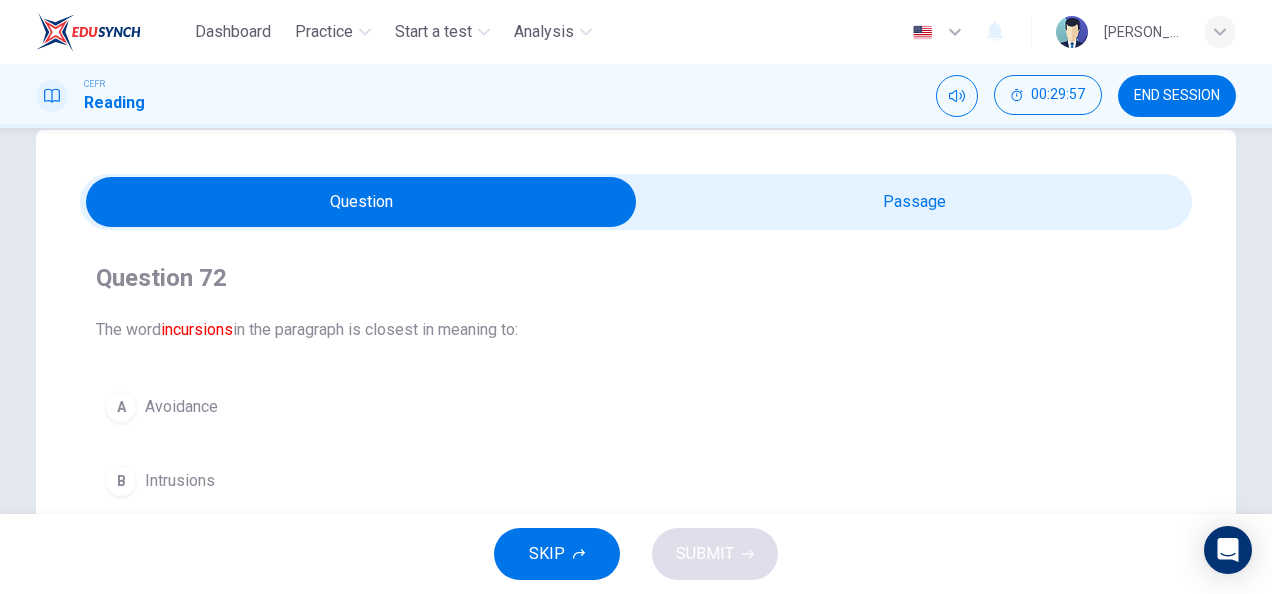 click at bounding box center (361, 202) 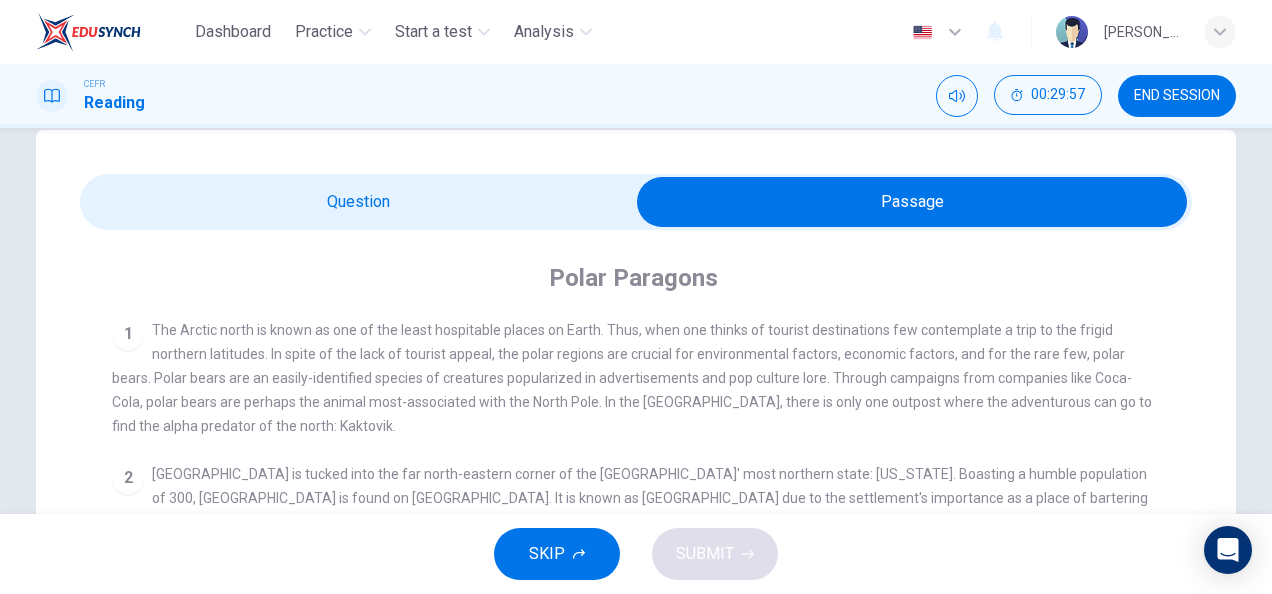 scroll, scrollTop: 144, scrollLeft: 0, axis: vertical 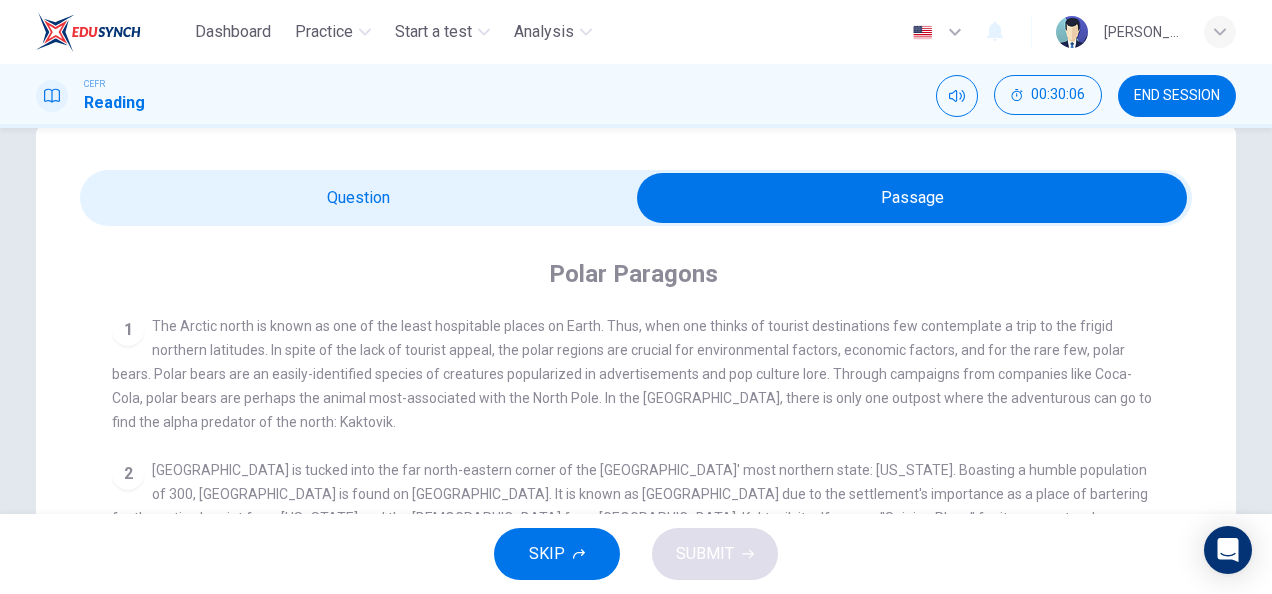 click at bounding box center [912, 198] 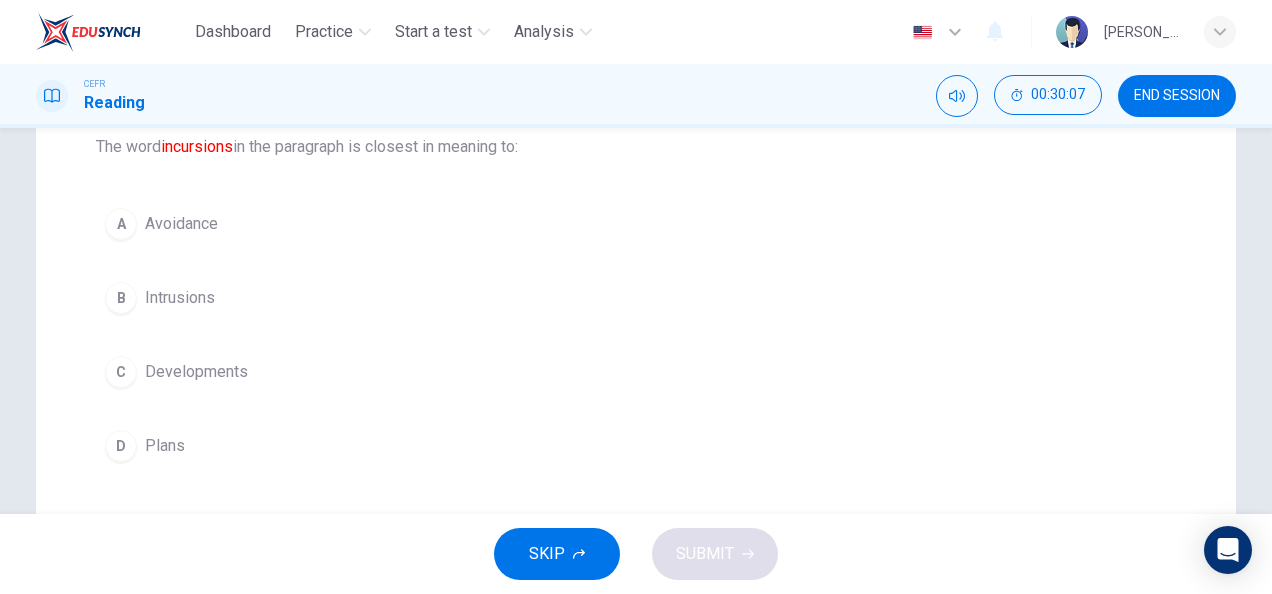 scroll, scrollTop: 220, scrollLeft: 0, axis: vertical 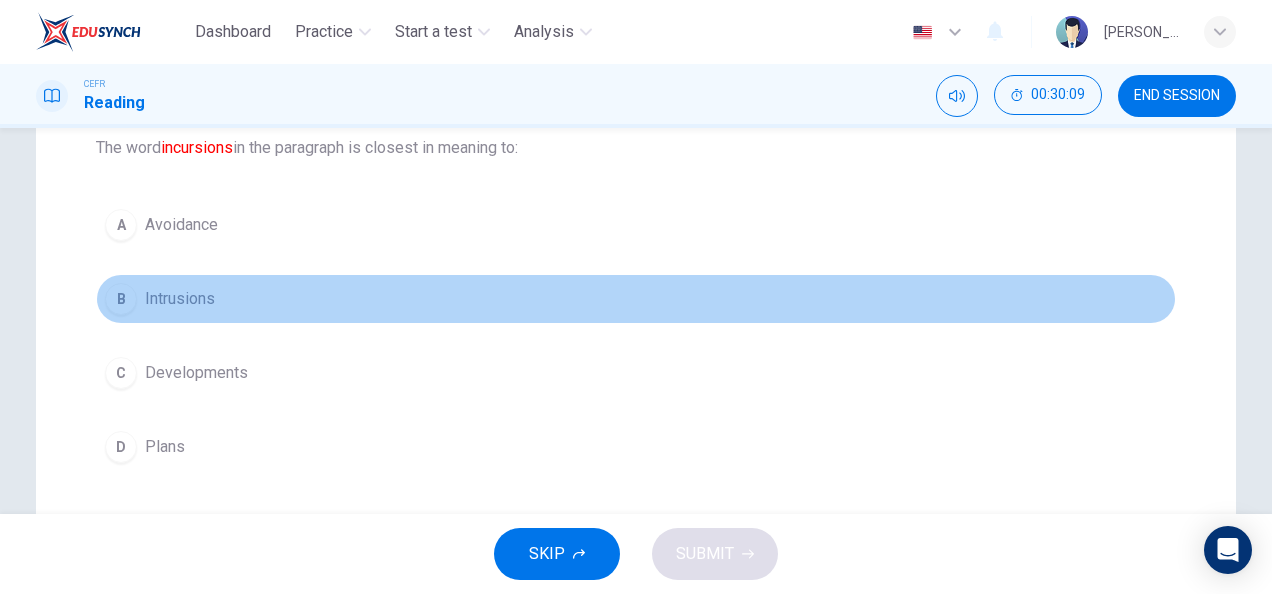 click on "Intrusions" at bounding box center [180, 299] 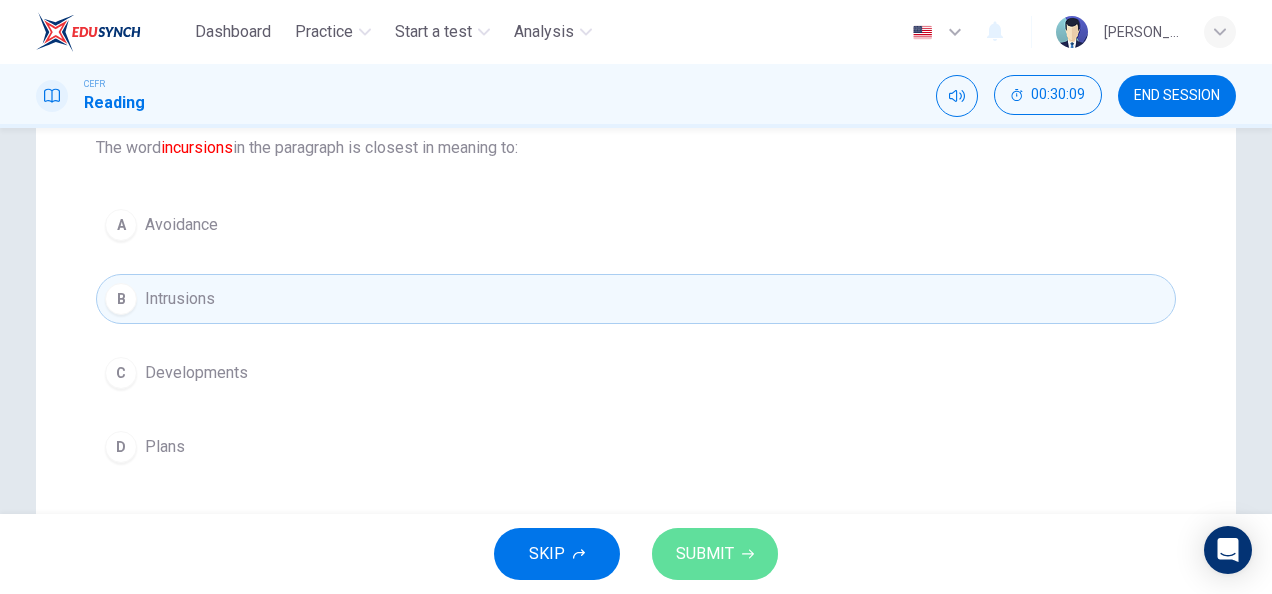 click on "SUBMIT" at bounding box center (705, 554) 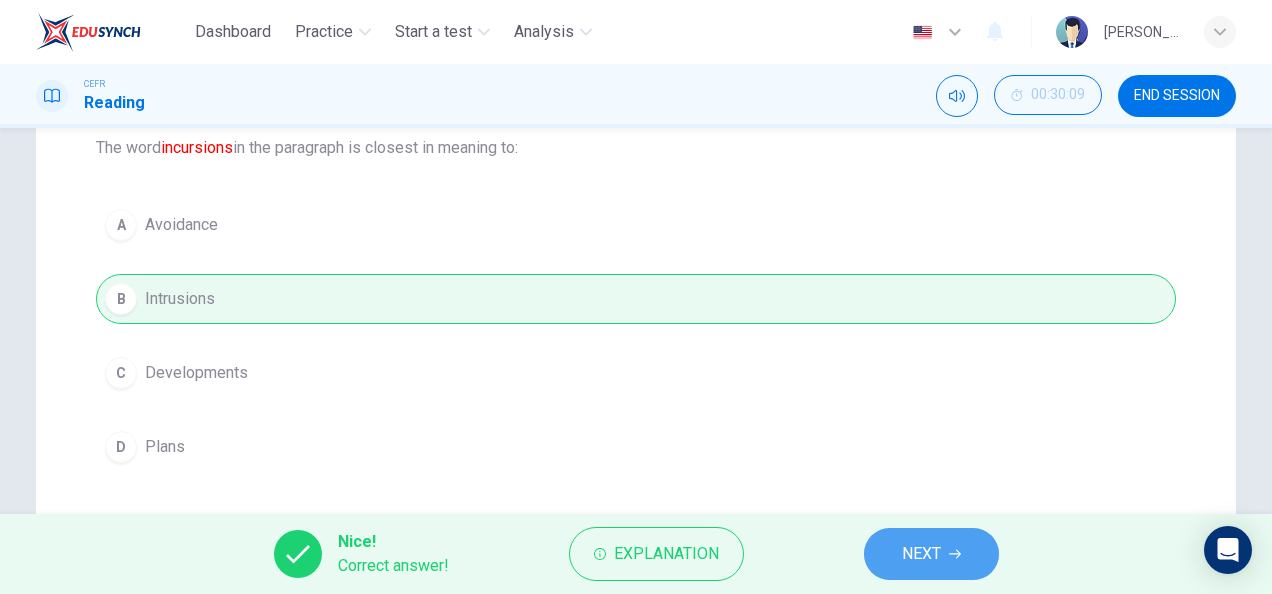 click on "NEXT" at bounding box center [931, 554] 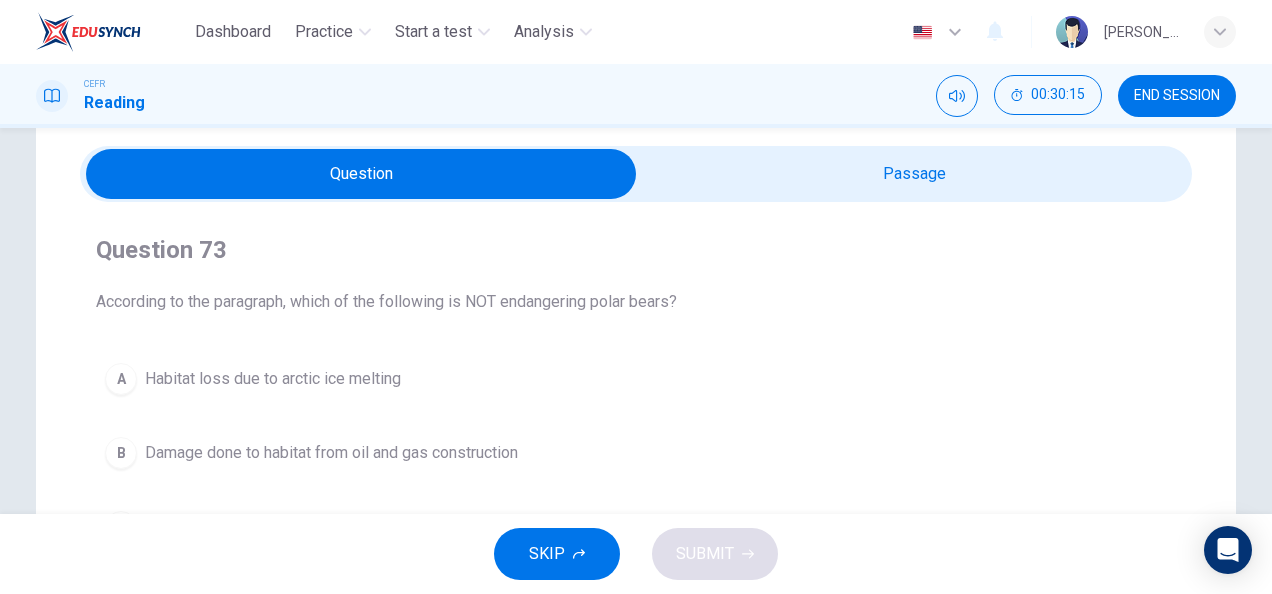 scroll, scrollTop: 62, scrollLeft: 0, axis: vertical 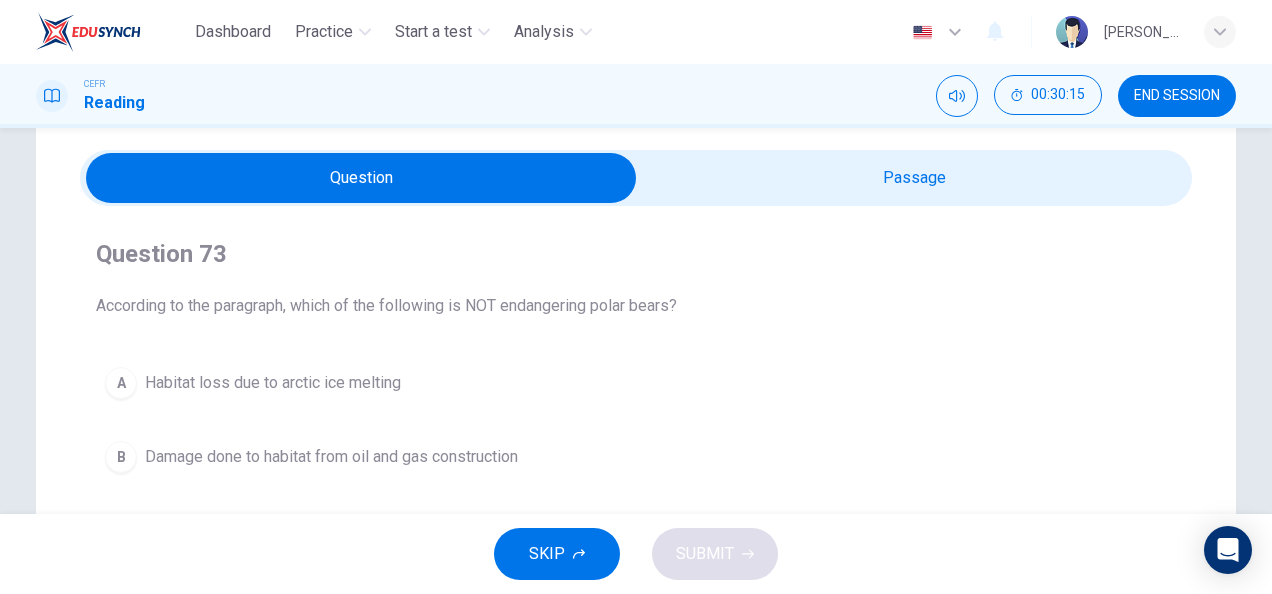 click at bounding box center (361, 178) 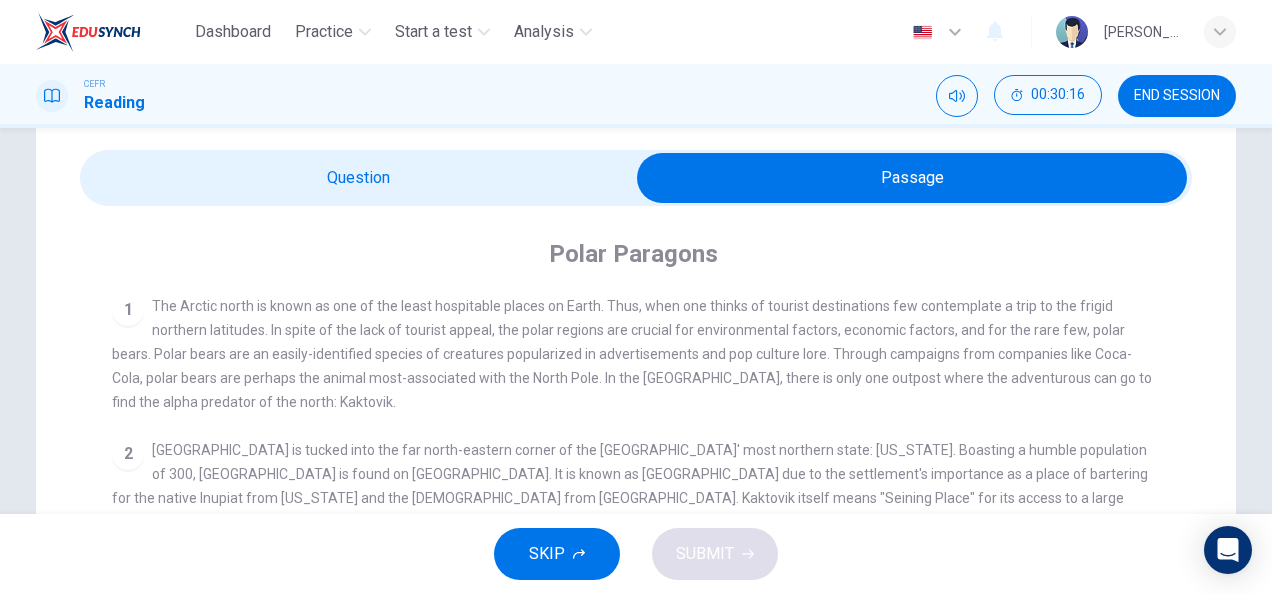 scroll, scrollTop: 144, scrollLeft: 0, axis: vertical 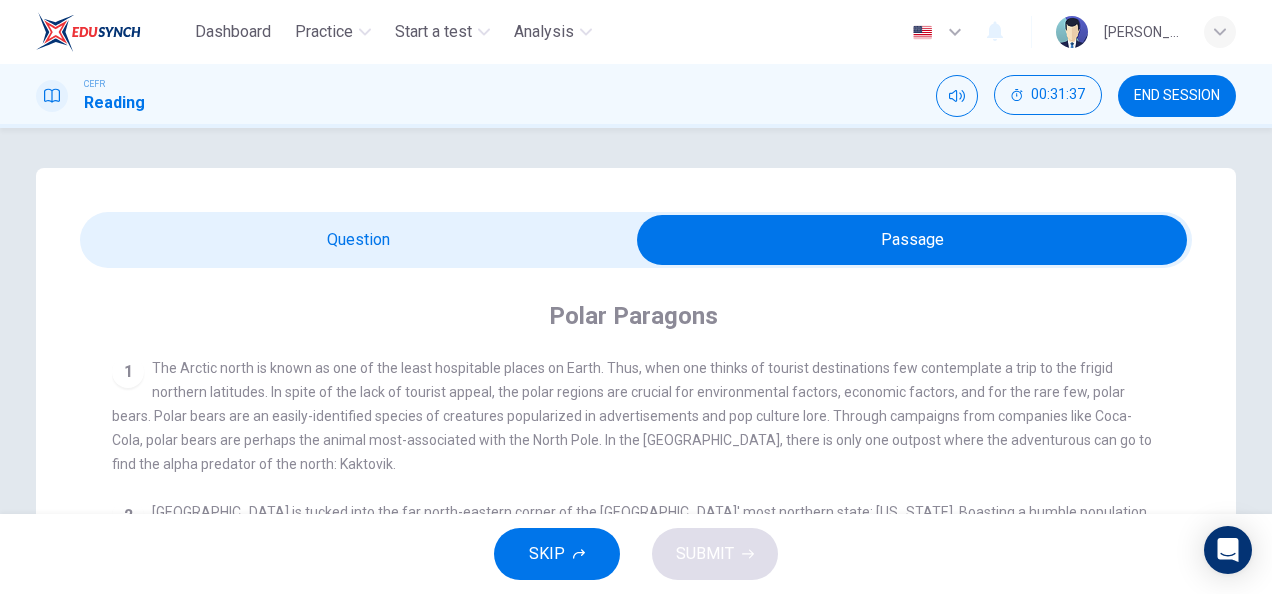 click at bounding box center (912, 240) 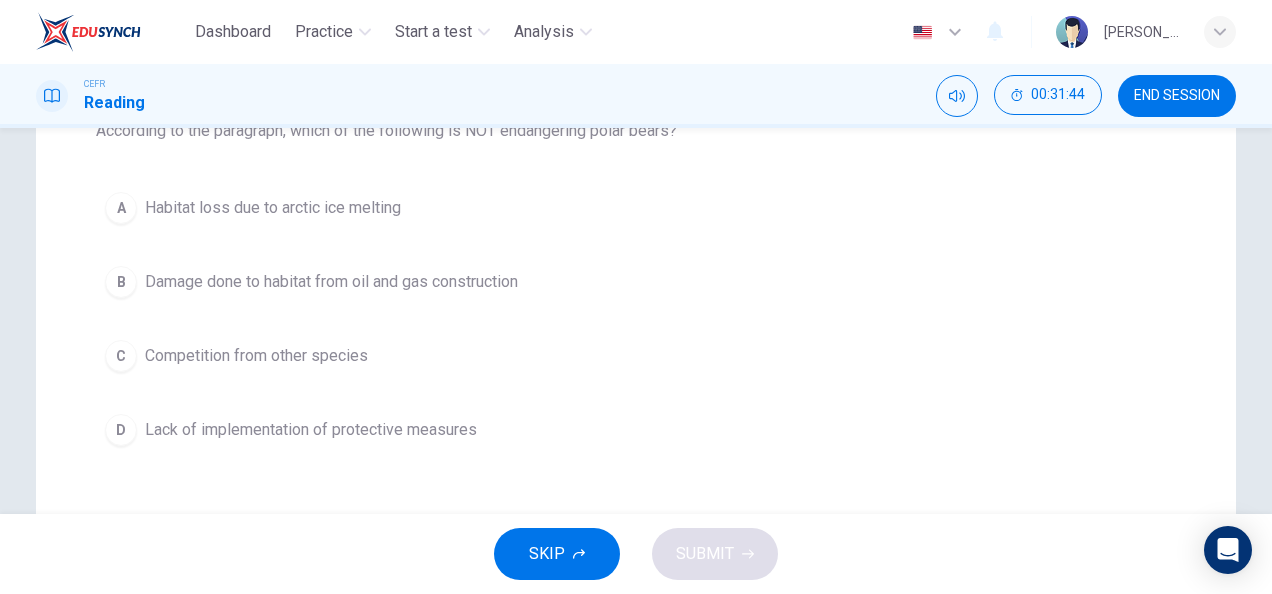 scroll, scrollTop: 240, scrollLeft: 0, axis: vertical 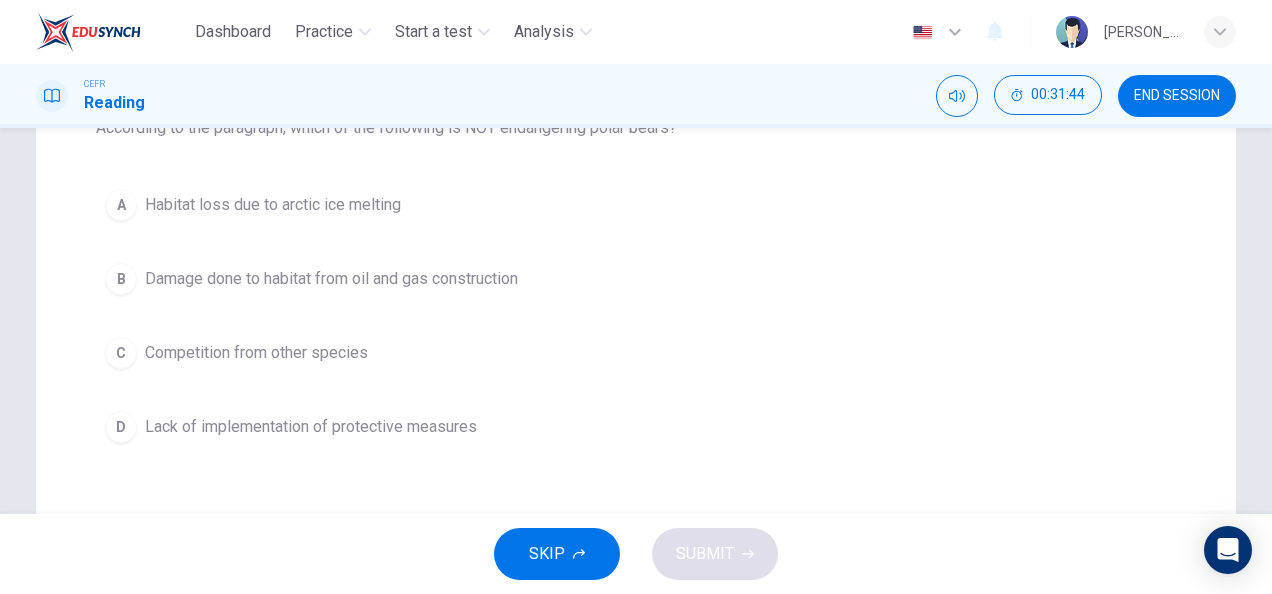 click on "A Habitat loss due to arctic ice melting B Damage done to habitat from oil and gas construction C Competition from other species D Lack of implementation of protective measures" at bounding box center (636, 316) 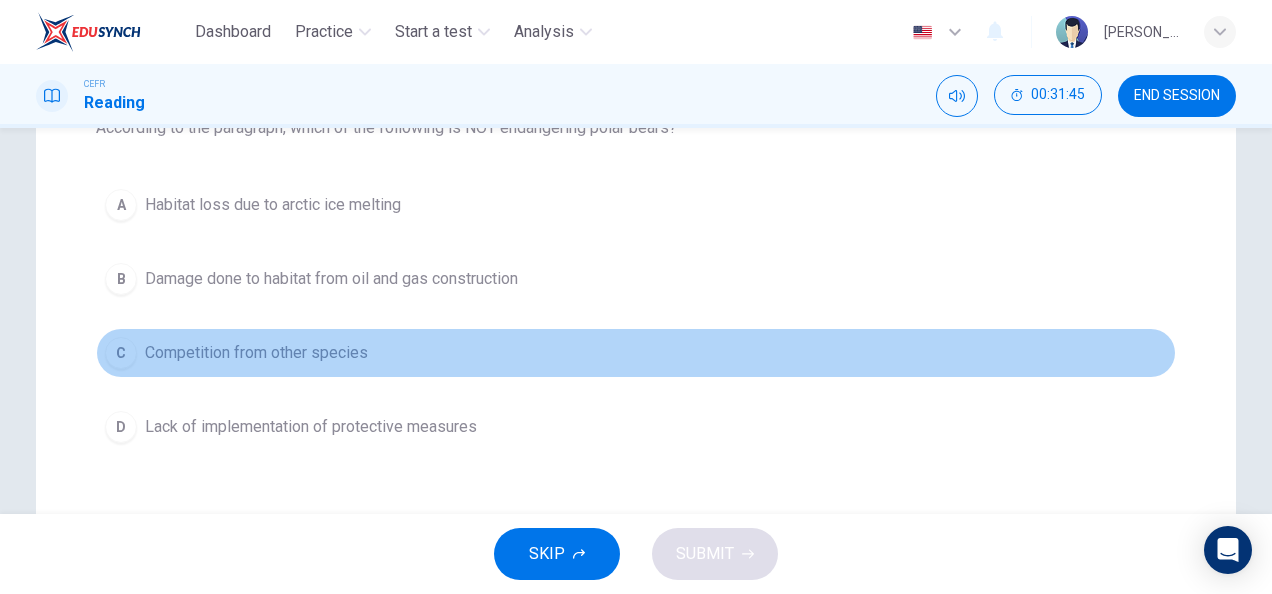 click on "Competition from other species" at bounding box center (256, 353) 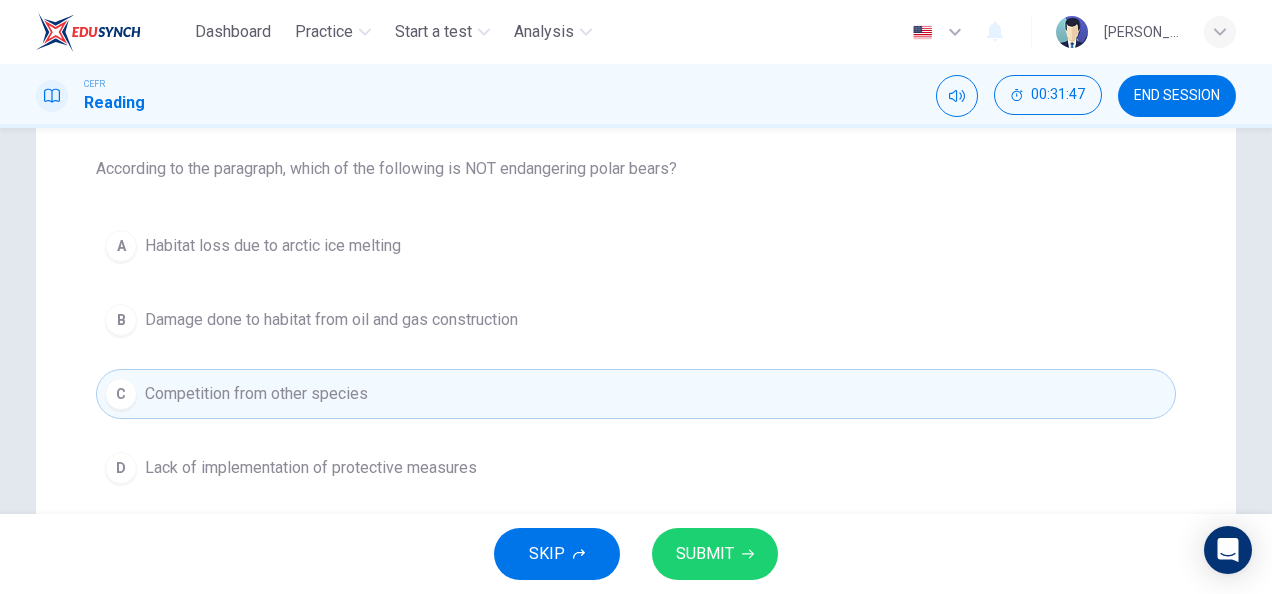 scroll, scrollTop: 202, scrollLeft: 0, axis: vertical 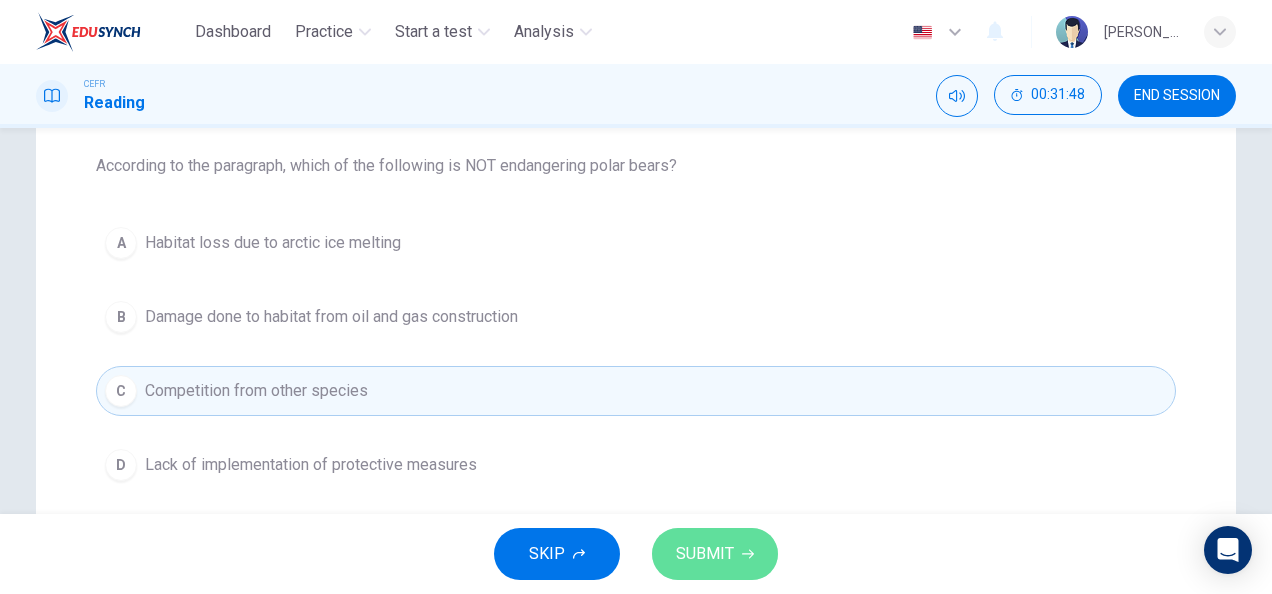click on "SUBMIT" at bounding box center [715, 554] 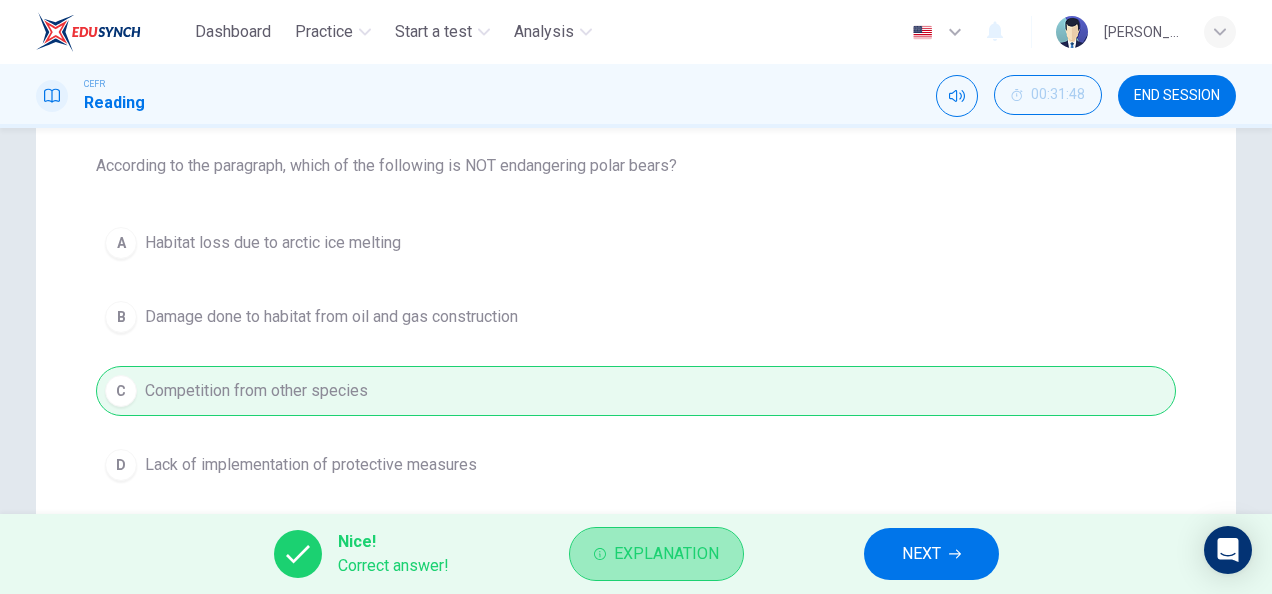 click on "Explanation" at bounding box center [666, 554] 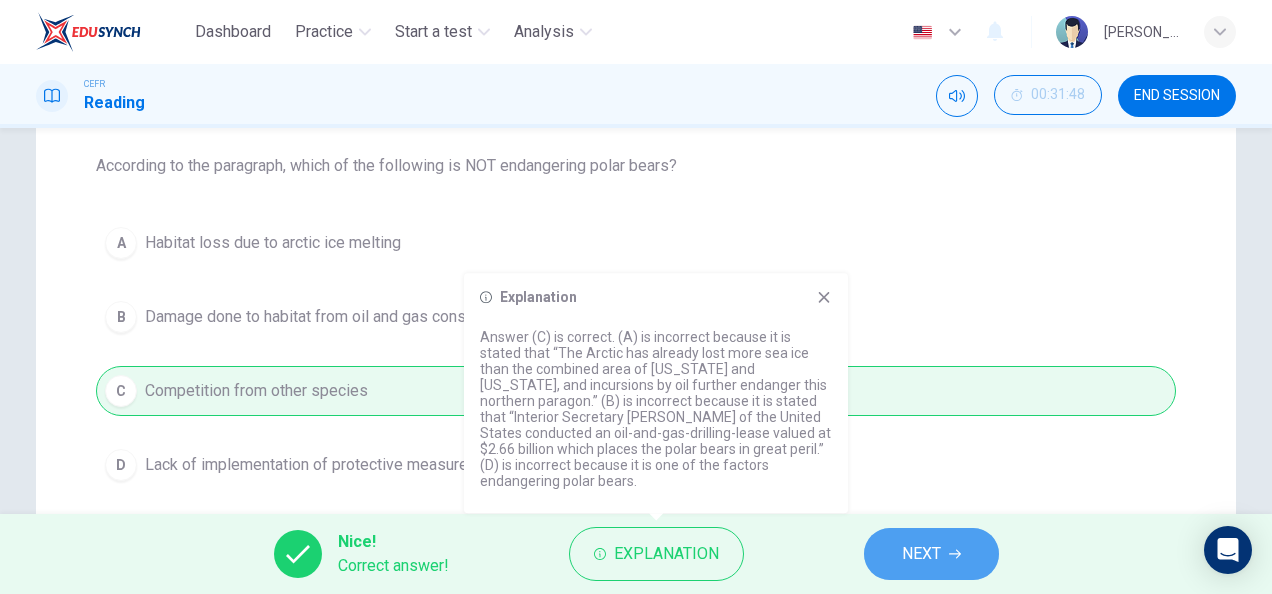 click on "NEXT" at bounding box center [931, 554] 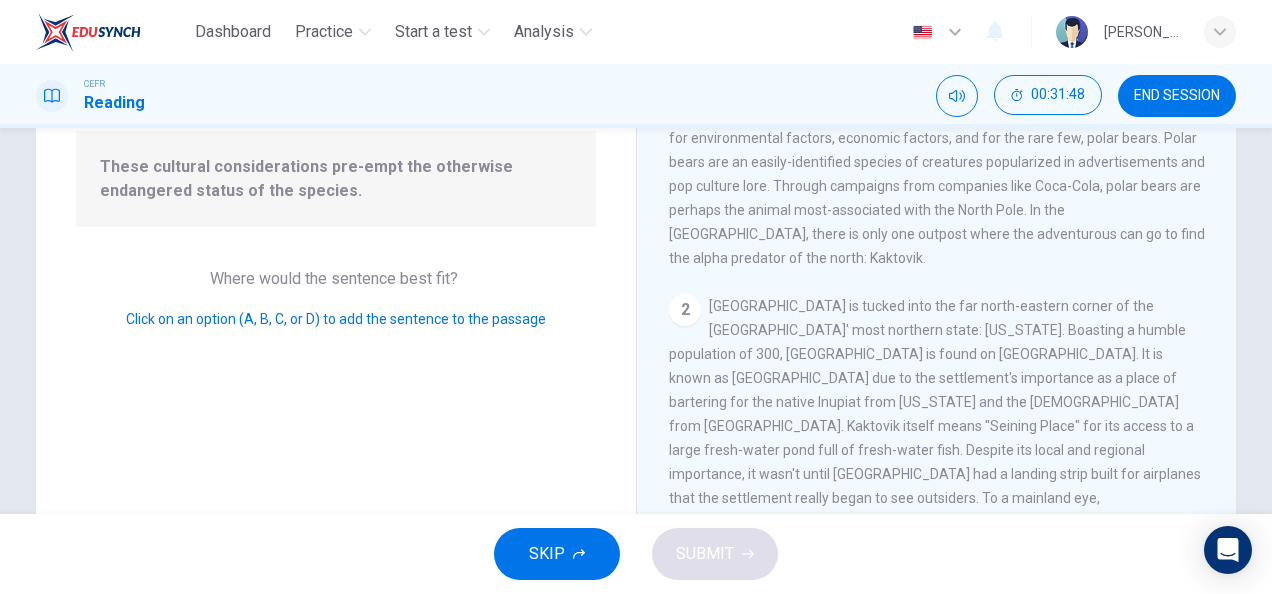 scroll, scrollTop: 392, scrollLeft: 0, axis: vertical 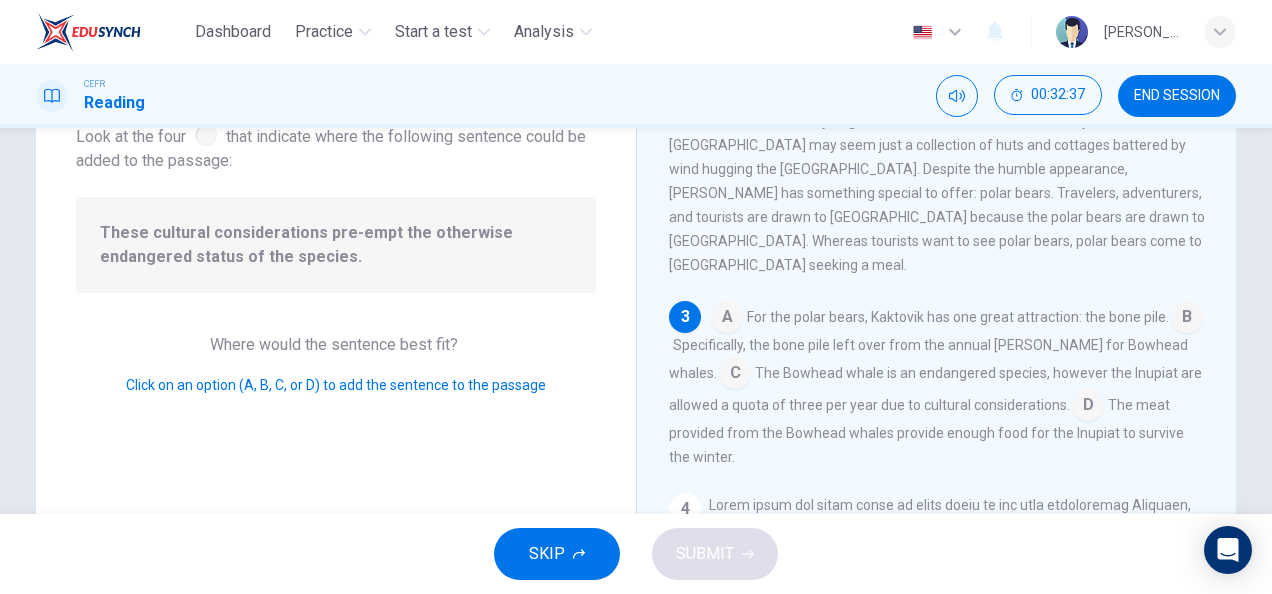 click at bounding box center [1088, 407] 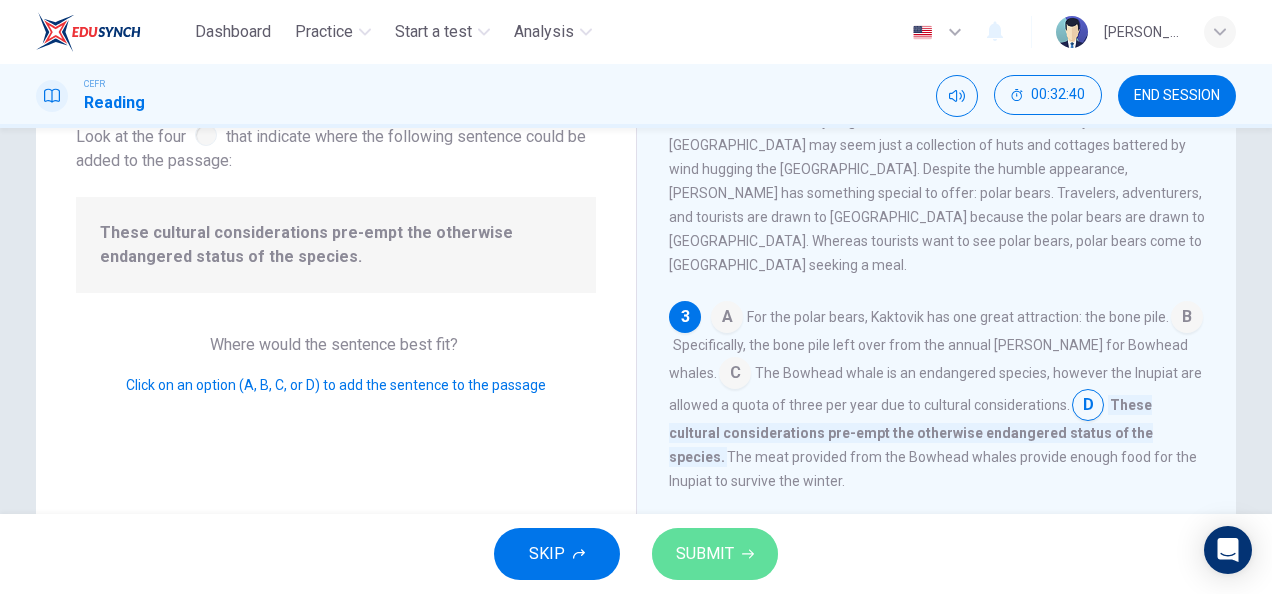 click on "SUBMIT" at bounding box center [715, 554] 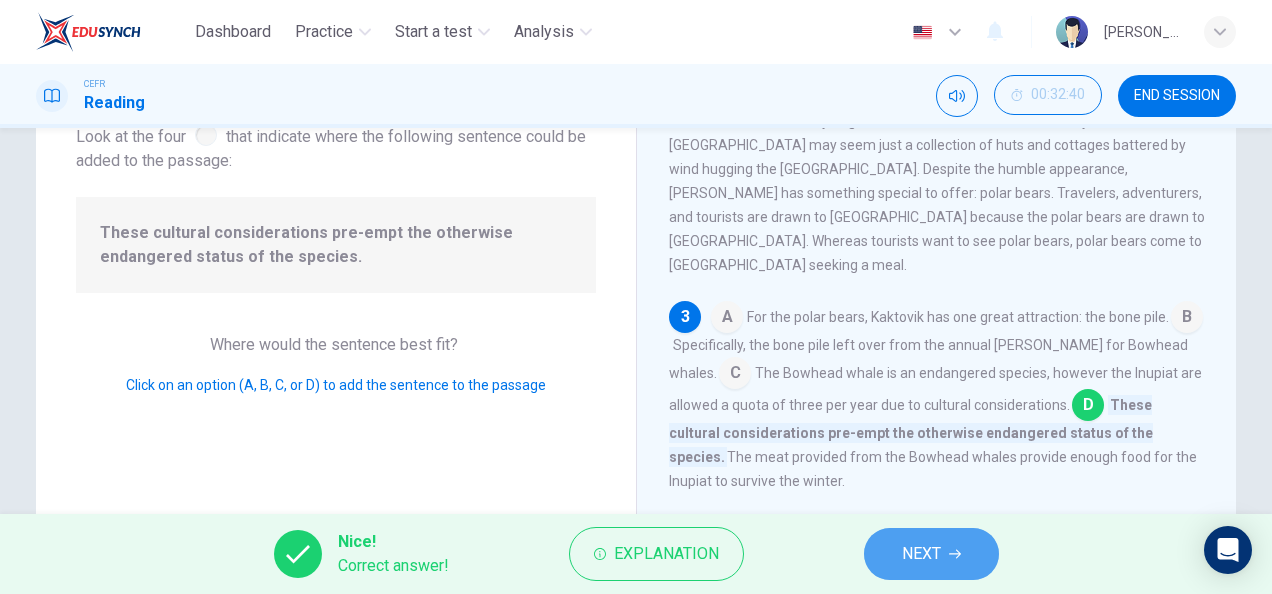 click on "NEXT" at bounding box center [931, 554] 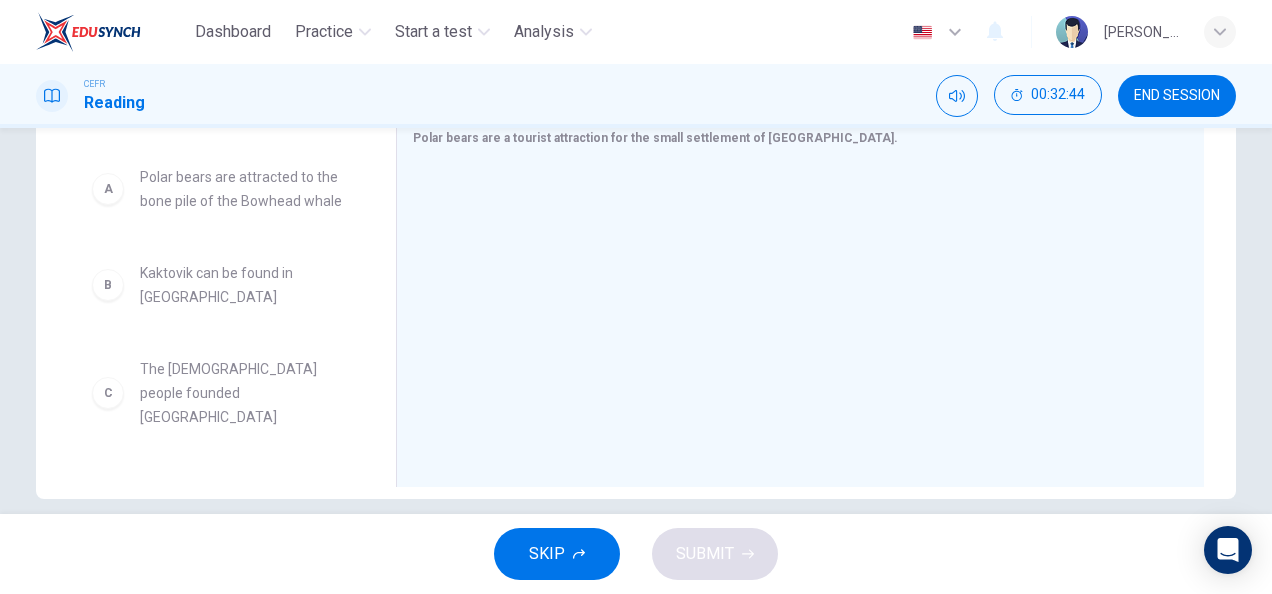 scroll, scrollTop: 364, scrollLeft: 0, axis: vertical 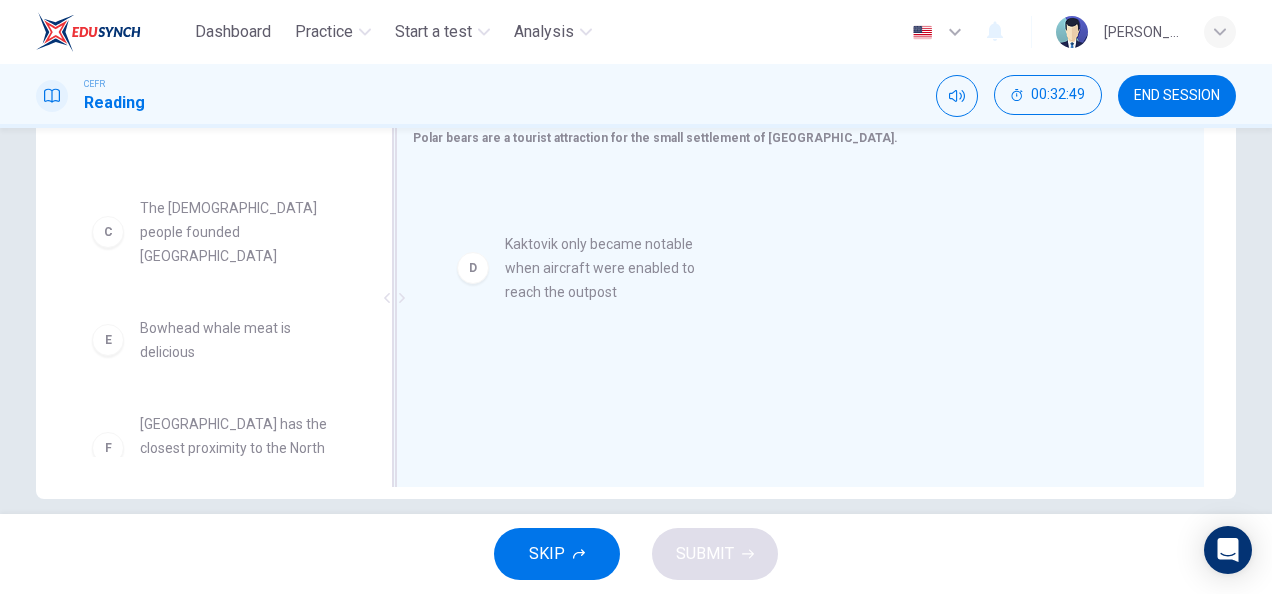 drag, startPoint x: 250, startPoint y: 371, endPoint x: 636, endPoint y: 281, distance: 396.35336 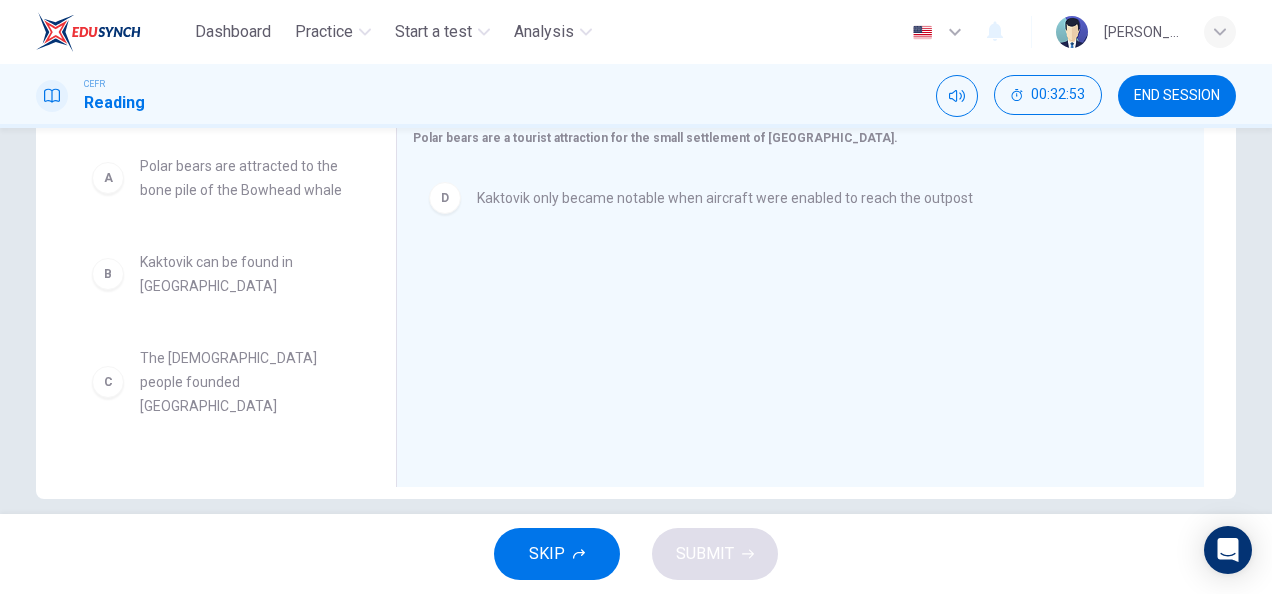 scroll, scrollTop: 0, scrollLeft: 0, axis: both 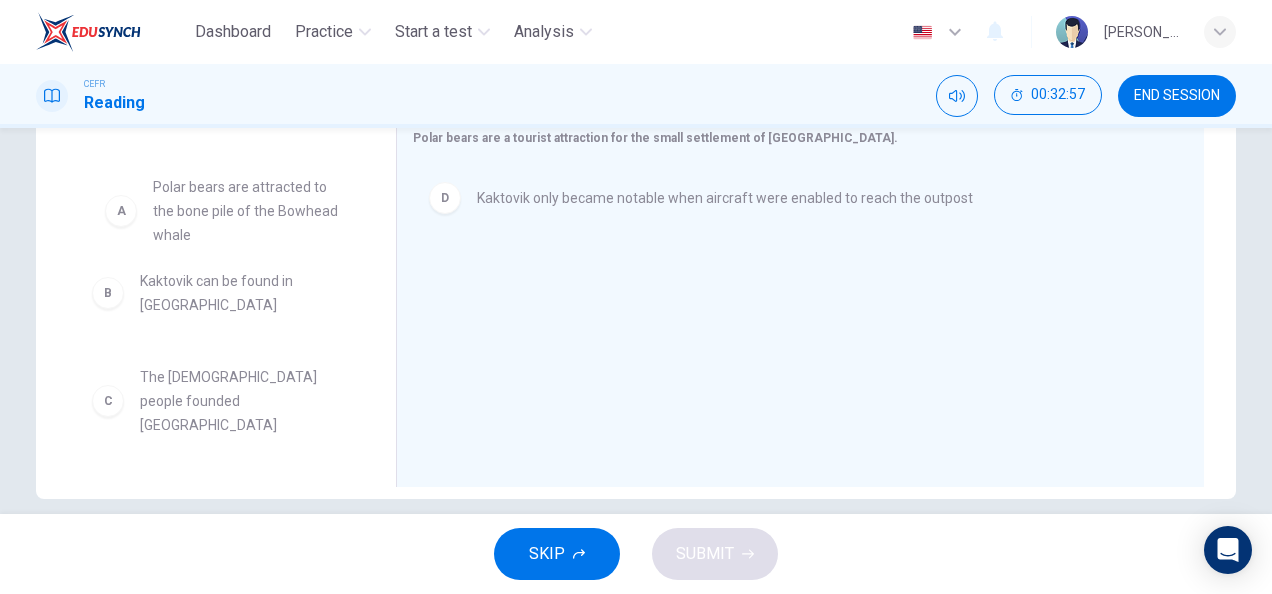 drag, startPoint x: 306, startPoint y: 233, endPoint x: 359, endPoint y: 239, distance: 53.338543 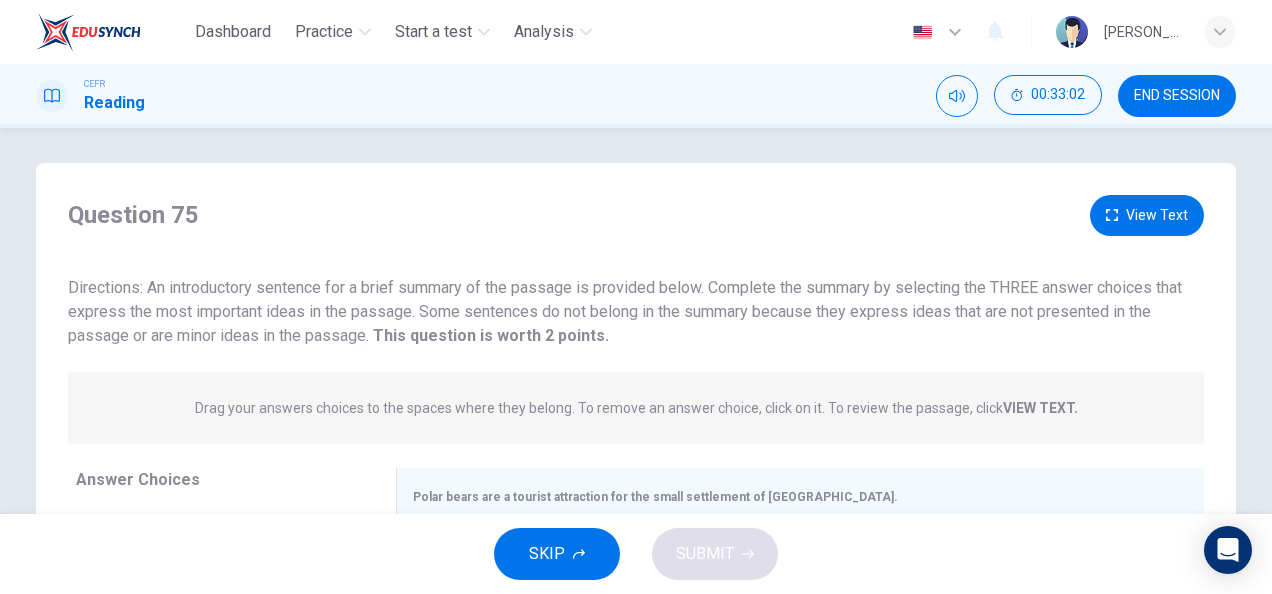 scroll, scrollTop: 0, scrollLeft: 0, axis: both 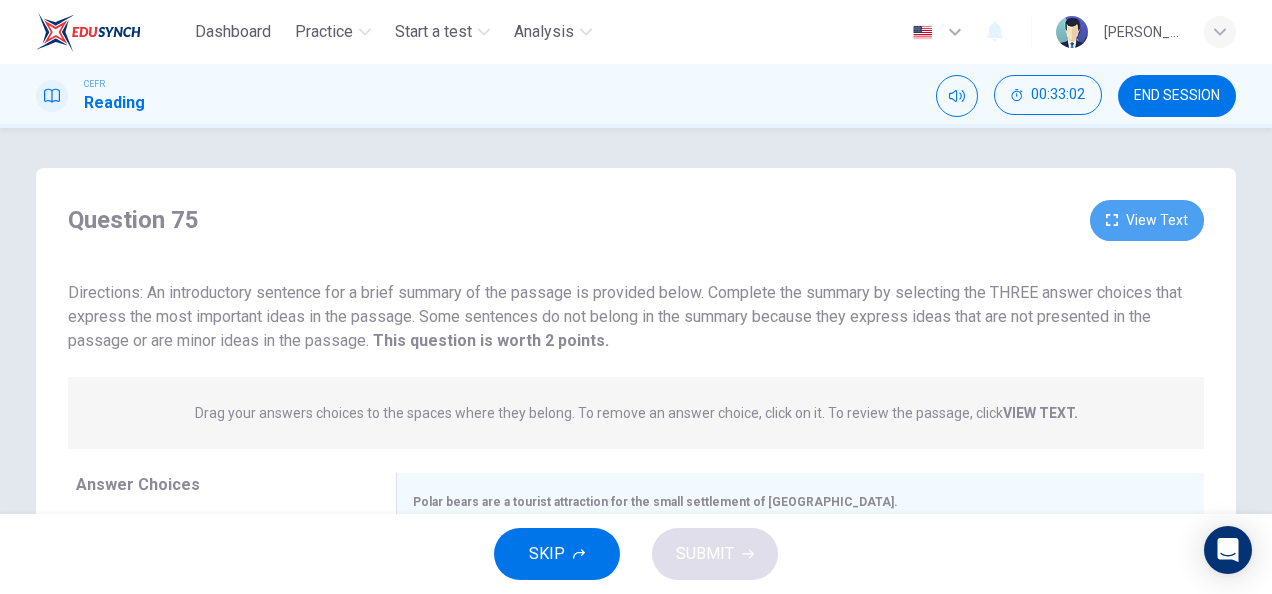 click on "View Text" at bounding box center (1147, 220) 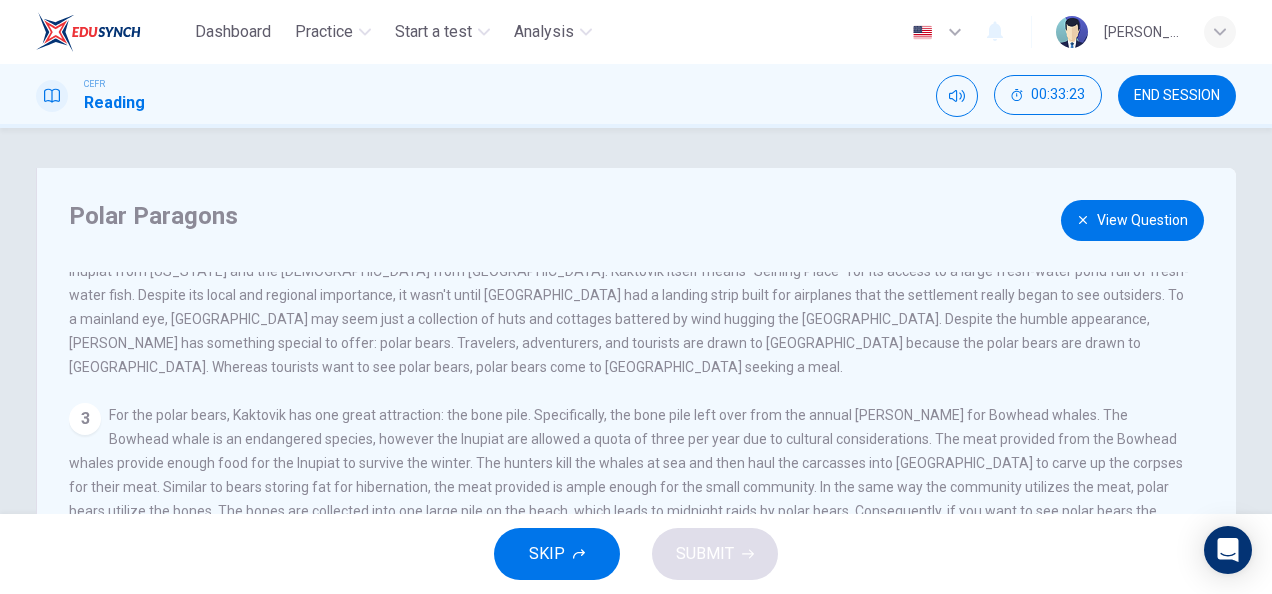 scroll, scrollTop: 186, scrollLeft: 0, axis: vertical 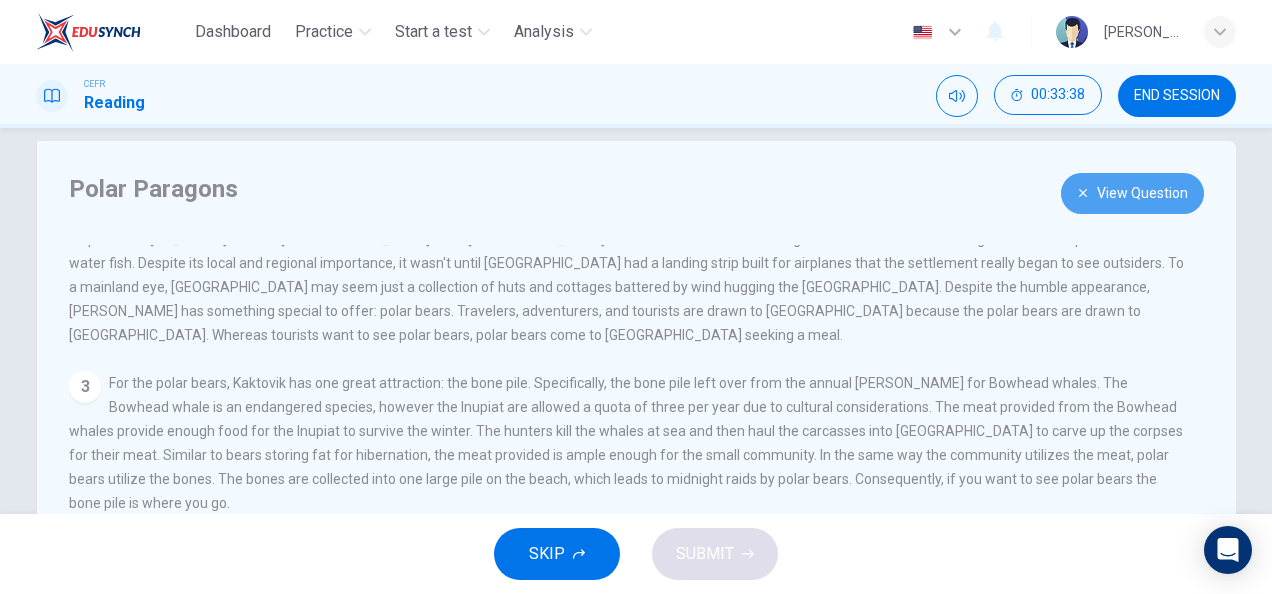 click on "View Question" at bounding box center (1132, 193) 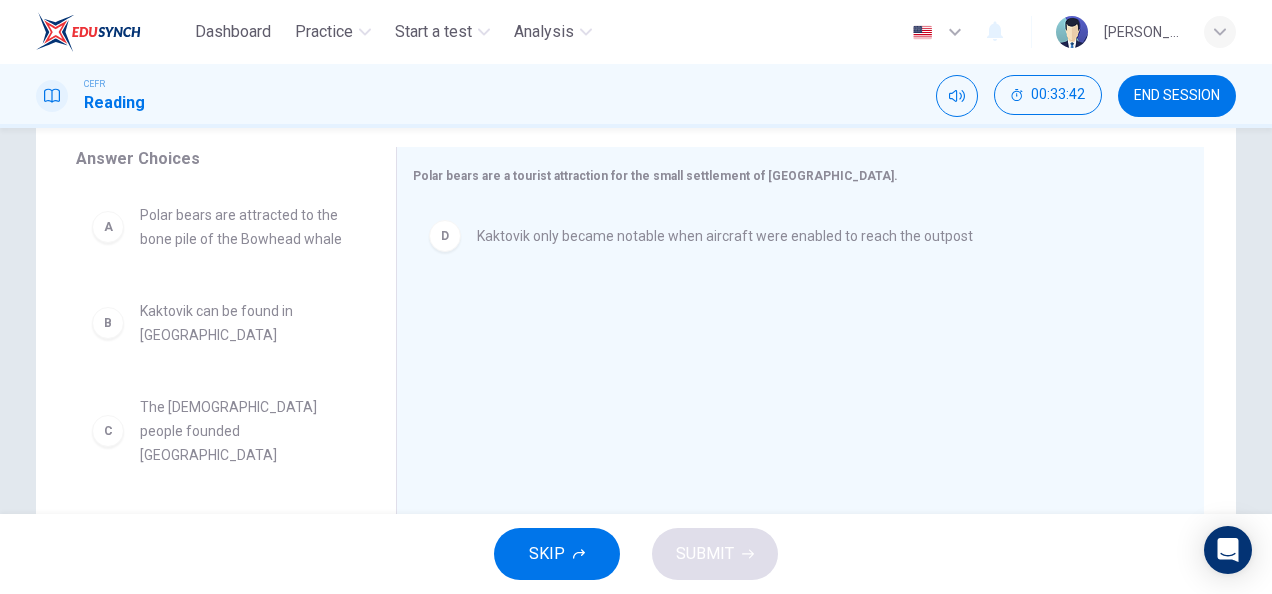 scroll, scrollTop: 344, scrollLeft: 0, axis: vertical 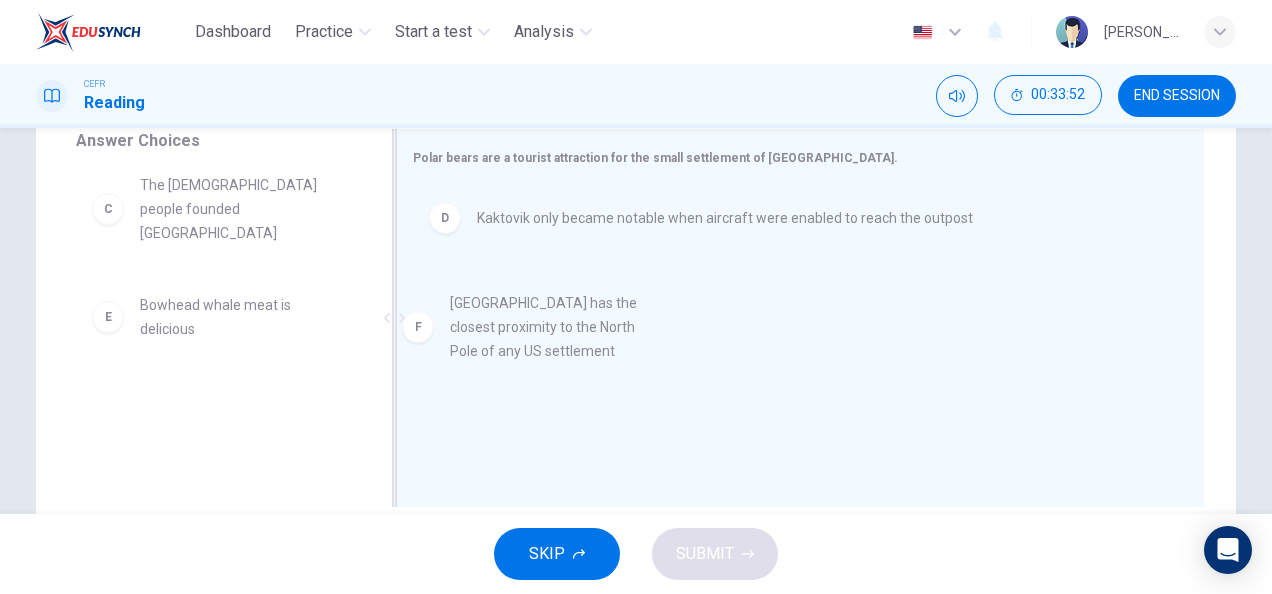 drag, startPoint x: 277, startPoint y: 468, endPoint x: 596, endPoint y: 368, distance: 334.30673 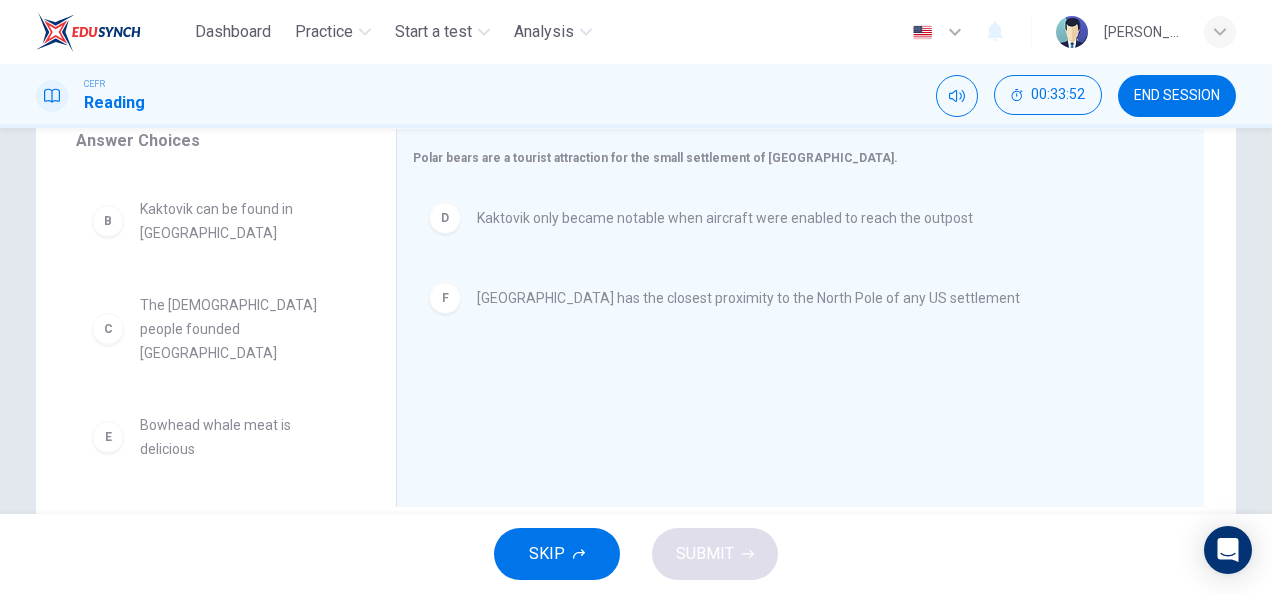 scroll, scrollTop: 84, scrollLeft: 0, axis: vertical 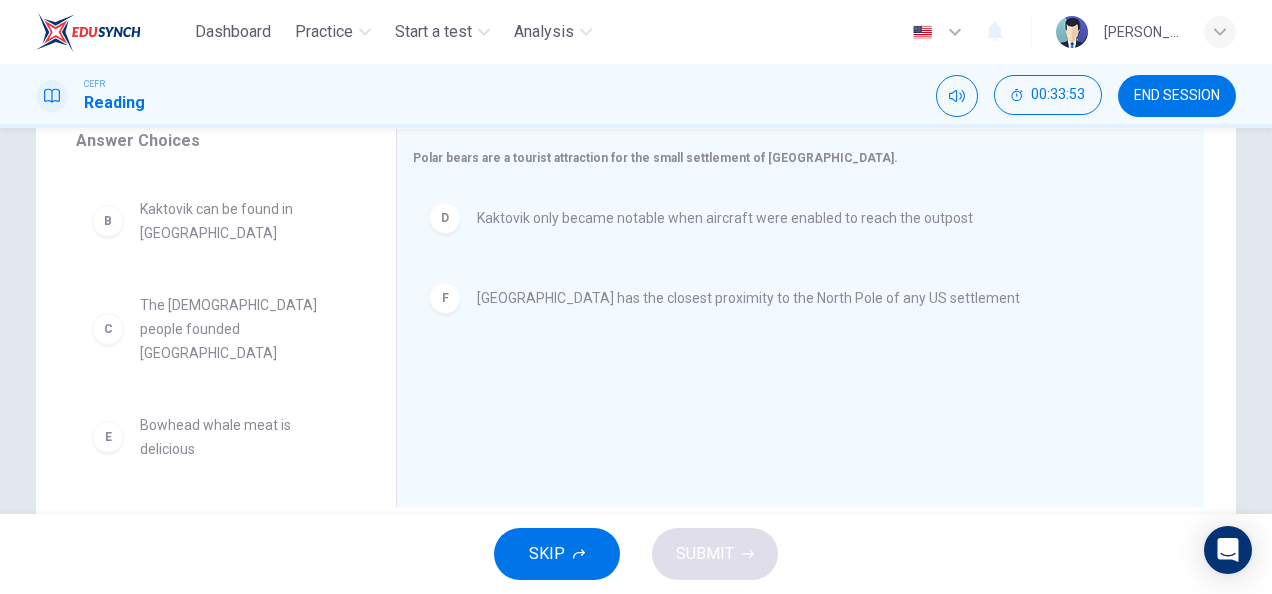 drag, startPoint x: 361, startPoint y: 412, endPoint x: 364, endPoint y: 380, distance: 32.140316 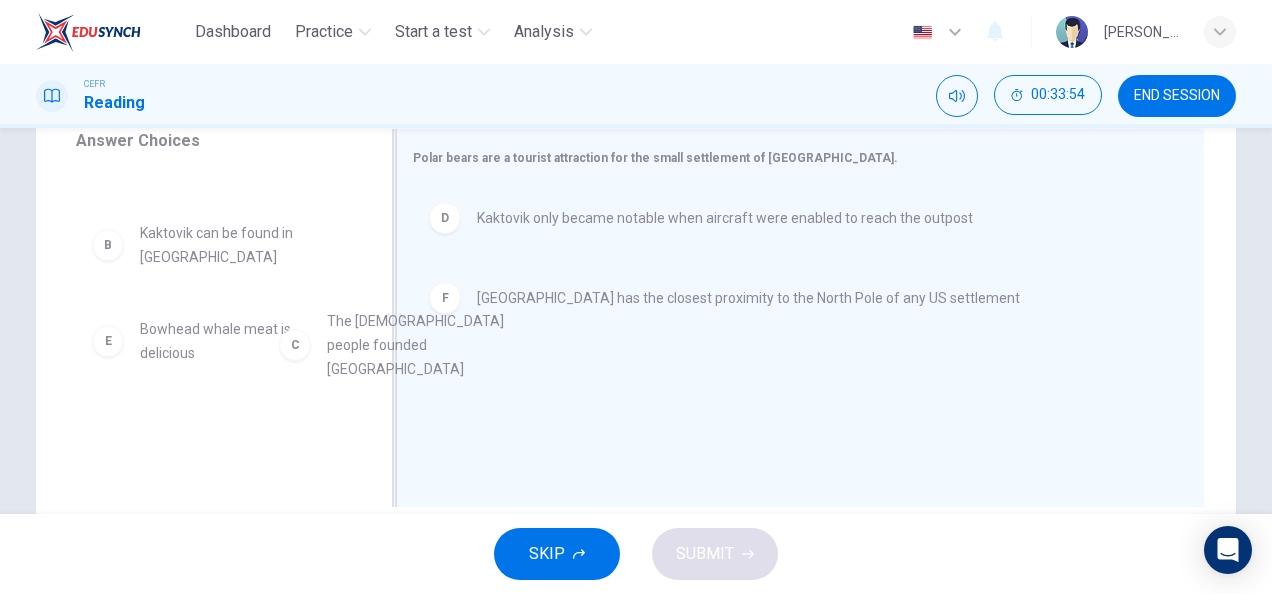 drag, startPoint x: 298, startPoint y: 364, endPoint x: 638, endPoint y: 366, distance: 340.0059 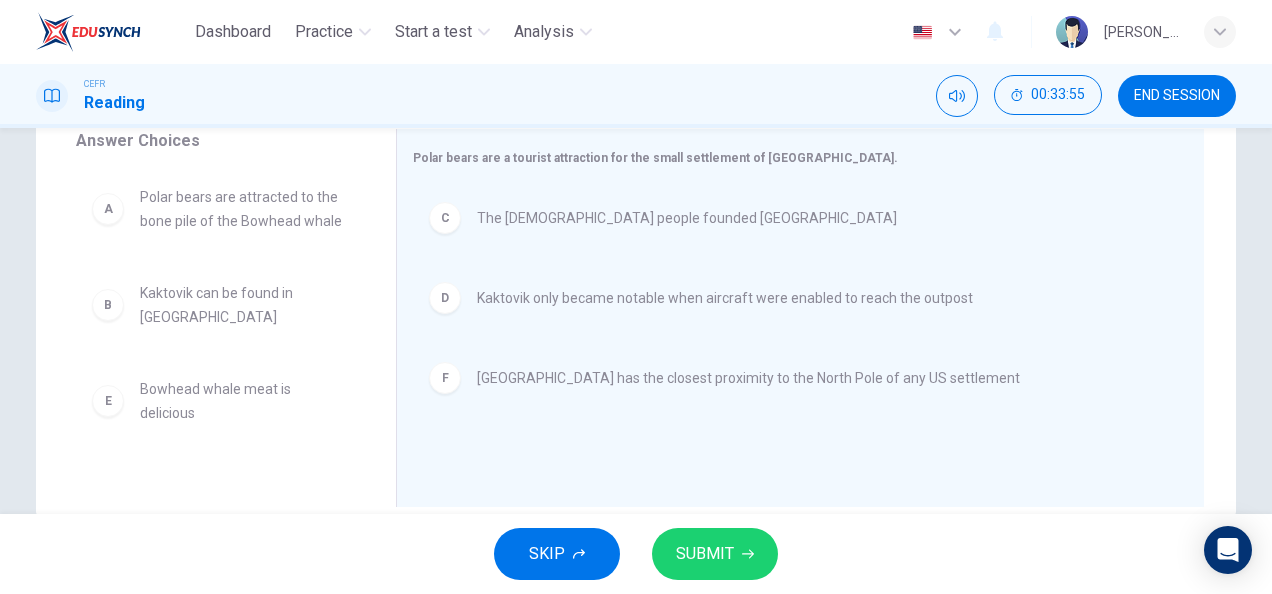 scroll, scrollTop: 0, scrollLeft: 0, axis: both 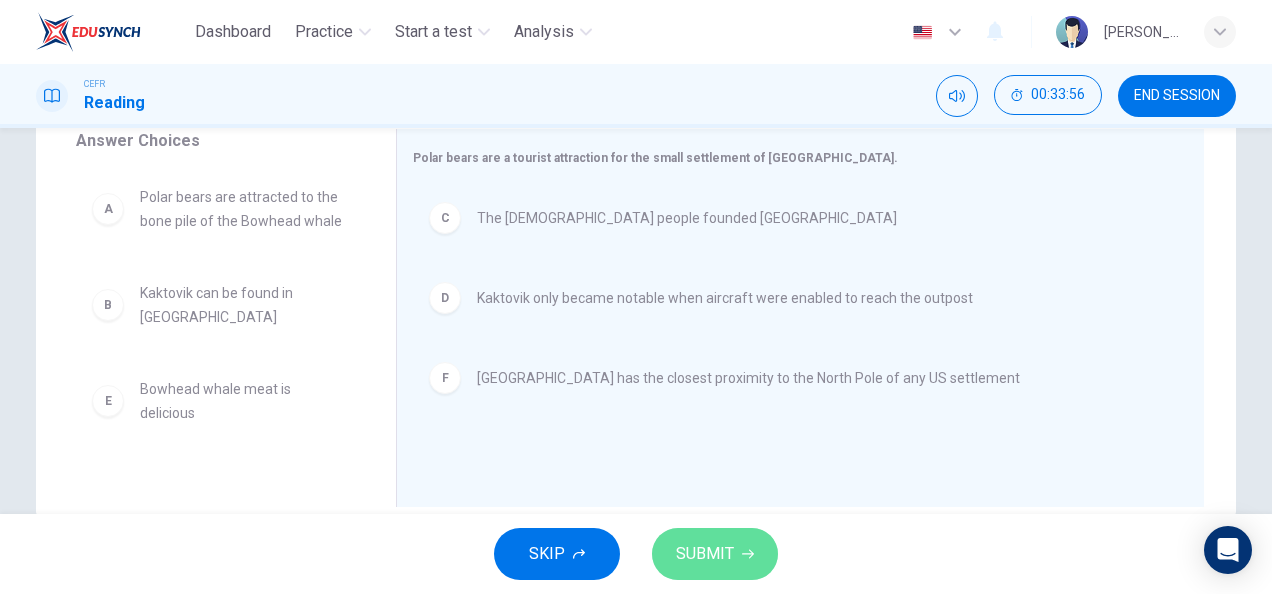click 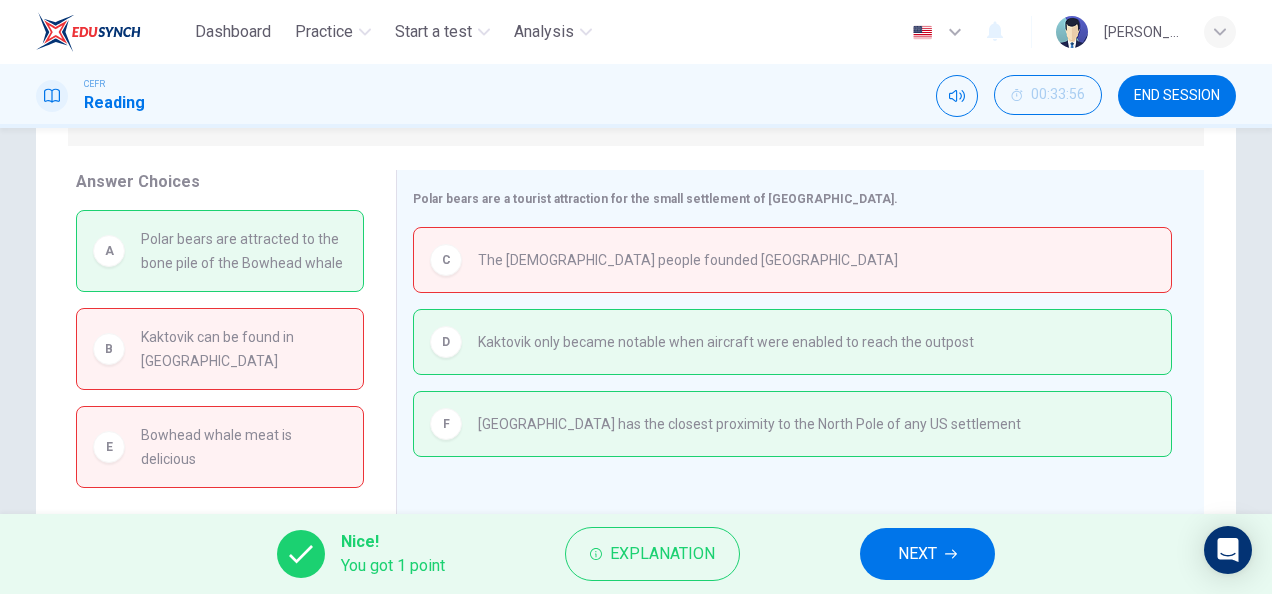 scroll, scrollTop: 302, scrollLeft: 0, axis: vertical 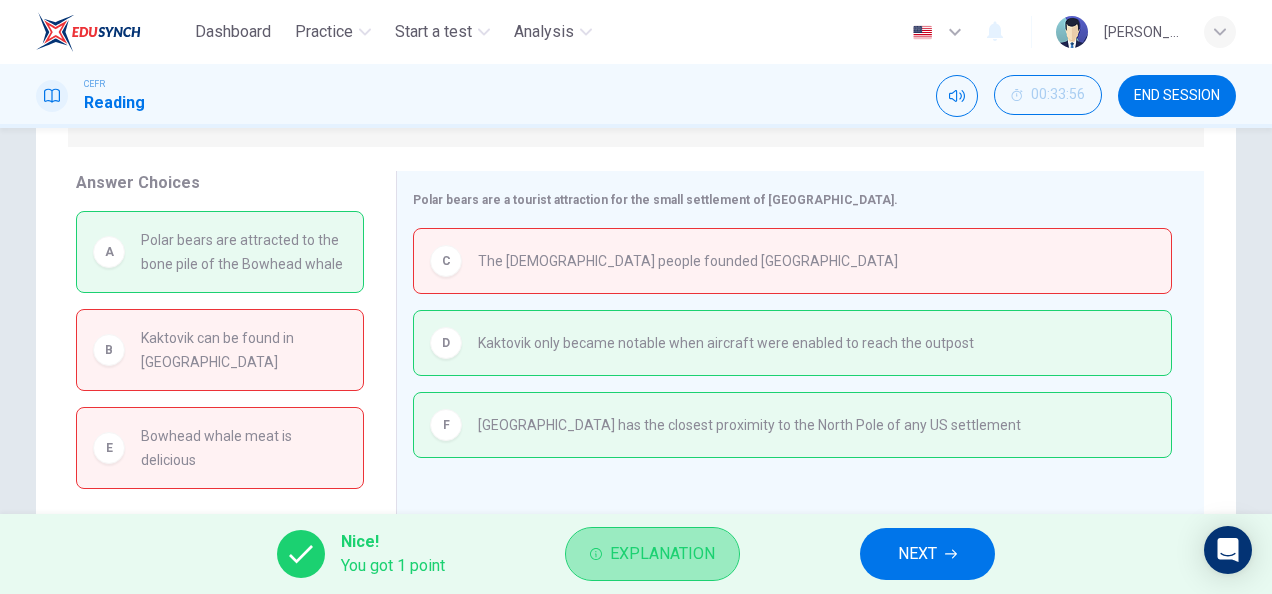 click on "Explanation" at bounding box center [662, 554] 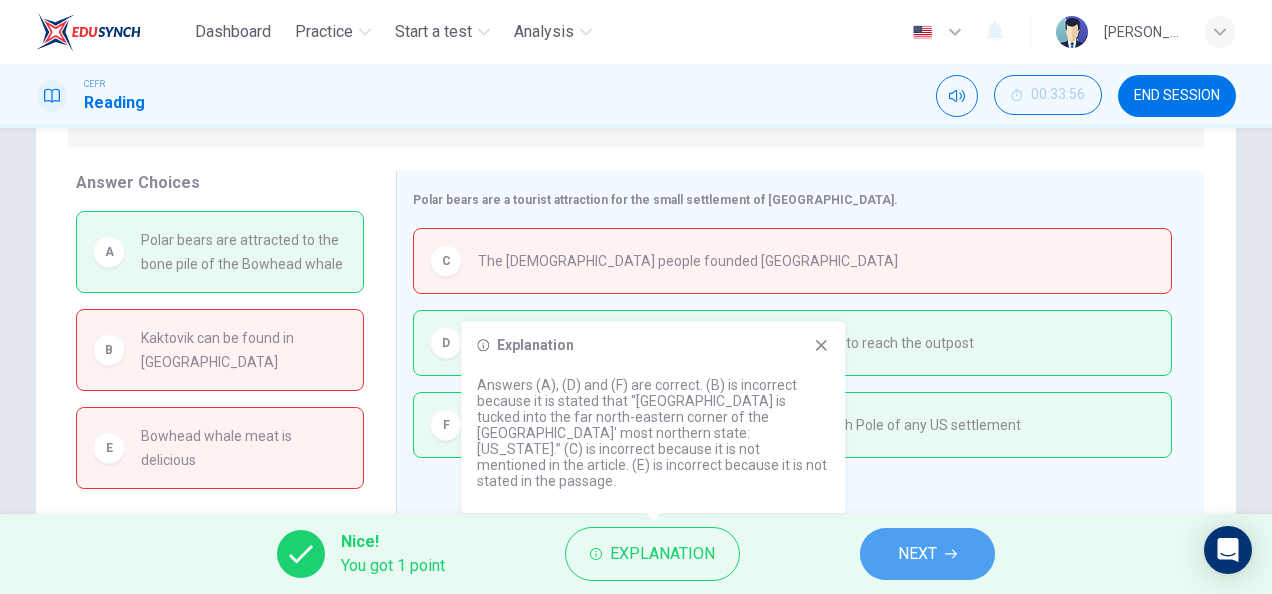 click on "NEXT" at bounding box center [927, 554] 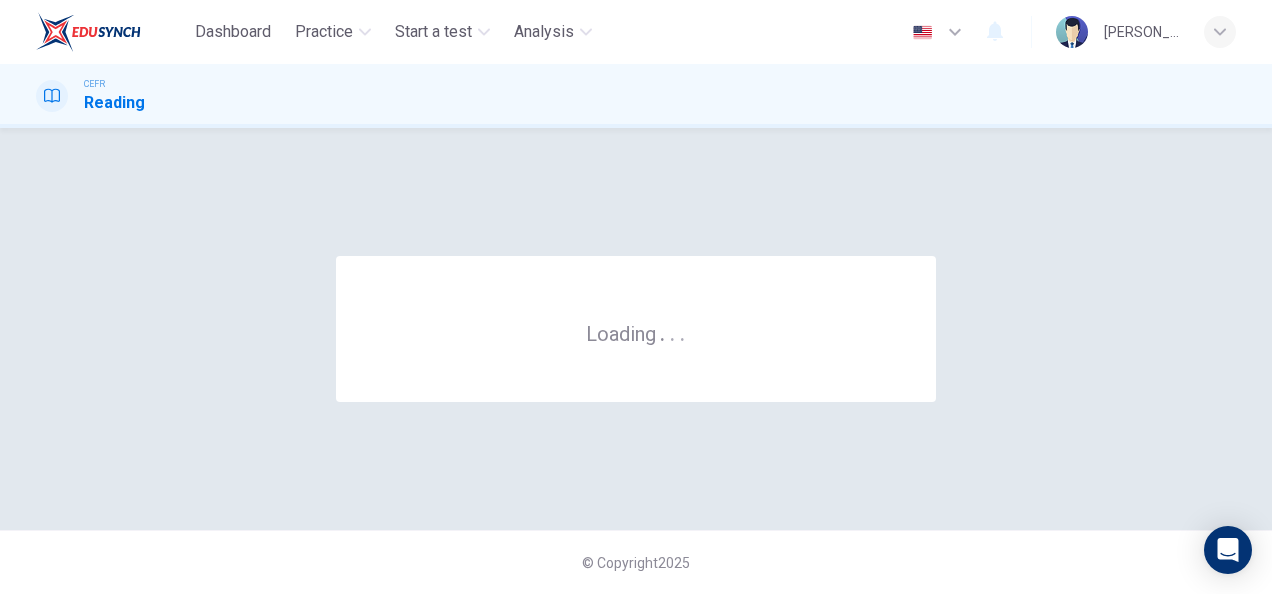 scroll, scrollTop: 0, scrollLeft: 0, axis: both 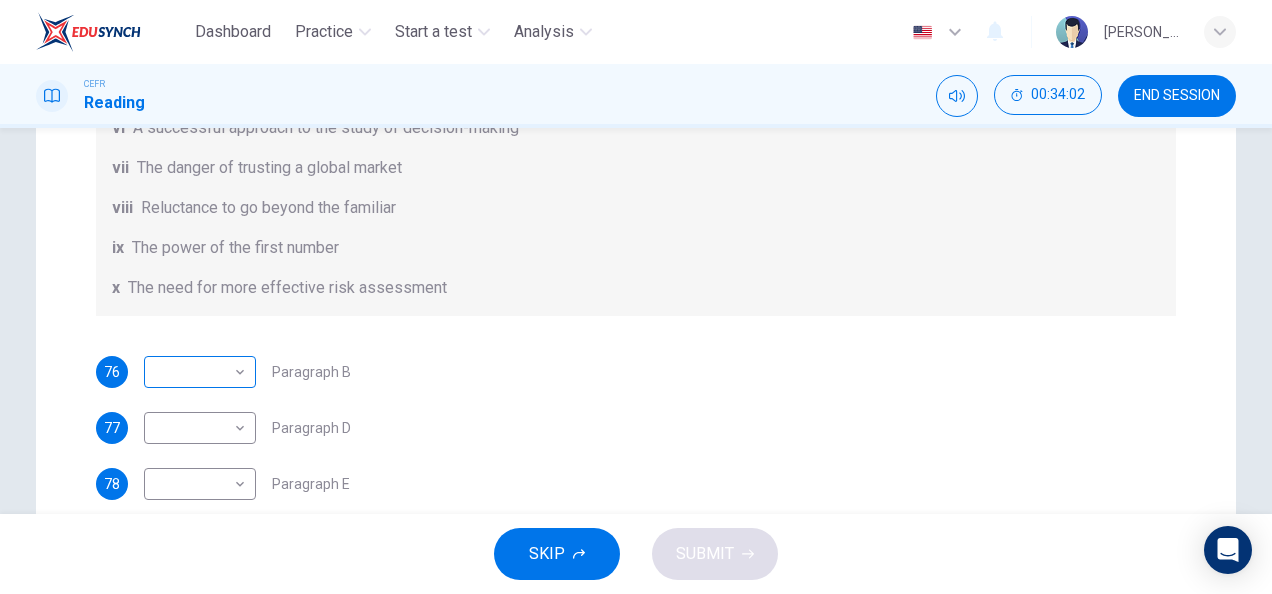click on "Dashboard Practice Start a test Analysis English en ​ [PERSON_NAME] IZZATI [PERSON_NAME] CEFR Reading 00:34:02 END SESSION Question Passage Questions 76 - 81 Reading Passage 1 has nine paragraphs  A-I
Choose the correct heading for Paragraphs  B  and  D-H  from the list of headings below.
Write the correct number  (i-xi)  in the boxes below. List of Headings i Not identifying the correct priorities ii A solution for the long term iii The difficulty of changing your mind iv Why looking back is unhelpful v Strengthening inner resources vi A successful approach to the study of decision-making vii The danger of trusting a global market viii Reluctance to go beyond the familiar ix The power of the first number x The need for more effective risk assessment 76 ​ ​ Paragraph B 77 ​ ​ Paragraph D 78 ​ ​ Paragraph E 79 ​ ​ Paragraph F 80 ​ ​ Paragraph G 81 ​ ​ Paragraph H Why Risks Can Go Wrong CLICK TO ZOOM Click to Zoom A B C D E F G H I SKIP SUBMIT EduSynch - Online Language Proficiency Testing" at bounding box center (636, 297) 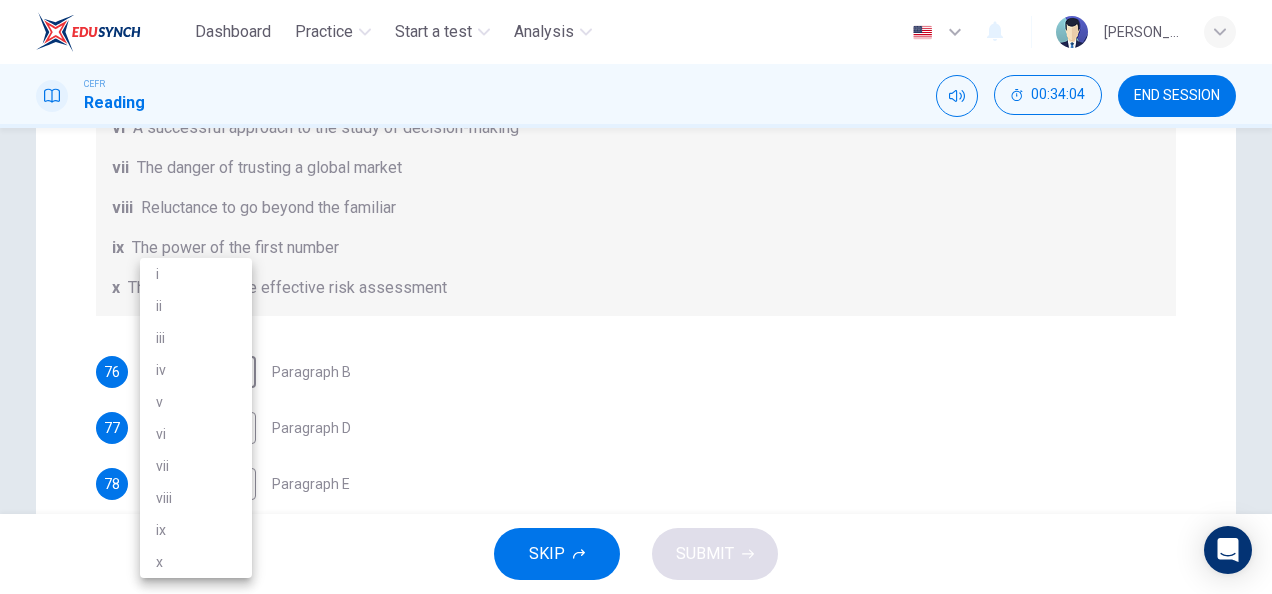 click at bounding box center (636, 297) 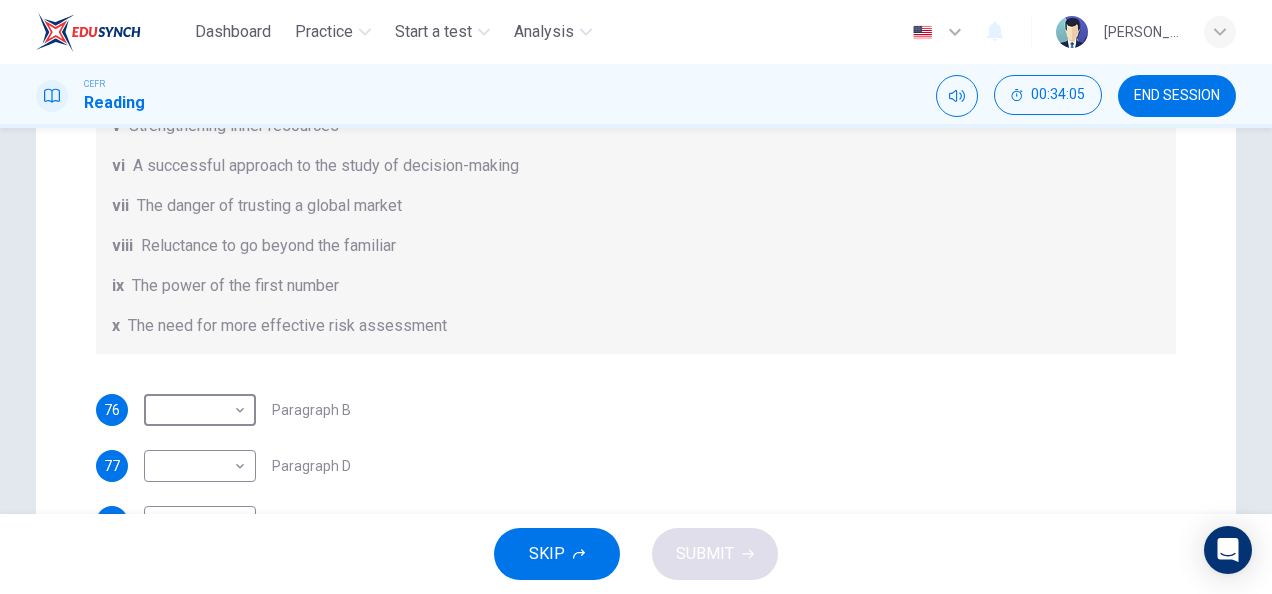 scroll, scrollTop: 0, scrollLeft: 0, axis: both 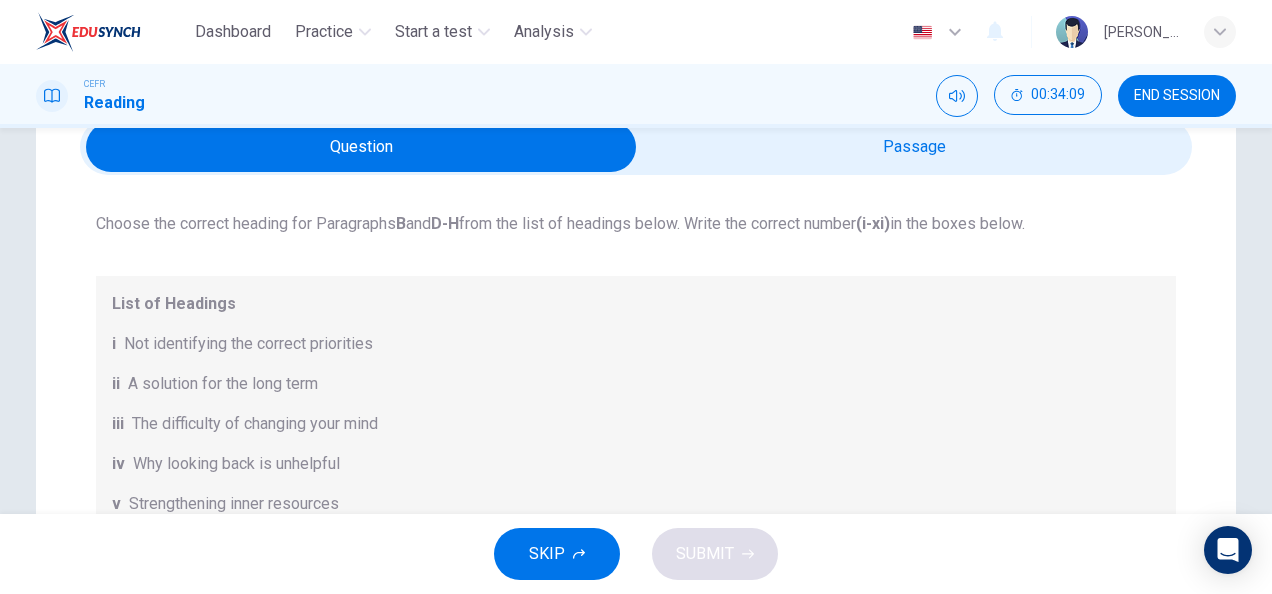 click at bounding box center [361, 147] 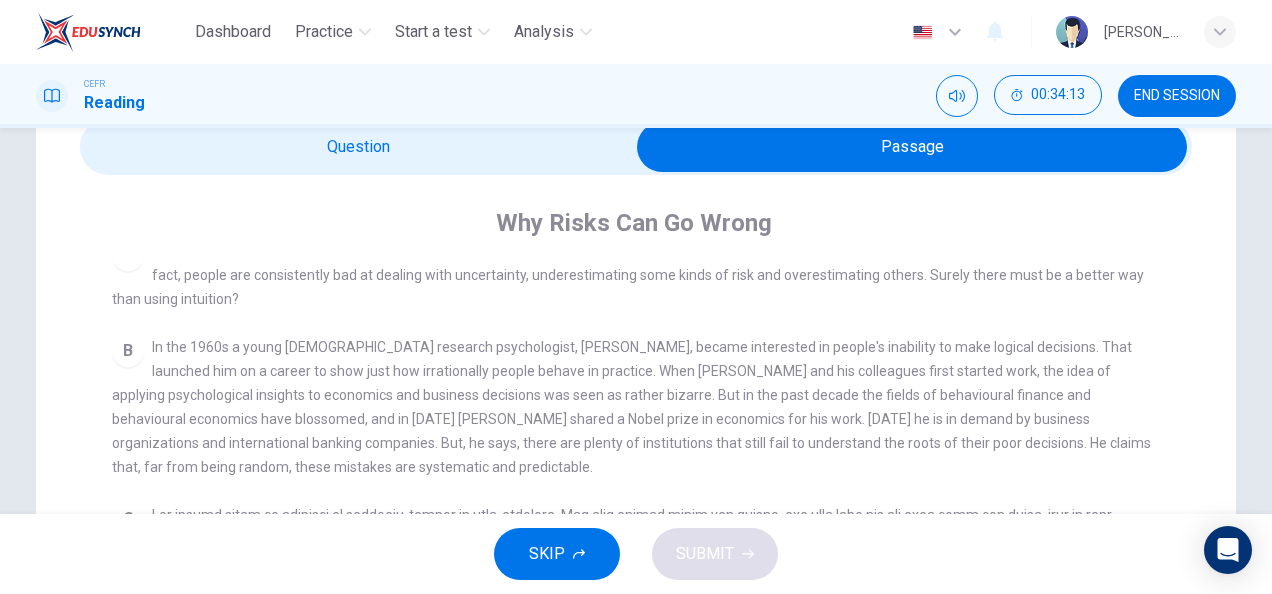 scroll, scrollTop: 410, scrollLeft: 0, axis: vertical 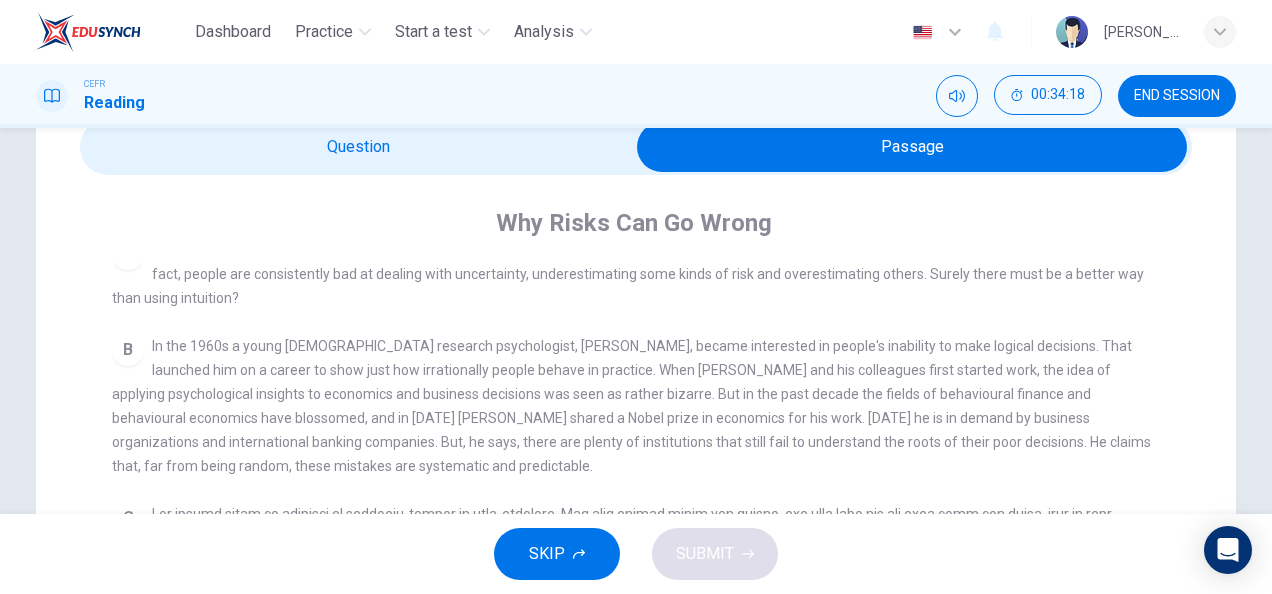 click at bounding box center (912, 147) 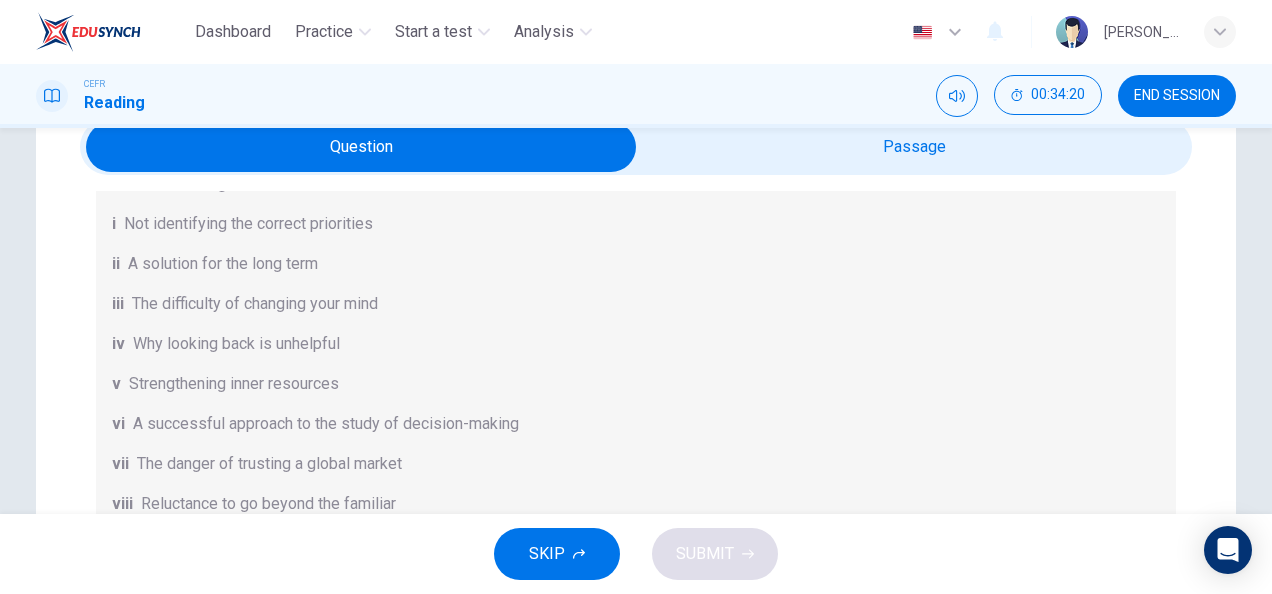 scroll, scrollTop: 220, scrollLeft: 0, axis: vertical 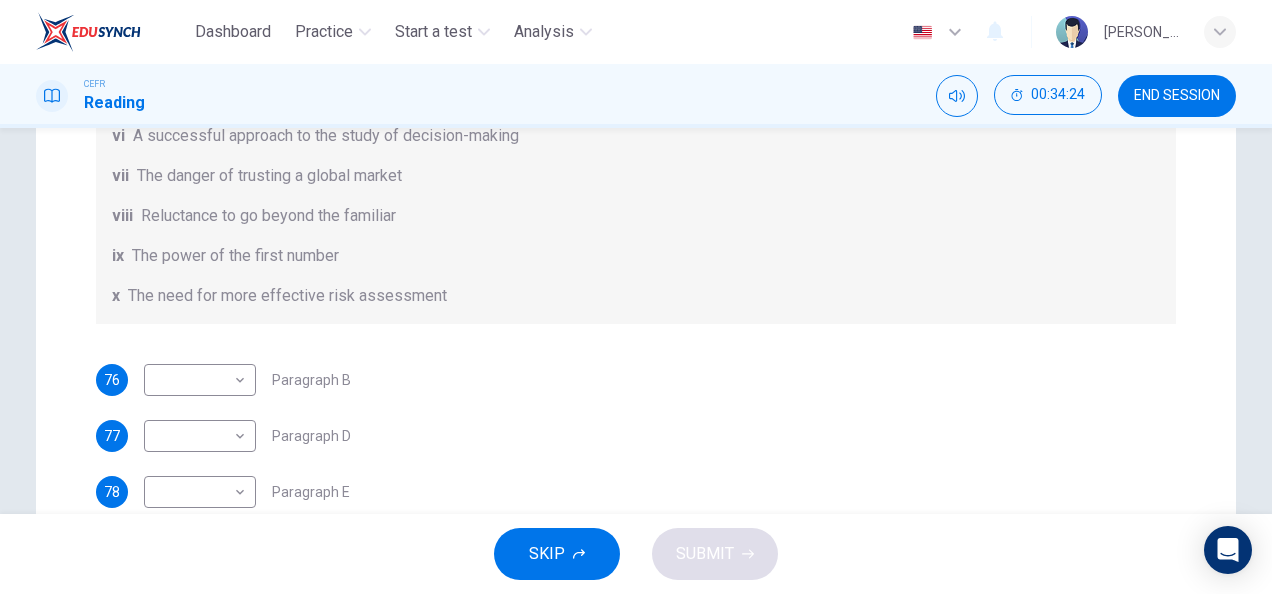 click on "END SESSION" at bounding box center [1177, 96] 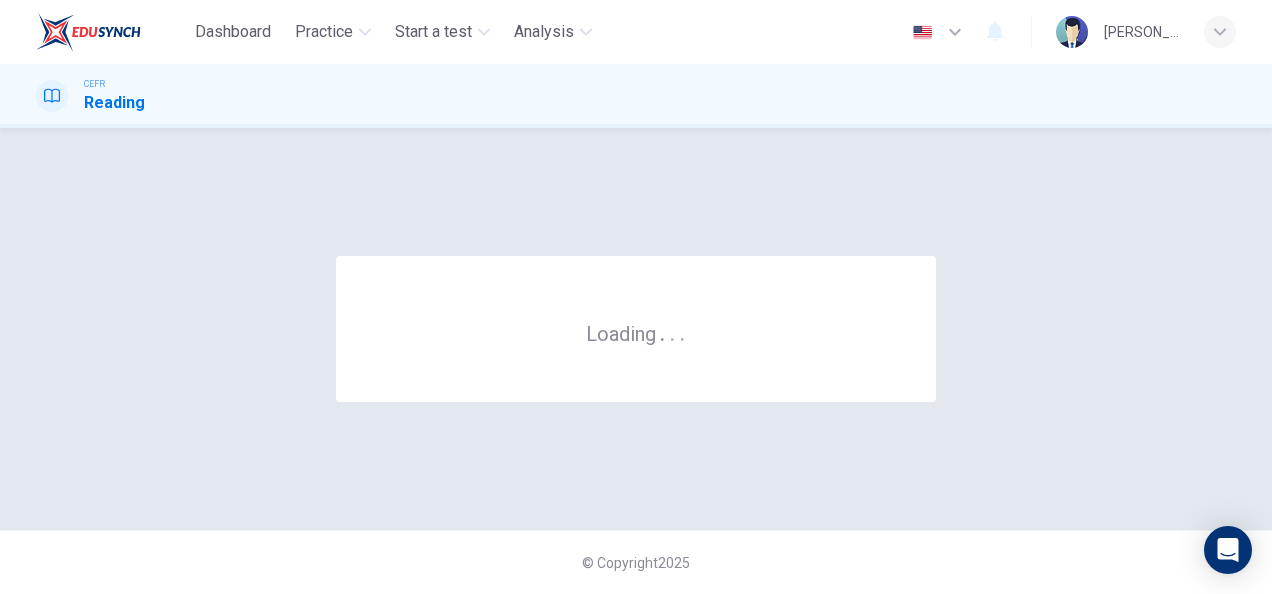 scroll, scrollTop: 0, scrollLeft: 0, axis: both 